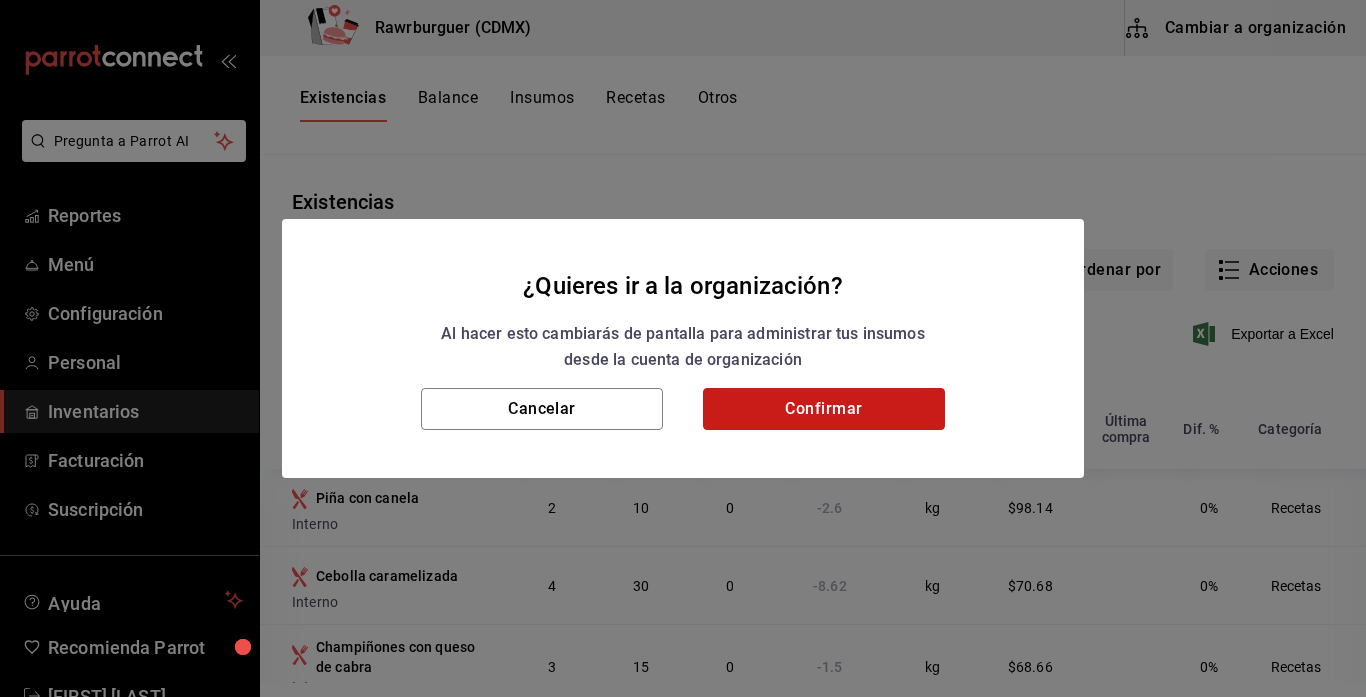 click on "Confirmar" at bounding box center (824, 409) 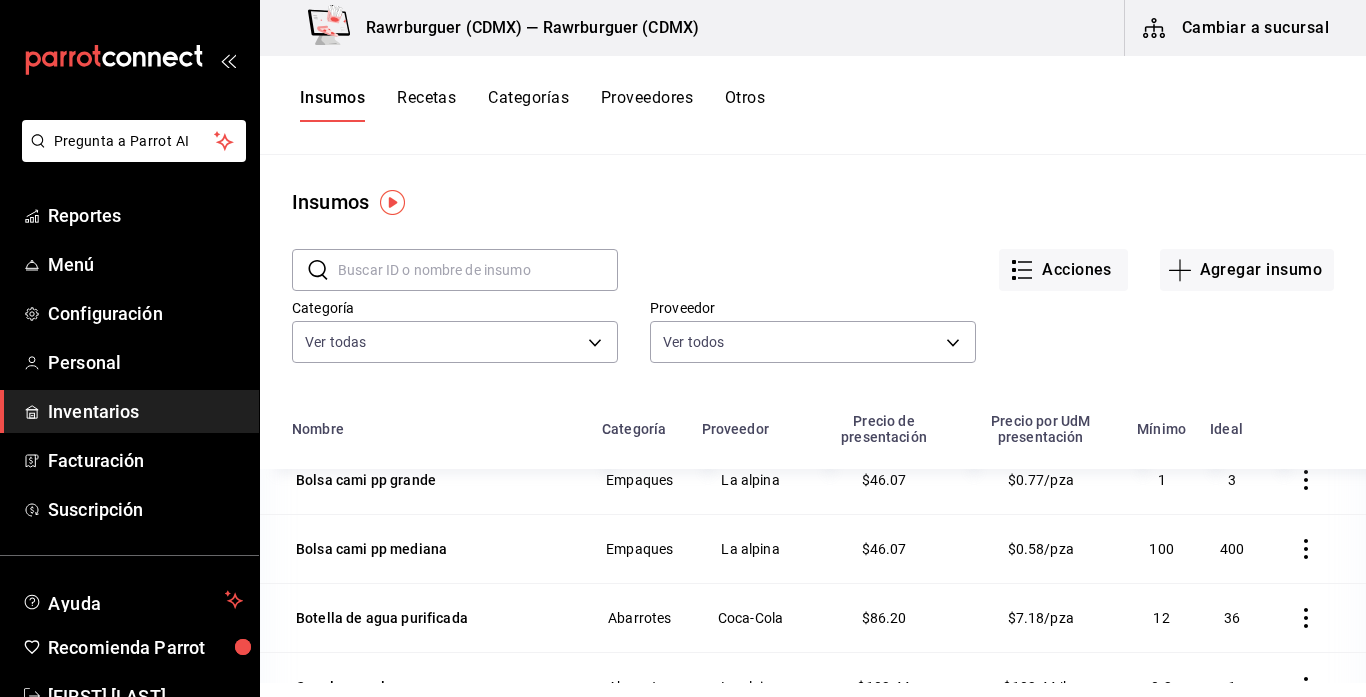 scroll, scrollTop: 925, scrollLeft: 0, axis: vertical 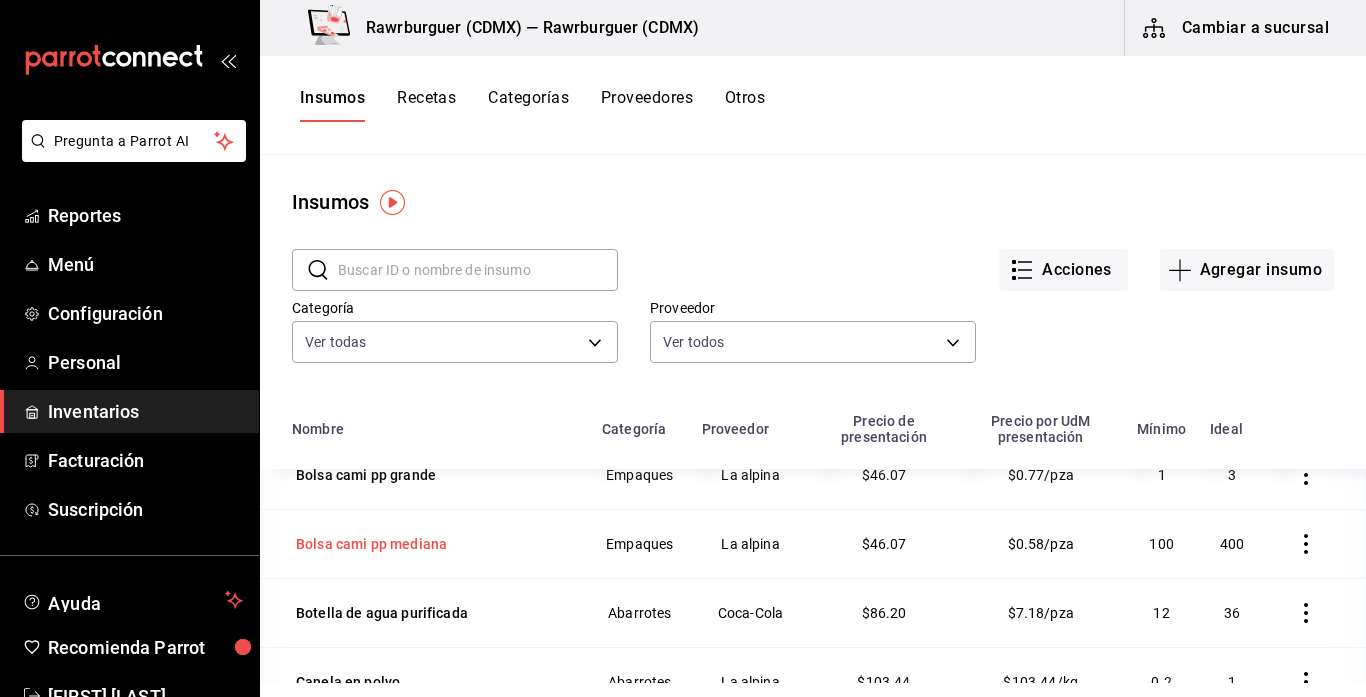 click on "Bolsa cami pp mediana" at bounding box center [371, 544] 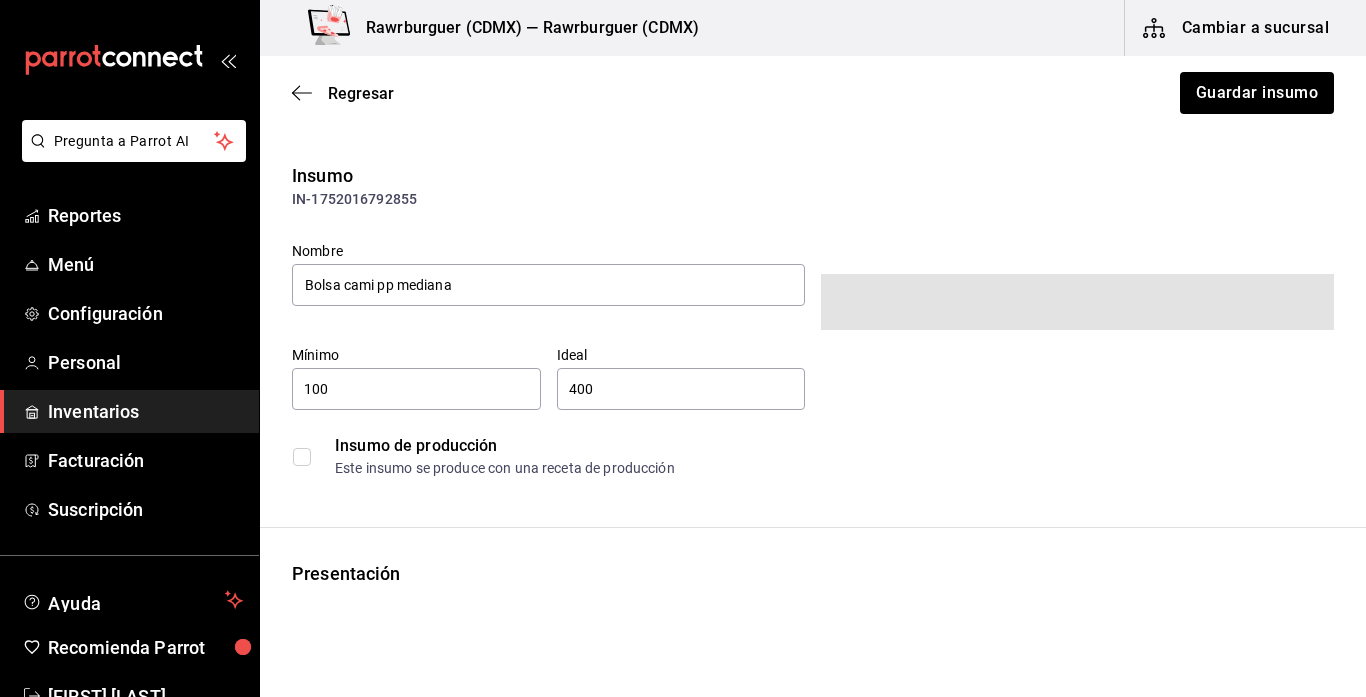 type on "100" 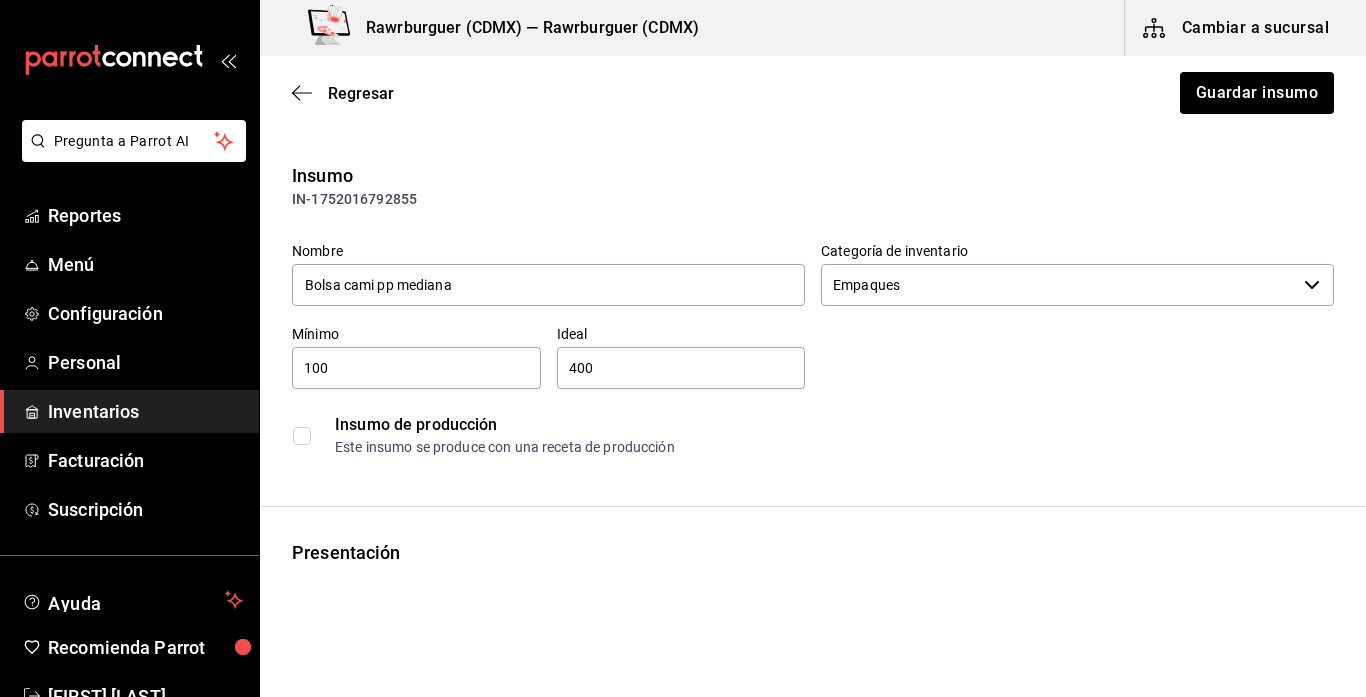 type on "$53.44" 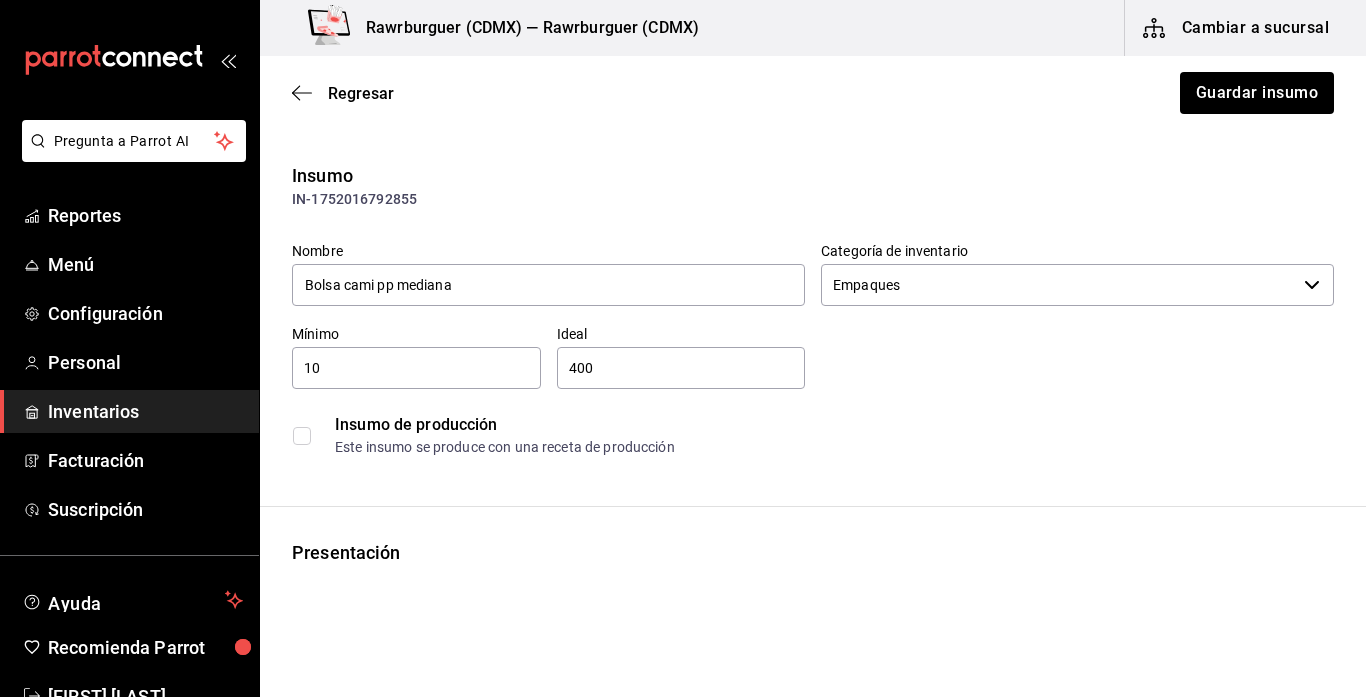 type on "1" 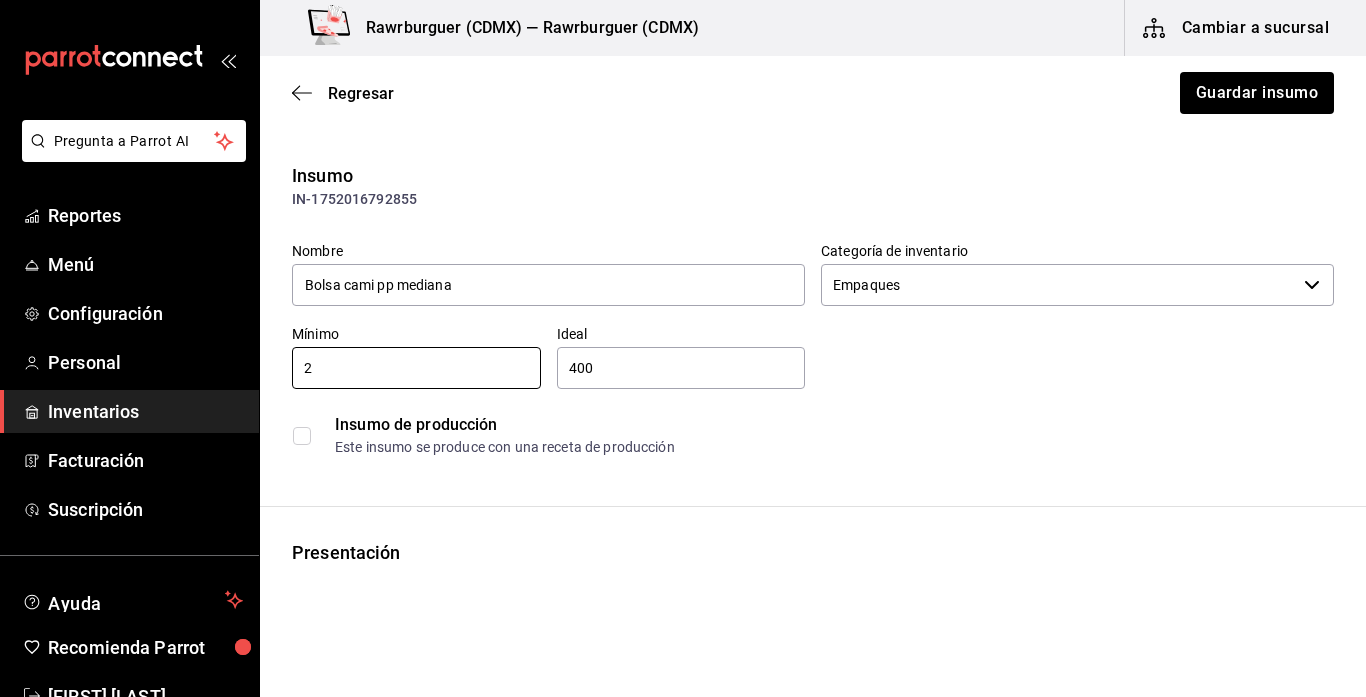 type on "2" 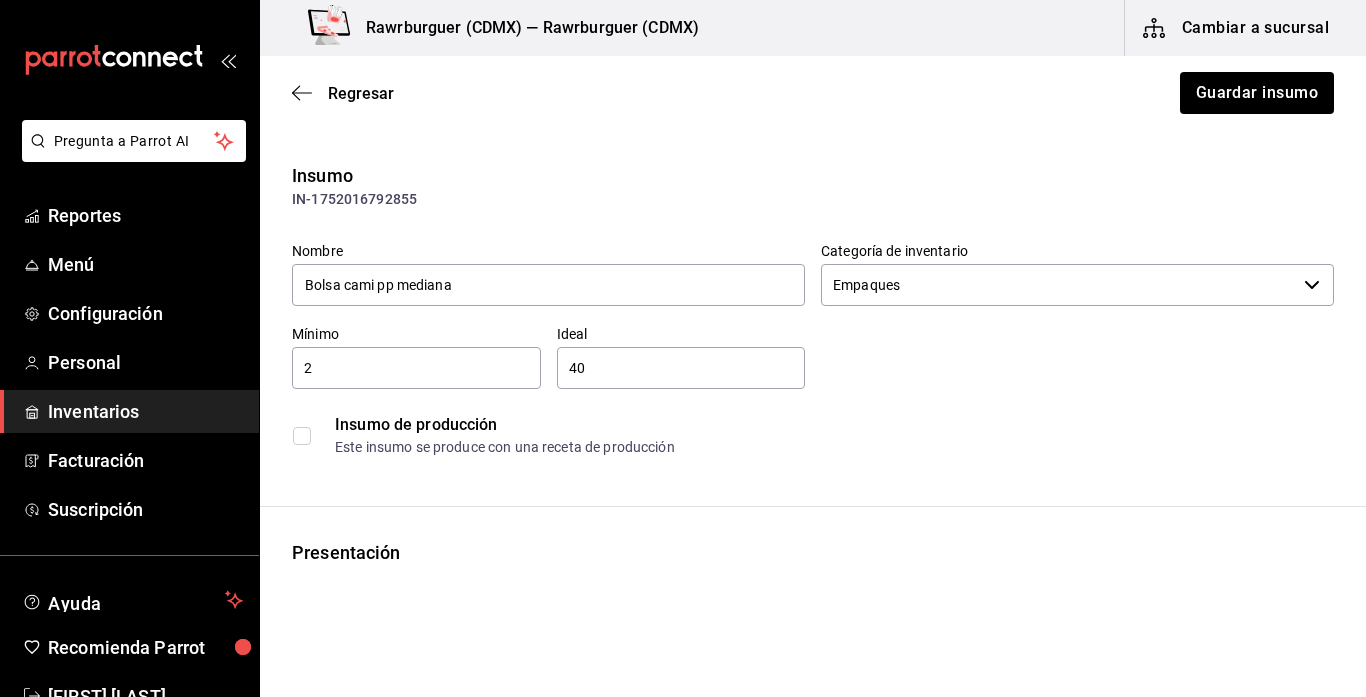 type on "4" 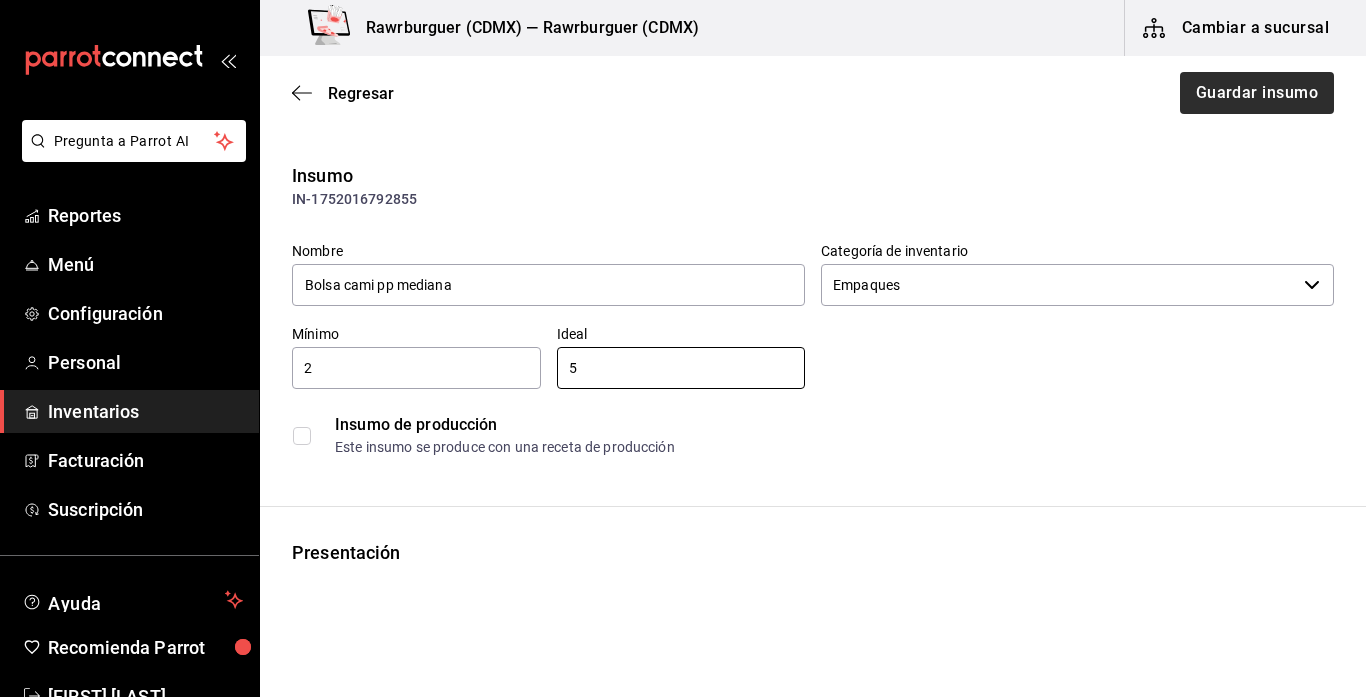 type on "5" 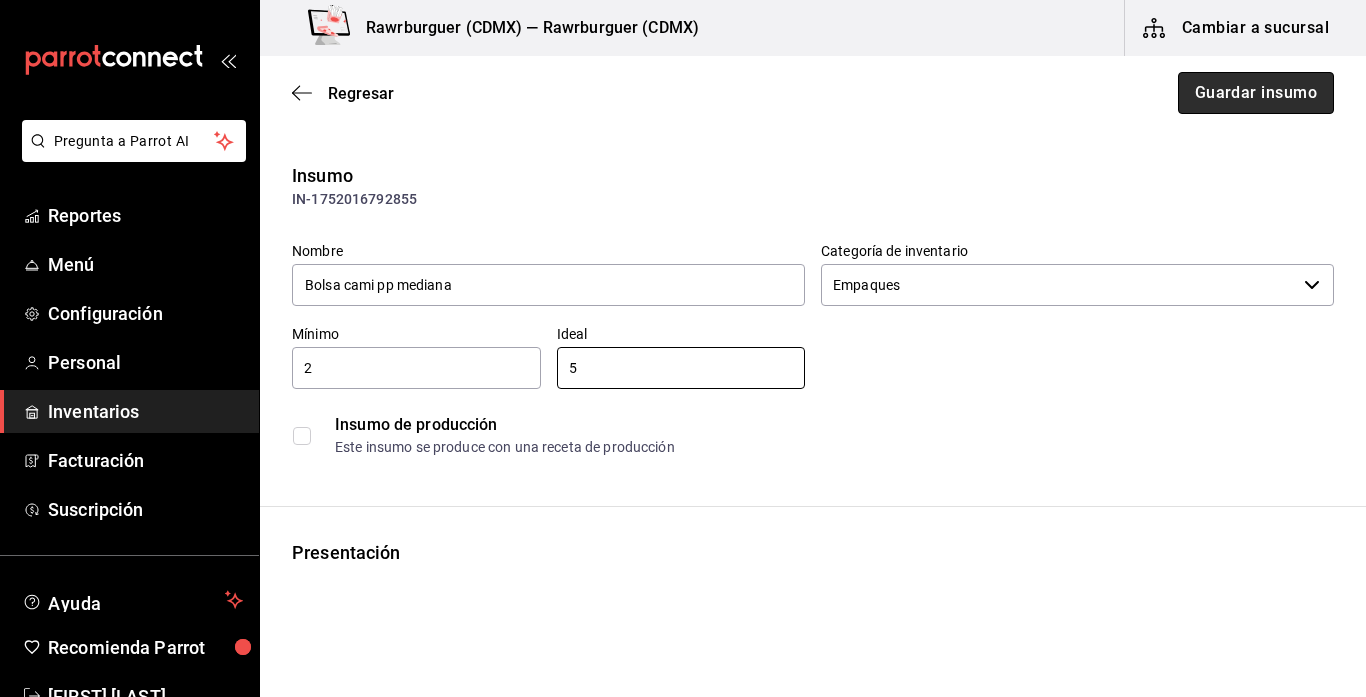 click on "Guardar insumo" at bounding box center [1256, 93] 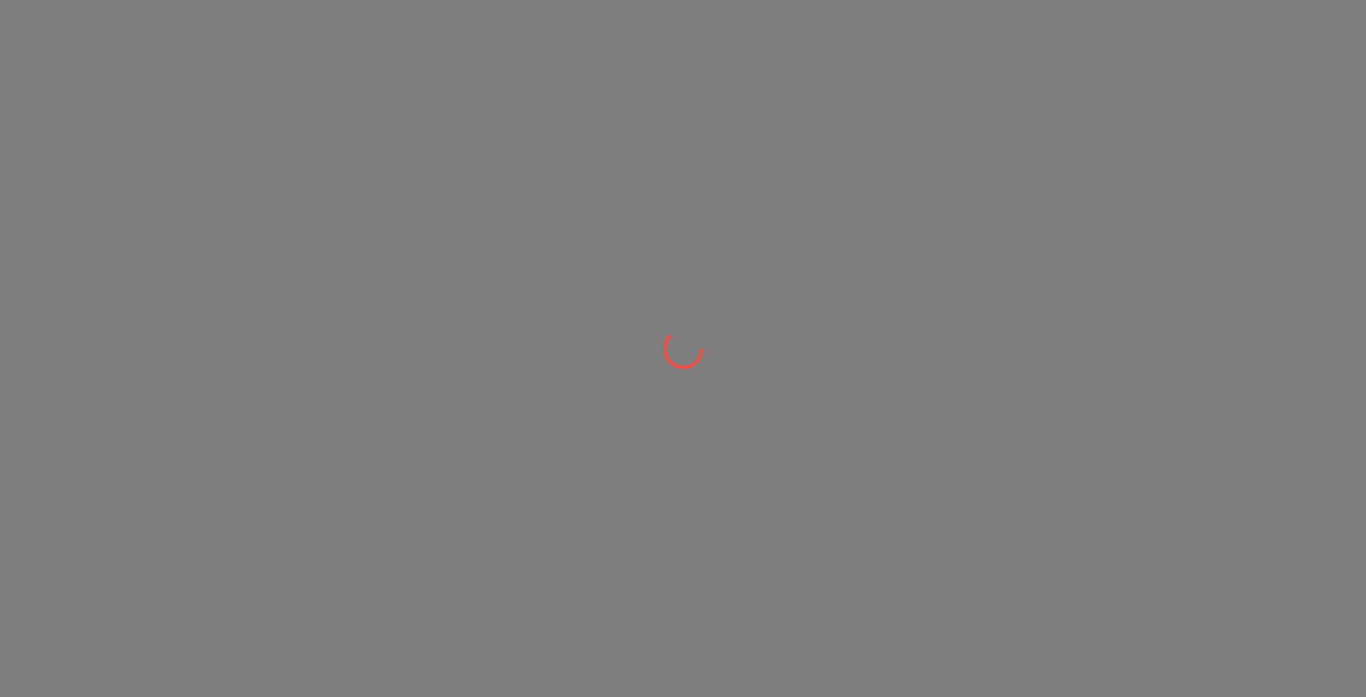 scroll, scrollTop: 0, scrollLeft: 0, axis: both 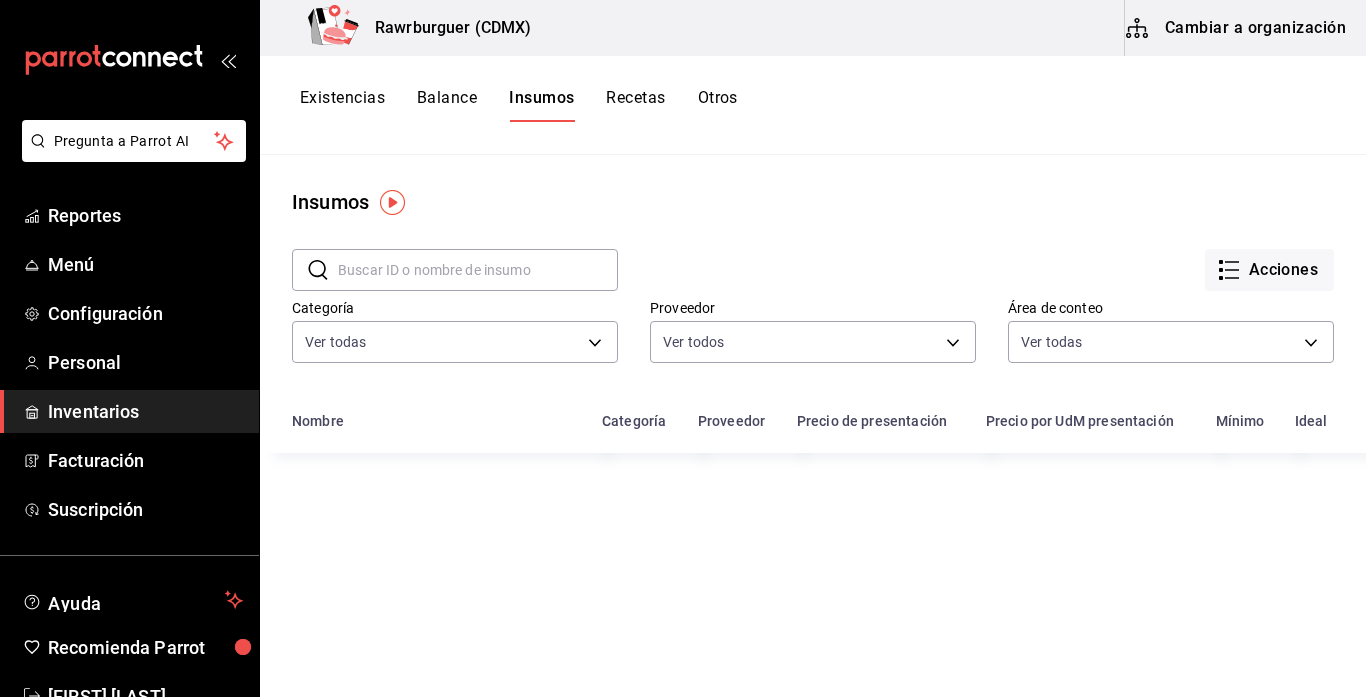 type on "70f4f21f-7251-4fb6-9f6c-f2ce2f476f02,42255995-e26d-4a7c-a2e3-c9fbf1698238,6c921682-6bb5-4528-a32a-8e64d2fceb19,1c8450d0-9b8d-4a54-ad0c-ac7342ab9b92,a8835c84-3271-4c0a-901d-b64cf3fd94d4,bbb8c787-21f6-4b55-9f77-6527b01a1433,1d0c21d7-0b56-49e4-9c70-1ff1cbe6e539" 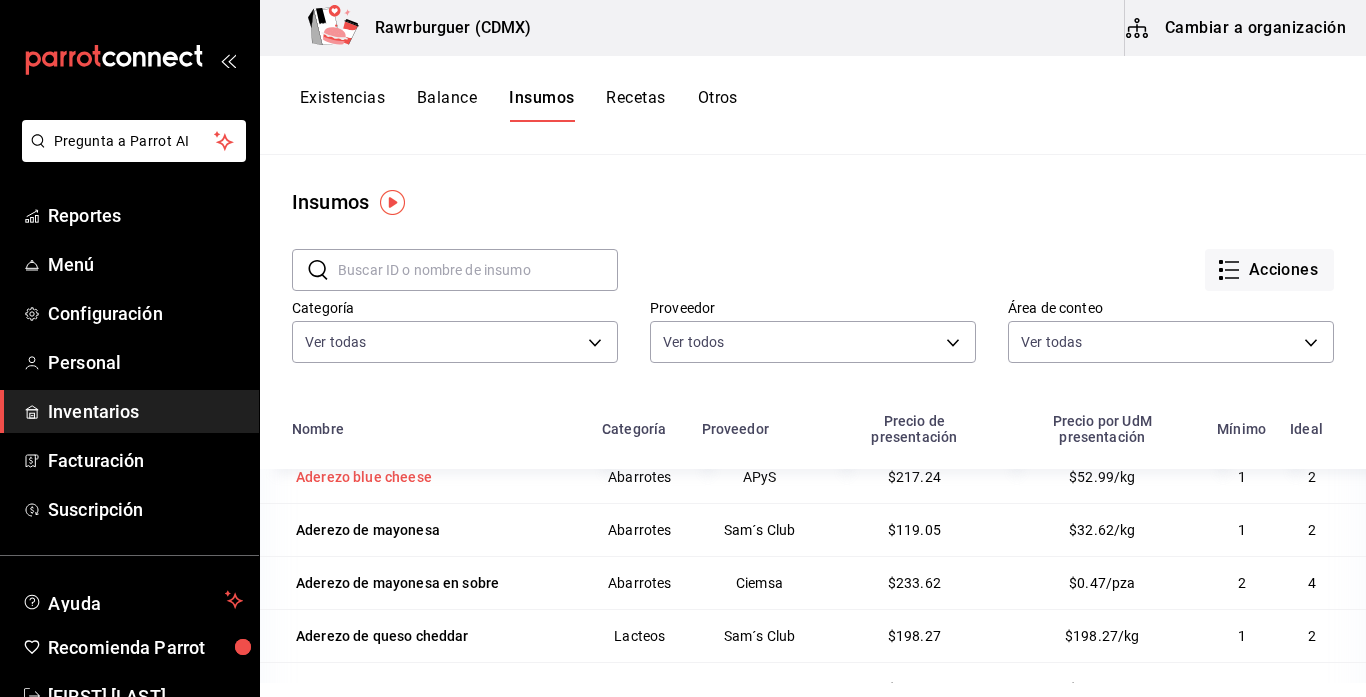 scroll, scrollTop: 76, scrollLeft: 0, axis: vertical 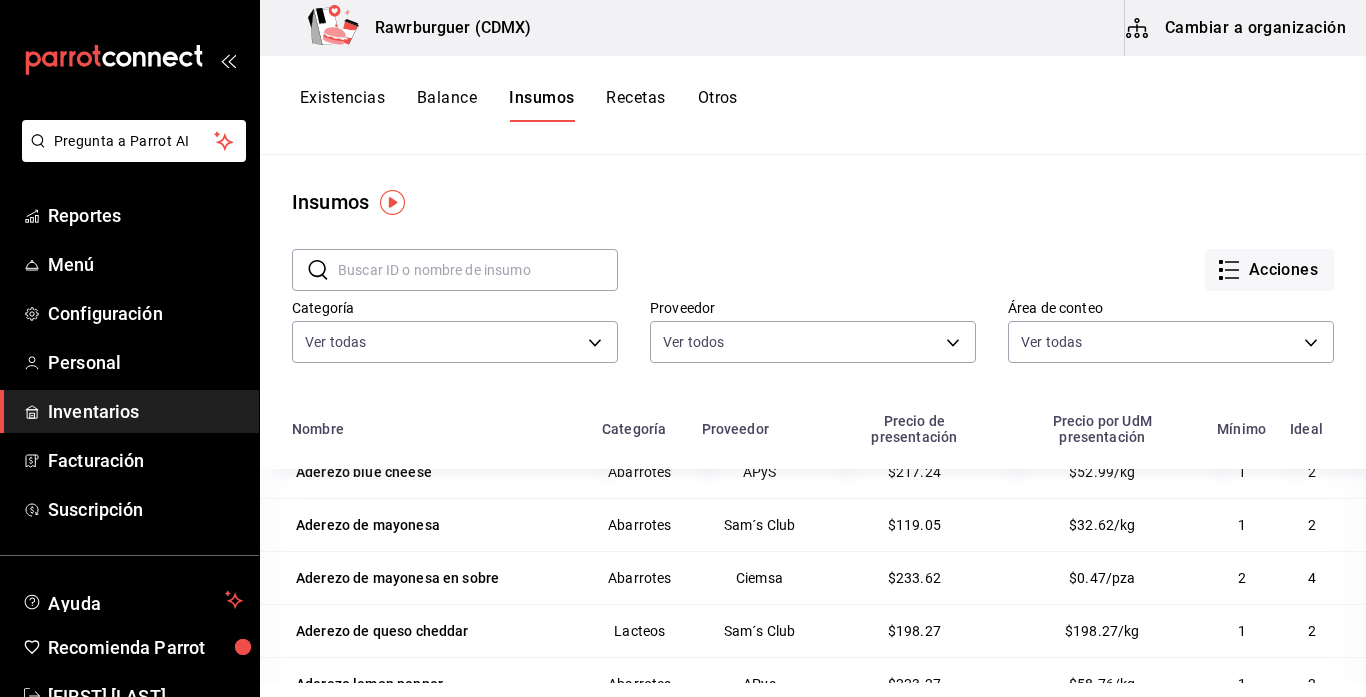 click on "Cambiar a organización" at bounding box center (1237, 28) 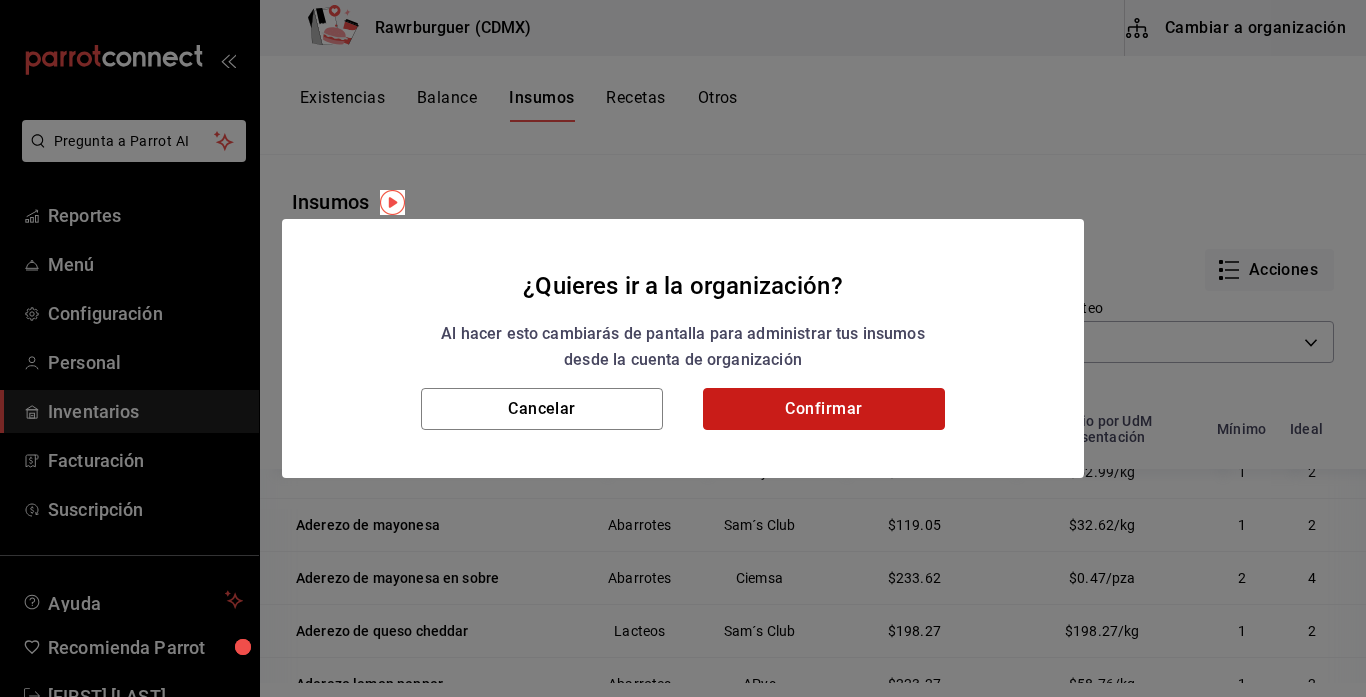 click on "Confirmar" at bounding box center [824, 409] 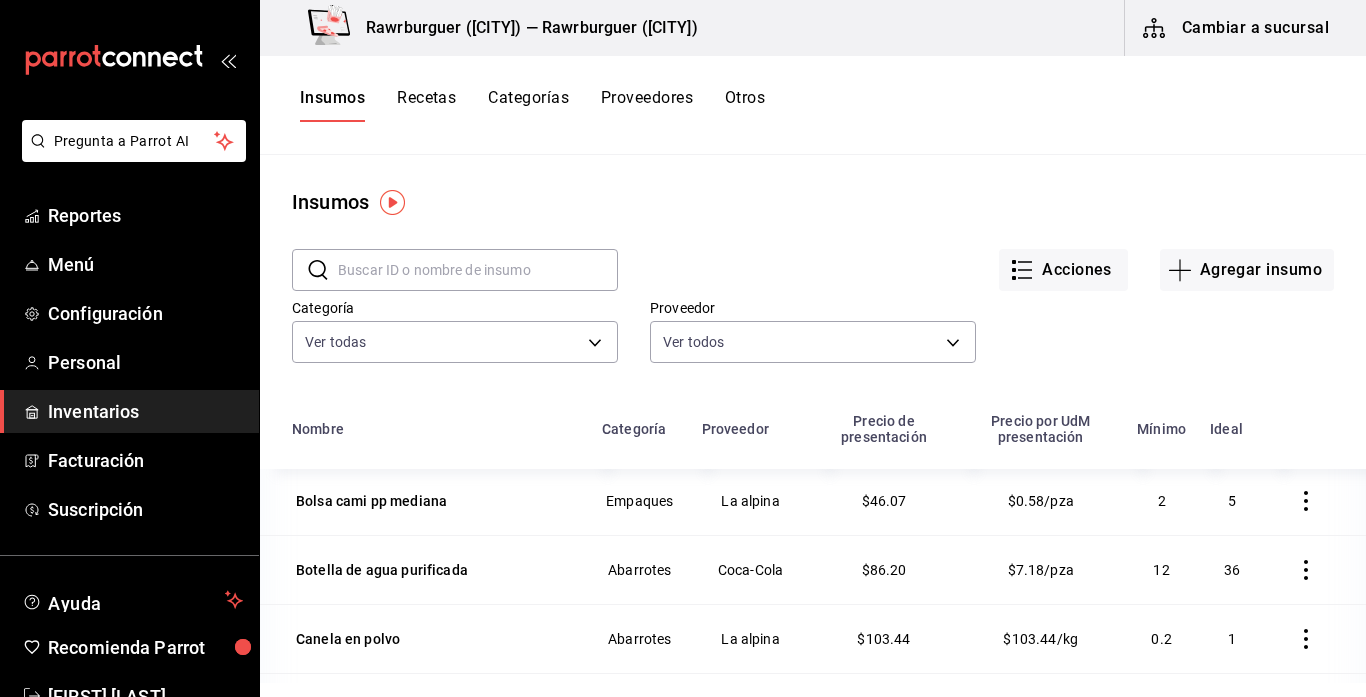 scroll, scrollTop: 970, scrollLeft: 0, axis: vertical 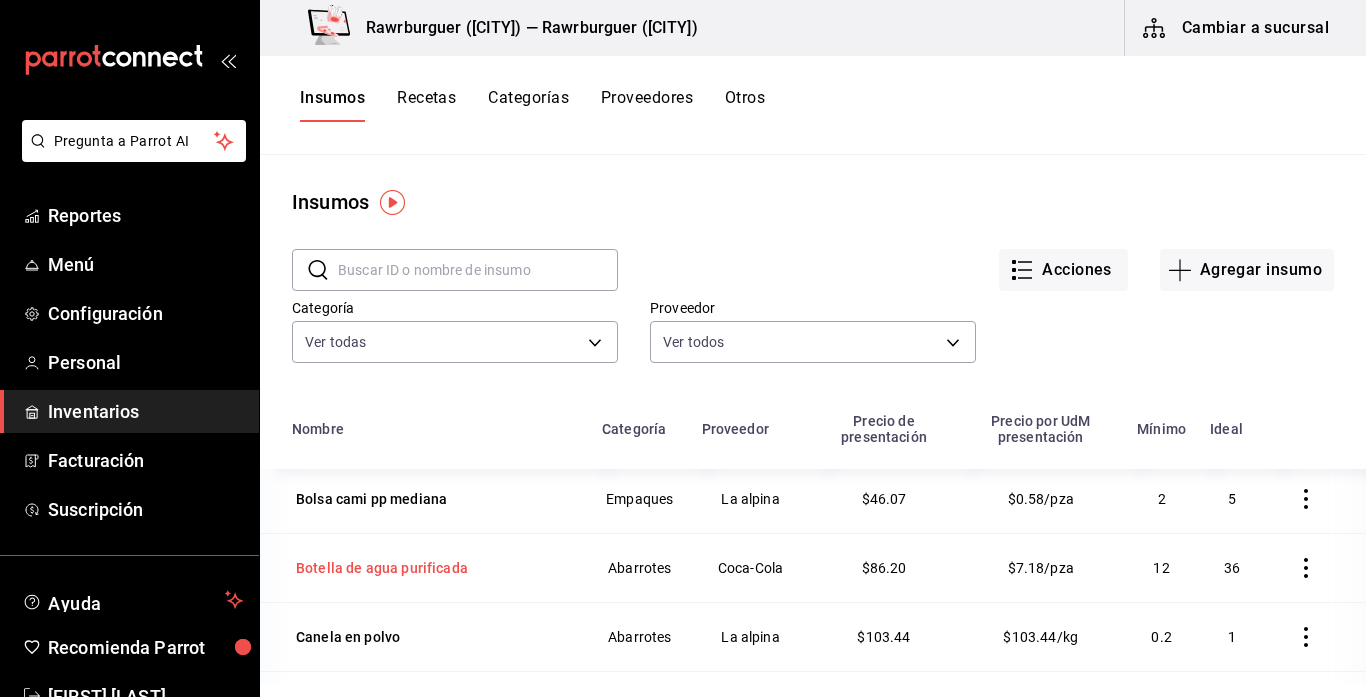 click on "Botella de agua purificada" at bounding box center [382, 568] 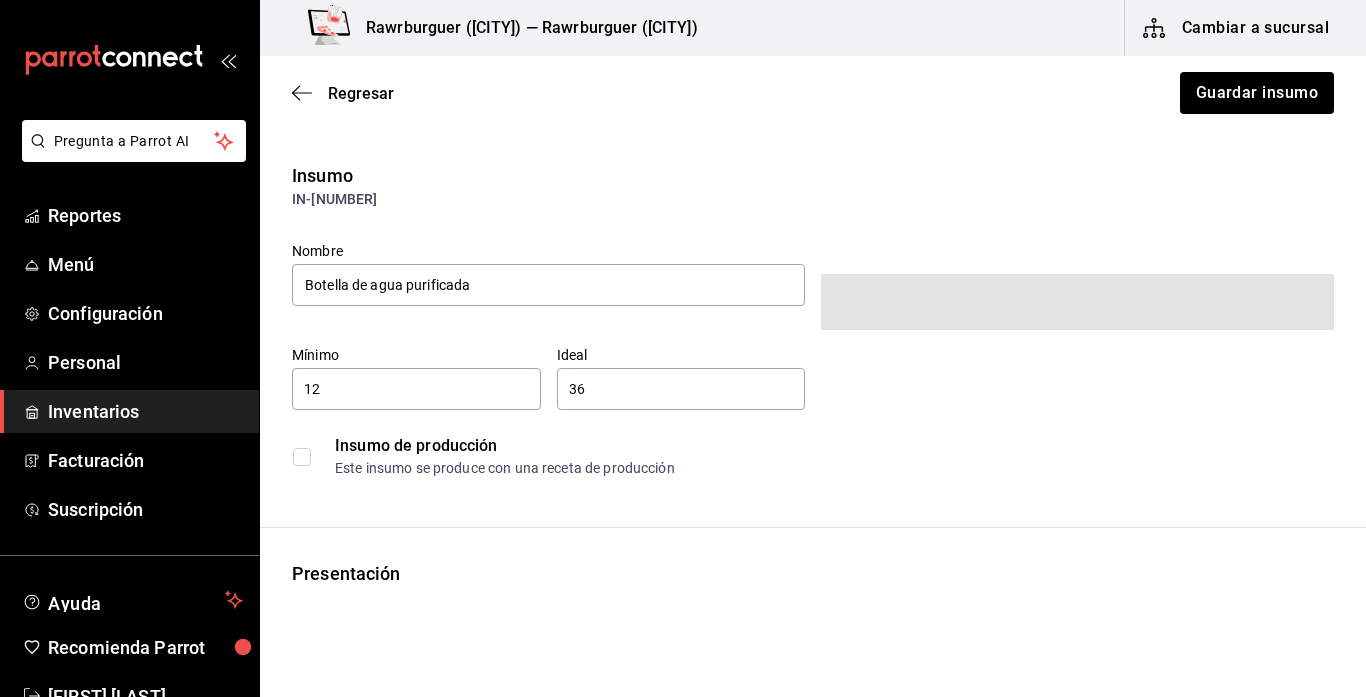 type on "12" 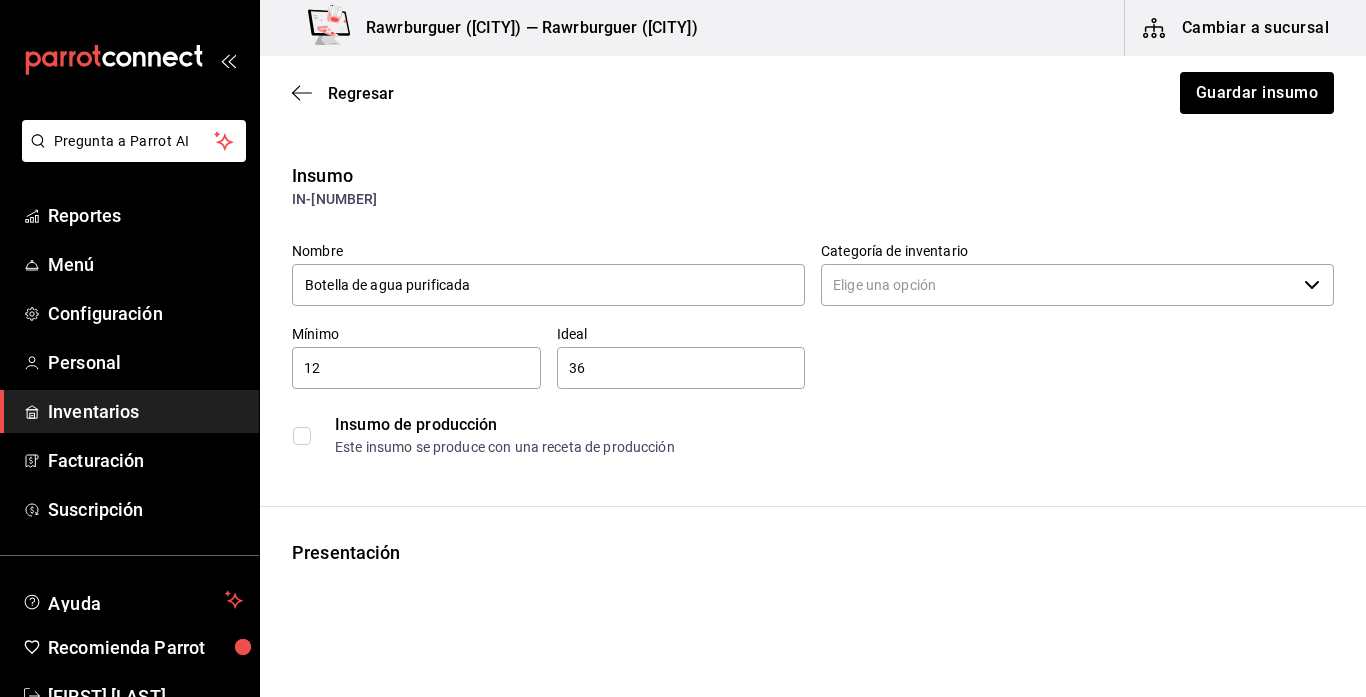 click on "12 ​" at bounding box center (416, 368) 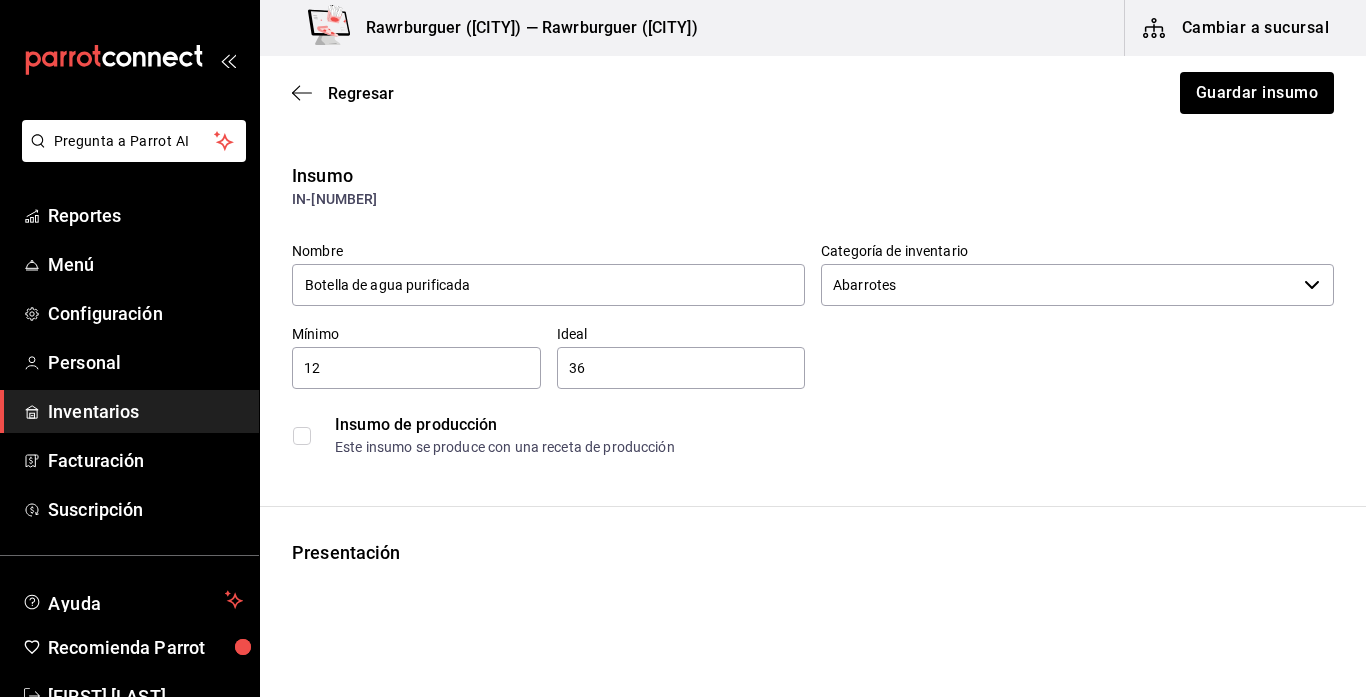 type on "Coca-Cola" 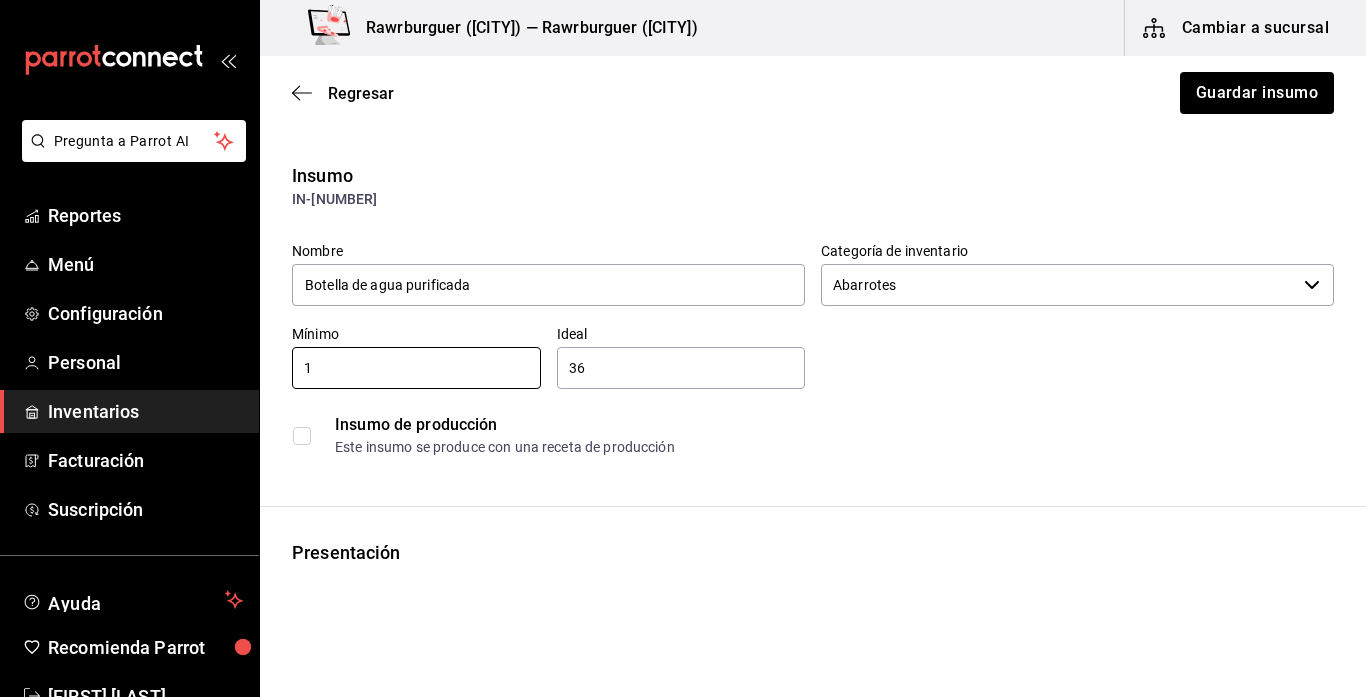 type on "1" 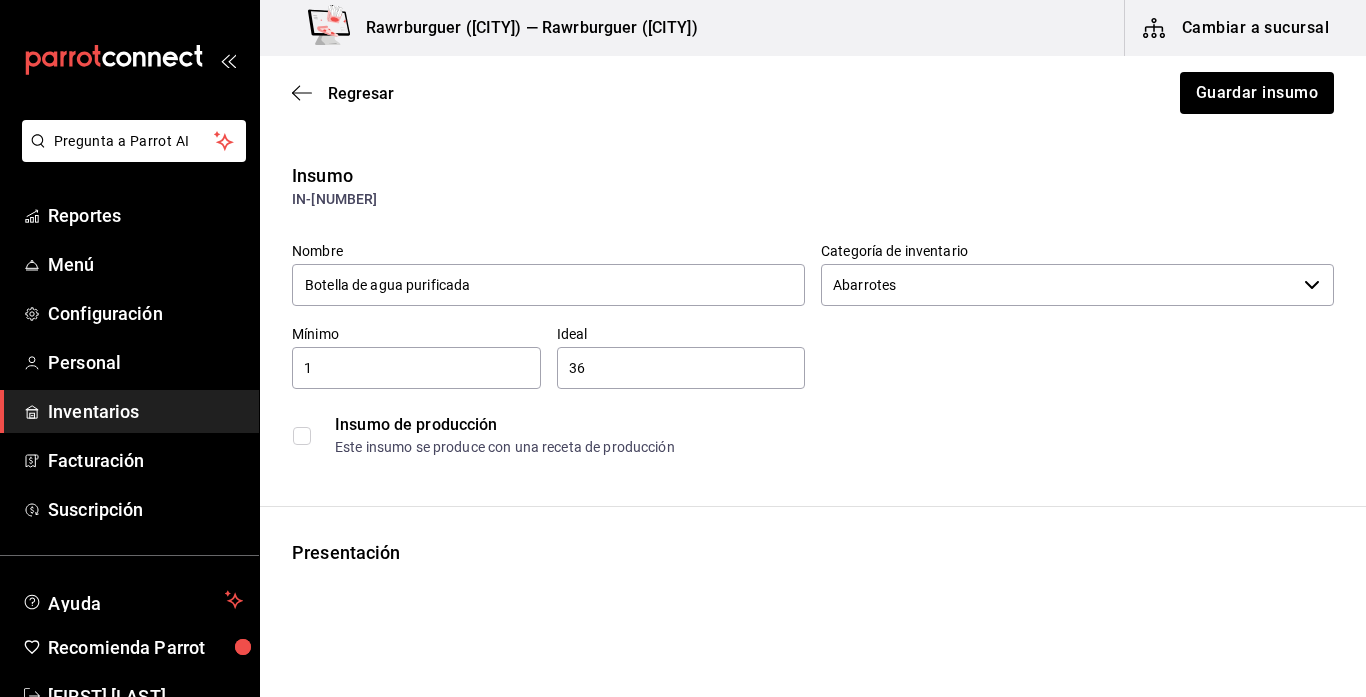 type on "3" 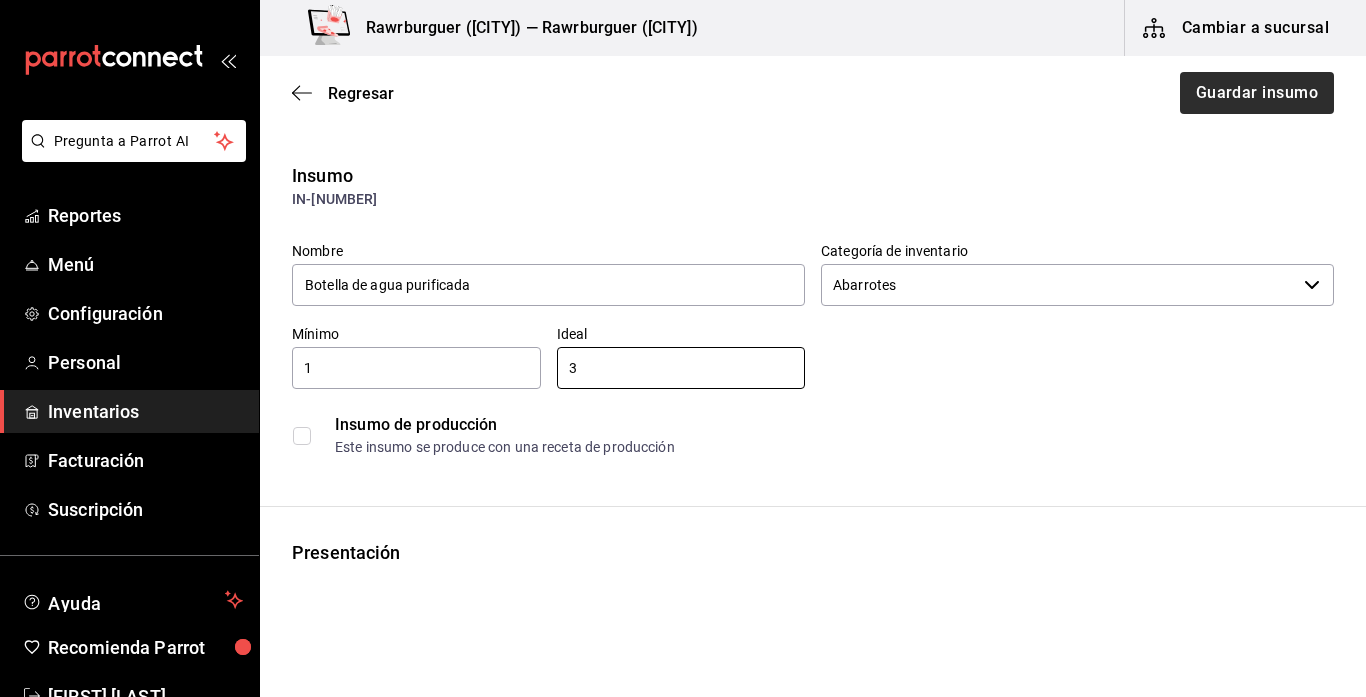 type on "3" 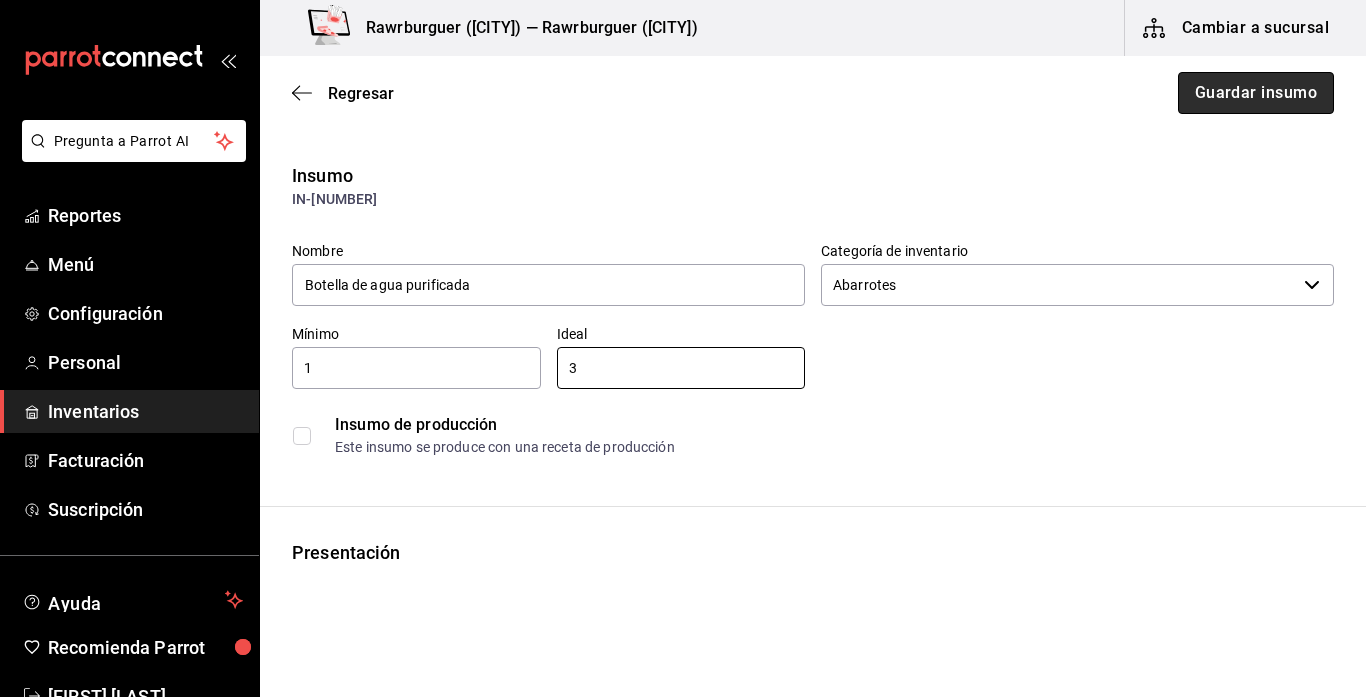 click on "Guardar insumo" at bounding box center (1256, 93) 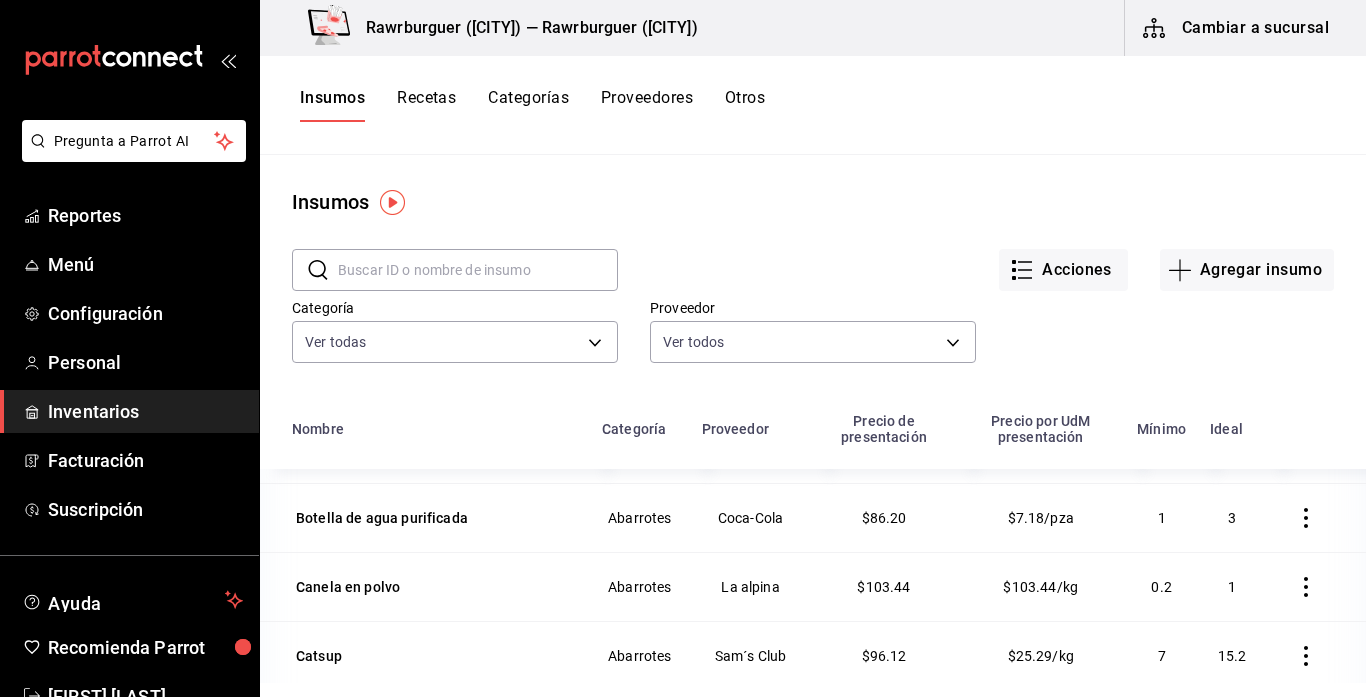 scroll, scrollTop: 1023, scrollLeft: 0, axis: vertical 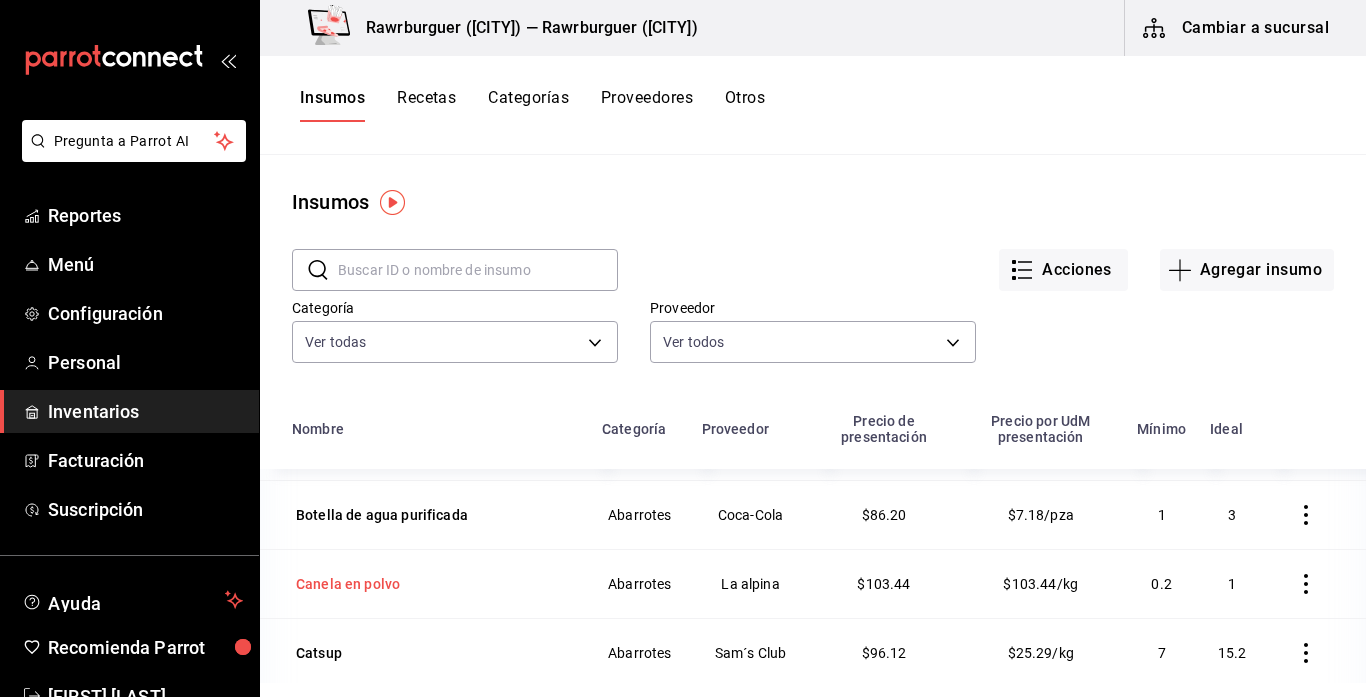 click on "Canela en polvo" at bounding box center (348, 584) 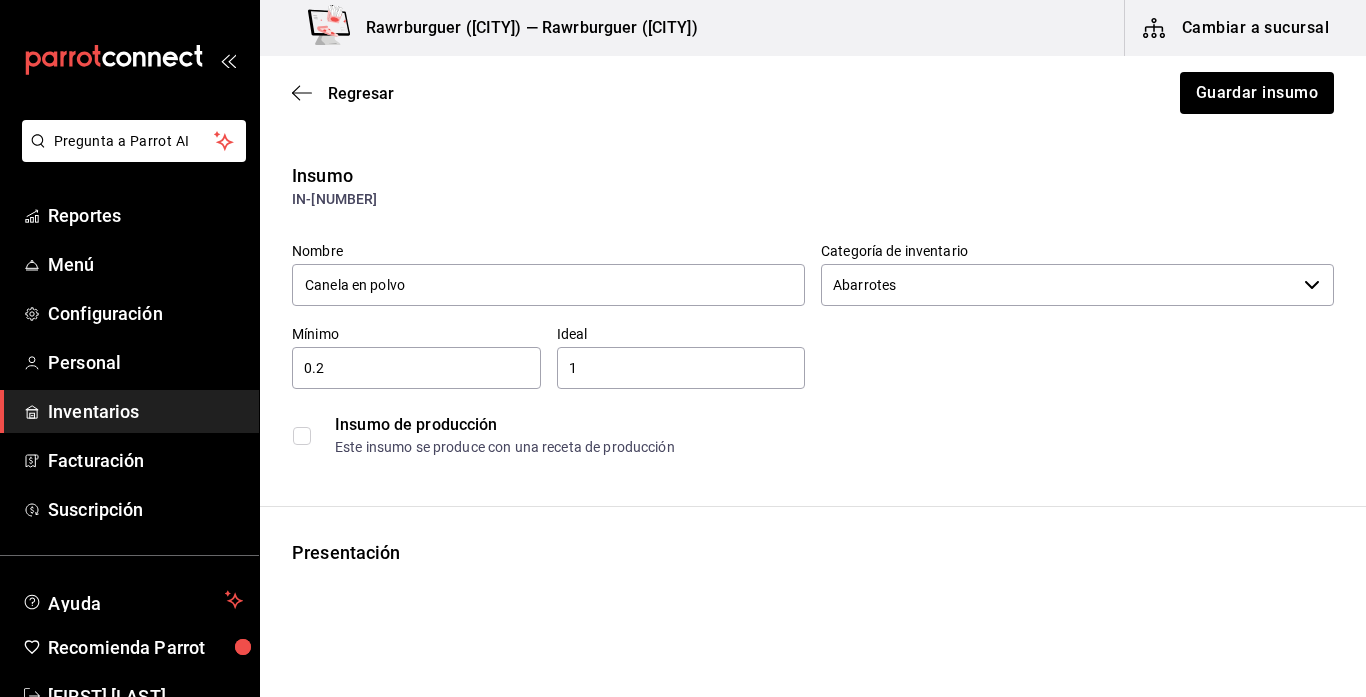 type on "Abarrotes" 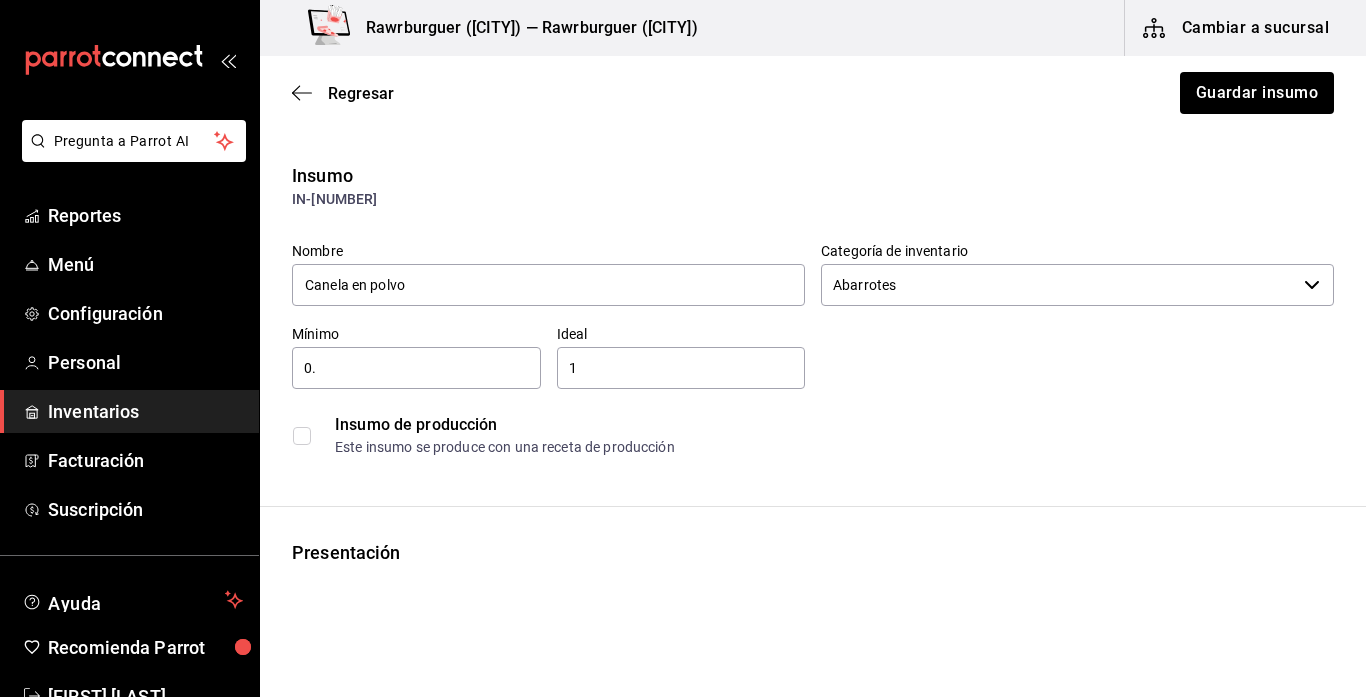 type on "0" 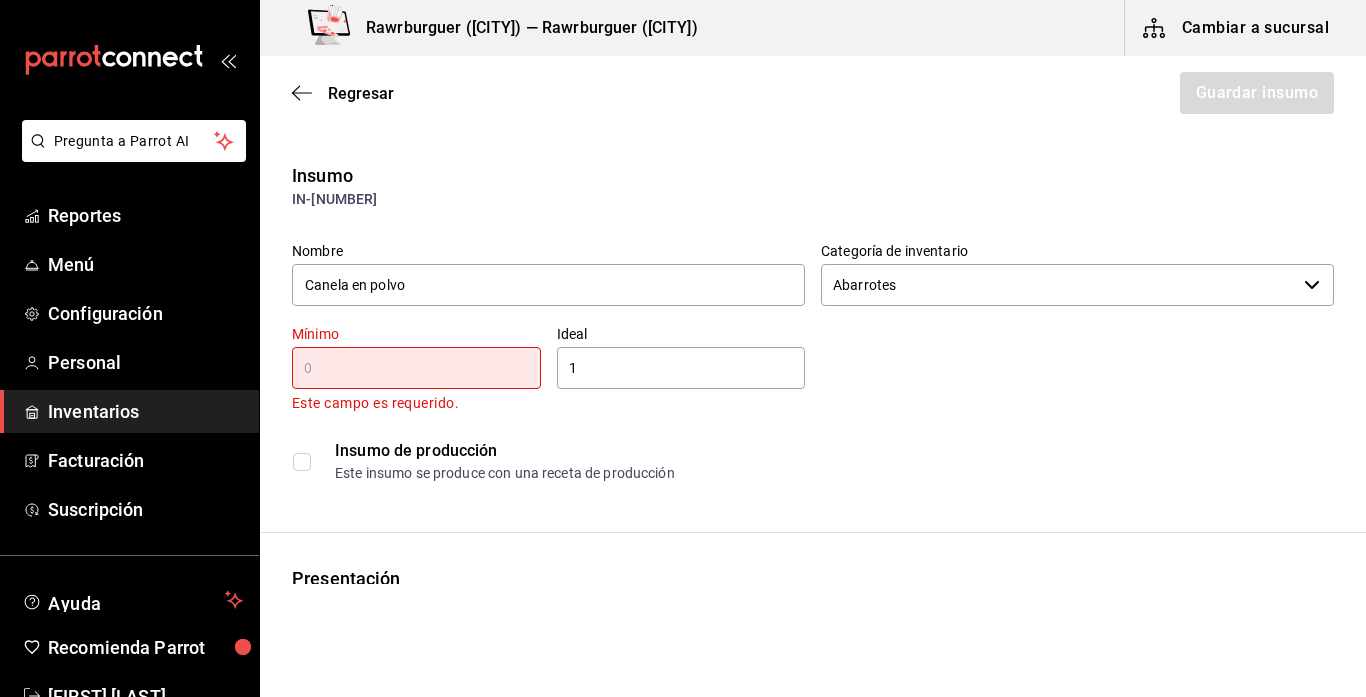 type on "1" 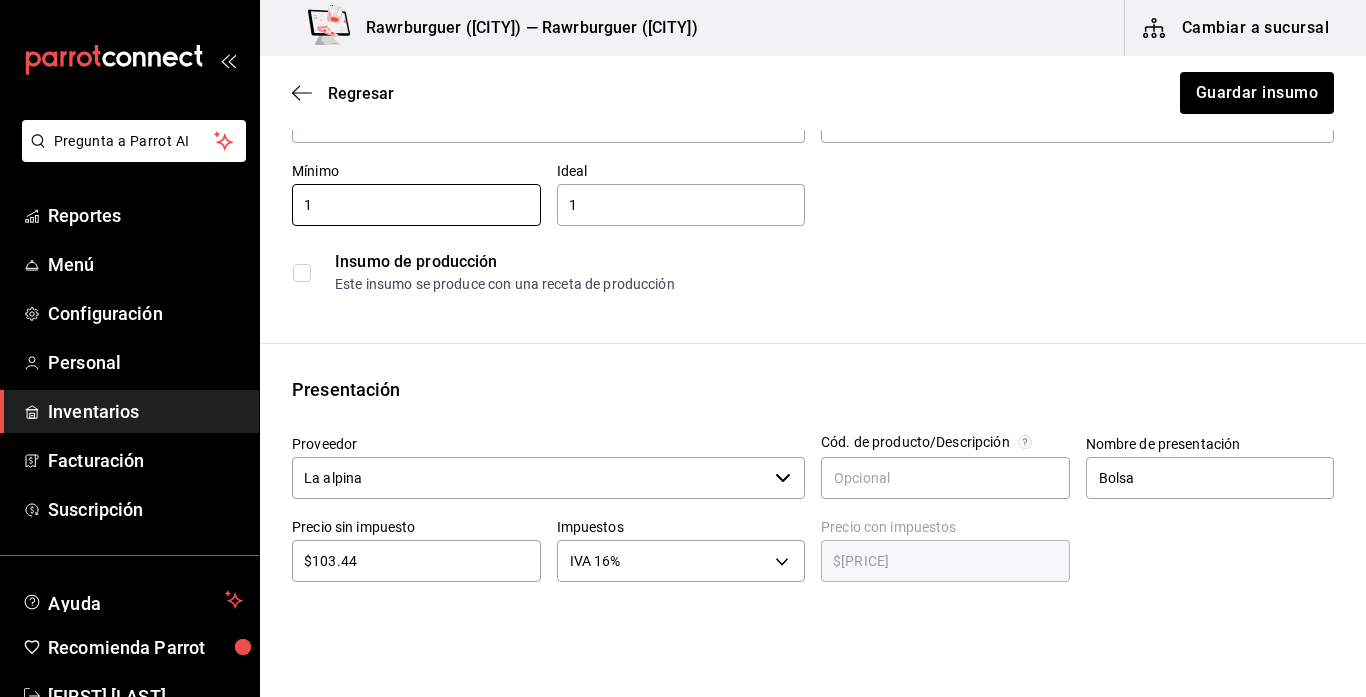 scroll, scrollTop: 0, scrollLeft: 0, axis: both 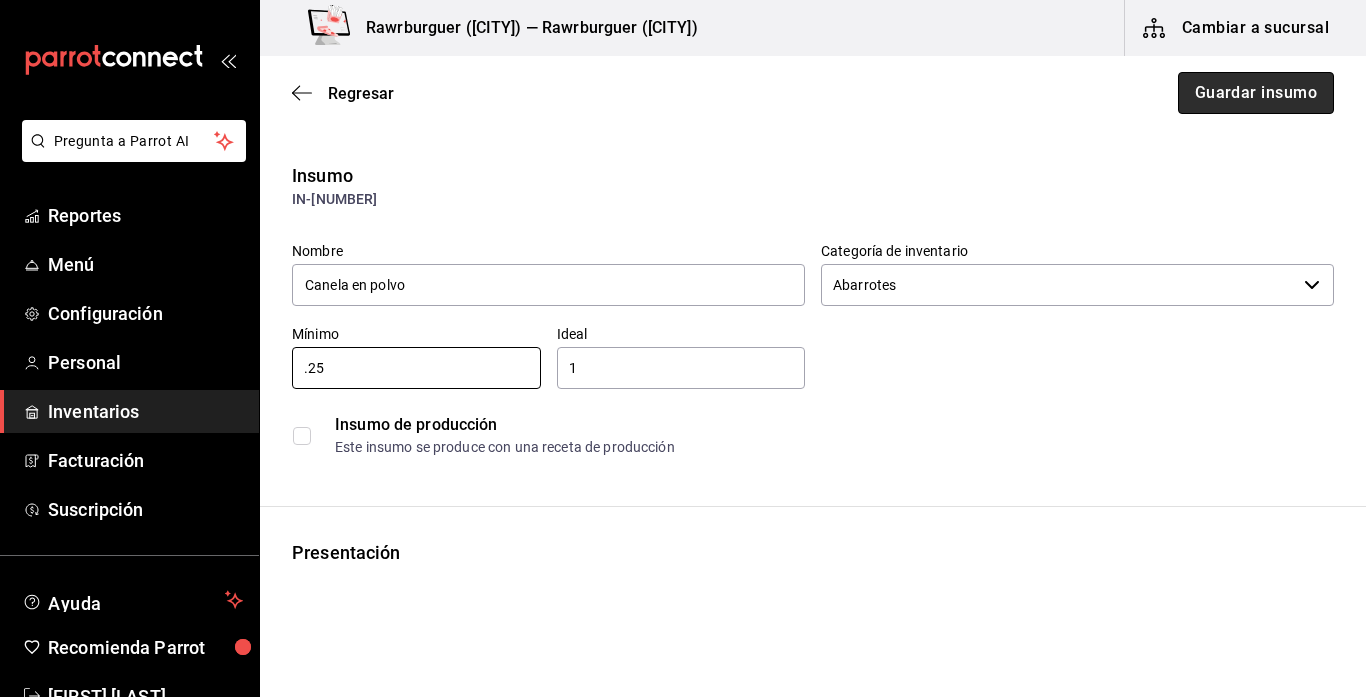 click on "Guardar insumo" at bounding box center [1256, 93] 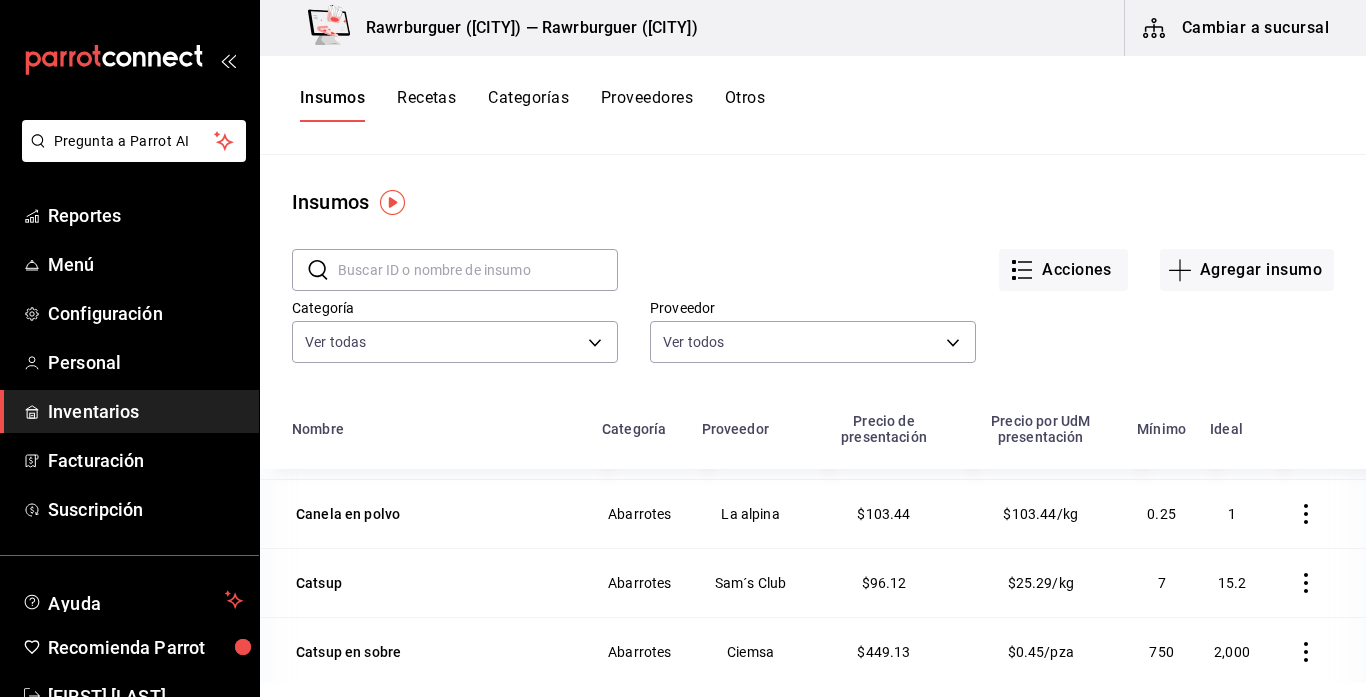 scroll, scrollTop: 1096, scrollLeft: 0, axis: vertical 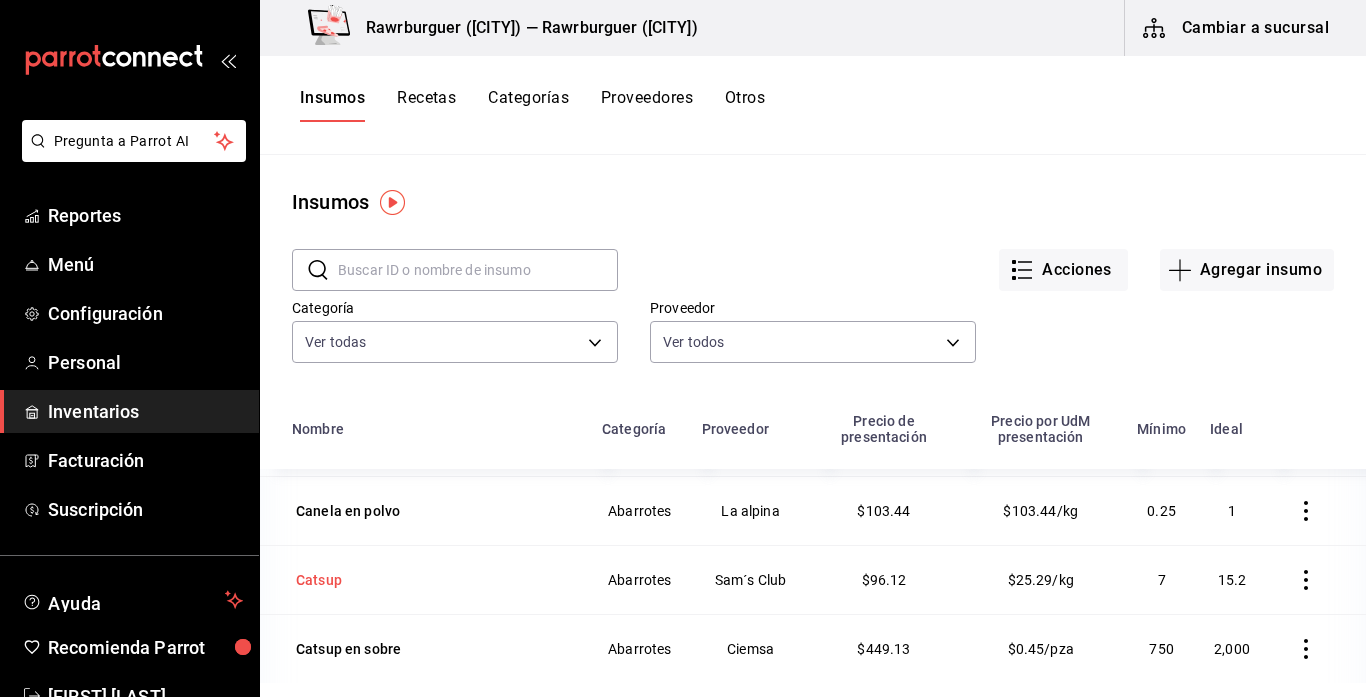 click on "Catsup" at bounding box center [319, 580] 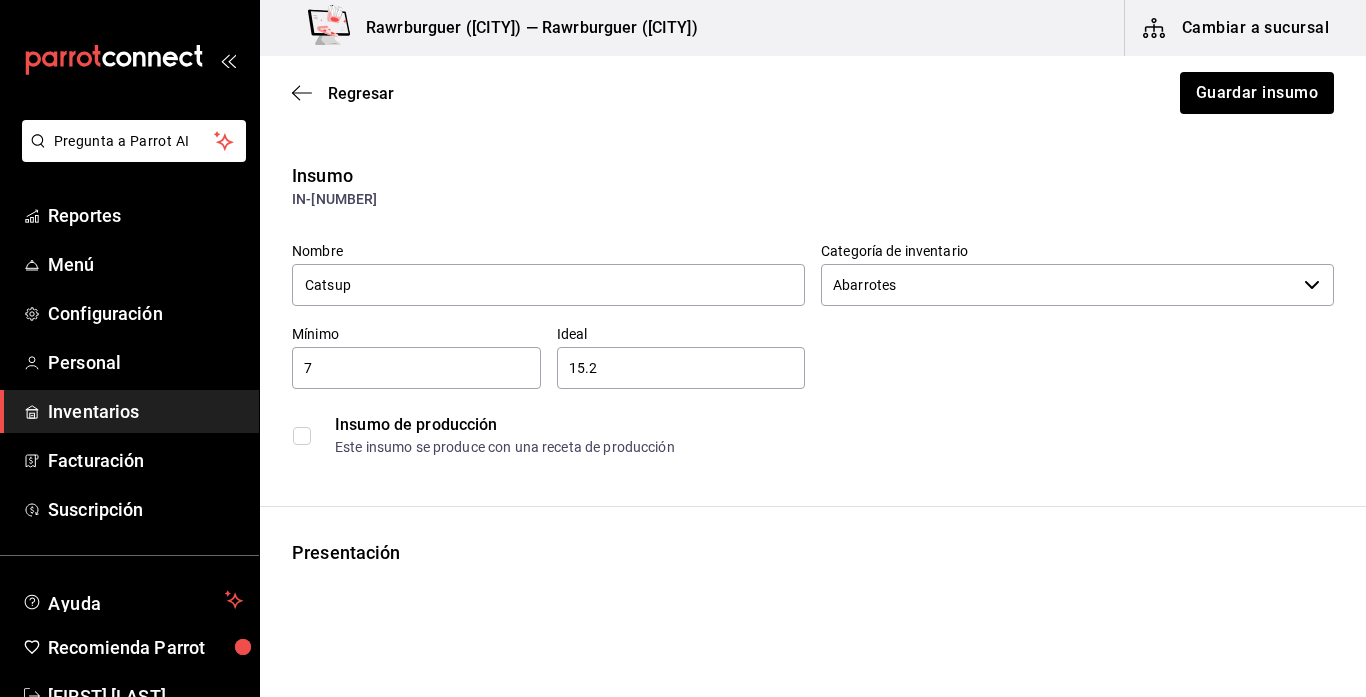click on "7" at bounding box center (416, 368) 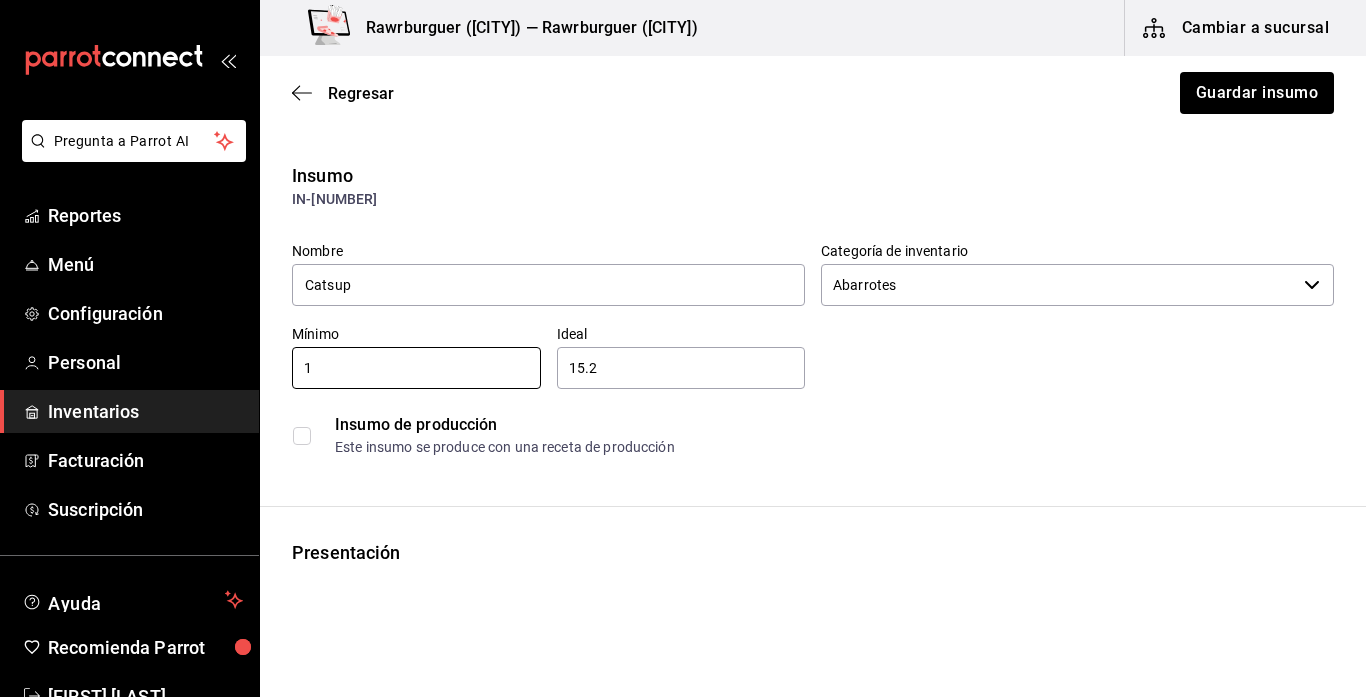 type on "1" 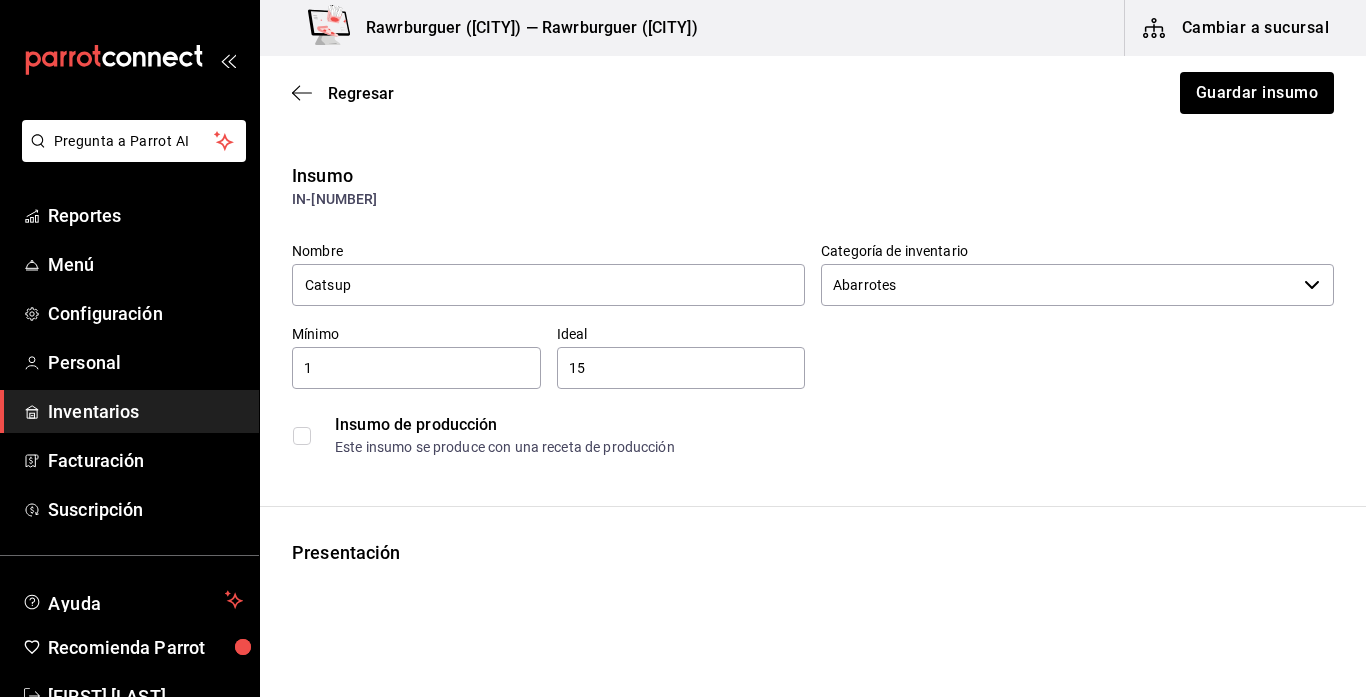 type on "1" 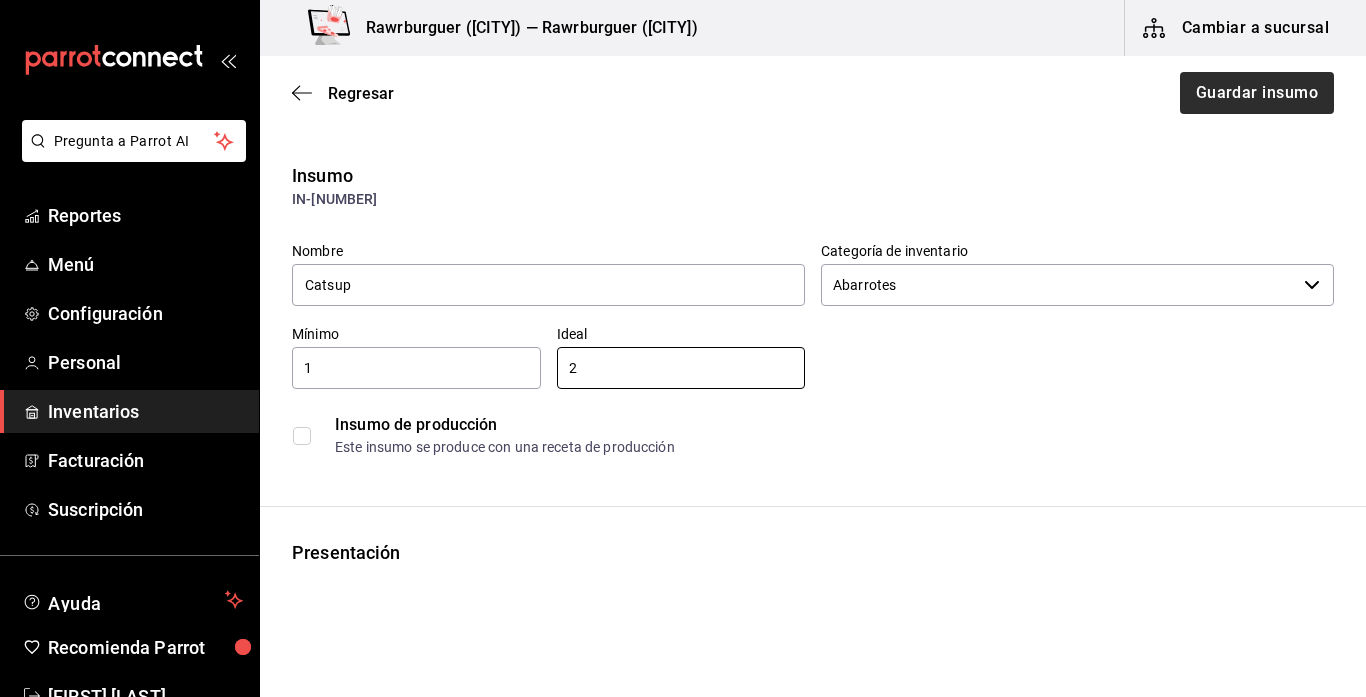 type on "2" 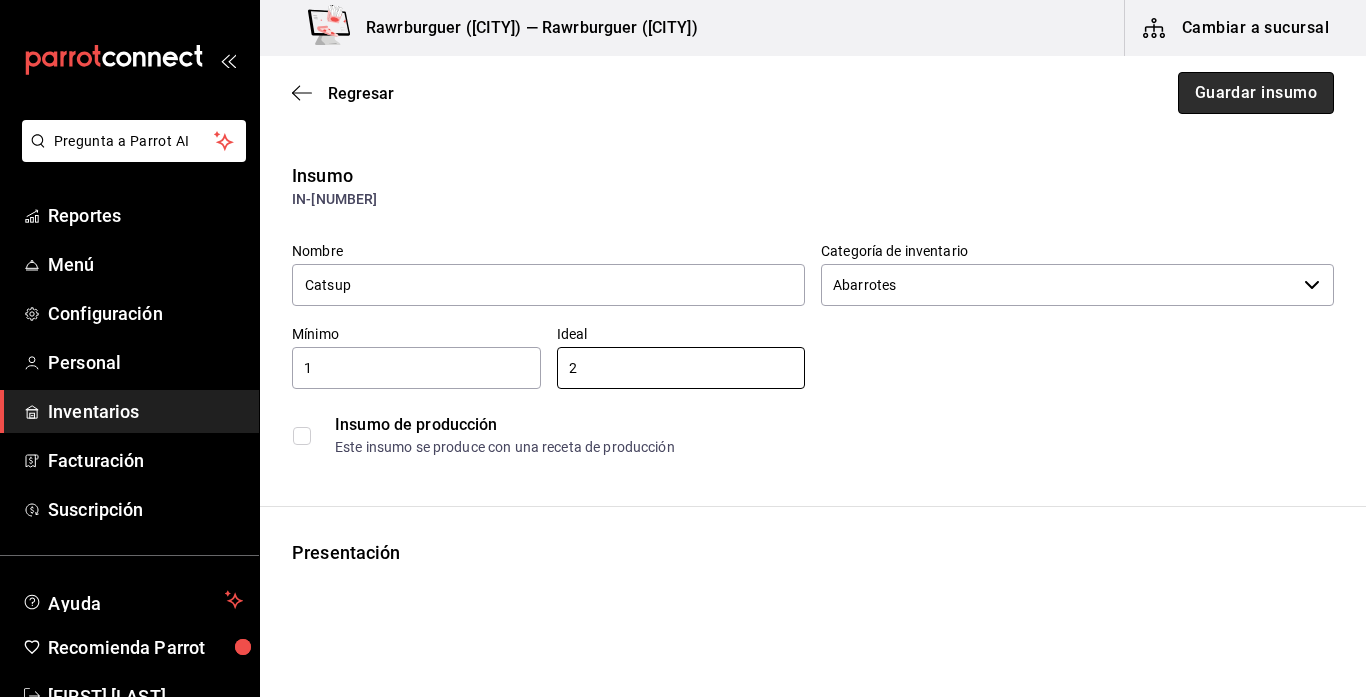 click on "Guardar insumo" at bounding box center [1256, 93] 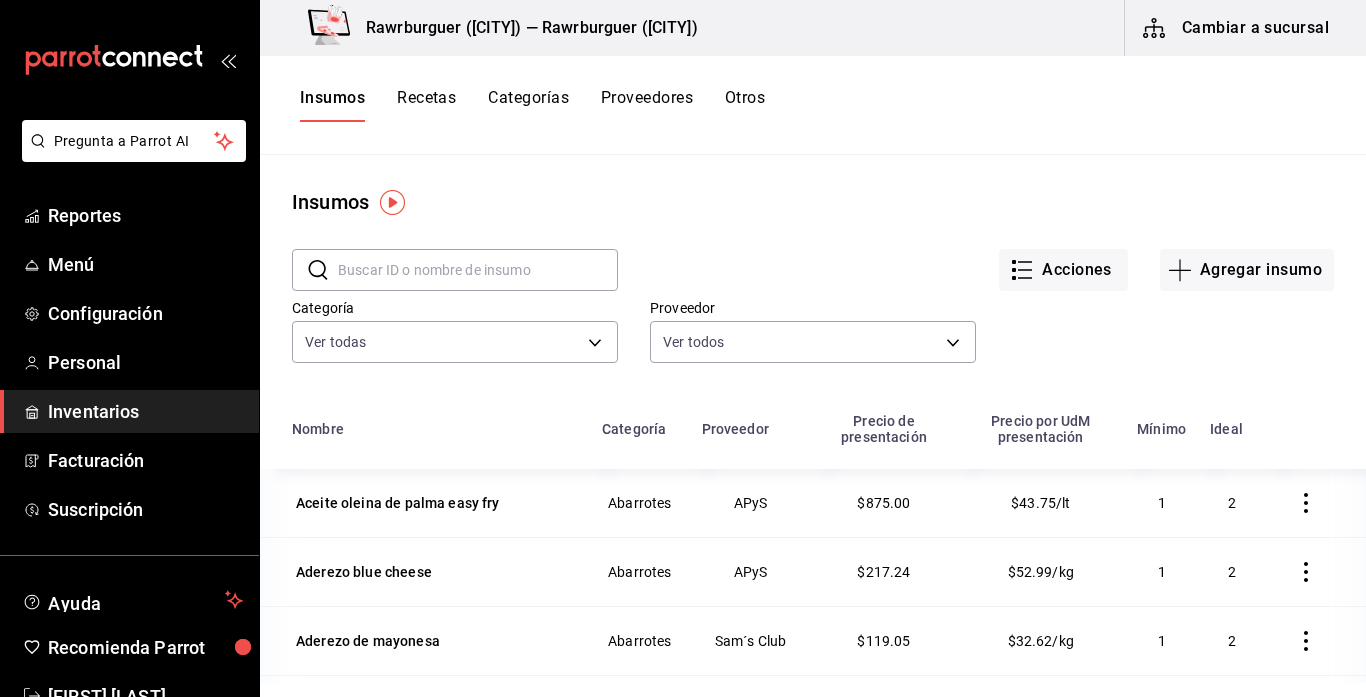 click on "Categoría" at bounding box center (640, 435) 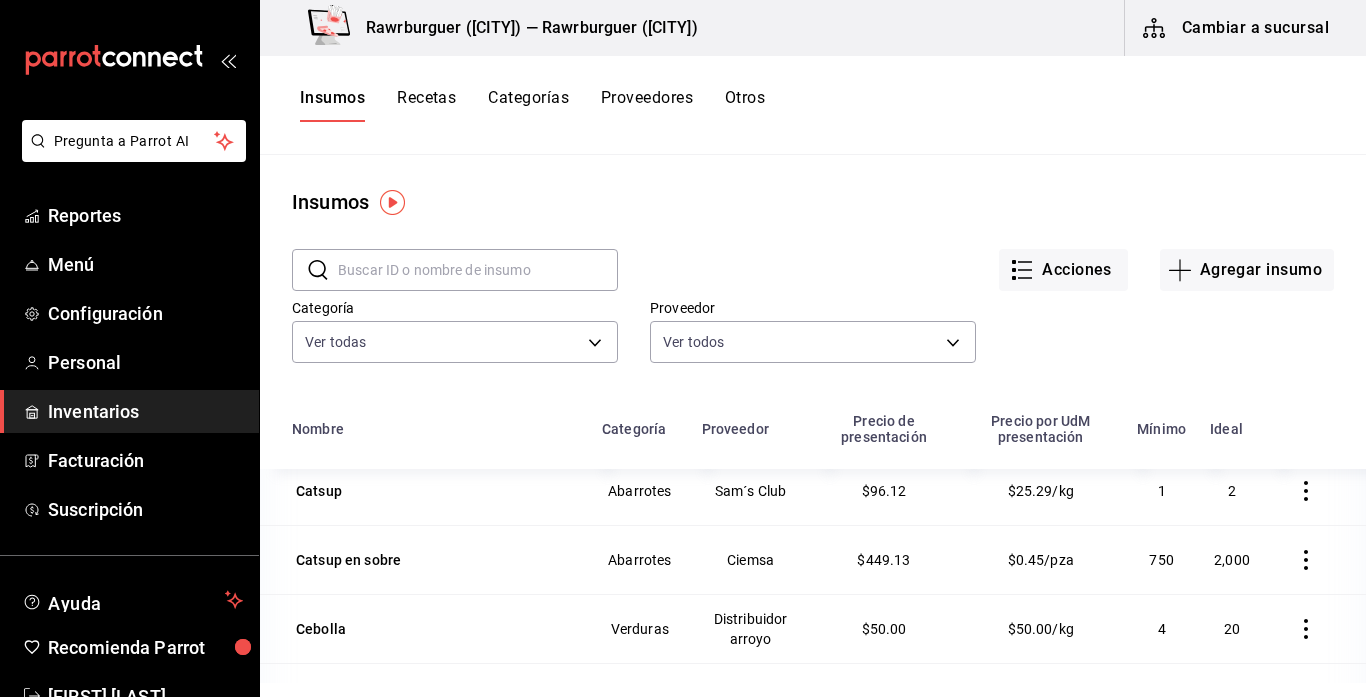 scroll, scrollTop: 1183, scrollLeft: 0, axis: vertical 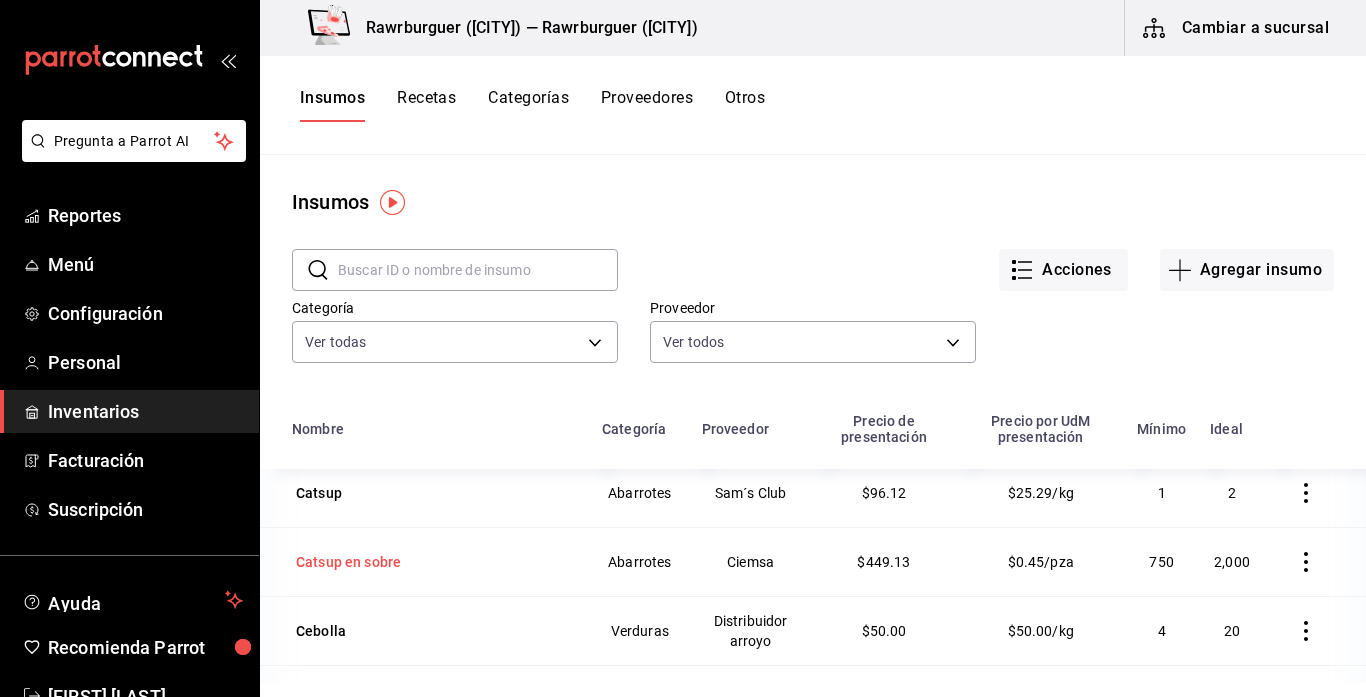 click on "Catsup en sobre" at bounding box center (348, 562) 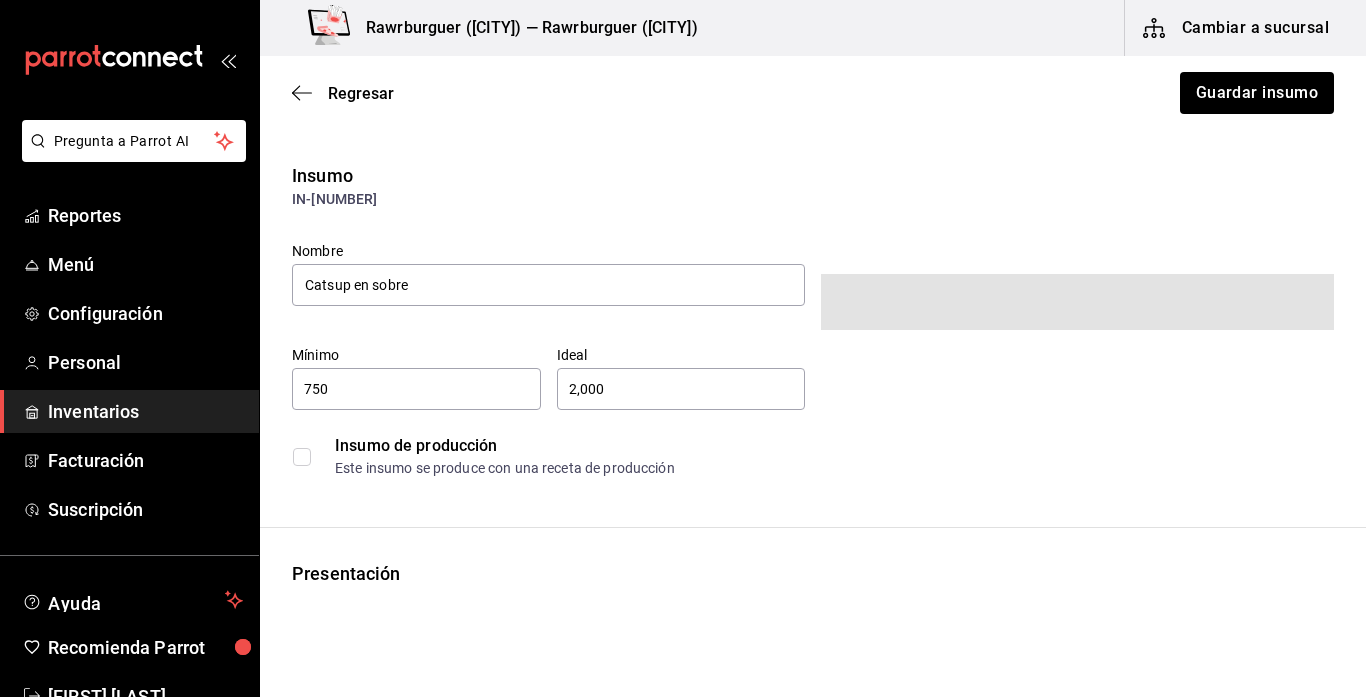 scroll, scrollTop: 178, scrollLeft: 0, axis: vertical 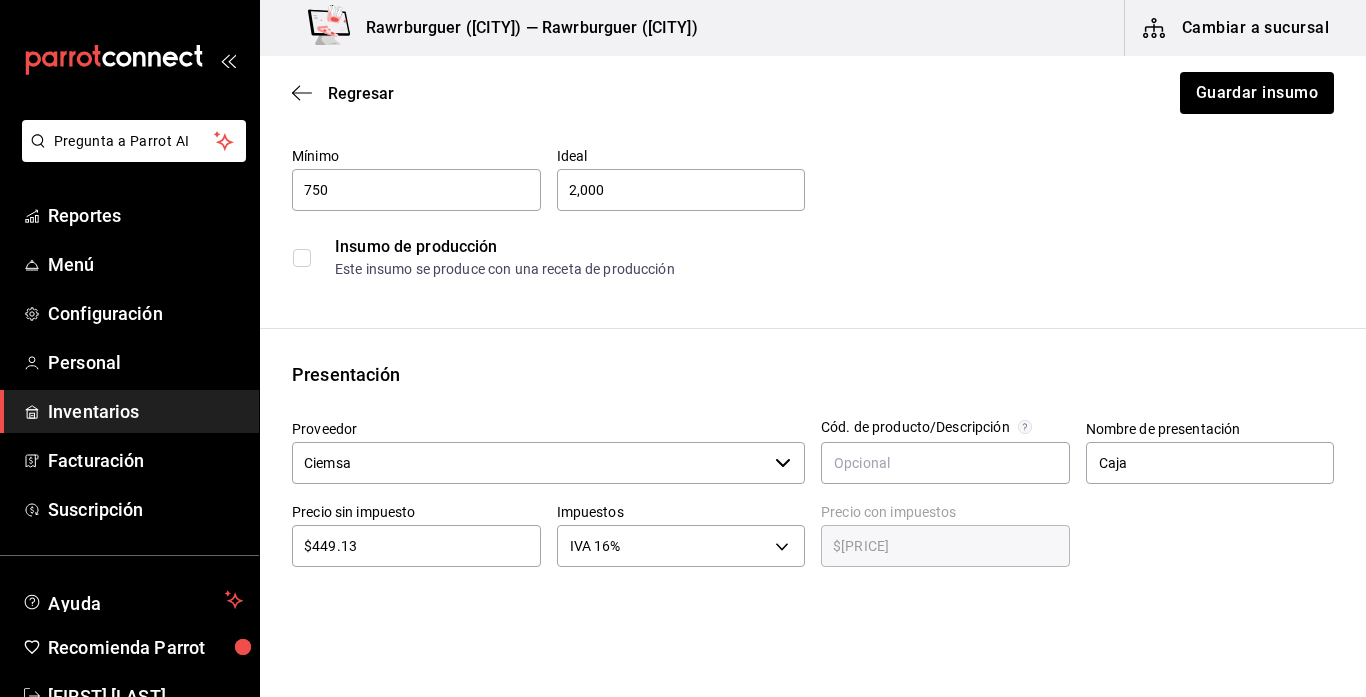 type on "$520.99" 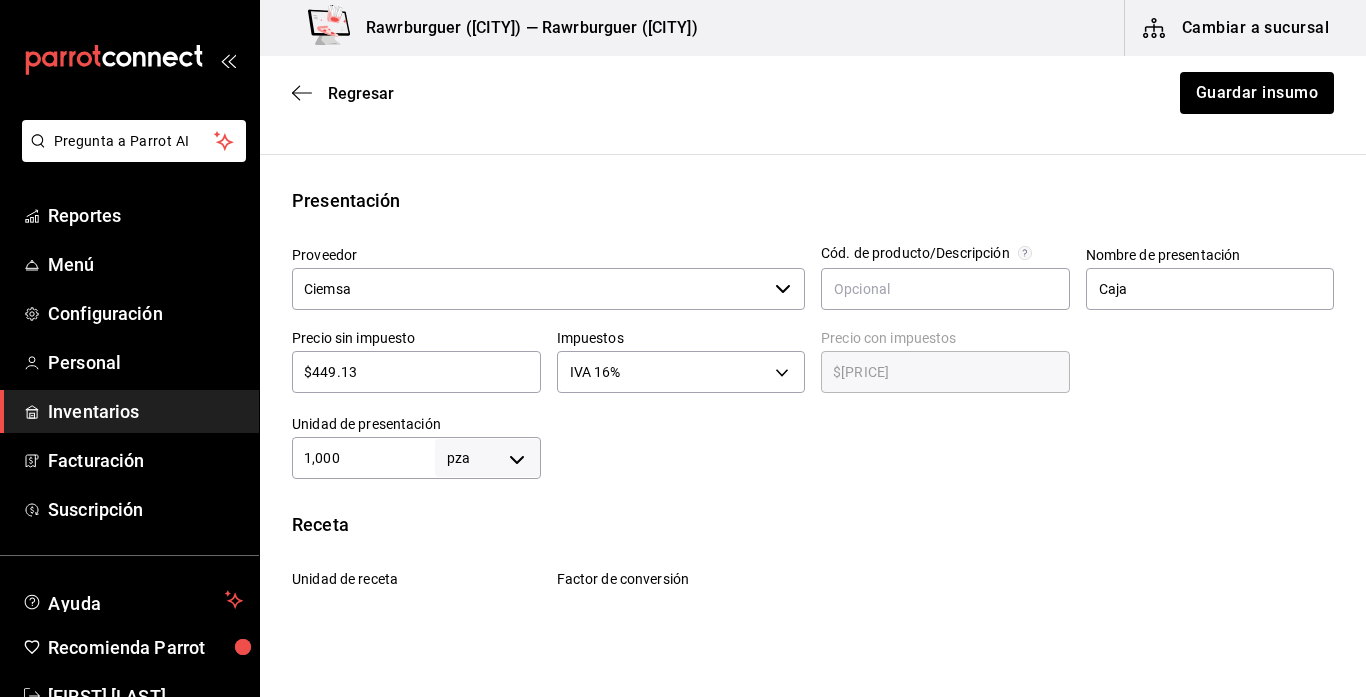 click on "Unidad de presentación" at bounding box center (416, 424) 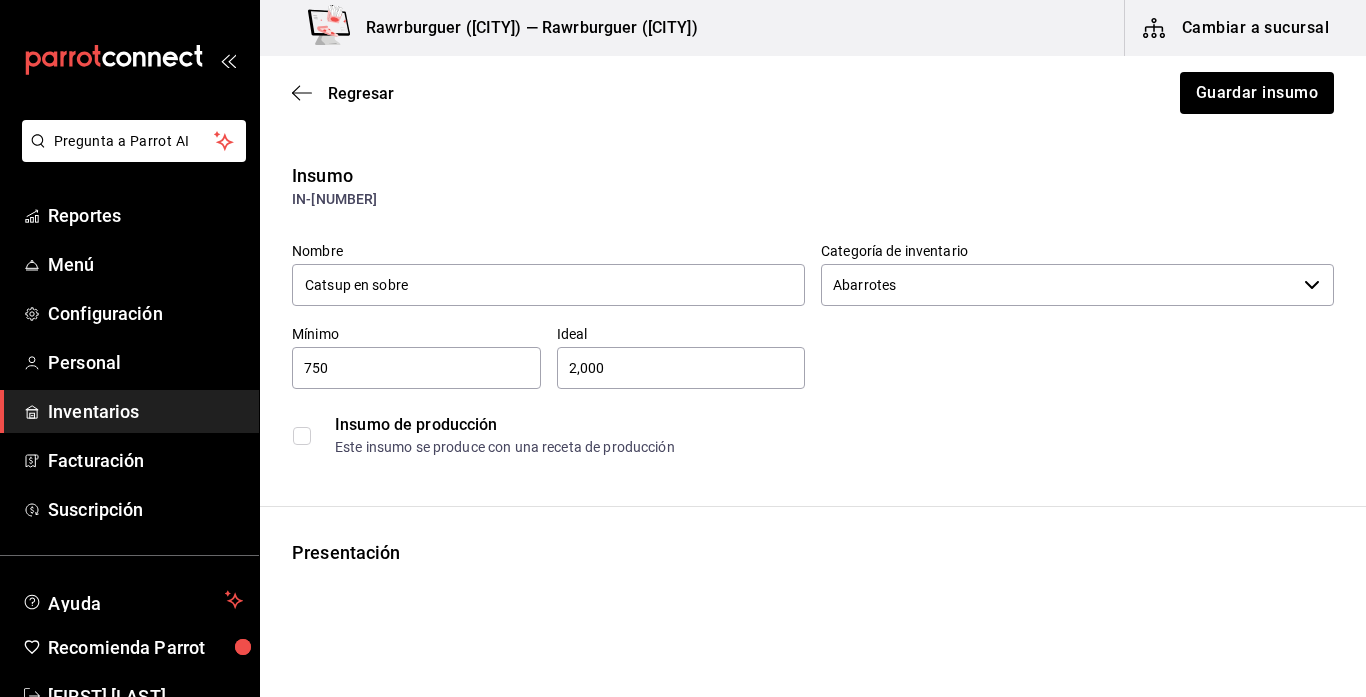 click on "750" at bounding box center [416, 368] 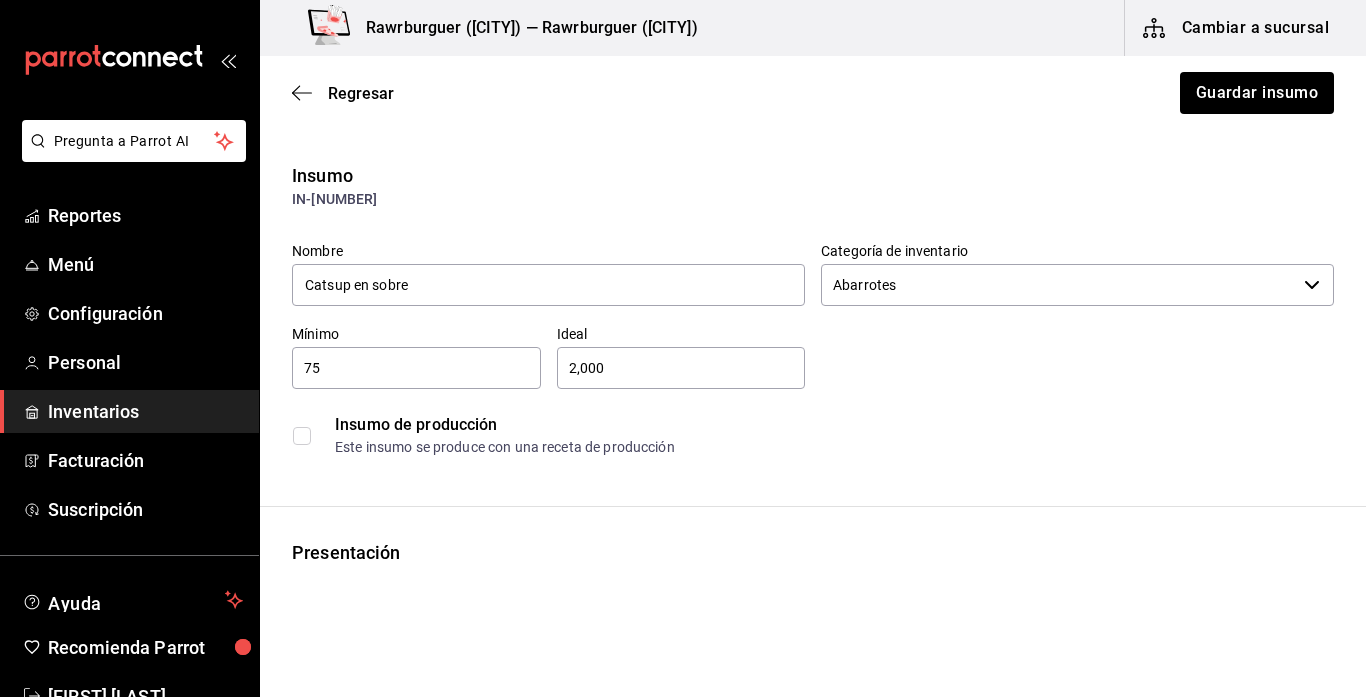 type on "7" 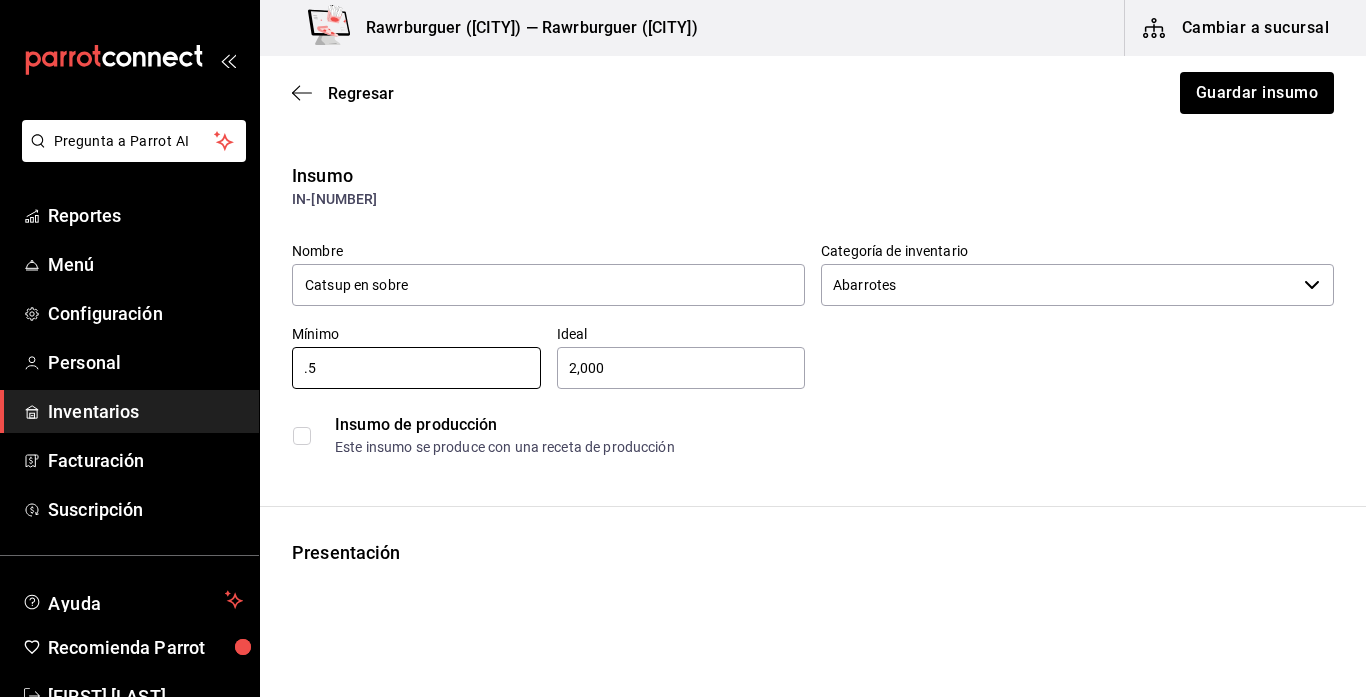 click on "2,000" at bounding box center (681, 368) 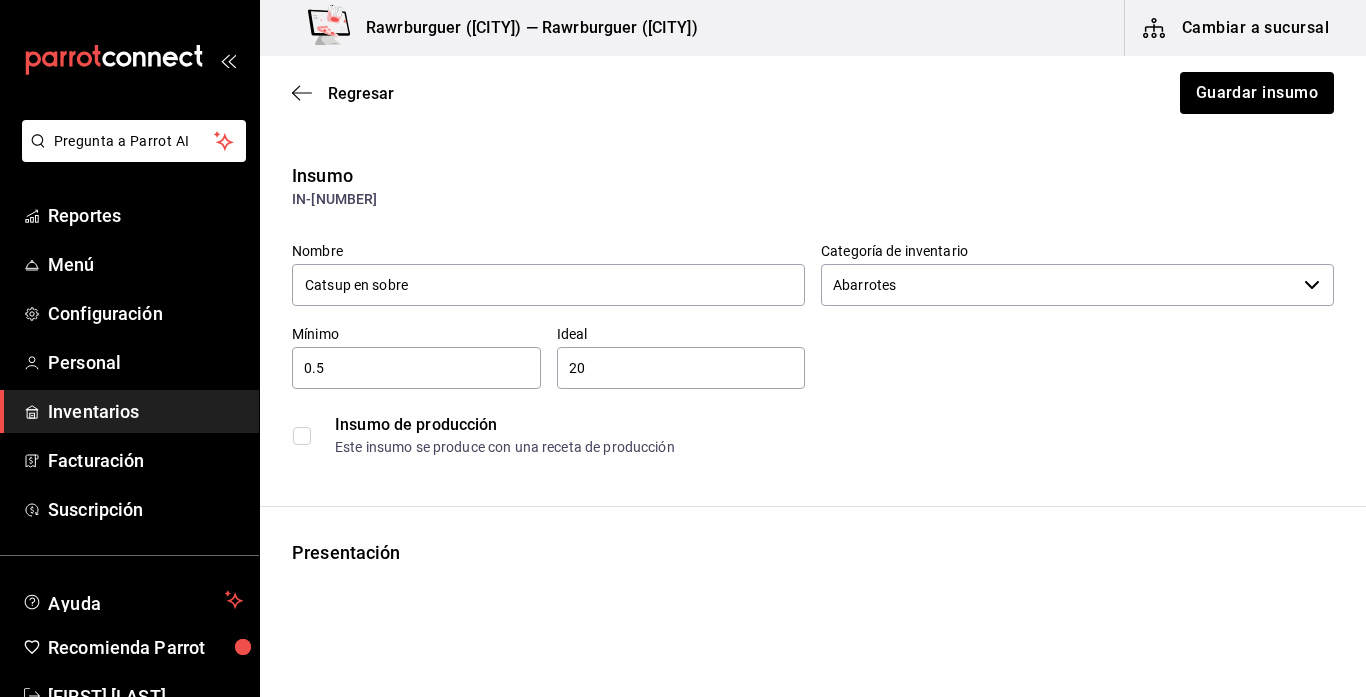 type on "2" 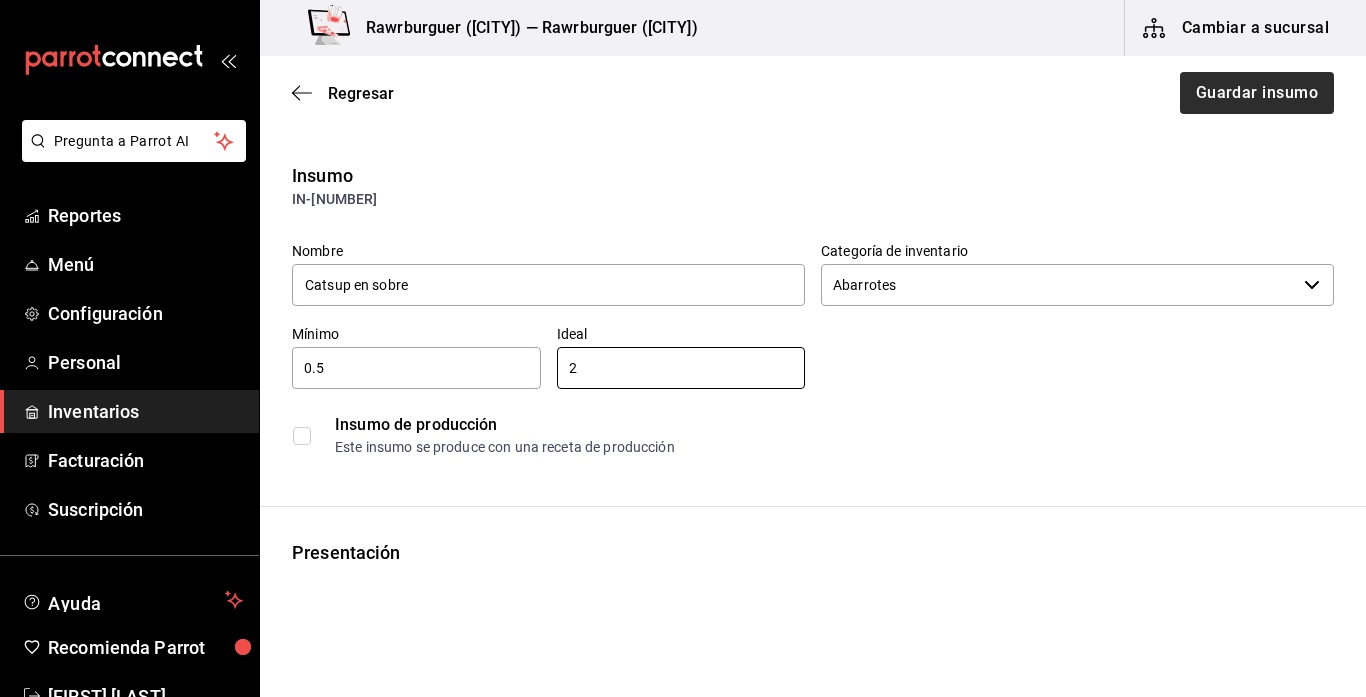 type on "2" 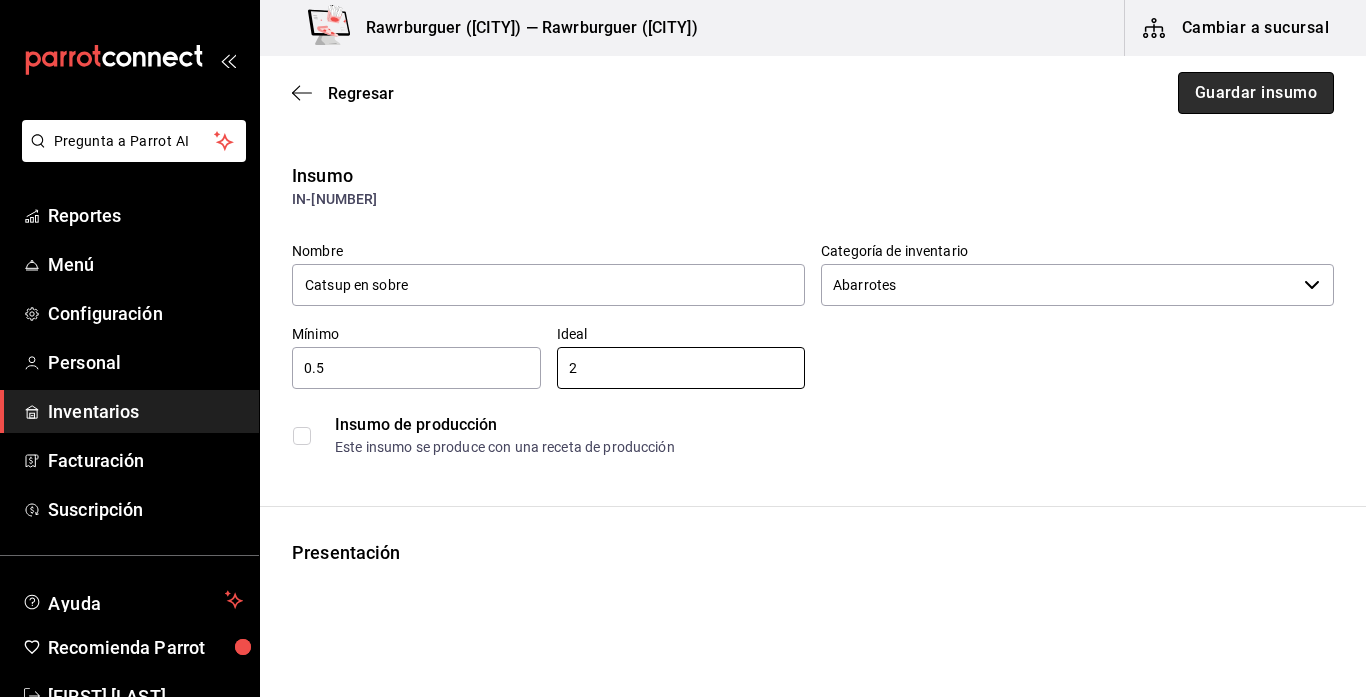 click on "Guardar insumo" at bounding box center [1256, 93] 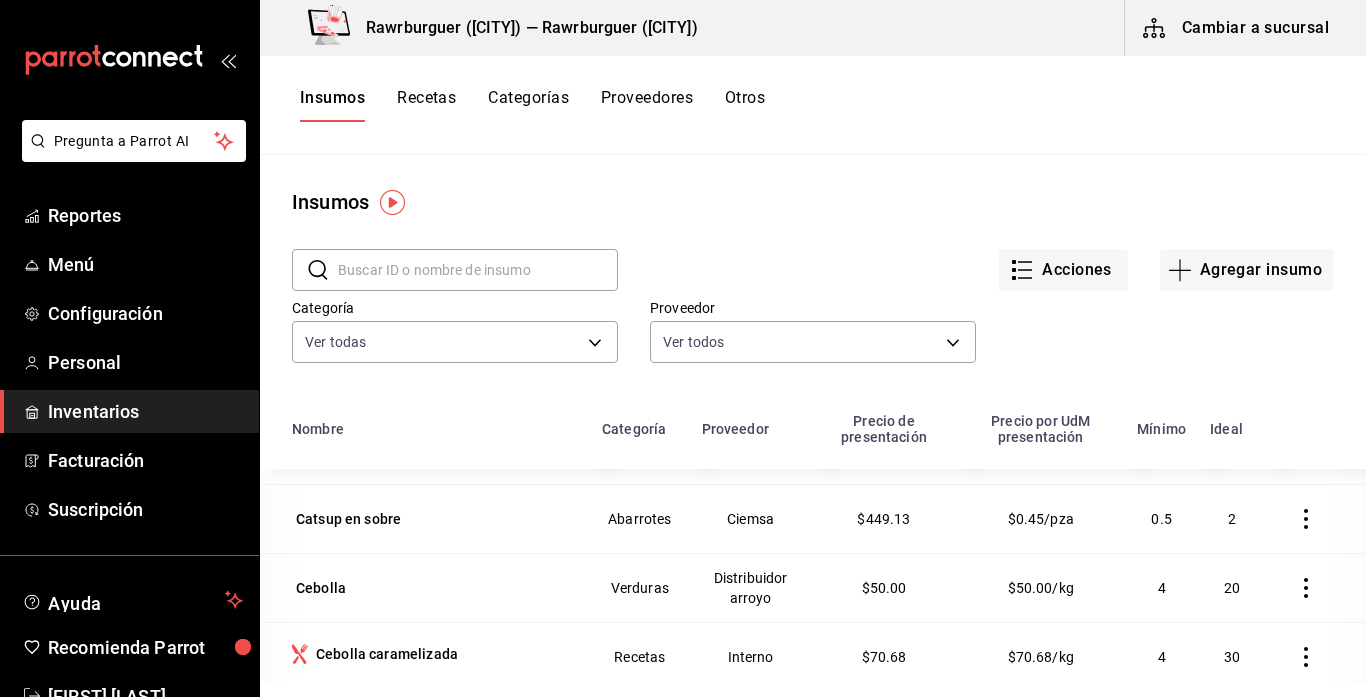 scroll, scrollTop: 1228, scrollLeft: 0, axis: vertical 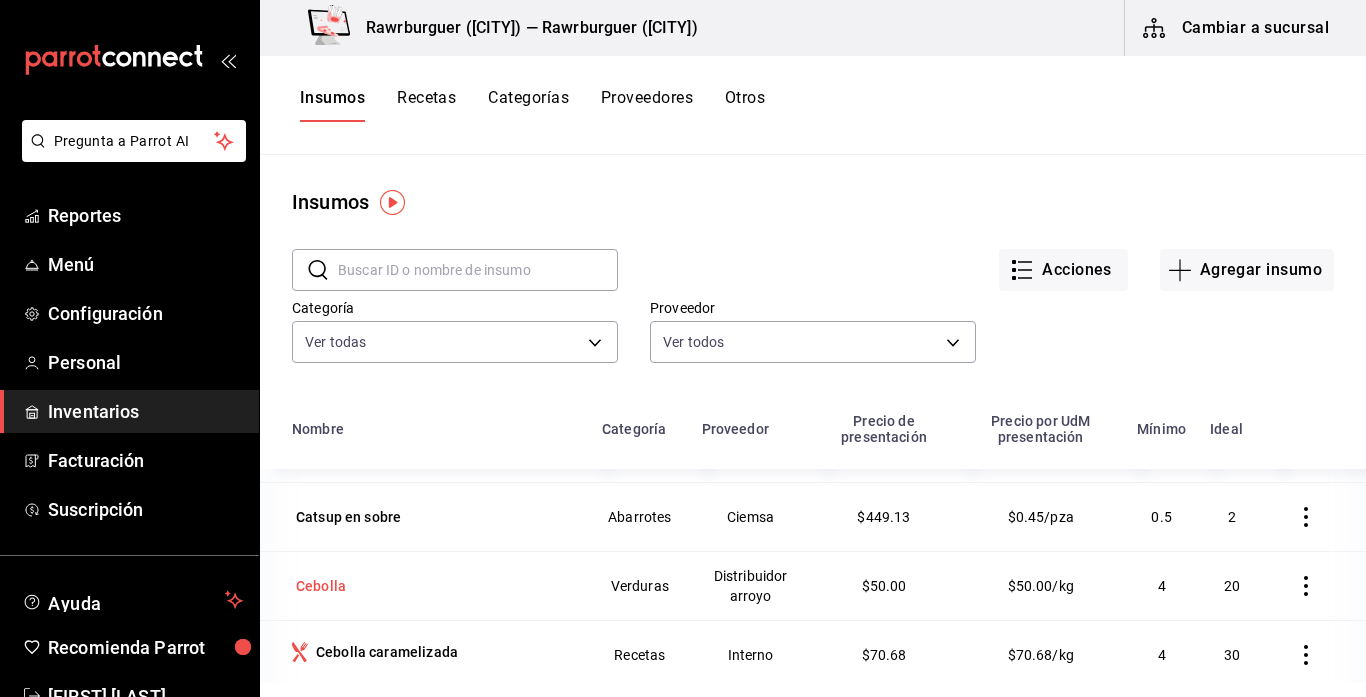 click on "Cebolla" at bounding box center [321, 586] 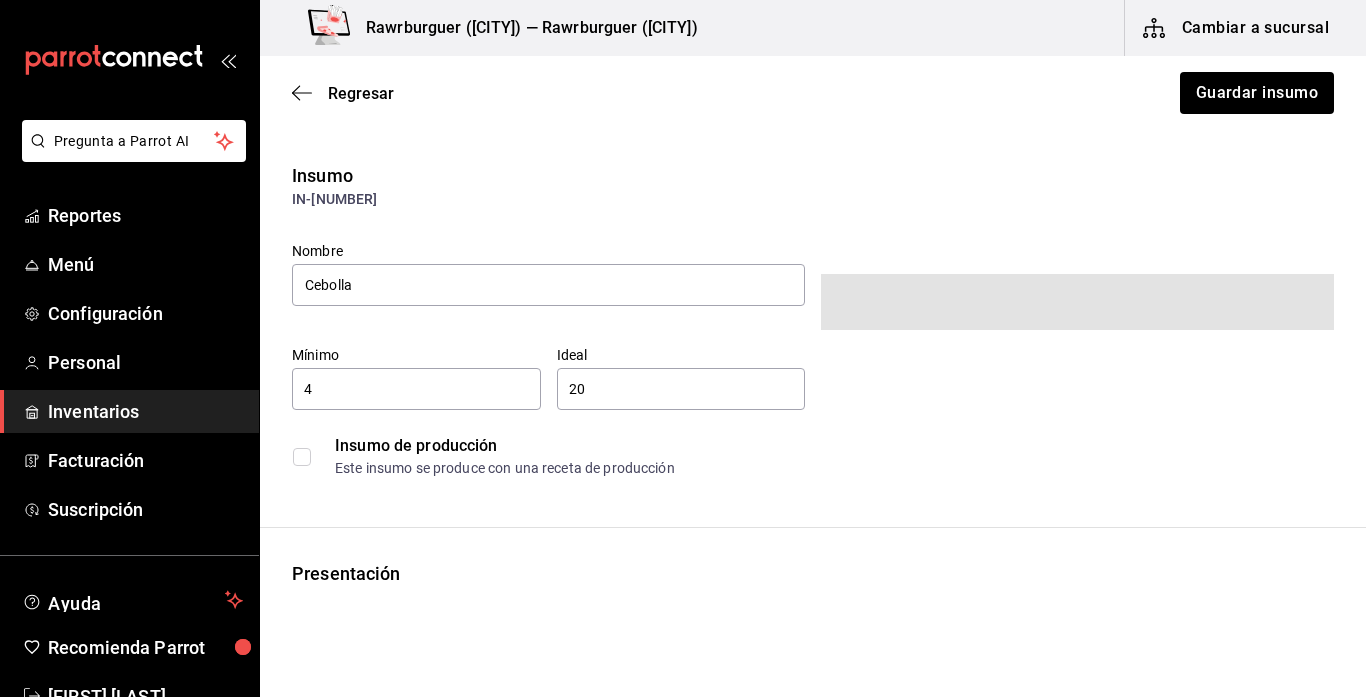 click on "4 ​" at bounding box center [416, 389] 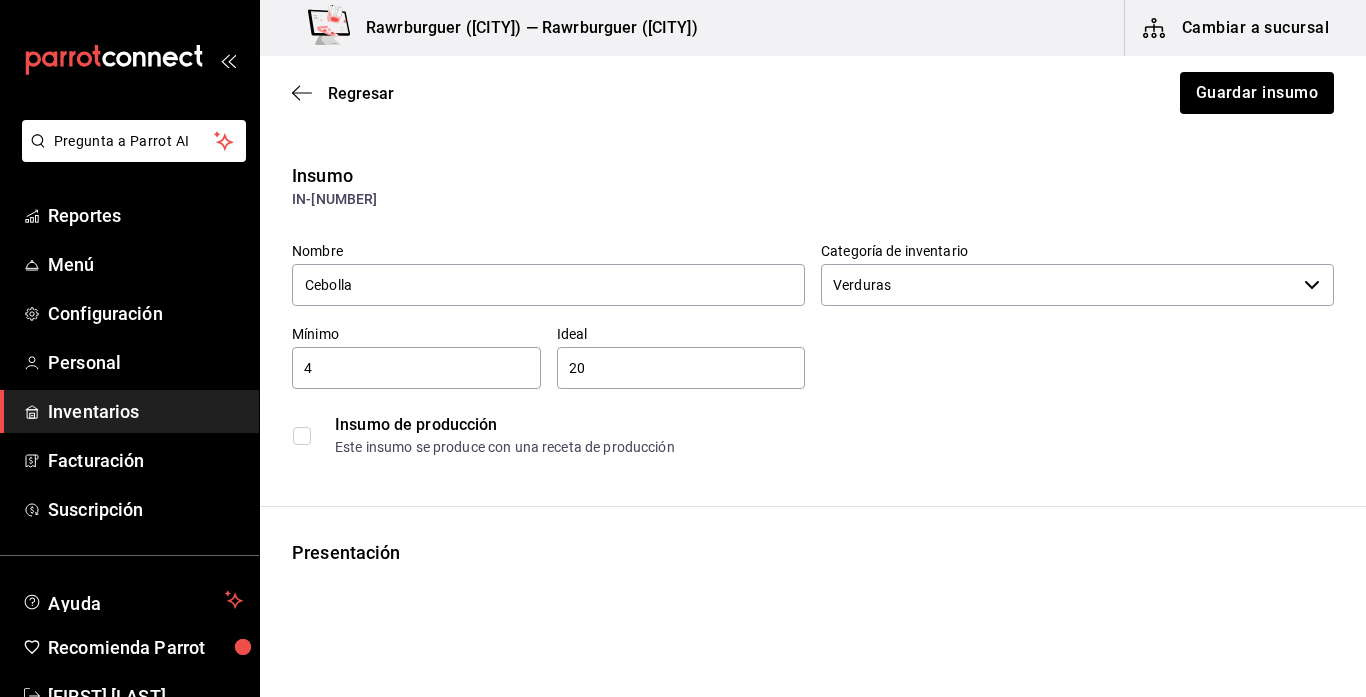 type 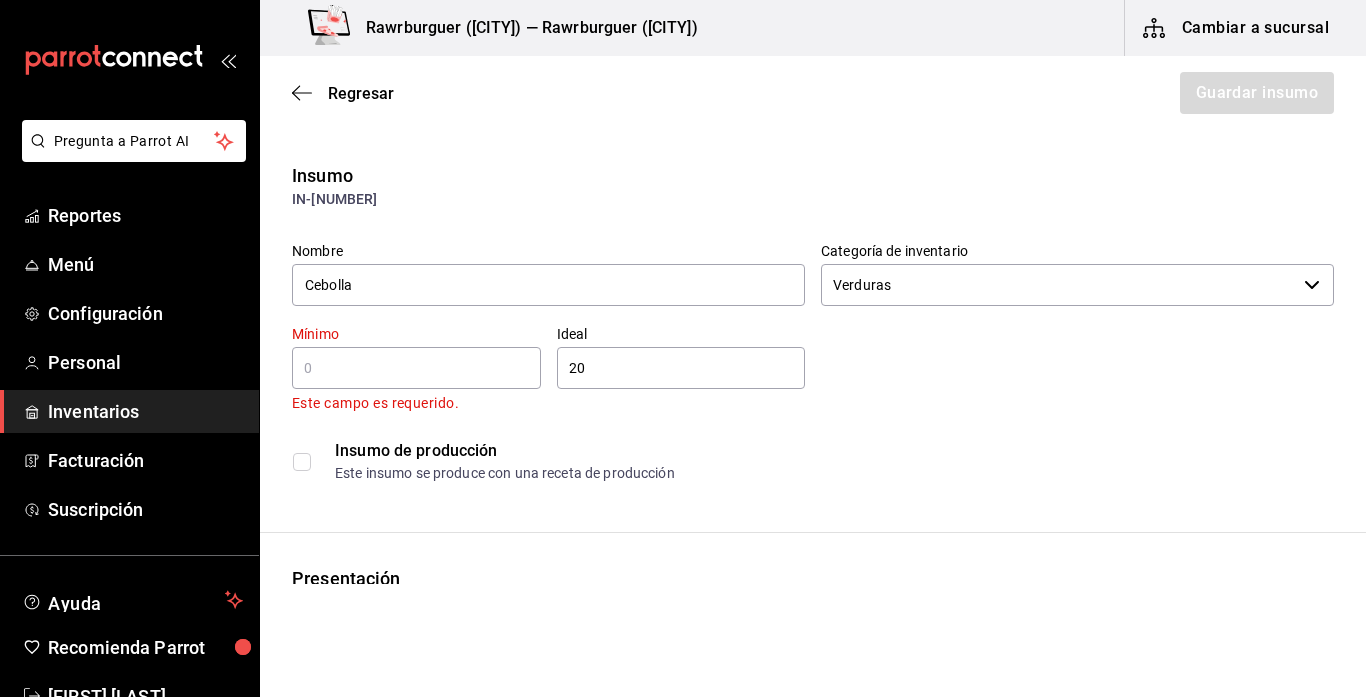 type on "Distribuidor arroyo" 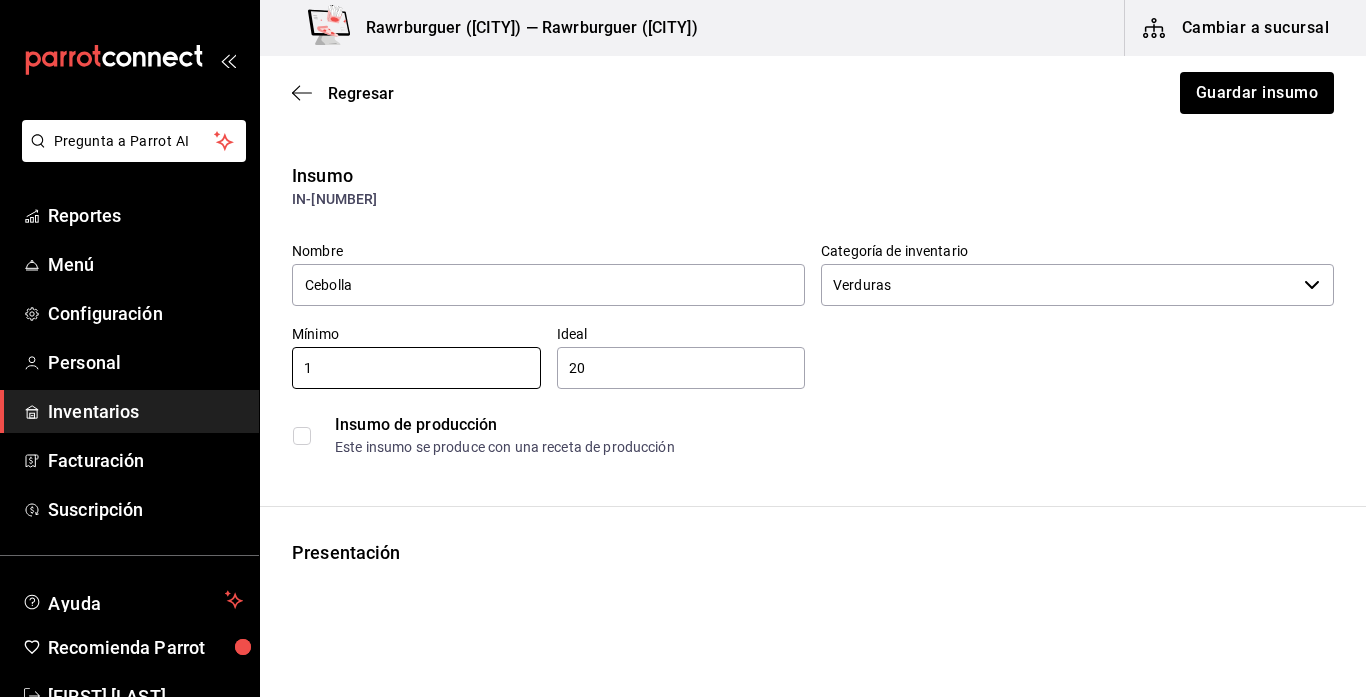 type on "1" 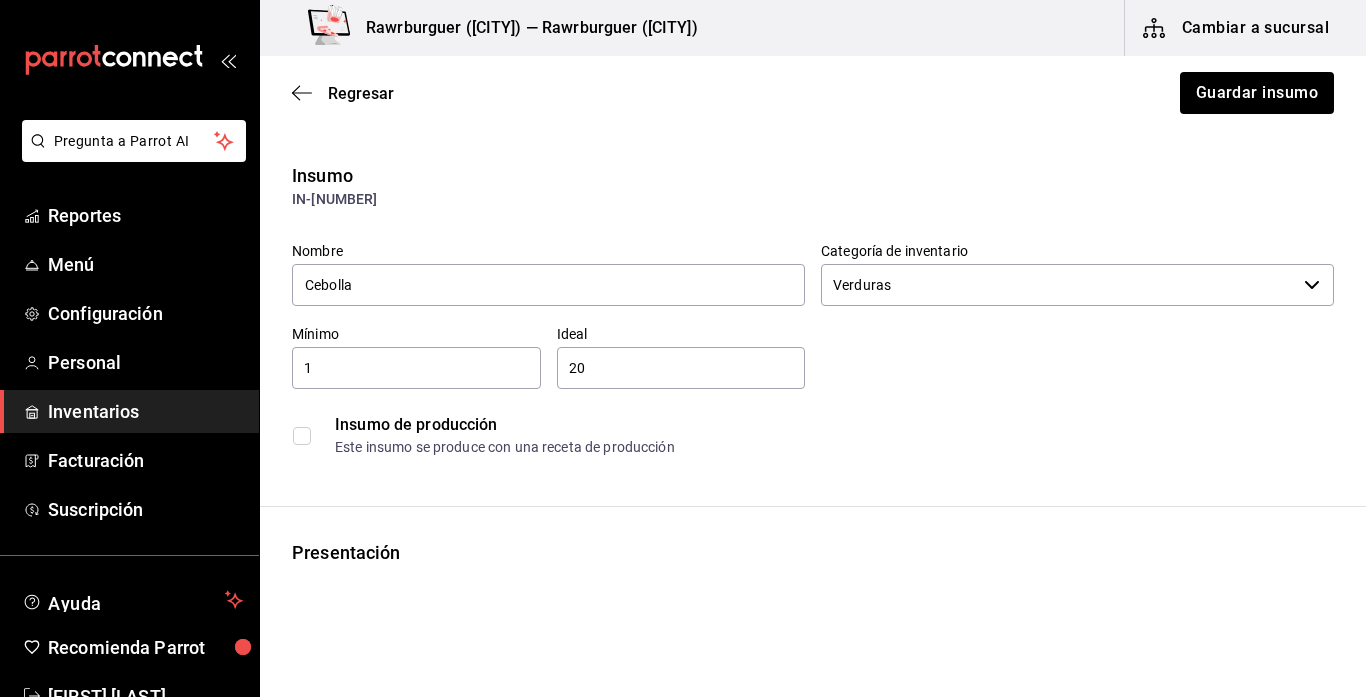 type on "2" 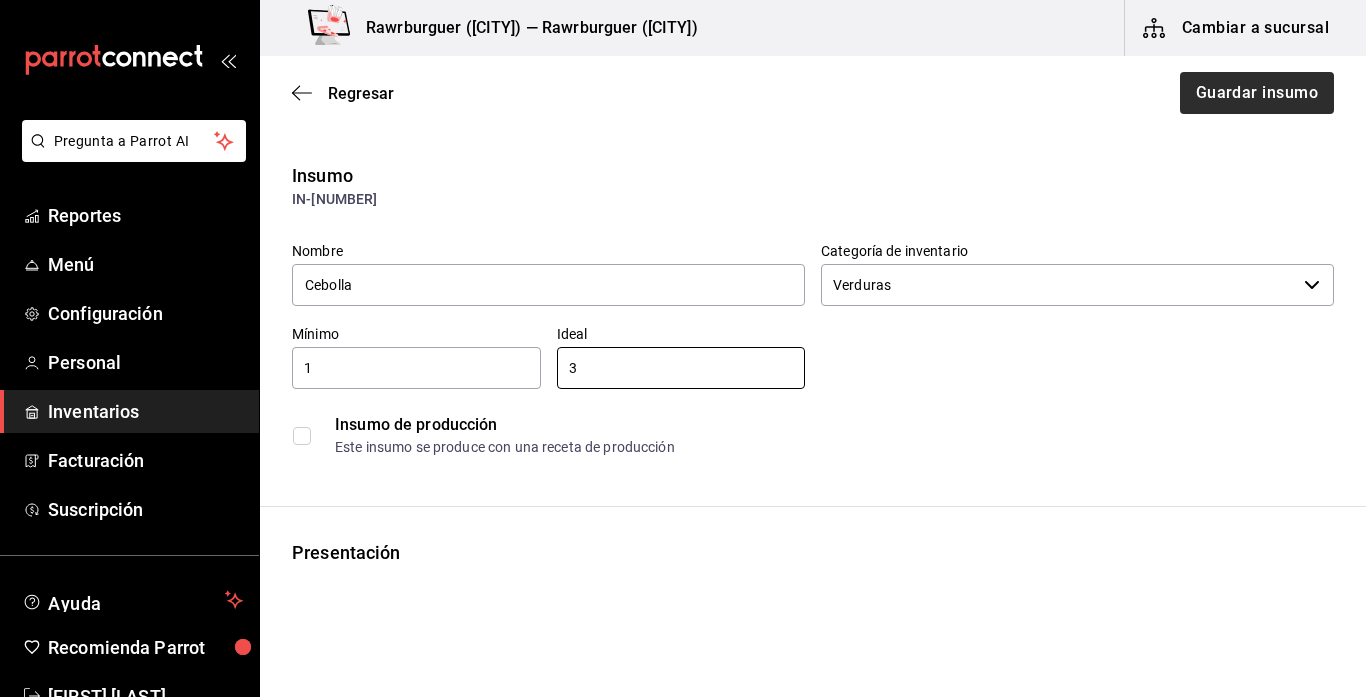 type on "3" 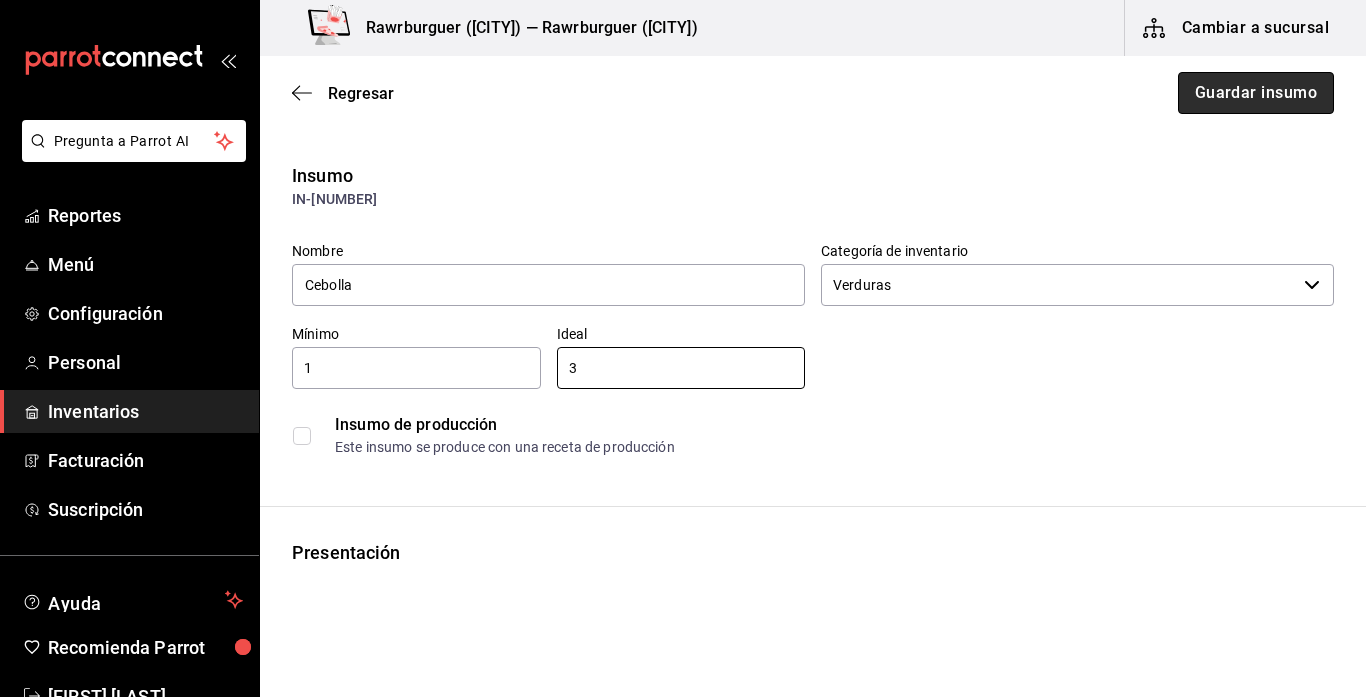 click on "Guardar insumo" at bounding box center (1256, 93) 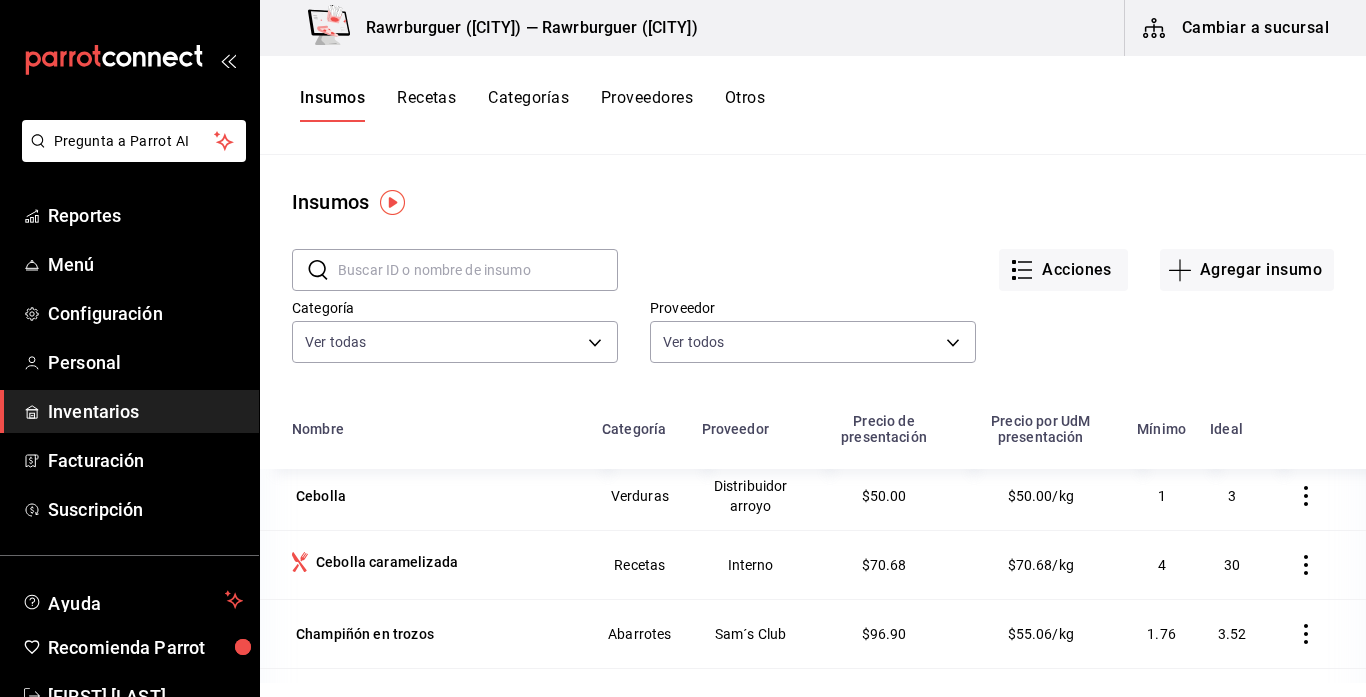 scroll, scrollTop: 1323, scrollLeft: 0, axis: vertical 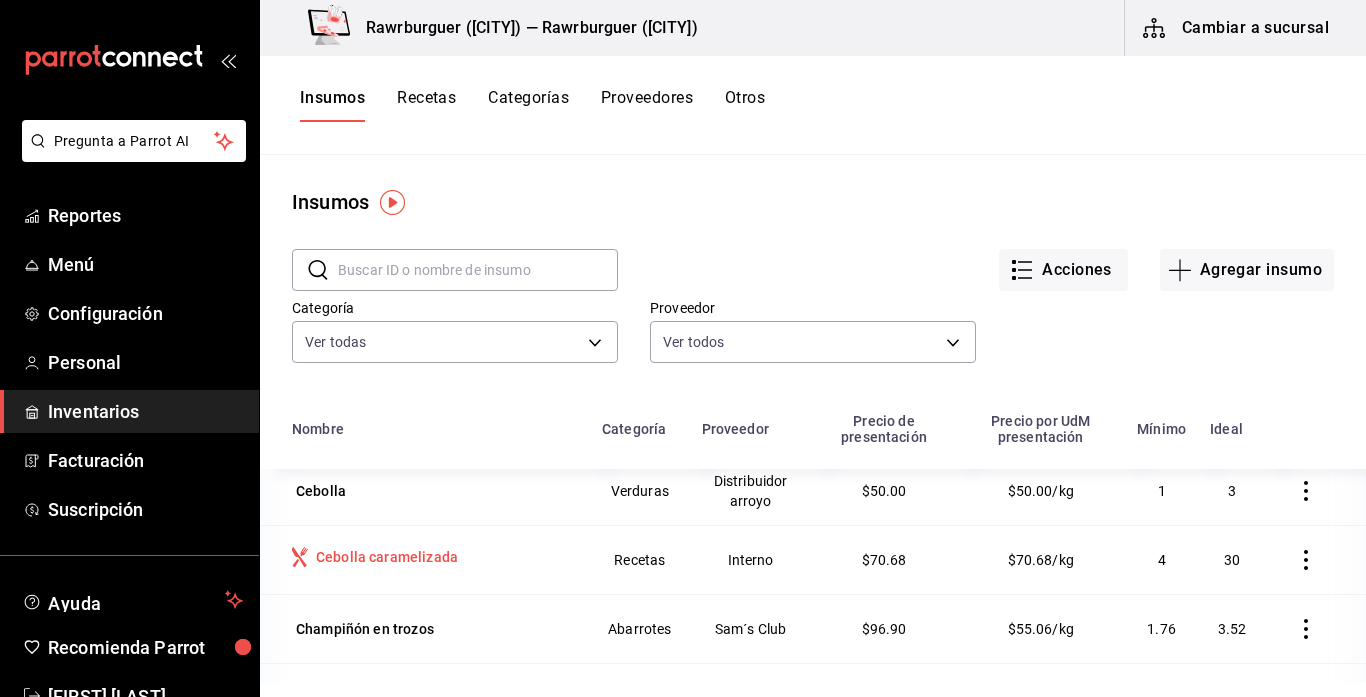 click on "Cebolla caramelizada" at bounding box center [387, 557] 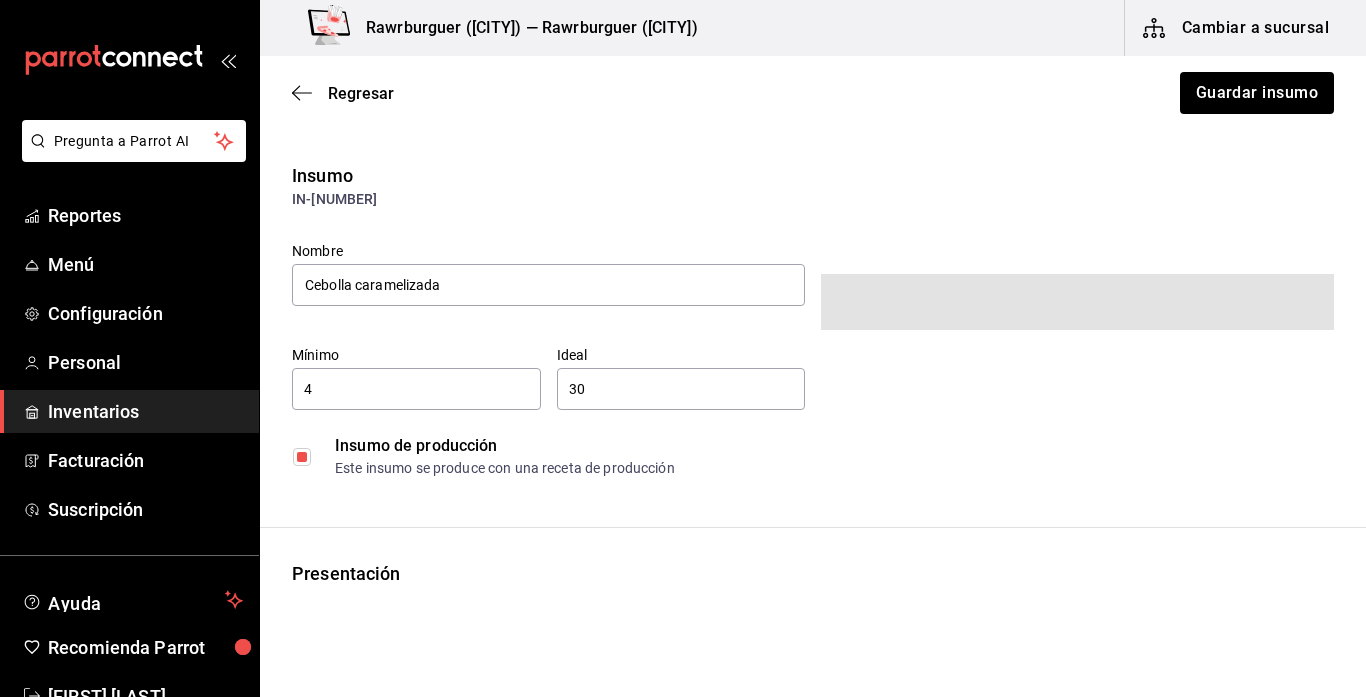 click on "4" at bounding box center (416, 389) 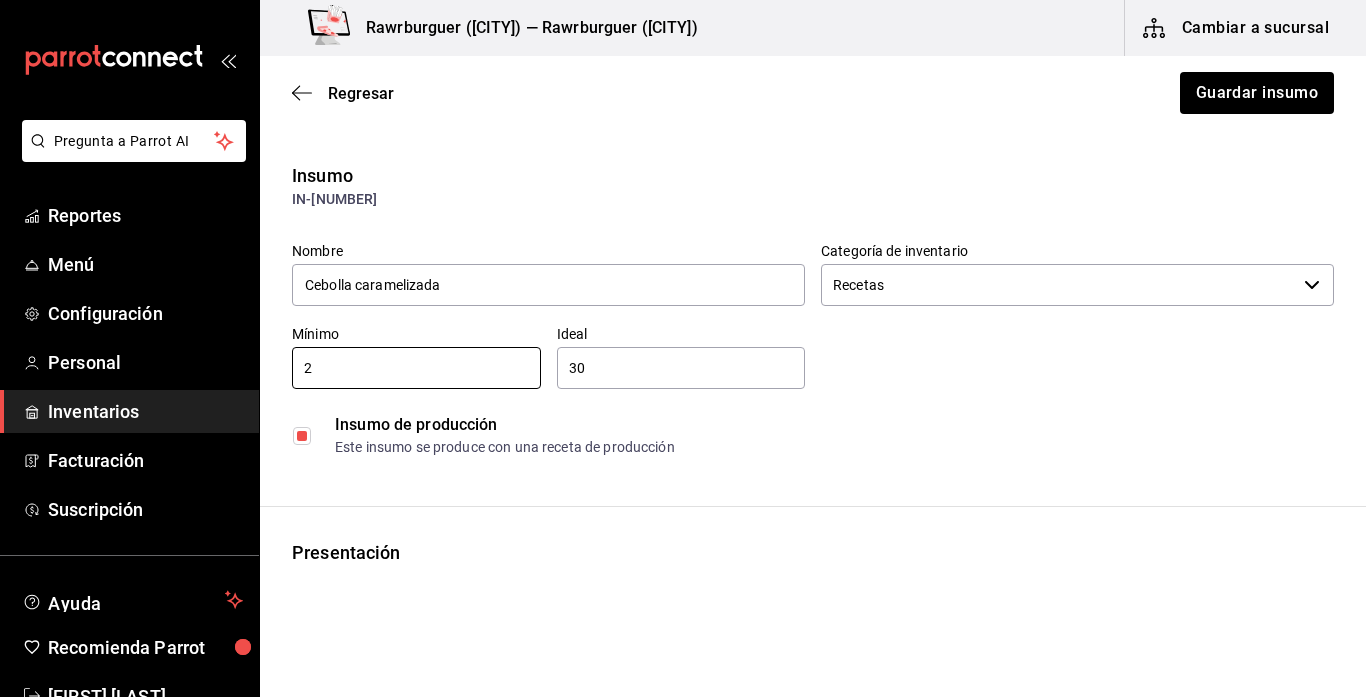 type on "2" 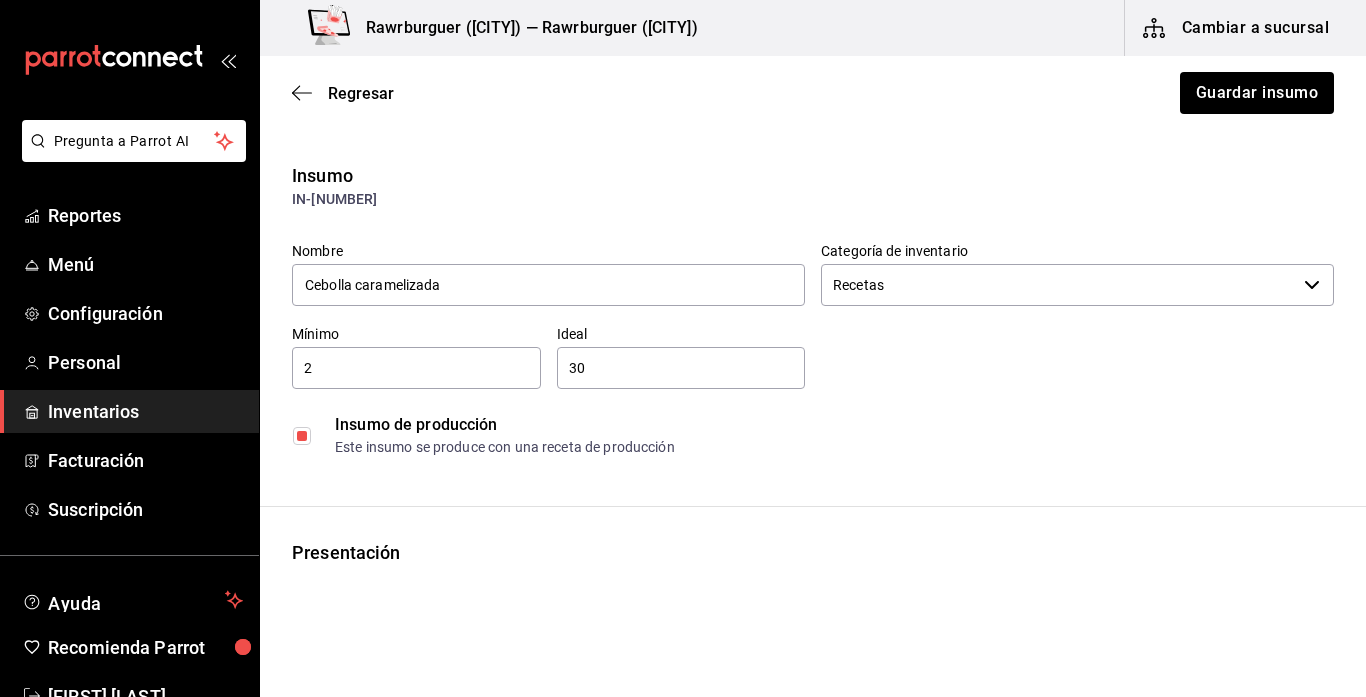 type on "3" 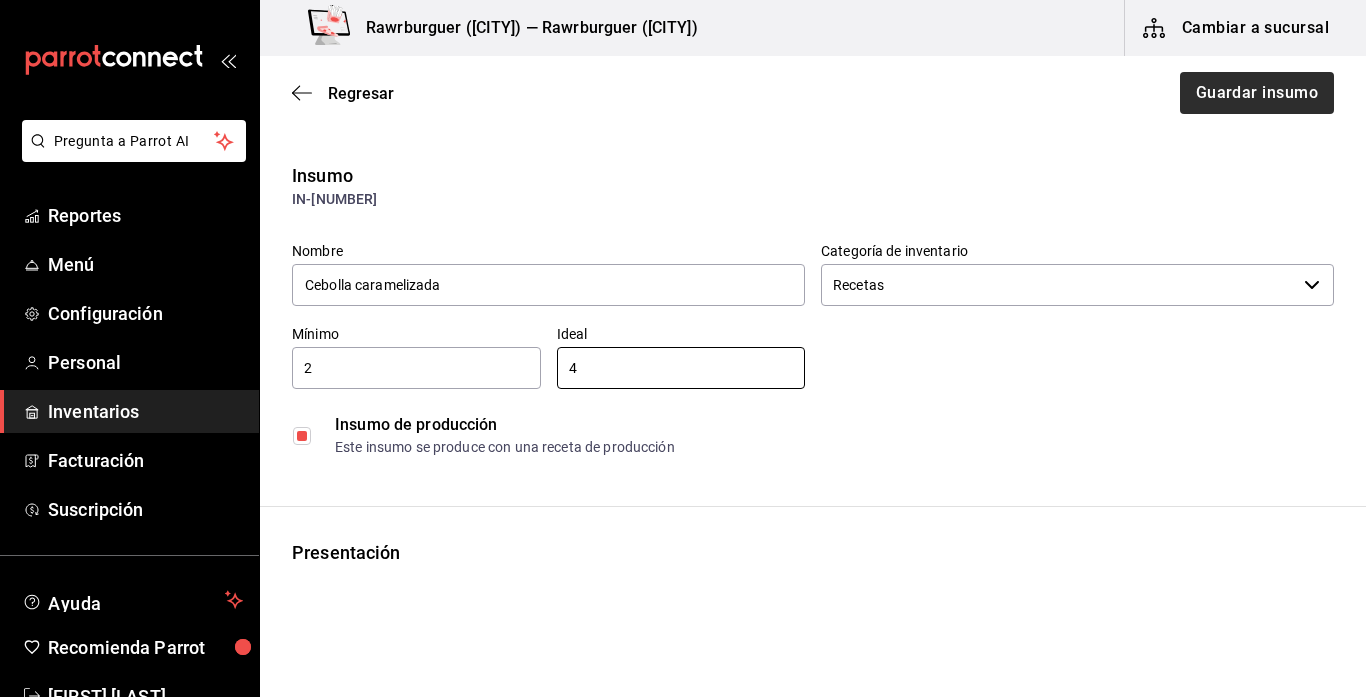 type on "4" 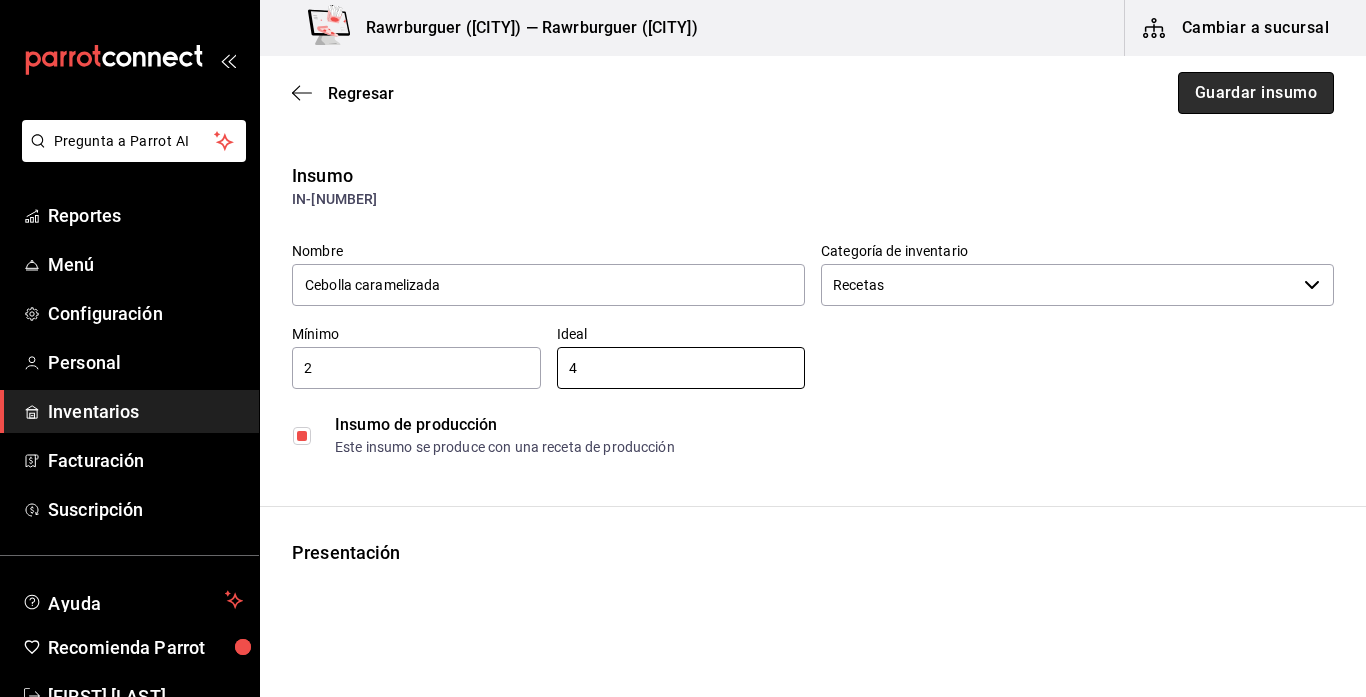click on "Guardar insumo" at bounding box center [1256, 93] 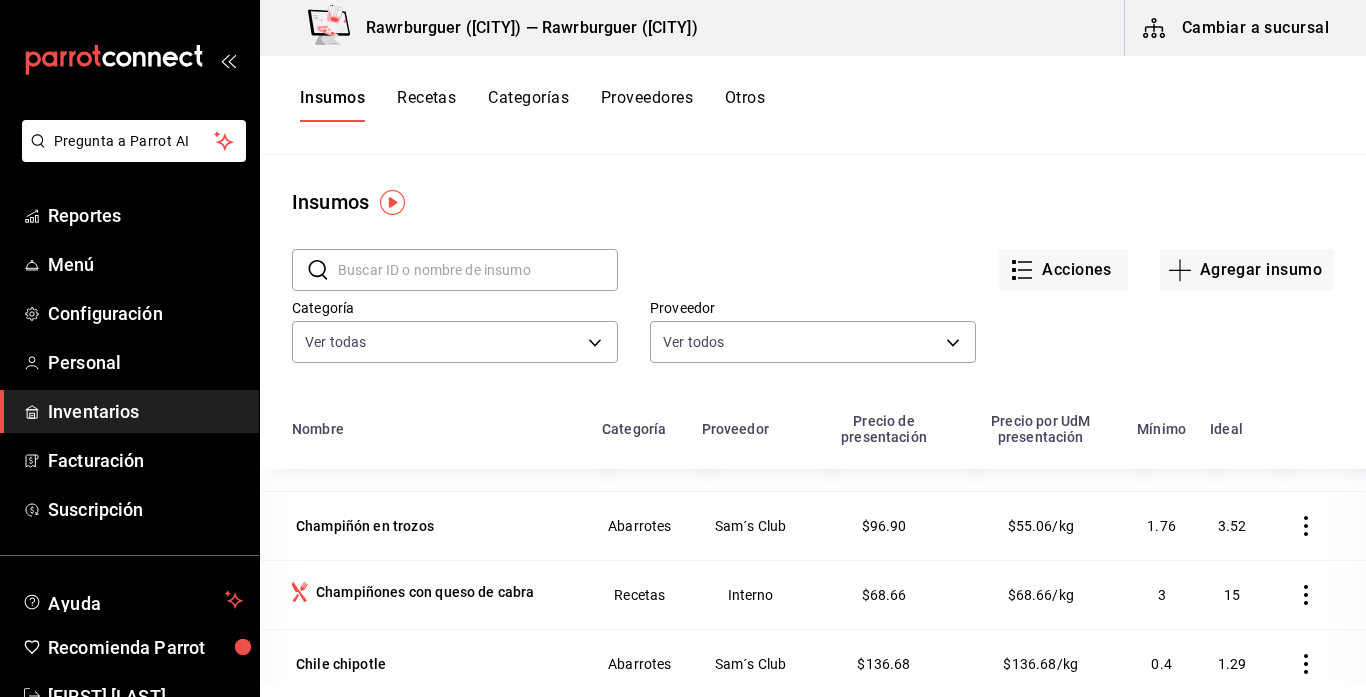 scroll, scrollTop: 1430, scrollLeft: 0, axis: vertical 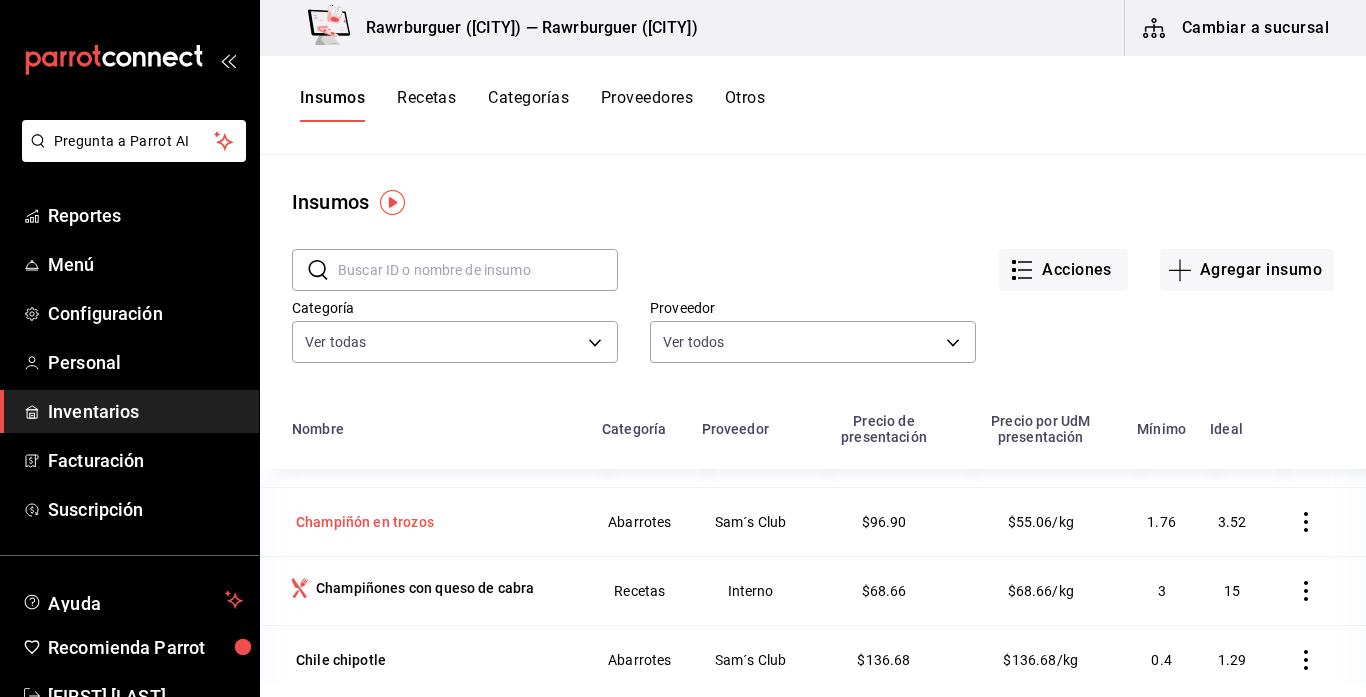 click on "Champiñón en trozos" at bounding box center [365, 522] 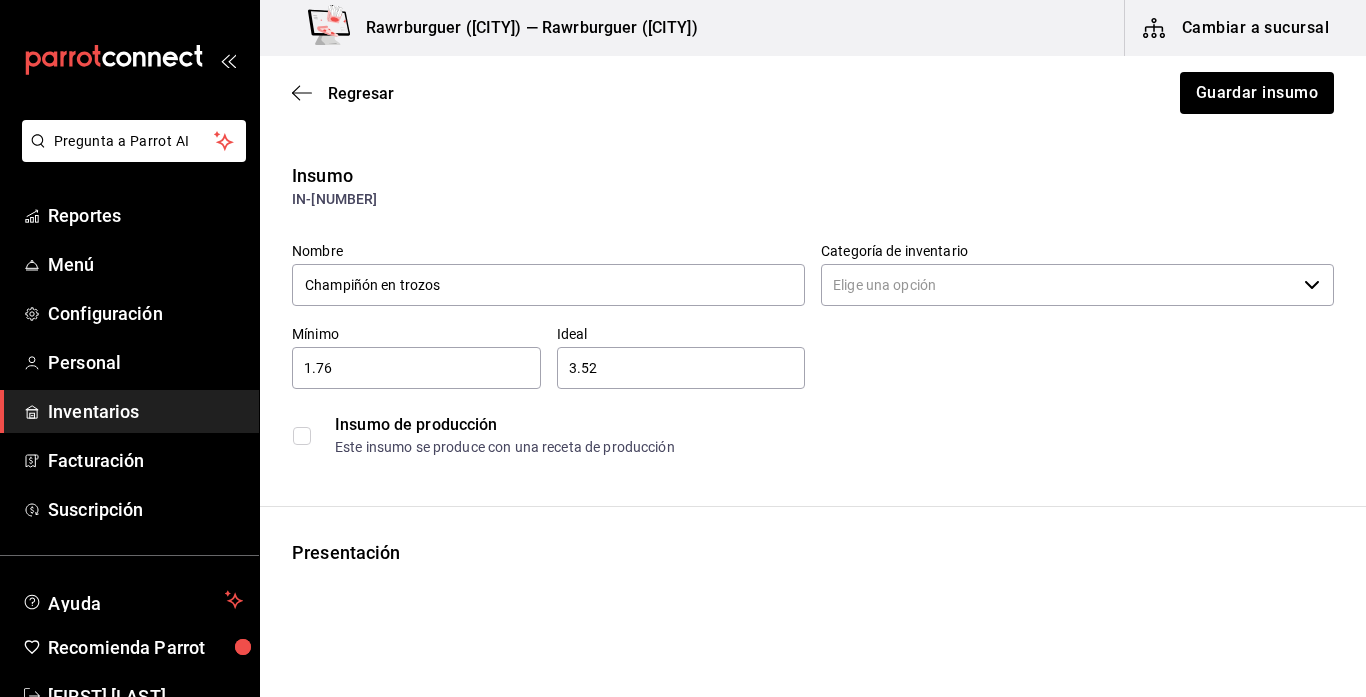 type on "Abarrotes" 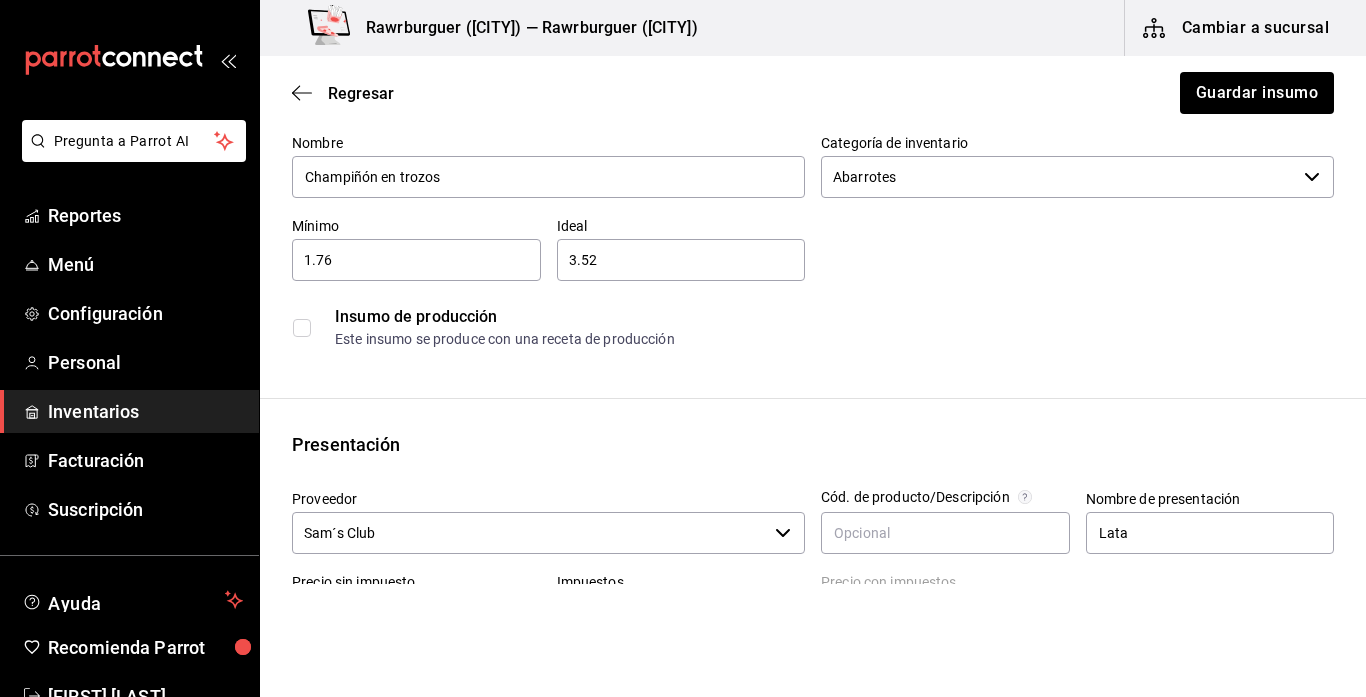 scroll, scrollTop: 0, scrollLeft: 0, axis: both 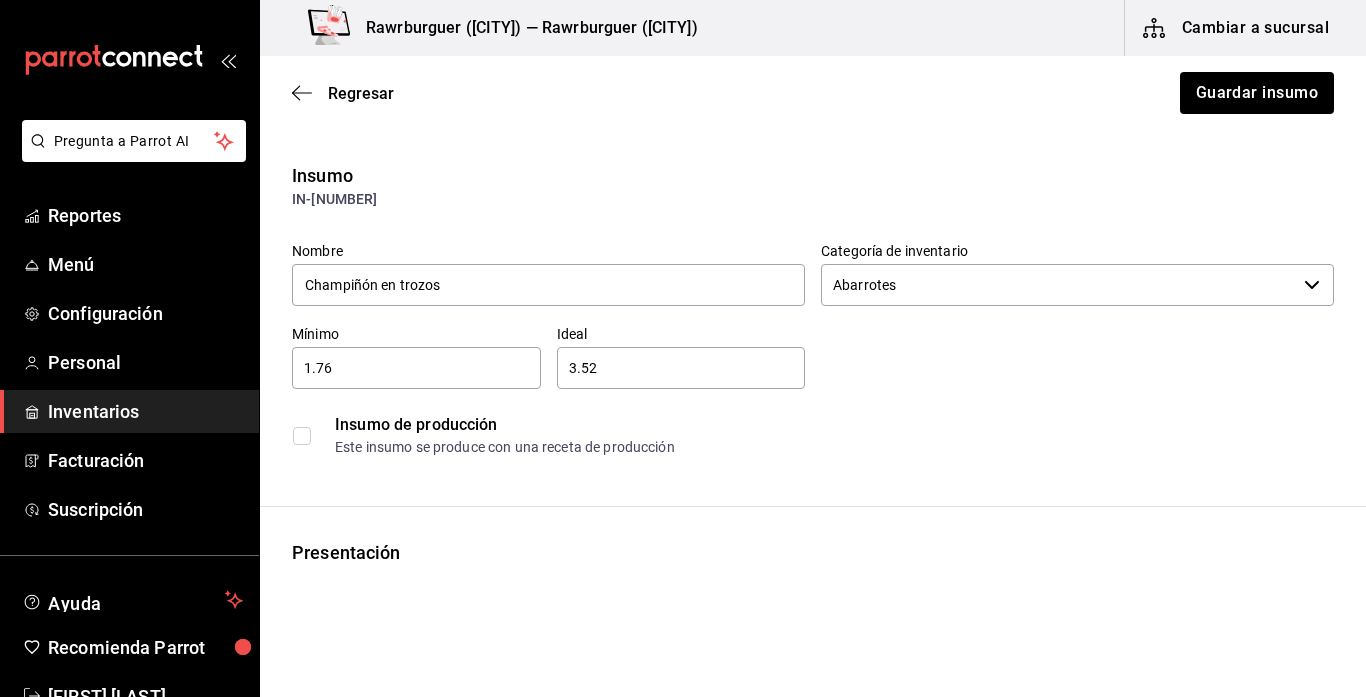 click on "1.76" at bounding box center [416, 368] 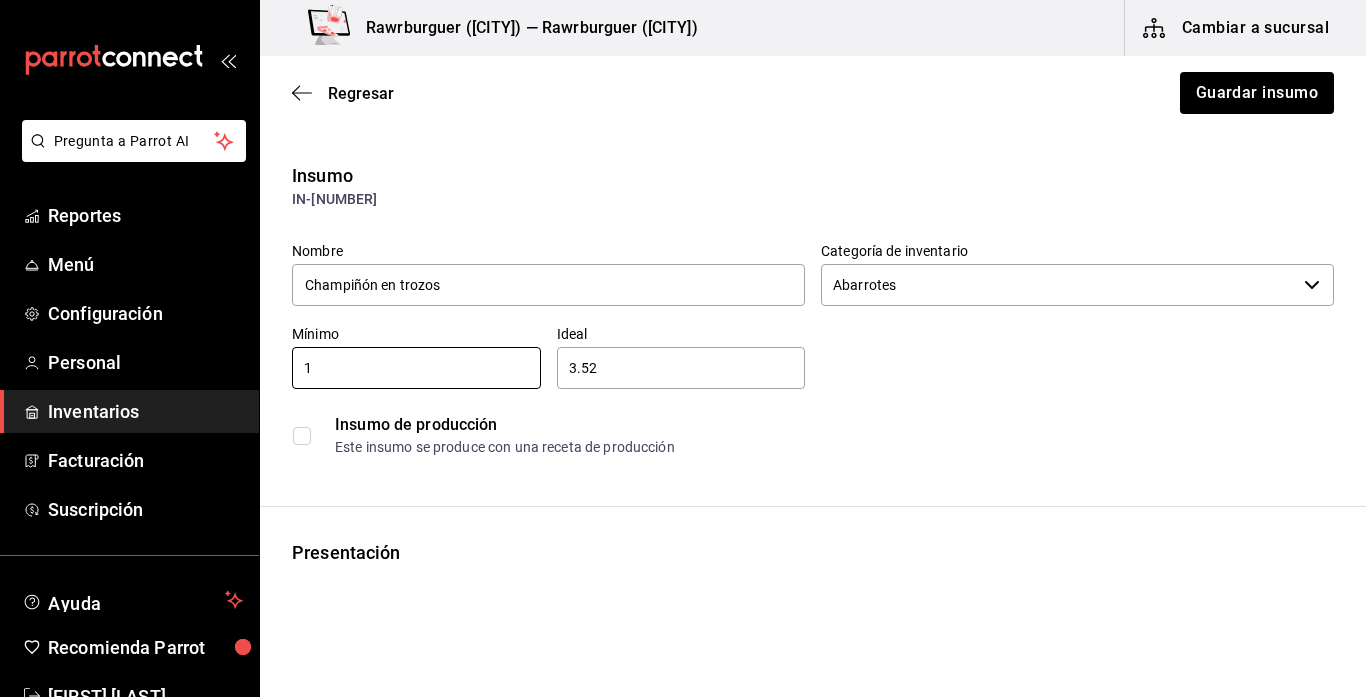 type on "1" 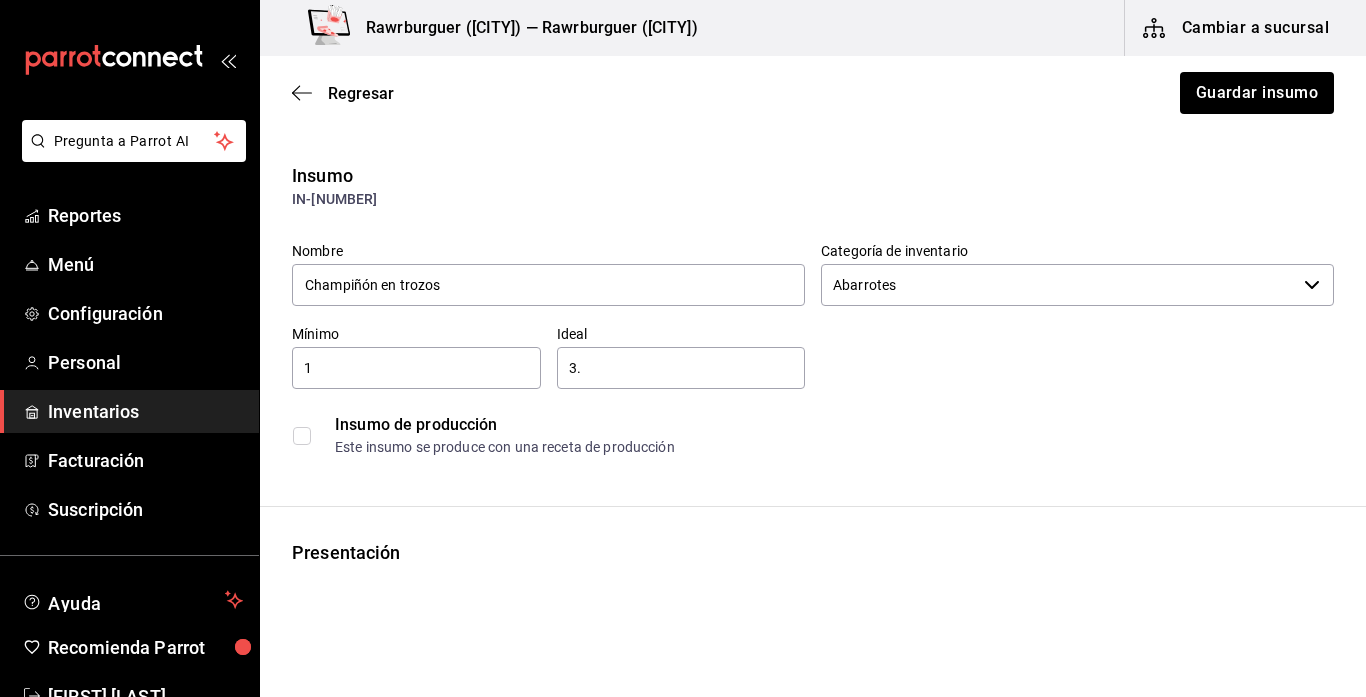 type on "3" 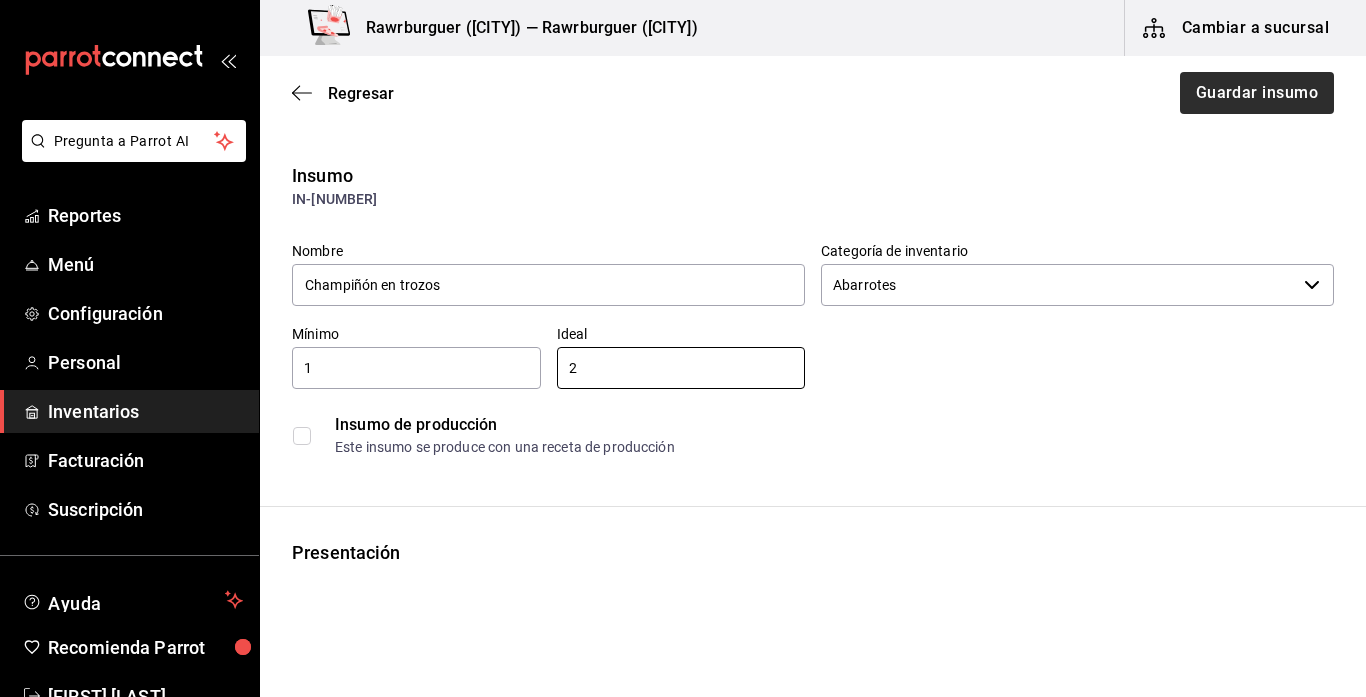 type on "2" 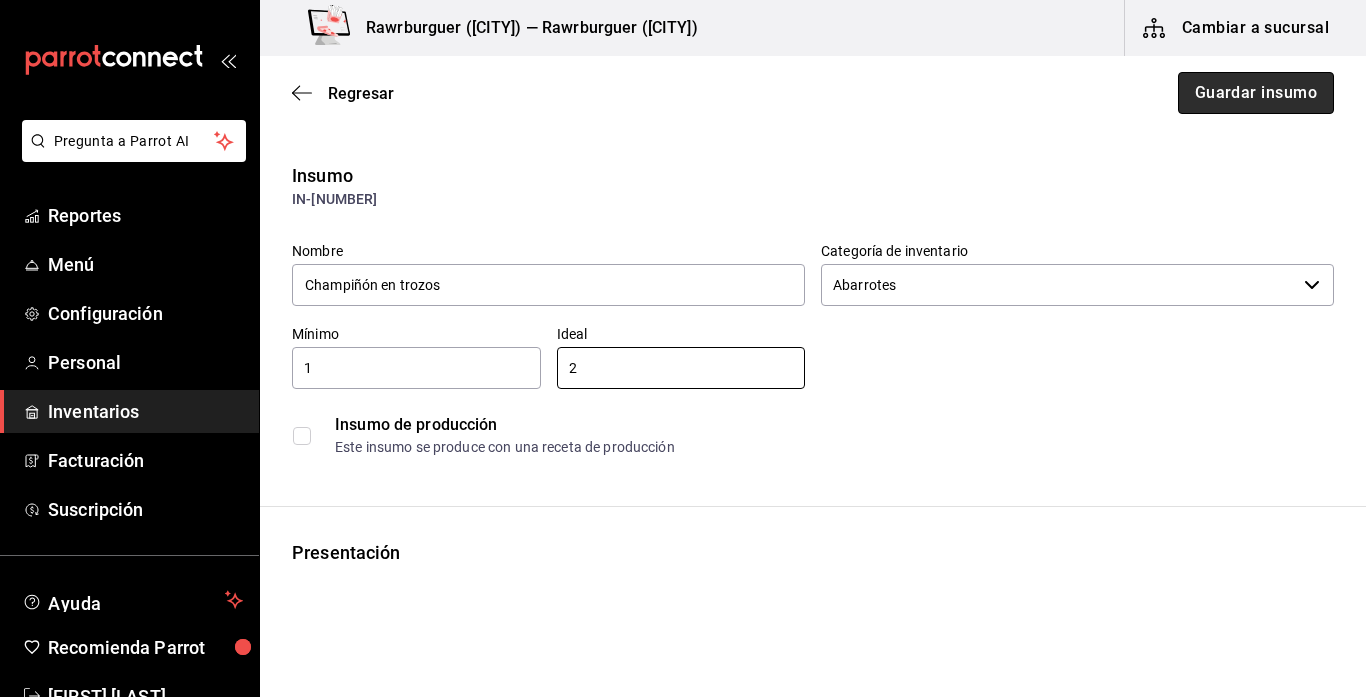 click on "Guardar insumo" at bounding box center (1256, 93) 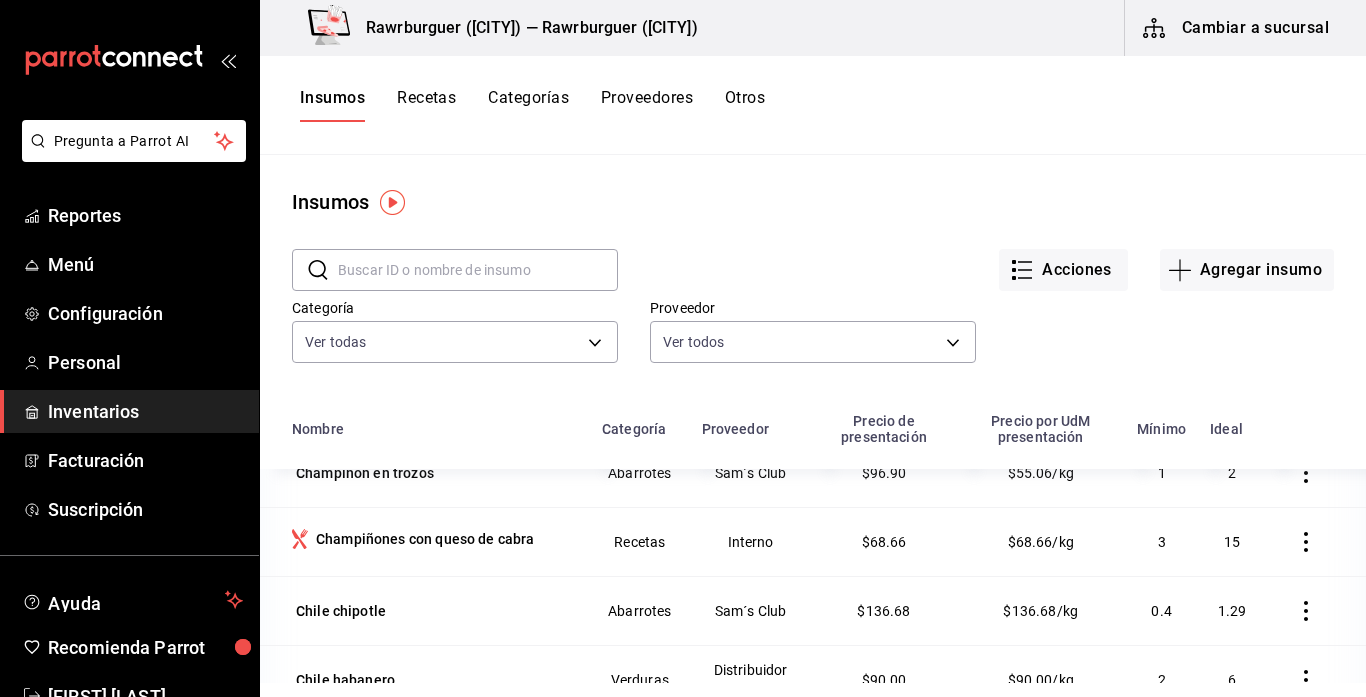 scroll, scrollTop: 1482, scrollLeft: 0, axis: vertical 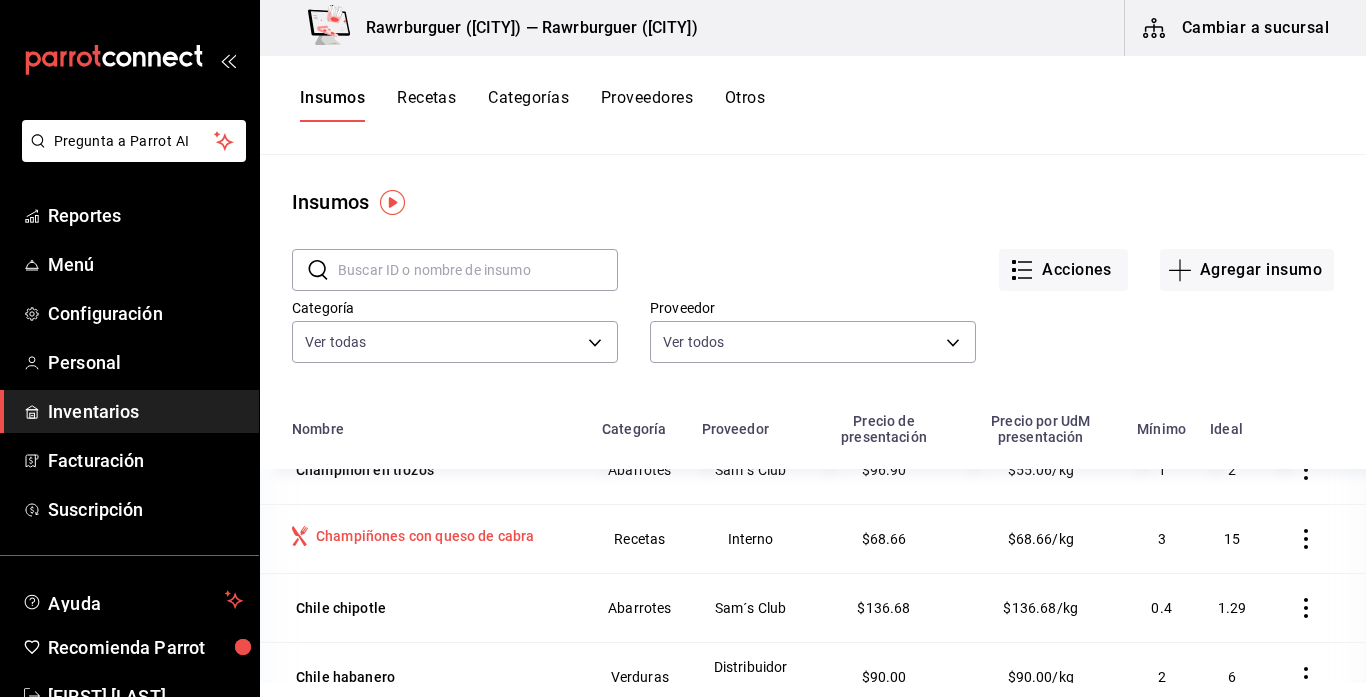 click on "Champiñones con queso de cabra" at bounding box center [425, 536] 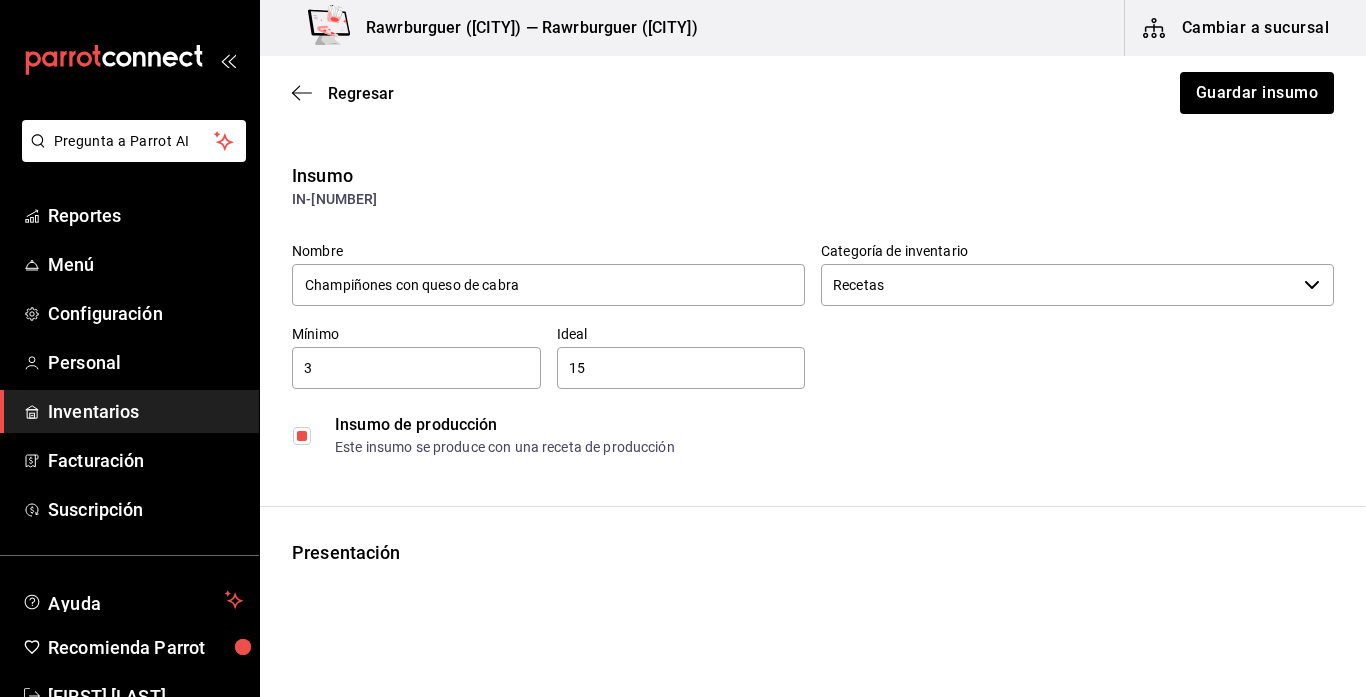 type on "Recetas" 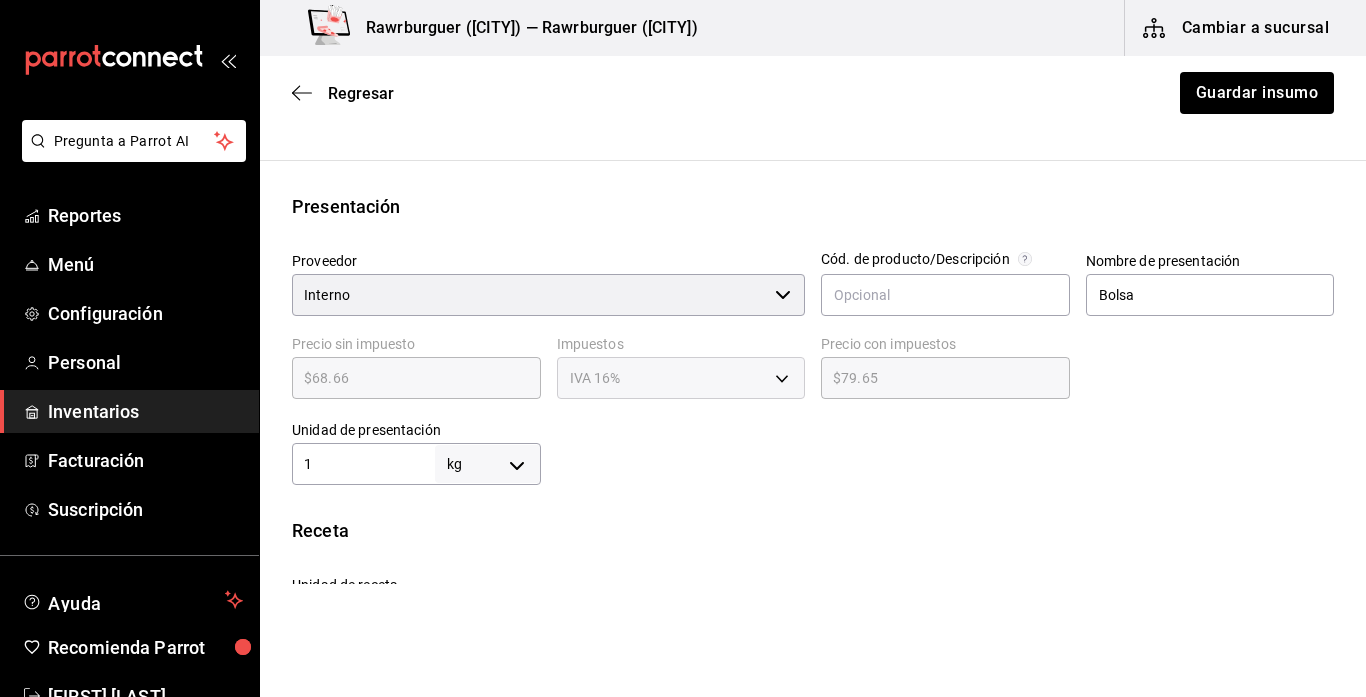 scroll, scrollTop: 0, scrollLeft: 0, axis: both 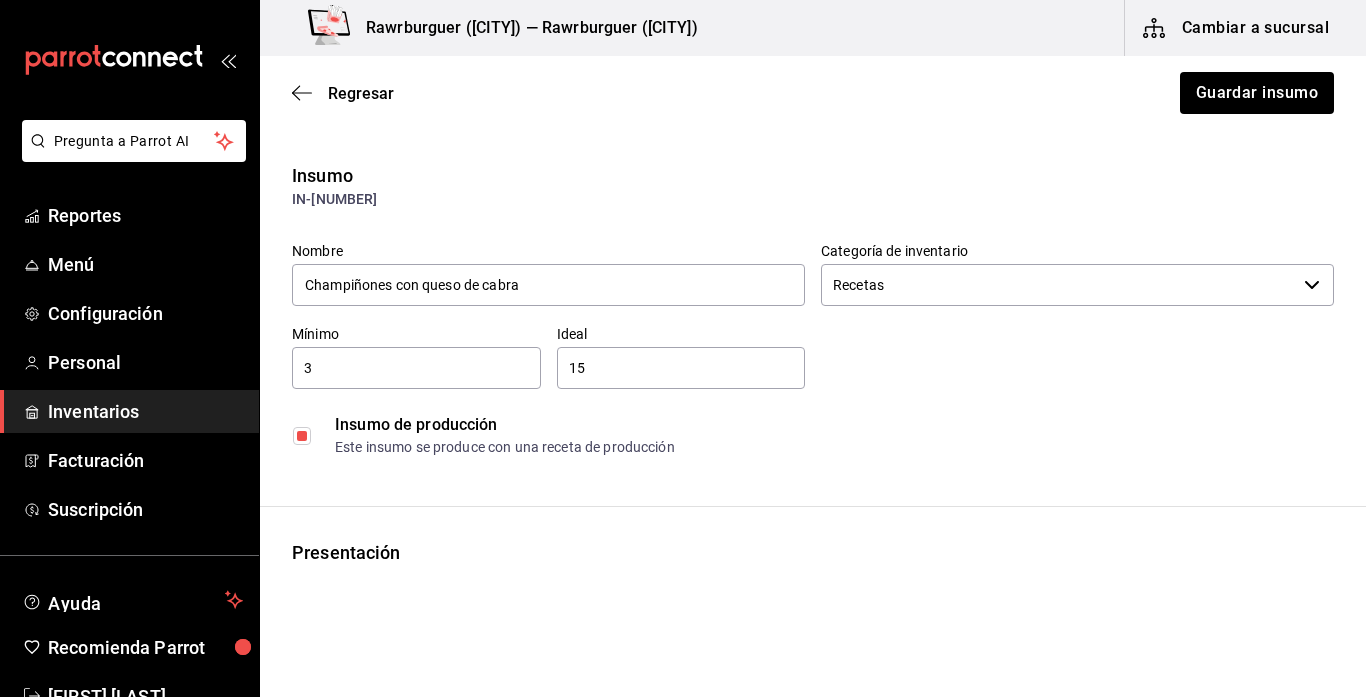 click on "3" at bounding box center (416, 368) 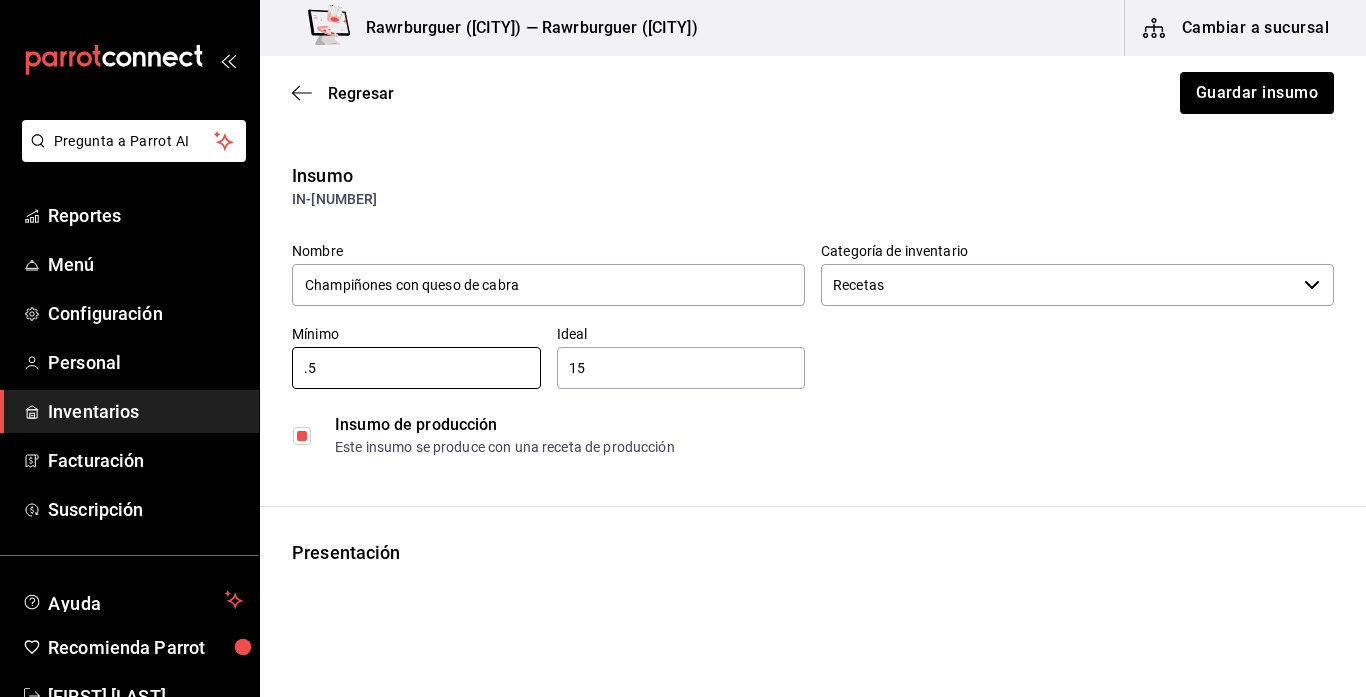 click on "15" at bounding box center (681, 368) 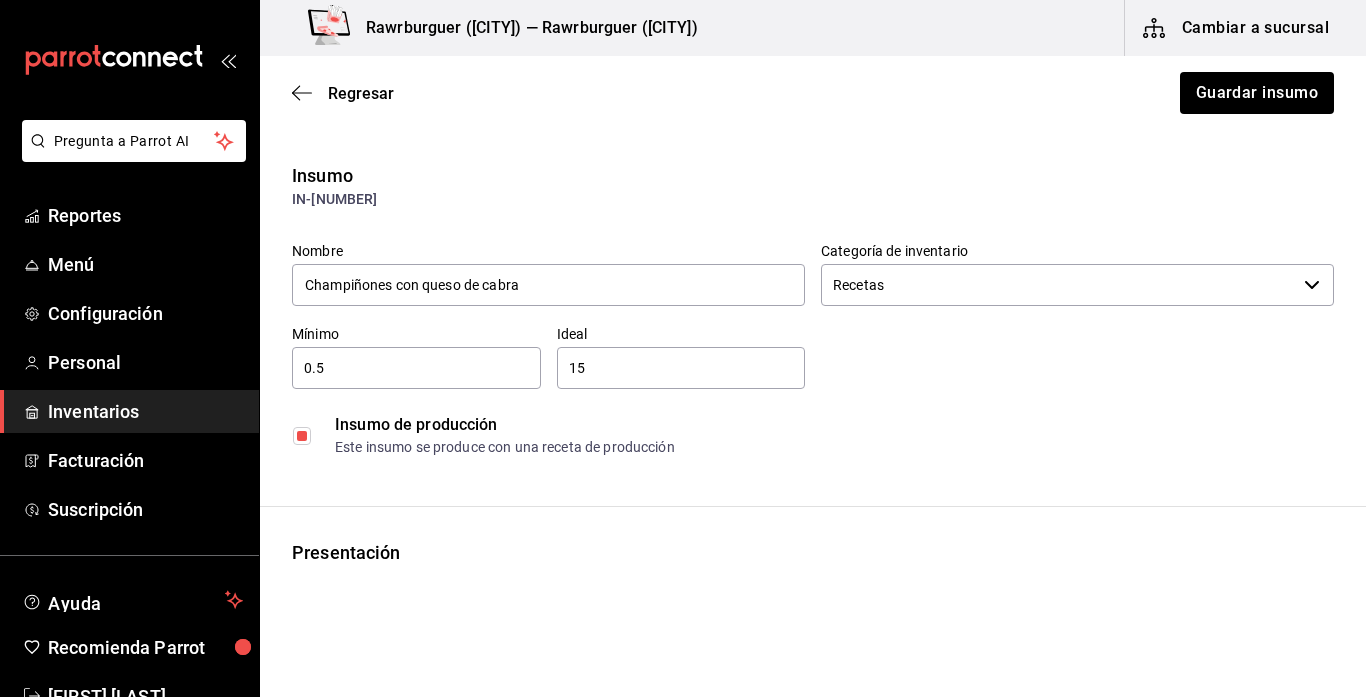 type on "1" 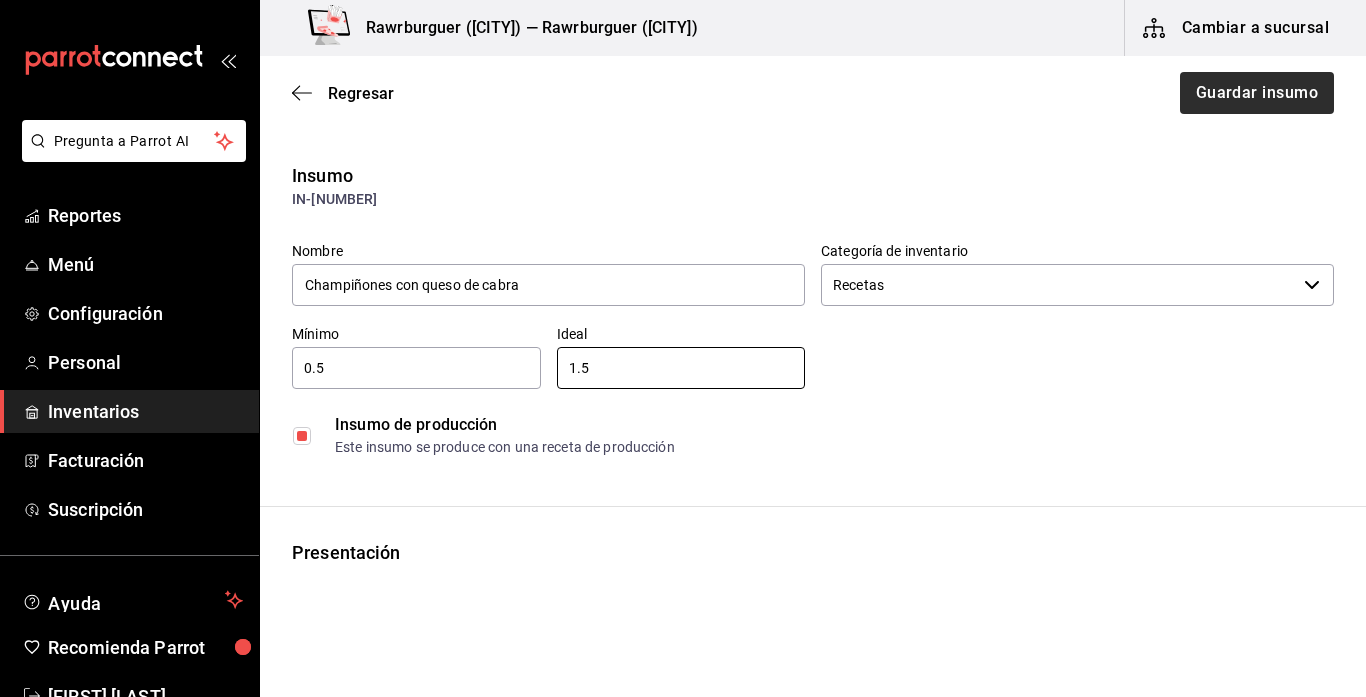 type on "1.5" 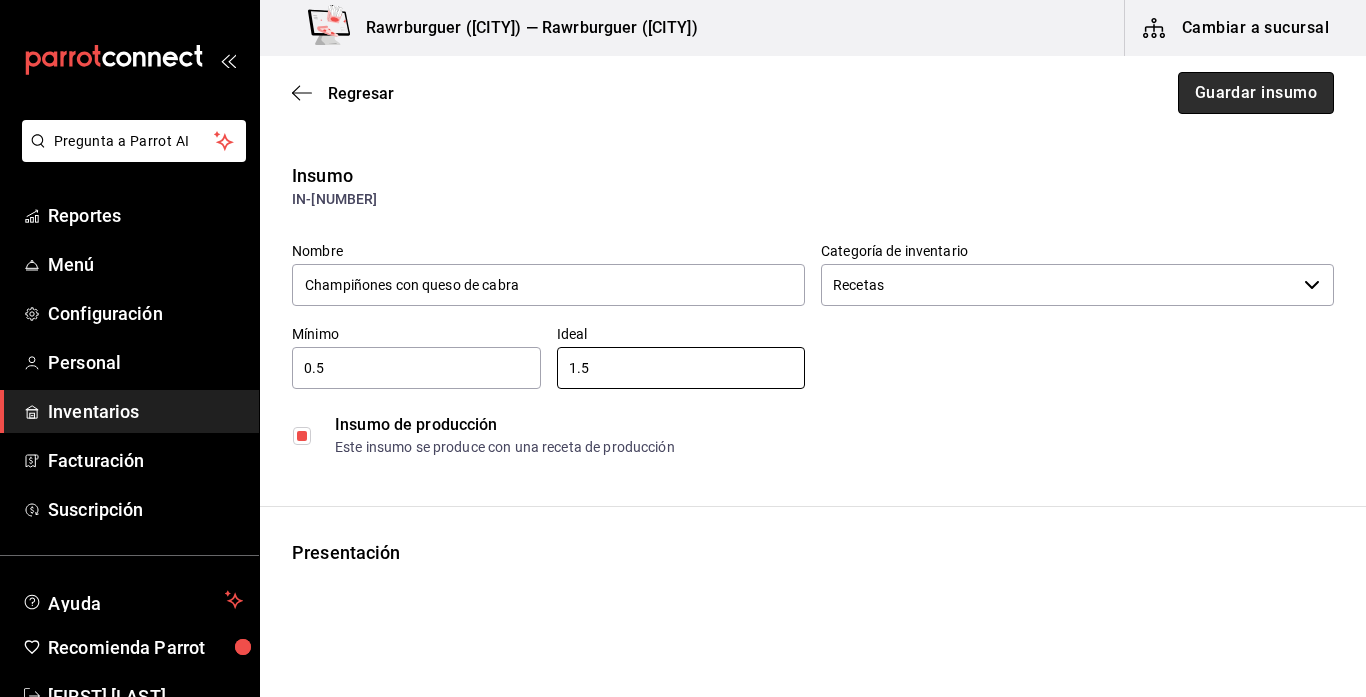 click on "Guardar insumo" at bounding box center (1256, 93) 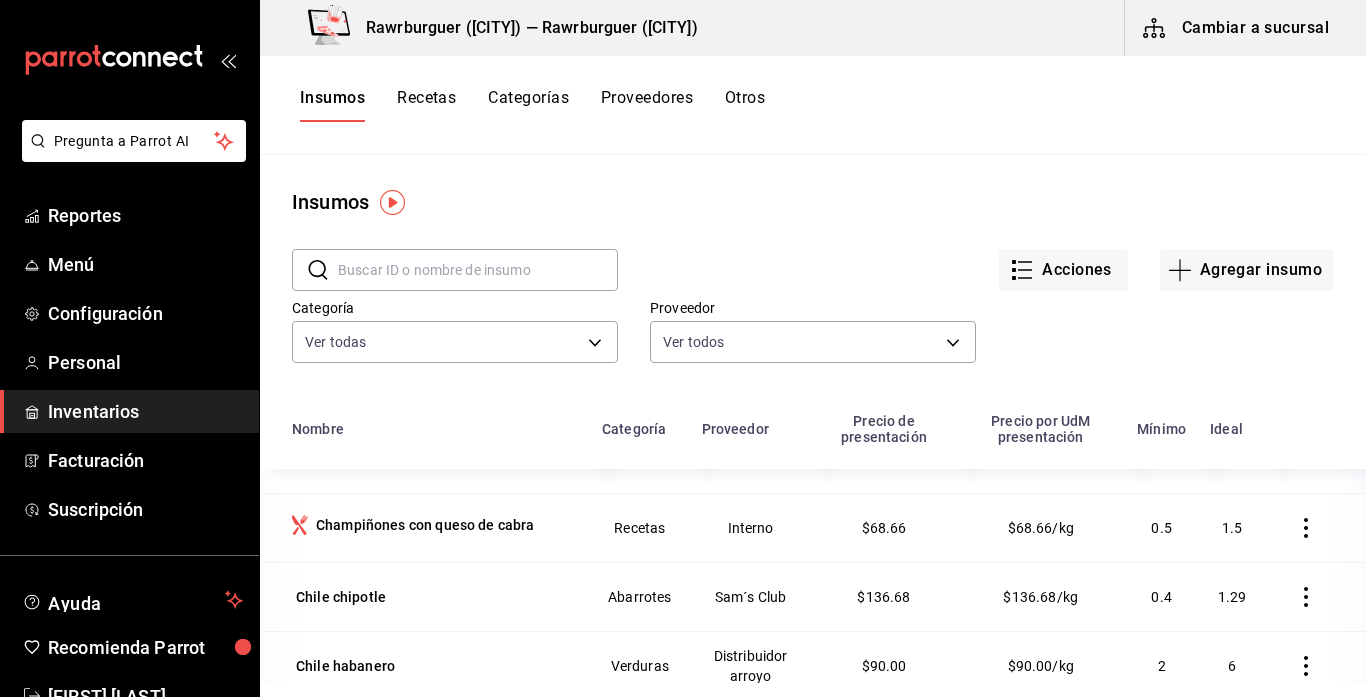 scroll, scrollTop: 1492, scrollLeft: 0, axis: vertical 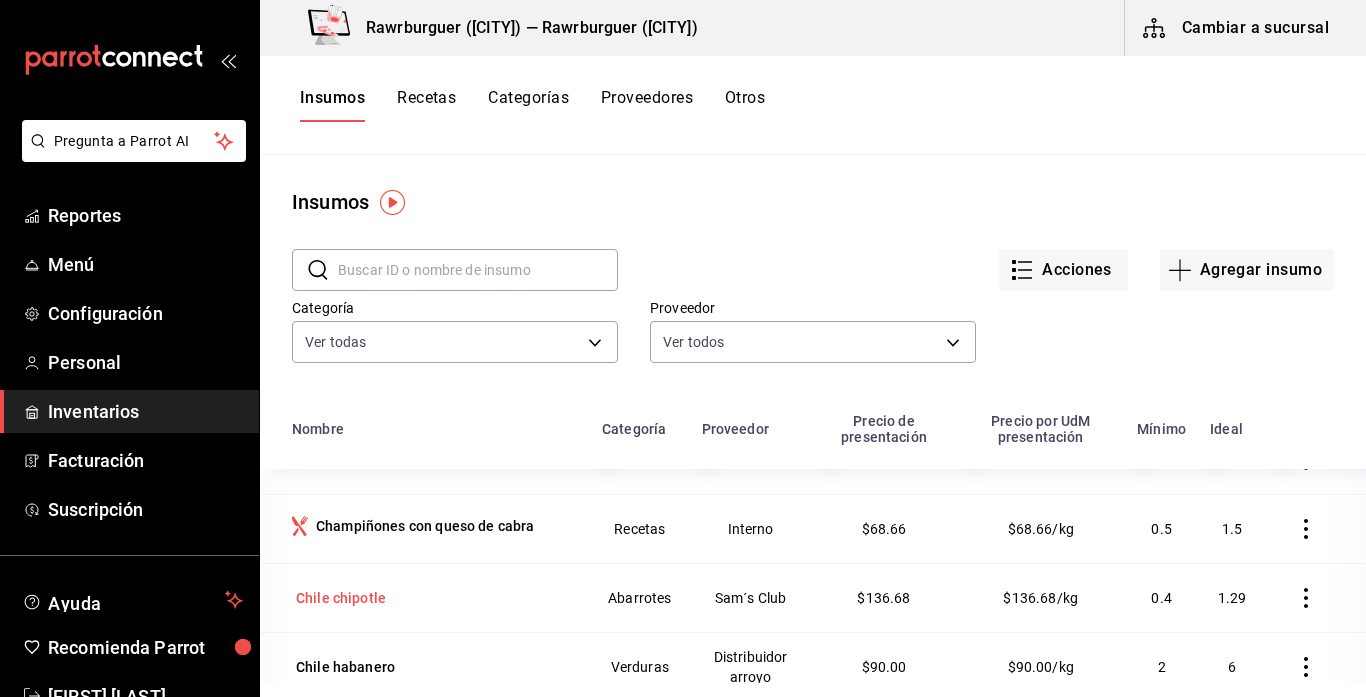 click on "Chile chipotle" at bounding box center [341, 598] 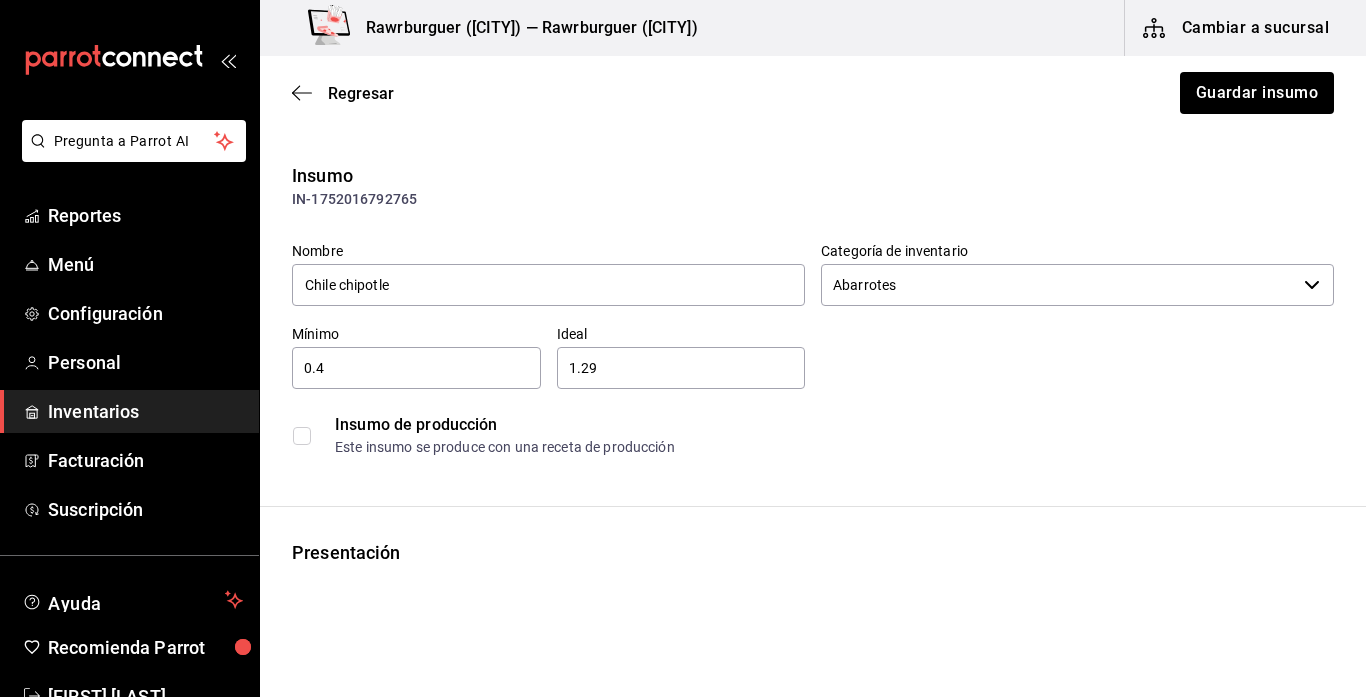 type on "Abarrotes" 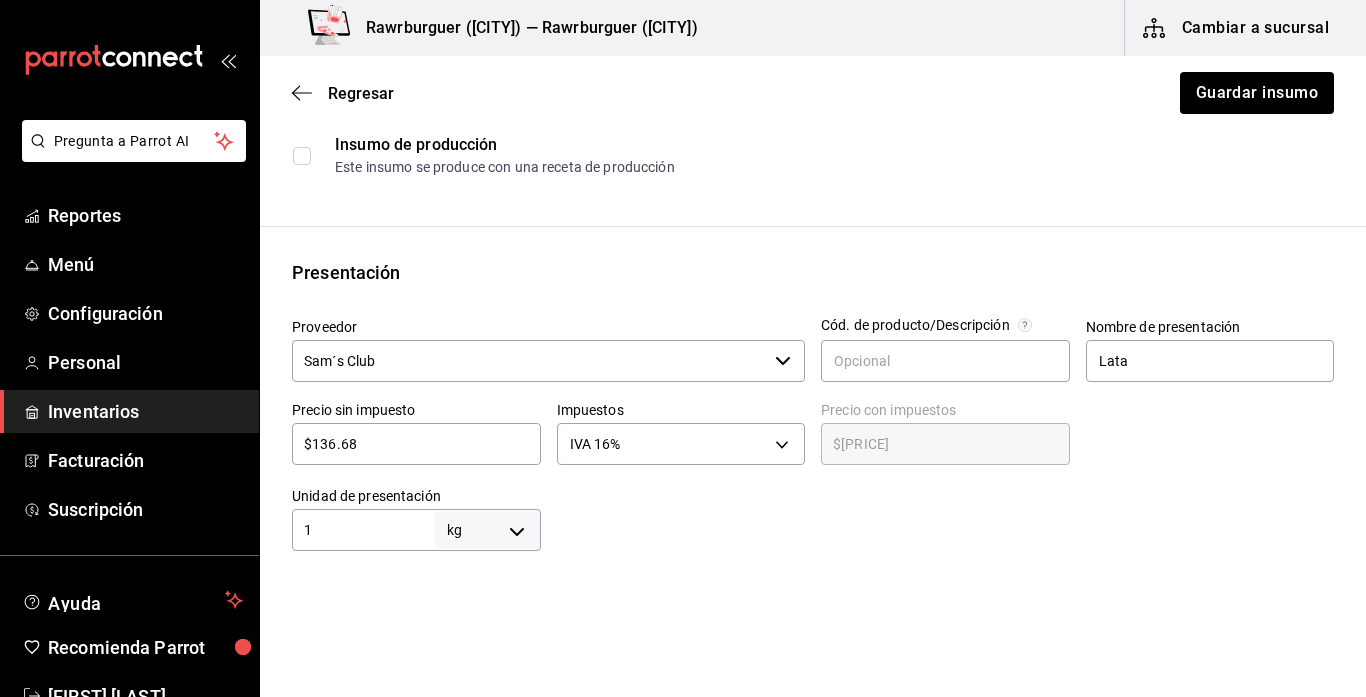 scroll, scrollTop: 0, scrollLeft: 0, axis: both 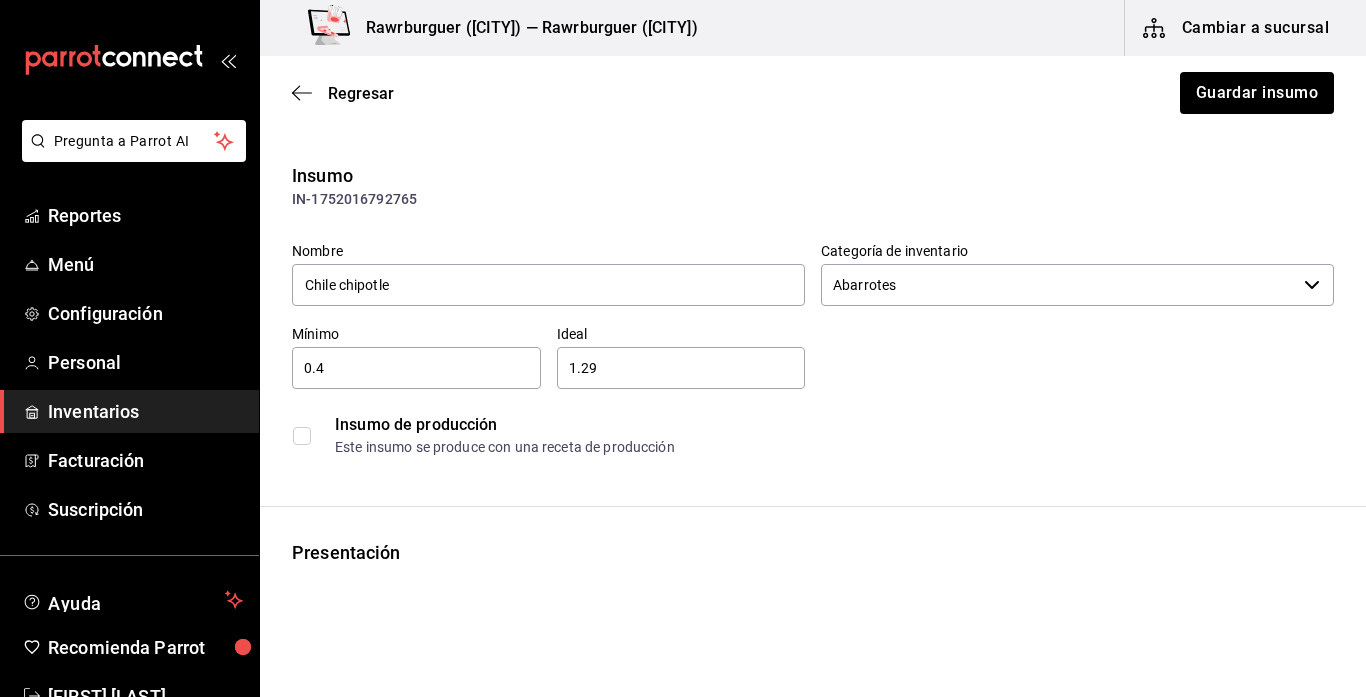 click on "0.4" at bounding box center (416, 368) 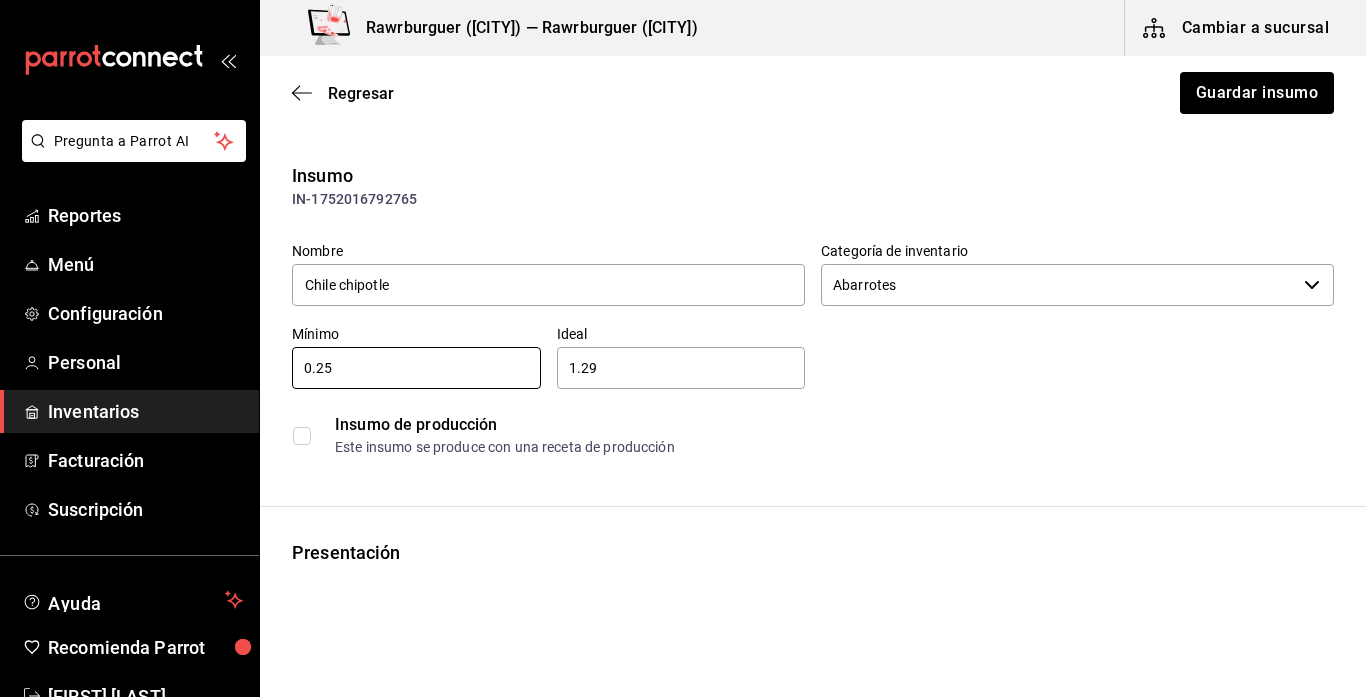 type on "0.25" 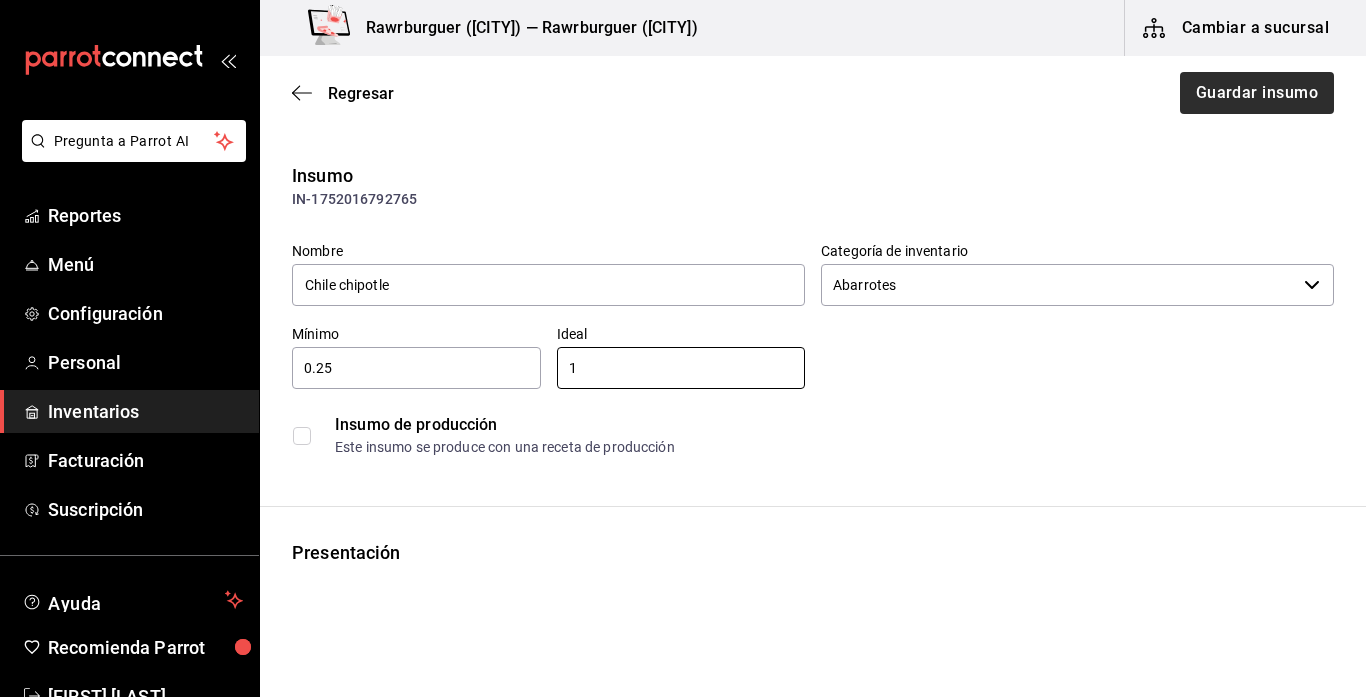 type on "1" 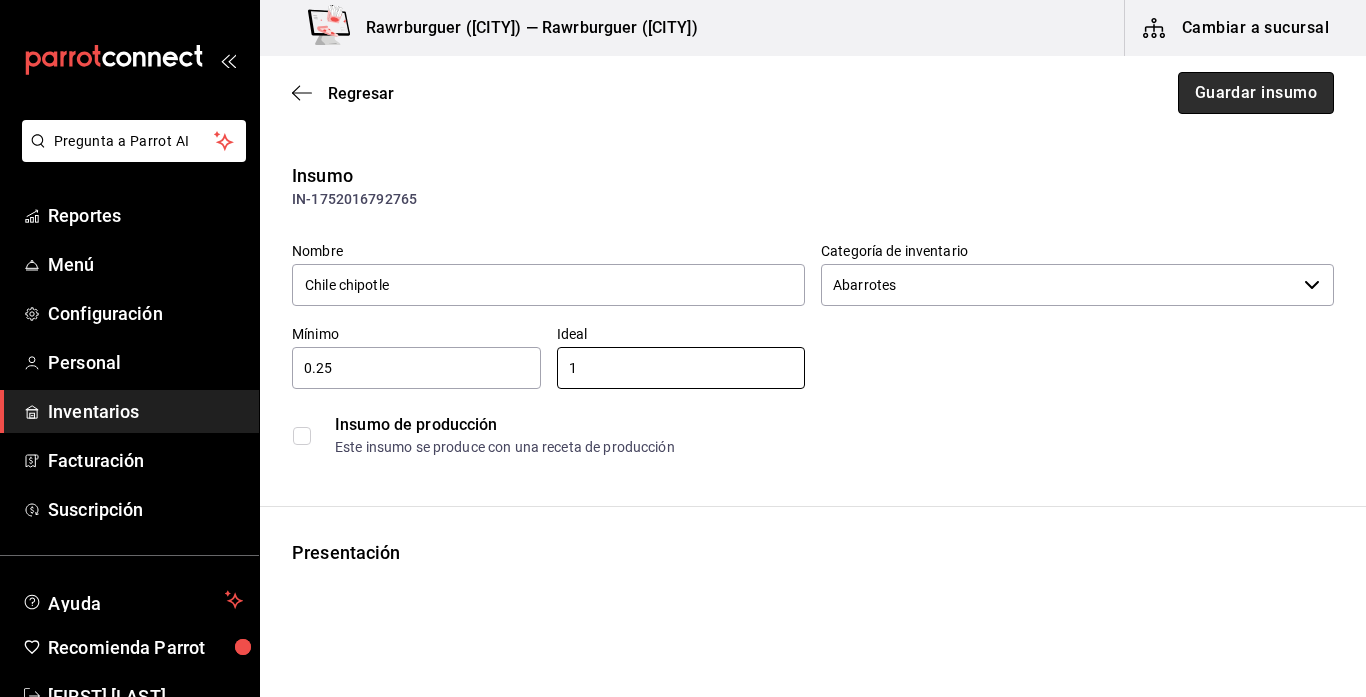 click on "Guardar insumo" at bounding box center [1256, 93] 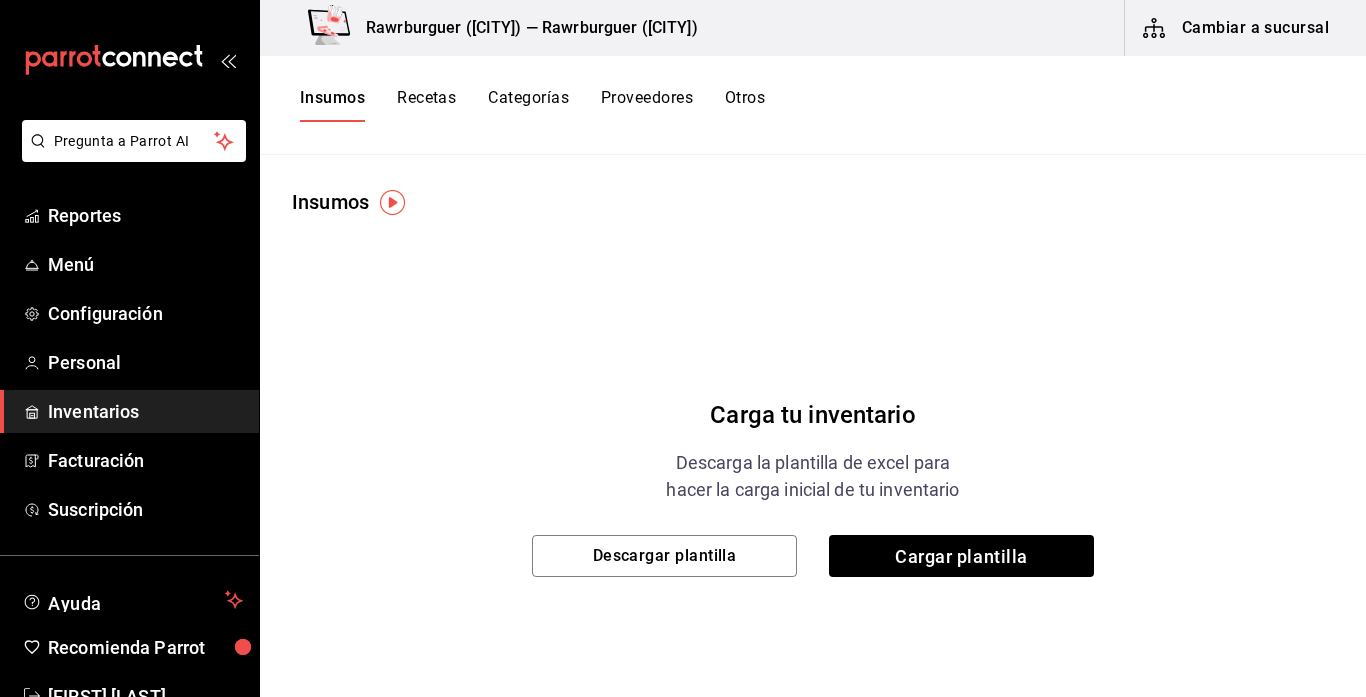 click on "Recetas" at bounding box center (426, 105) 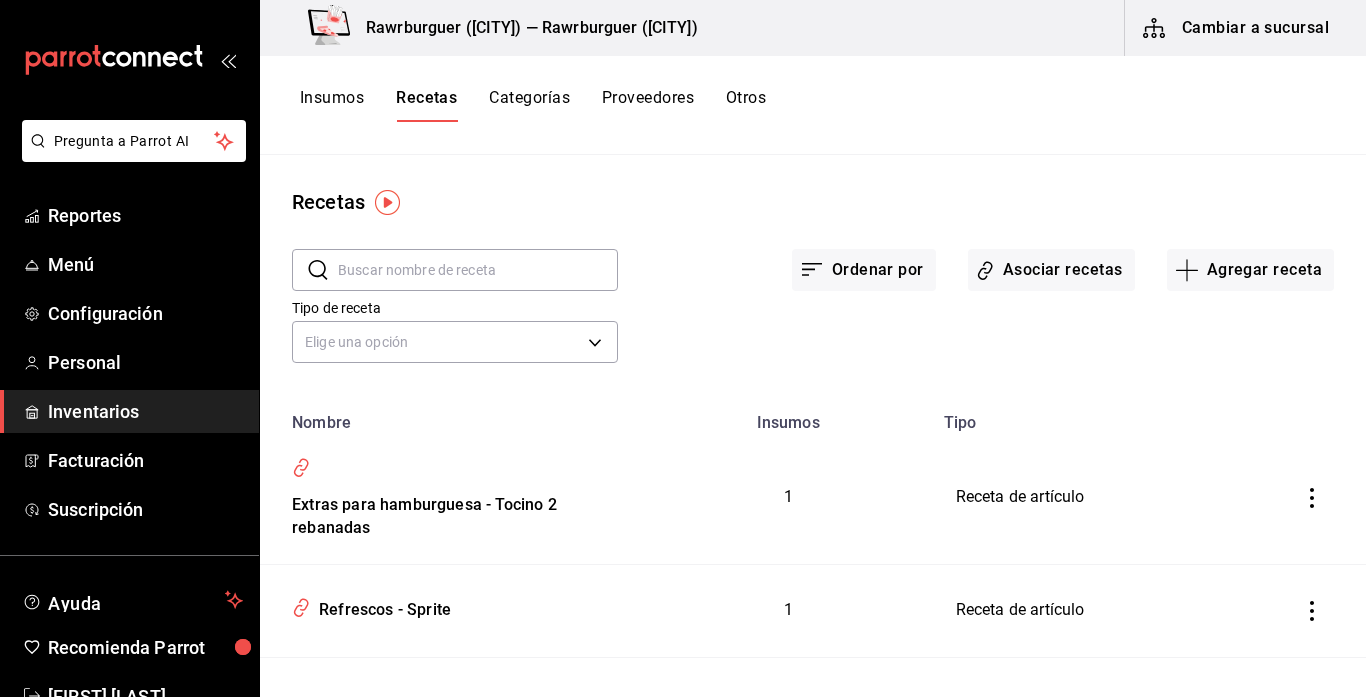 click on "Insumos" at bounding box center [332, 105] 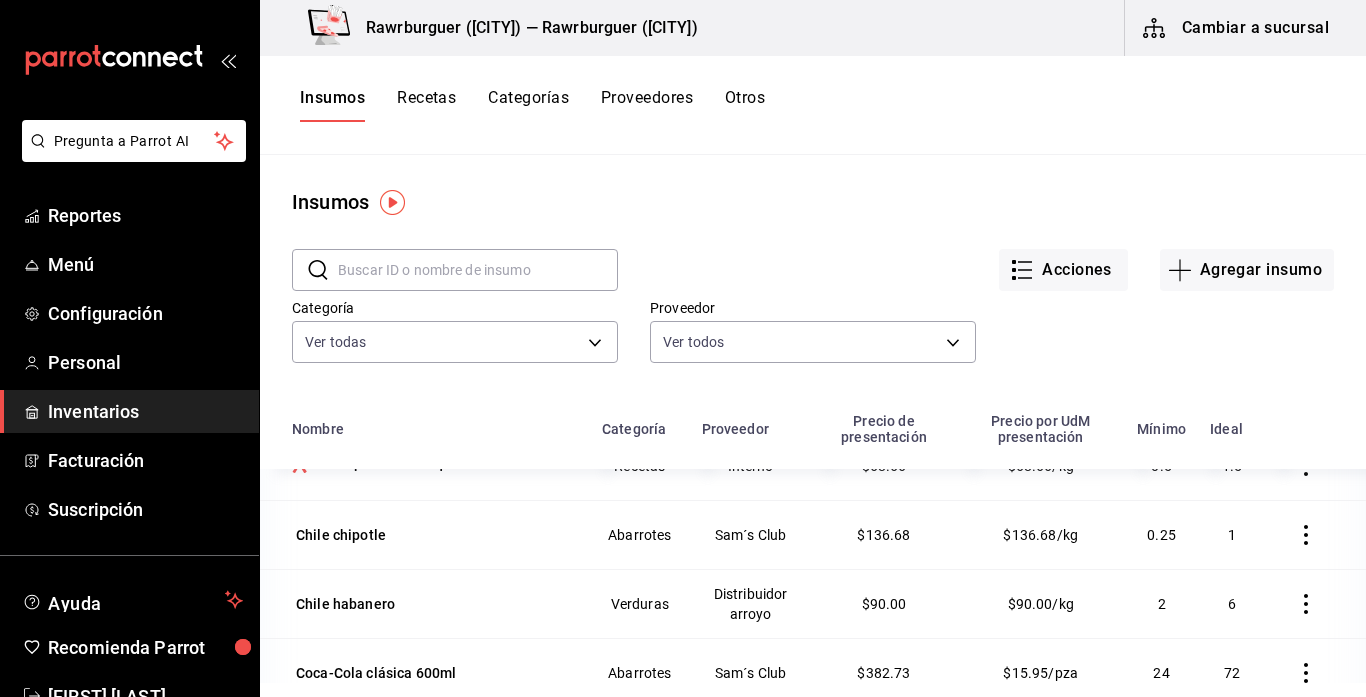 scroll, scrollTop: 1611, scrollLeft: 0, axis: vertical 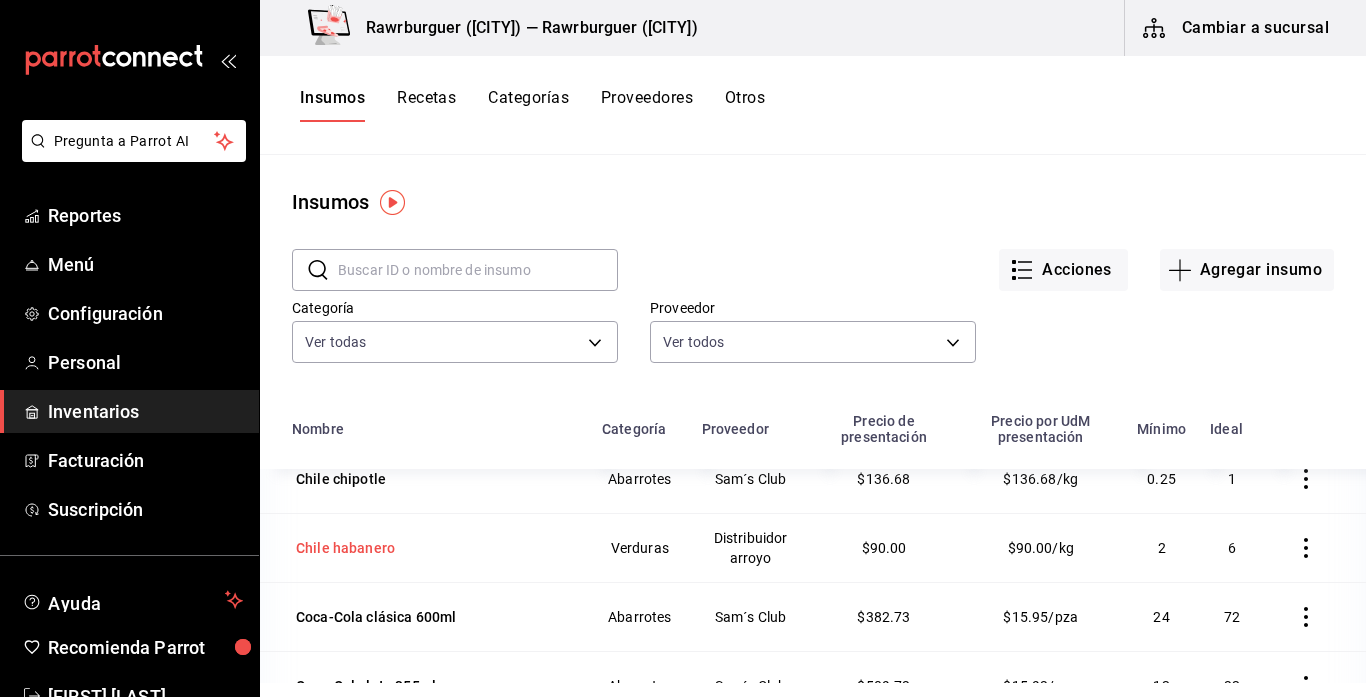 click on "Chile habanero" at bounding box center (345, 548) 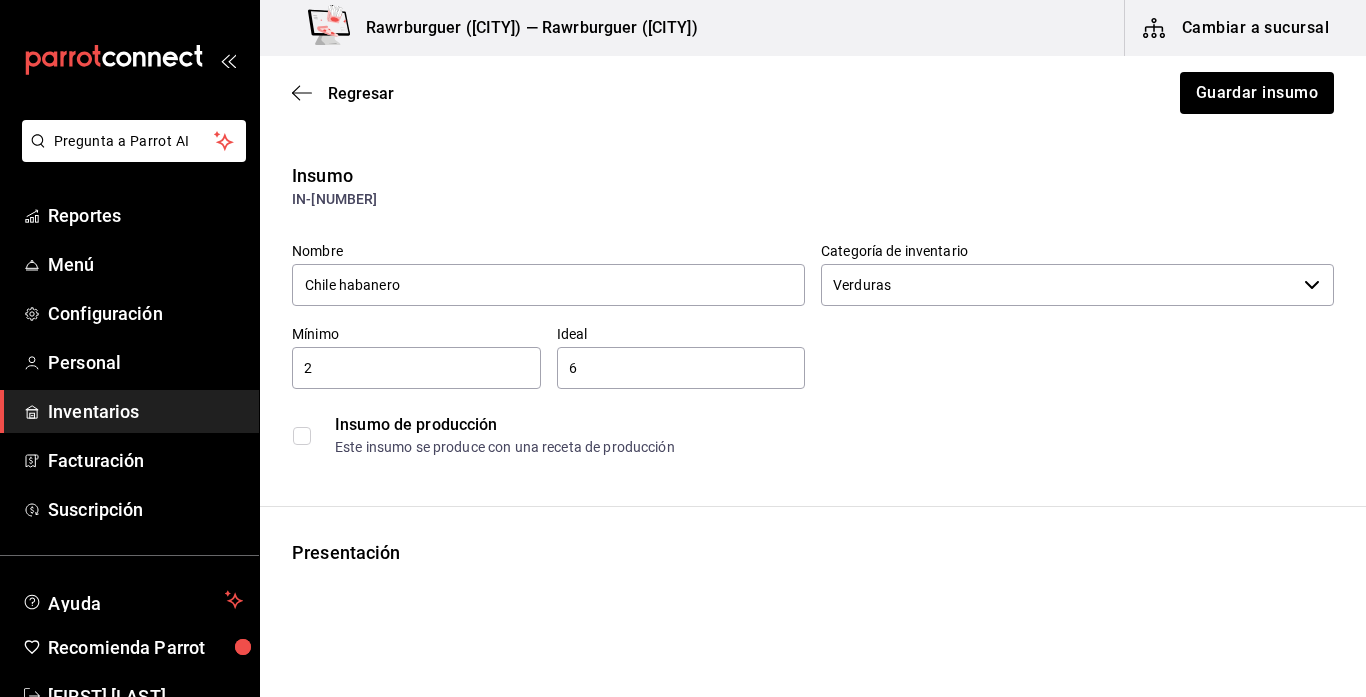 scroll, scrollTop: 5, scrollLeft: 0, axis: vertical 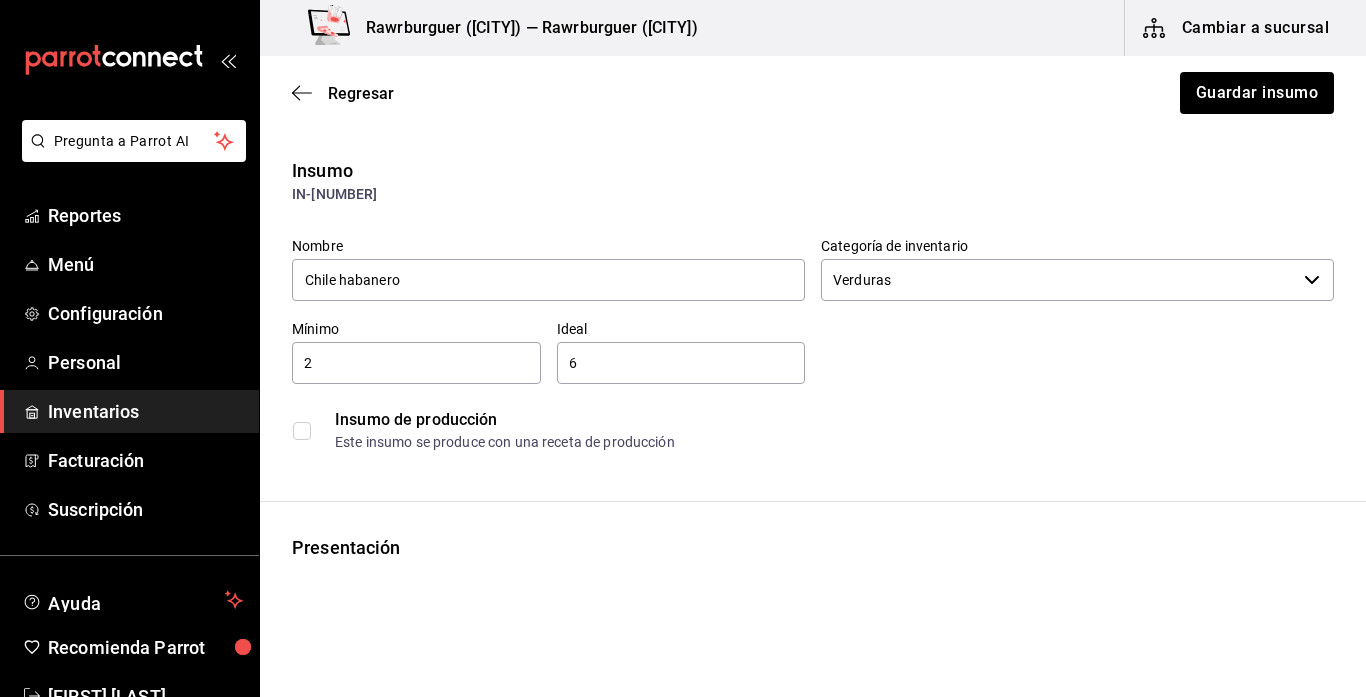 click on "2" at bounding box center [416, 363] 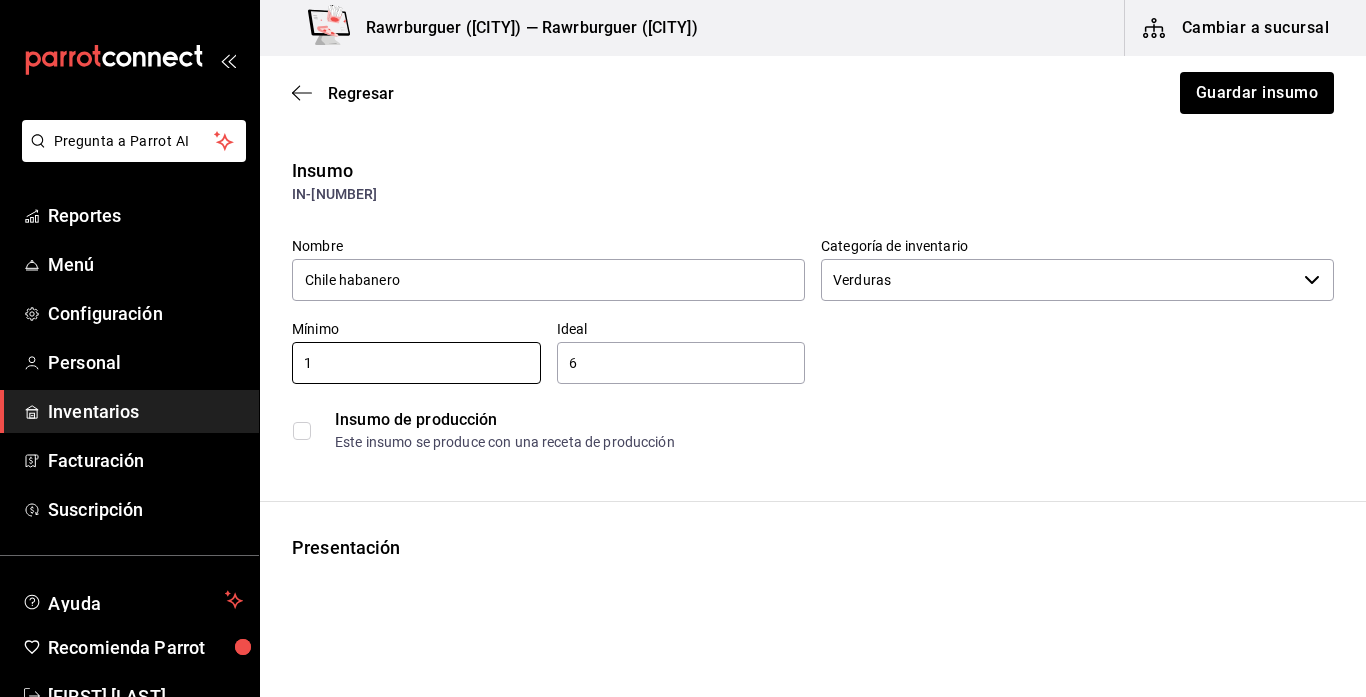 type on "1" 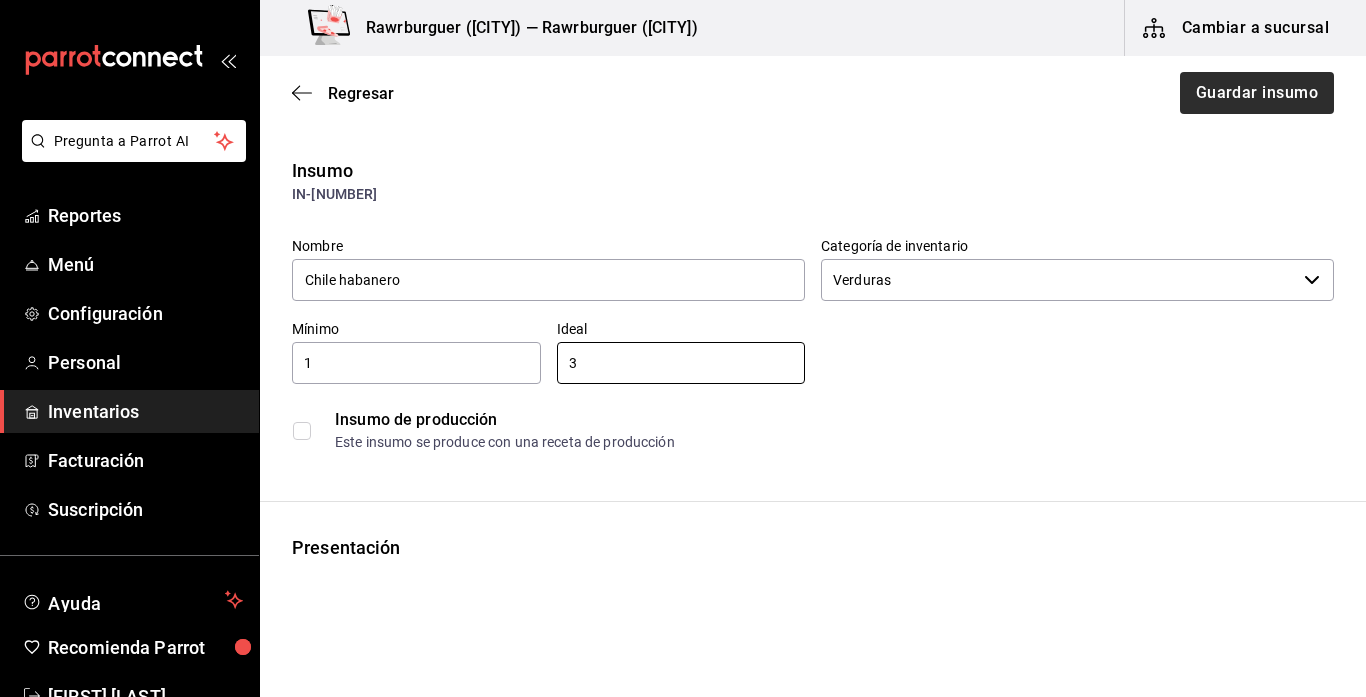type on "3" 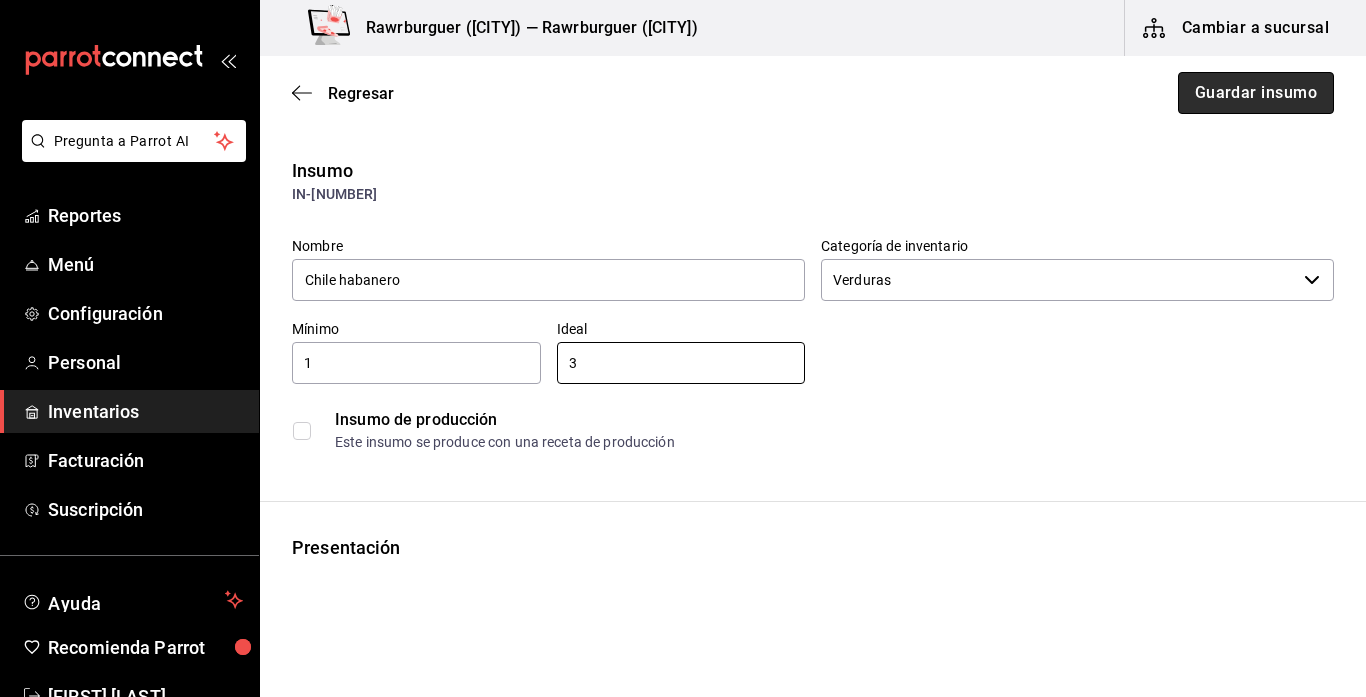 click on "Guardar insumo" at bounding box center [1256, 93] 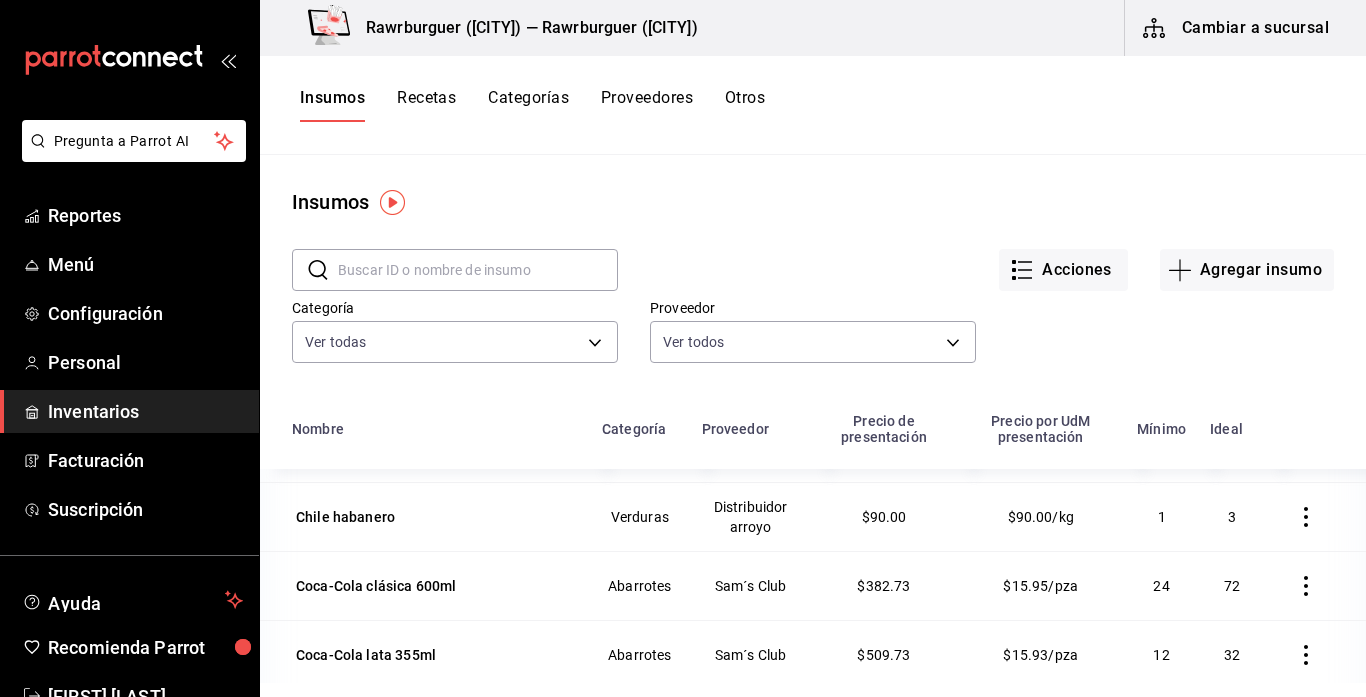 scroll, scrollTop: 1651, scrollLeft: 0, axis: vertical 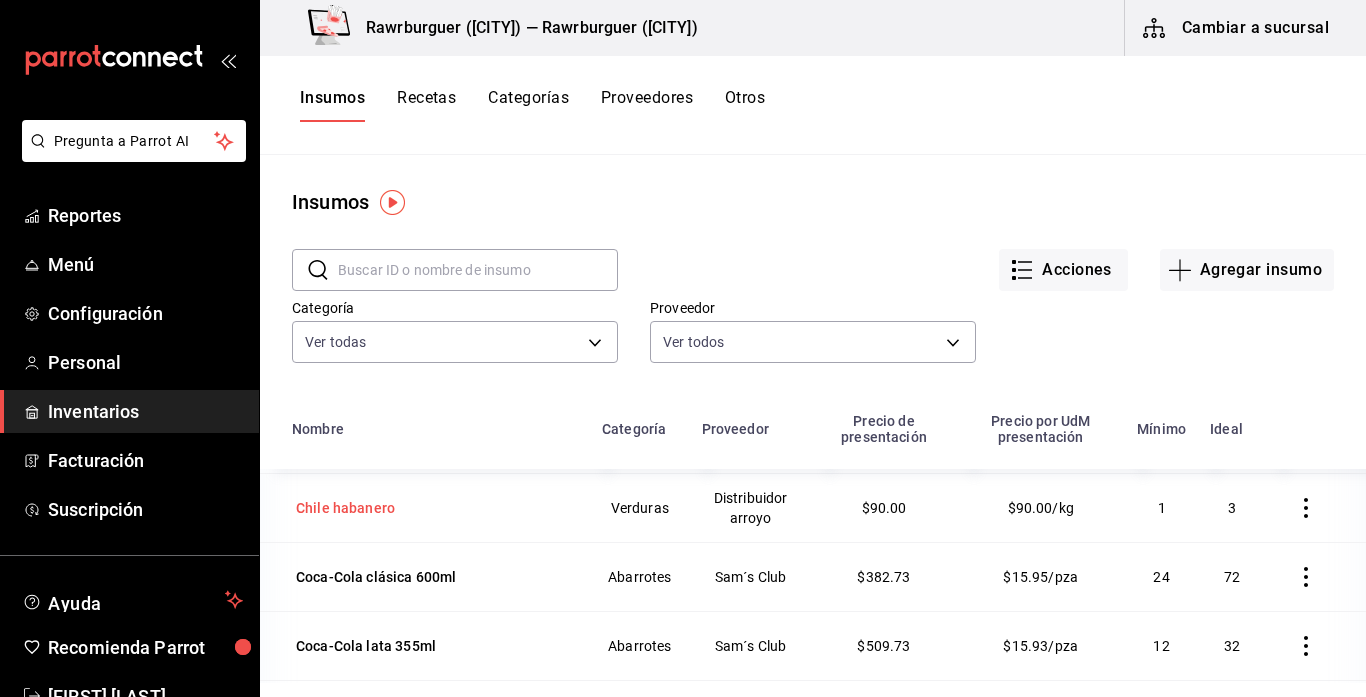 click on "Chile habanero" at bounding box center [345, 508] 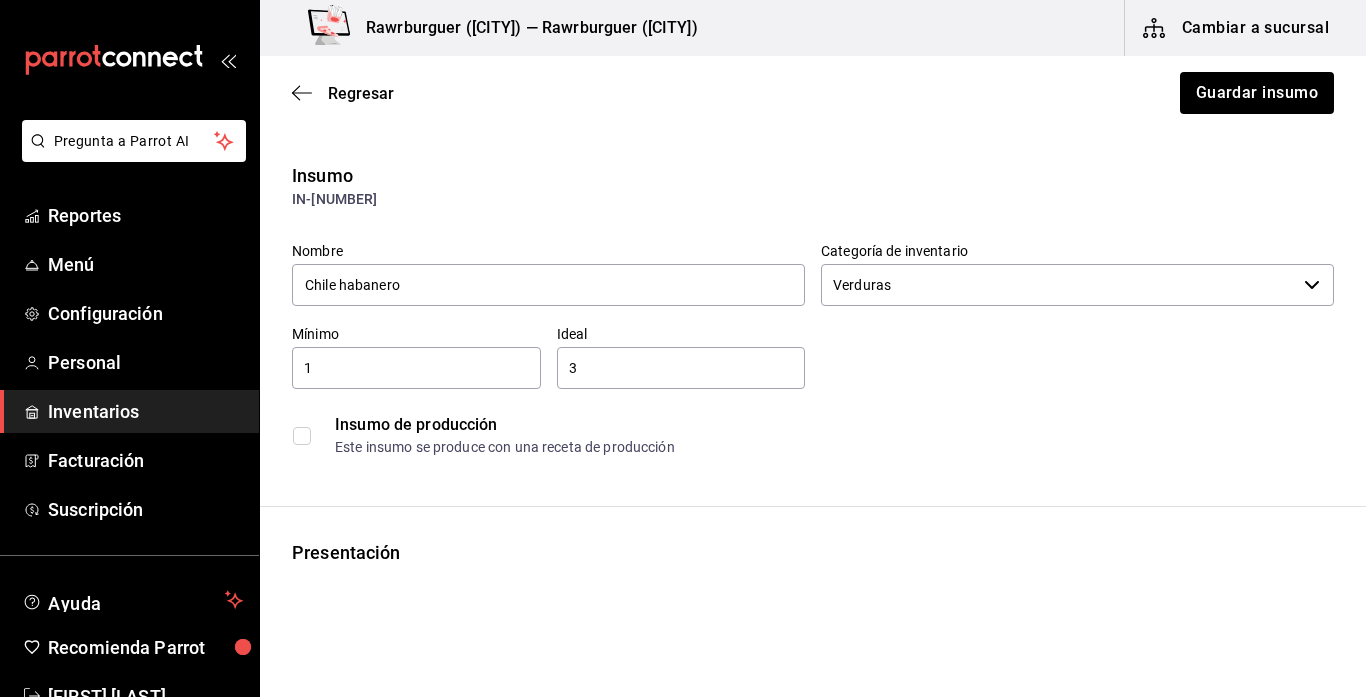 type on "Verduras" 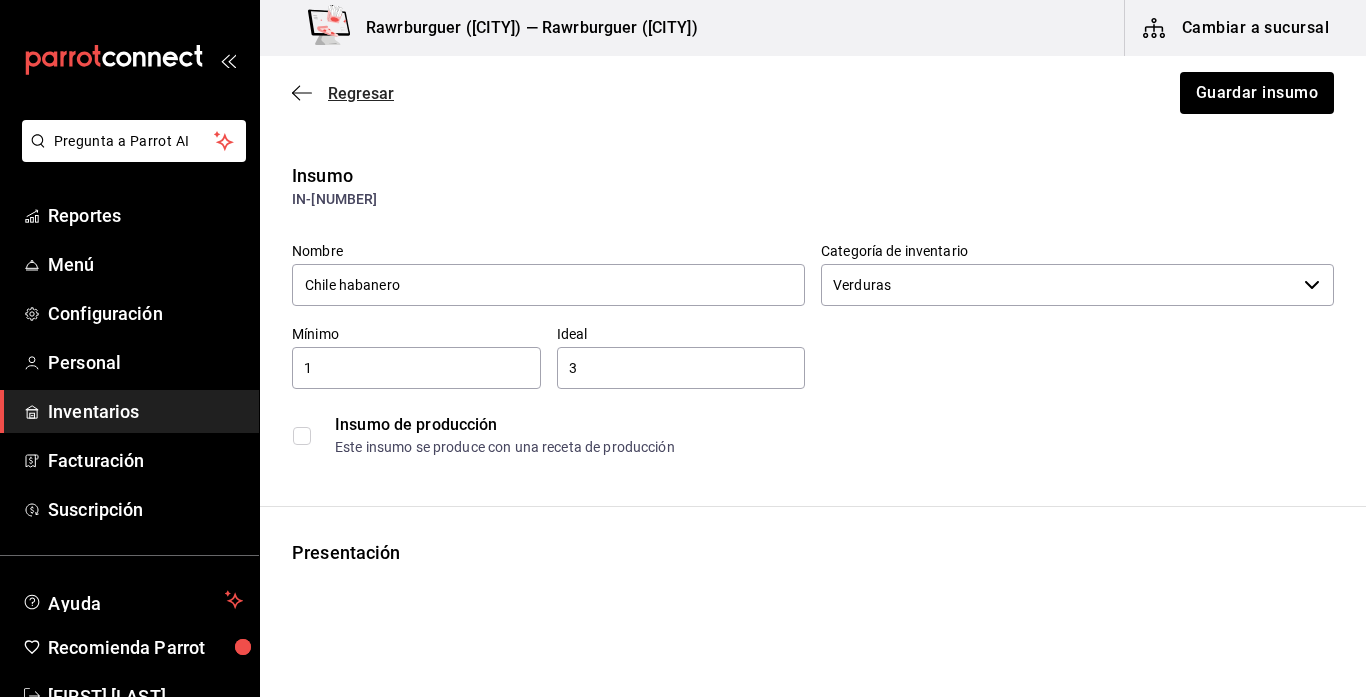 click on "Regresar" at bounding box center [361, 93] 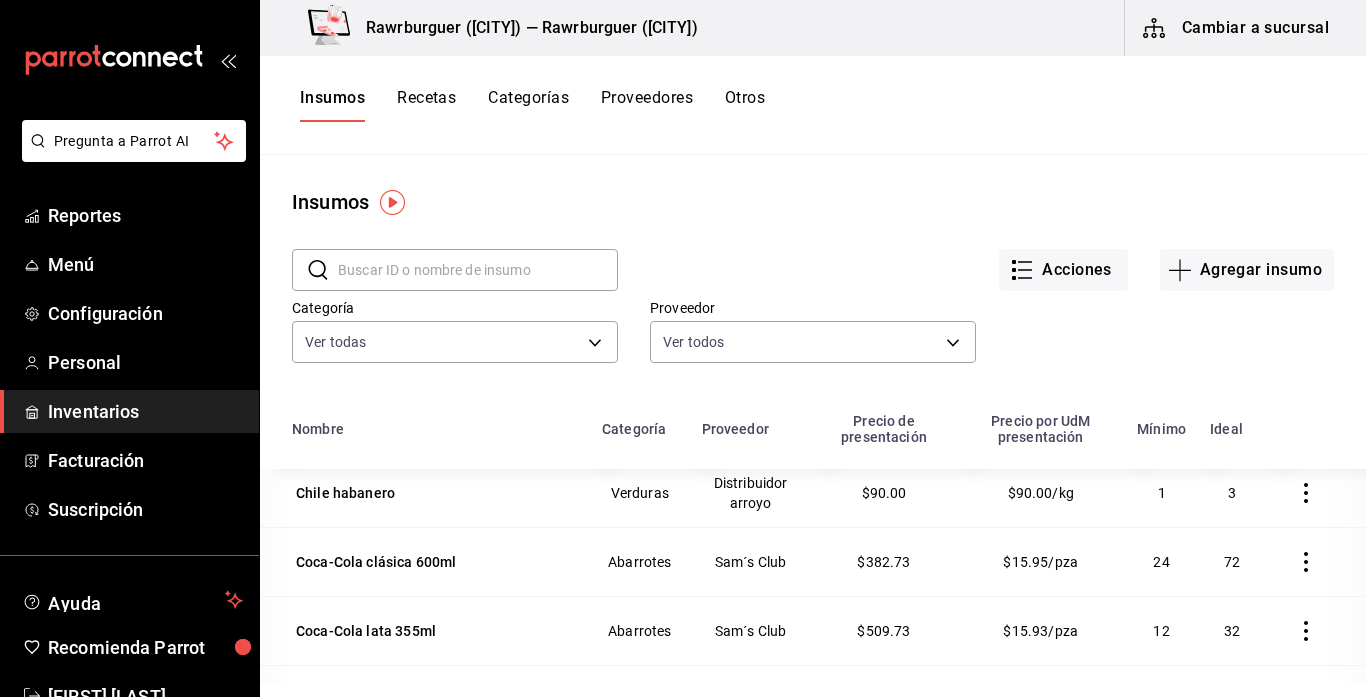 scroll, scrollTop: 1665, scrollLeft: 0, axis: vertical 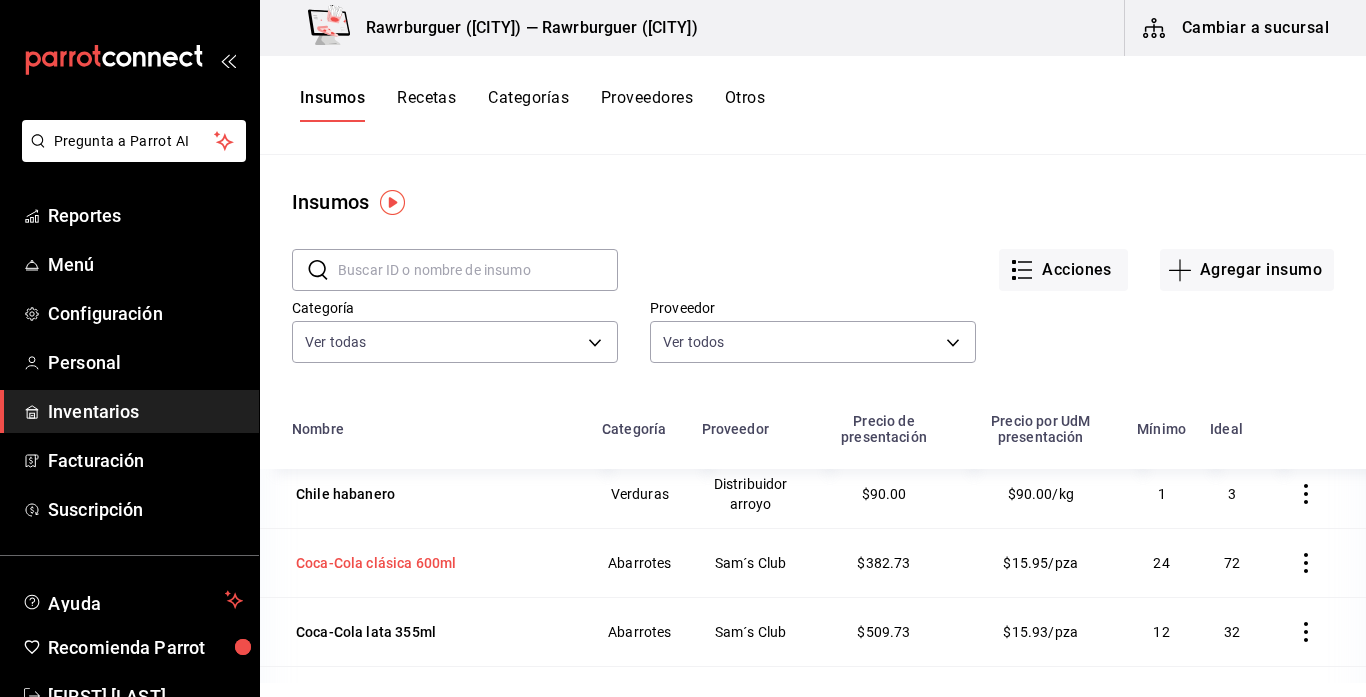 click on "Coca-Cola clásica 600ml" at bounding box center (376, 563) 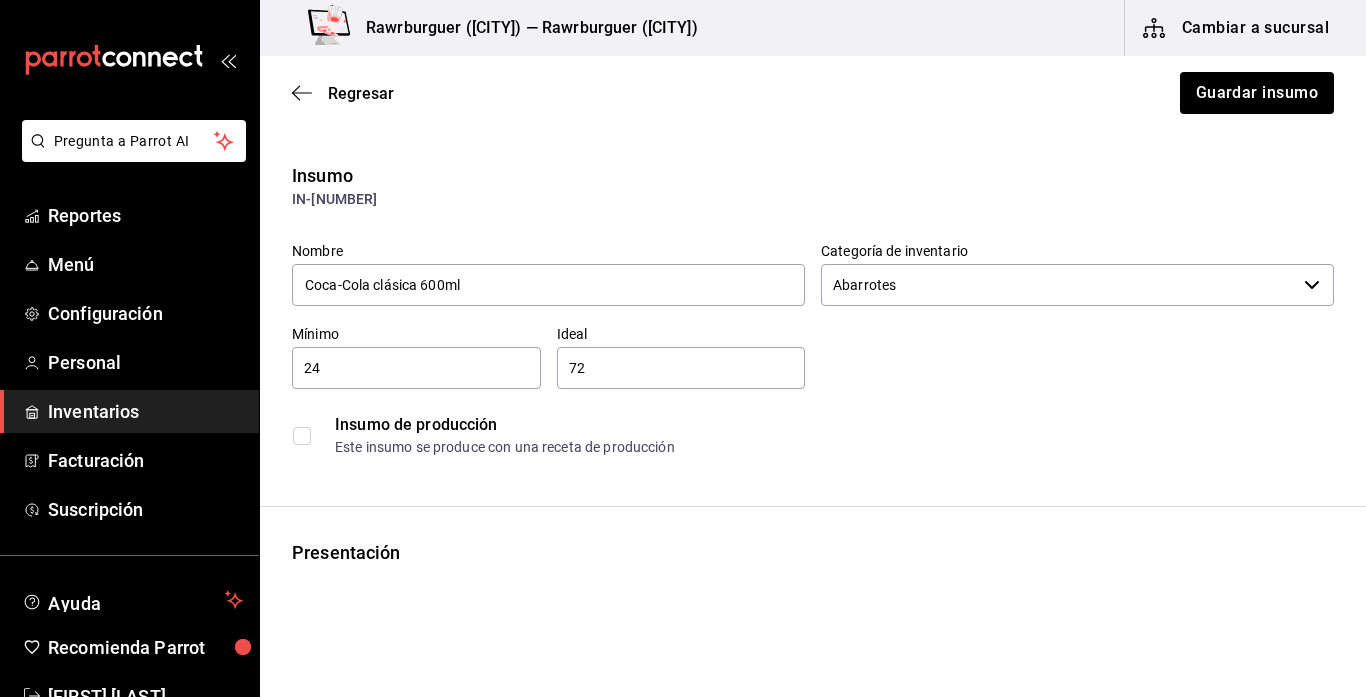 scroll, scrollTop: 0, scrollLeft: 0, axis: both 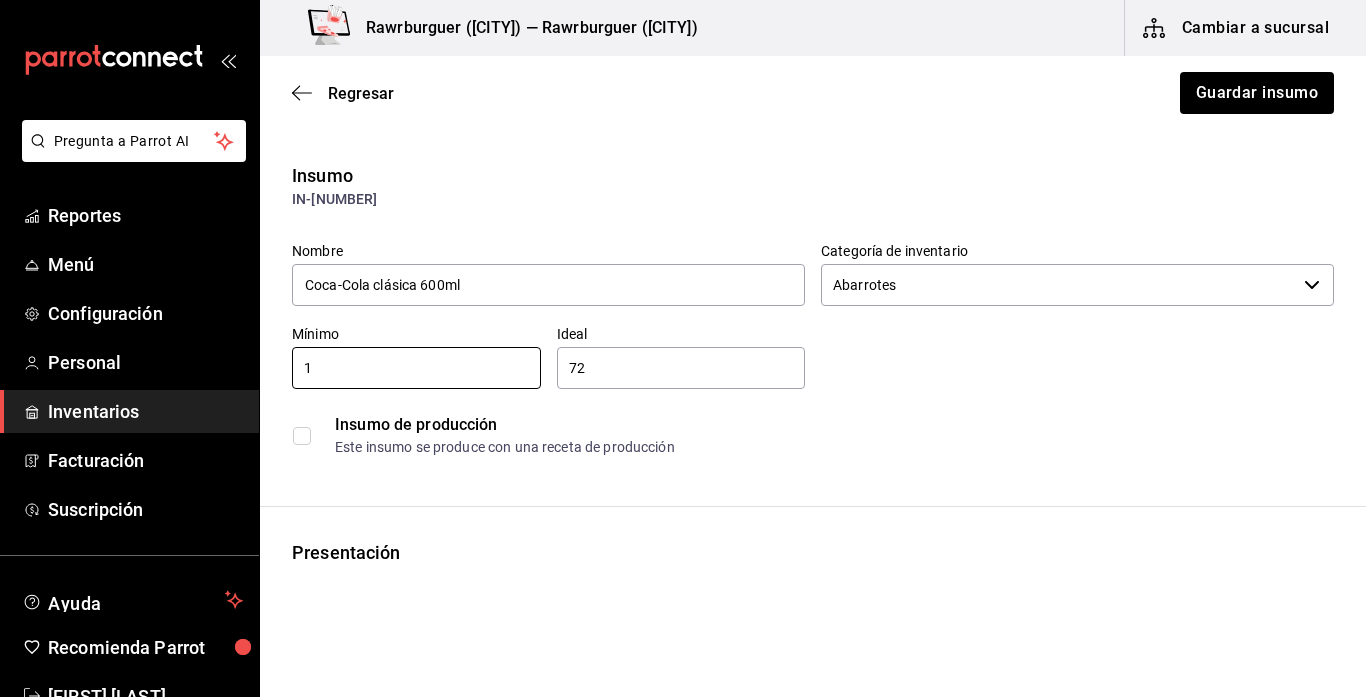 type on "1" 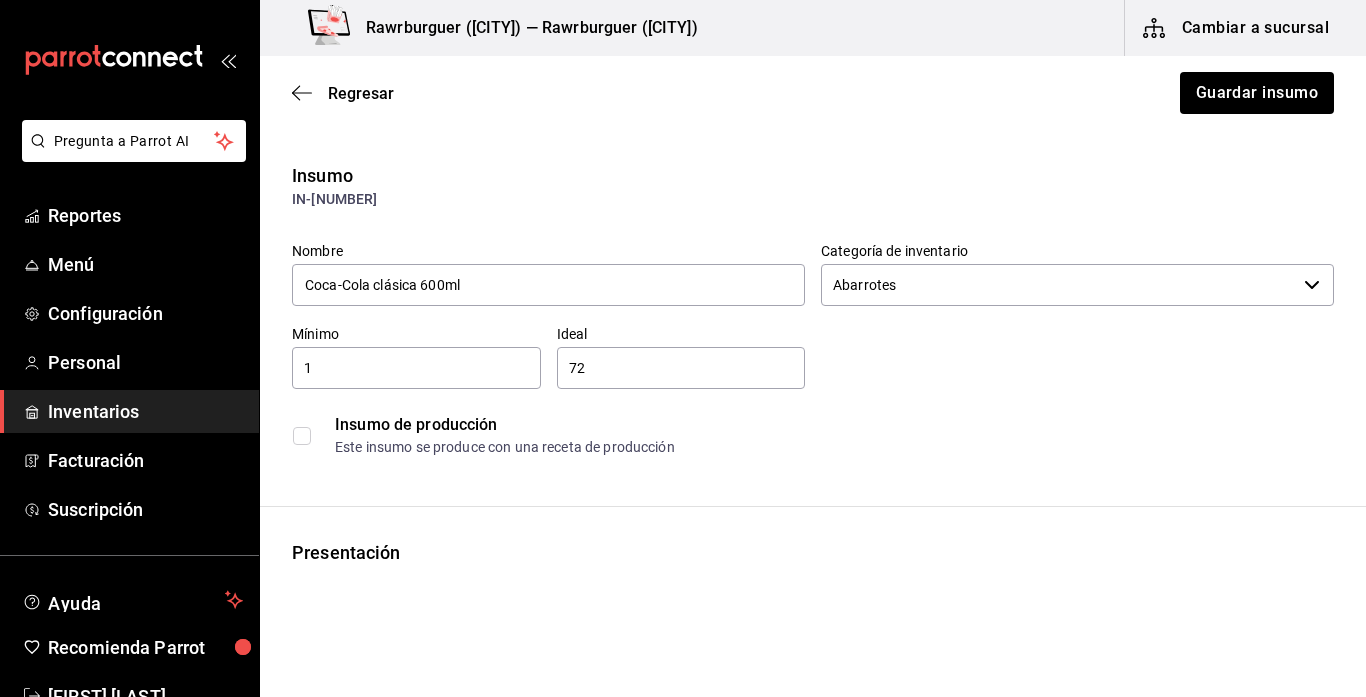 type on "7" 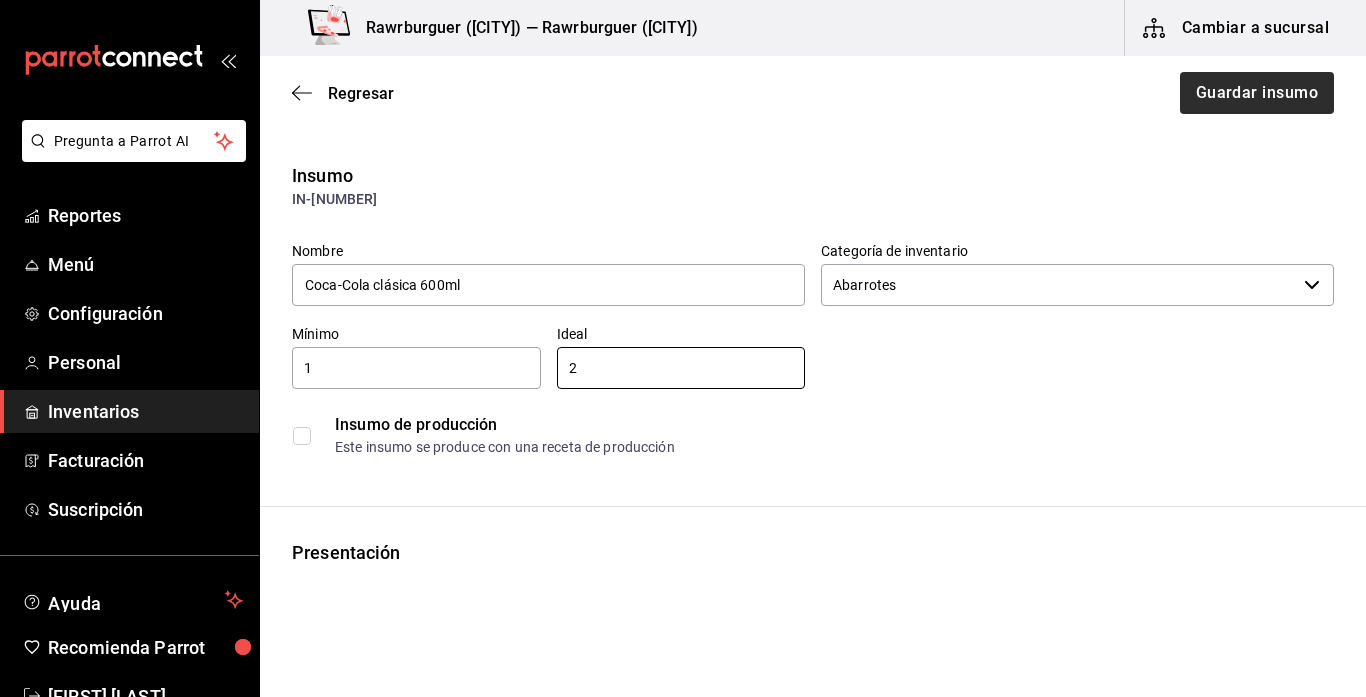 type on "2" 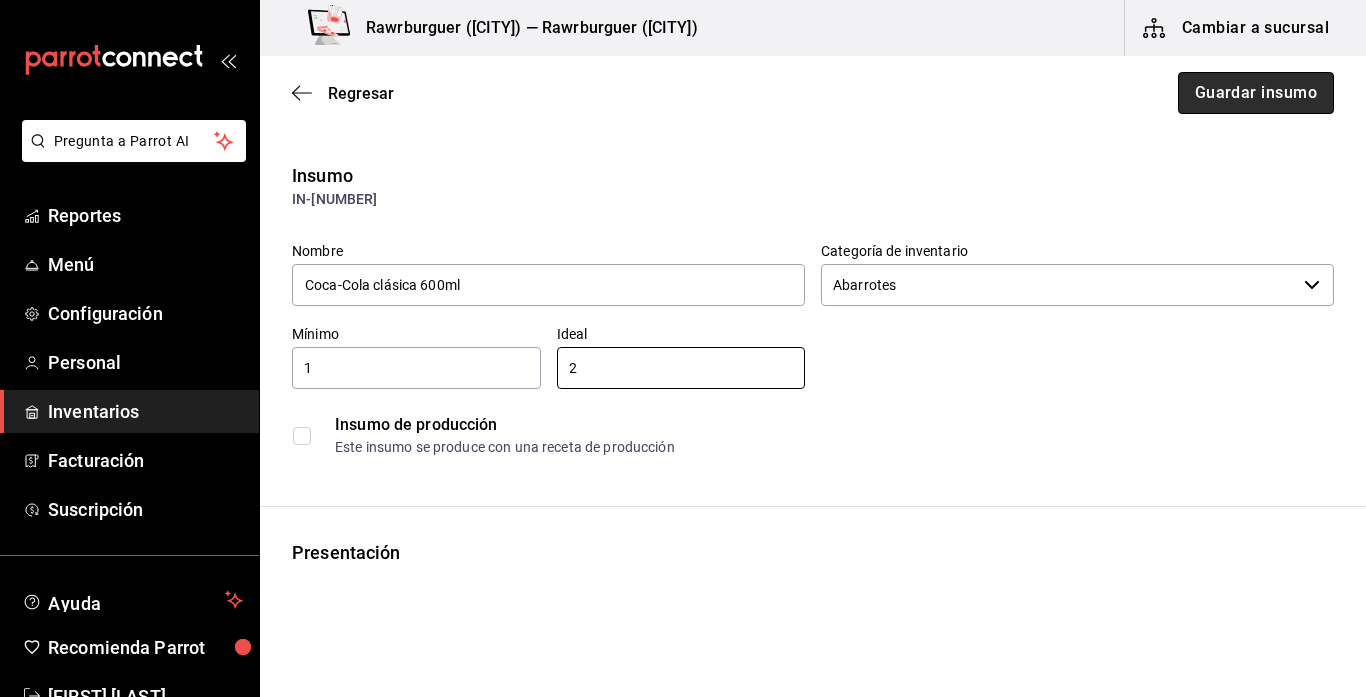 click on "Guardar insumo" at bounding box center (1256, 93) 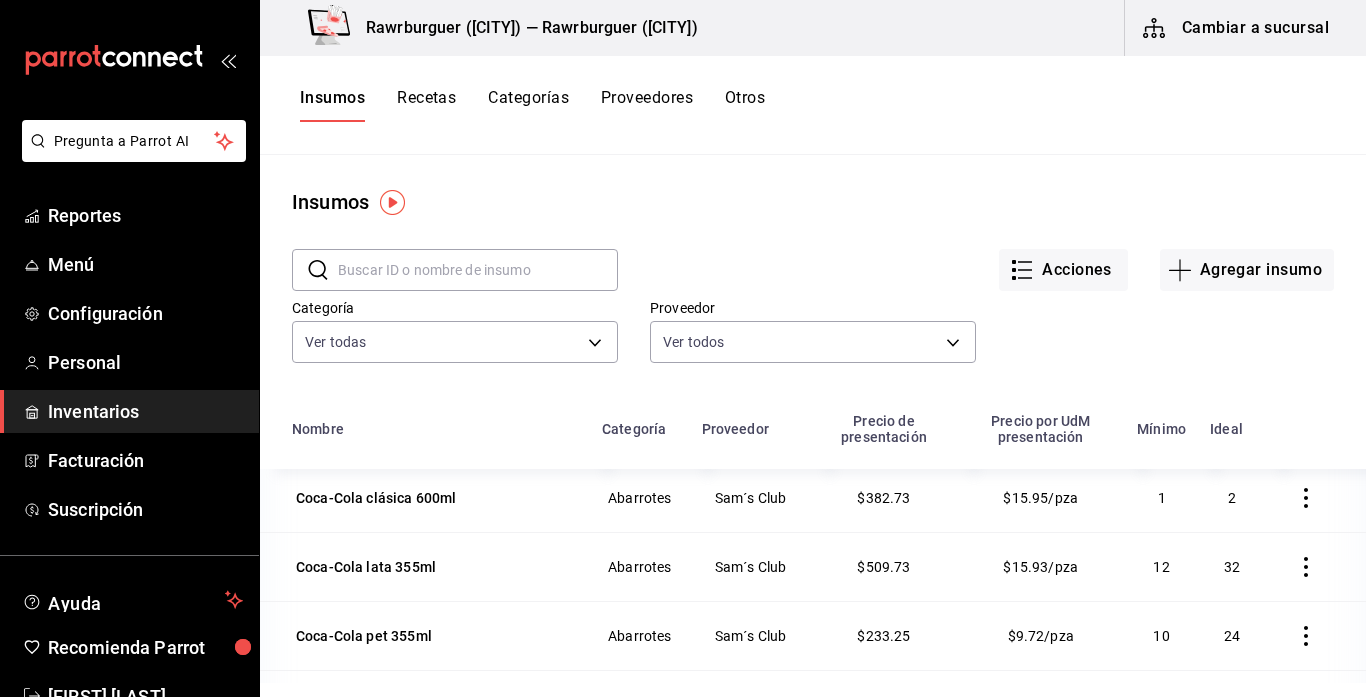 scroll, scrollTop: 1735, scrollLeft: 0, axis: vertical 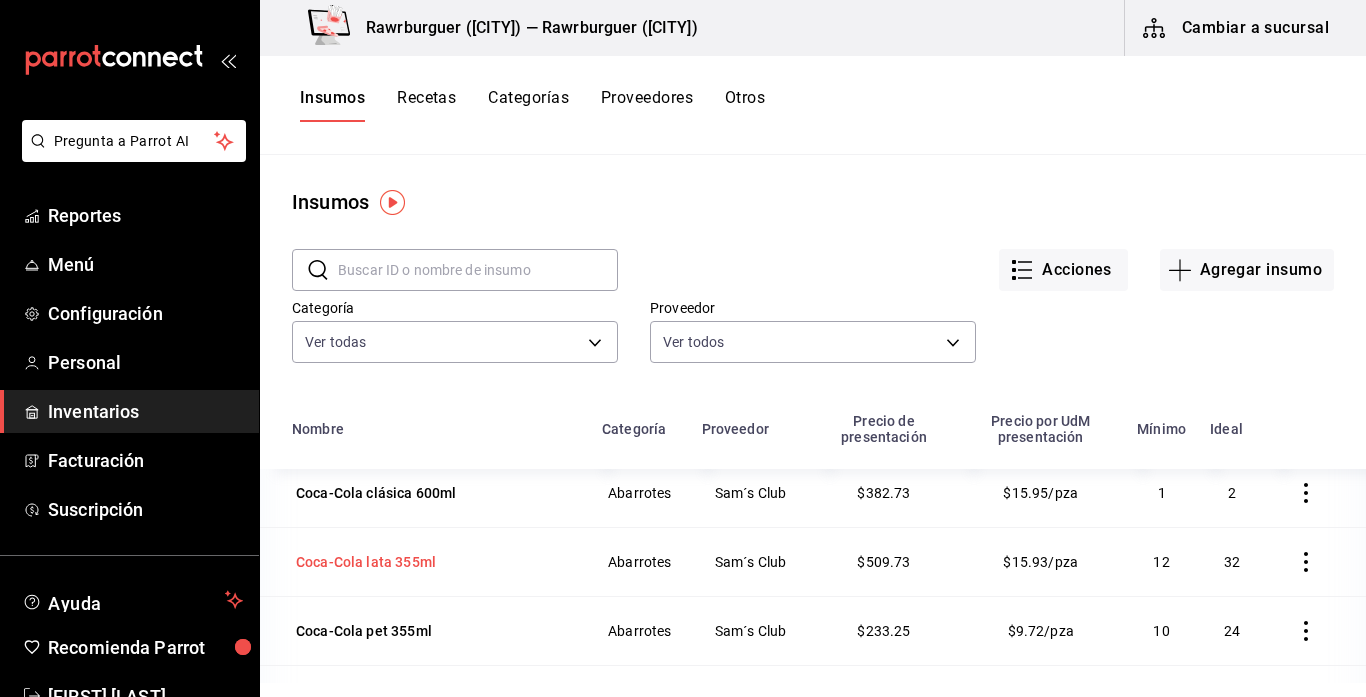click on "Coca-Cola lata 355ml" at bounding box center [366, 562] 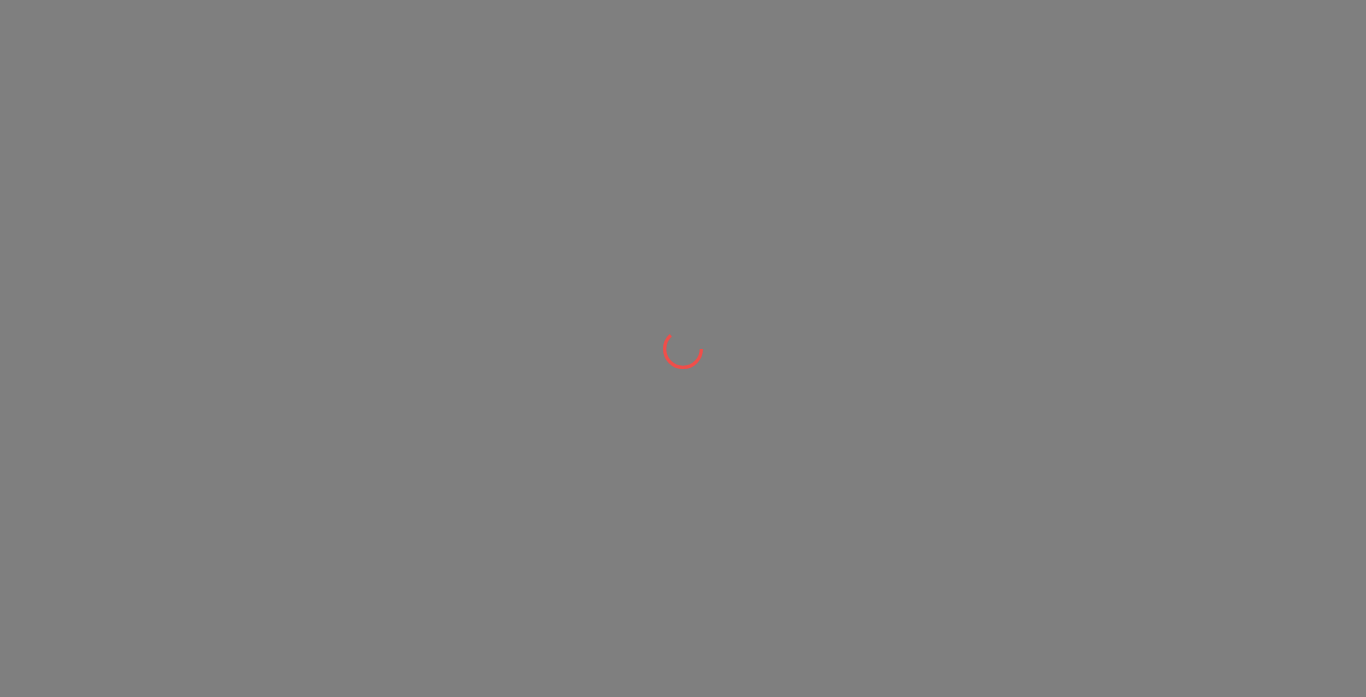 scroll, scrollTop: 0, scrollLeft: 0, axis: both 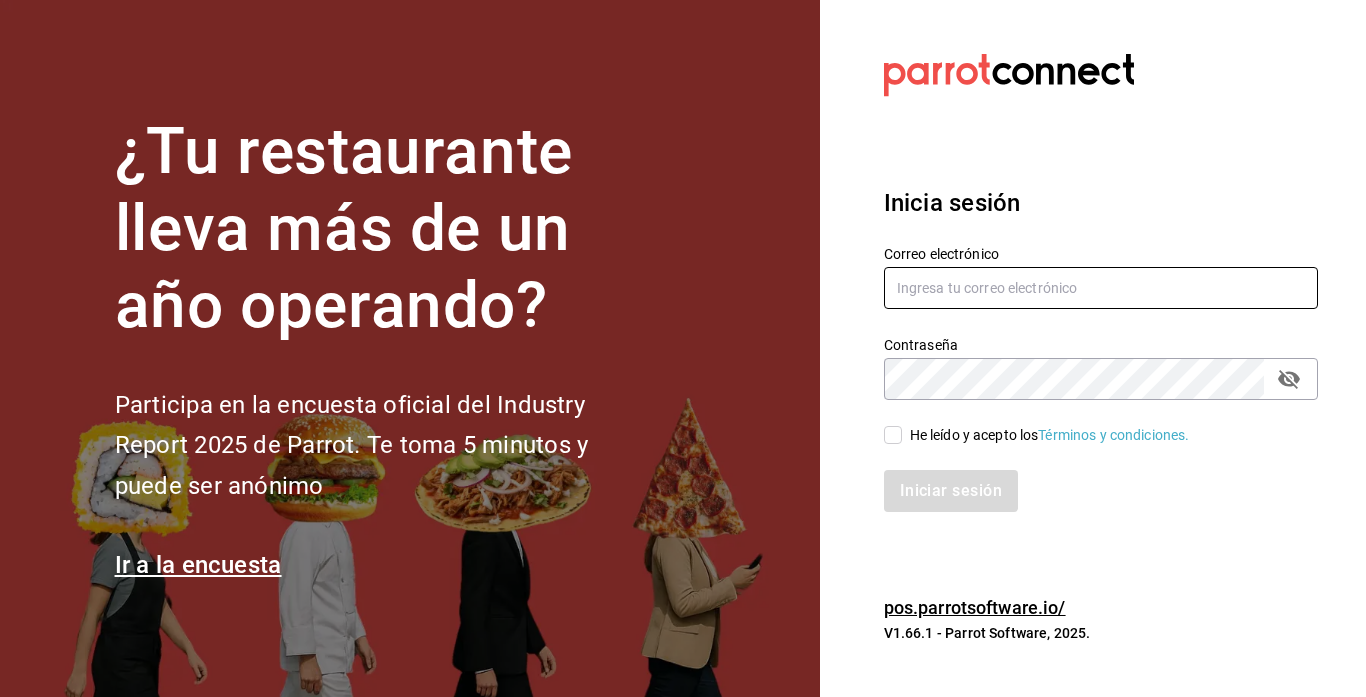 type on "[EMAIL]" 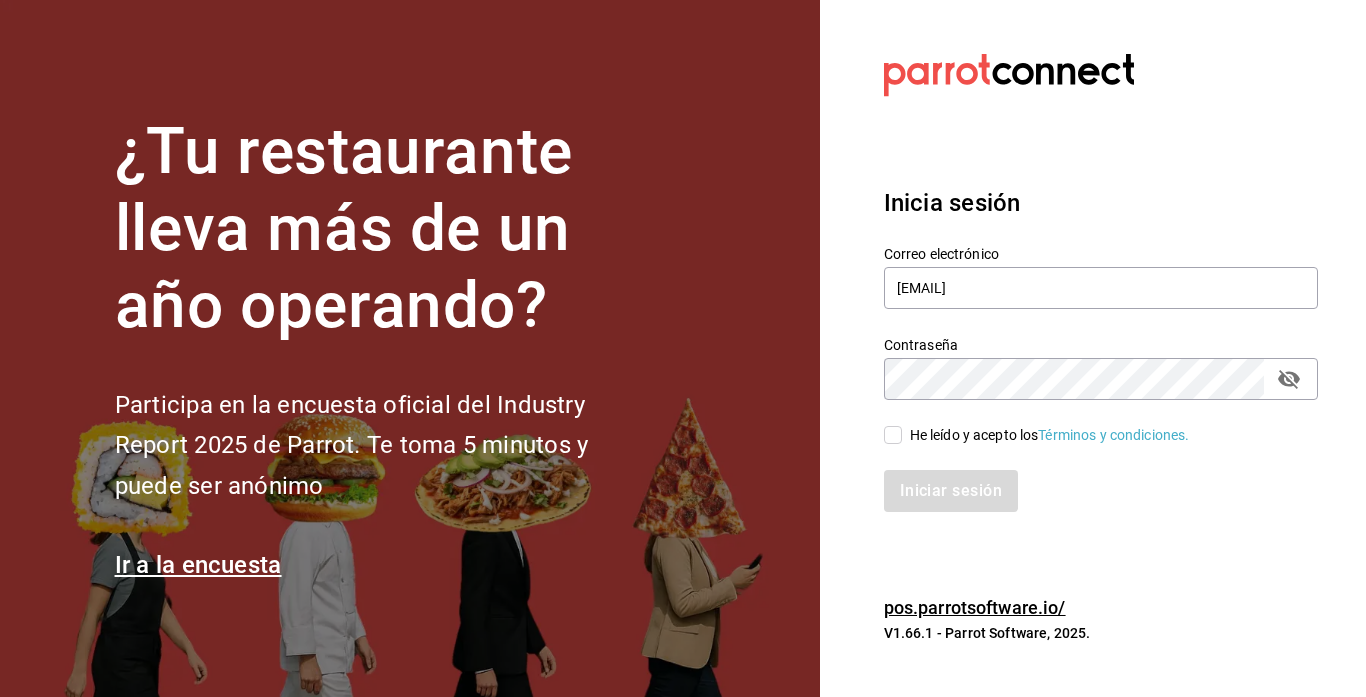click on "He leído y acepto los  Términos y condiciones." at bounding box center [893, 435] 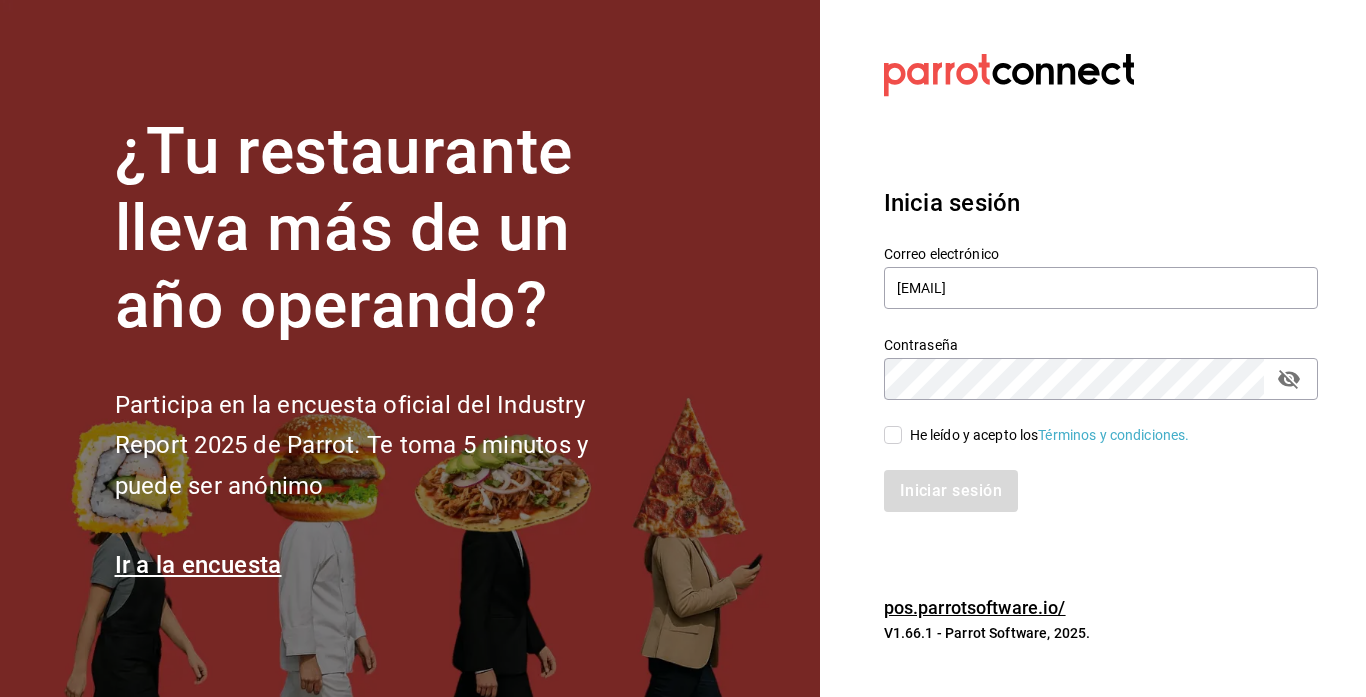 checkbox on "true" 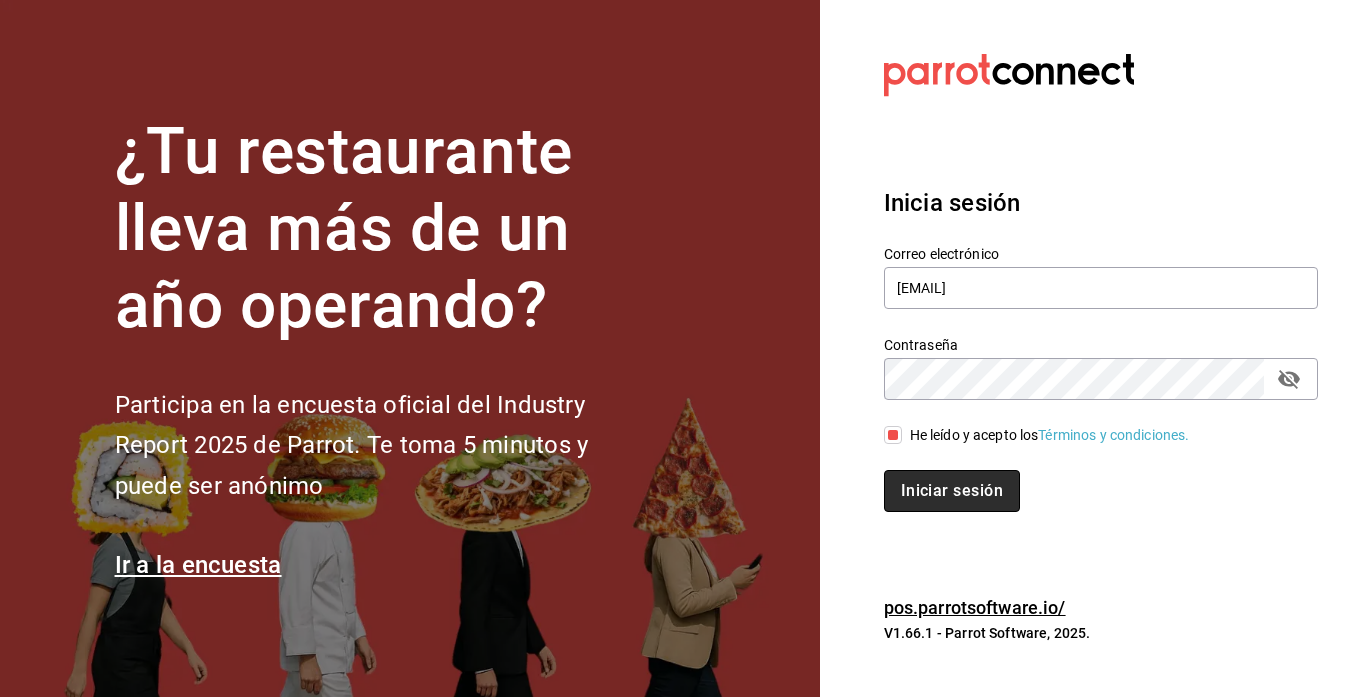 click on "Iniciar sesión" at bounding box center (952, 491) 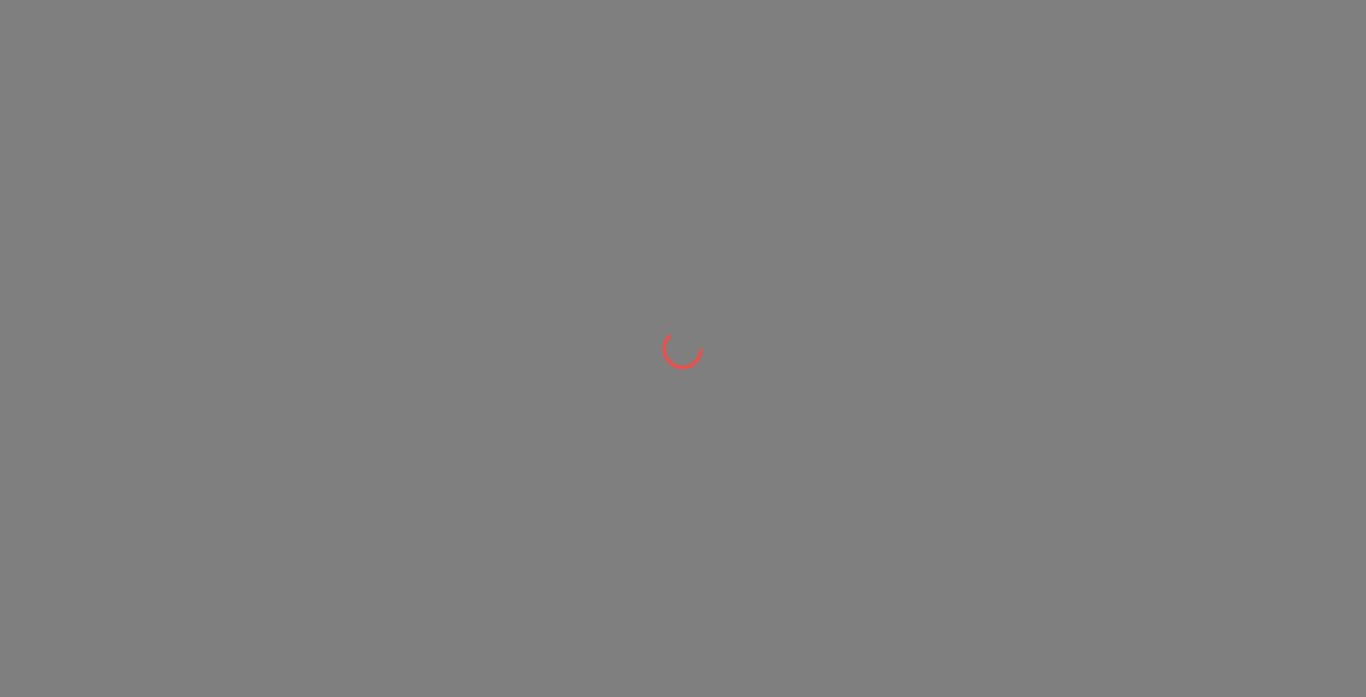 scroll, scrollTop: 0, scrollLeft: 0, axis: both 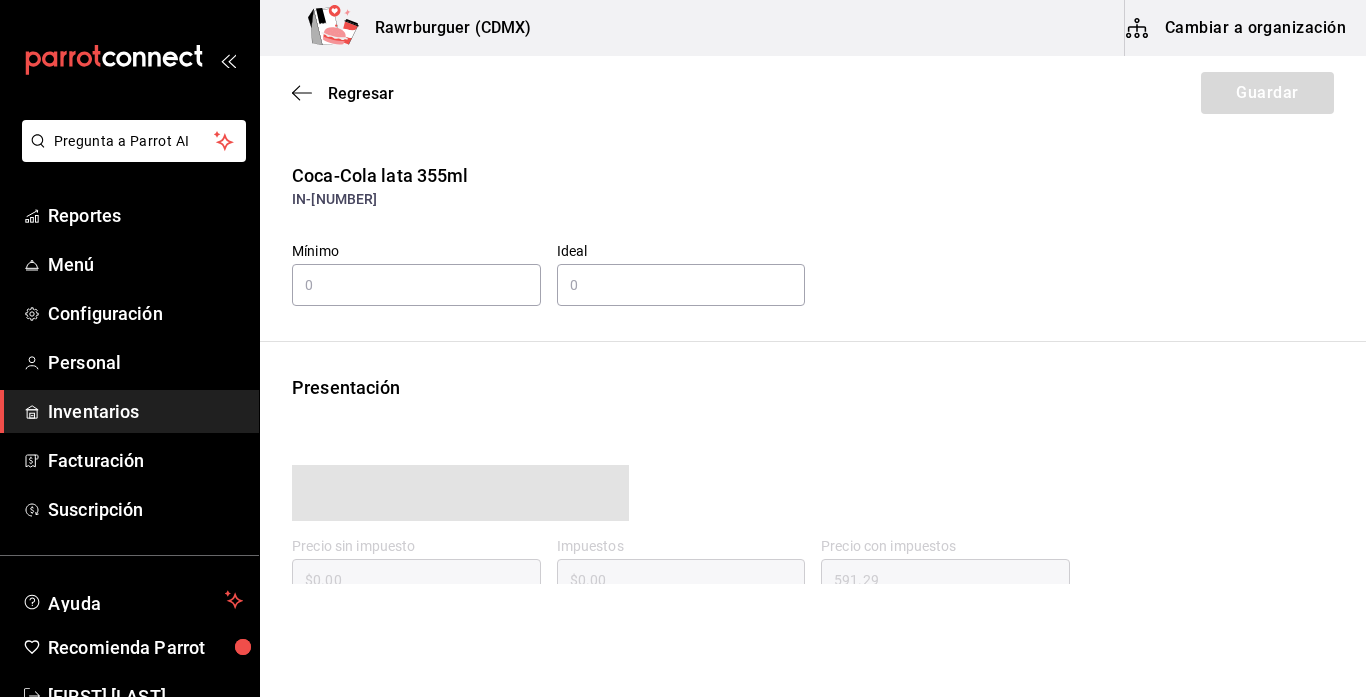 type on "12" 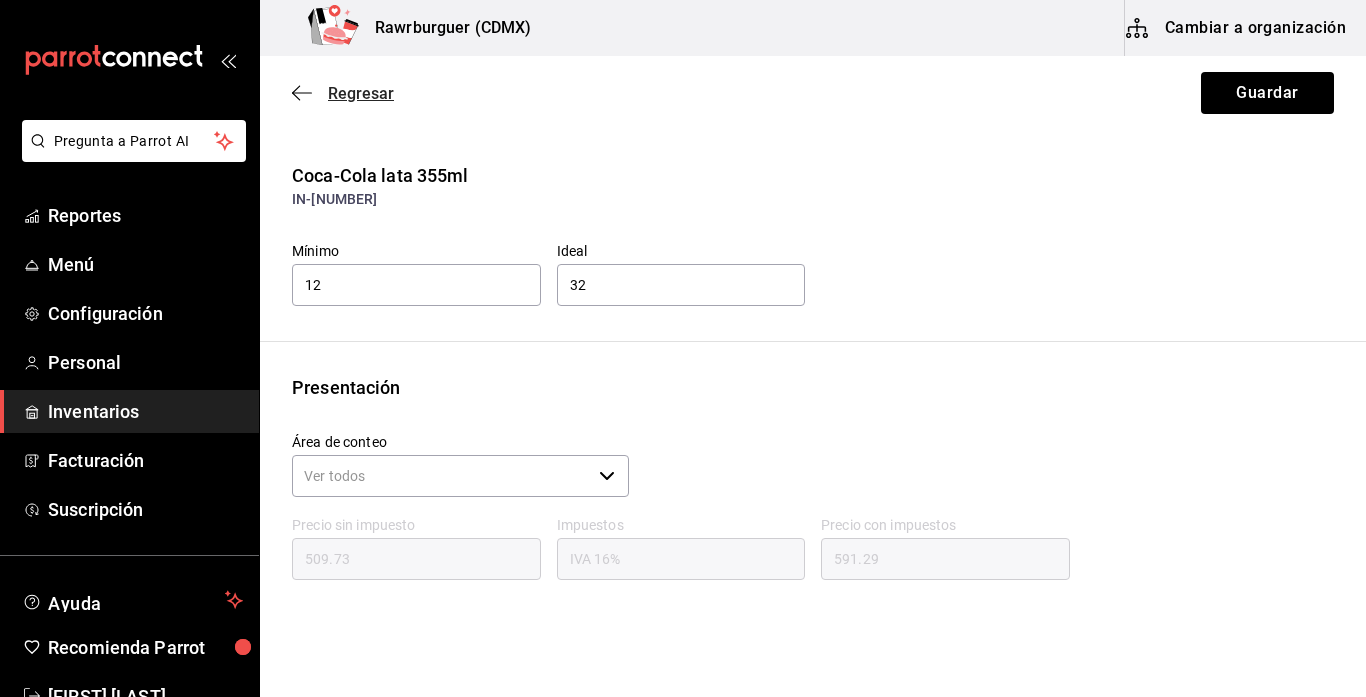 click on "Regresar" at bounding box center (361, 93) 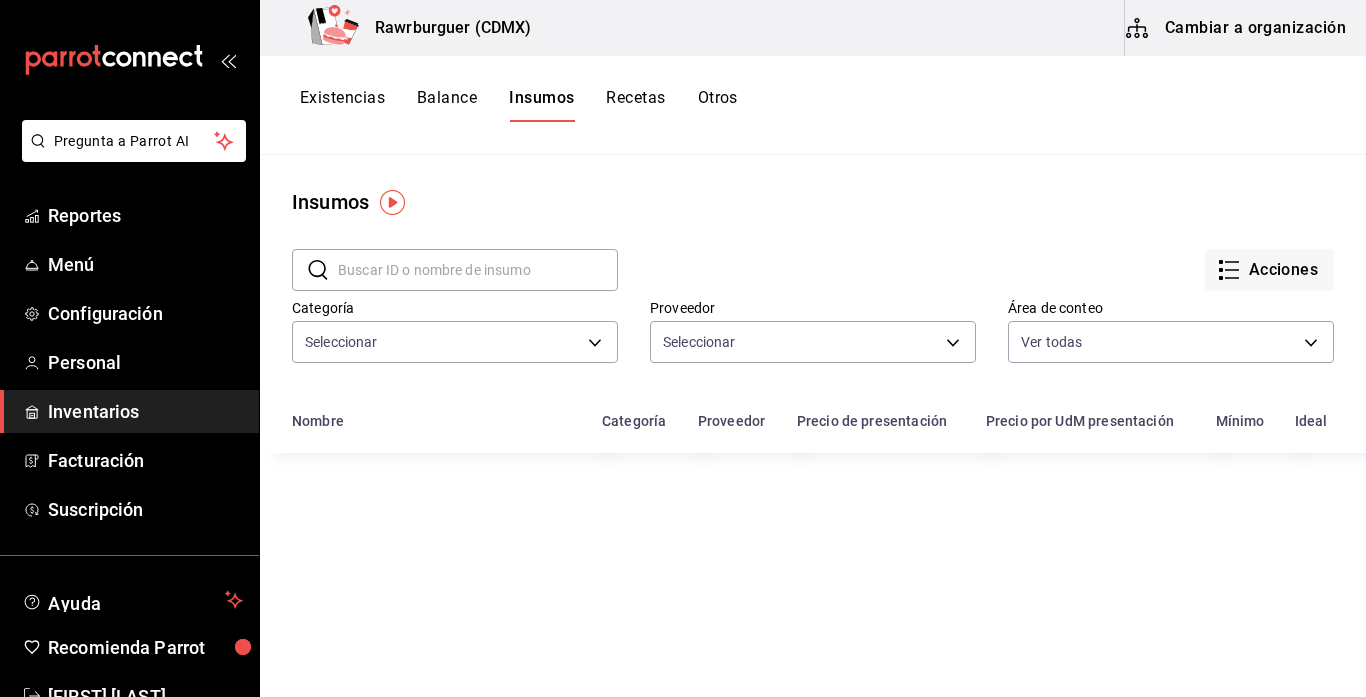 type on "70f4f21f-7251-4fb6-9f6c-f2ce2f476f02,42255995-e26d-4a7c-a2e3-c9fbf1698238,6c921682-6bb5-4528-a32a-8e64d2fceb19,1c8450d0-9b8d-4a54-ad0c-ac7342ab9b92,a8835c84-3271-4c0a-901d-b64cf3fd94d4,bbb8c787-21f6-4b55-9f77-6527b01a1433,1d0c21d7-0b56-49e4-9c70-1ff1cbe6e539" 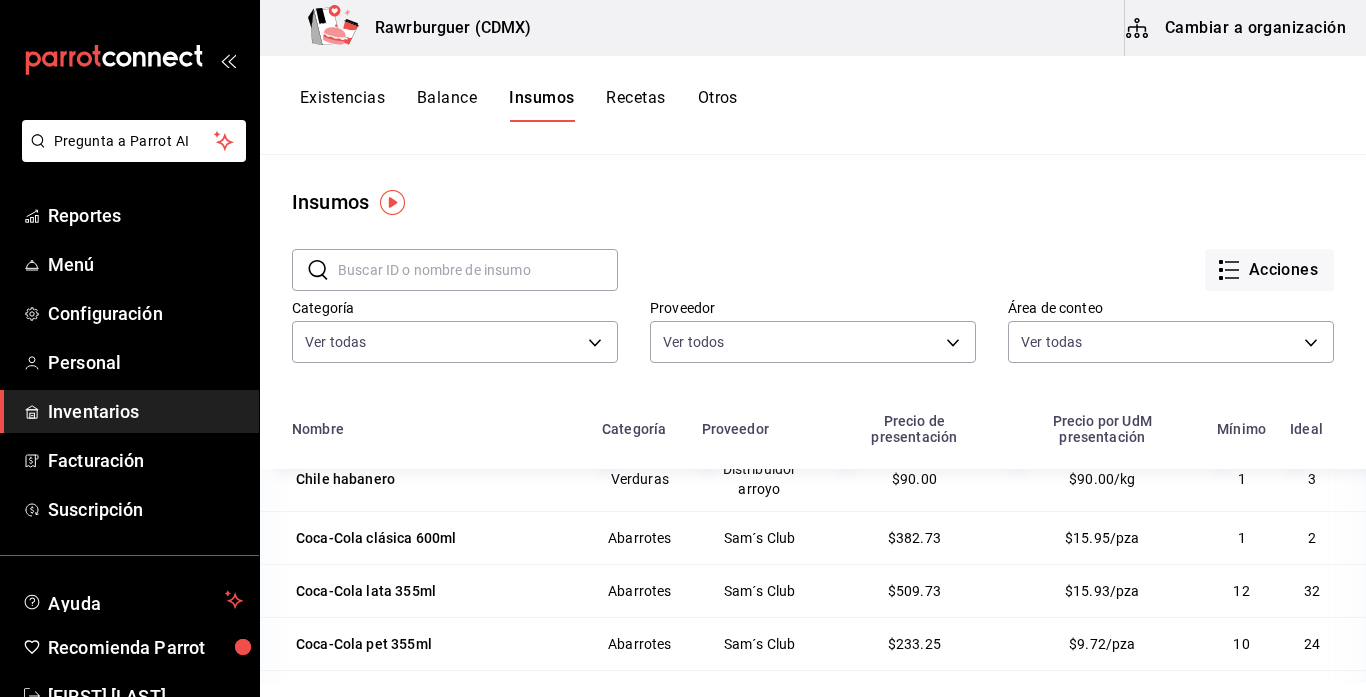 scroll, scrollTop: 1305, scrollLeft: 0, axis: vertical 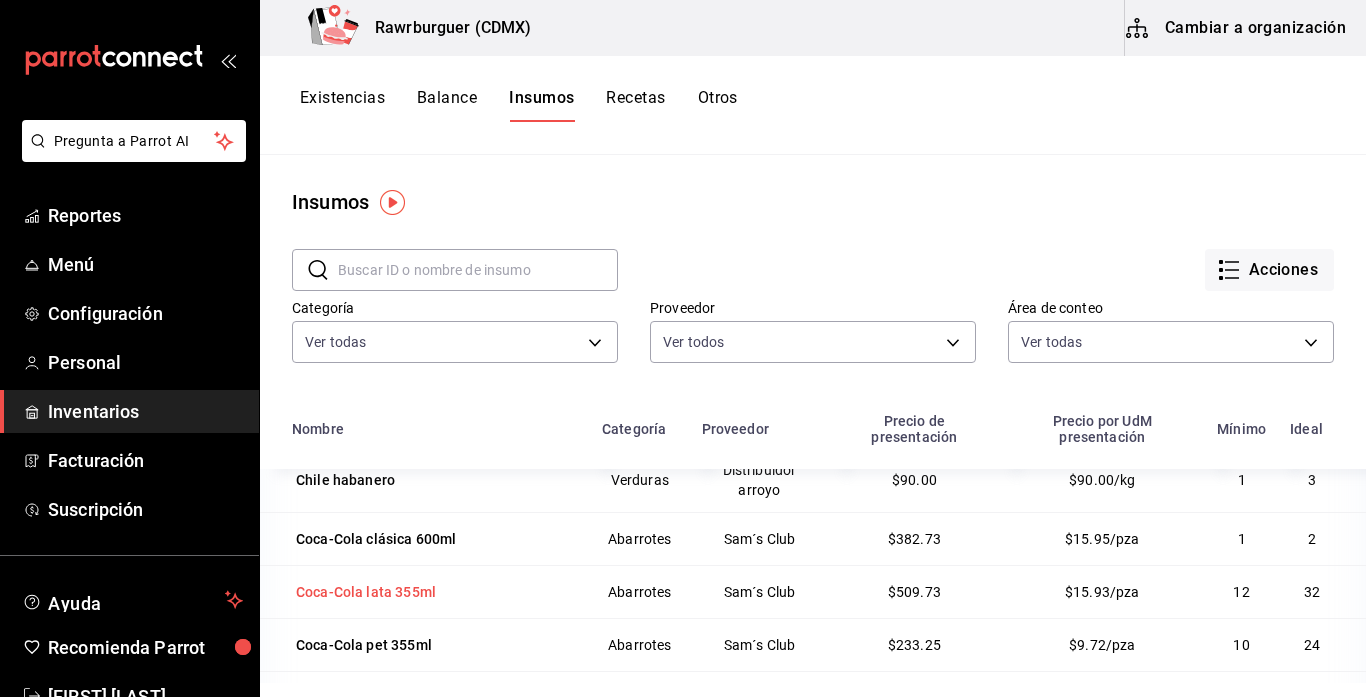 click on "Coca-Cola lata 355ml" at bounding box center (366, 592) 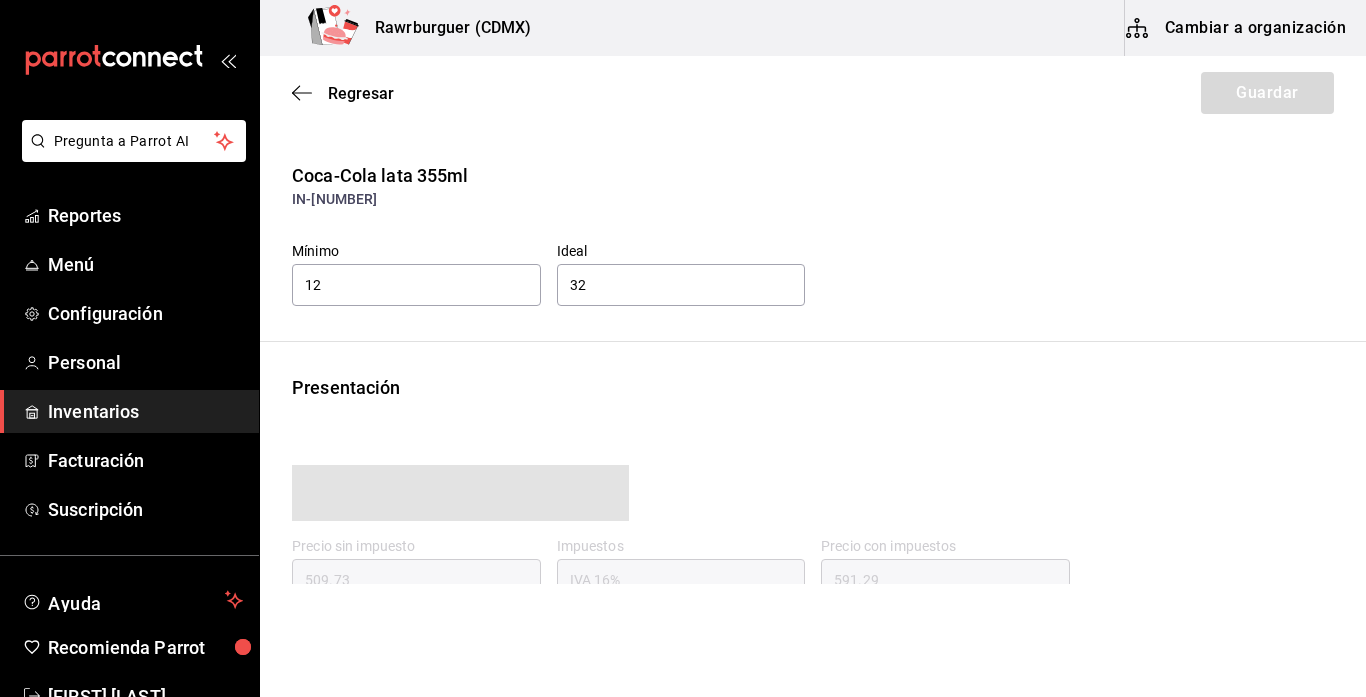 click on "Pregunta a Parrot AI Reportes Menú Configuración Personal Inventarios Facturación Suscripción Ayuda Recomienda Parrot [FIRST] [LAST] Sugerir nueva función Rawrburguer ([CITY]) Cambiar a organización Regresar Guardar Coca-Cola lata 355ml IN-[NUMBER] Mínimo 12 Ideal 32 Presentación Precio sin impuesto 509.73 Impuestos IVA 16% Precio con impuestos 591.29 Unidades de conteo pza Paquete (32 pza) Caja (32*32 pza) Pregunta a Parrot AI Reportes Menú Configuración Personal Inventarios Facturación Suscripción Ayuda Recomienda Parrot [FIRST] [LAST] Sugerir nueva función GANA 1 MES GRATIS EN TU SUSCRIPCIÓN AQUÍ ¿Recuerdas cómo empezó tu restaurante? Hoy puedes ayudar a un colega a tener el mismo cambio que tú viviste. Recomienda Parrot directamente desde tu Portal Administrador. Es fácil y rápido. 🎁 Por cada restaurante que se una, ganas 1 mes gratis. Ver video tutorial Ir a video Visitar centro de ayuda (81) 2046 6363 soporte@parrotsoftware.io" at bounding box center (683, 292) 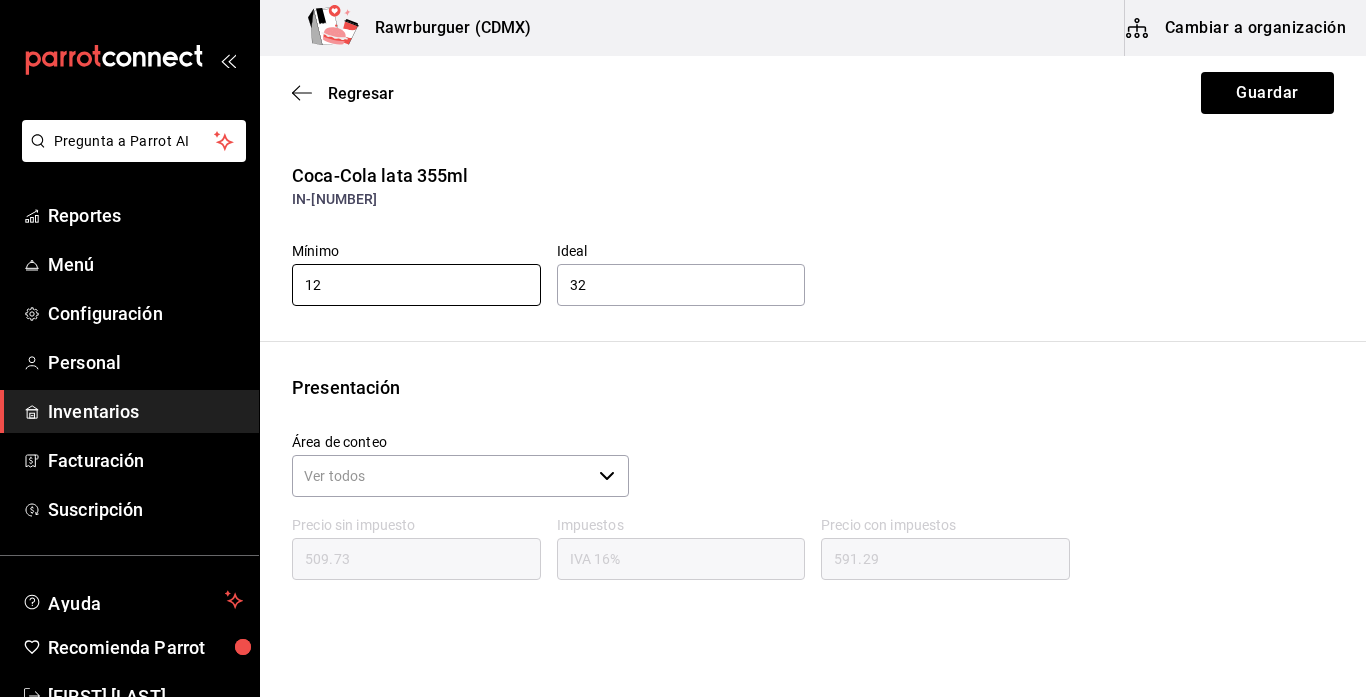 click on "12" at bounding box center [416, 285] 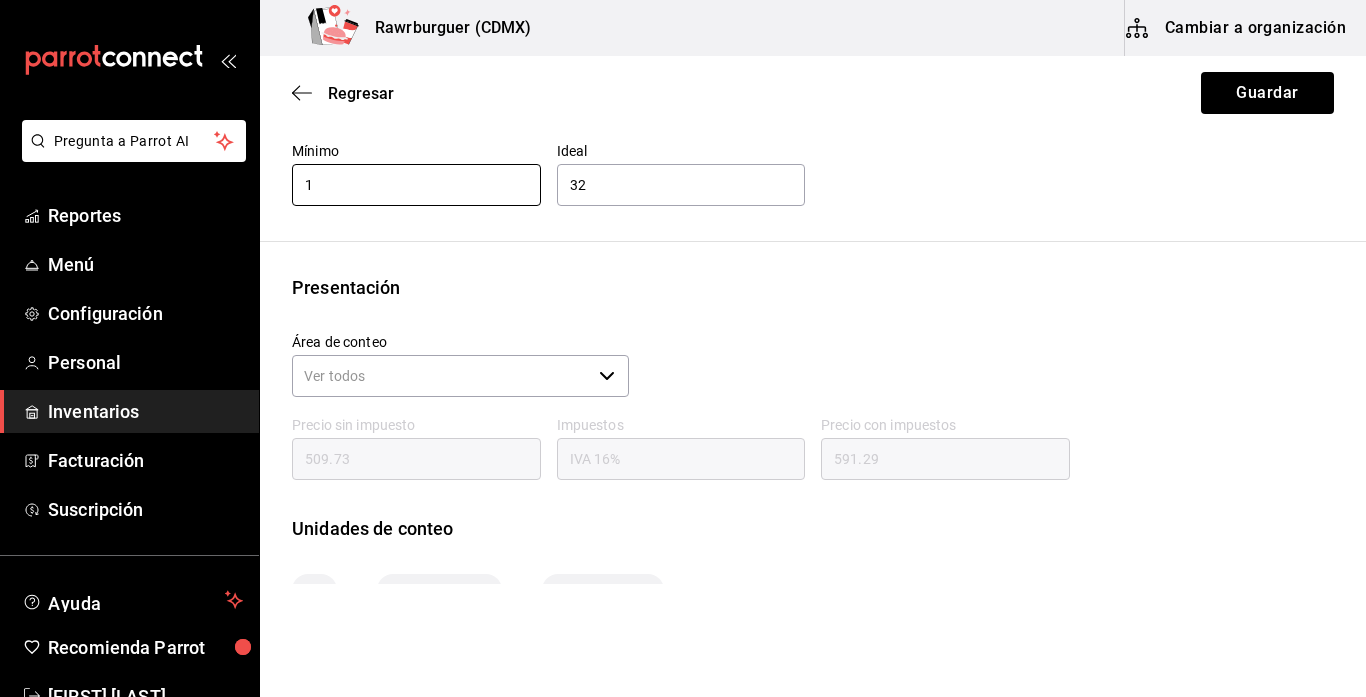 scroll, scrollTop: 0, scrollLeft: 0, axis: both 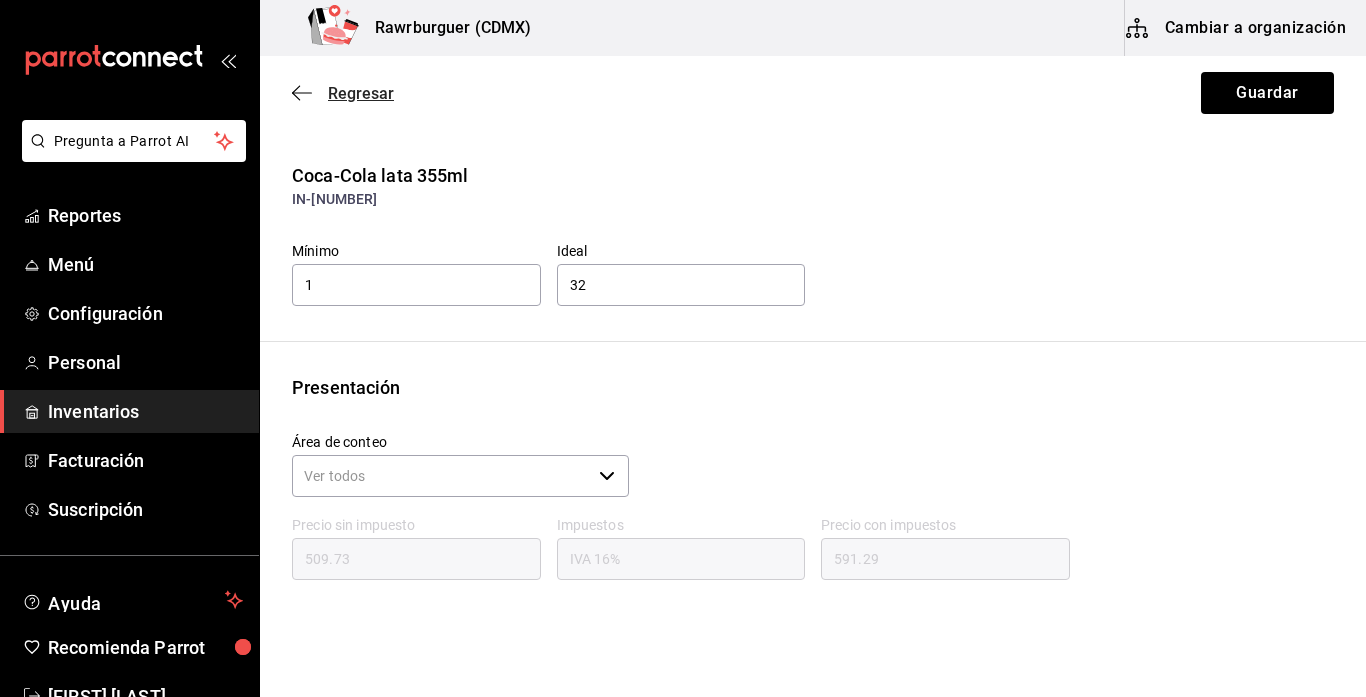 click on "Regresar" at bounding box center [361, 93] 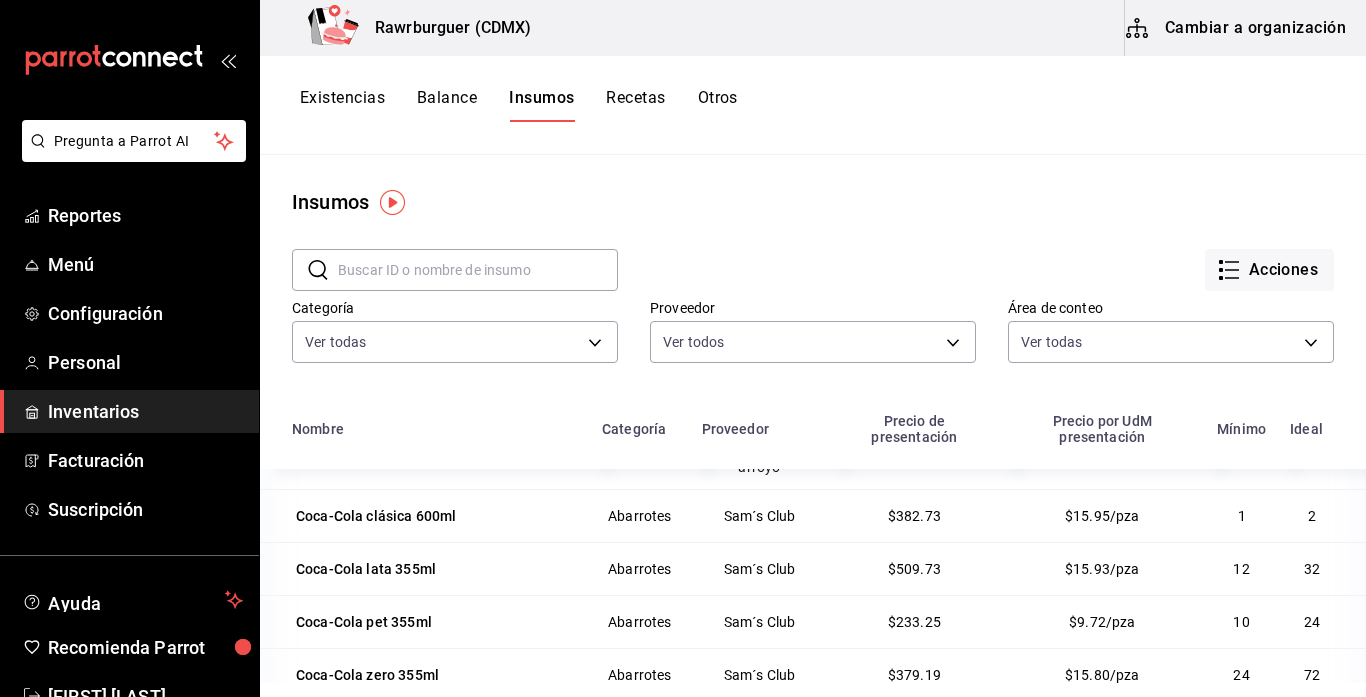 scroll, scrollTop: 1329, scrollLeft: 0, axis: vertical 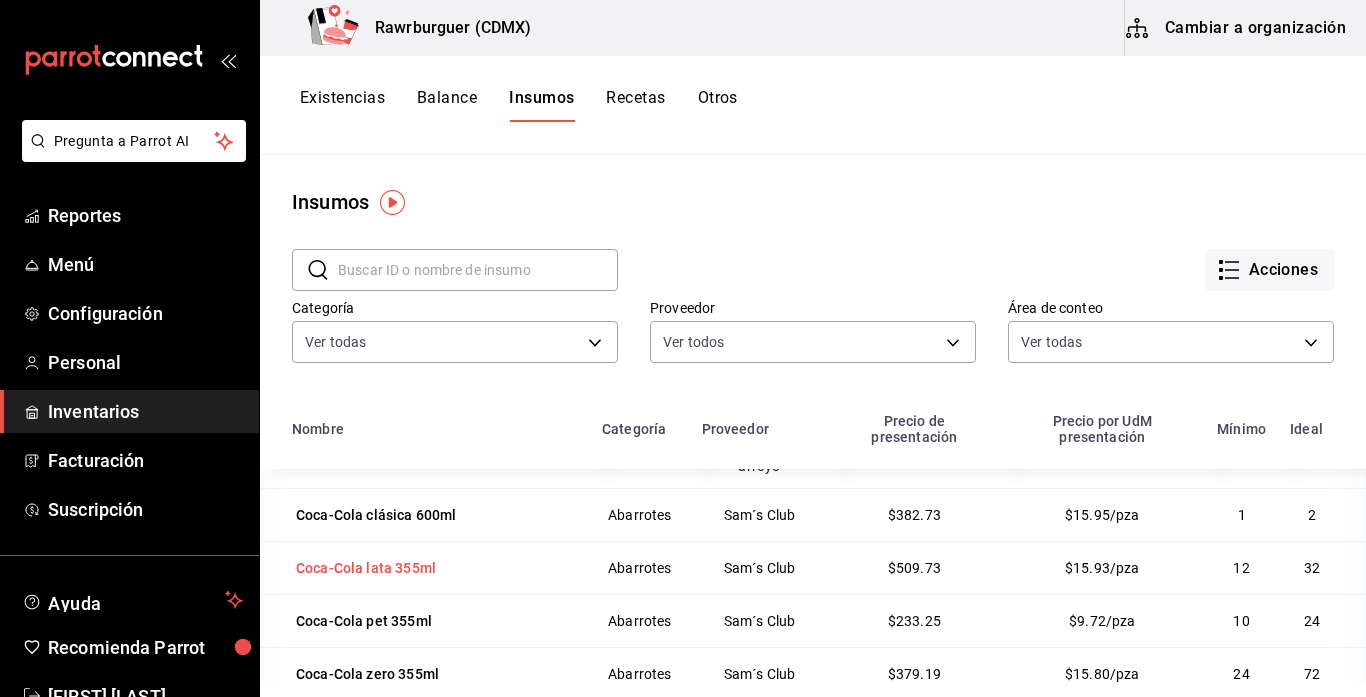 click on "Coca-Cola lata 355ml" at bounding box center (366, 568) 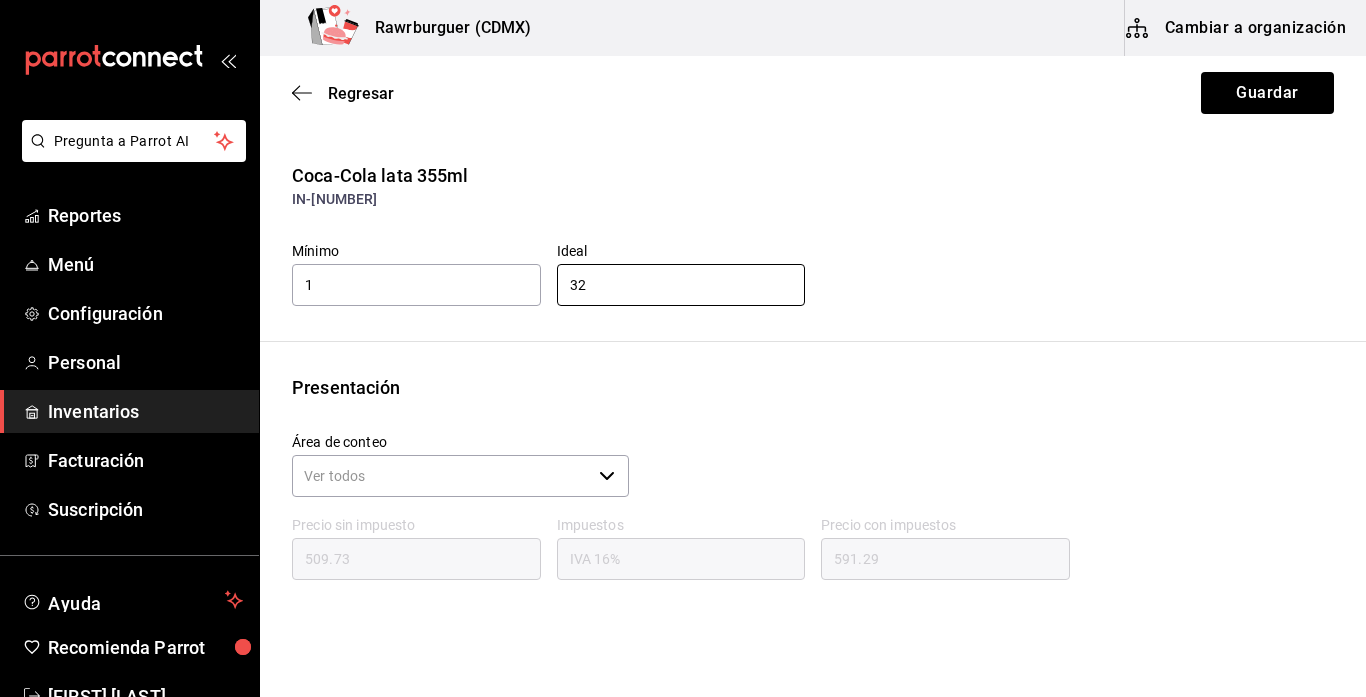 type on "1" 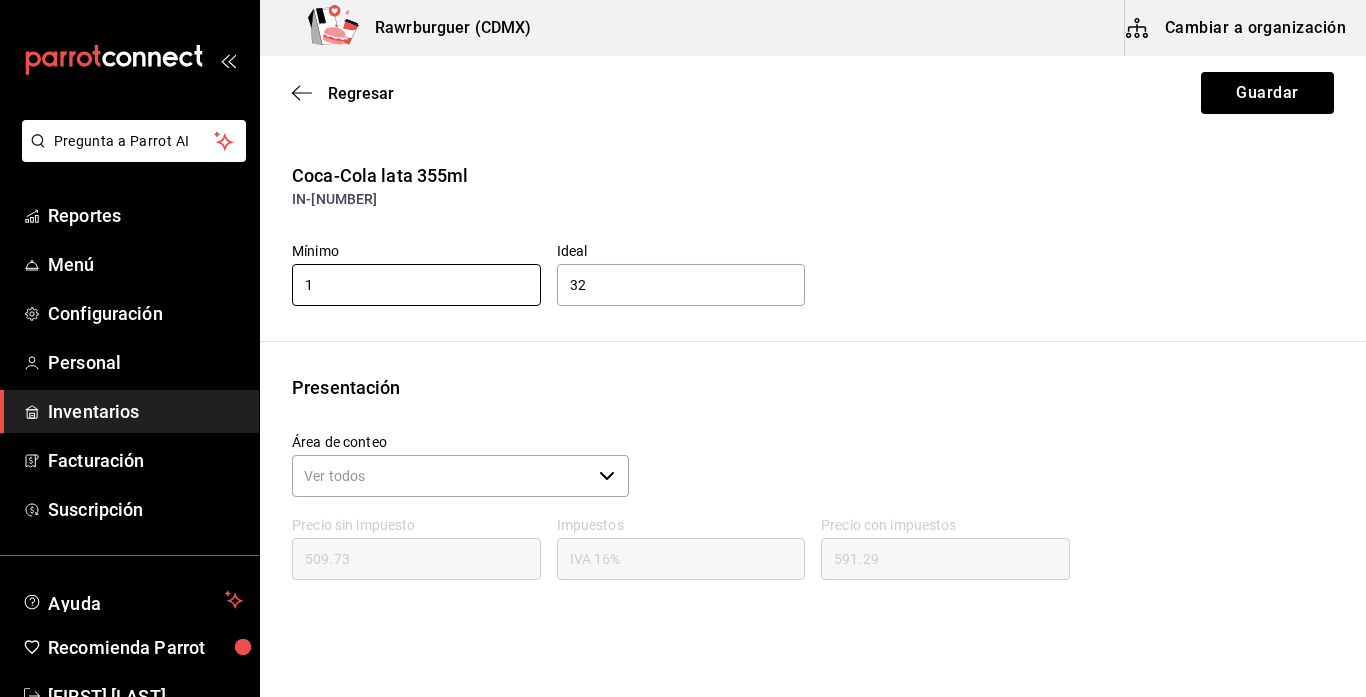 click on "1" at bounding box center [416, 285] 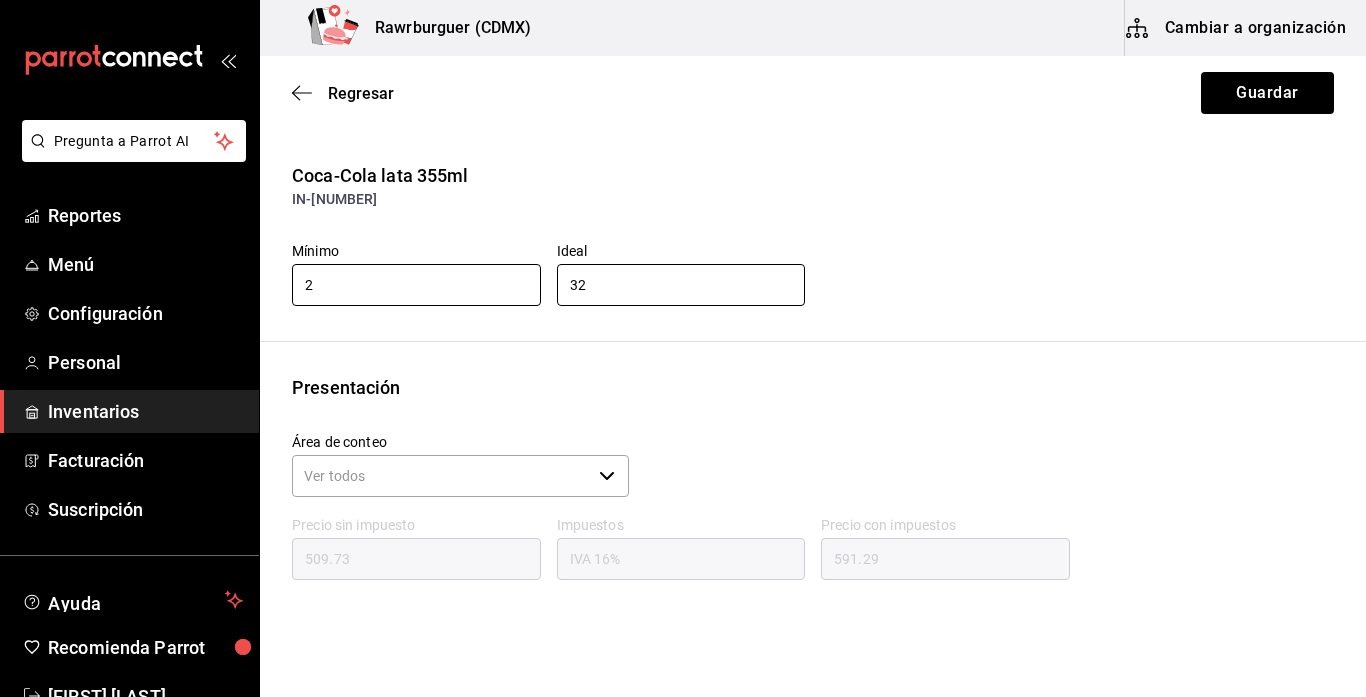 type on "2" 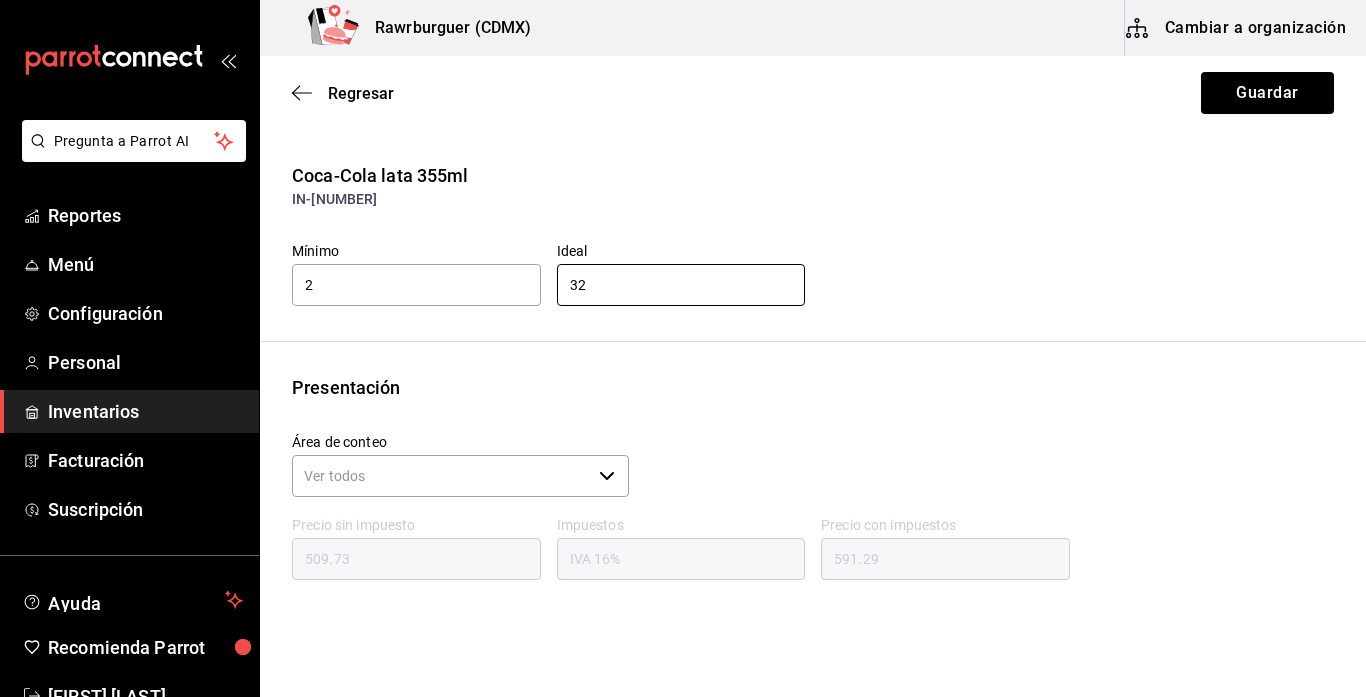 click on "32" at bounding box center [681, 285] 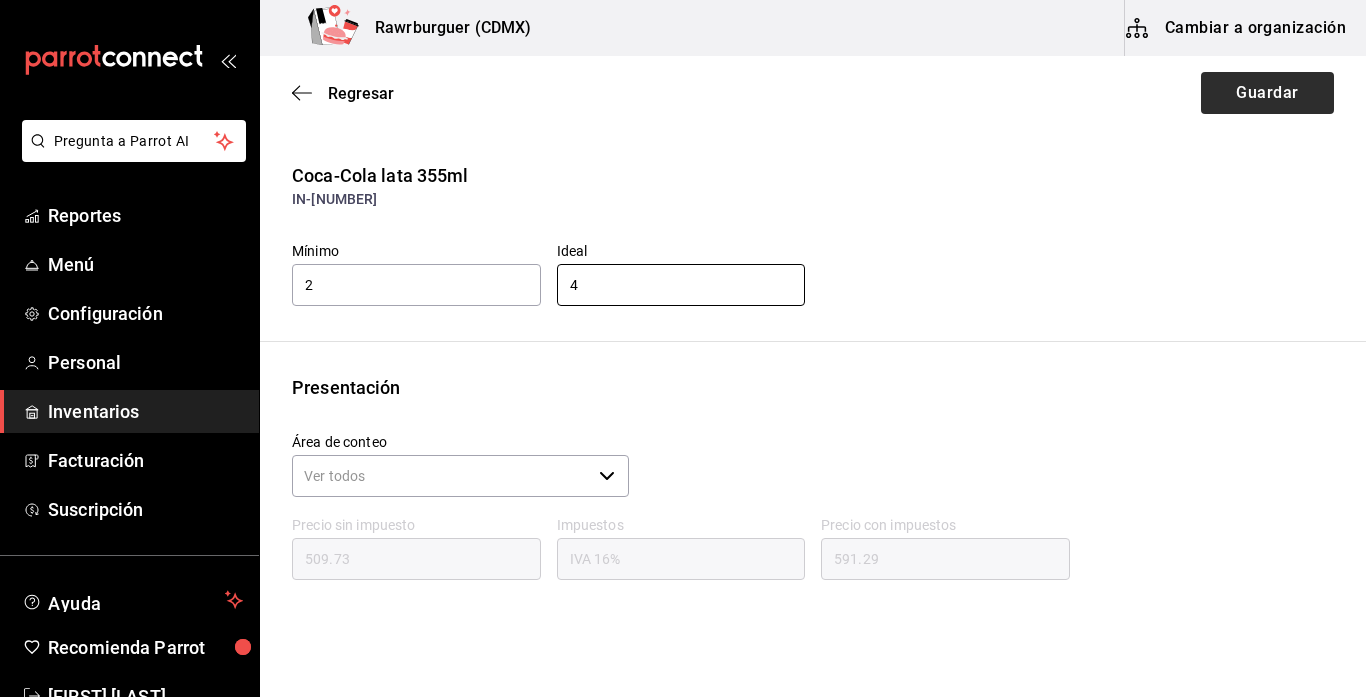 type on "4" 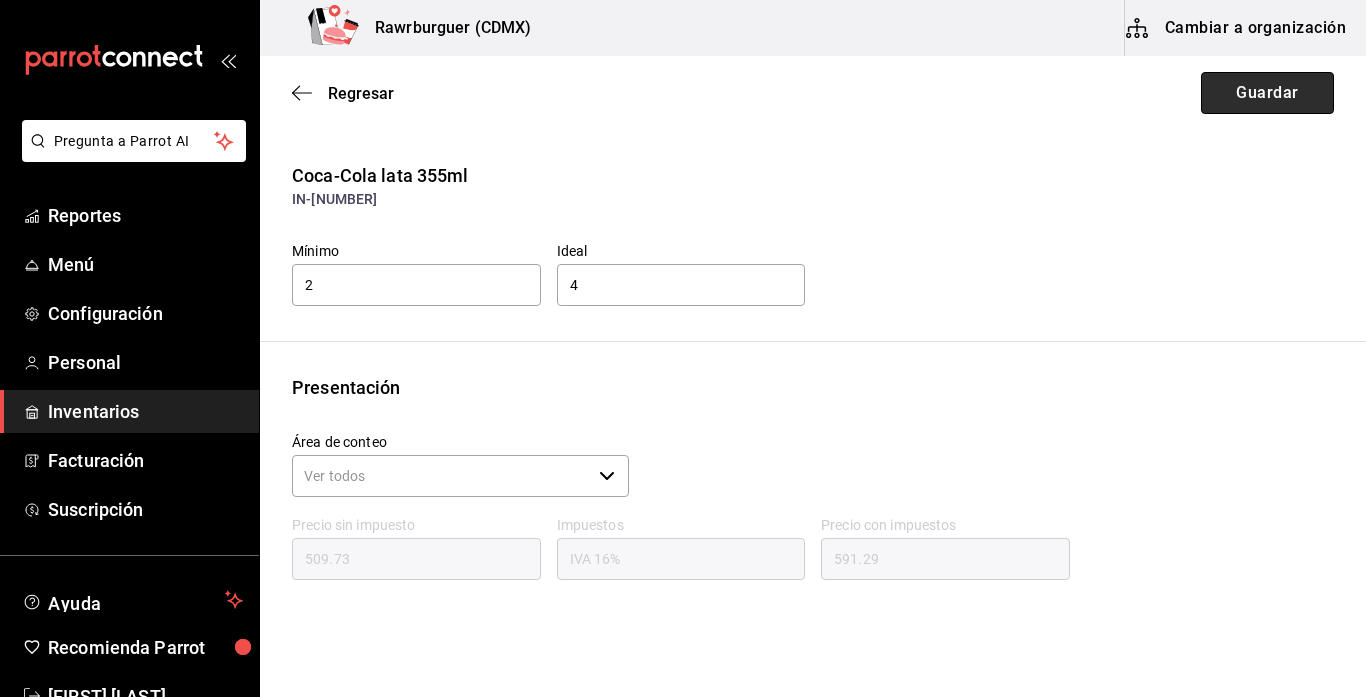 click on "Guardar" at bounding box center (1267, 93) 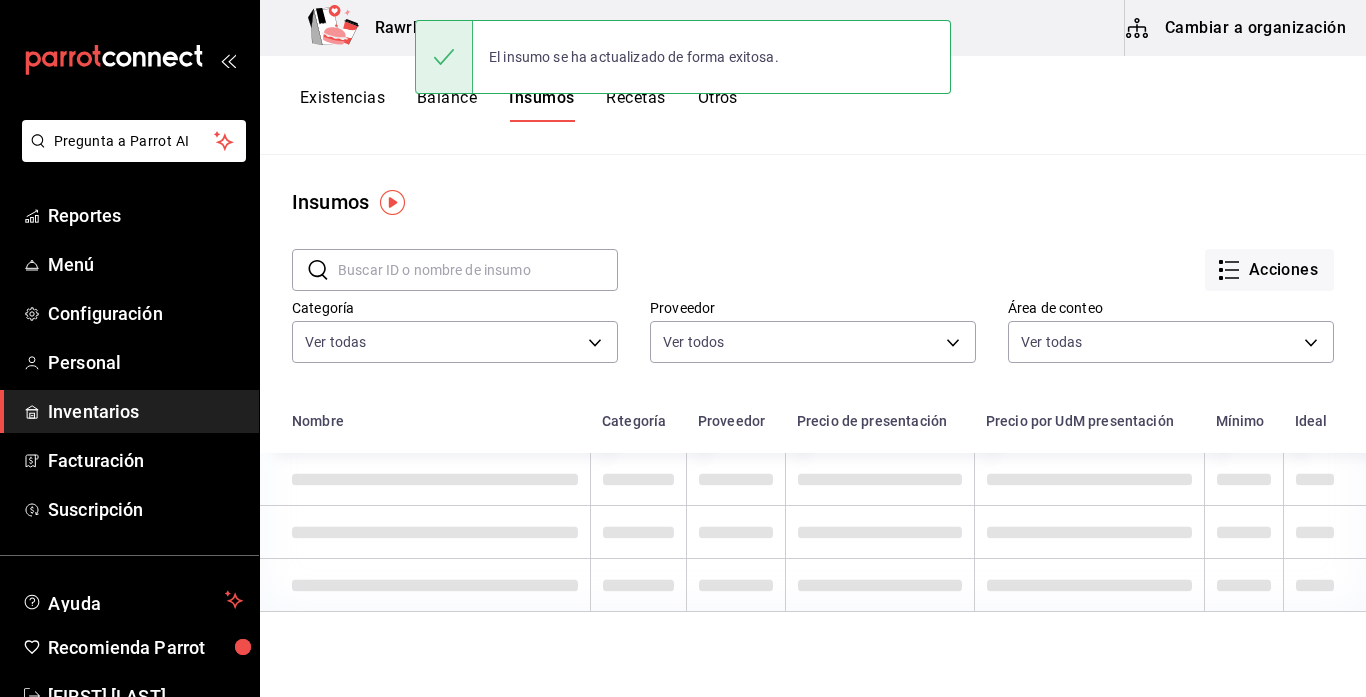 click on "Cambiar a organización" at bounding box center [1237, 28] 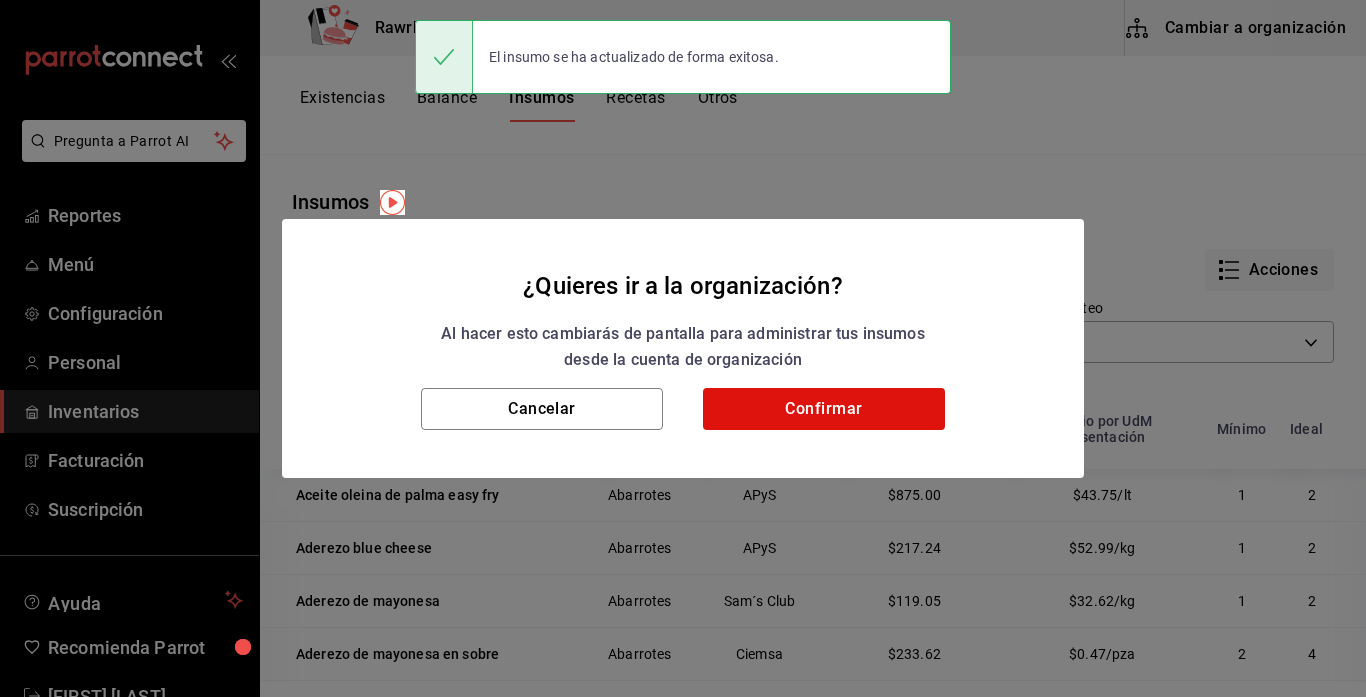 click on "¿Quieres ir a la organización? Al hacer esto cambiarás de pantalla para administrar tus insumos desde la cuenta de organización Cancelar Confirmar" at bounding box center (683, 348) 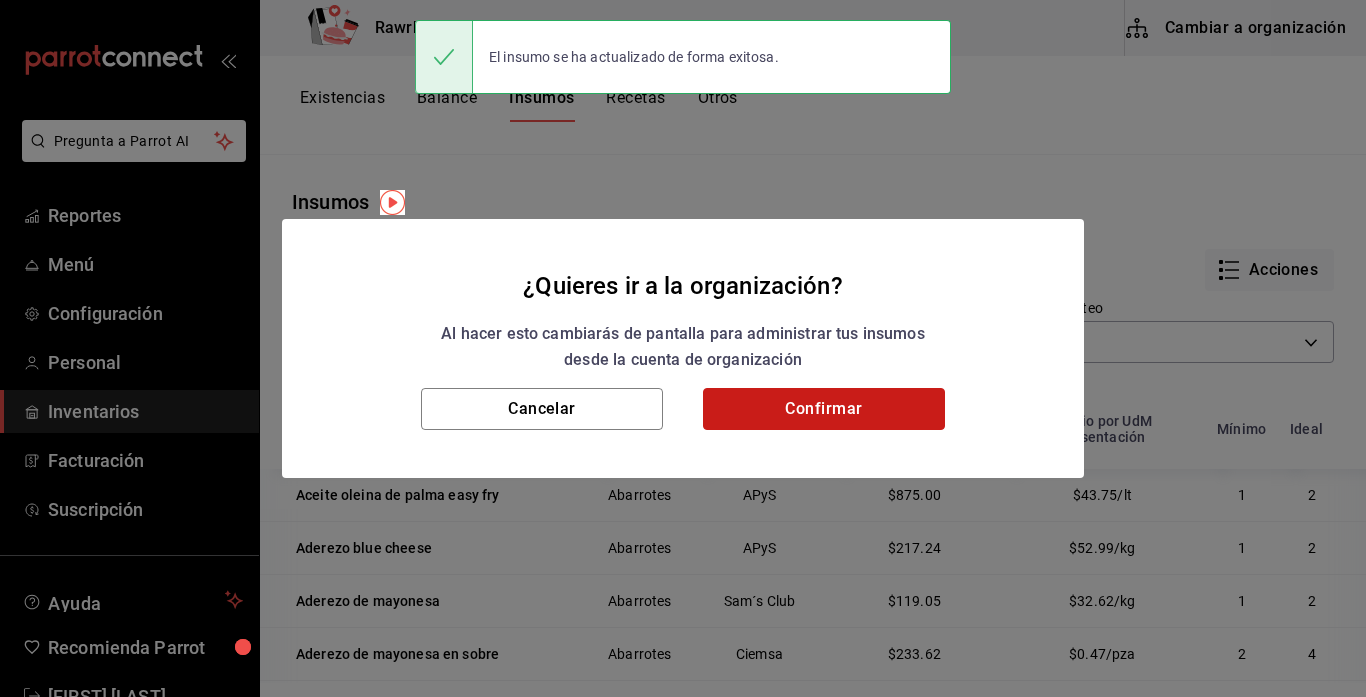 click on "Confirmar" at bounding box center (824, 409) 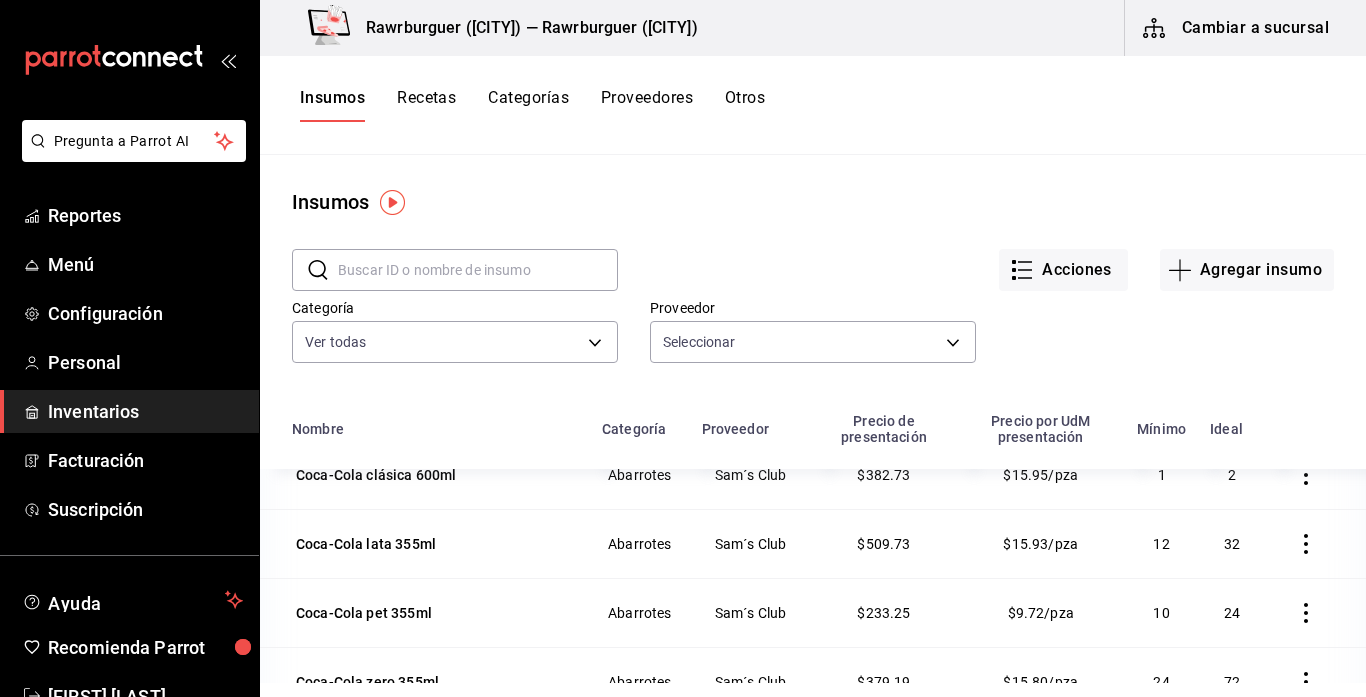scroll, scrollTop: 1748, scrollLeft: 0, axis: vertical 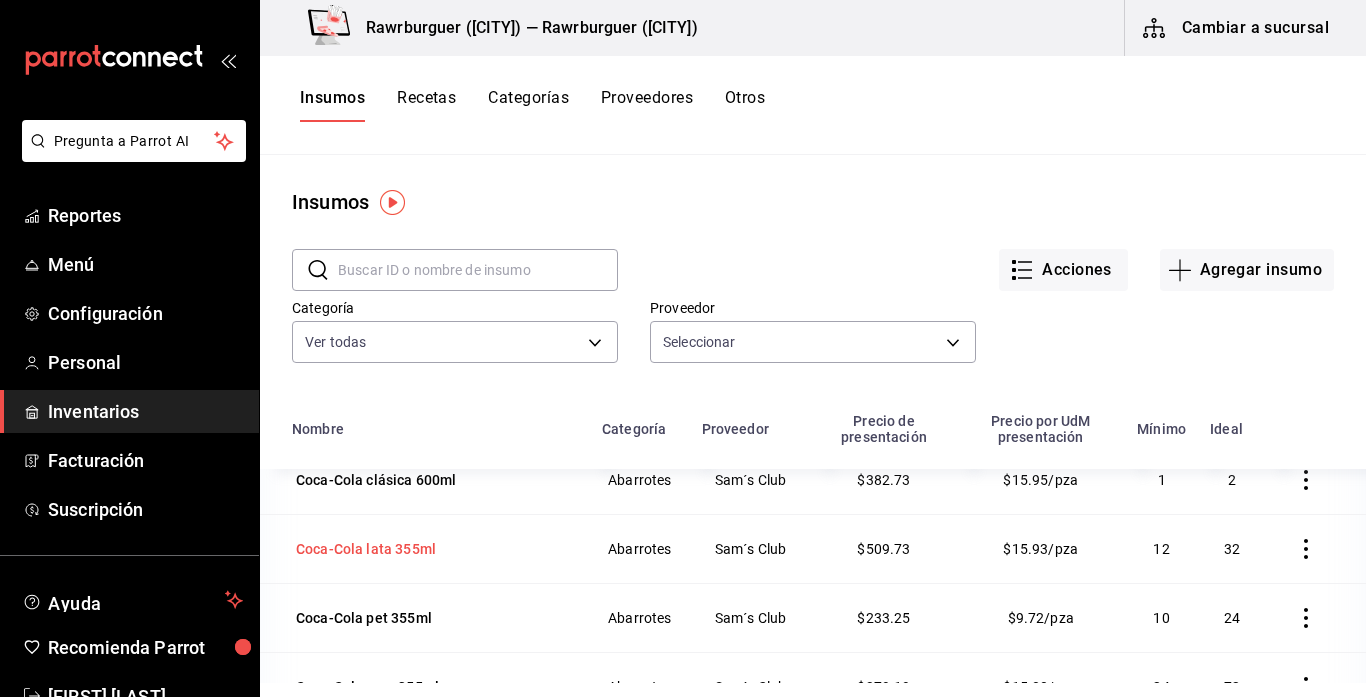 click on "Coca-Cola lata 355ml" at bounding box center (366, 549) 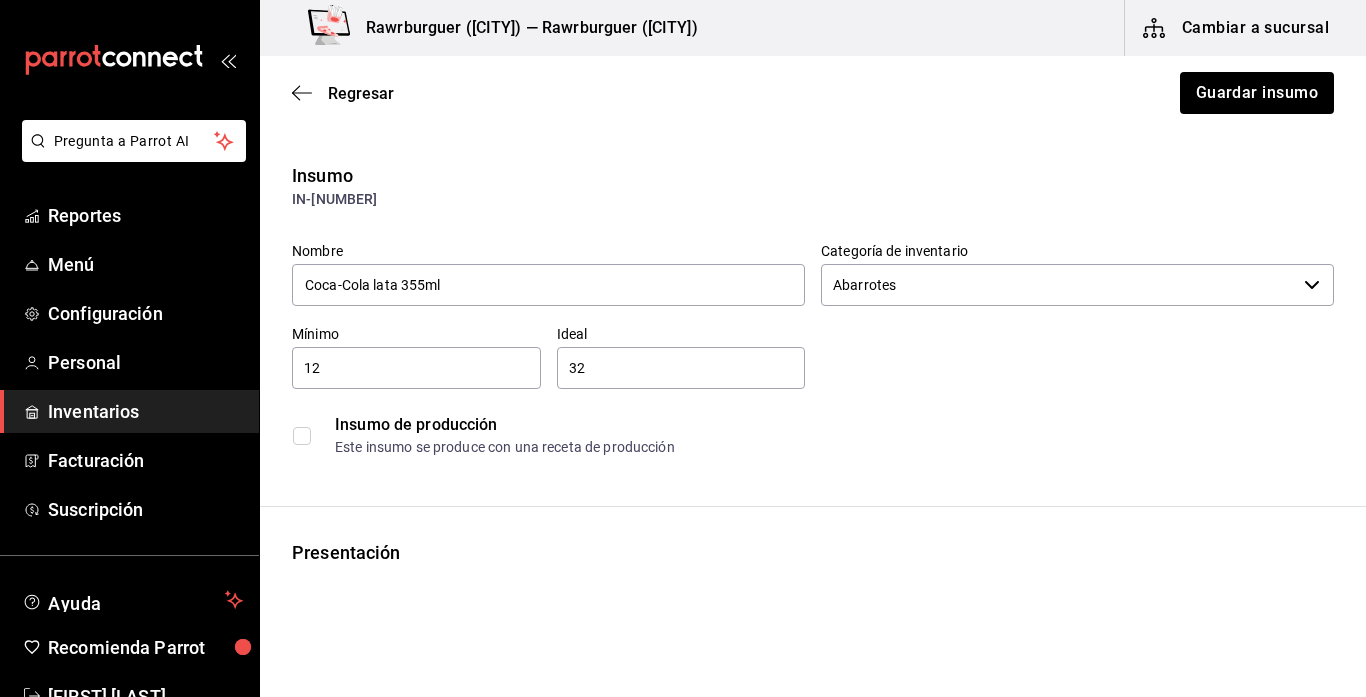 type on "Sam´s Club" 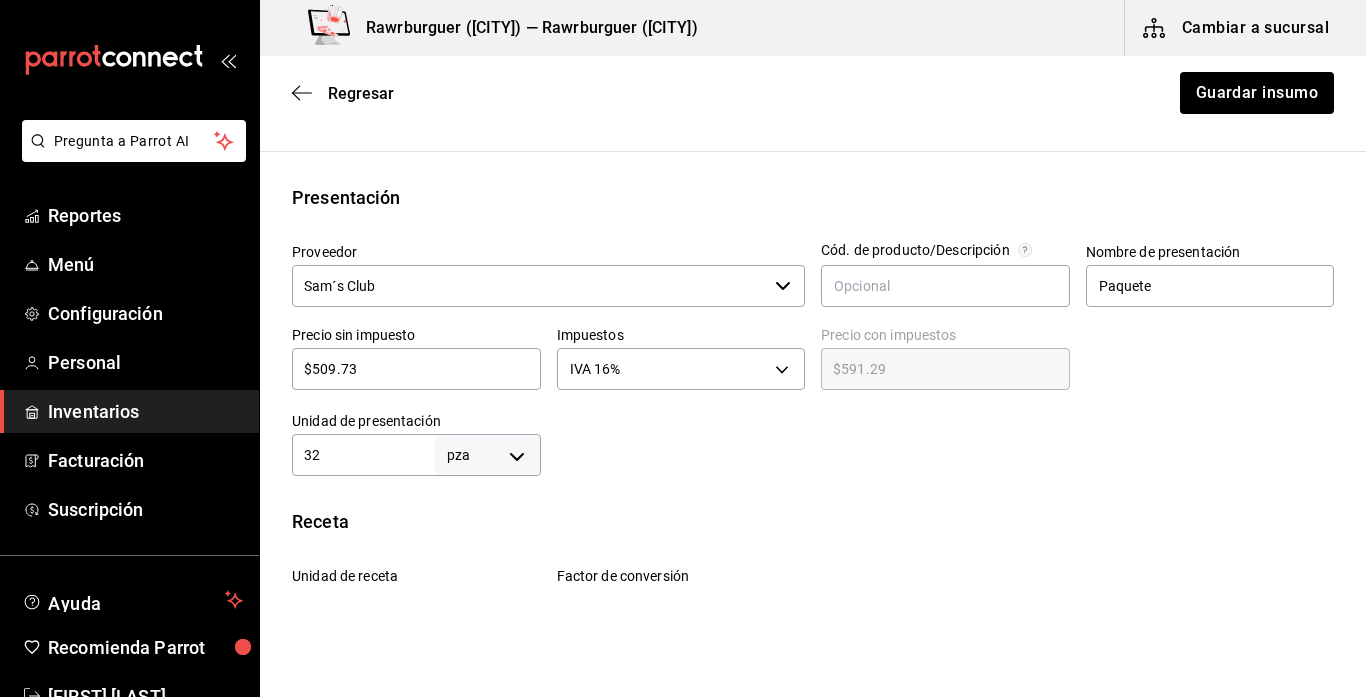scroll, scrollTop: 0, scrollLeft: 0, axis: both 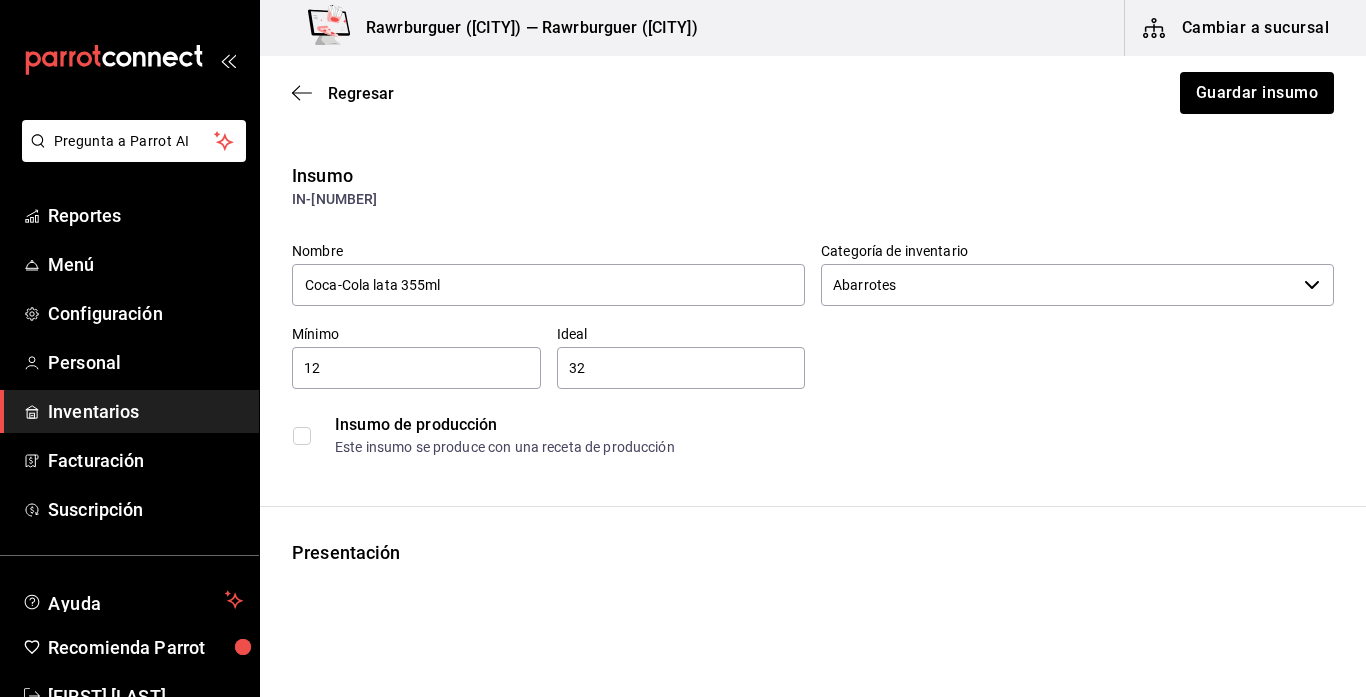 click on "12" at bounding box center [416, 368] 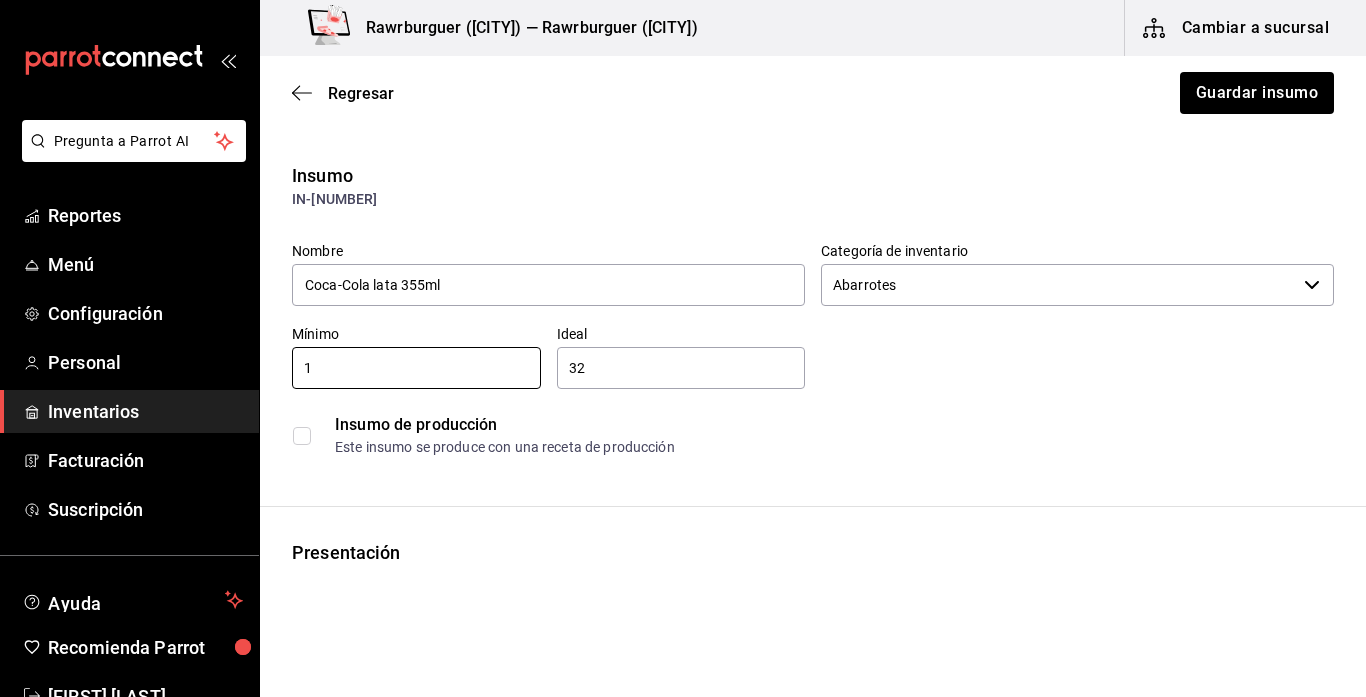 type on "1" 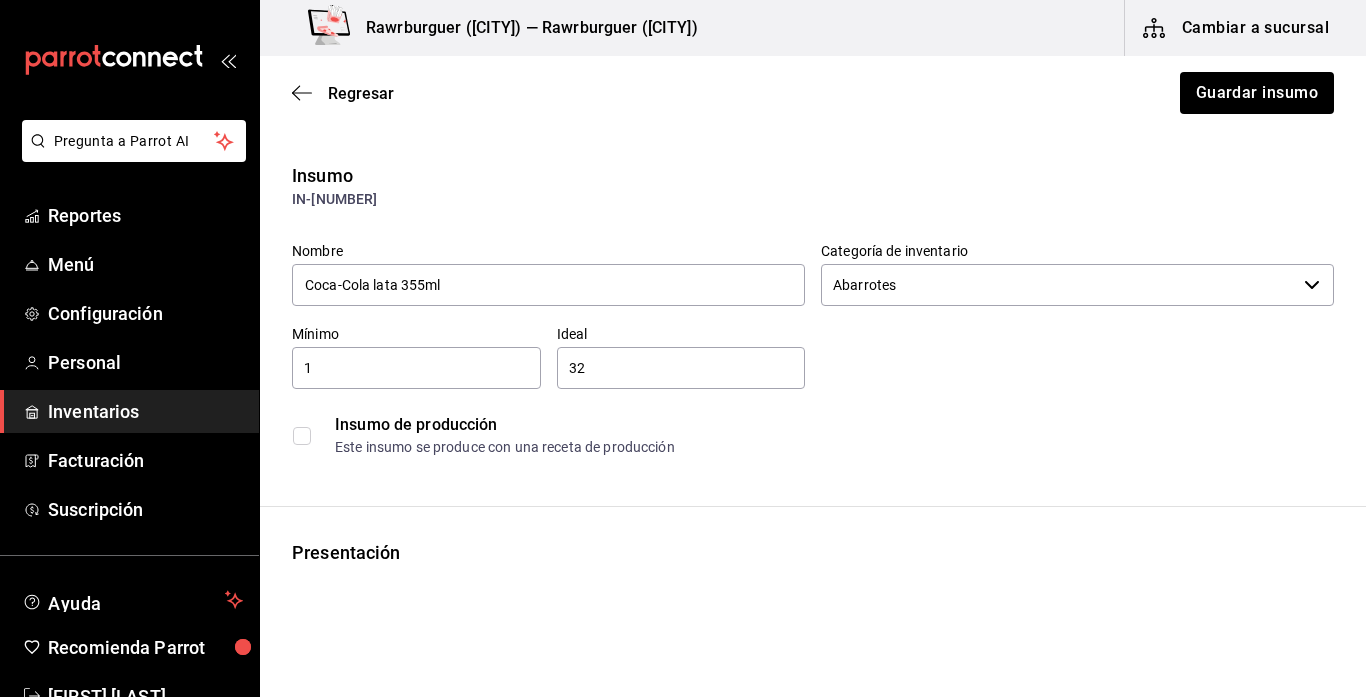 type on "3" 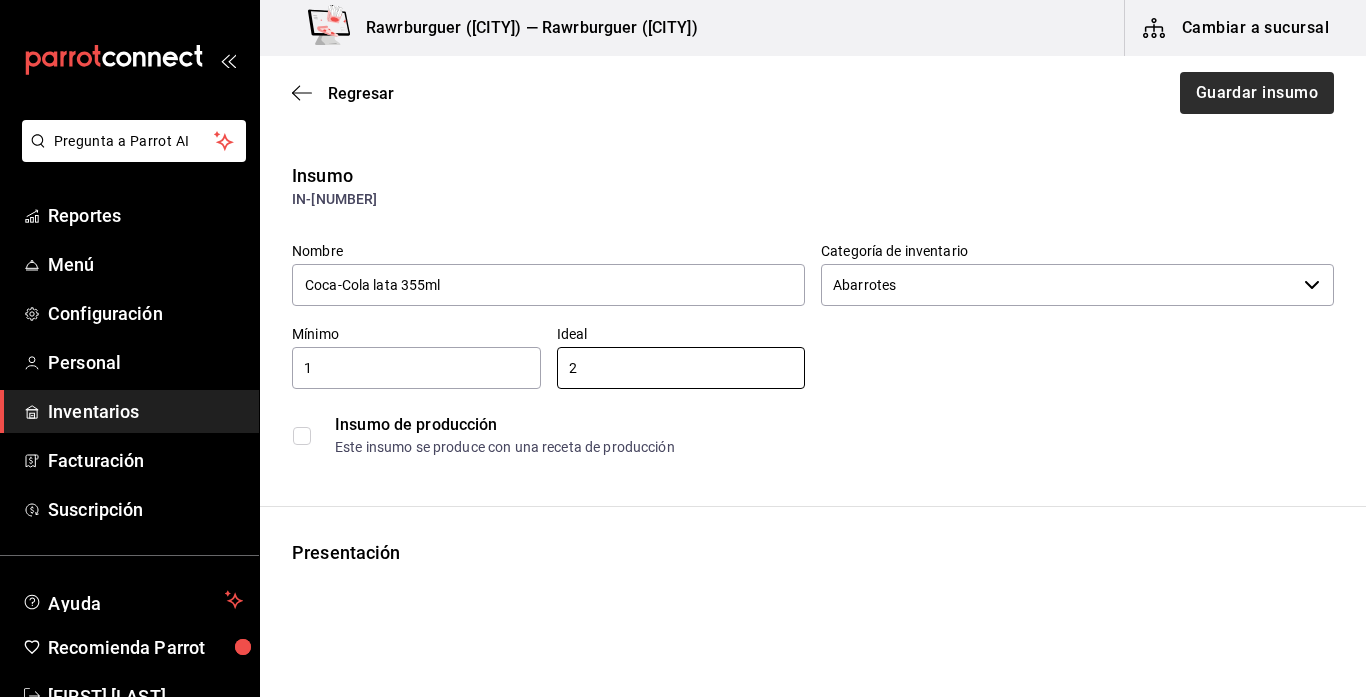 type on "2" 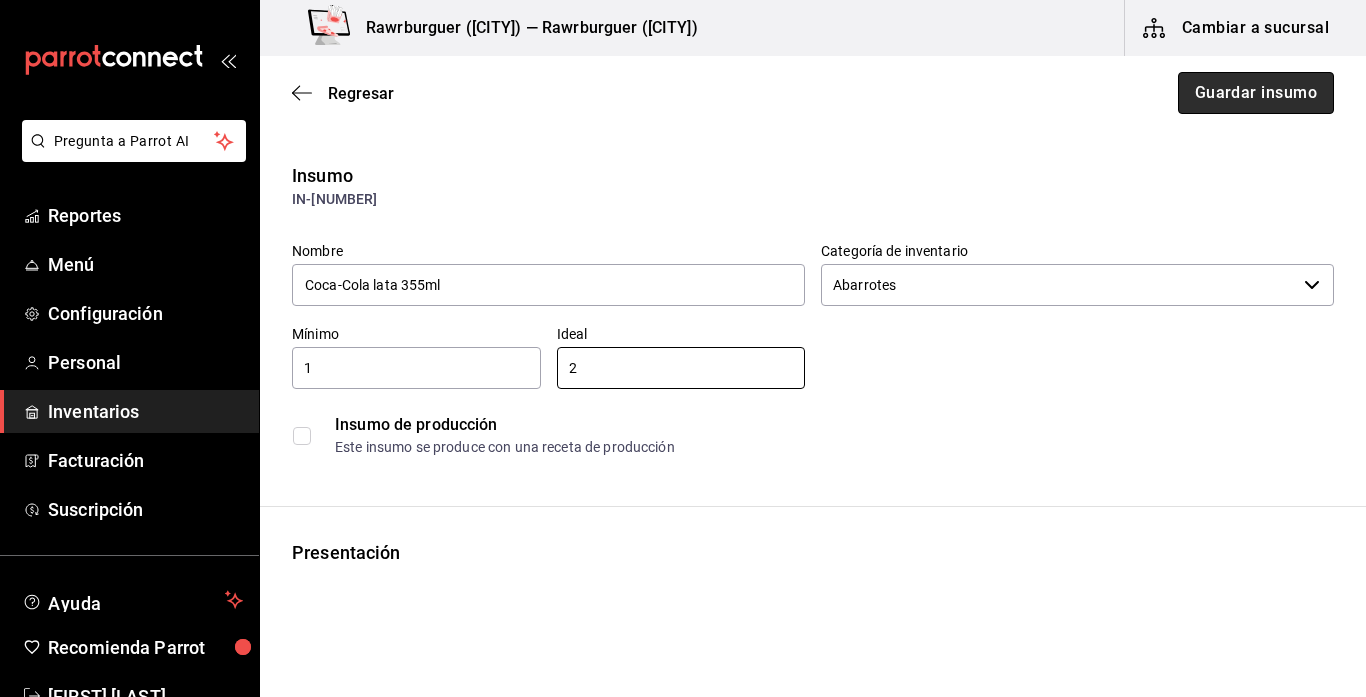 click on "Guardar insumo" at bounding box center (1256, 93) 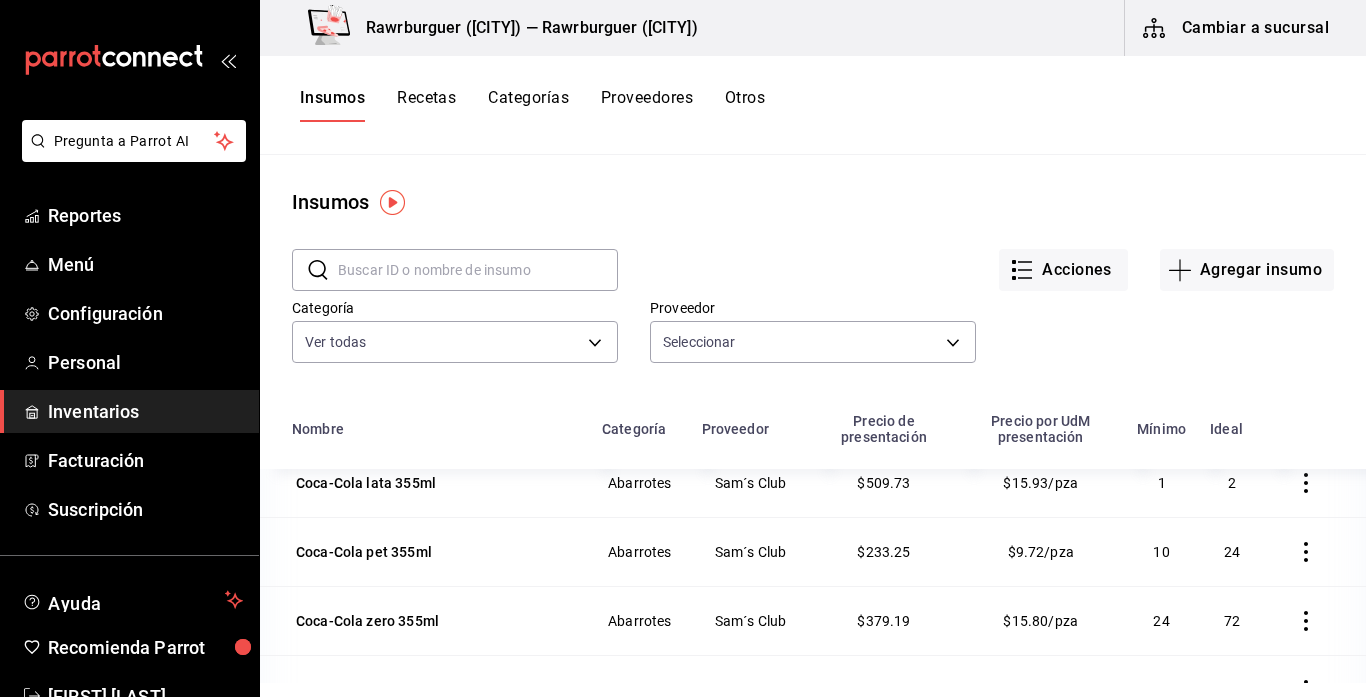 scroll, scrollTop: 1815, scrollLeft: 0, axis: vertical 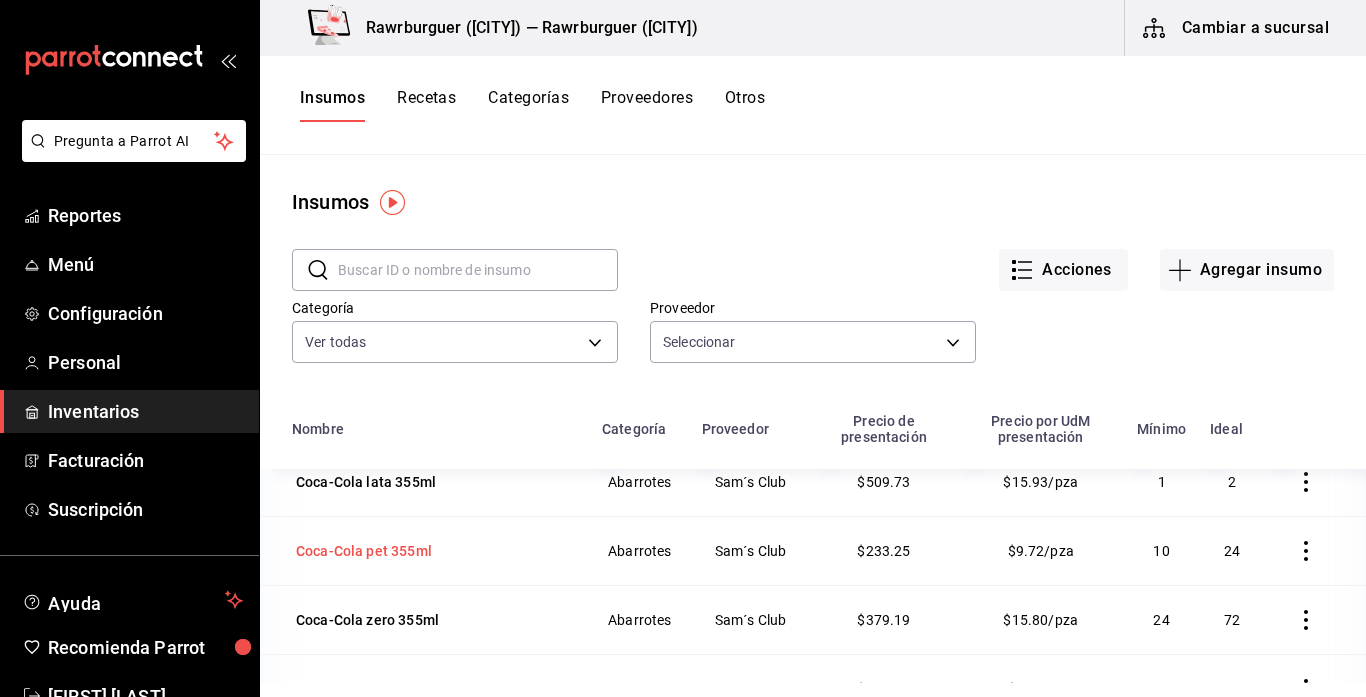click on "Coca-Cola pet 355ml" at bounding box center [364, 551] 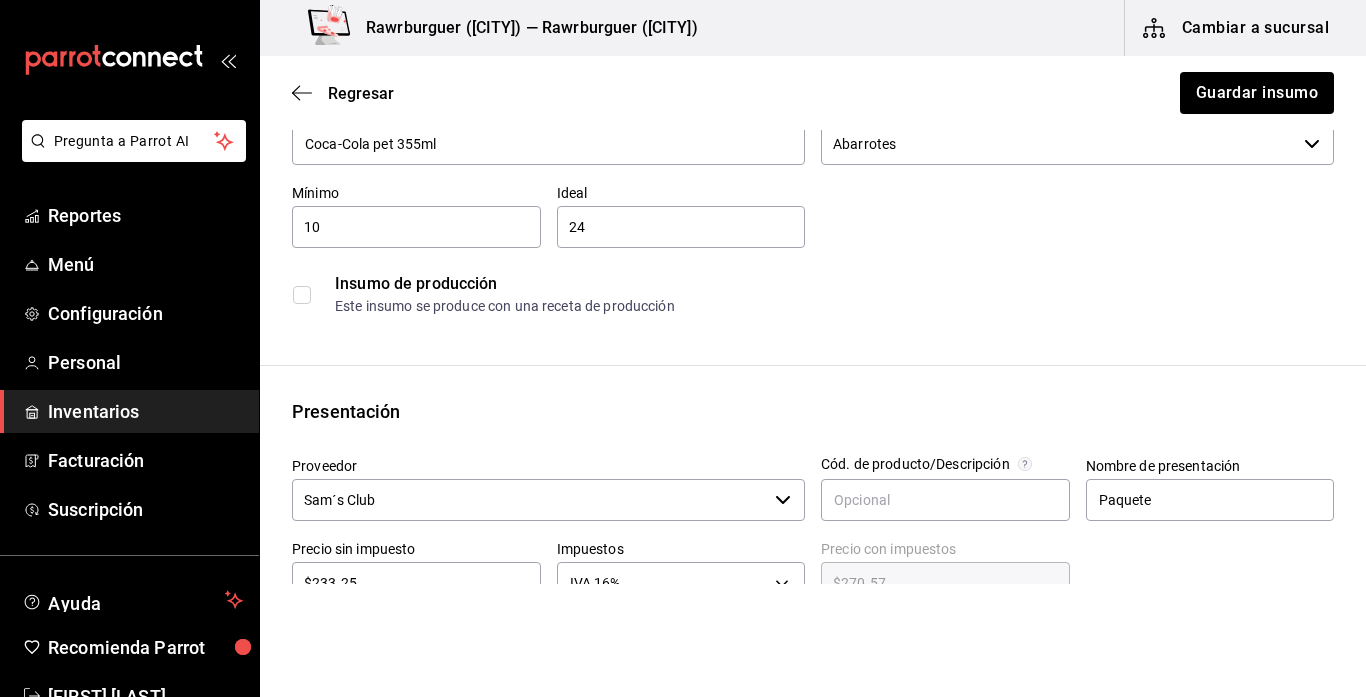 type on "Abarrotes" 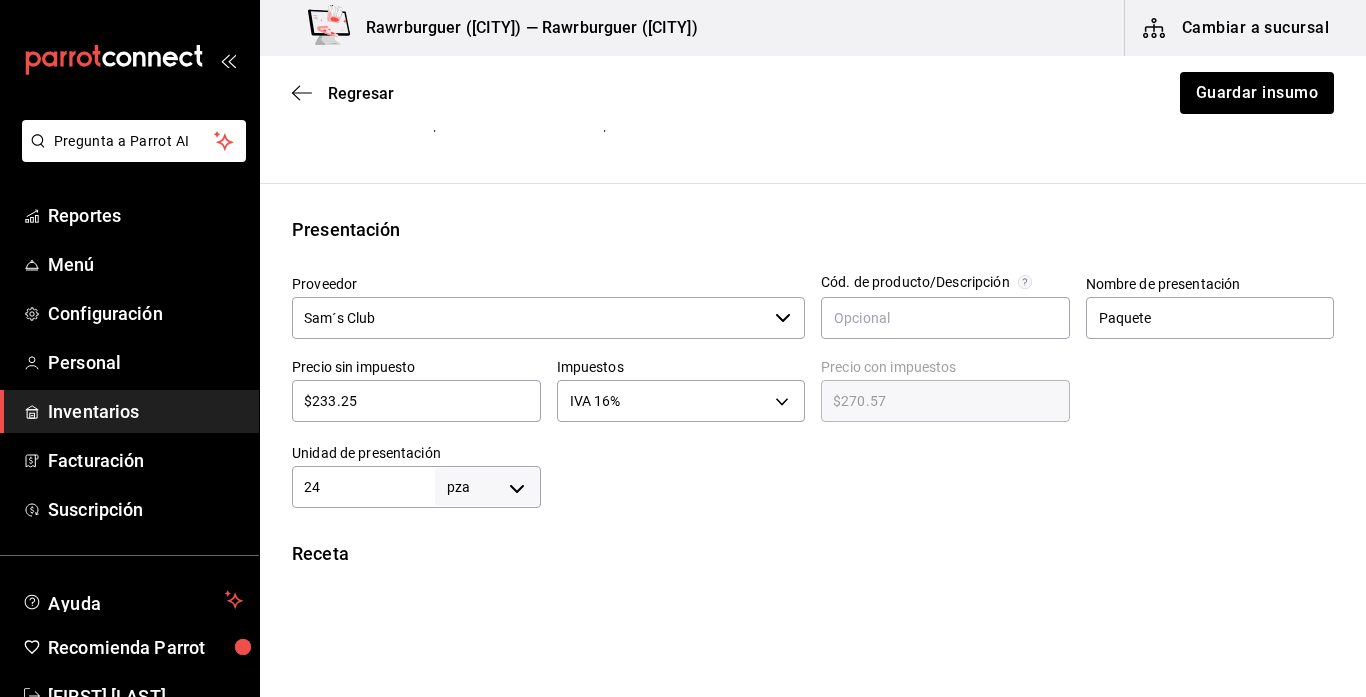 scroll, scrollTop: 0, scrollLeft: 0, axis: both 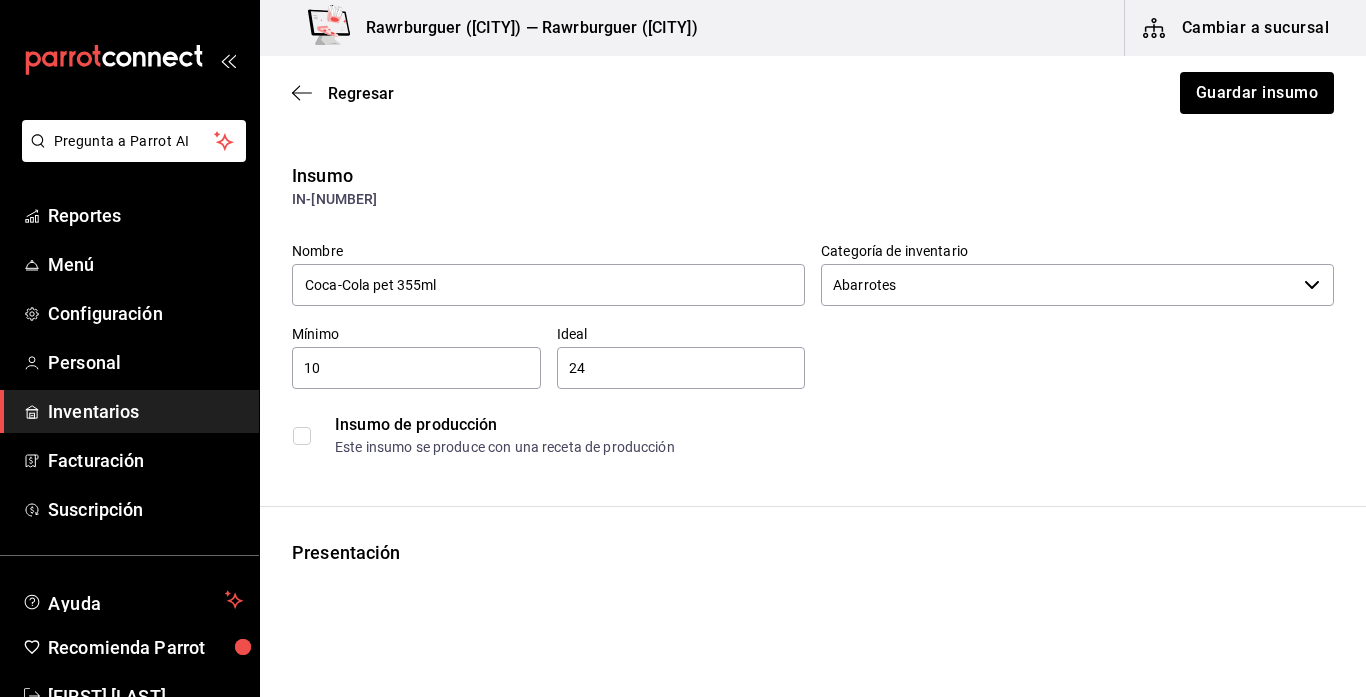 click on "10" at bounding box center [416, 368] 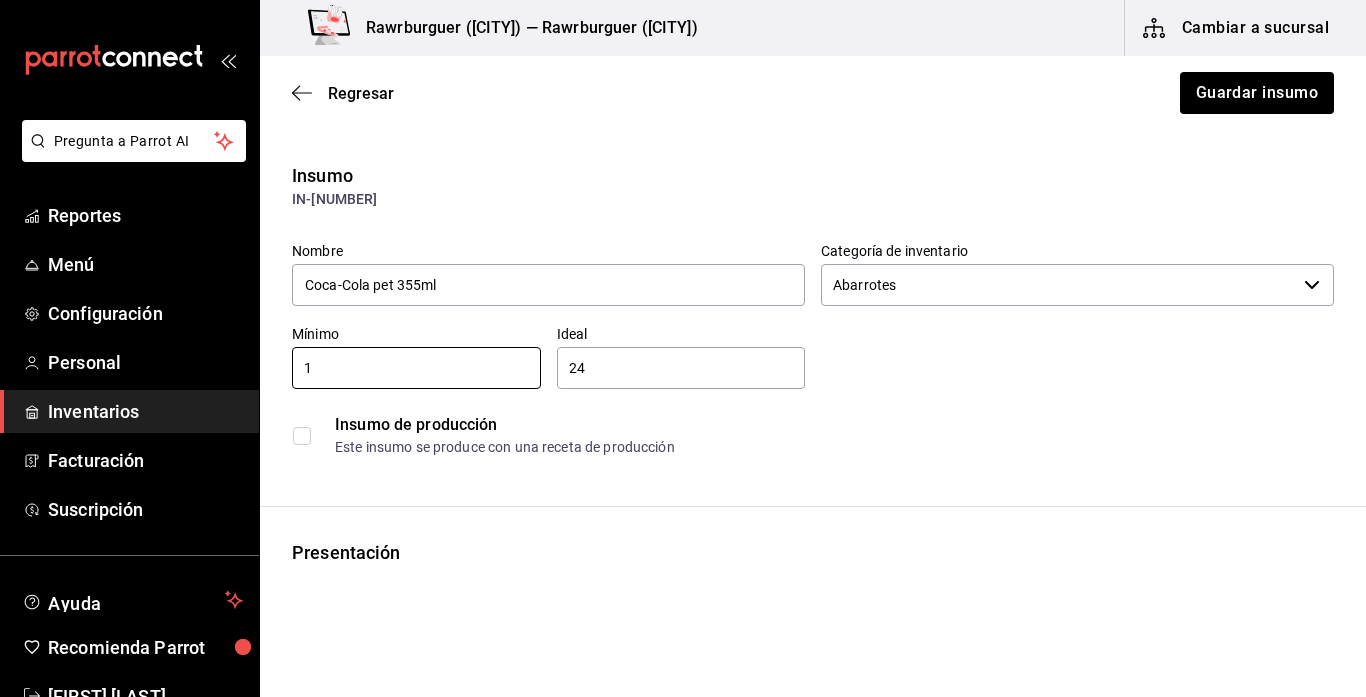 type on "1" 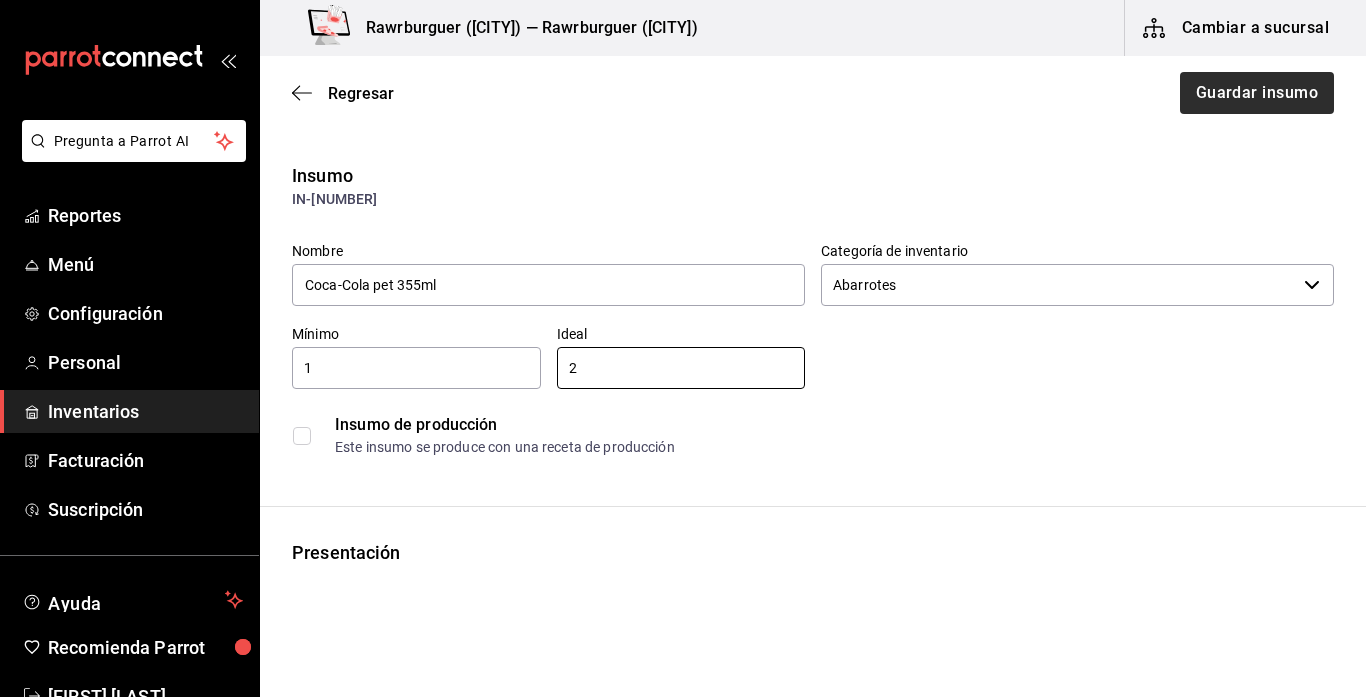type on "2" 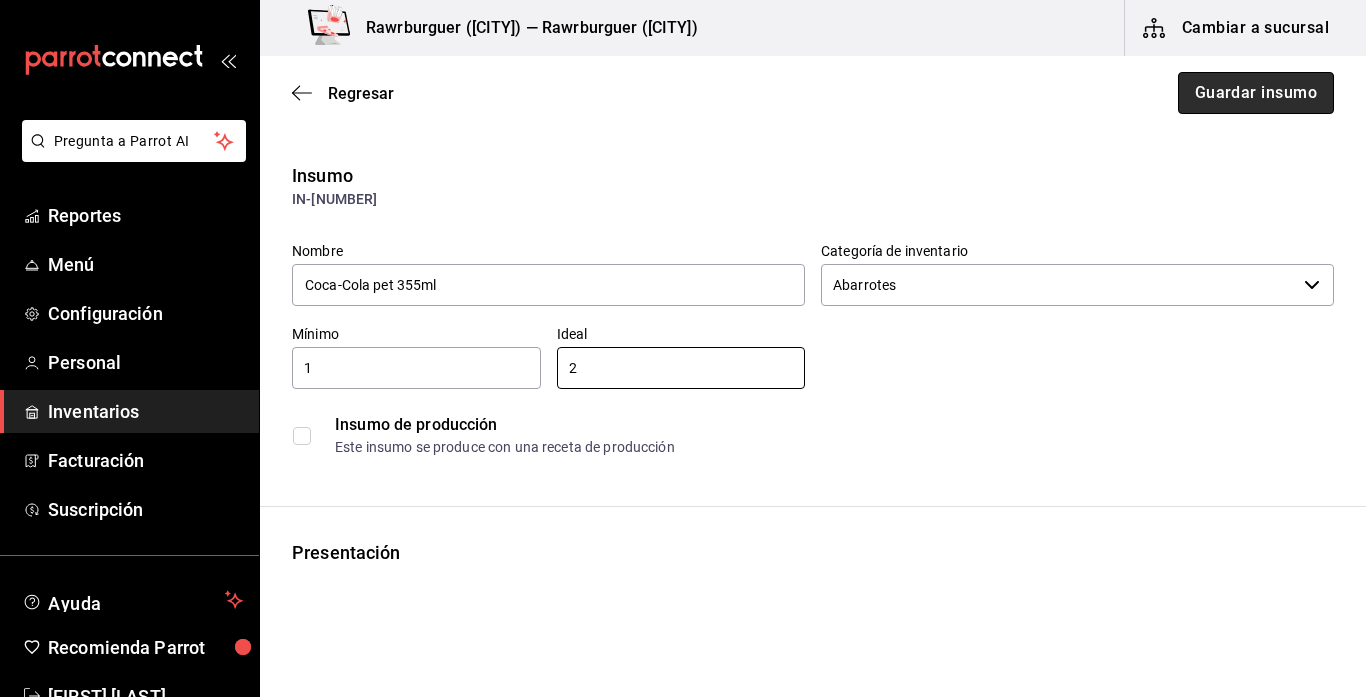 click on "Guardar insumo" at bounding box center (1256, 93) 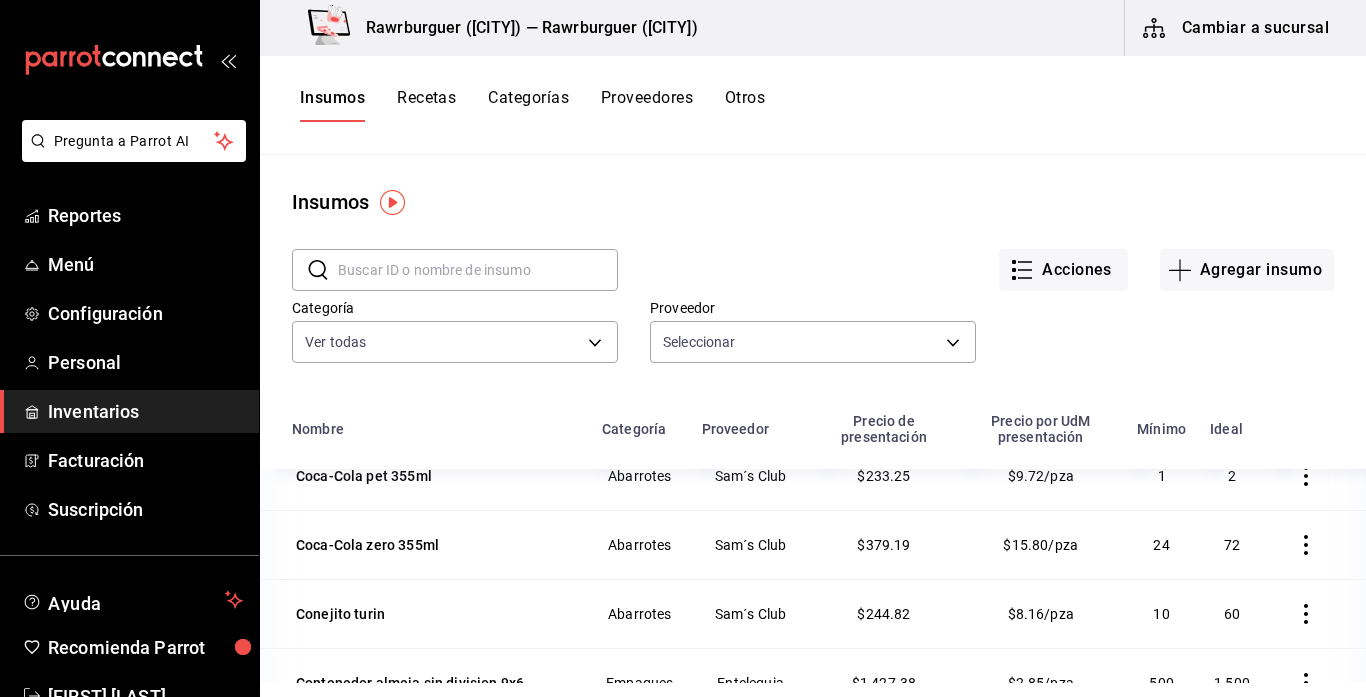 scroll, scrollTop: 1892, scrollLeft: 0, axis: vertical 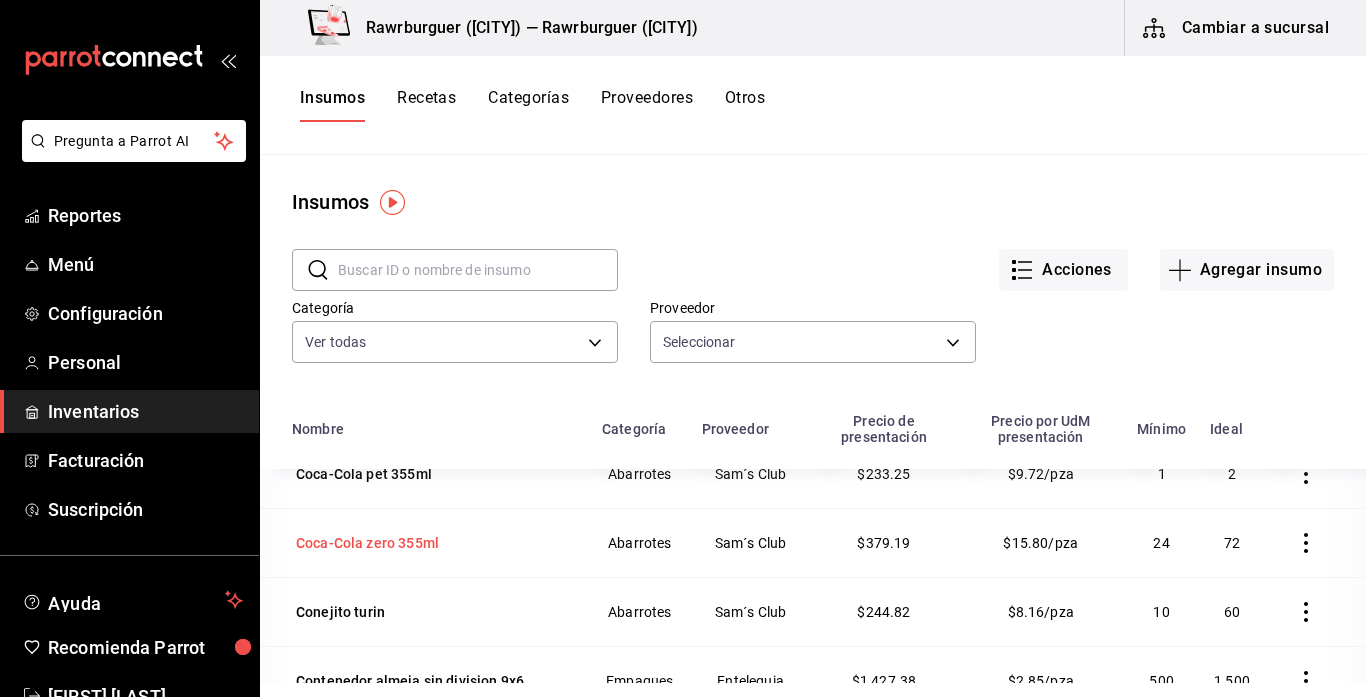 click on "Coca-Cola zero 355ml" at bounding box center [367, 543] 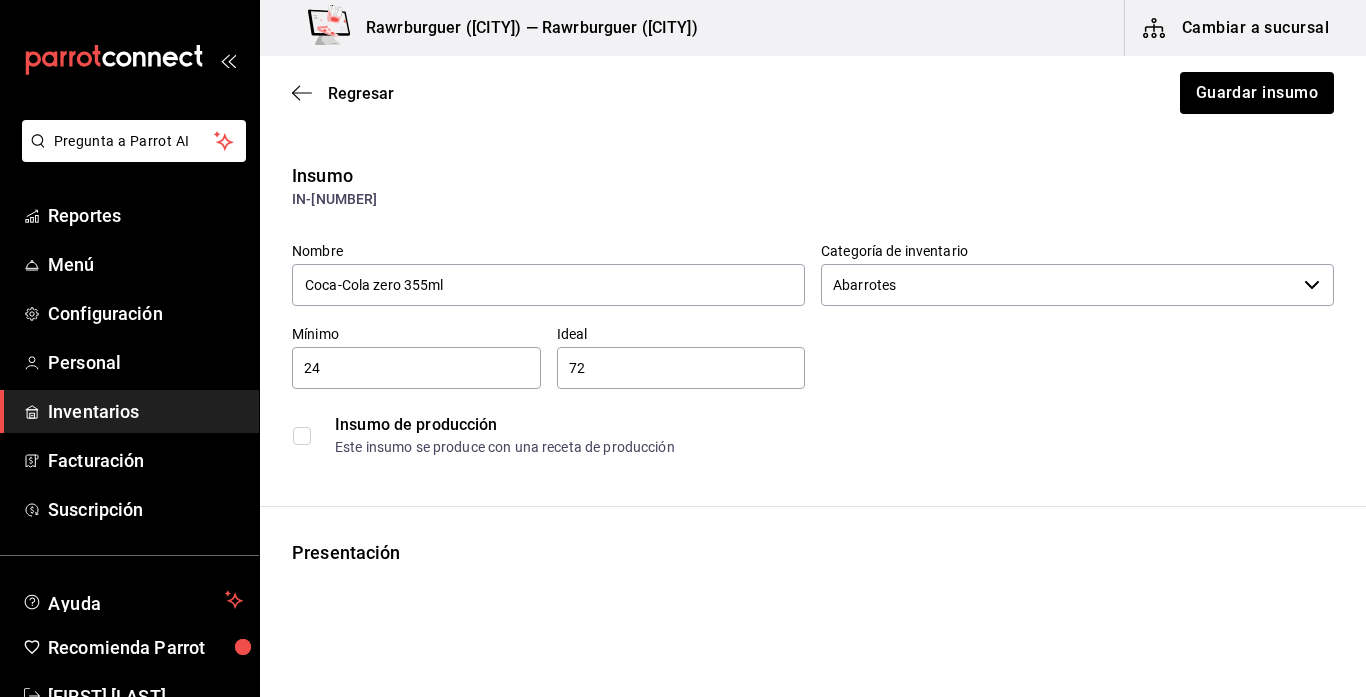 scroll, scrollTop: 0, scrollLeft: 0, axis: both 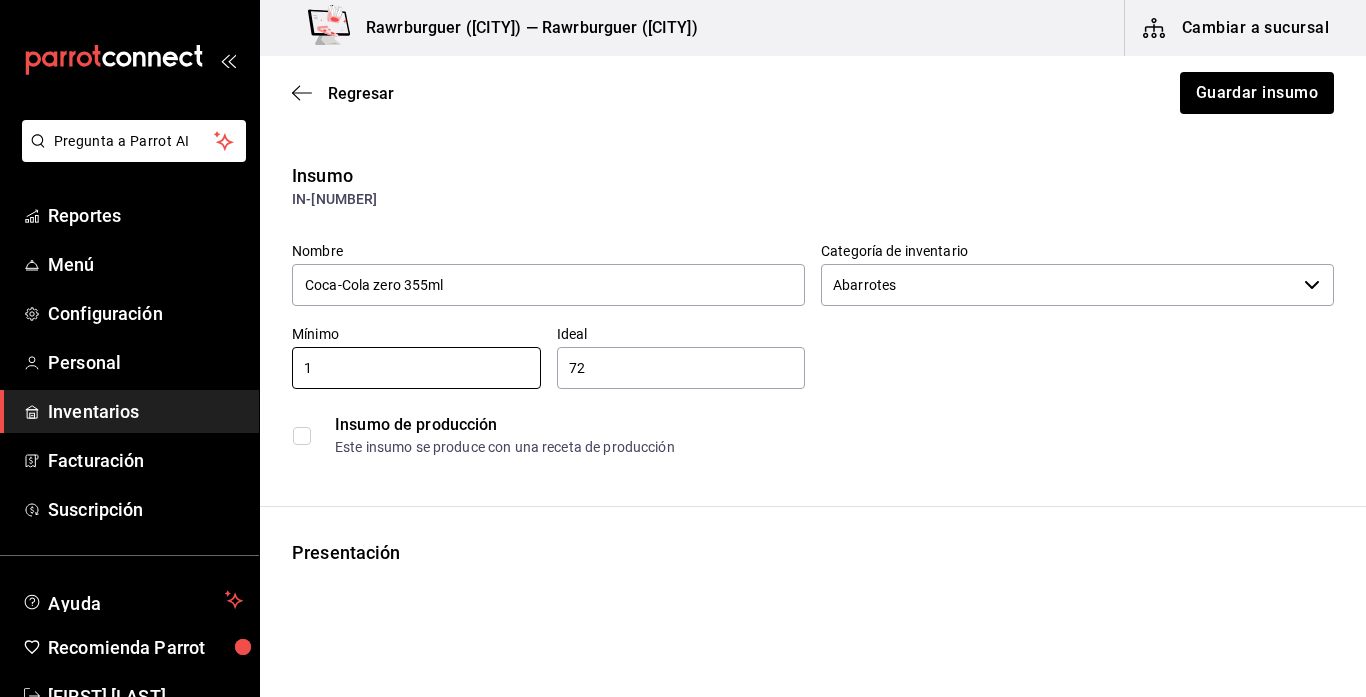 type on "1" 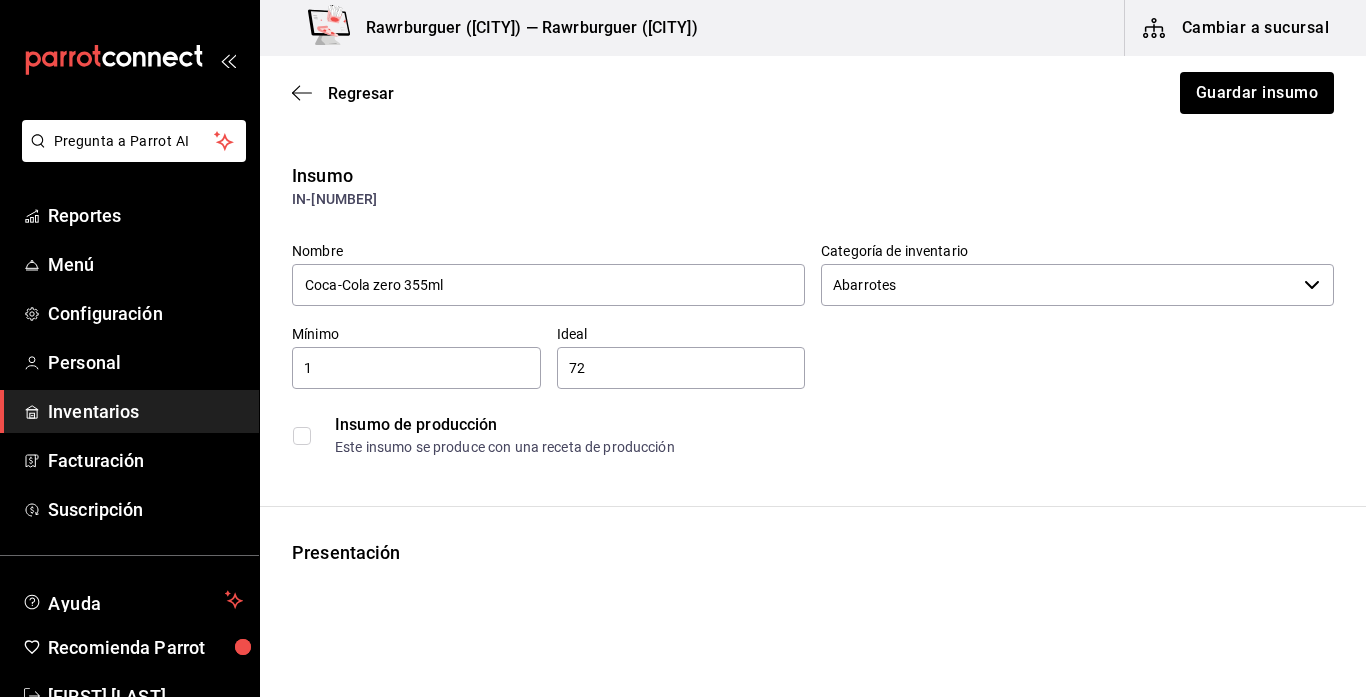 type on "7" 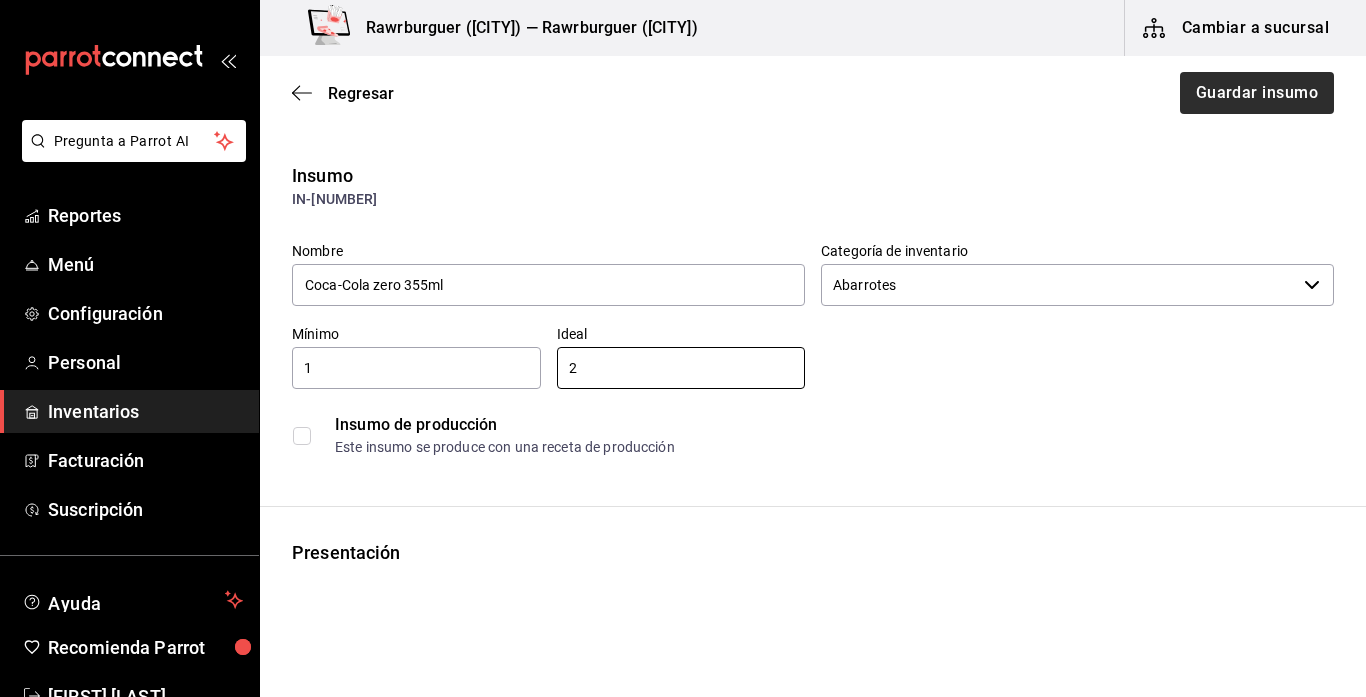 type on "2" 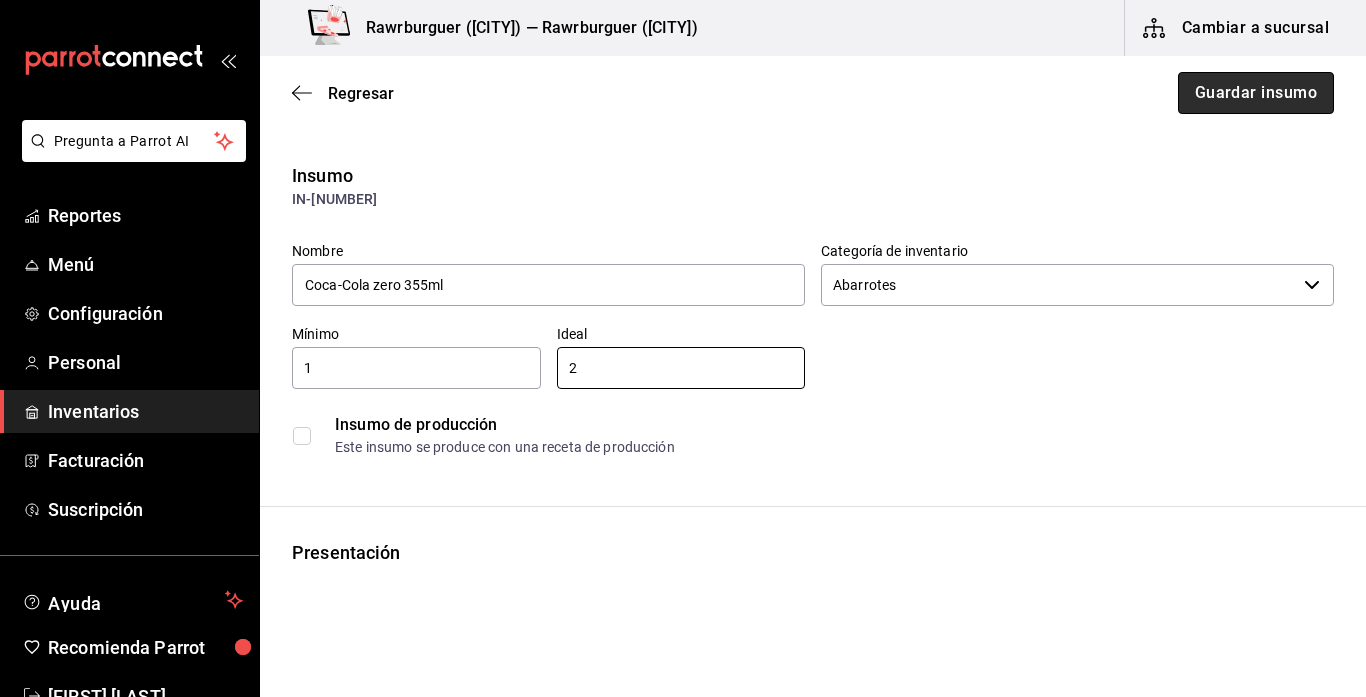 click on "Guardar insumo" at bounding box center [1256, 93] 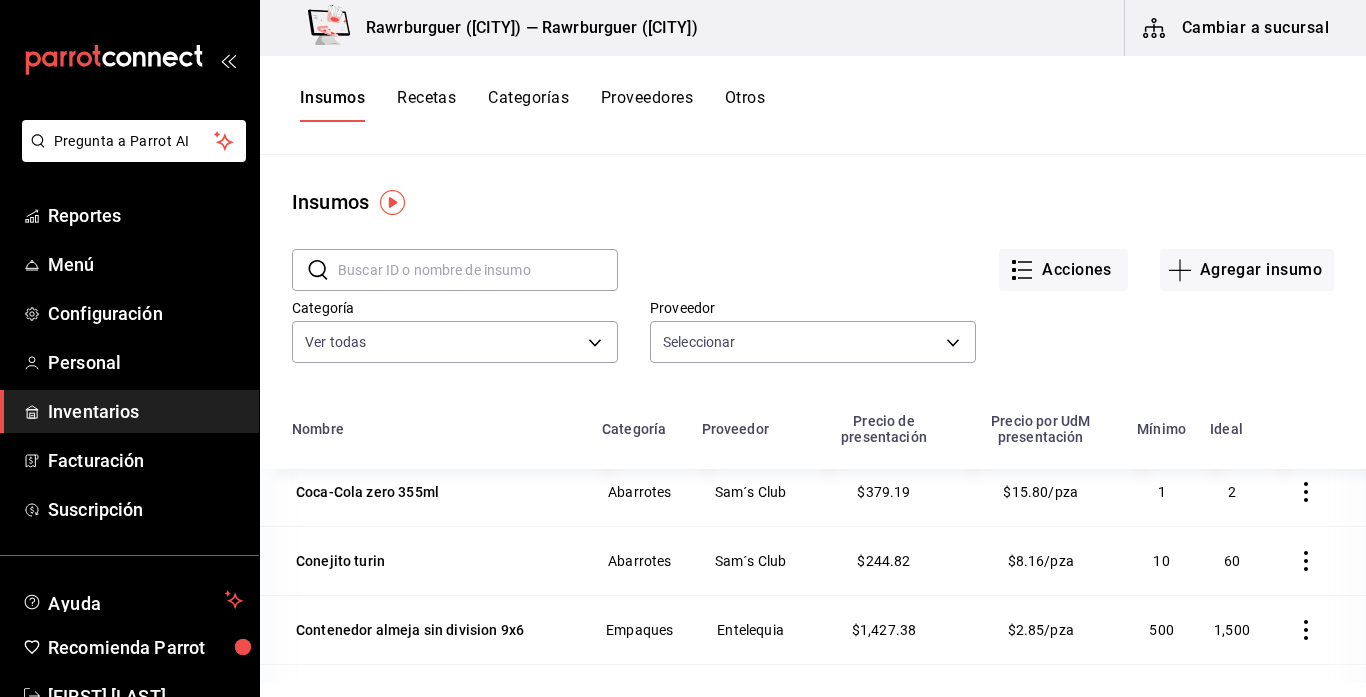 scroll, scrollTop: 1952, scrollLeft: 0, axis: vertical 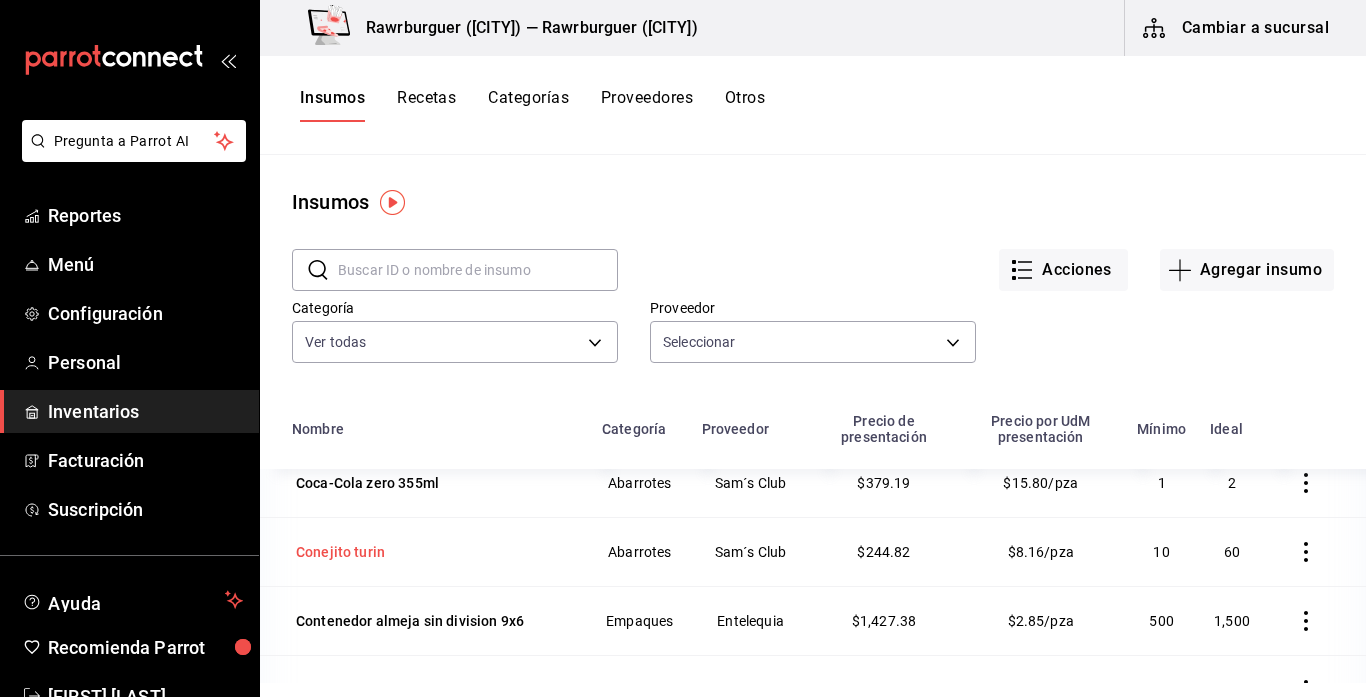 click on "Conejito turin" at bounding box center (340, 552) 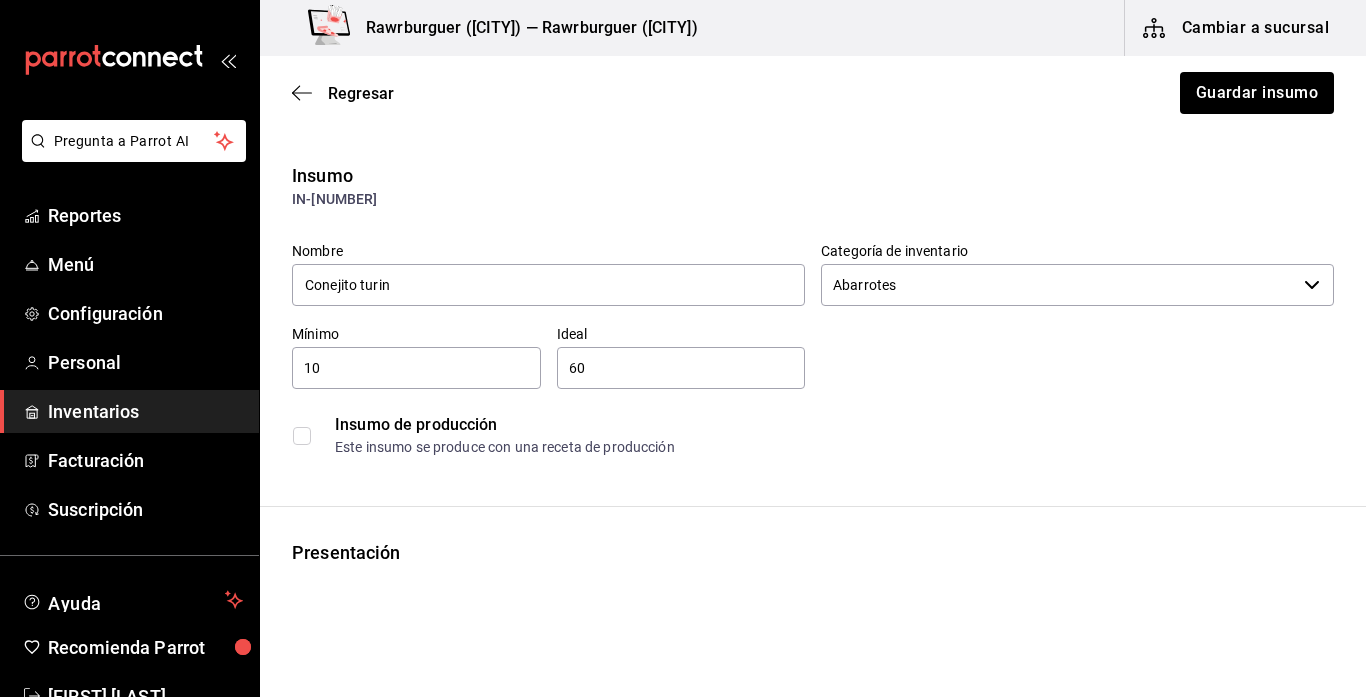 type on "Sam´s Club" 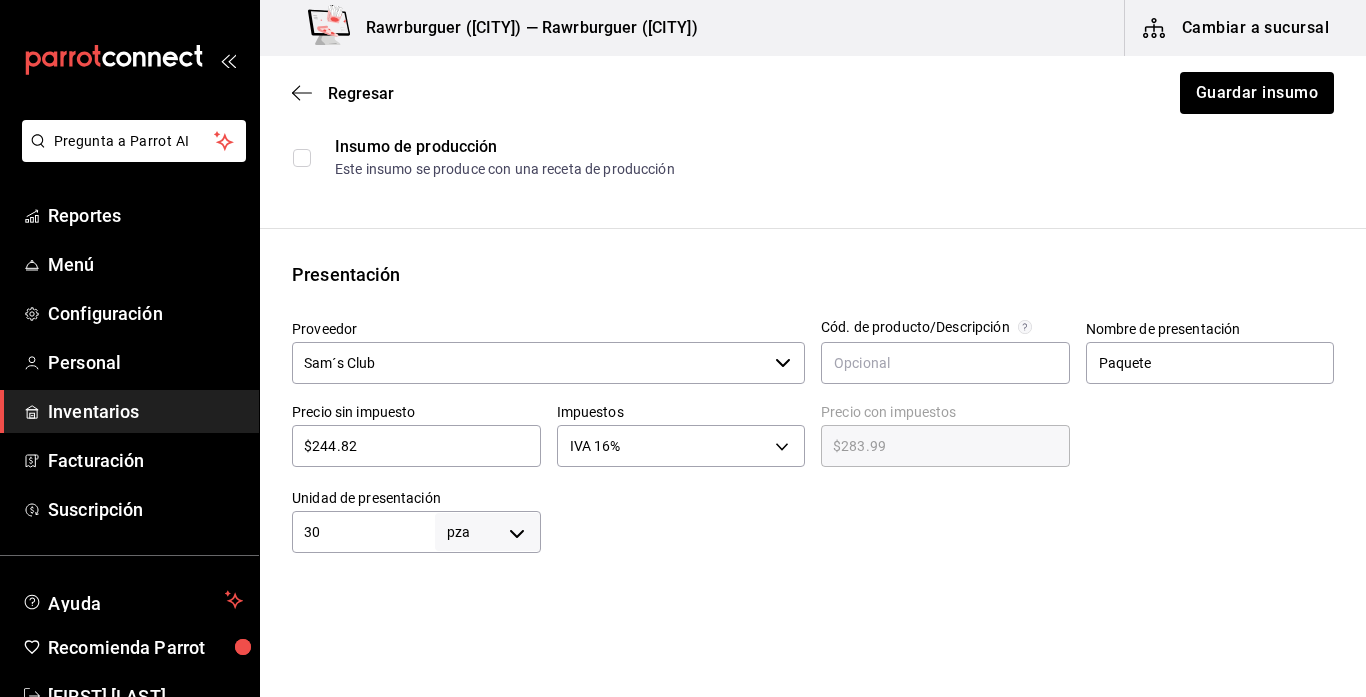 scroll, scrollTop: 0, scrollLeft: 0, axis: both 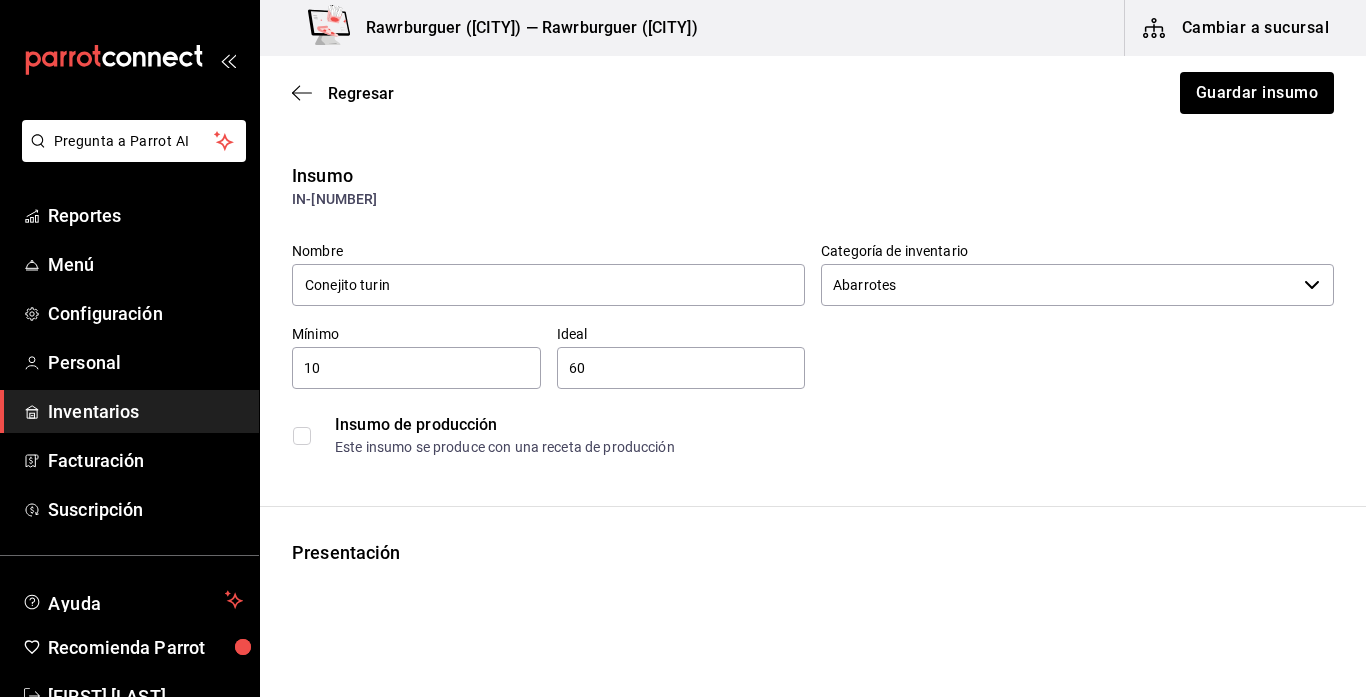 click on "10 ​" at bounding box center (416, 368) 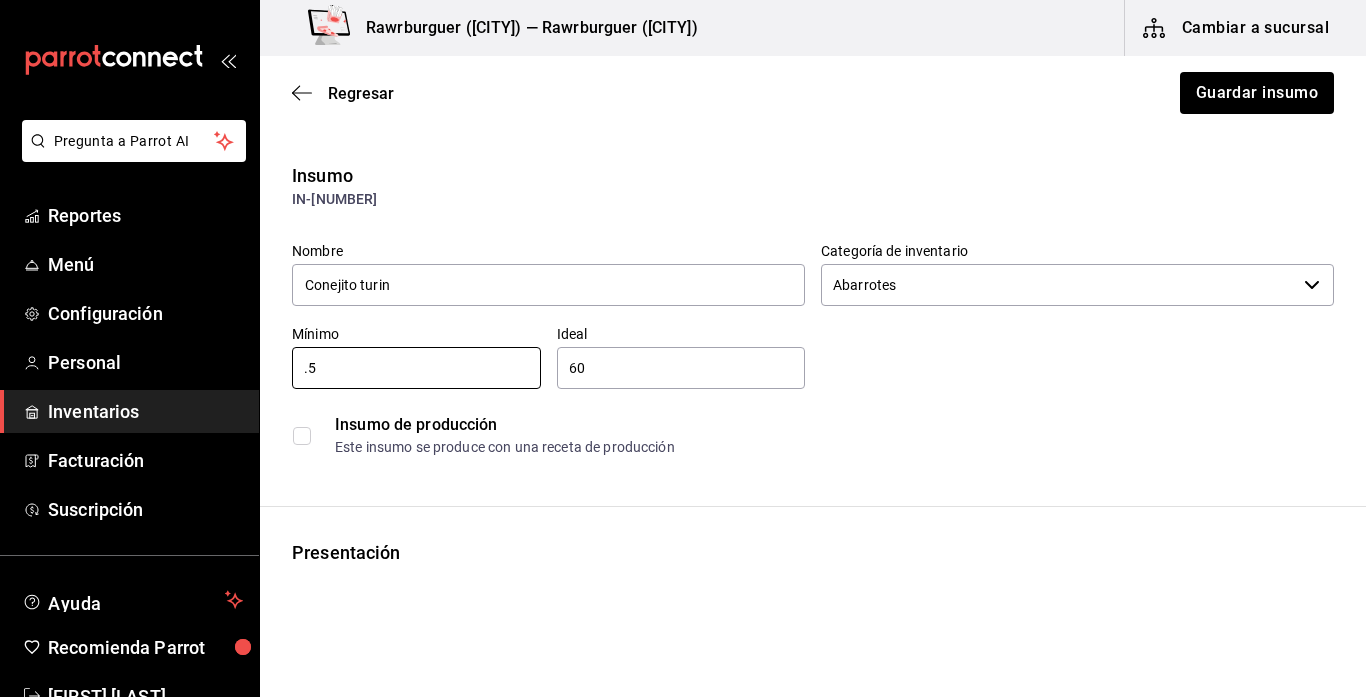 click on "60" at bounding box center (681, 368) 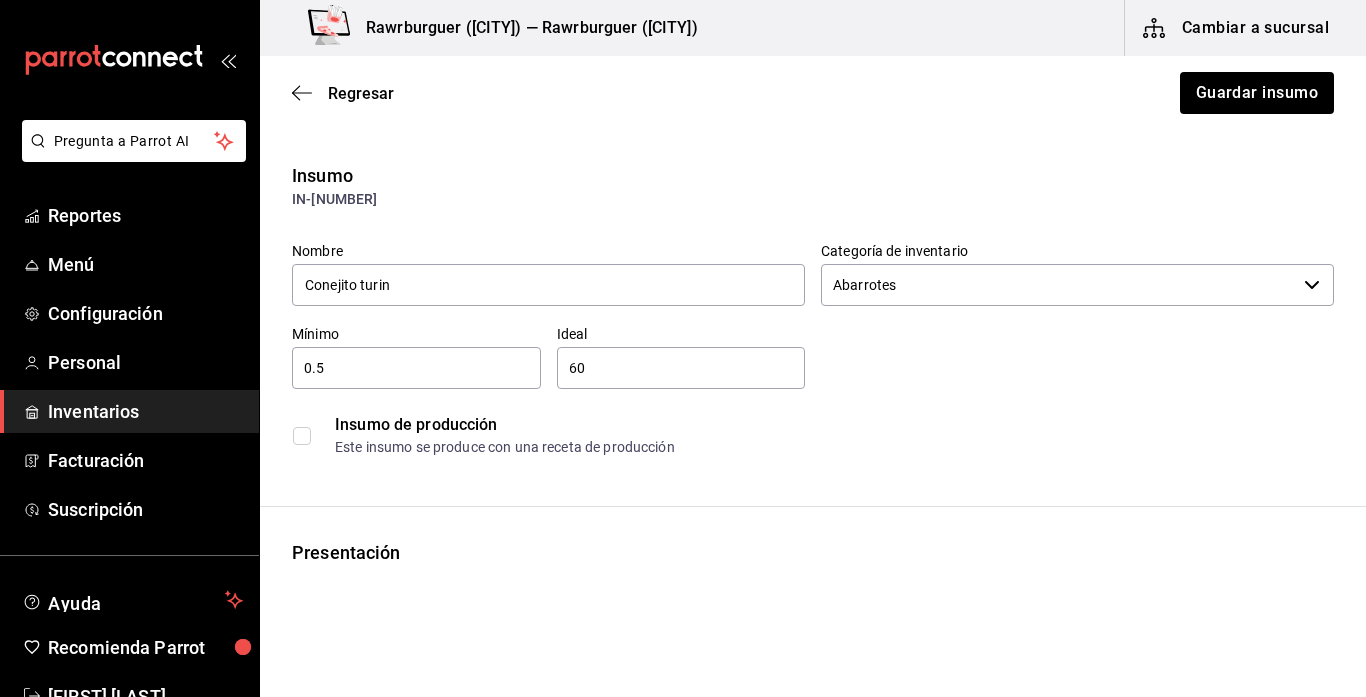 type on "6" 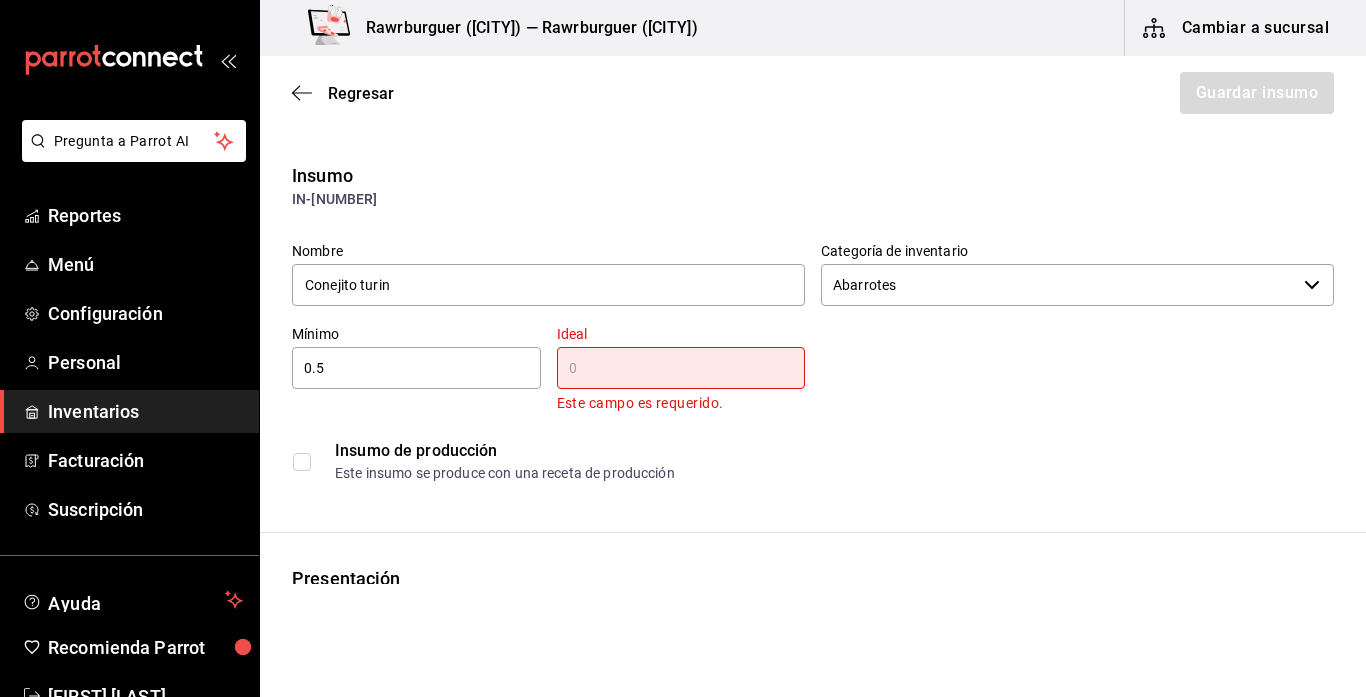 type on "1" 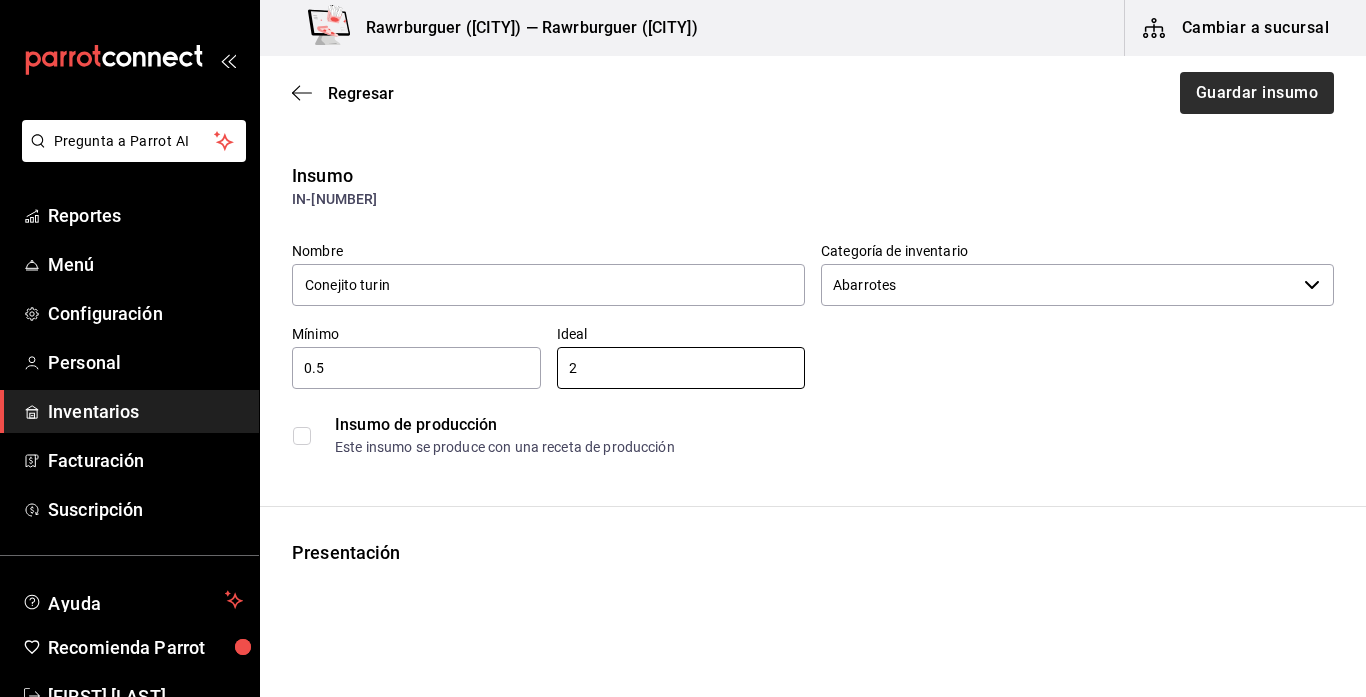type on "2" 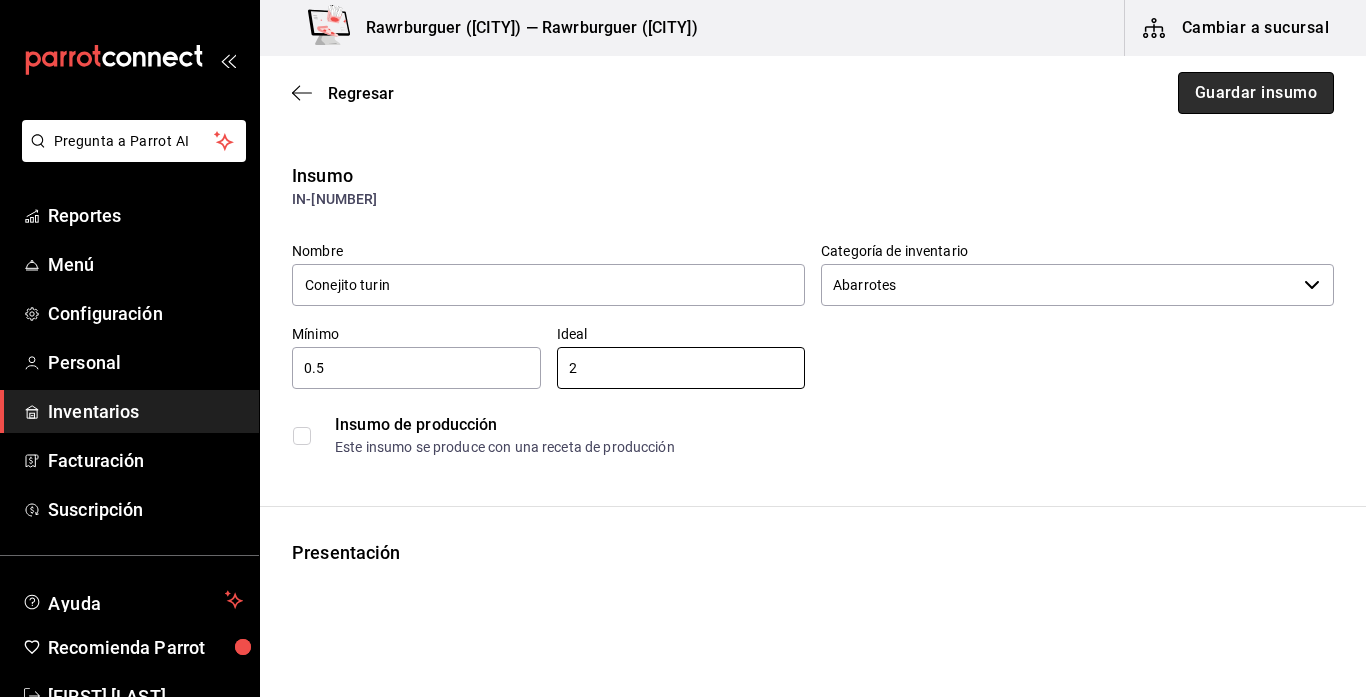 click on "Guardar insumo" at bounding box center [1256, 93] 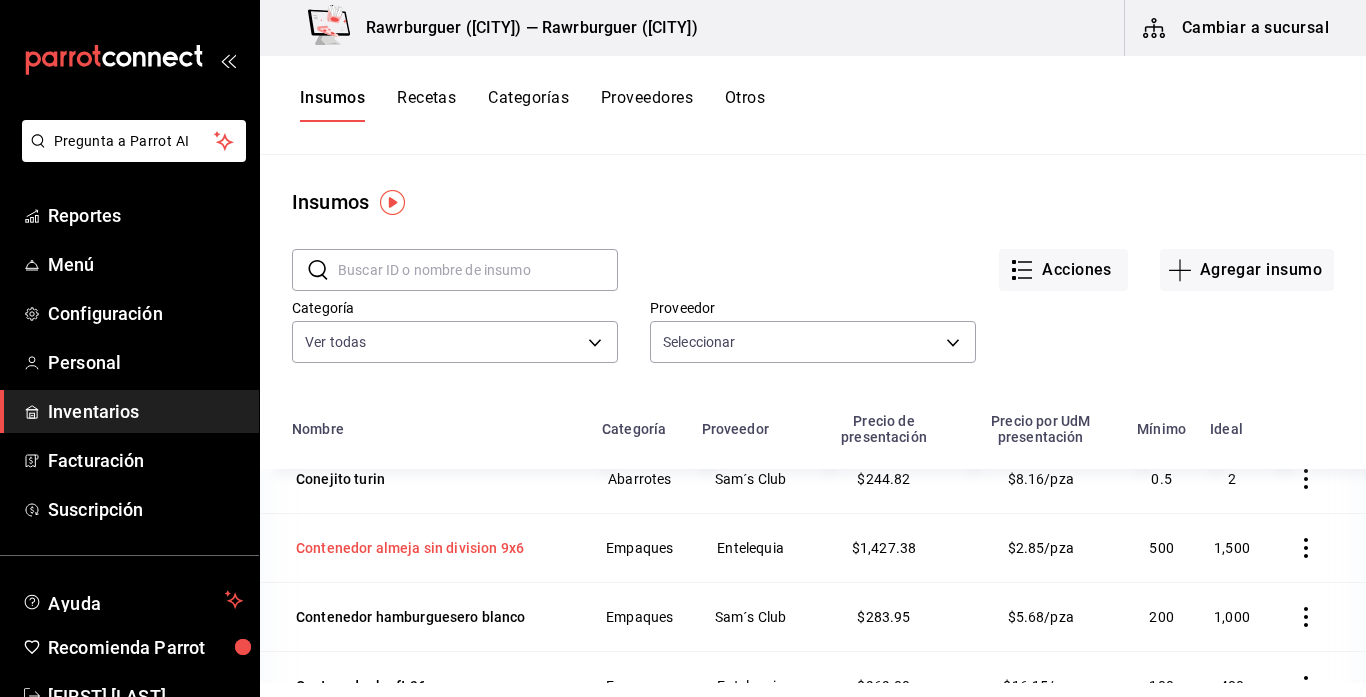 scroll, scrollTop: 2027, scrollLeft: 0, axis: vertical 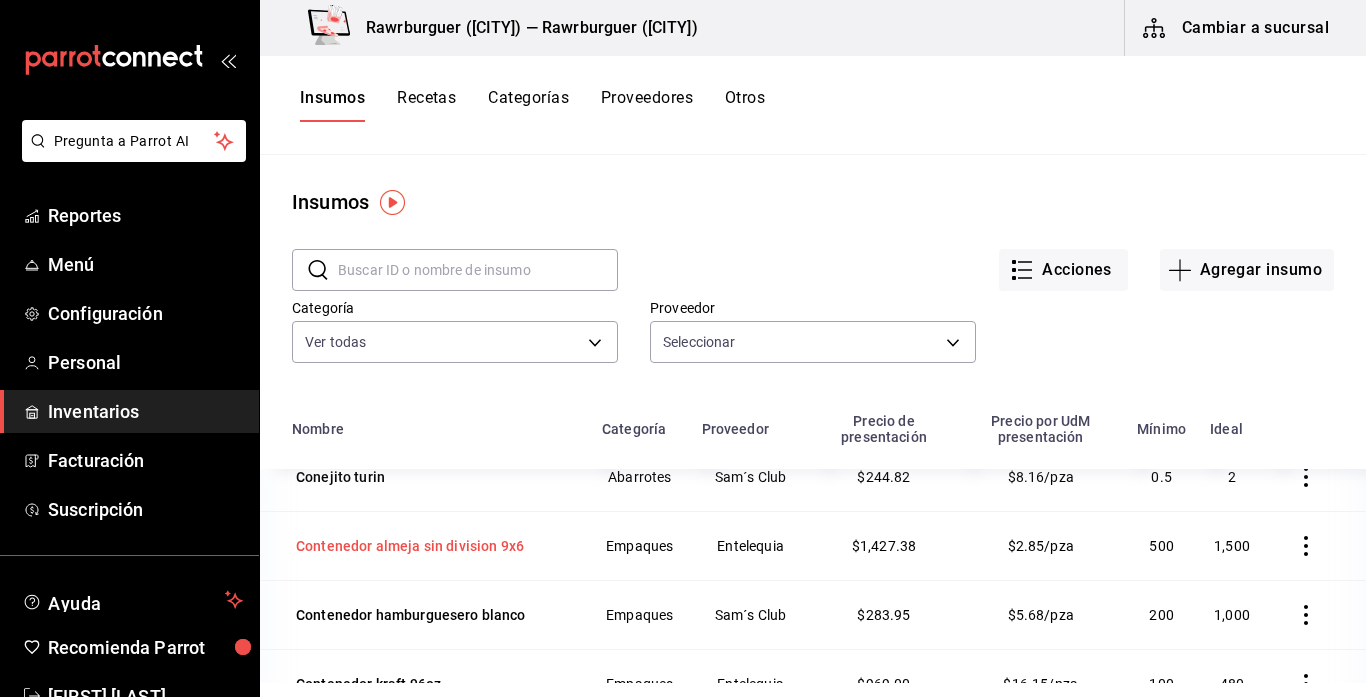 click on "Contenedor almeja sin division 9x6" at bounding box center [410, 546] 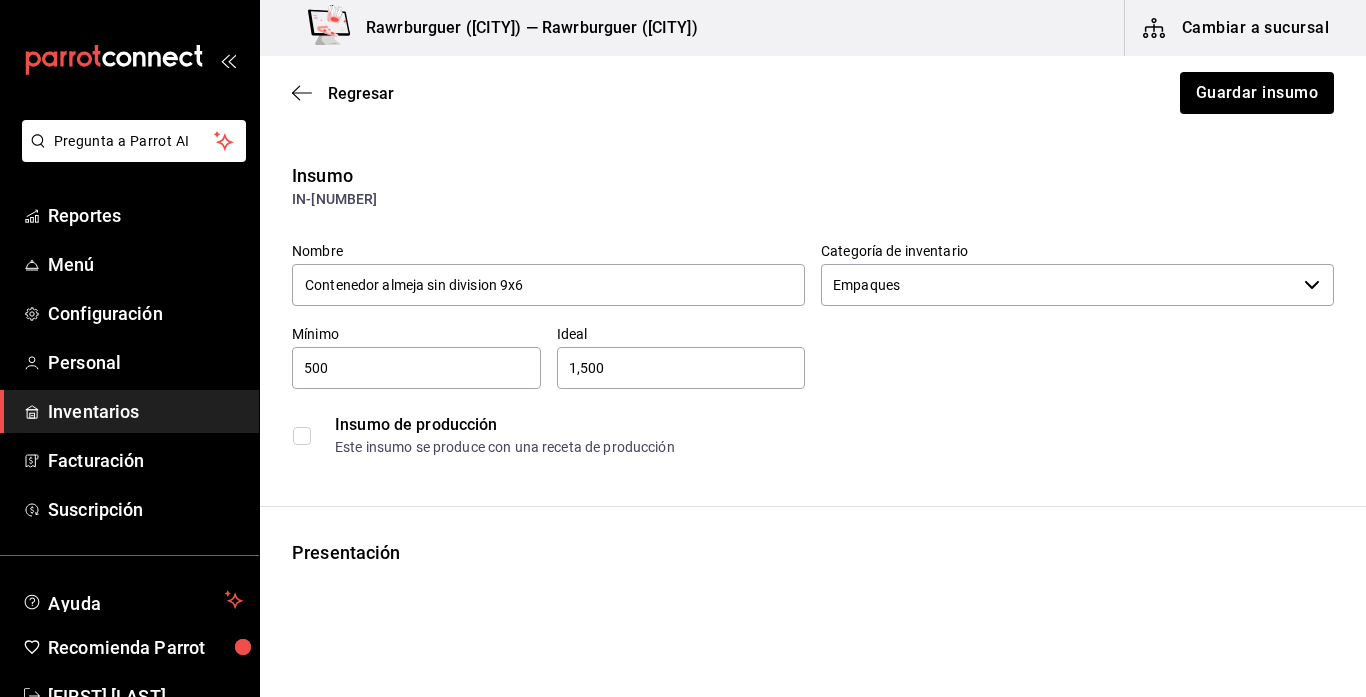 type on "Entelequia" 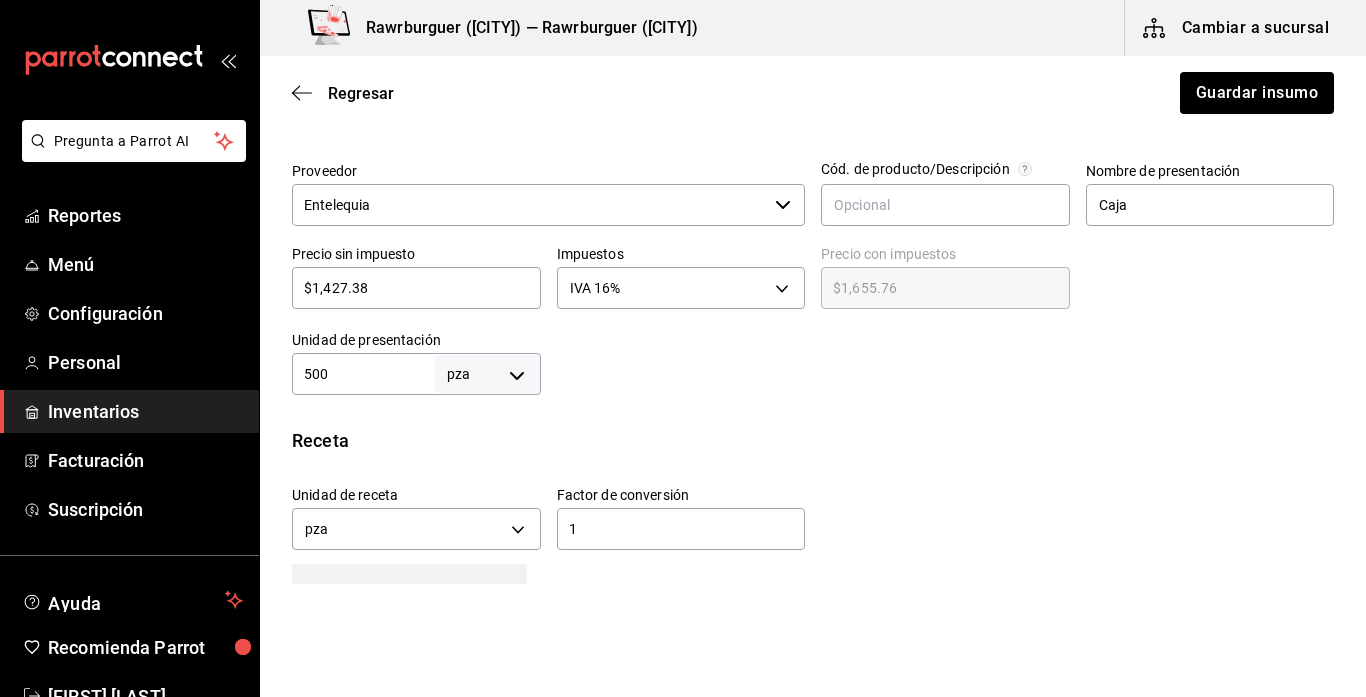 scroll, scrollTop: 0, scrollLeft: 0, axis: both 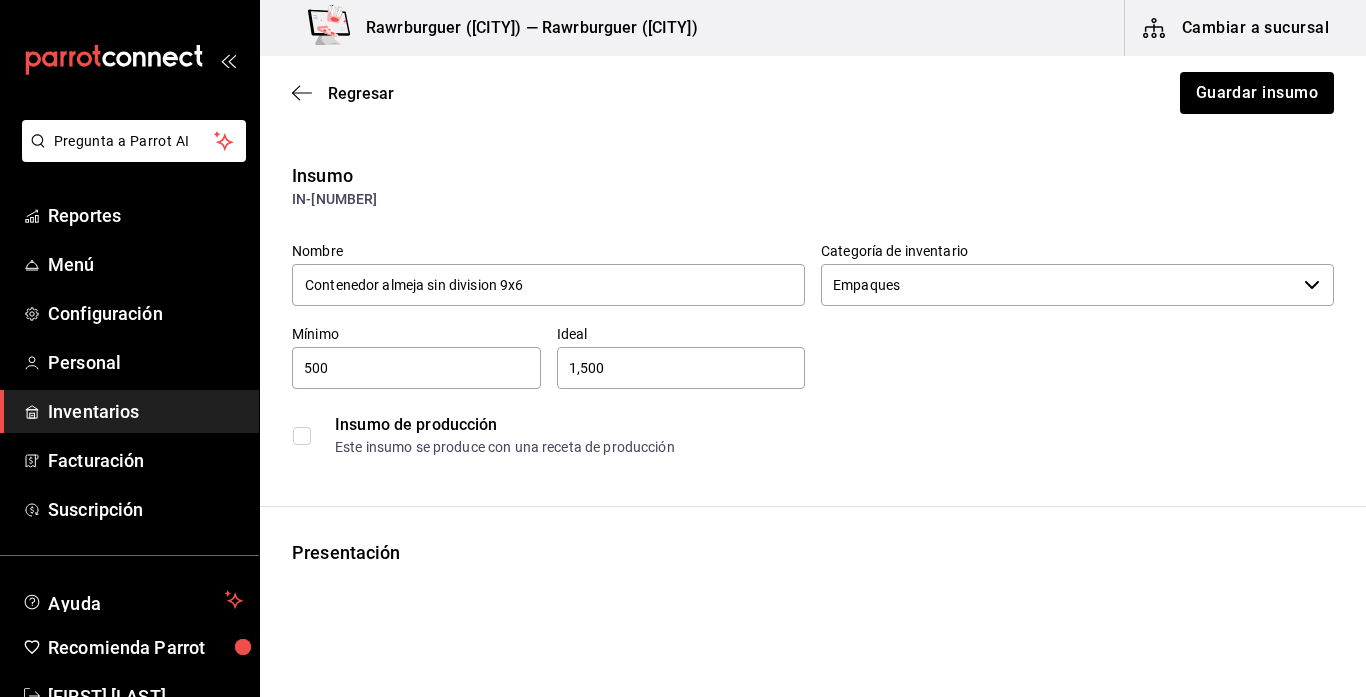 click on "500" at bounding box center [416, 368] 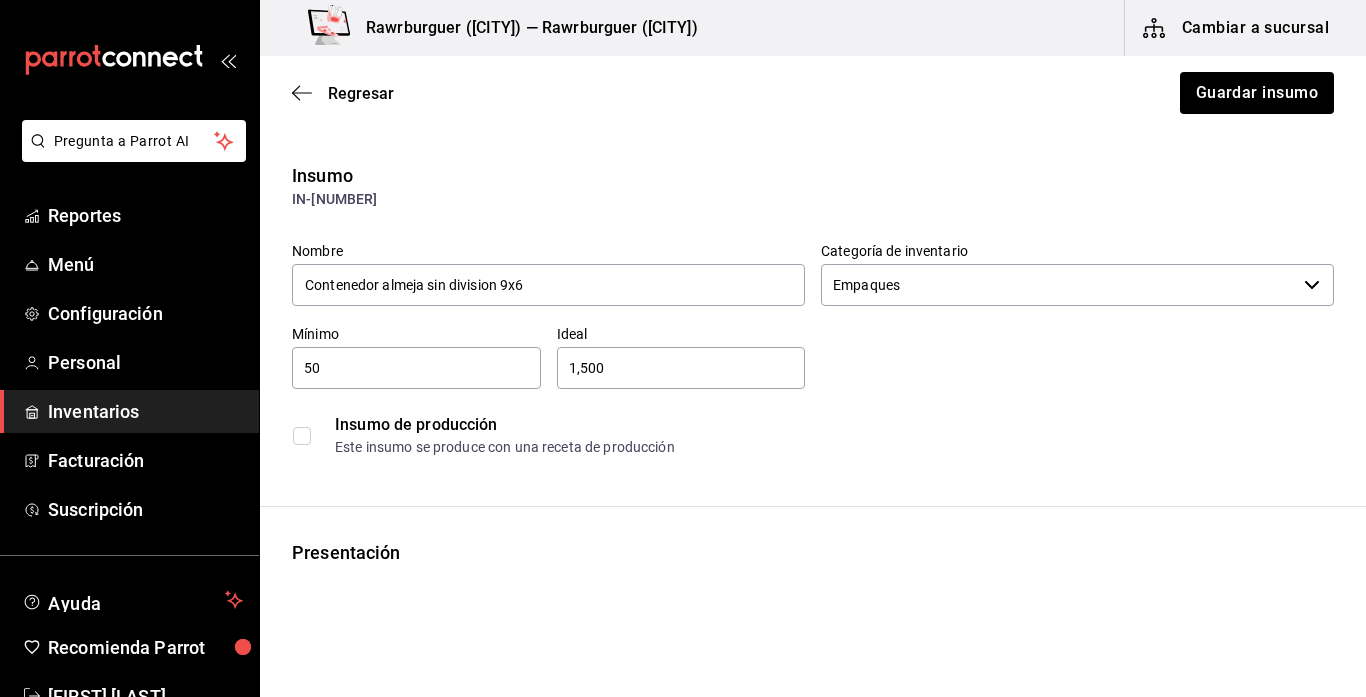 type on "5" 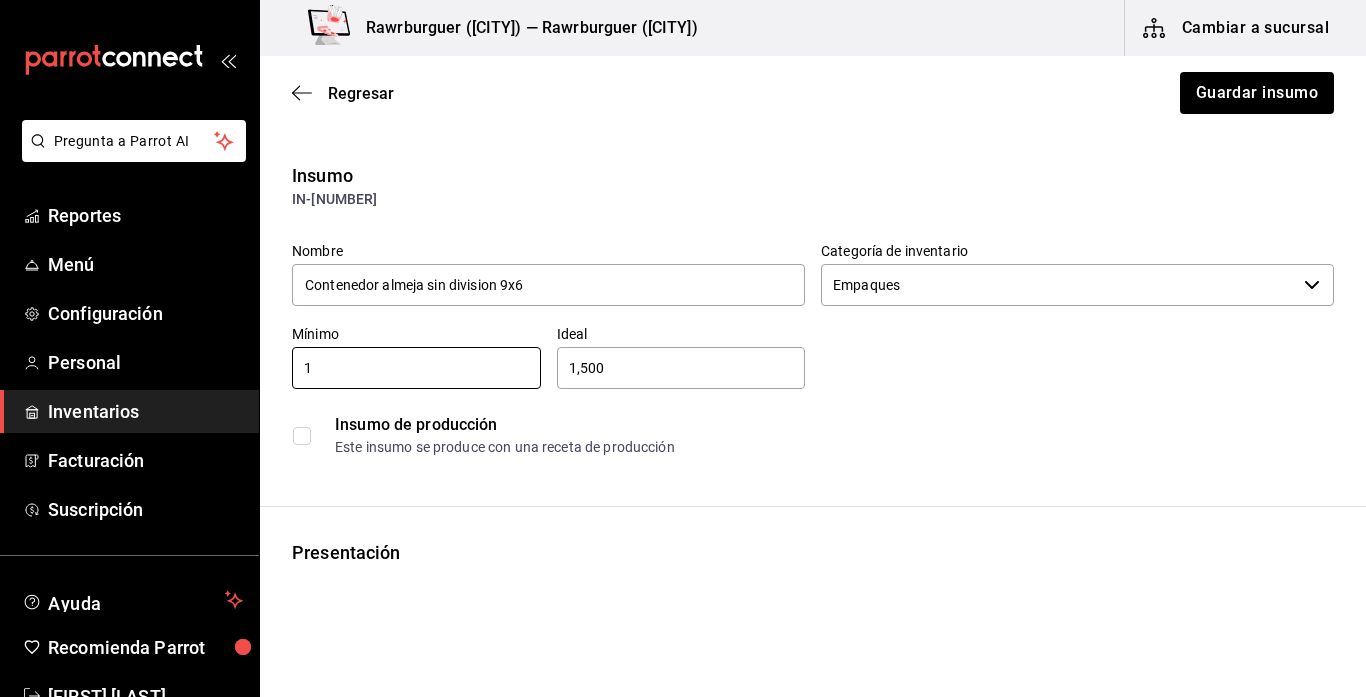 type on "1" 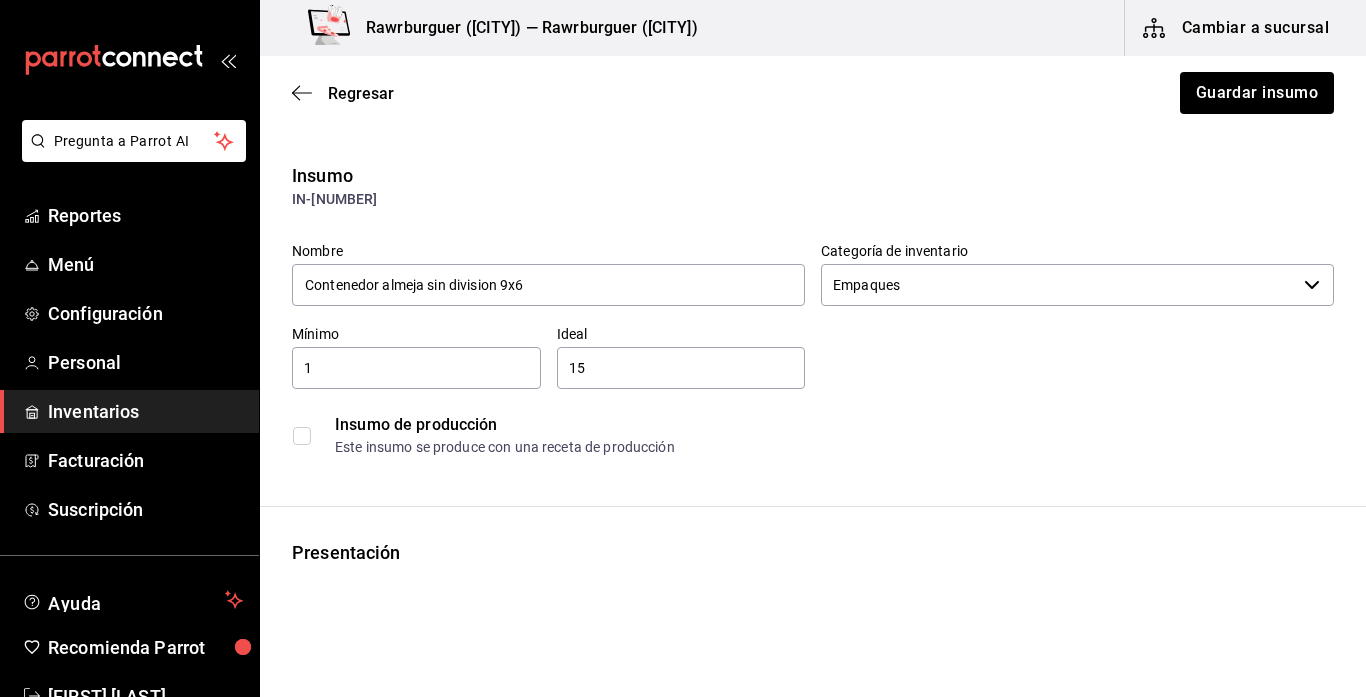 type on "1" 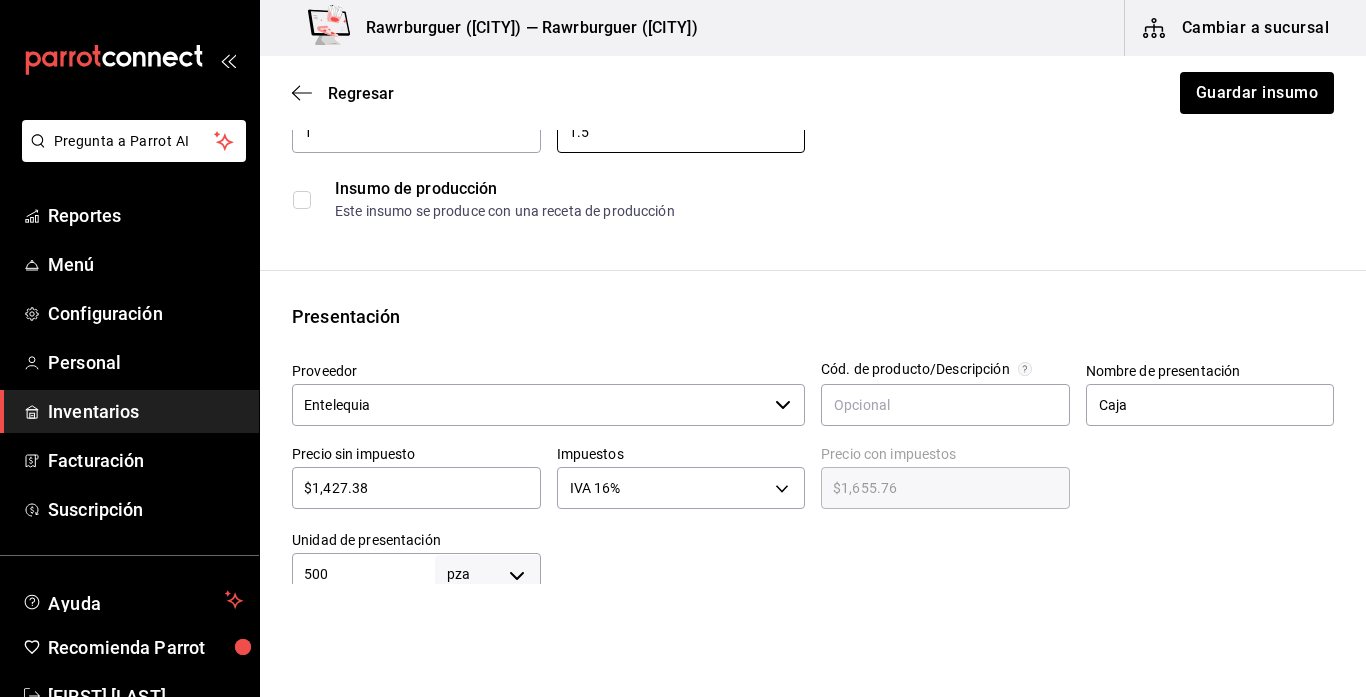 scroll, scrollTop: 233, scrollLeft: 0, axis: vertical 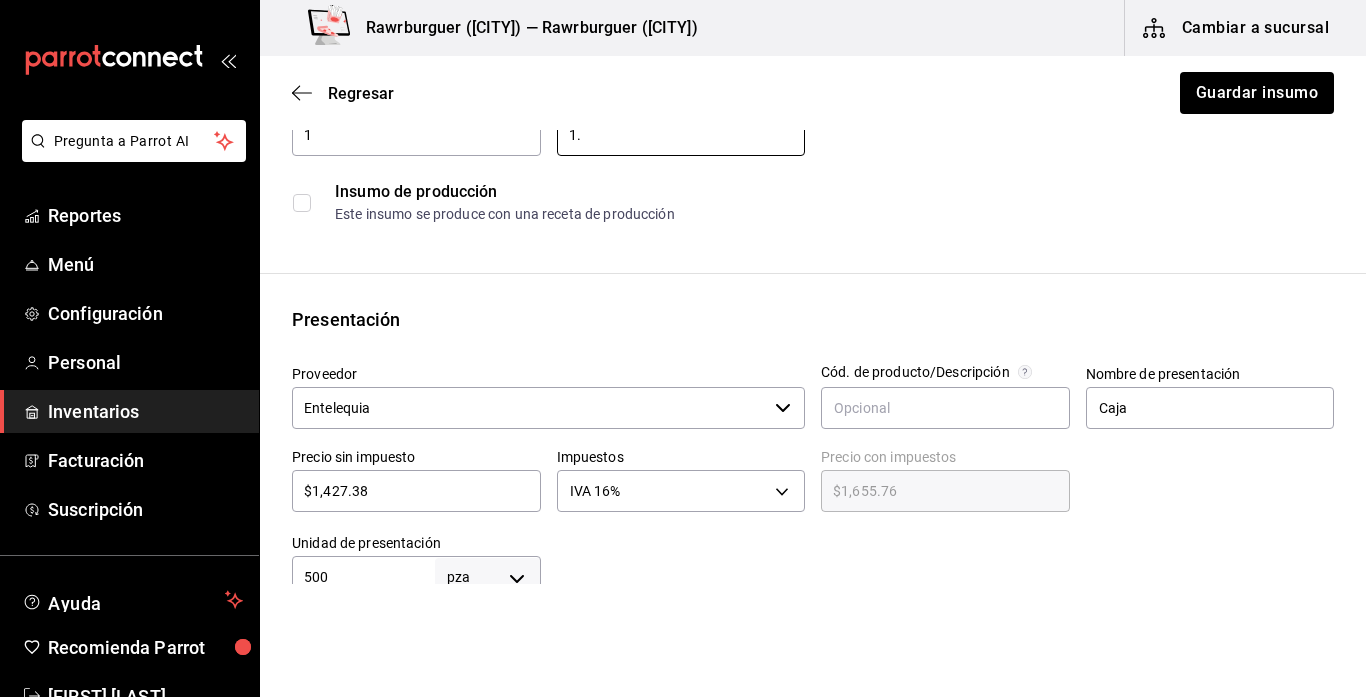type on "1" 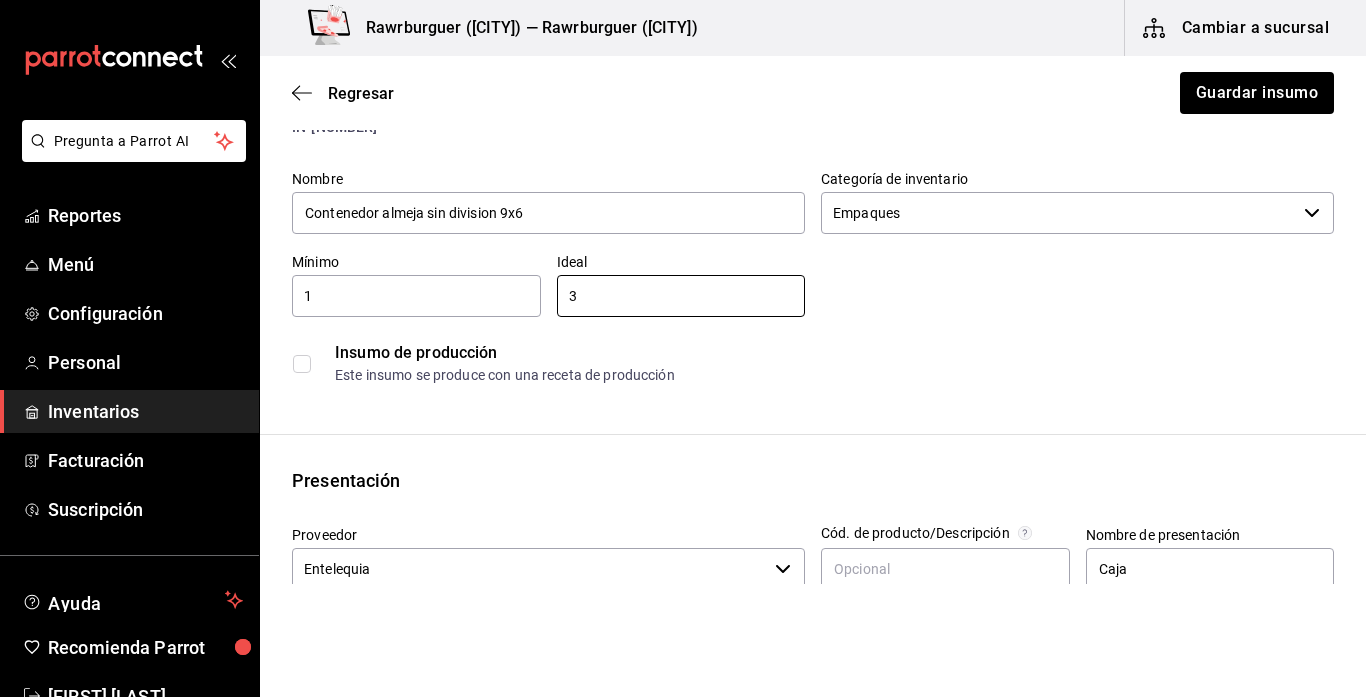 scroll, scrollTop: 0, scrollLeft: 0, axis: both 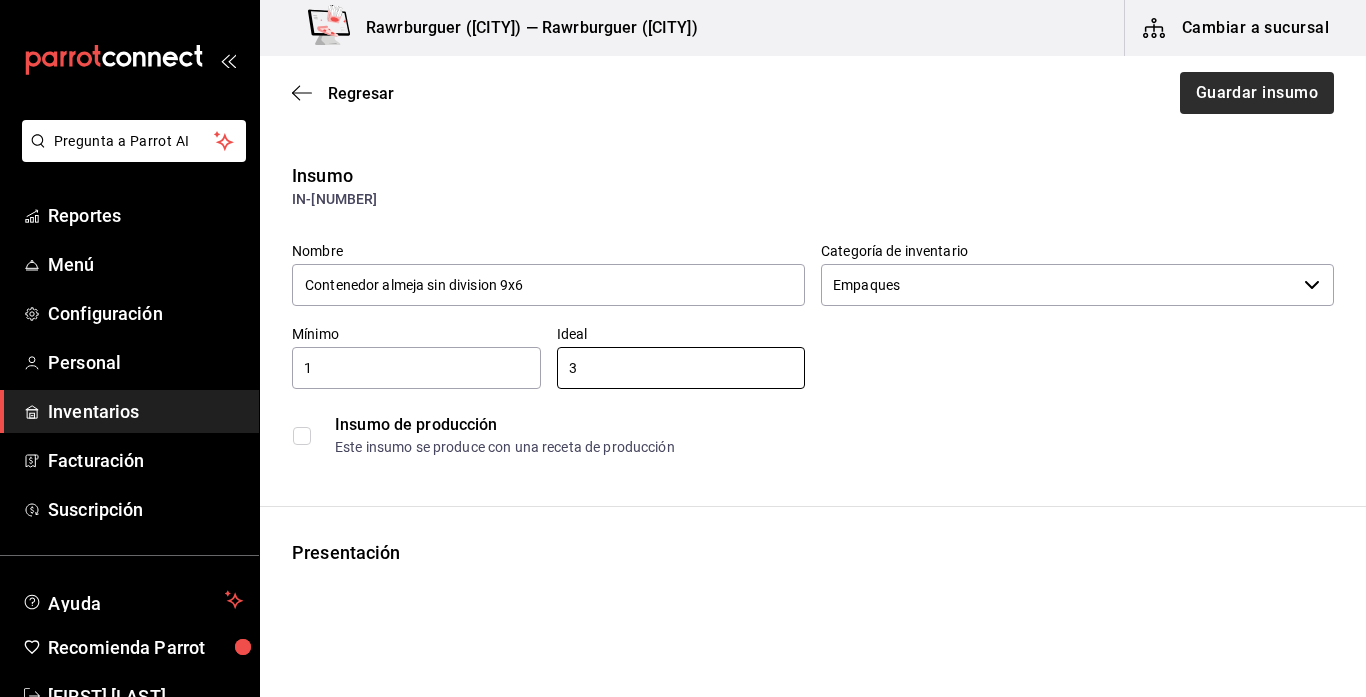 type on "3" 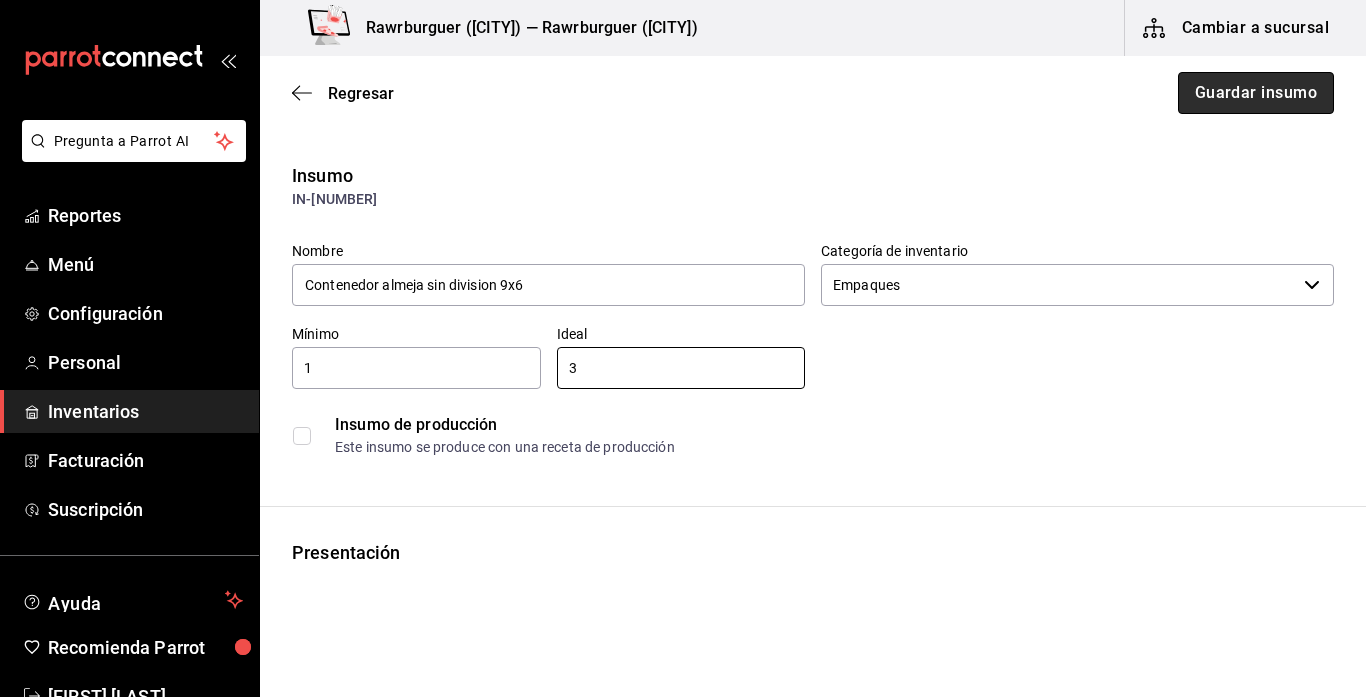 click on "Guardar insumo" at bounding box center (1256, 93) 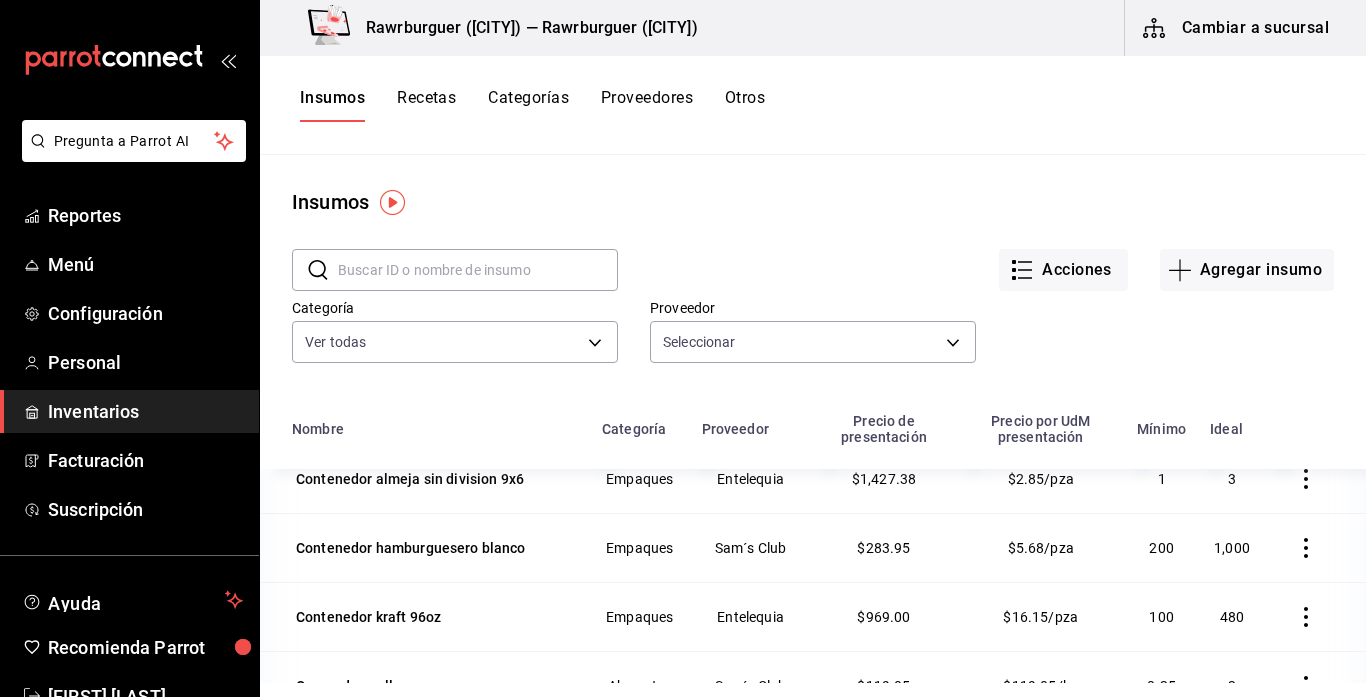 scroll, scrollTop: 2097, scrollLeft: 0, axis: vertical 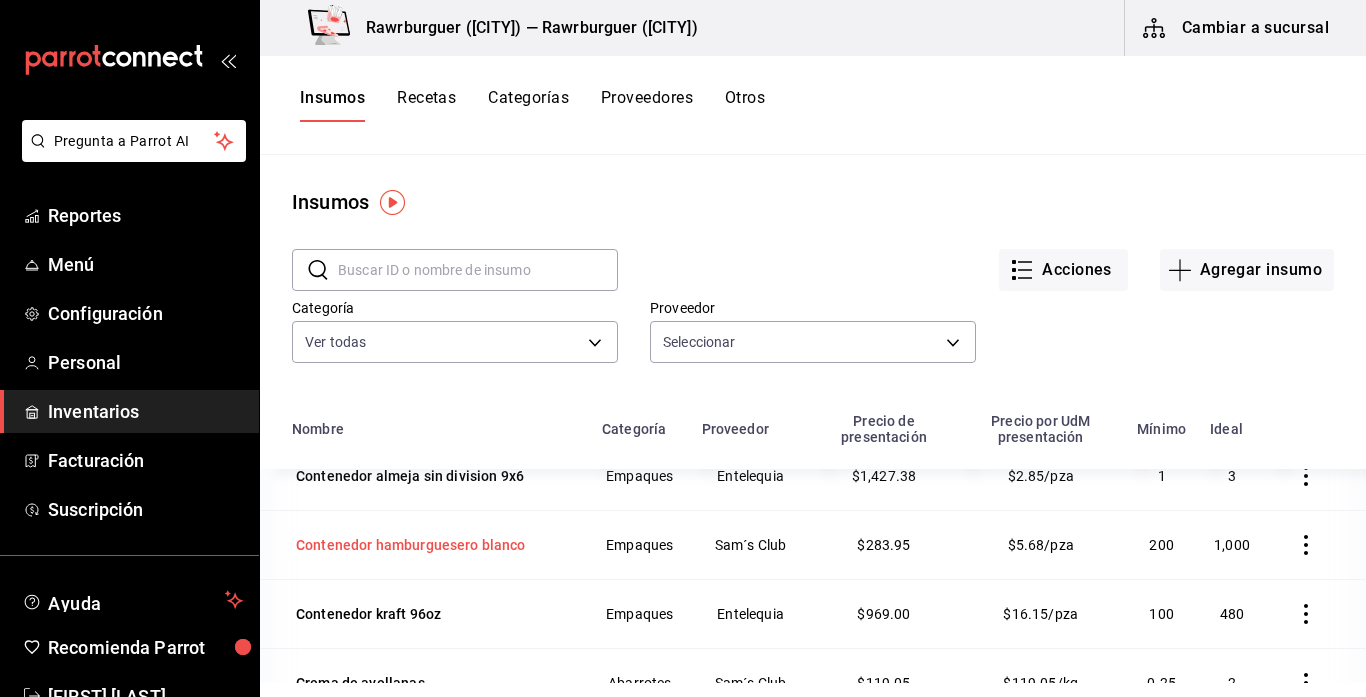 click on "Contenedor hamburguesero blanco" at bounding box center [411, 545] 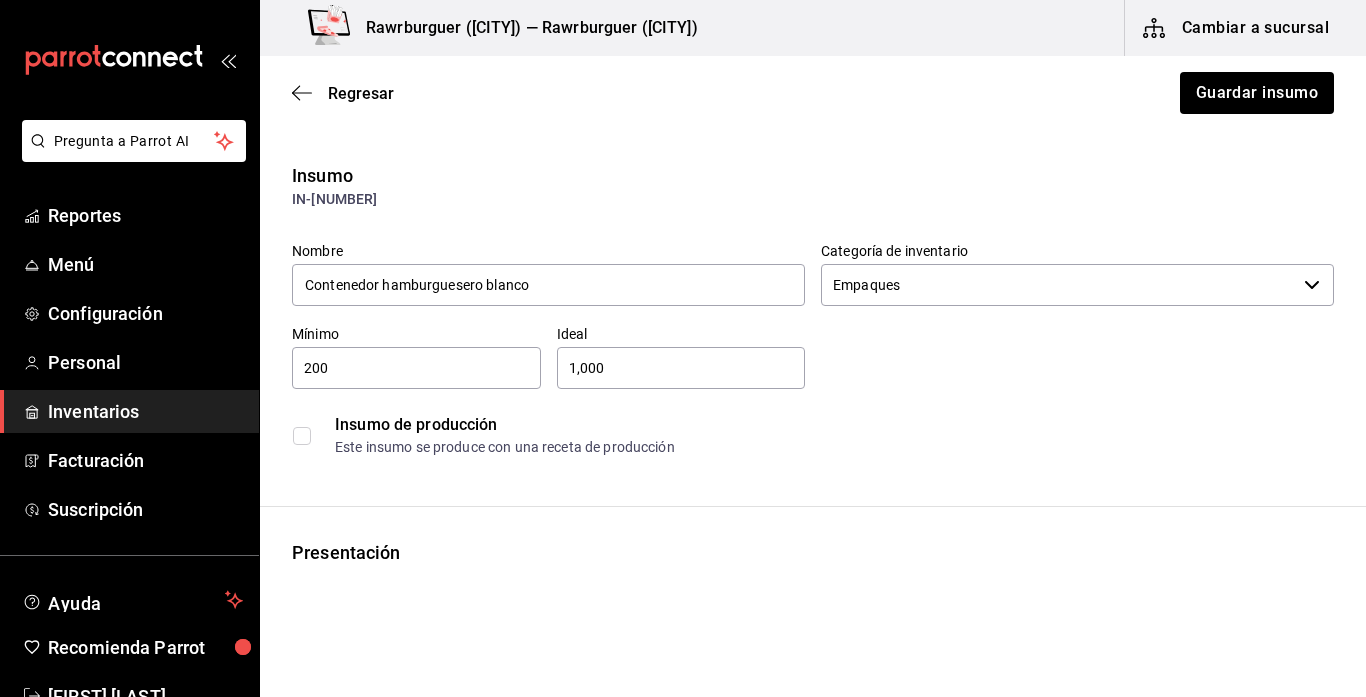 type on "Empaques" 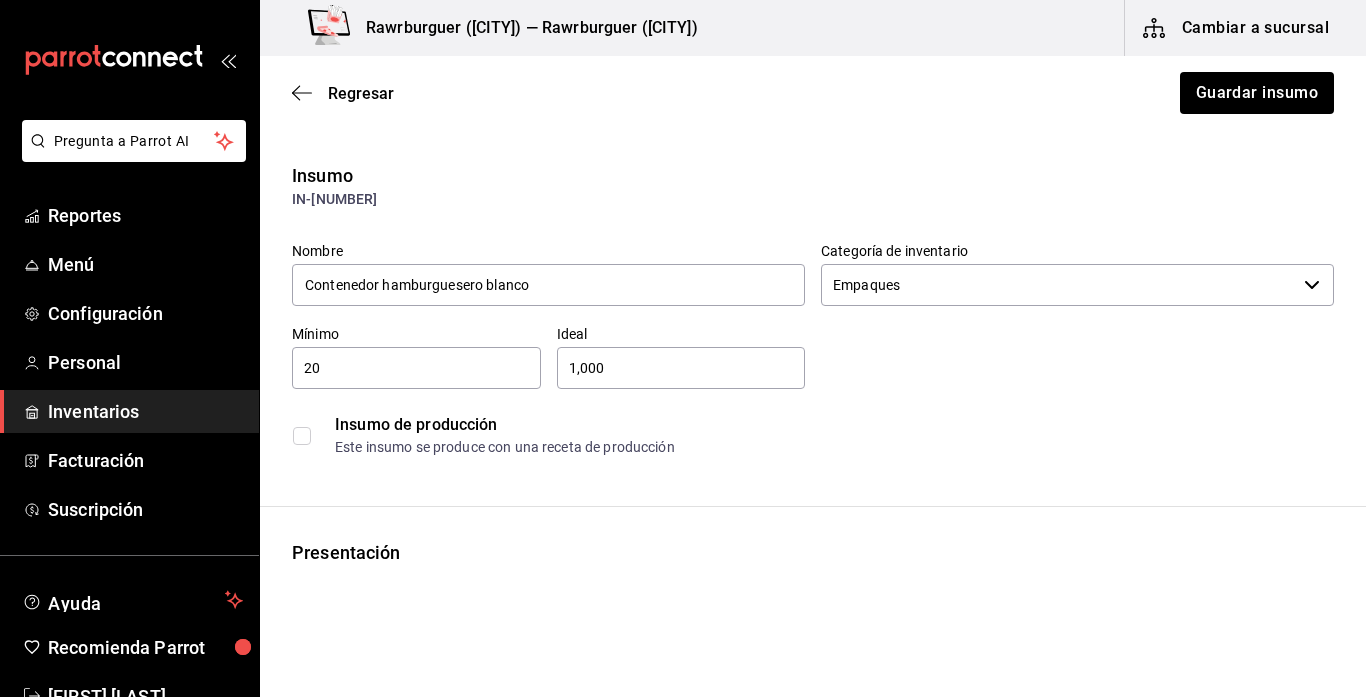 type on "2" 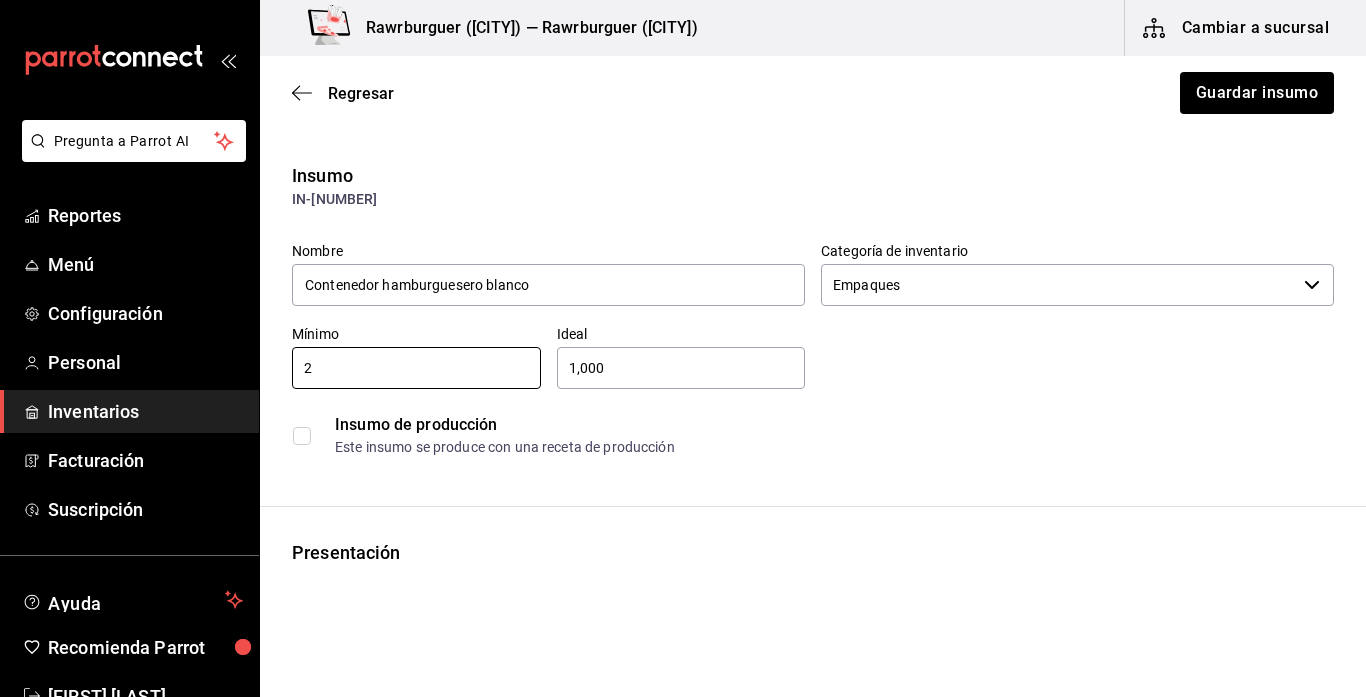 type on "2" 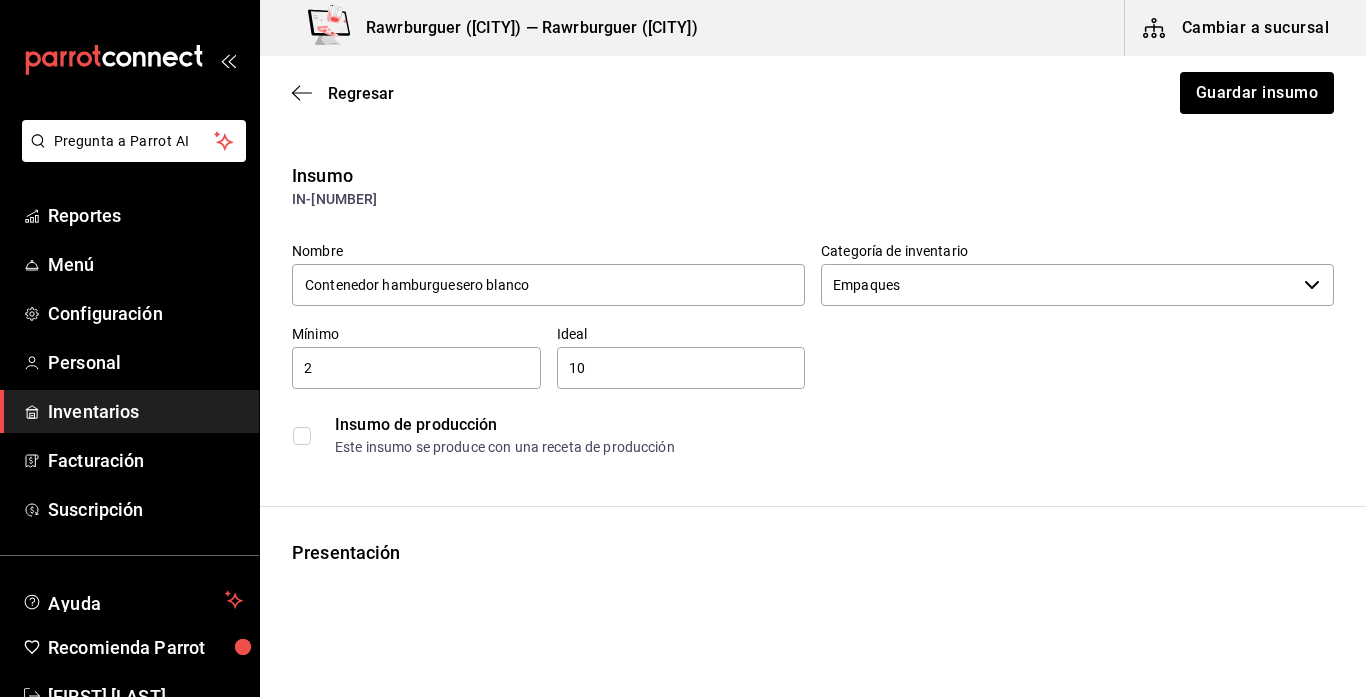 type on "1" 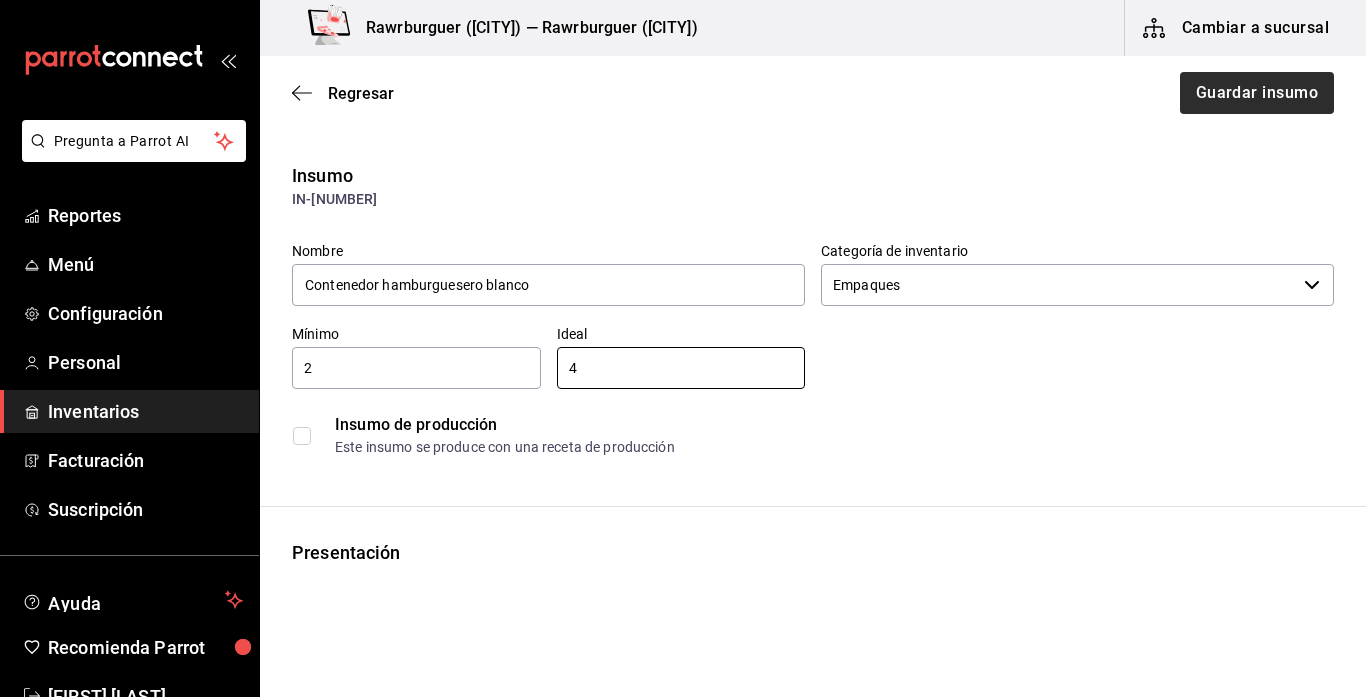 type on "4" 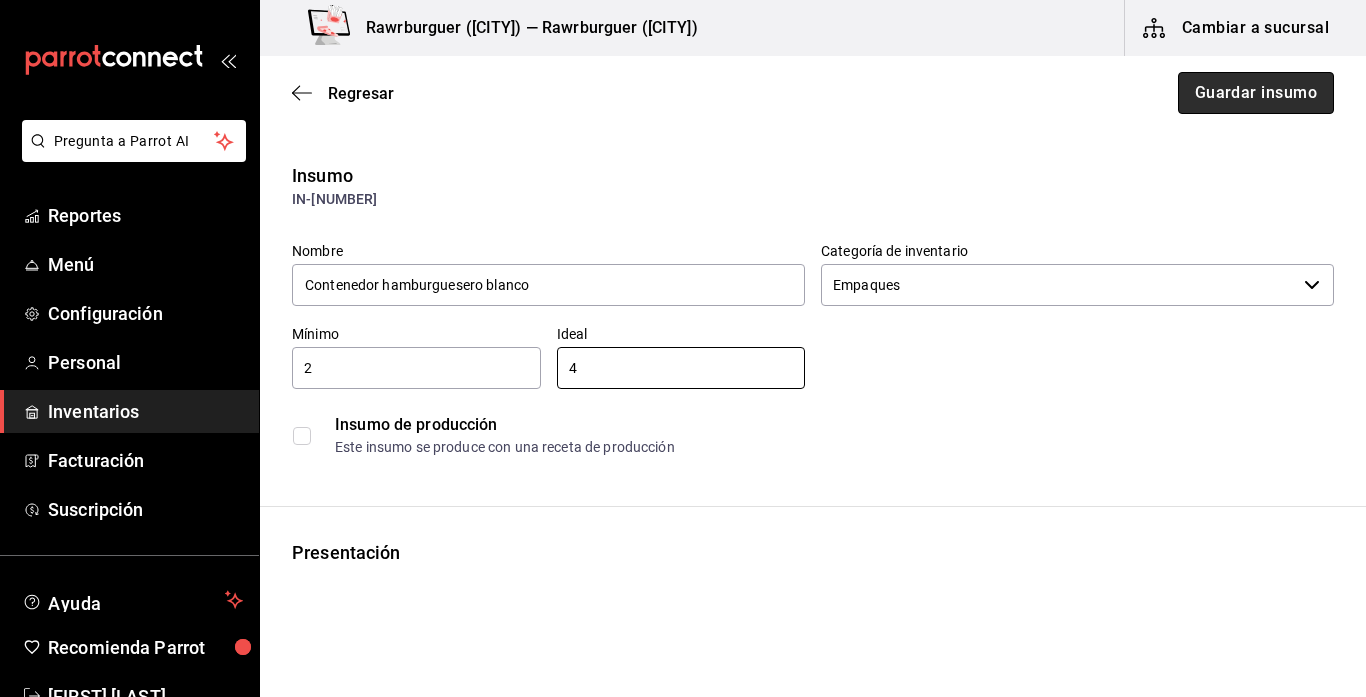 click on "Guardar insumo" at bounding box center (1256, 93) 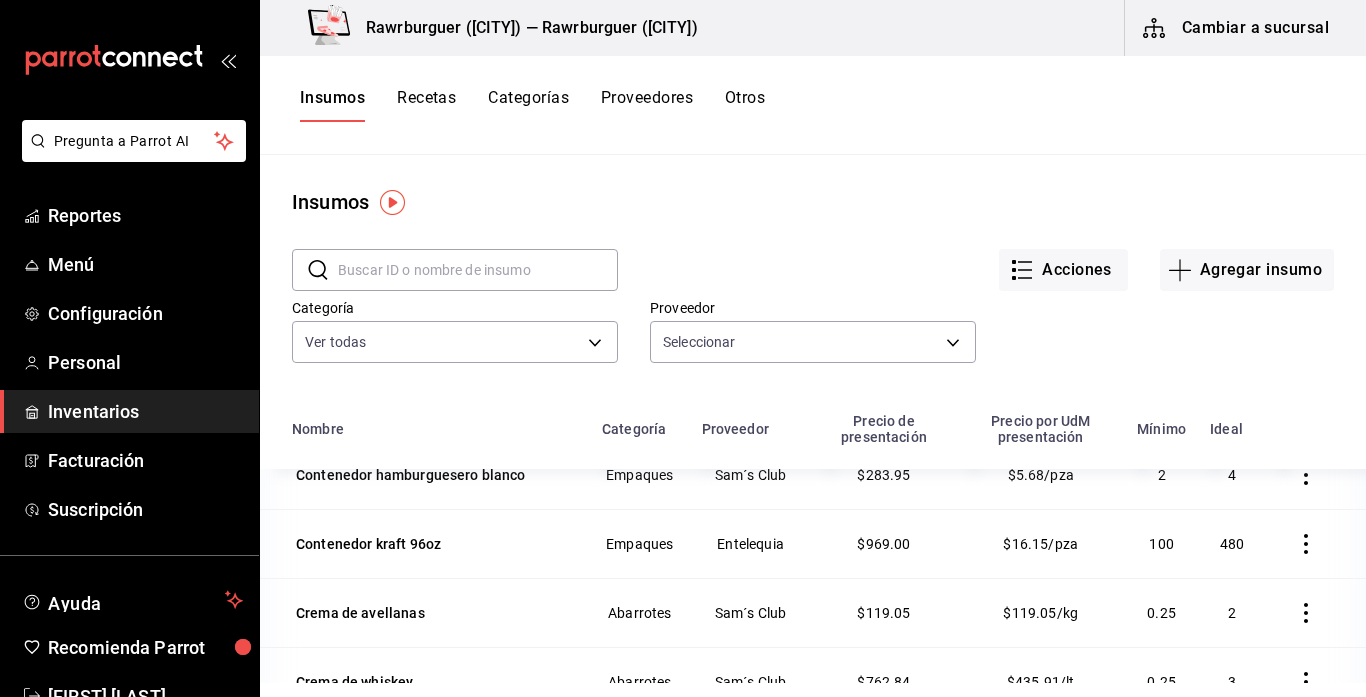 scroll, scrollTop: 2168, scrollLeft: 0, axis: vertical 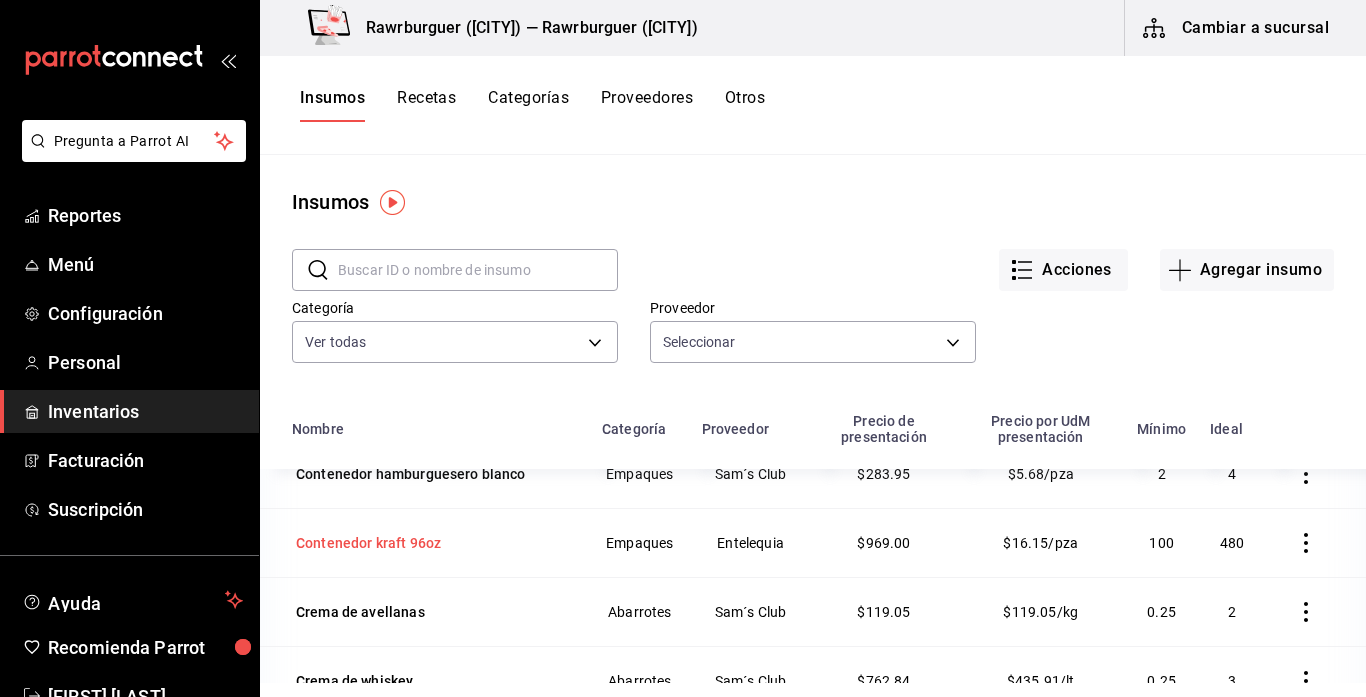 click on "Contenedor kraft 96oz" at bounding box center (368, 543) 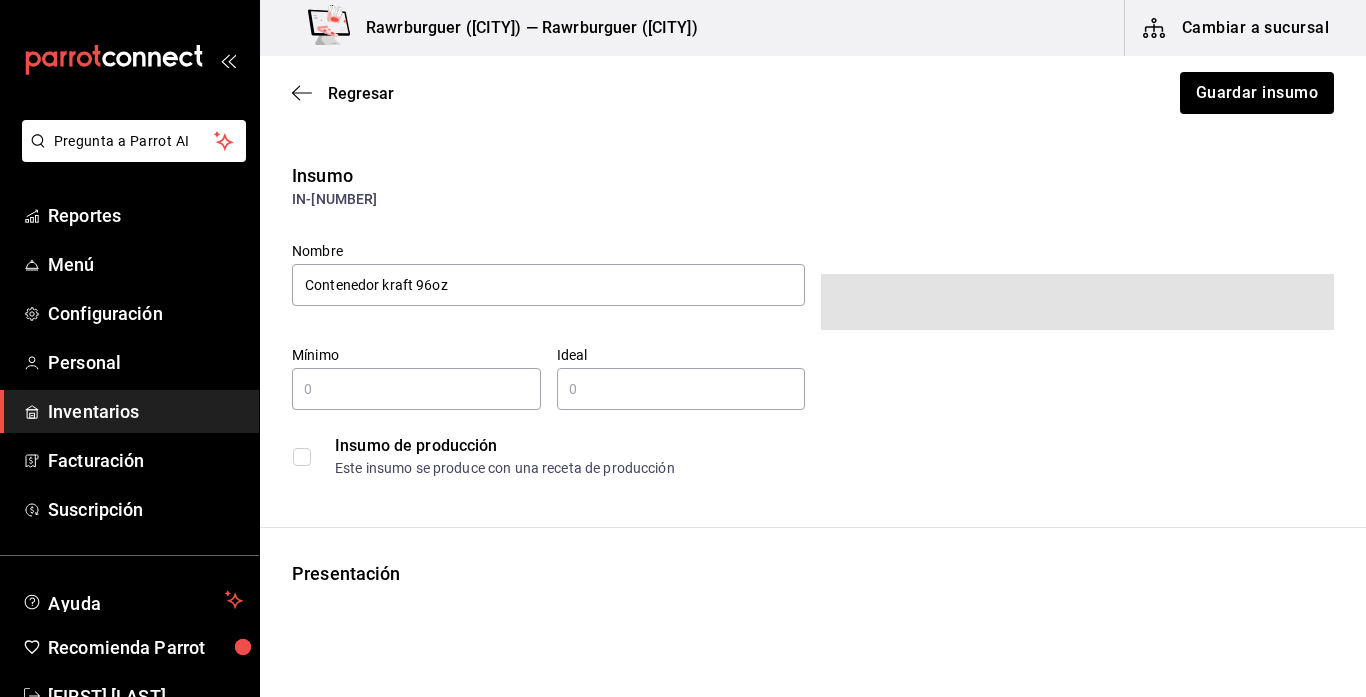 type on "100" 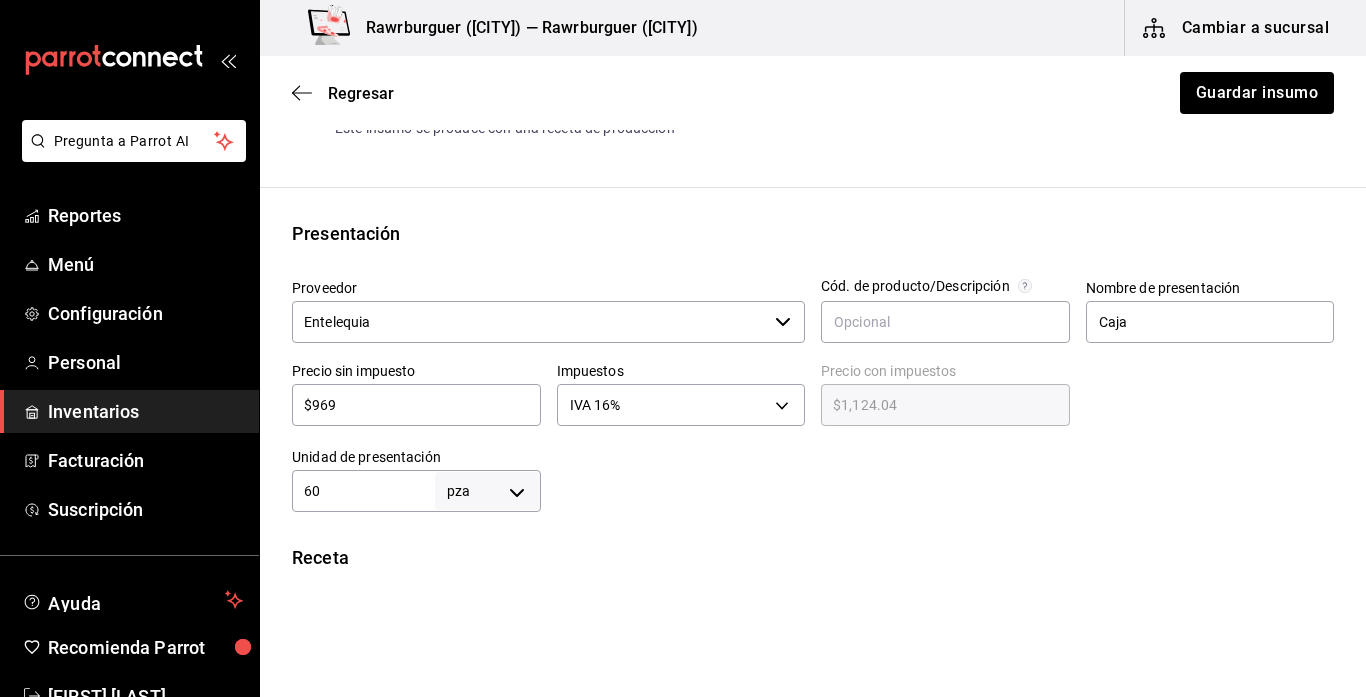 scroll, scrollTop: 0, scrollLeft: 0, axis: both 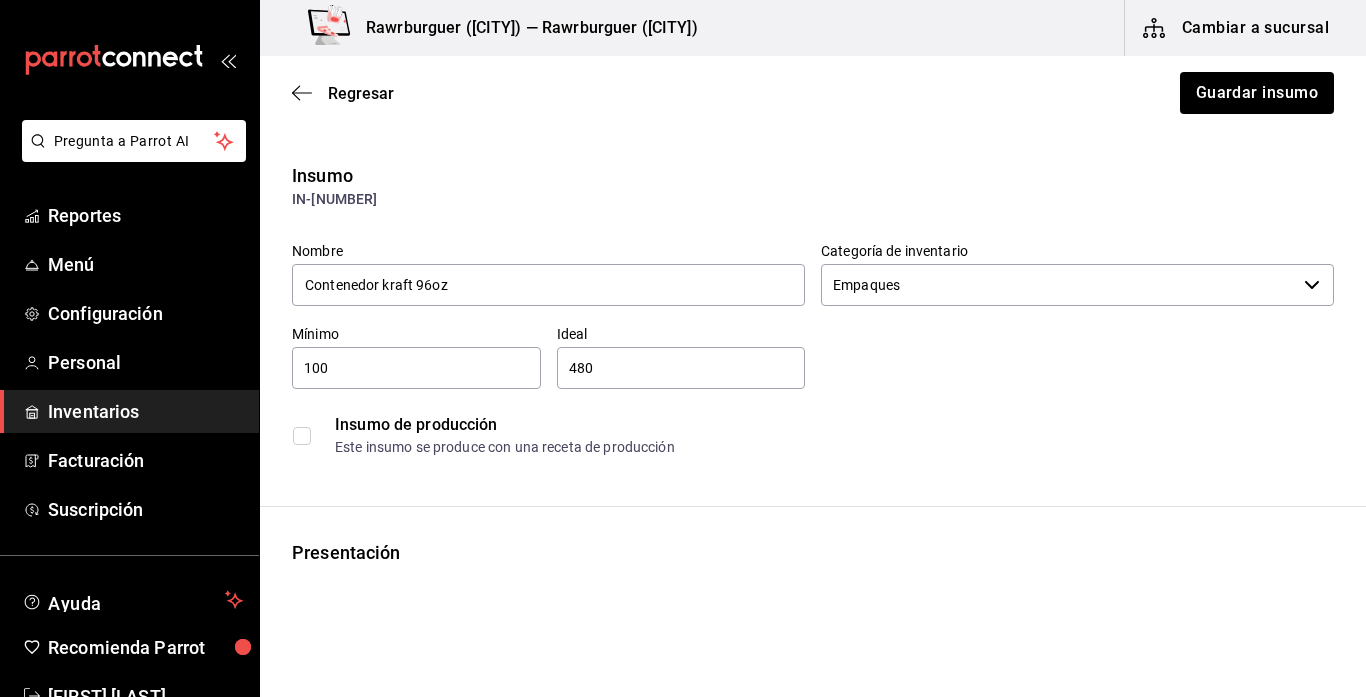 click on "100" at bounding box center [416, 368] 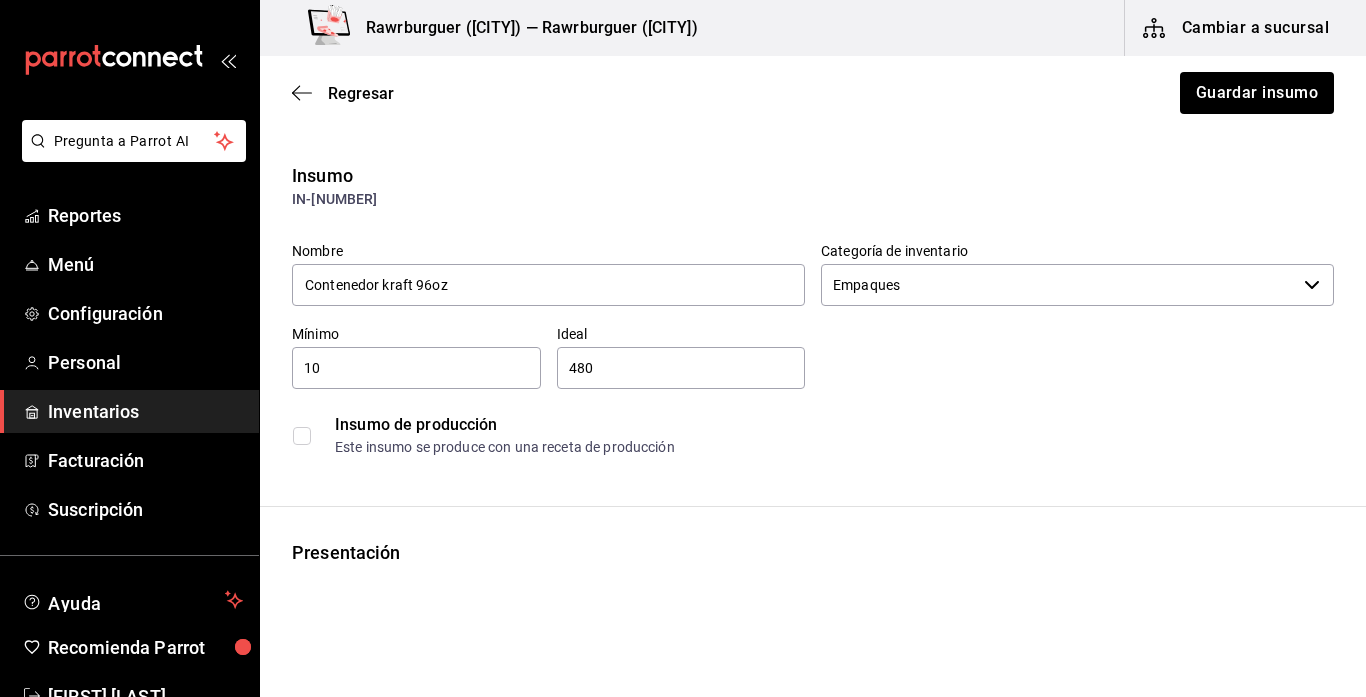 type on "1" 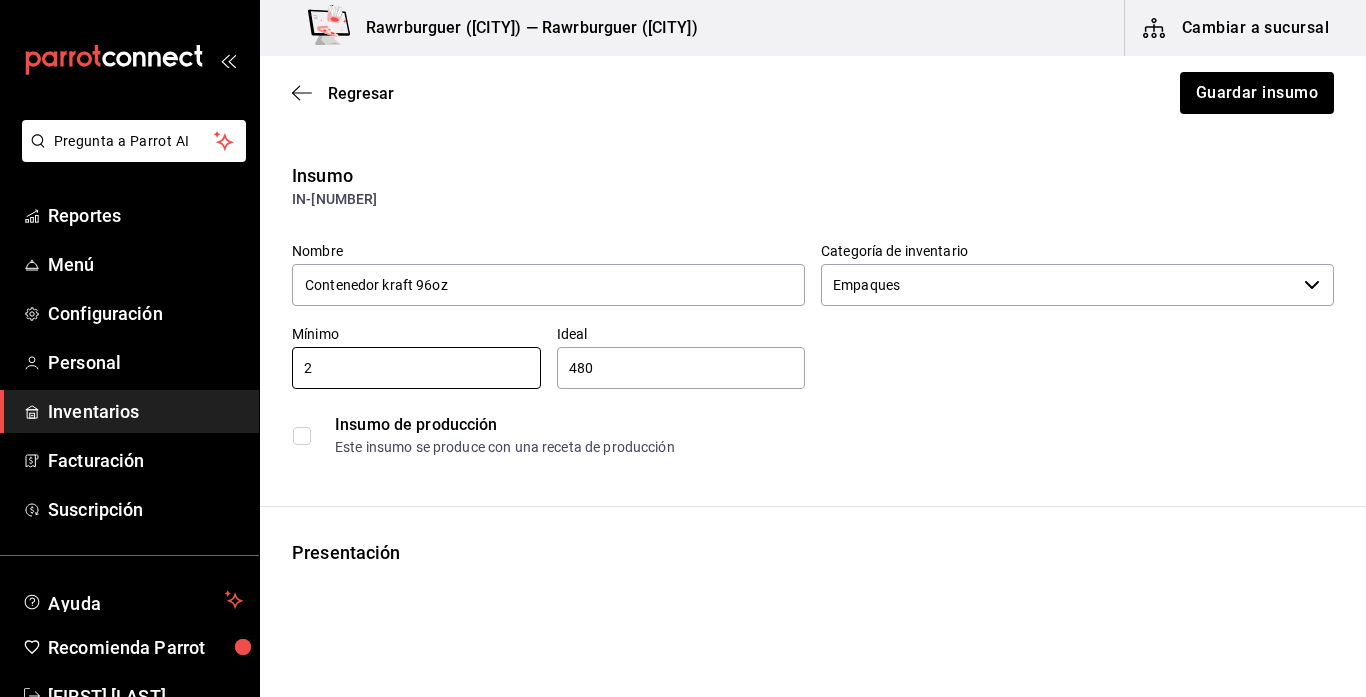 type on "2" 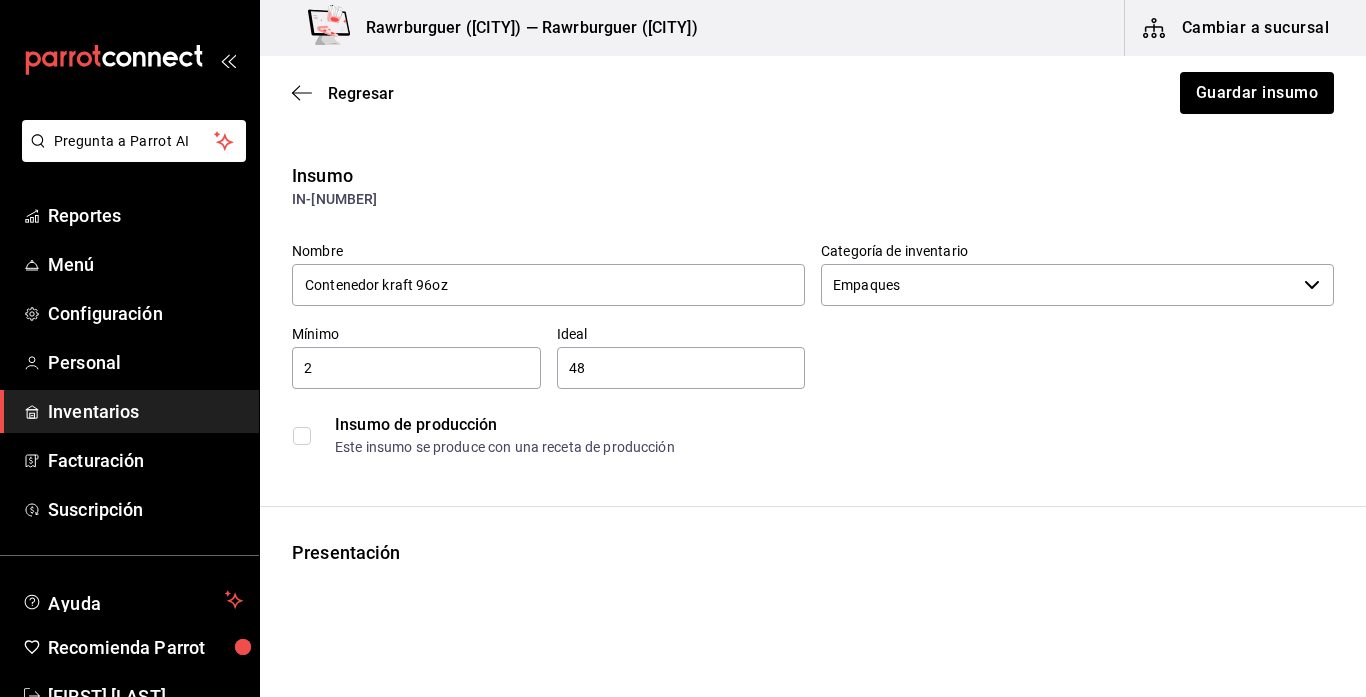 type on "4" 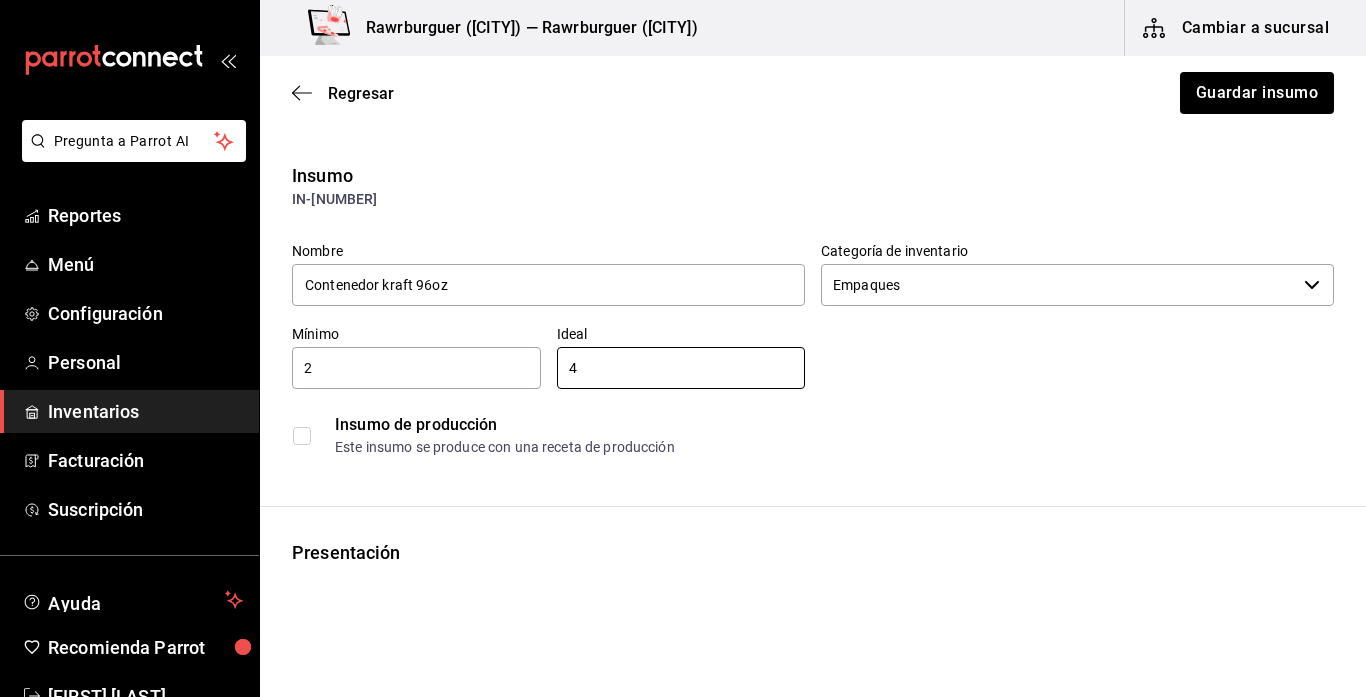 type on "4" 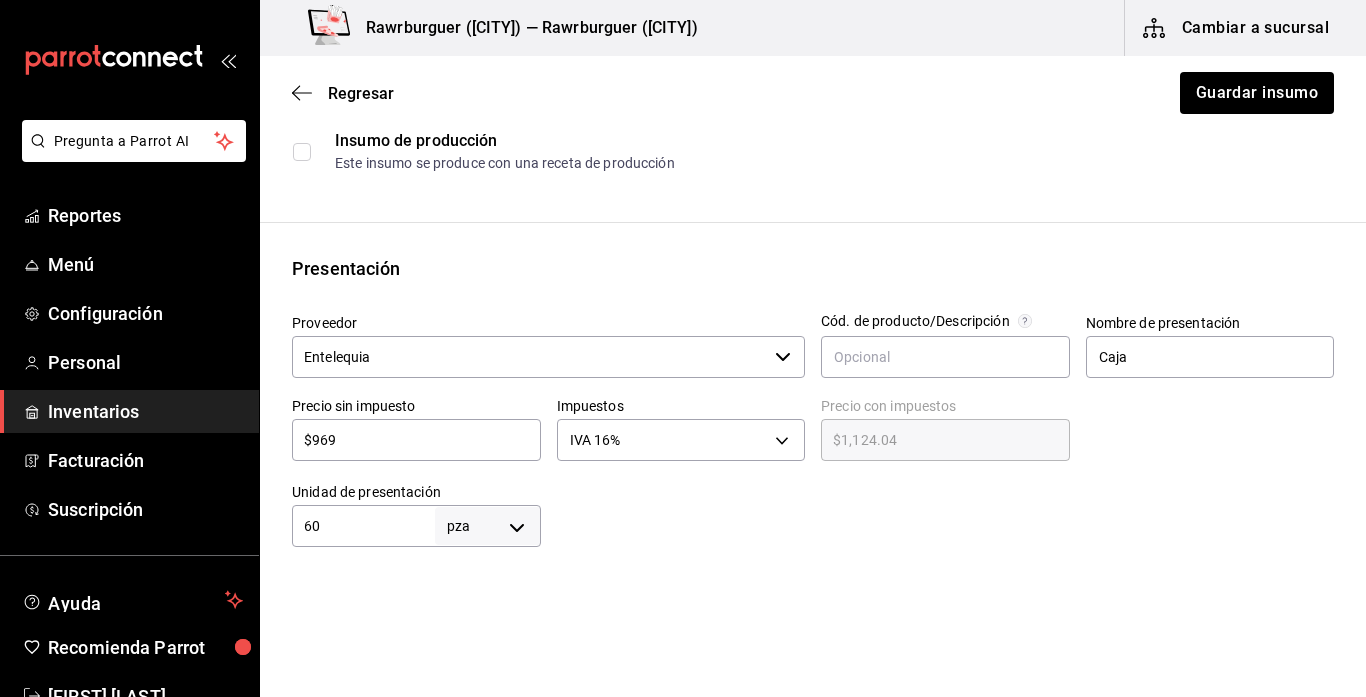 scroll, scrollTop: 316, scrollLeft: 0, axis: vertical 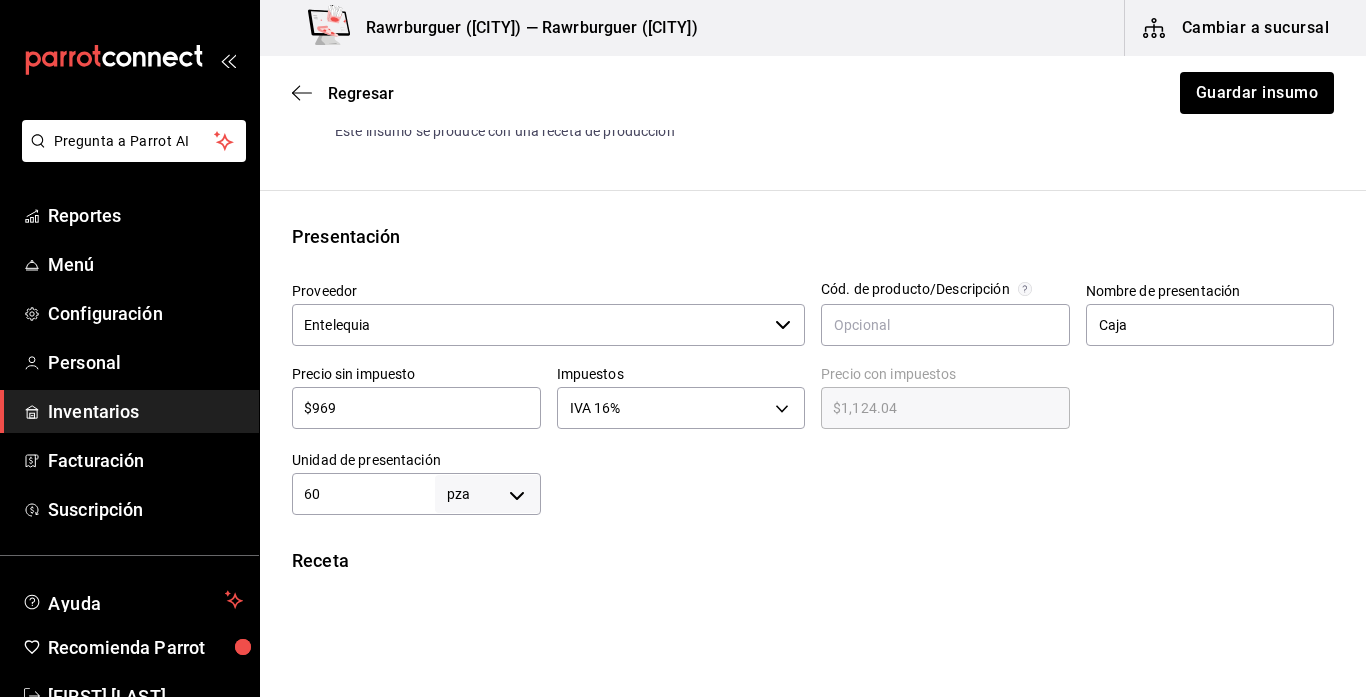 click on "60" at bounding box center (363, 494) 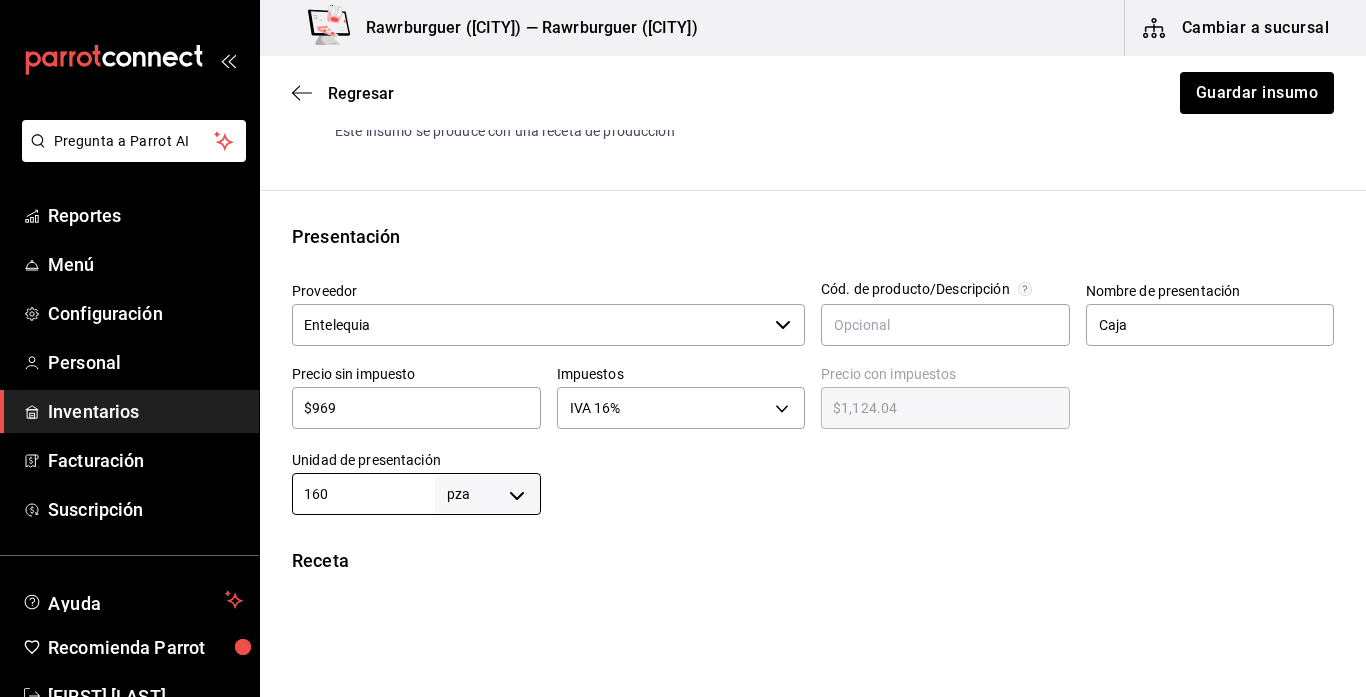 type on "160" 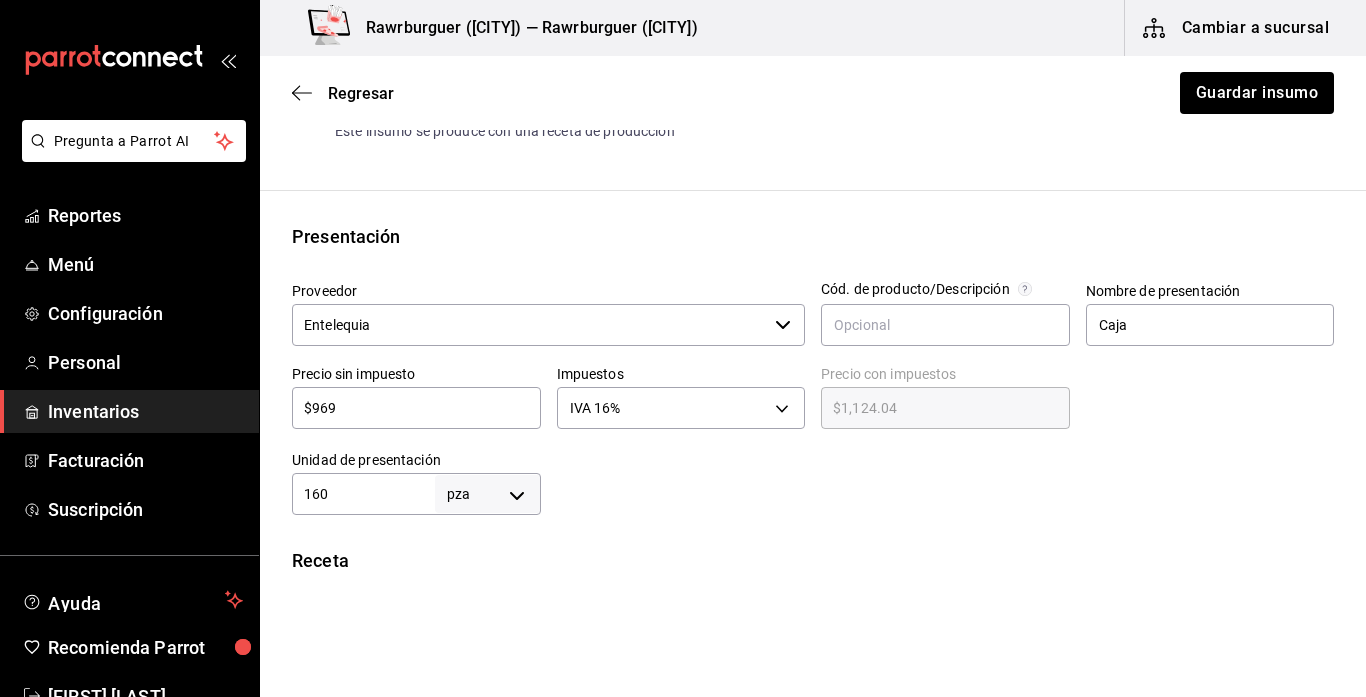 scroll, scrollTop: 0, scrollLeft: 0, axis: both 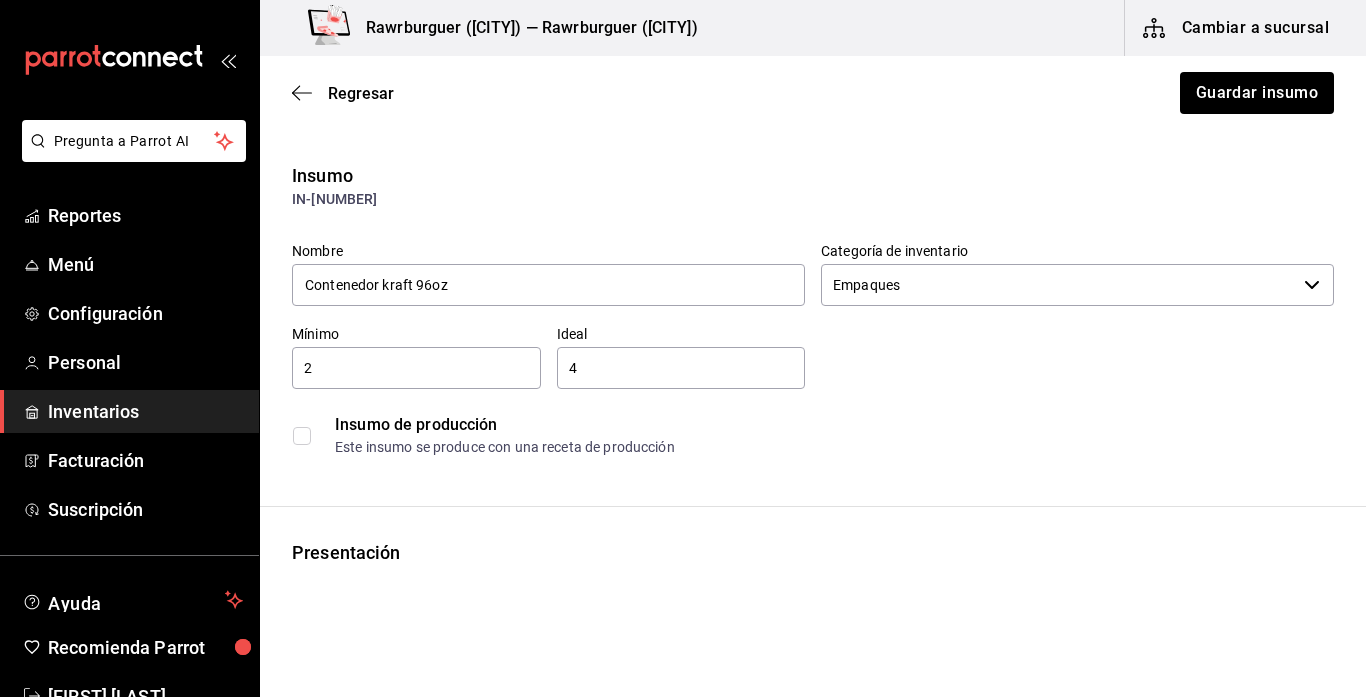 click on "2" at bounding box center (416, 368) 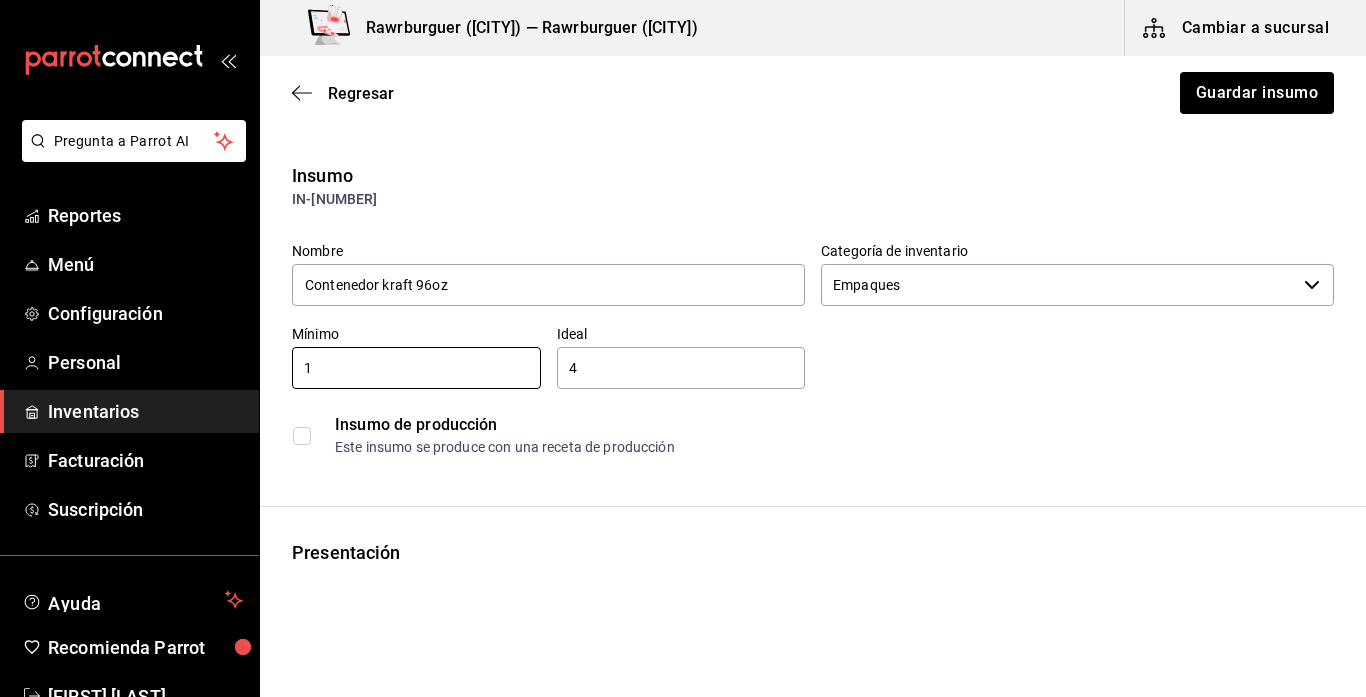 type on "1" 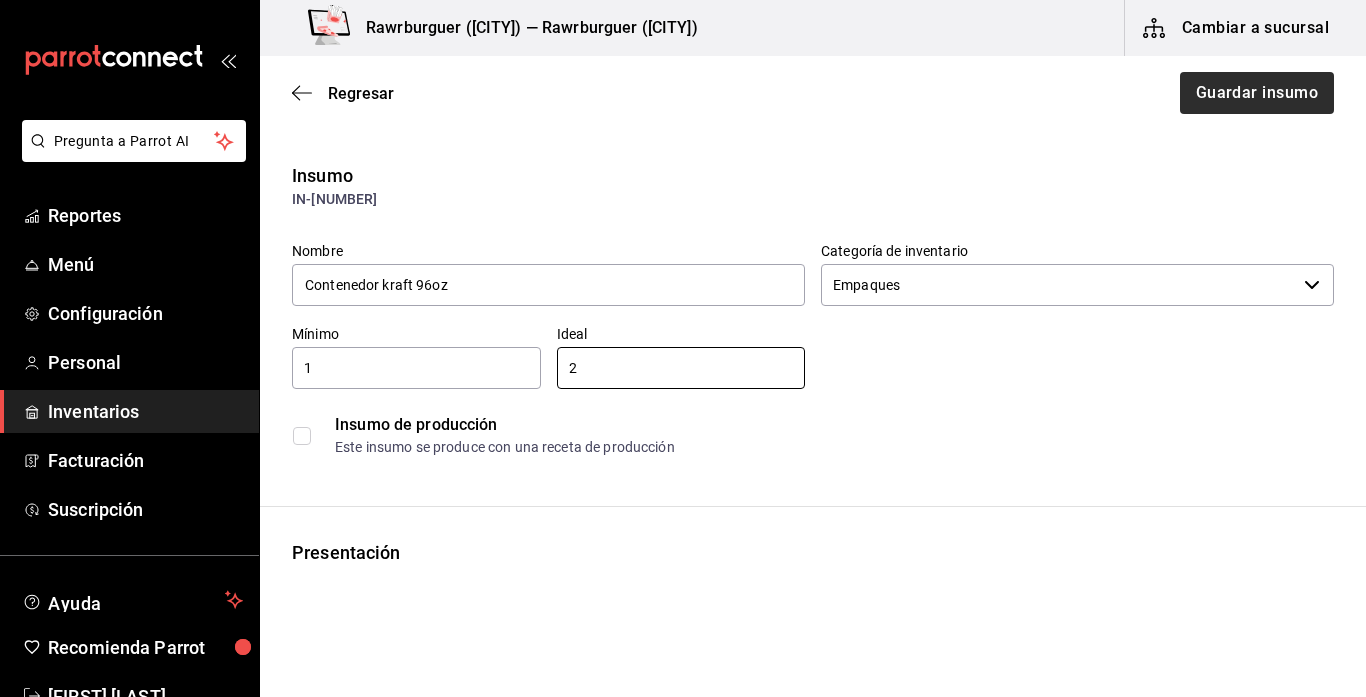 type on "2" 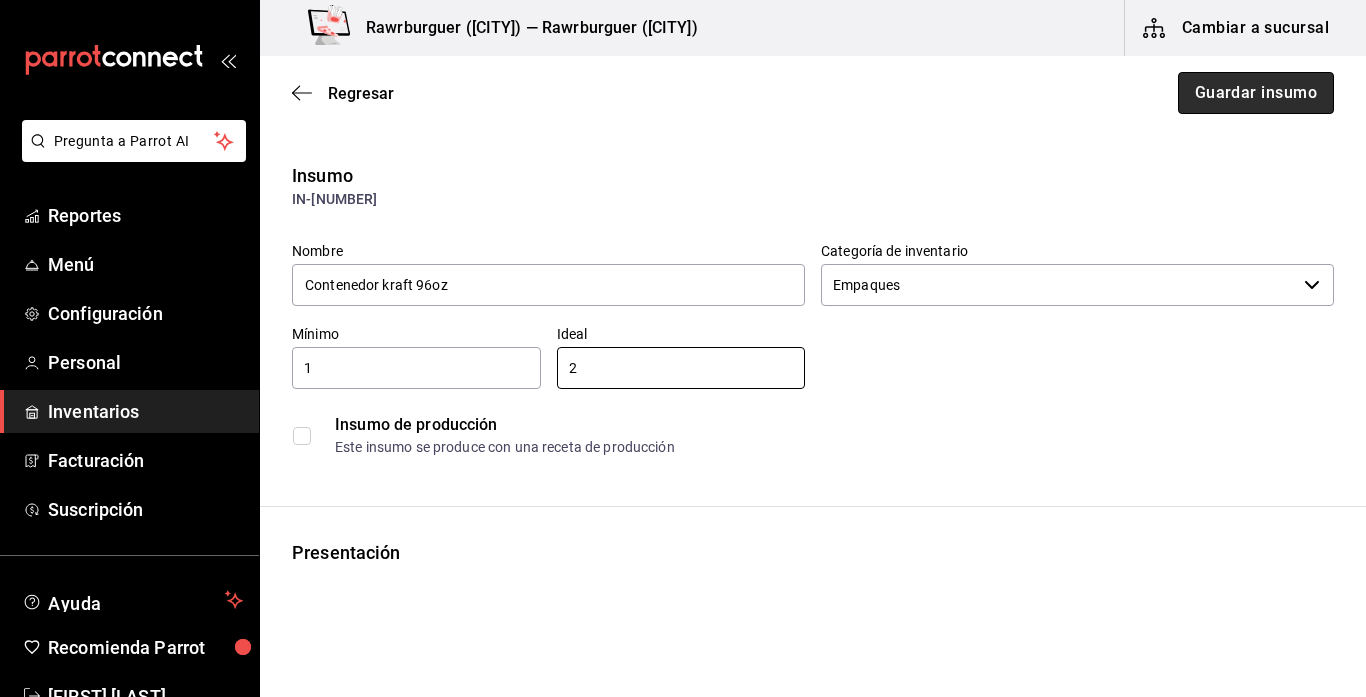 click on "Guardar insumo" at bounding box center (1256, 93) 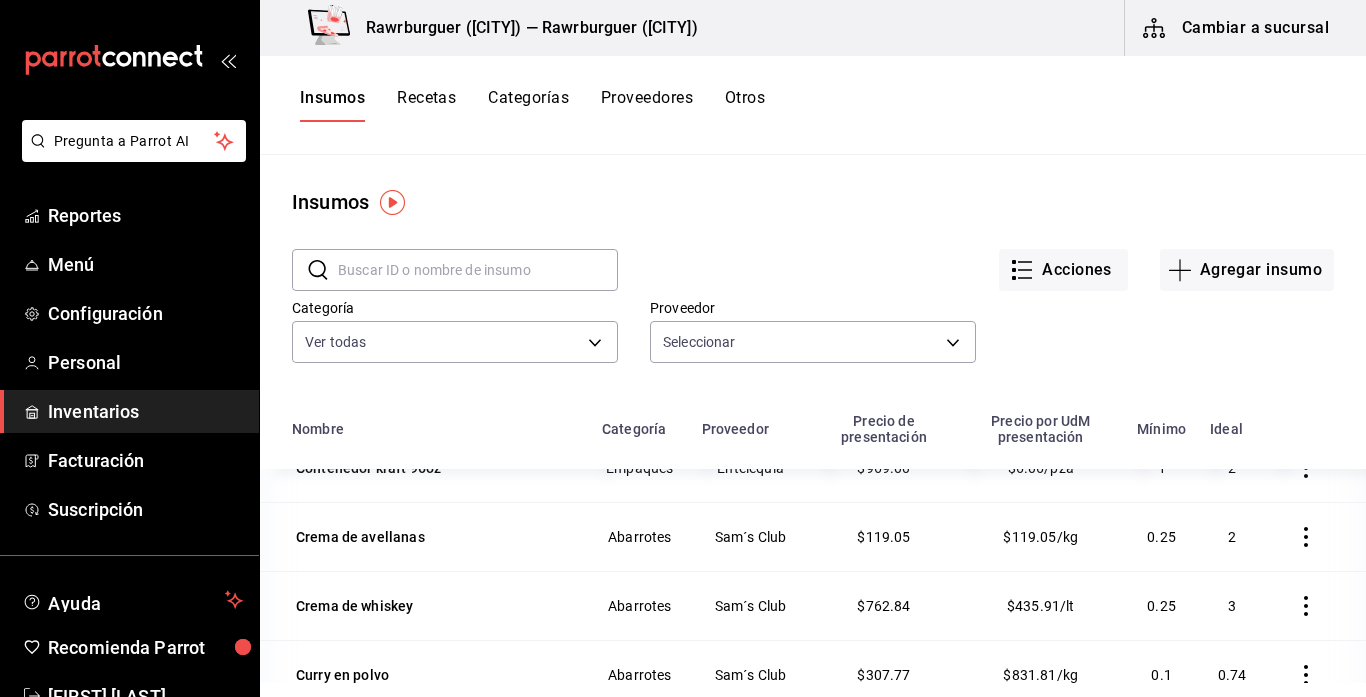 scroll, scrollTop: 2250, scrollLeft: 0, axis: vertical 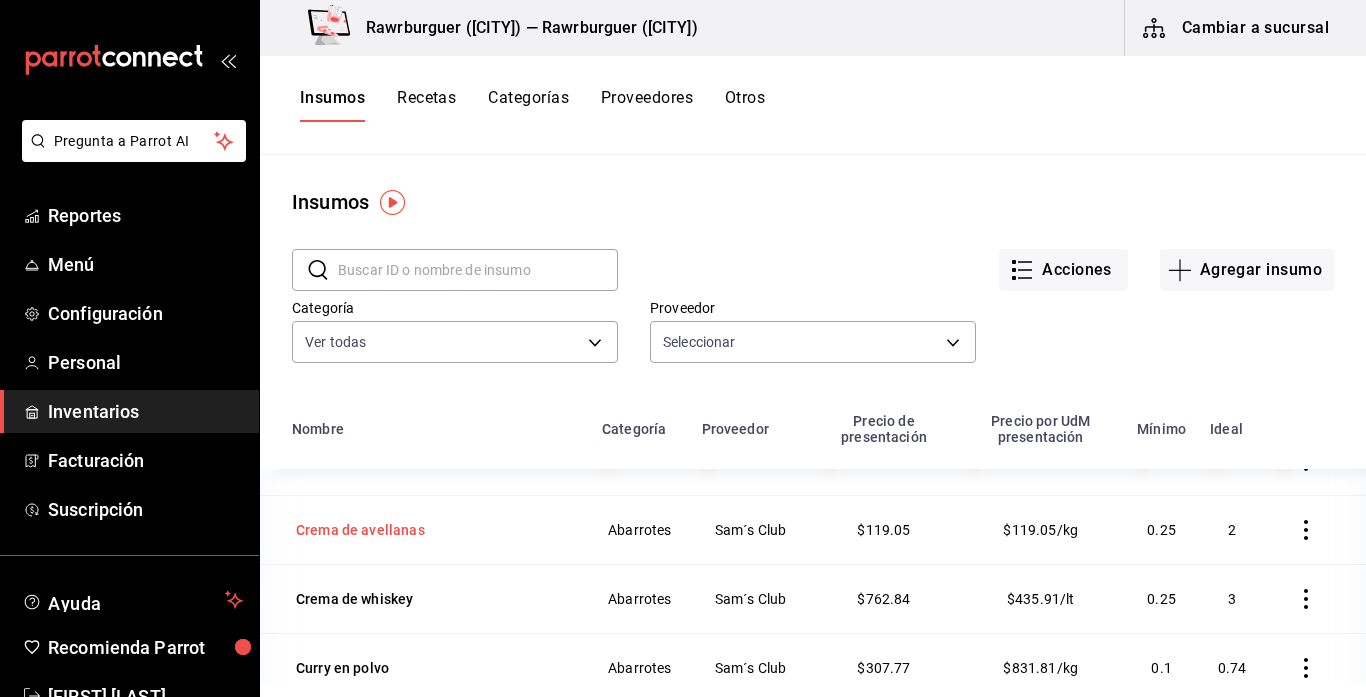 click on "Crema de avellanas" at bounding box center (360, 530) 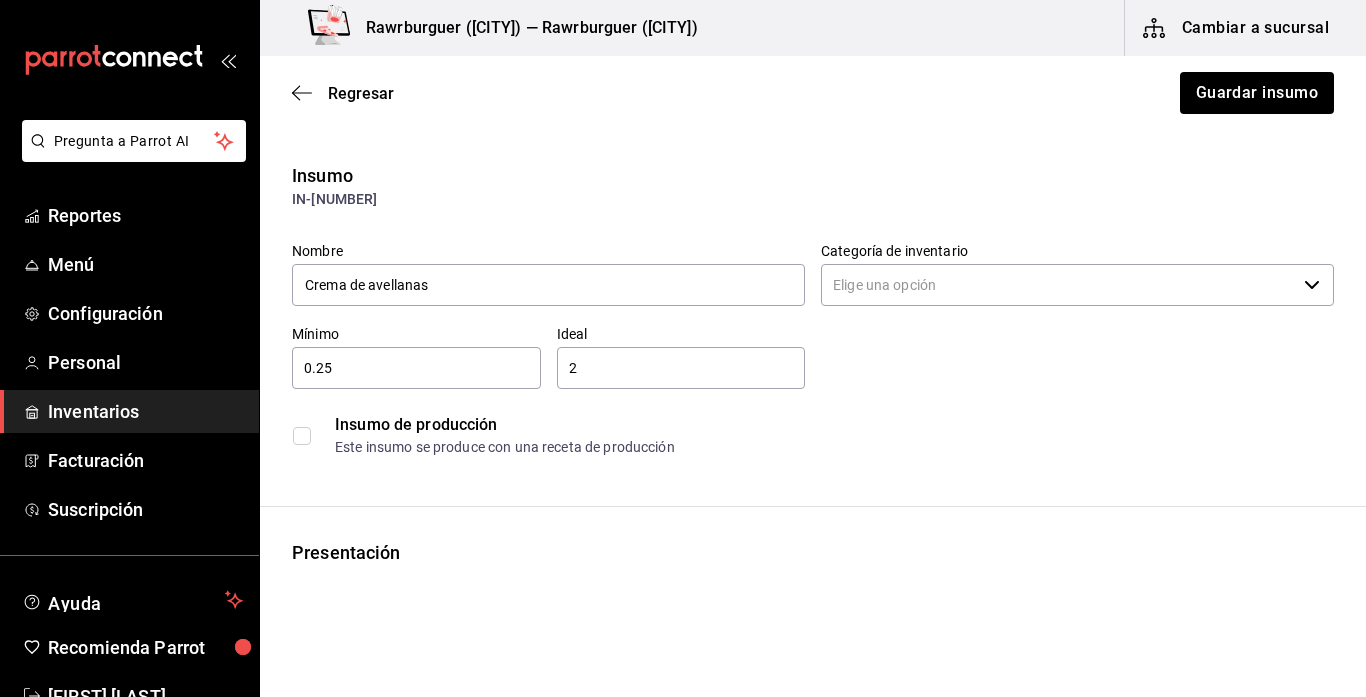 type on "Abarrotes" 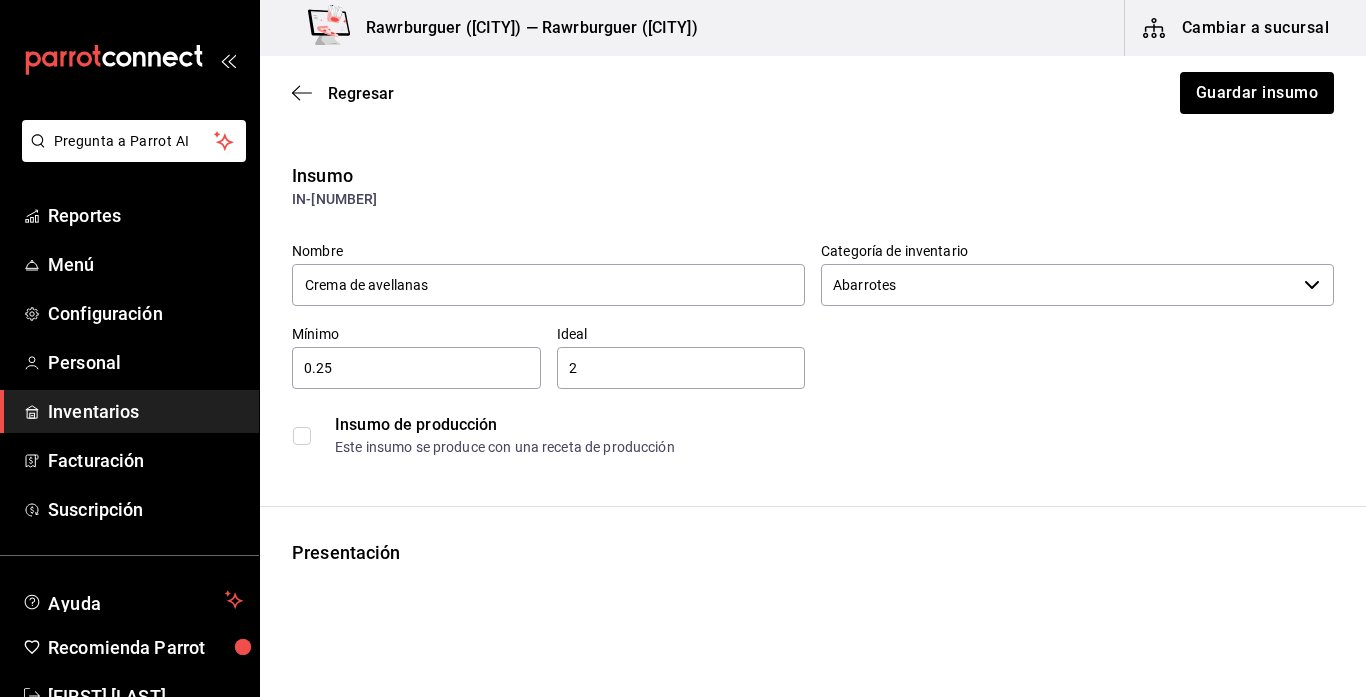 click on "2" at bounding box center (681, 368) 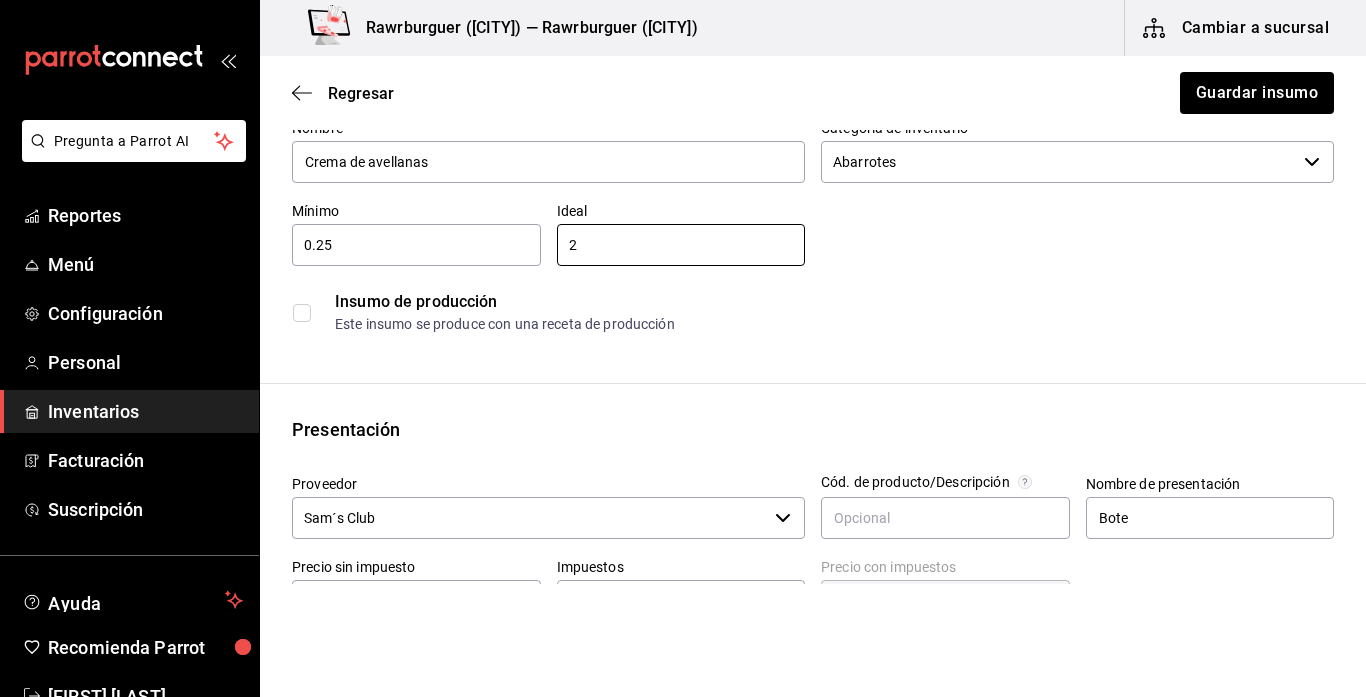 scroll, scrollTop: 250, scrollLeft: 0, axis: vertical 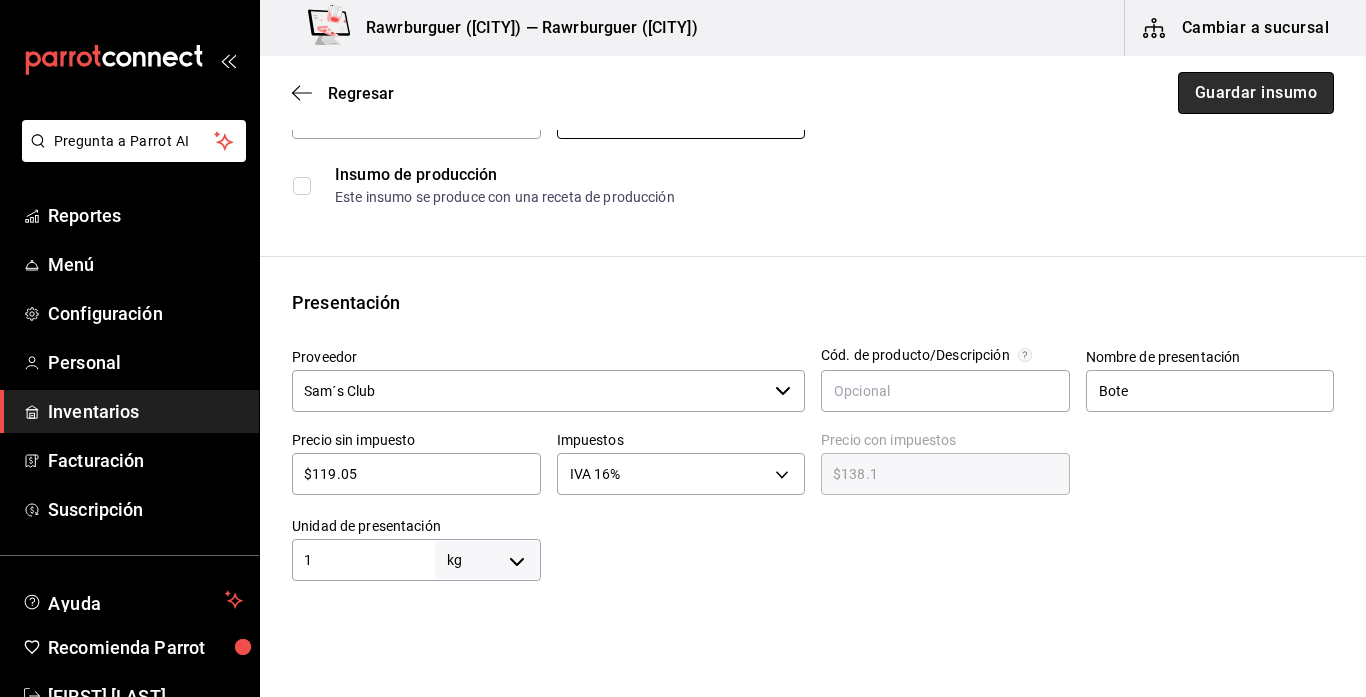 click on "Guardar insumo" at bounding box center (1256, 93) 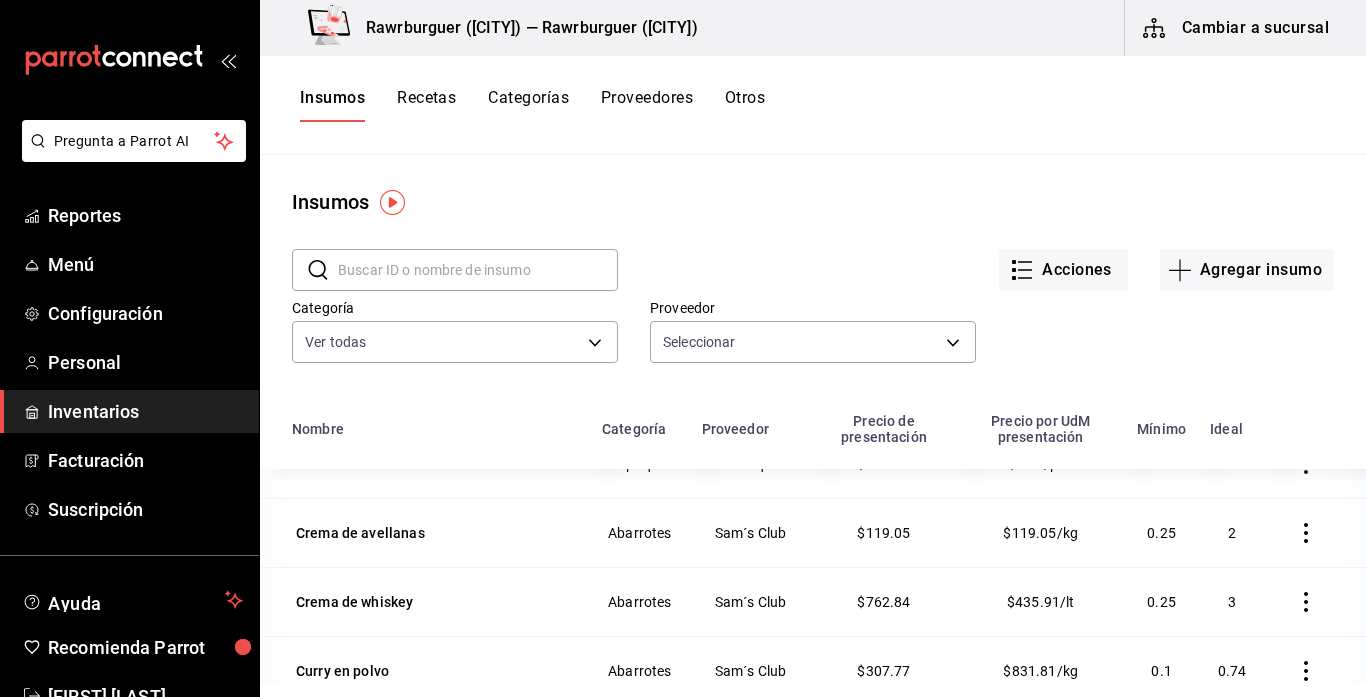 scroll, scrollTop: 2344, scrollLeft: 0, axis: vertical 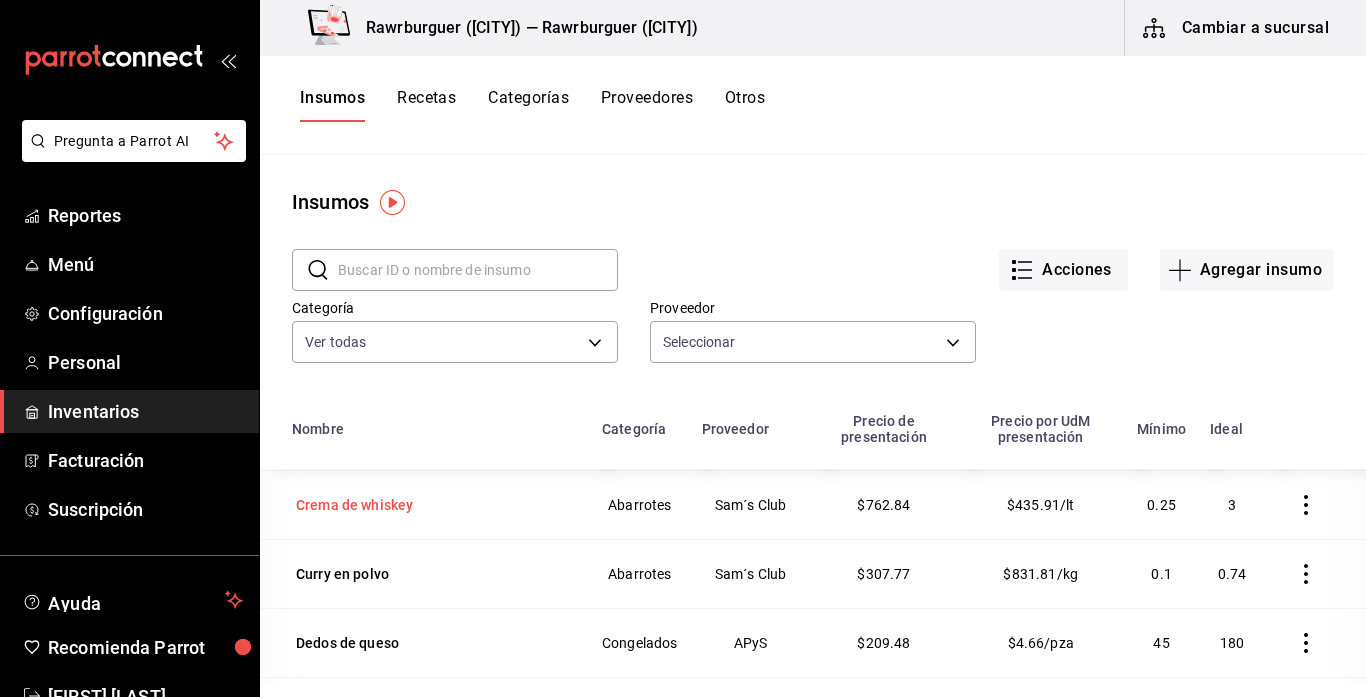 click on "Crema de whiskey" at bounding box center (354, 505) 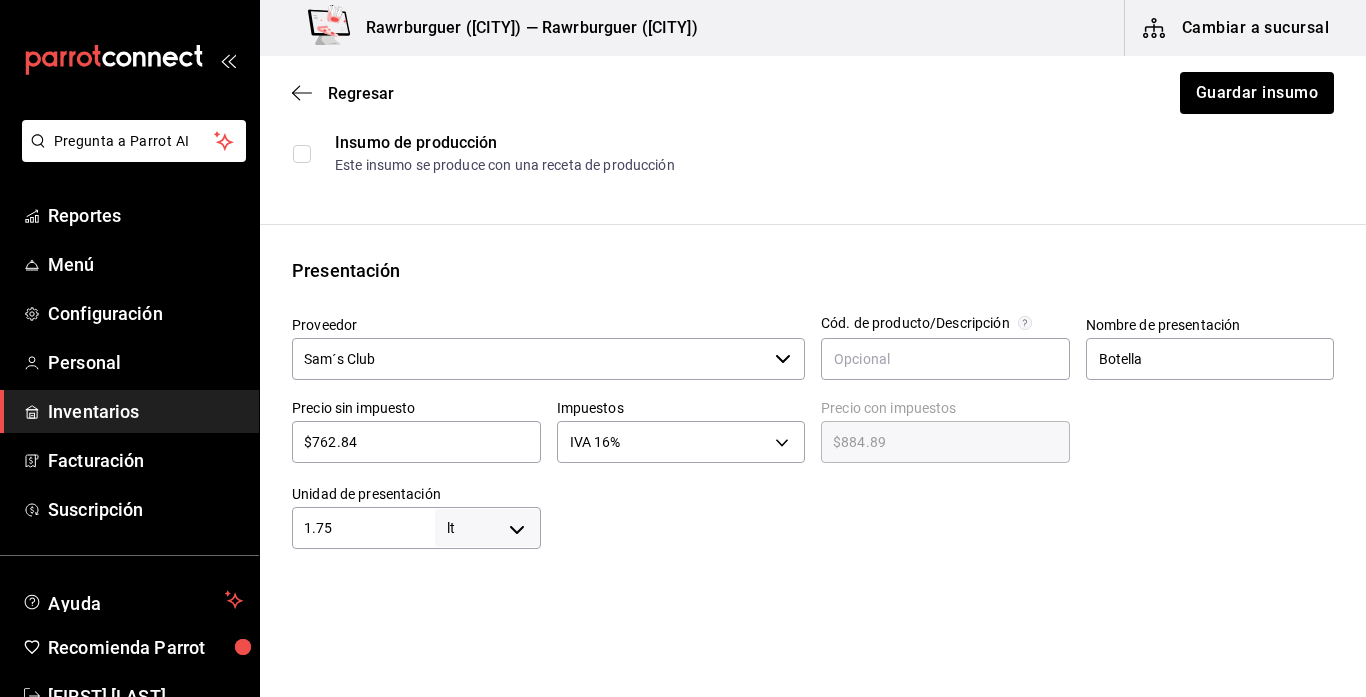 scroll, scrollTop: 0, scrollLeft: 0, axis: both 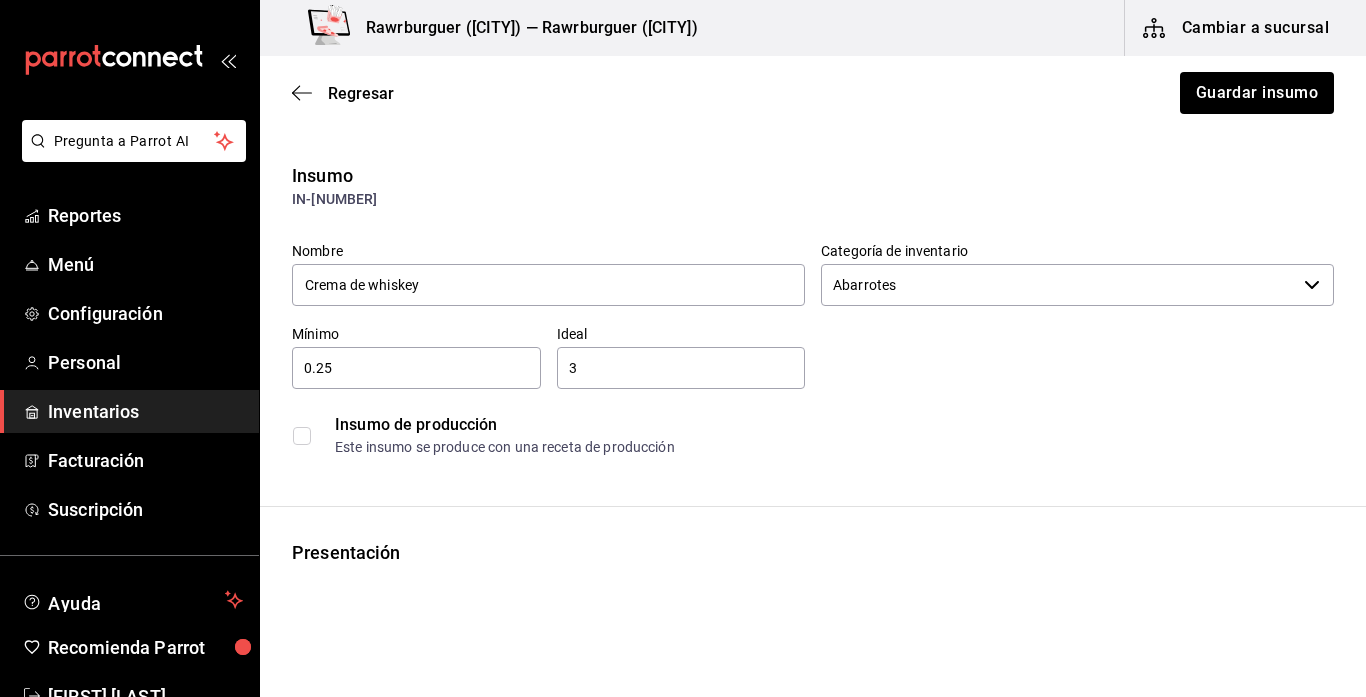 click on "3" at bounding box center [681, 368] 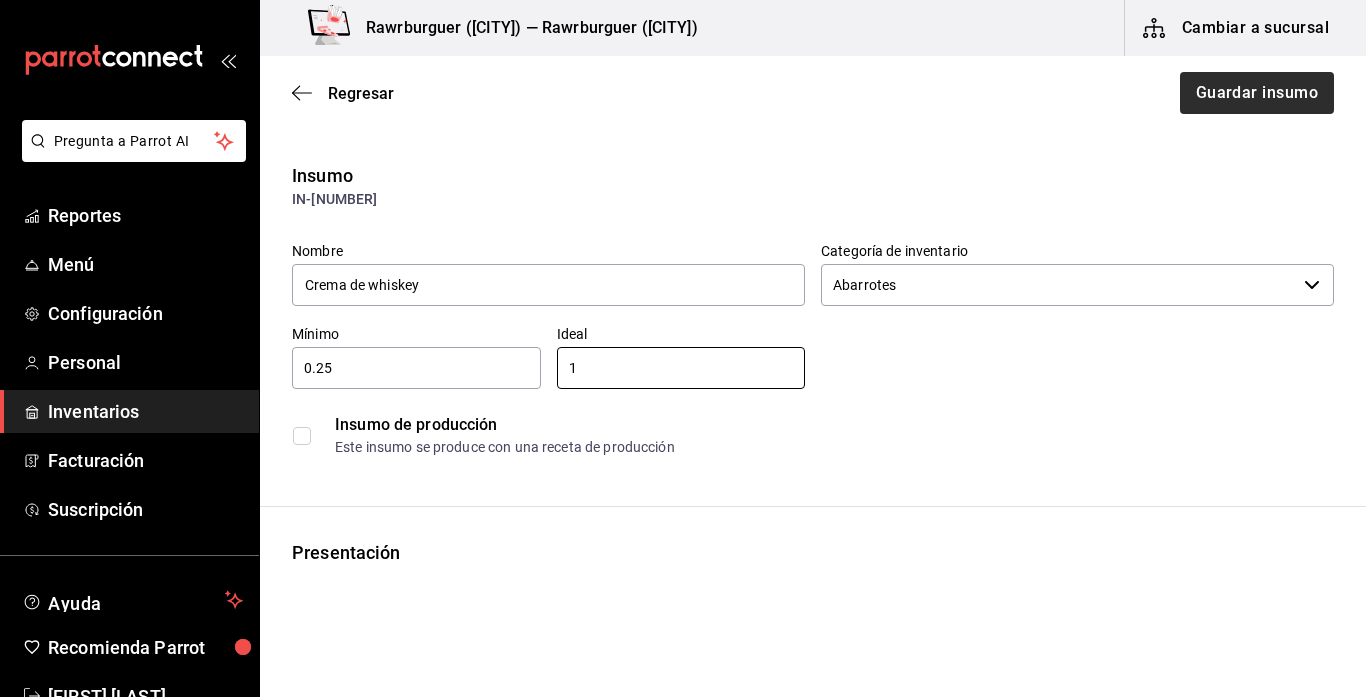 type on "1" 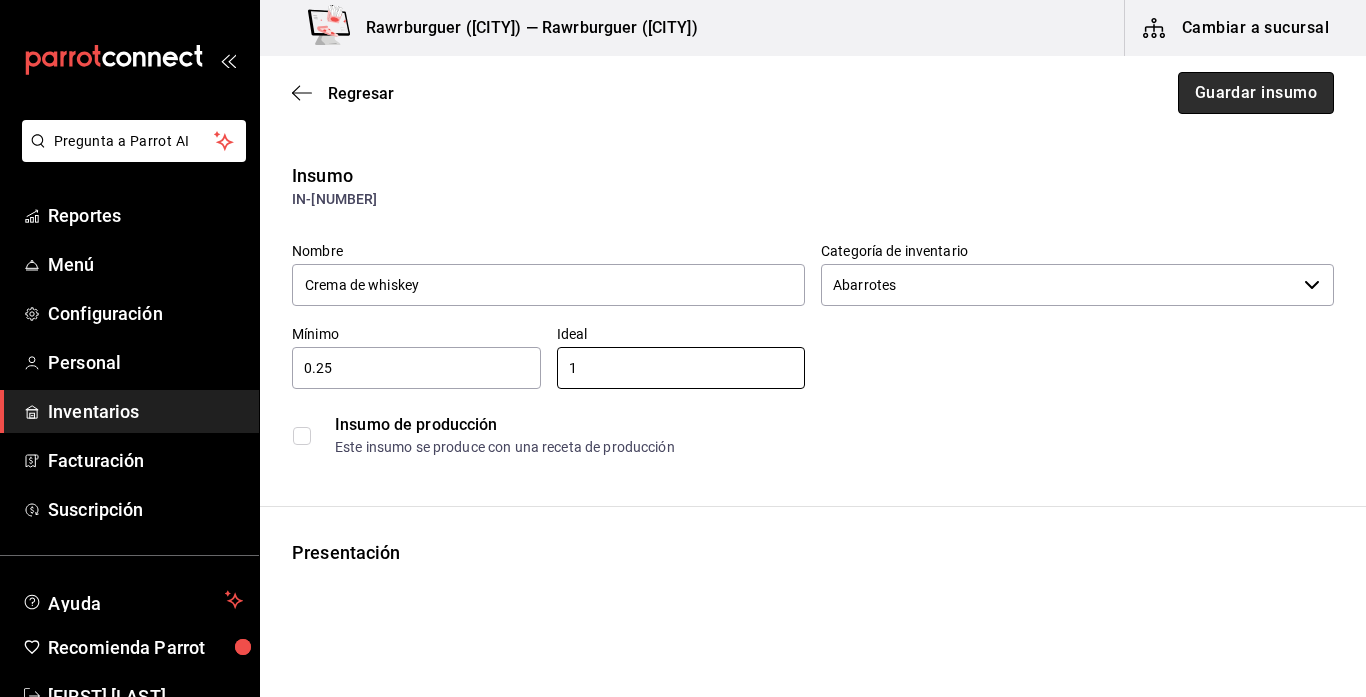 click on "Guardar insumo" at bounding box center [1256, 93] 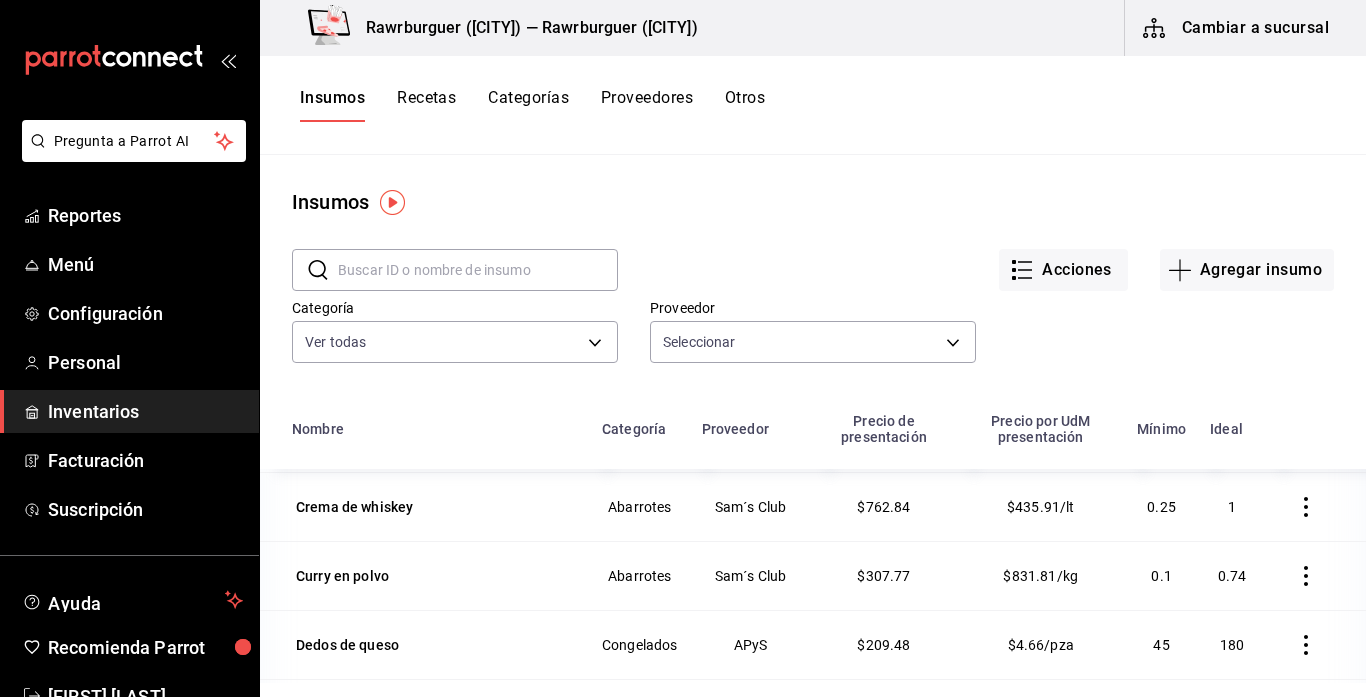 scroll, scrollTop: 2336, scrollLeft: 0, axis: vertical 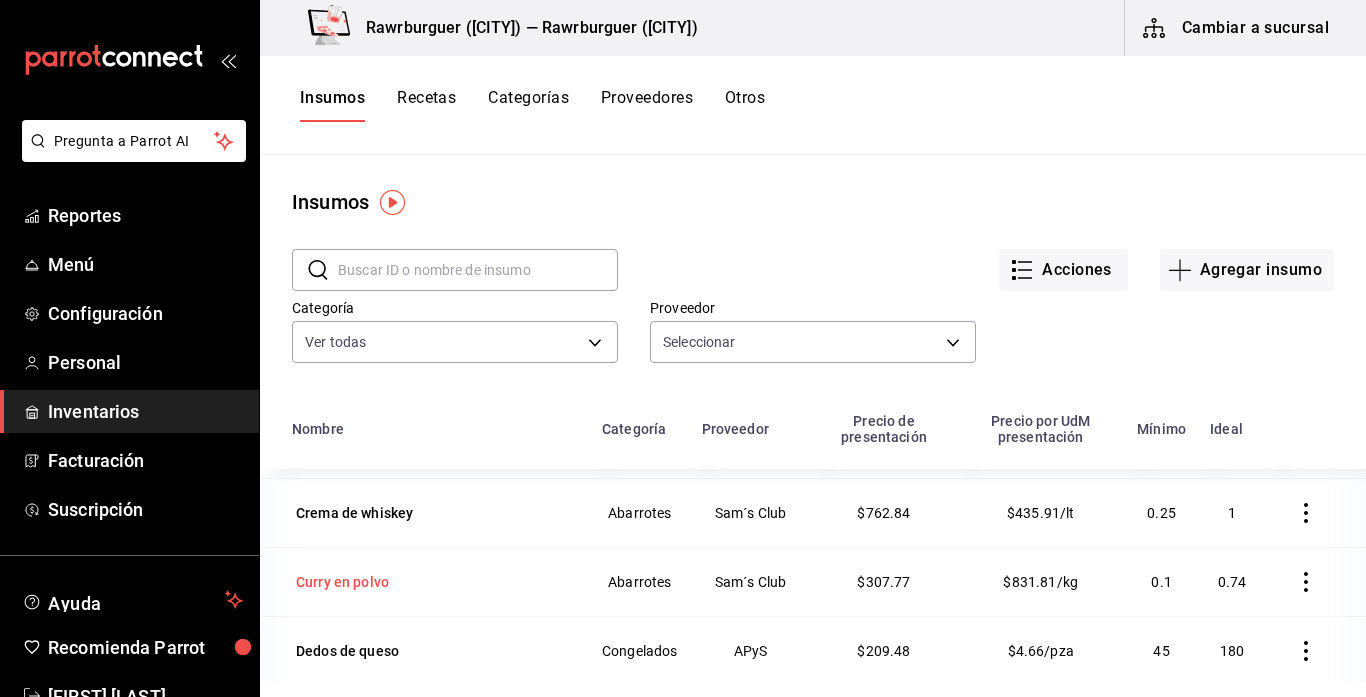 click on "Curry en polvo" at bounding box center (342, 582) 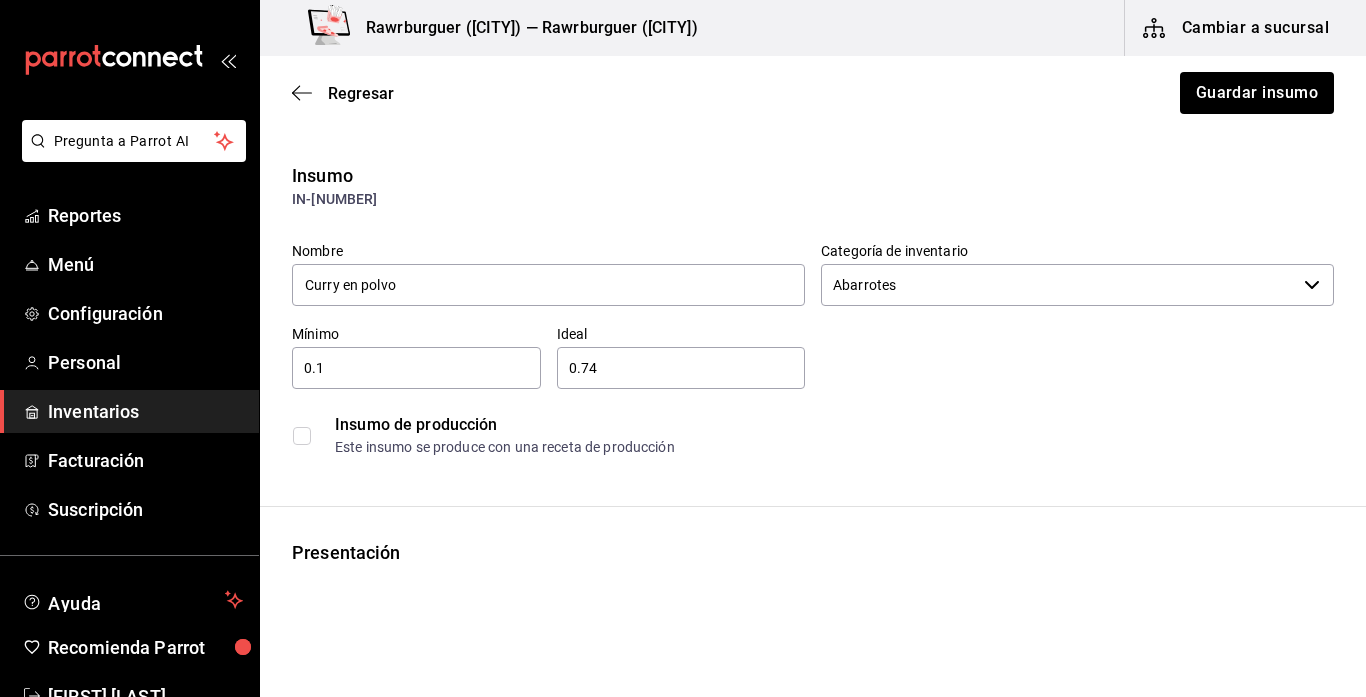 type on "Sam´s Club" 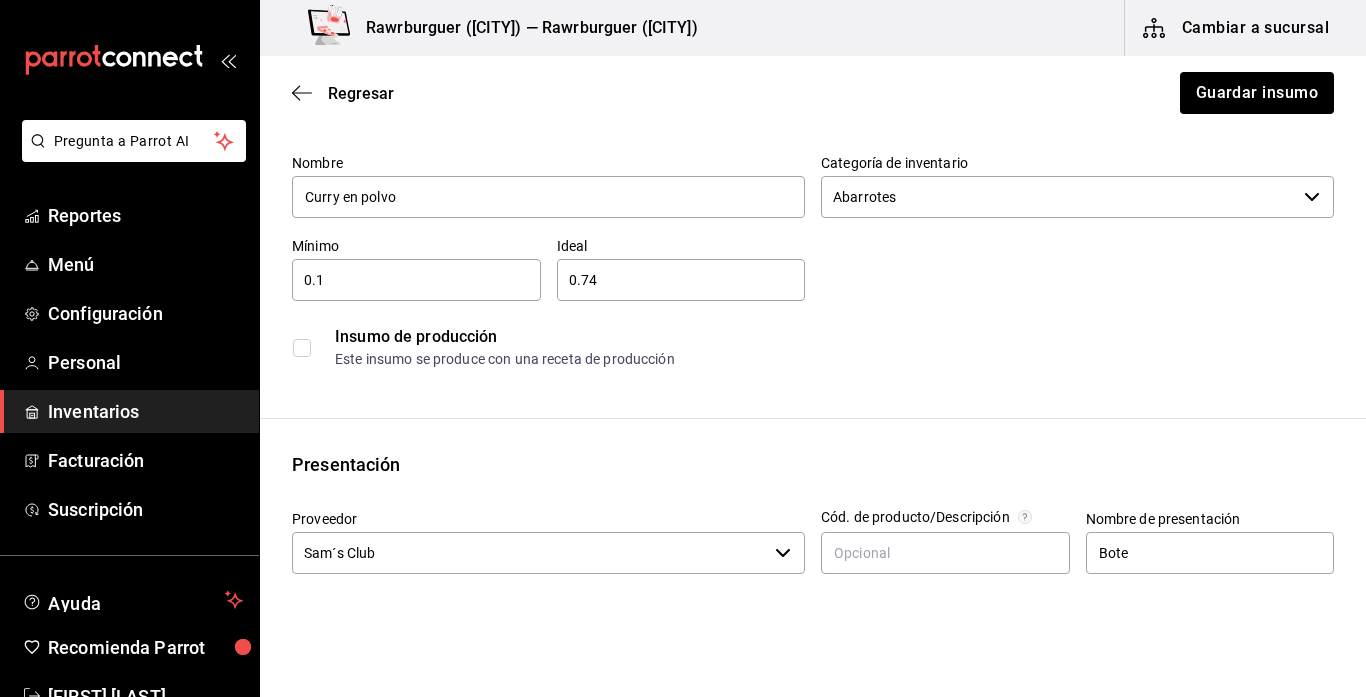 scroll, scrollTop: 73, scrollLeft: 0, axis: vertical 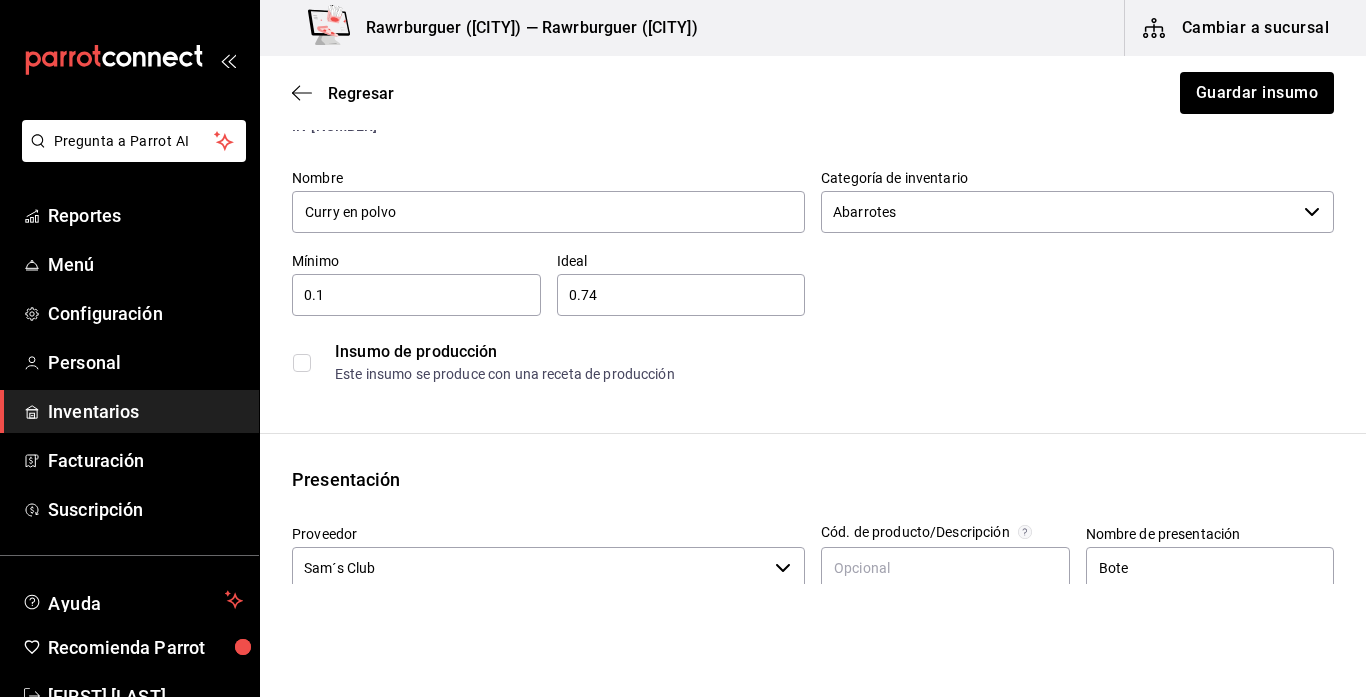 click on "0.1 ​" at bounding box center (416, 295) 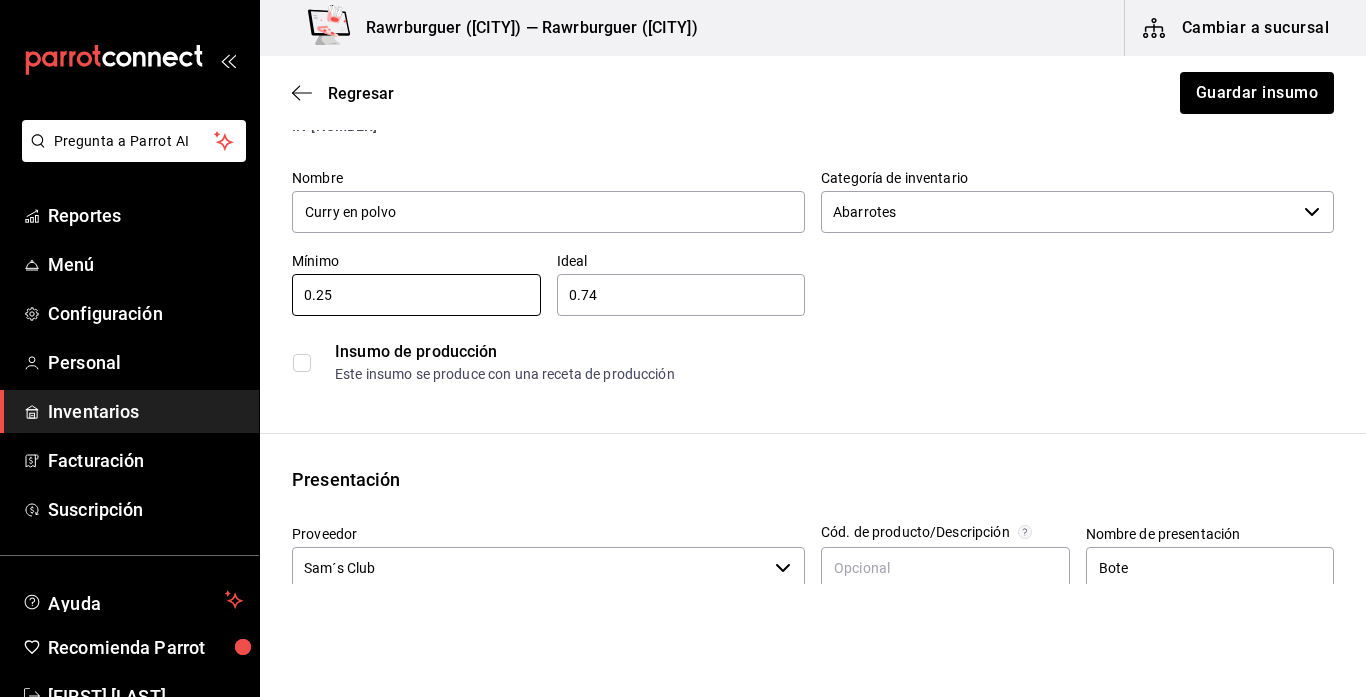 type on "0.25" 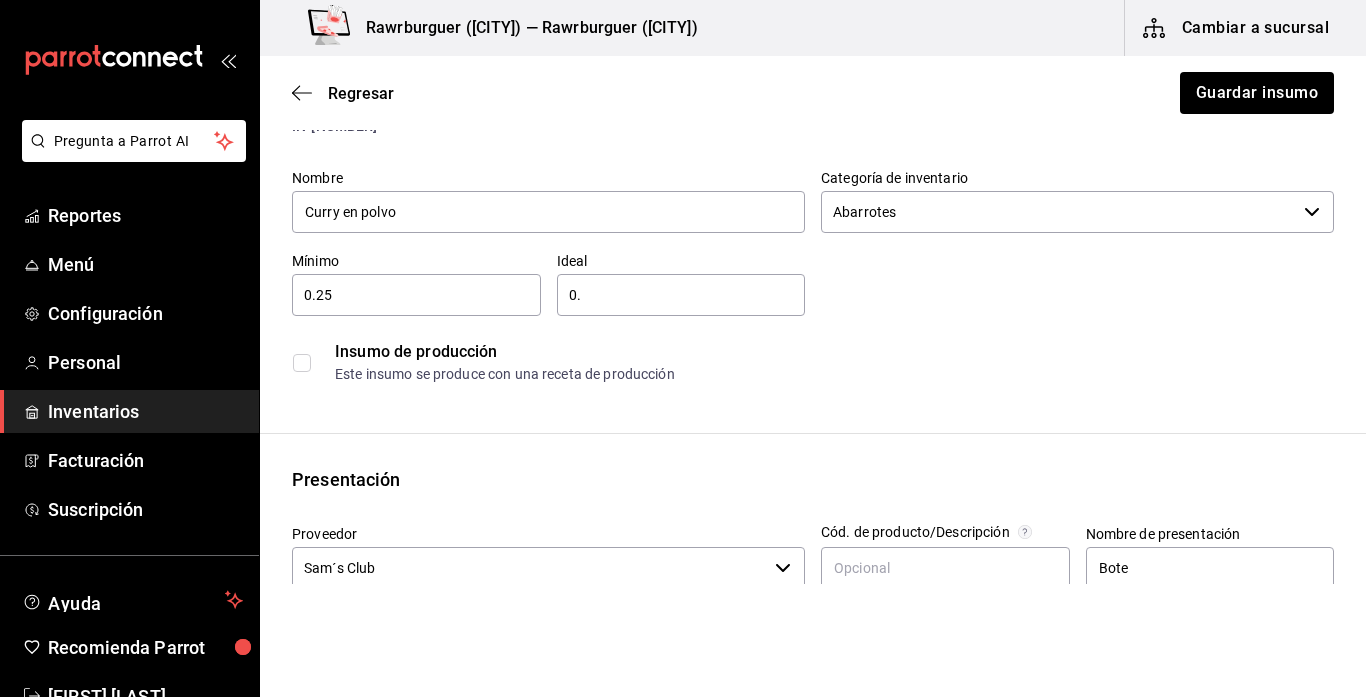 type on "0" 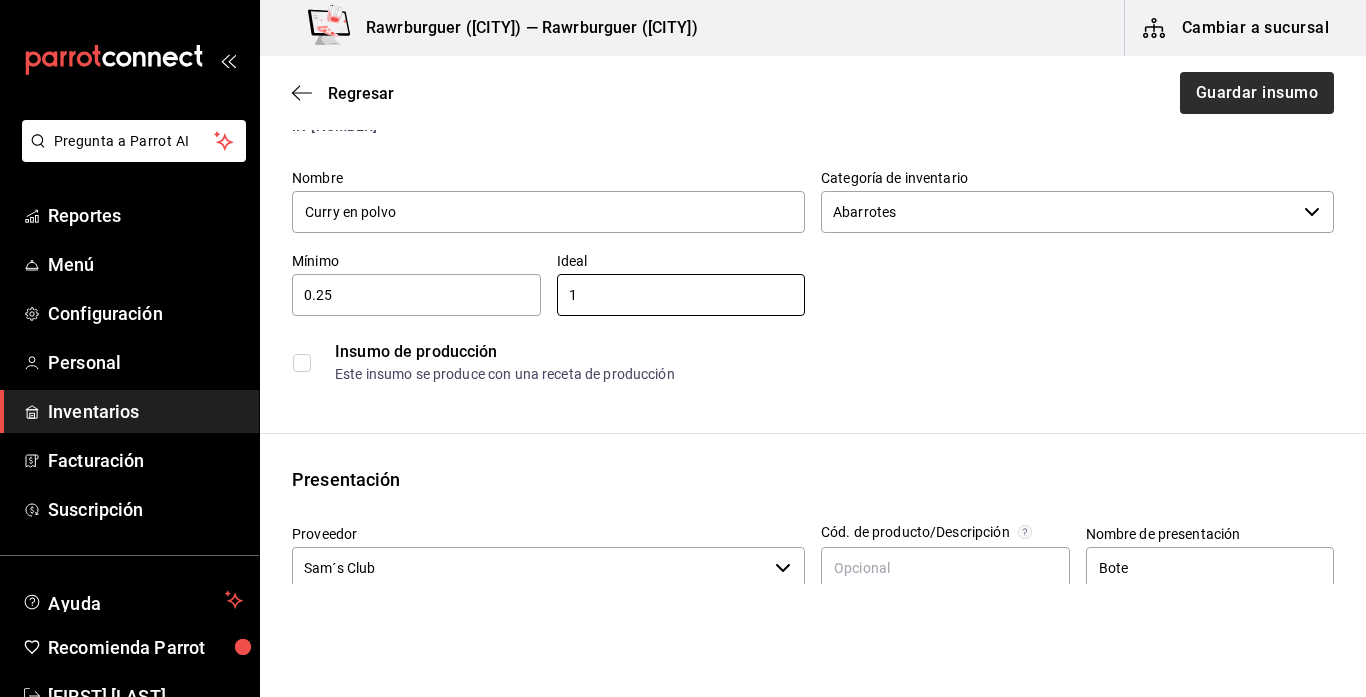 type on "1" 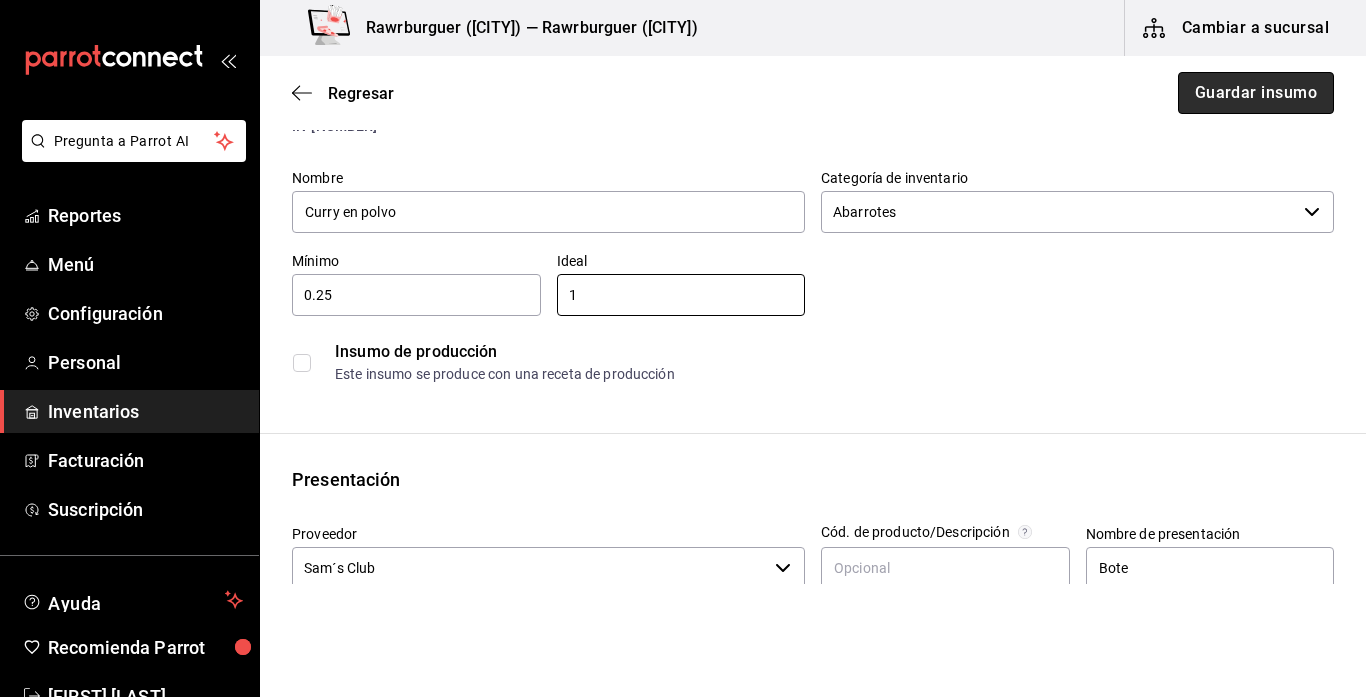 click on "Guardar insumo" at bounding box center [1256, 93] 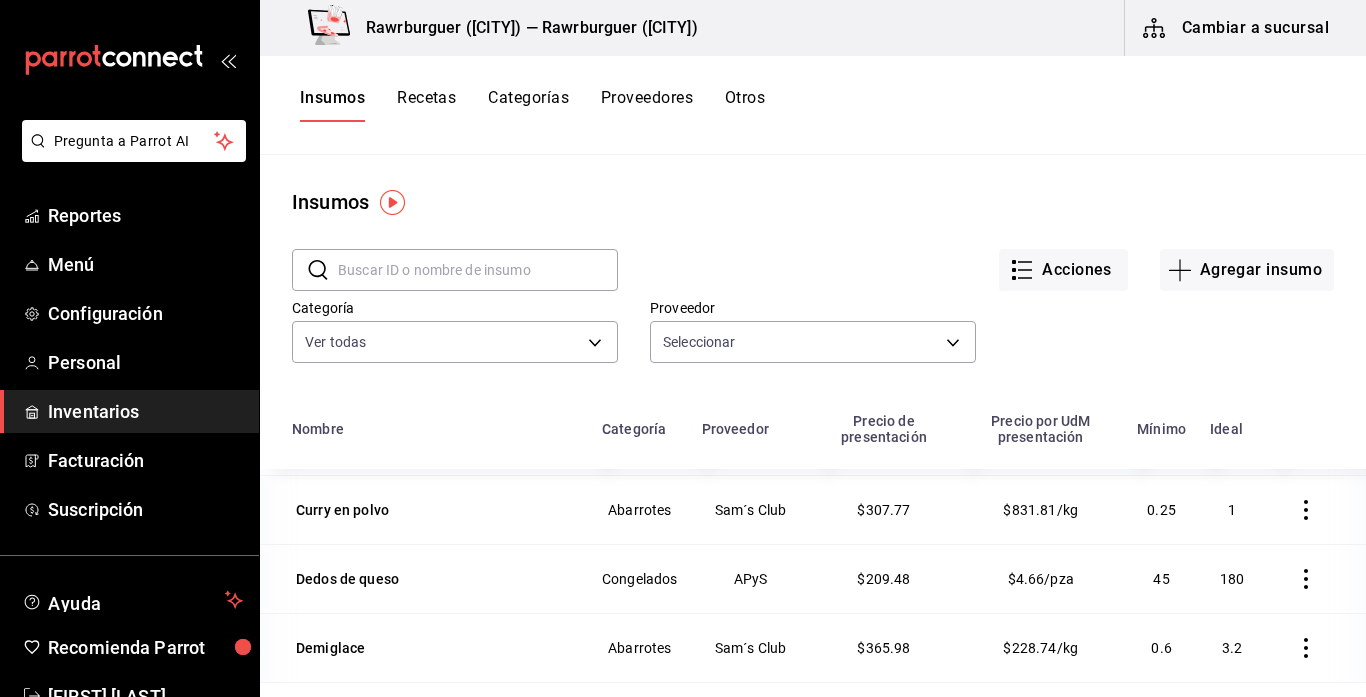 scroll, scrollTop: 2409, scrollLeft: 0, axis: vertical 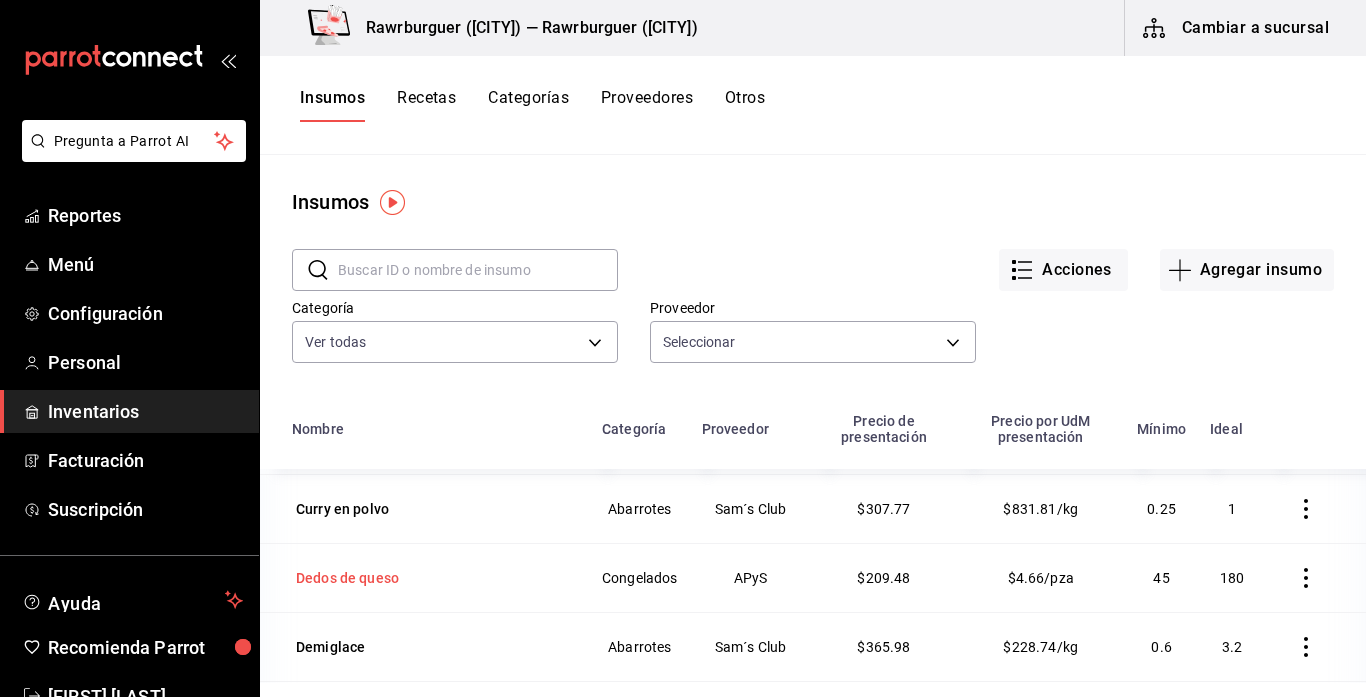 click on "Dedos de queso" at bounding box center (347, 578) 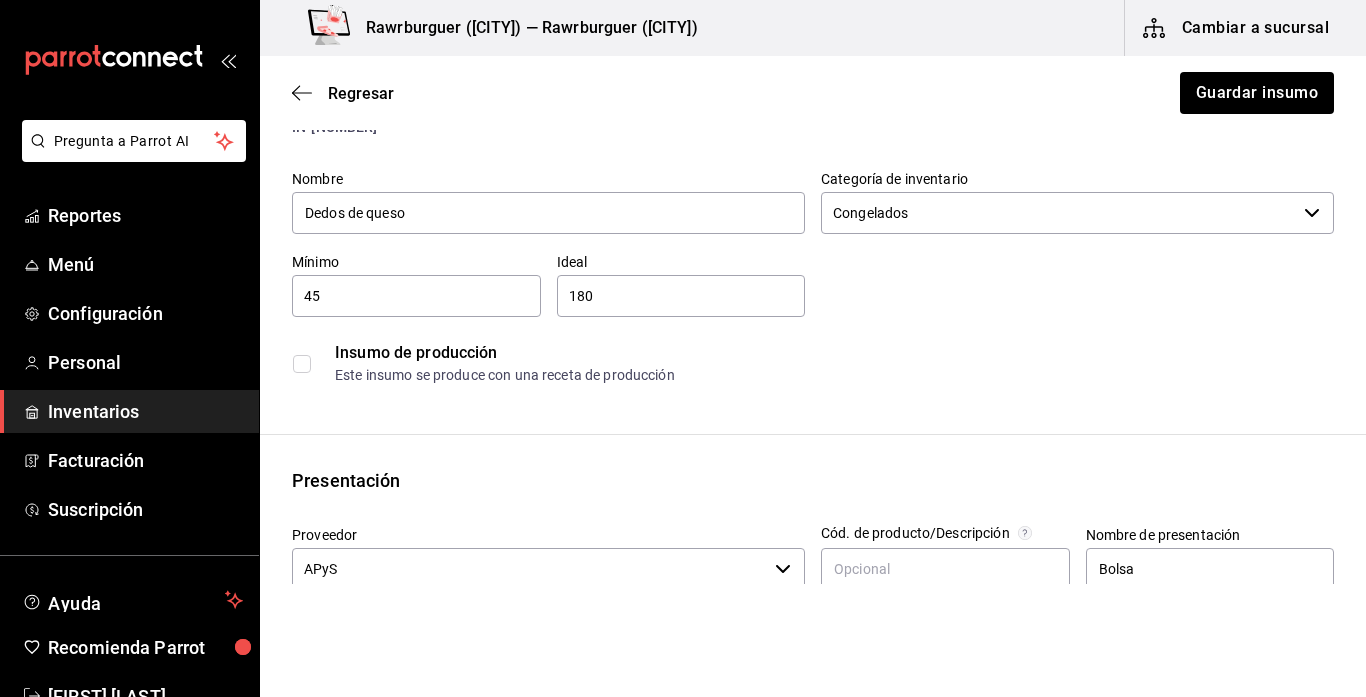 scroll, scrollTop: 0, scrollLeft: 0, axis: both 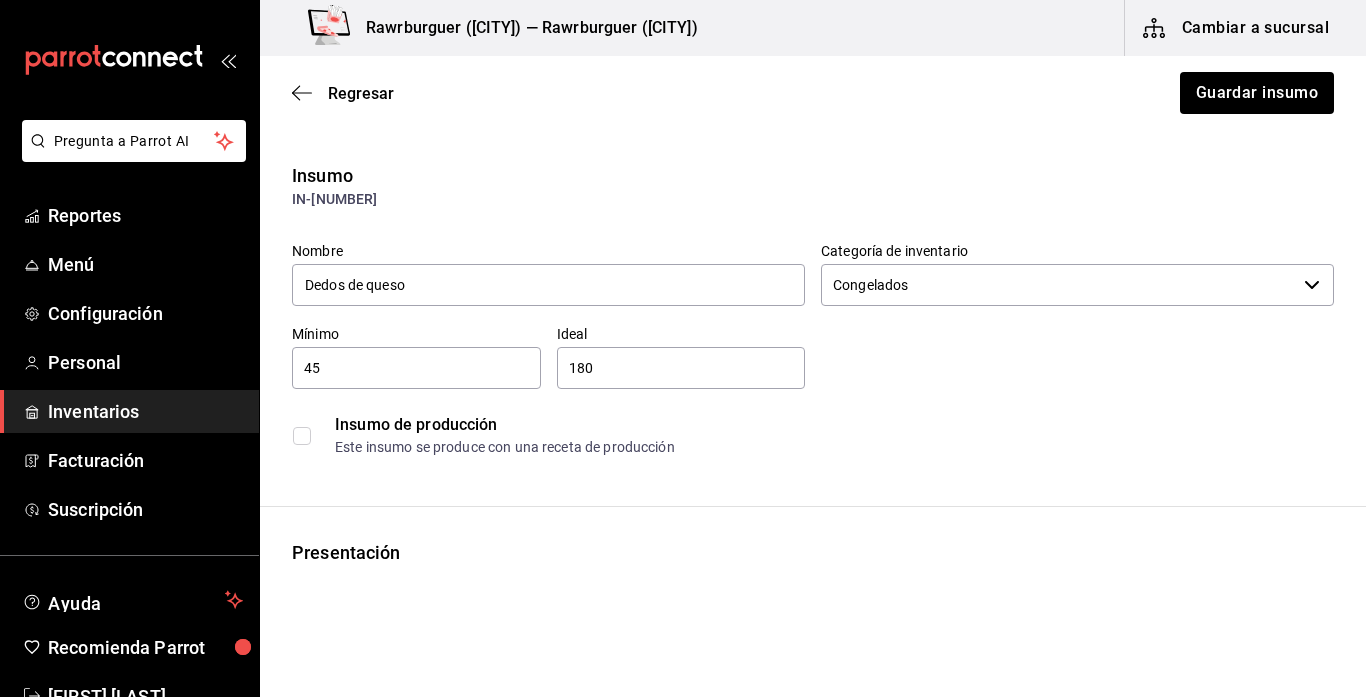 click on "45" at bounding box center (416, 368) 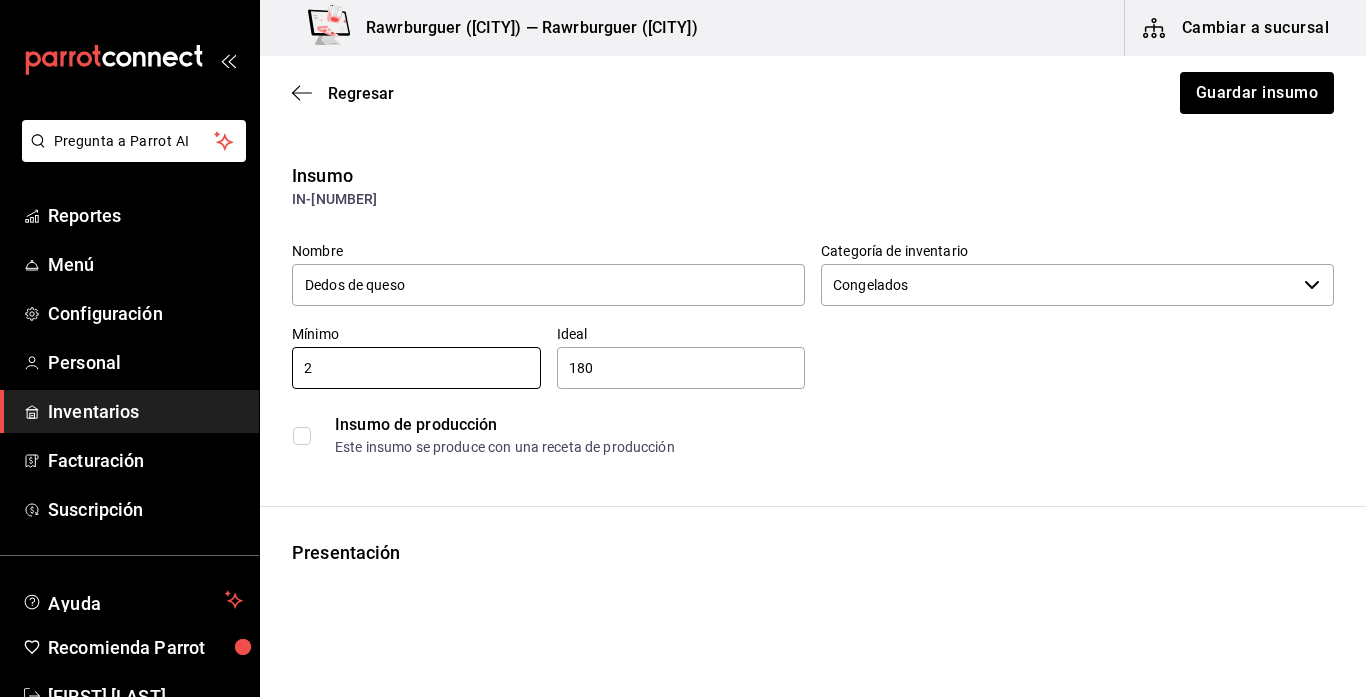 type on "2" 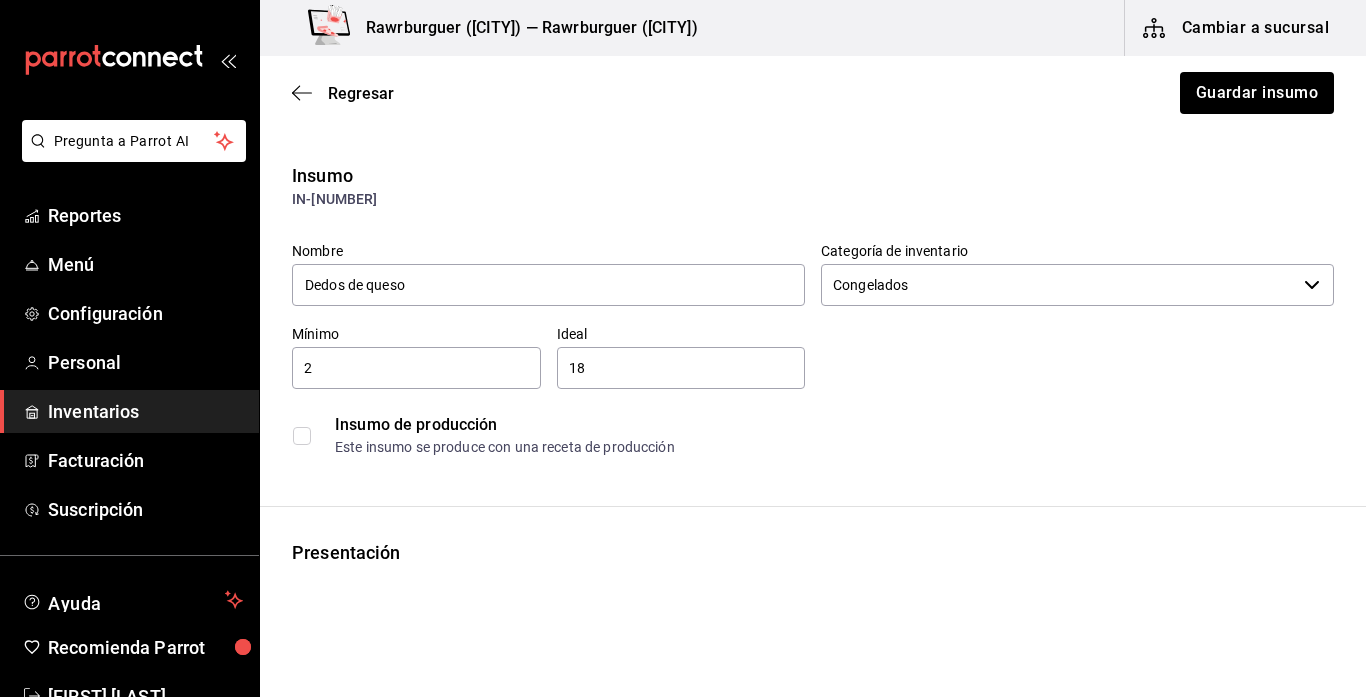 type on "1" 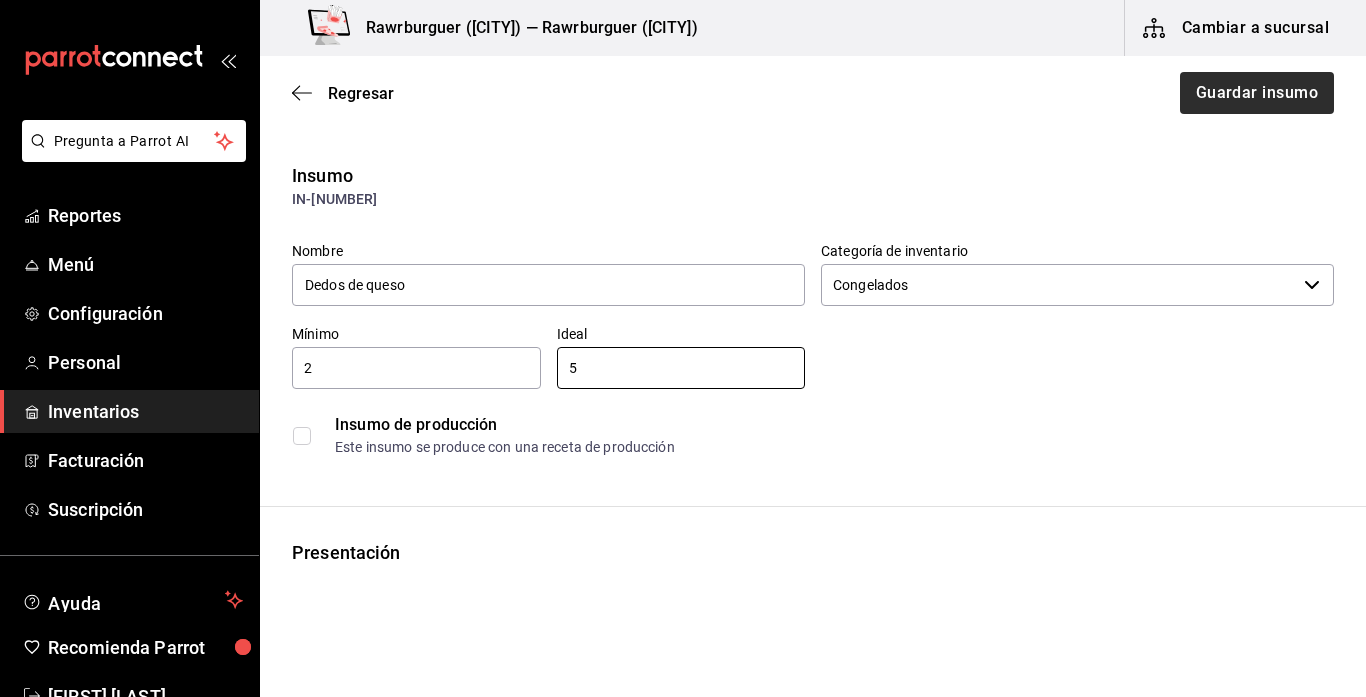 type on "5" 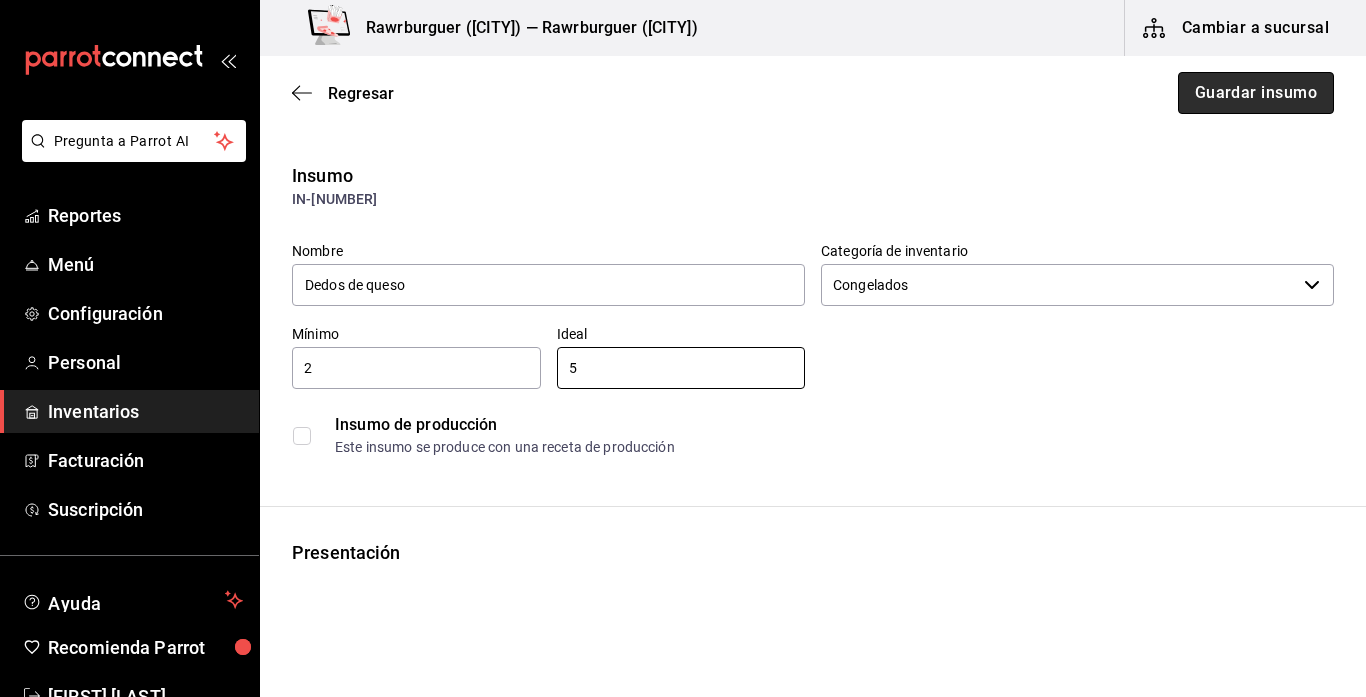 click on "Guardar insumo" at bounding box center (1256, 93) 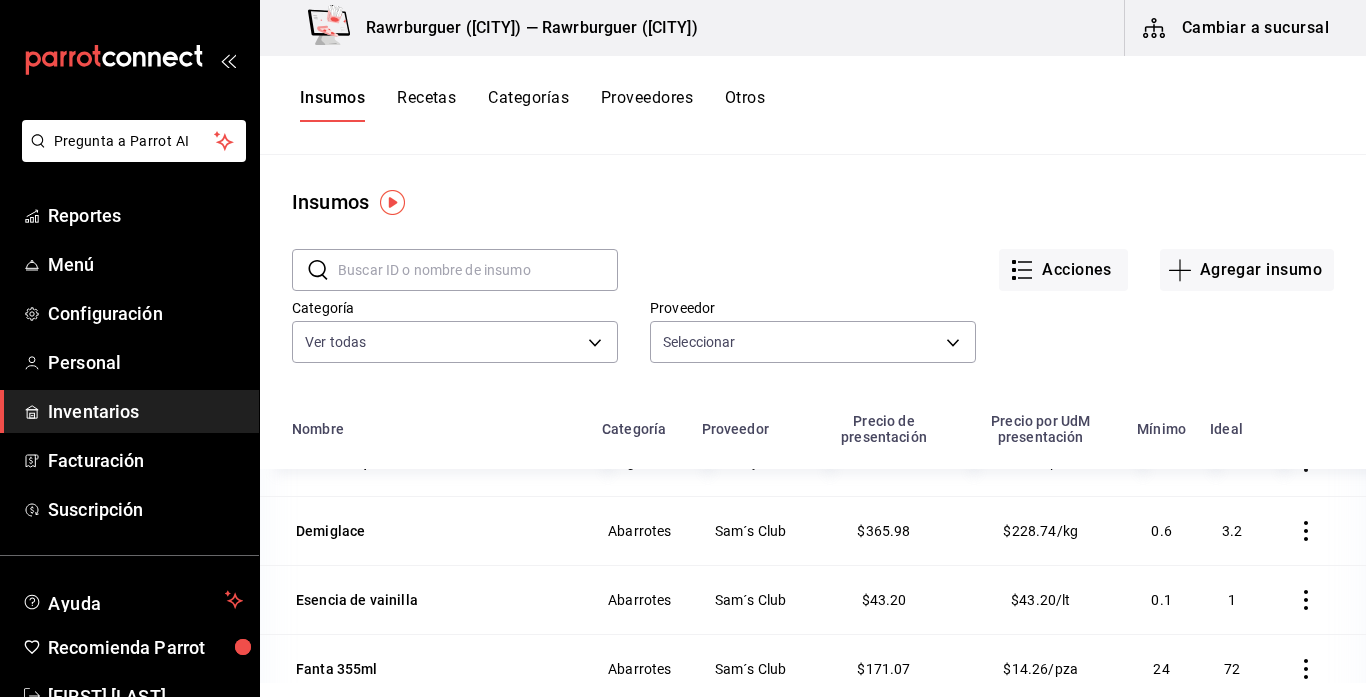 scroll, scrollTop: 2531, scrollLeft: 0, axis: vertical 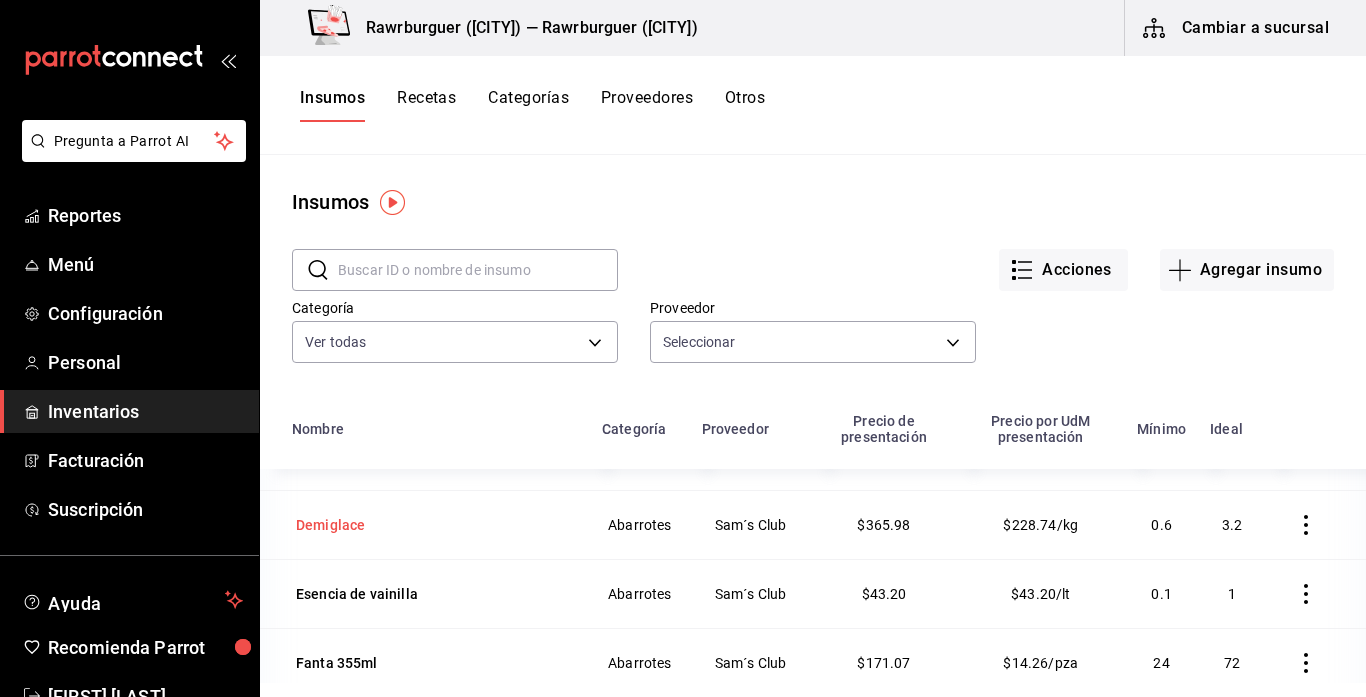 click on "Demiglace" at bounding box center [330, 525] 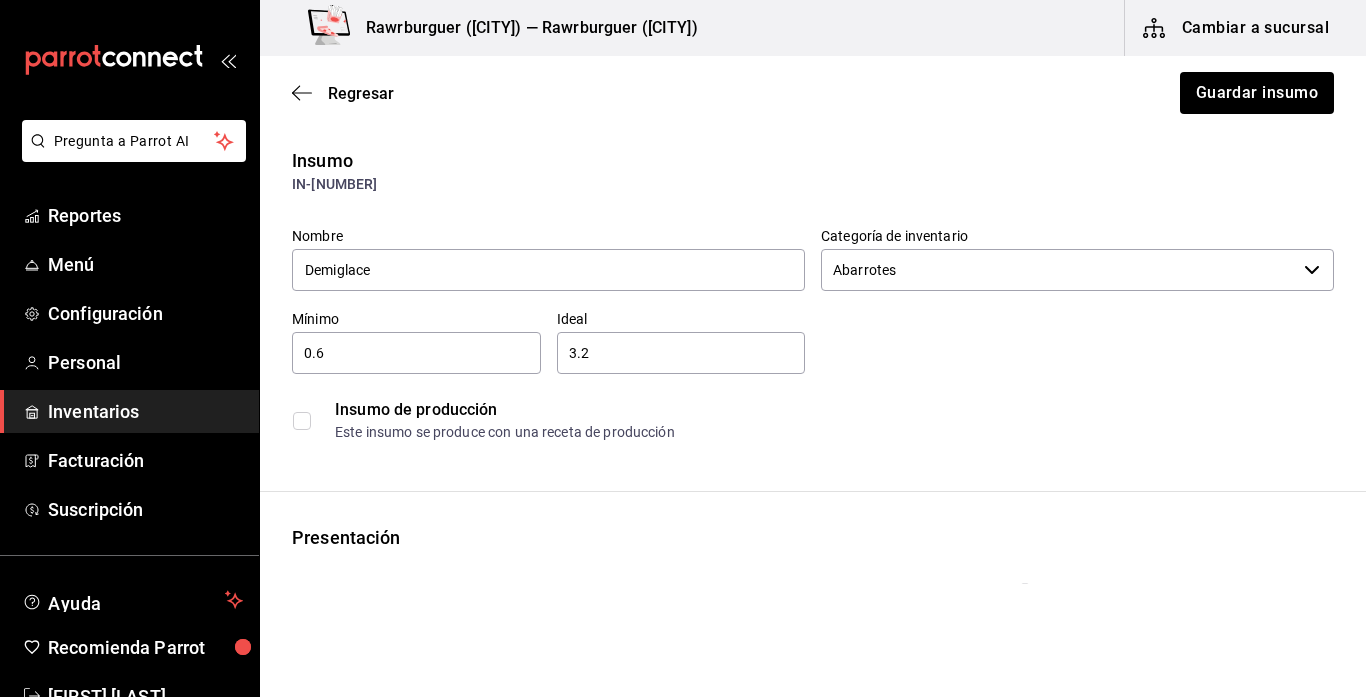 scroll, scrollTop: 16, scrollLeft: 0, axis: vertical 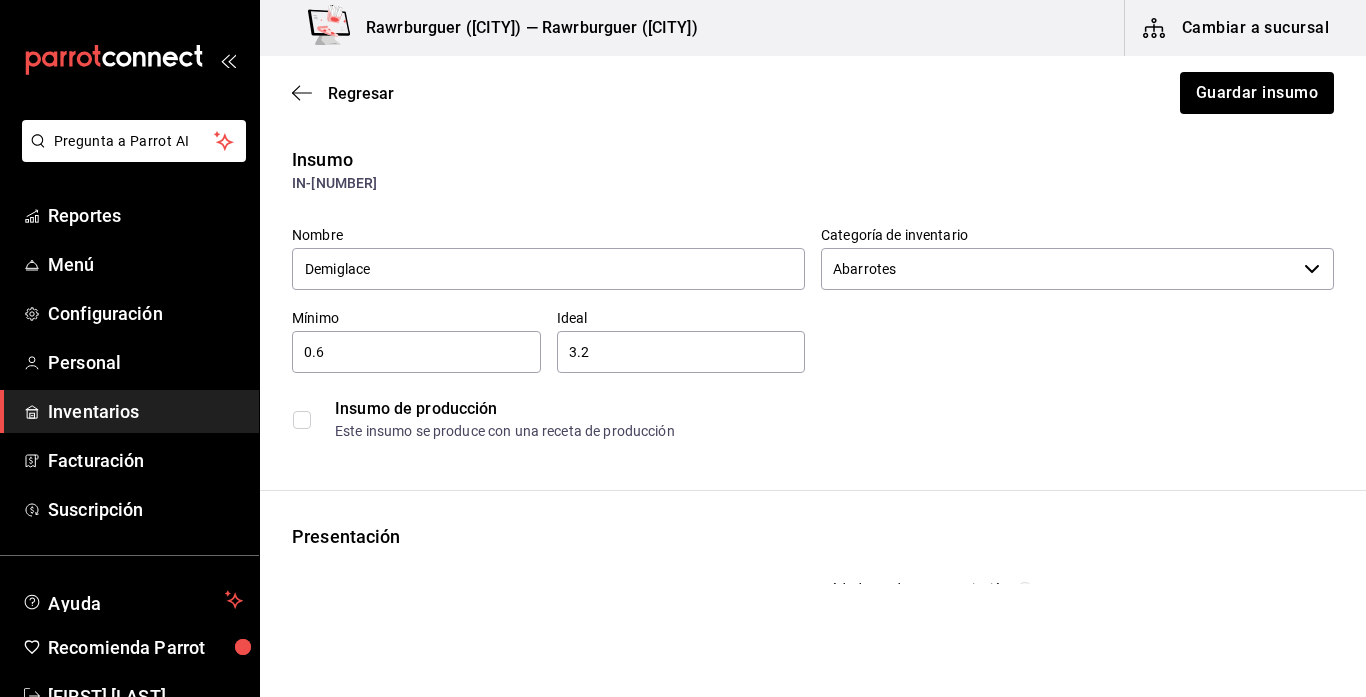 click on "0.6" at bounding box center [416, 352] 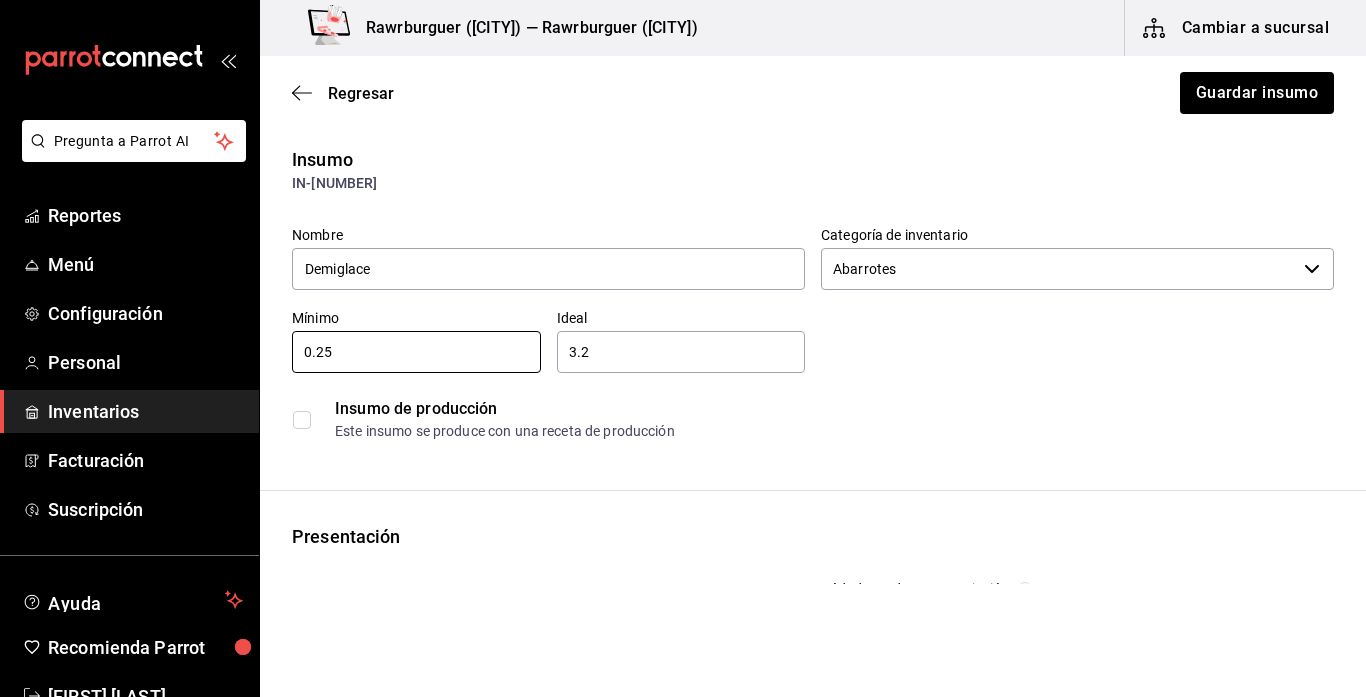 type on "0.25" 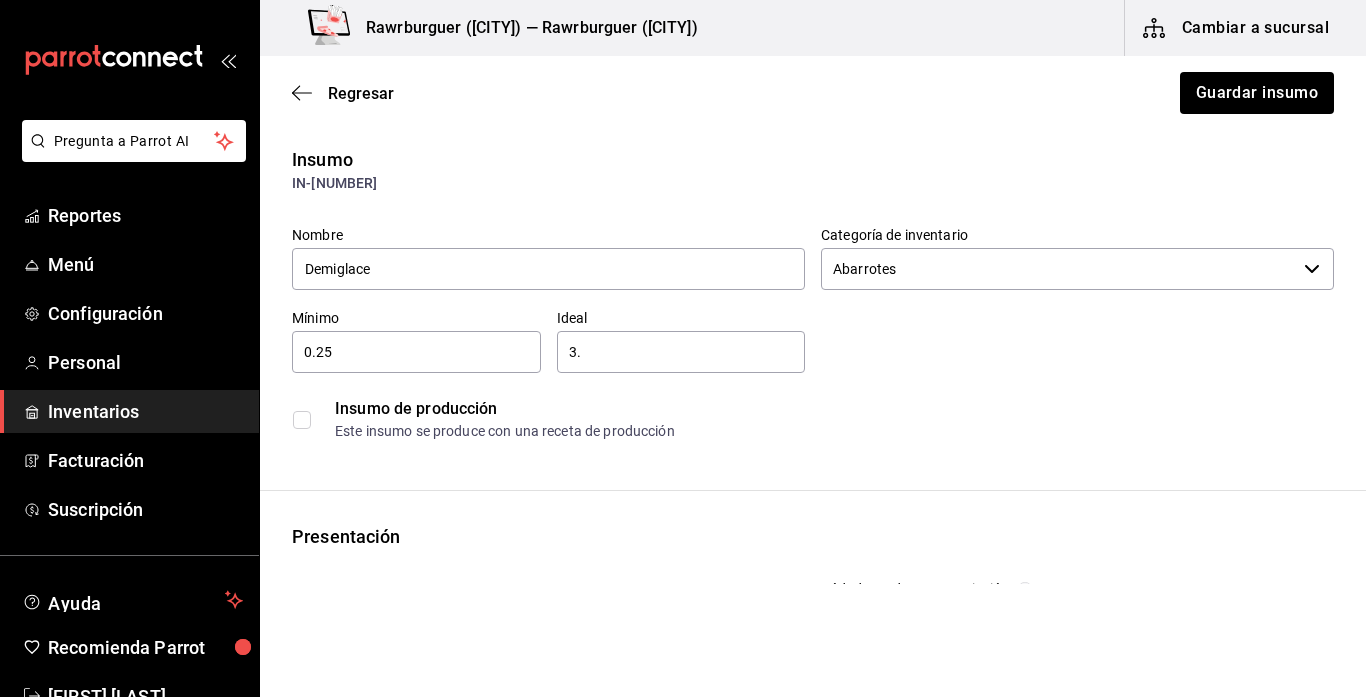 type on "3" 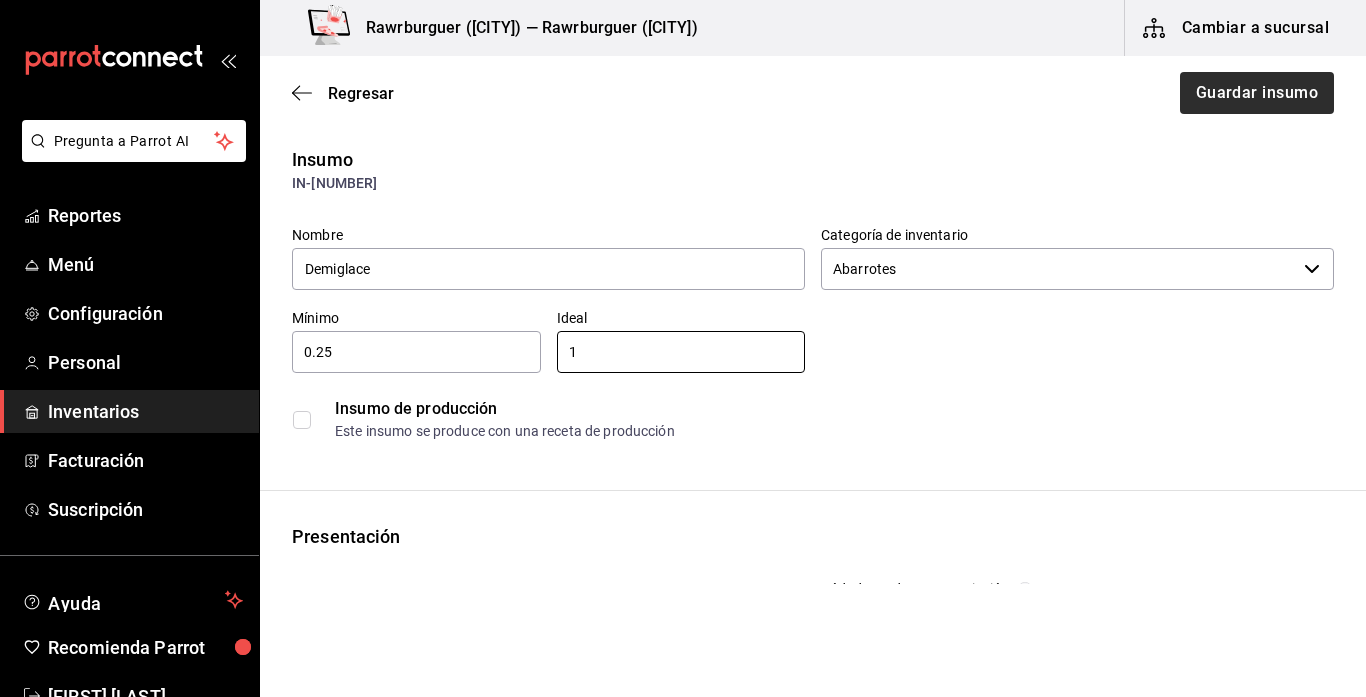 type on "1" 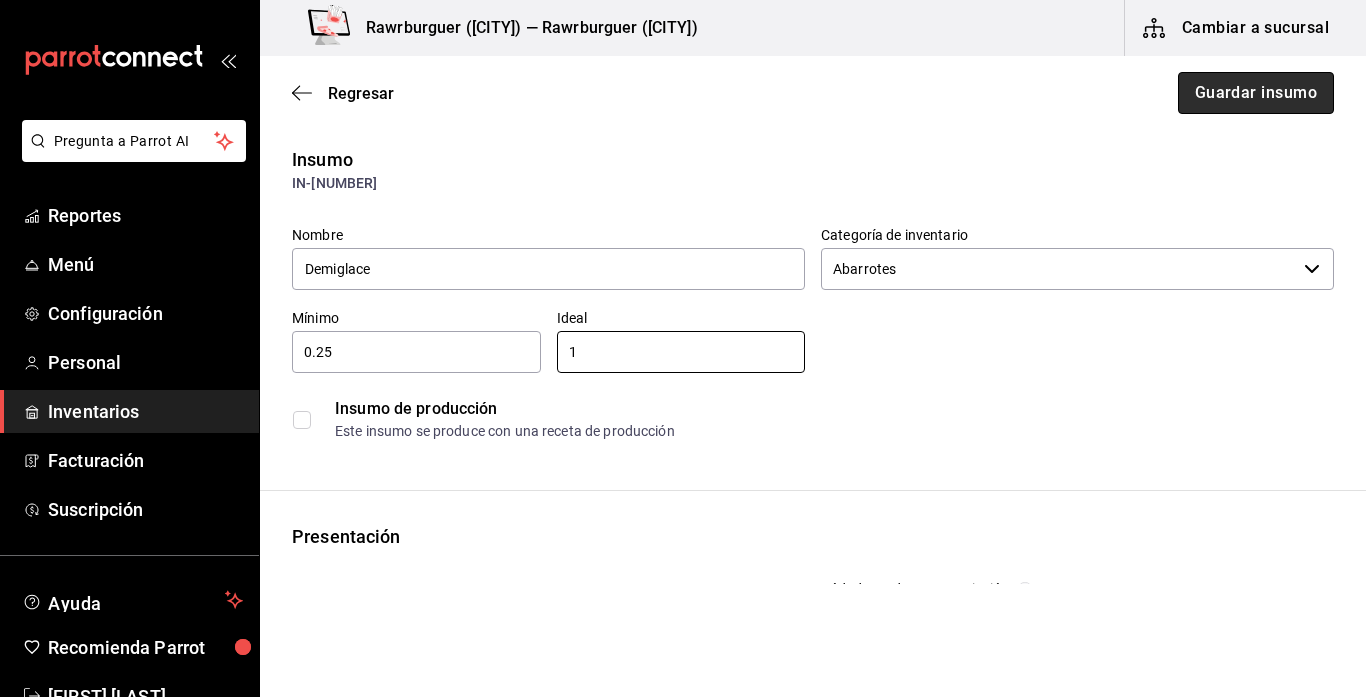 click on "Guardar insumo" at bounding box center [1256, 93] 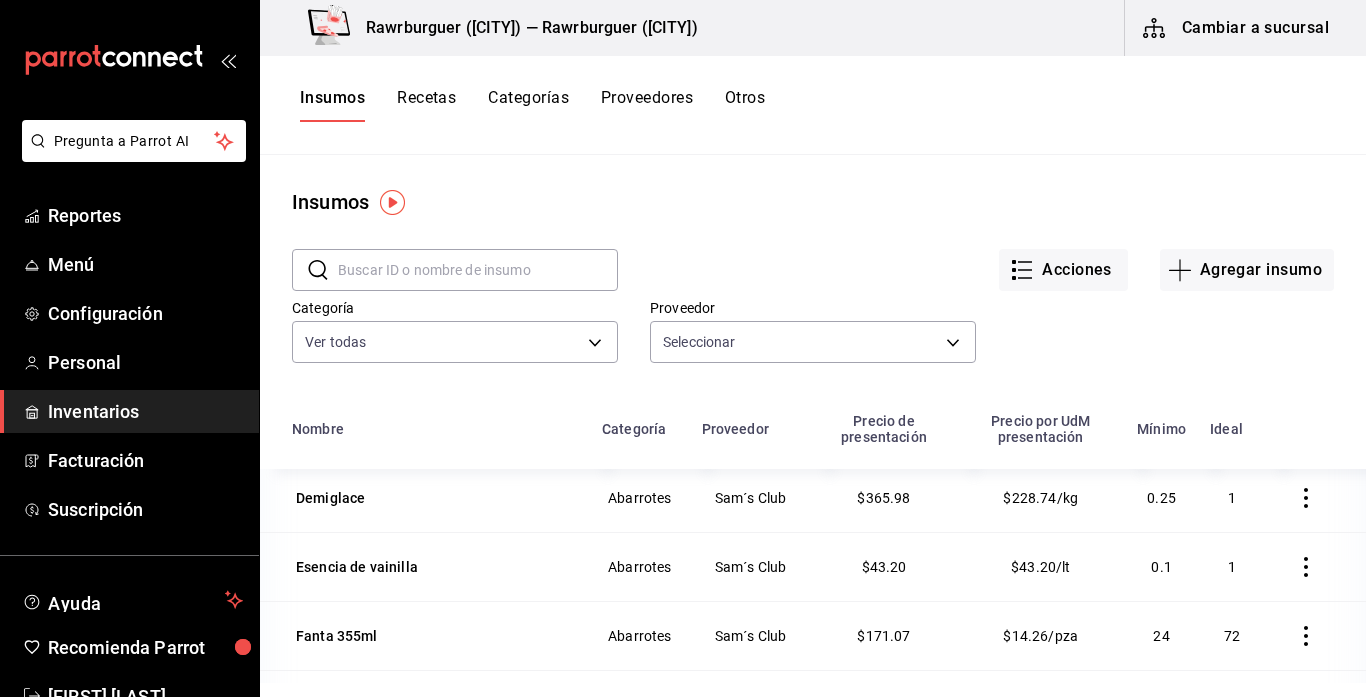 scroll, scrollTop: 2561, scrollLeft: 0, axis: vertical 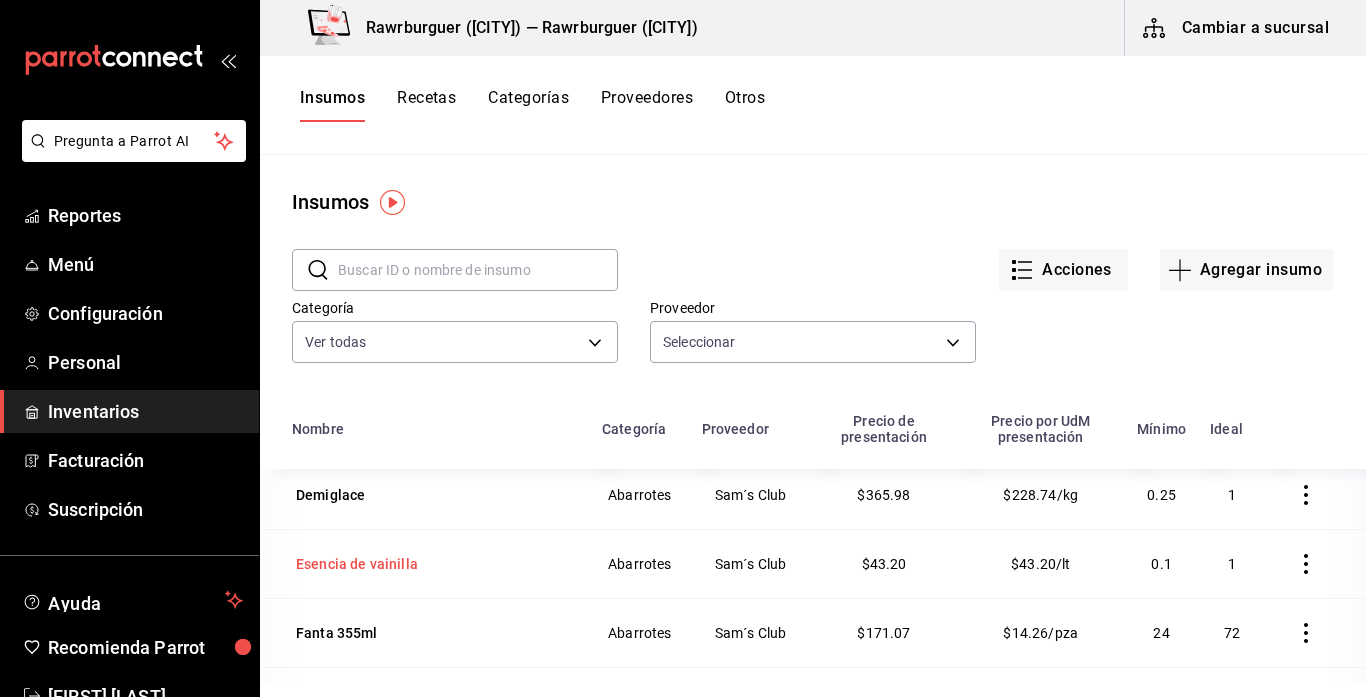click on "Esencia de vainilla" at bounding box center [357, 564] 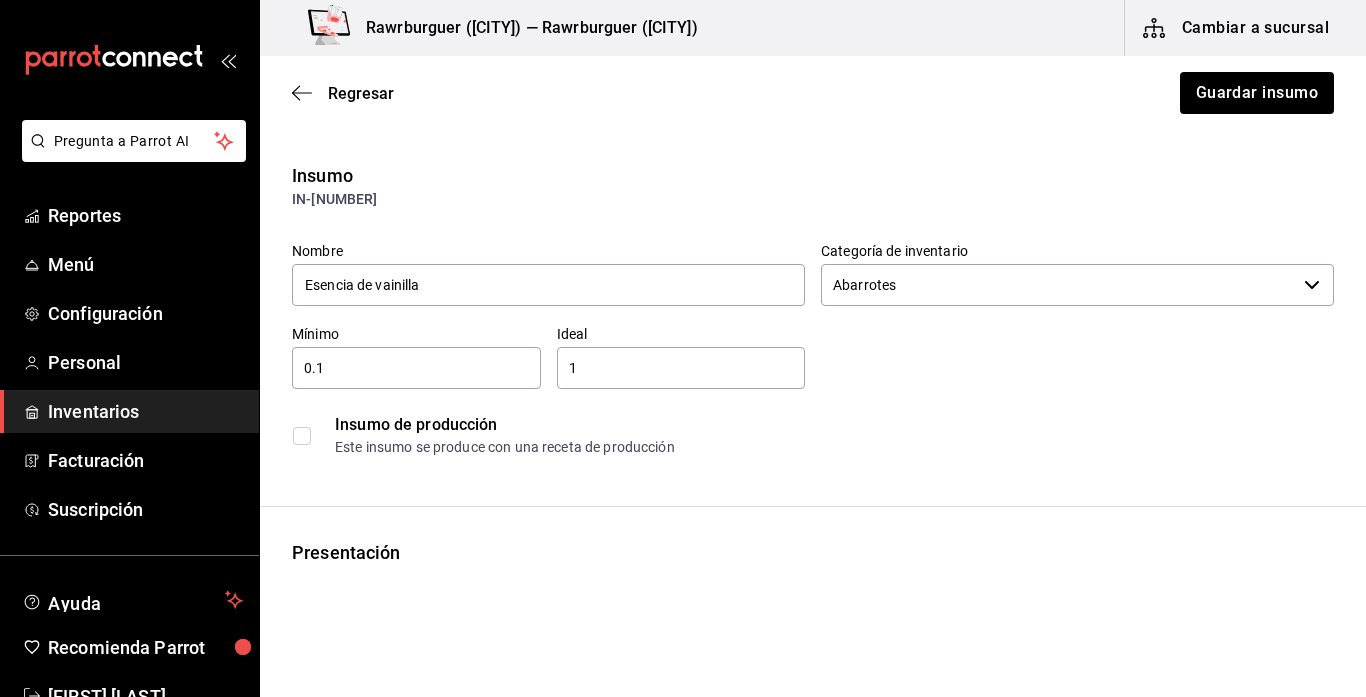 type on "Sam´s Club" 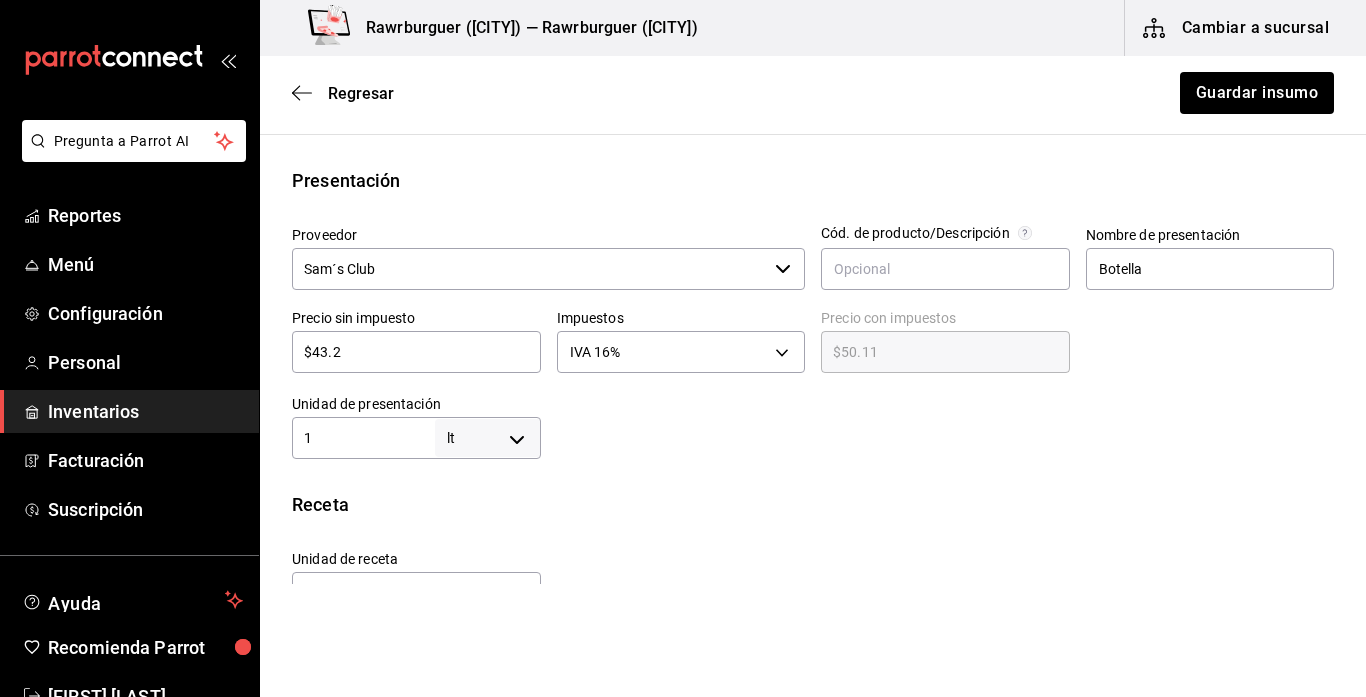 scroll, scrollTop: 341, scrollLeft: 0, axis: vertical 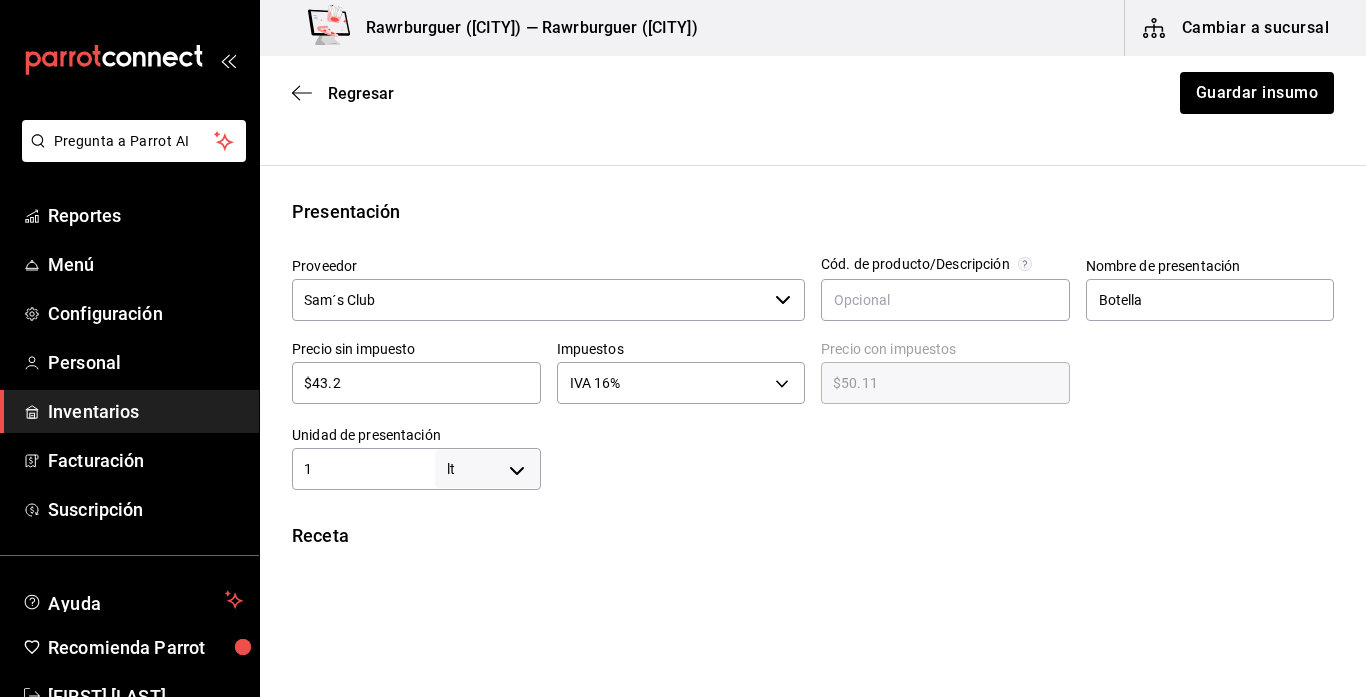 click on "Unidad de presentación 1 lt LITER ​" at bounding box center (408, 450) 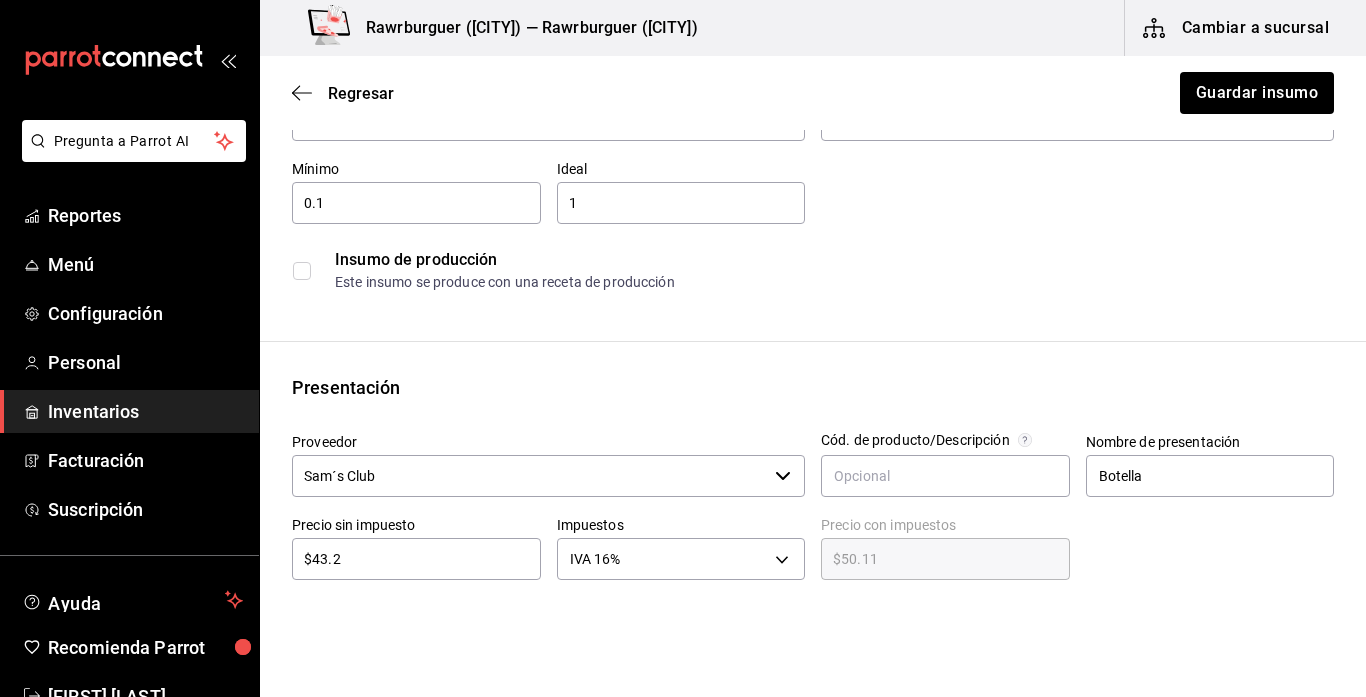 scroll, scrollTop: 0, scrollLeft: 0, axis: both 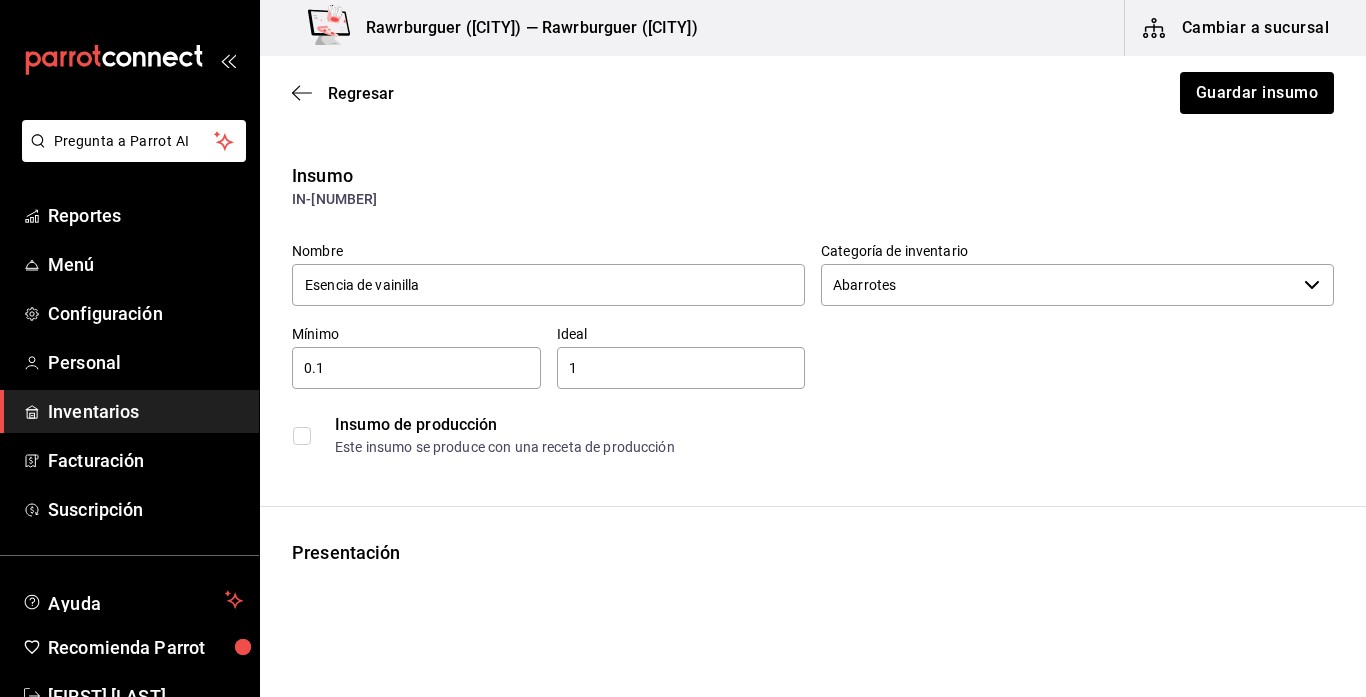 click on "0.1" at bounding box center [416, 368] 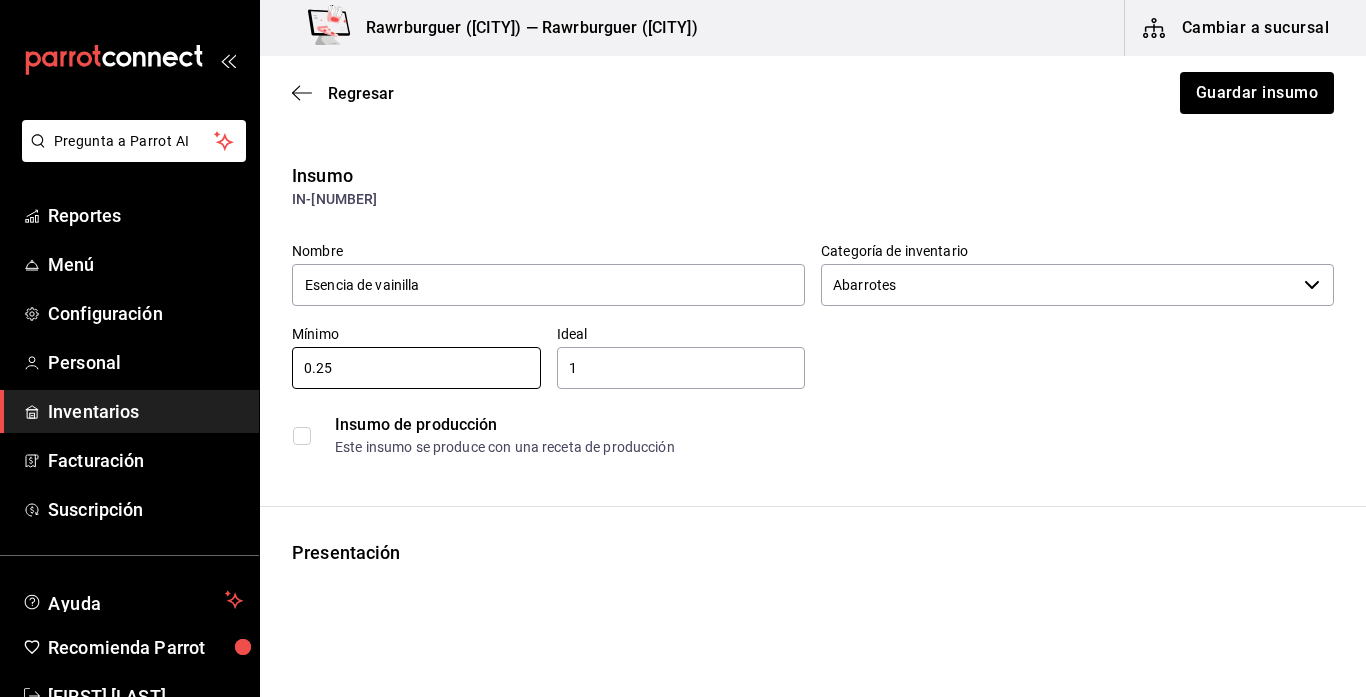 type on "0.25" 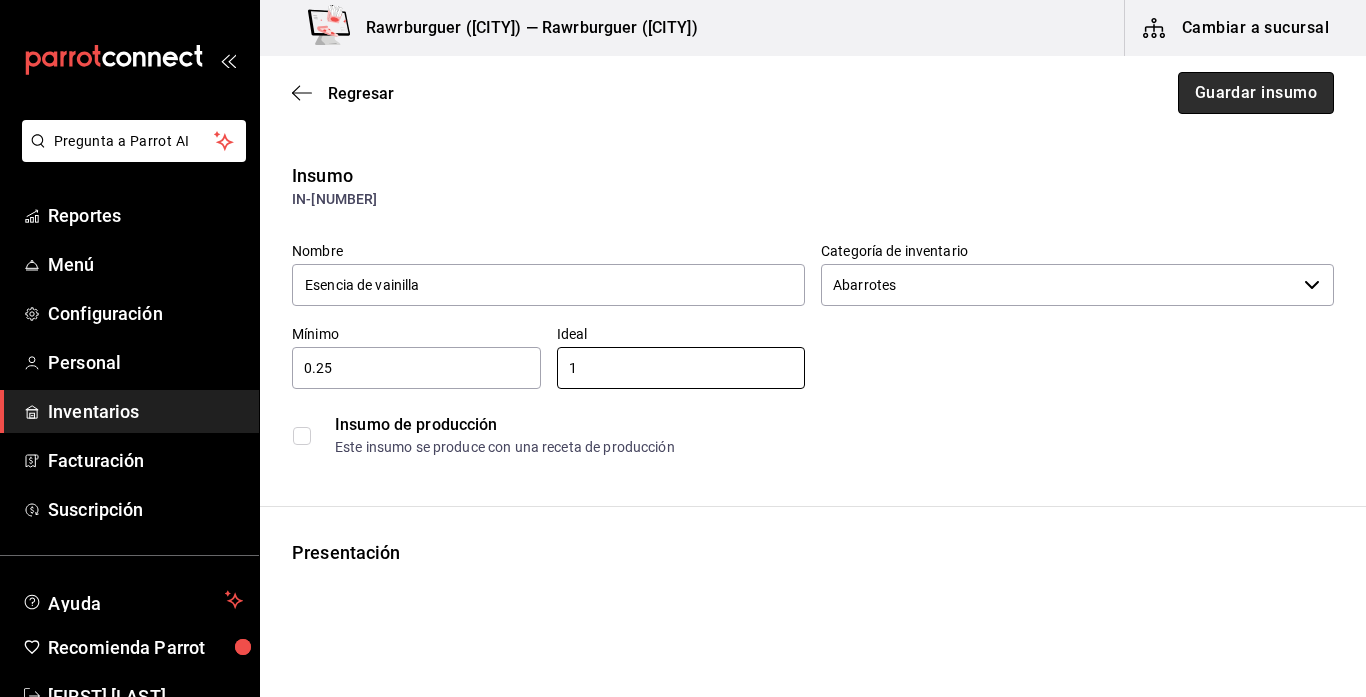 click on "Guardar insumo" at bounding box center (1256, 93) 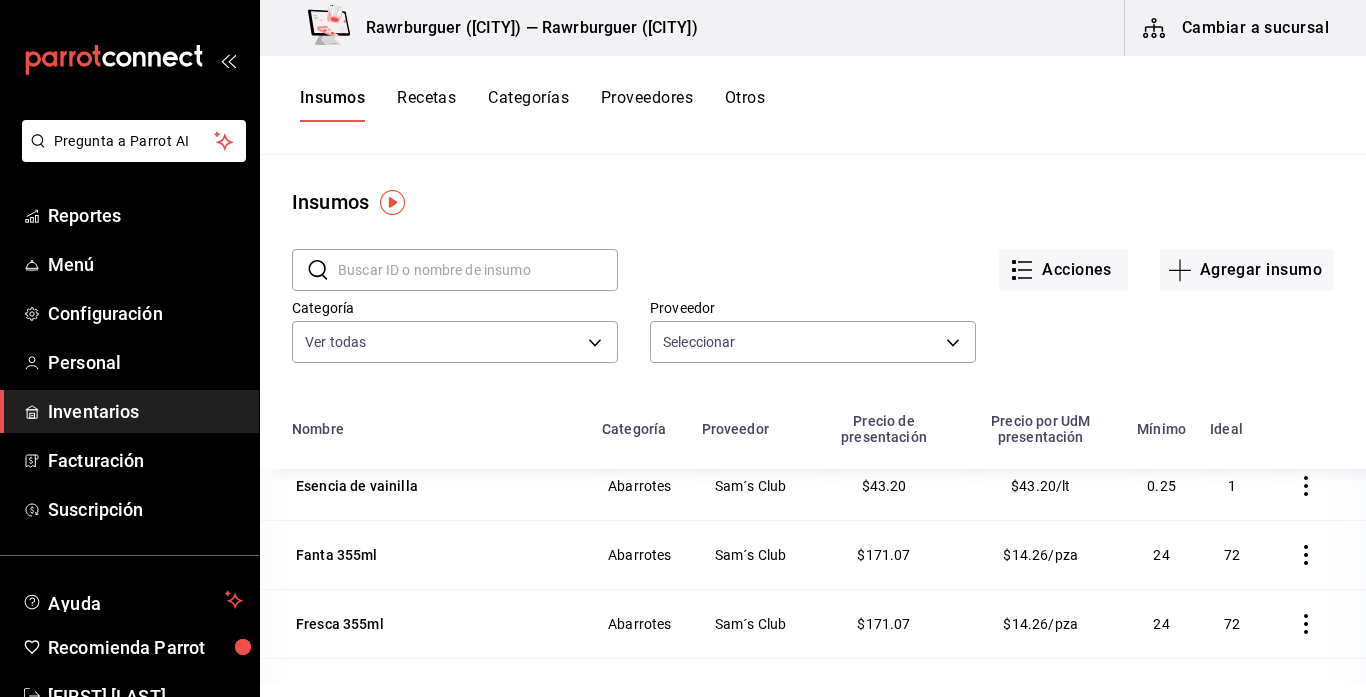 scroll, scrollTop: 2643, scrollLeft: 0, axis: vertical 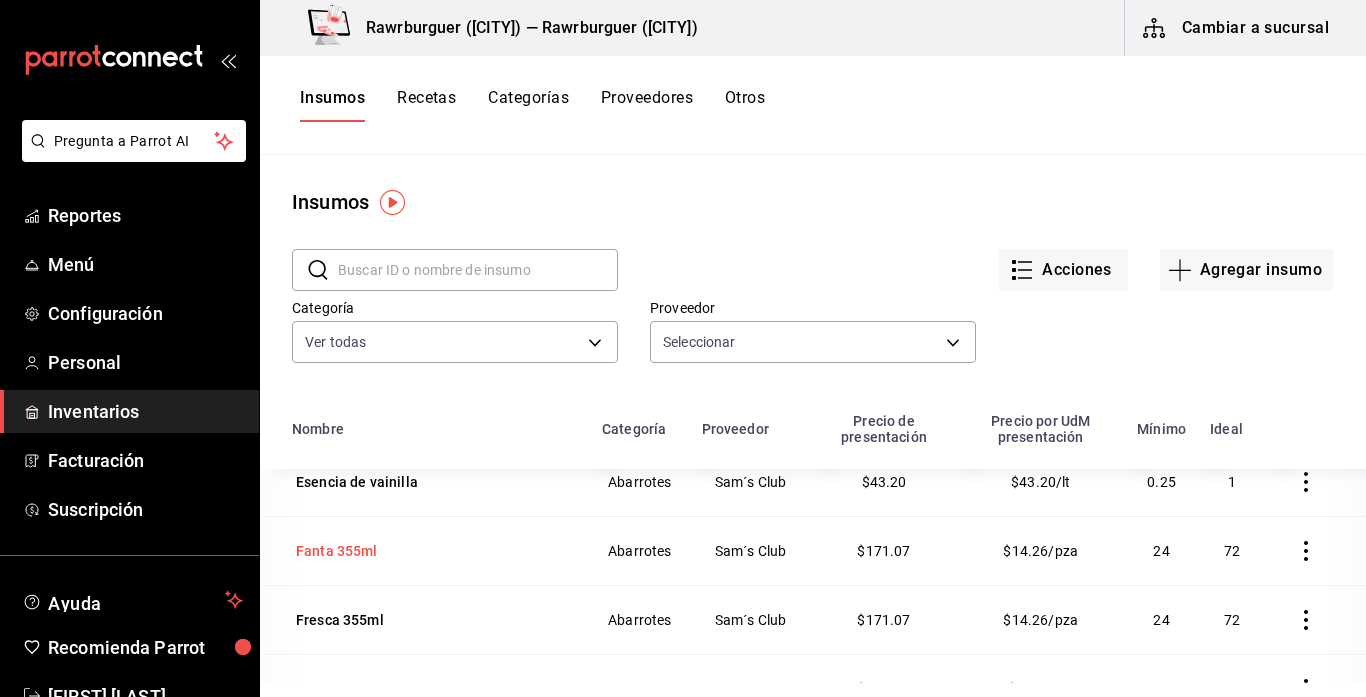 click on "Fanta 355ml" at bounding box center [337, 551] 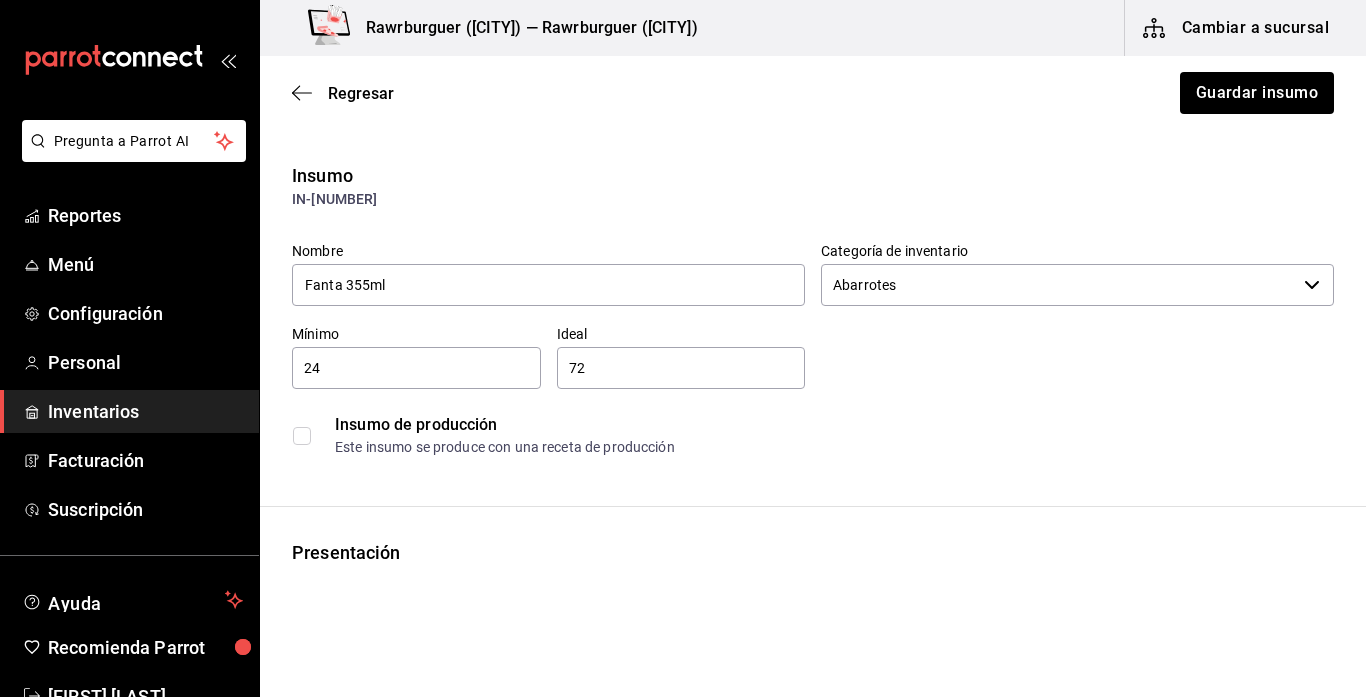 type on "Sam´s Club" 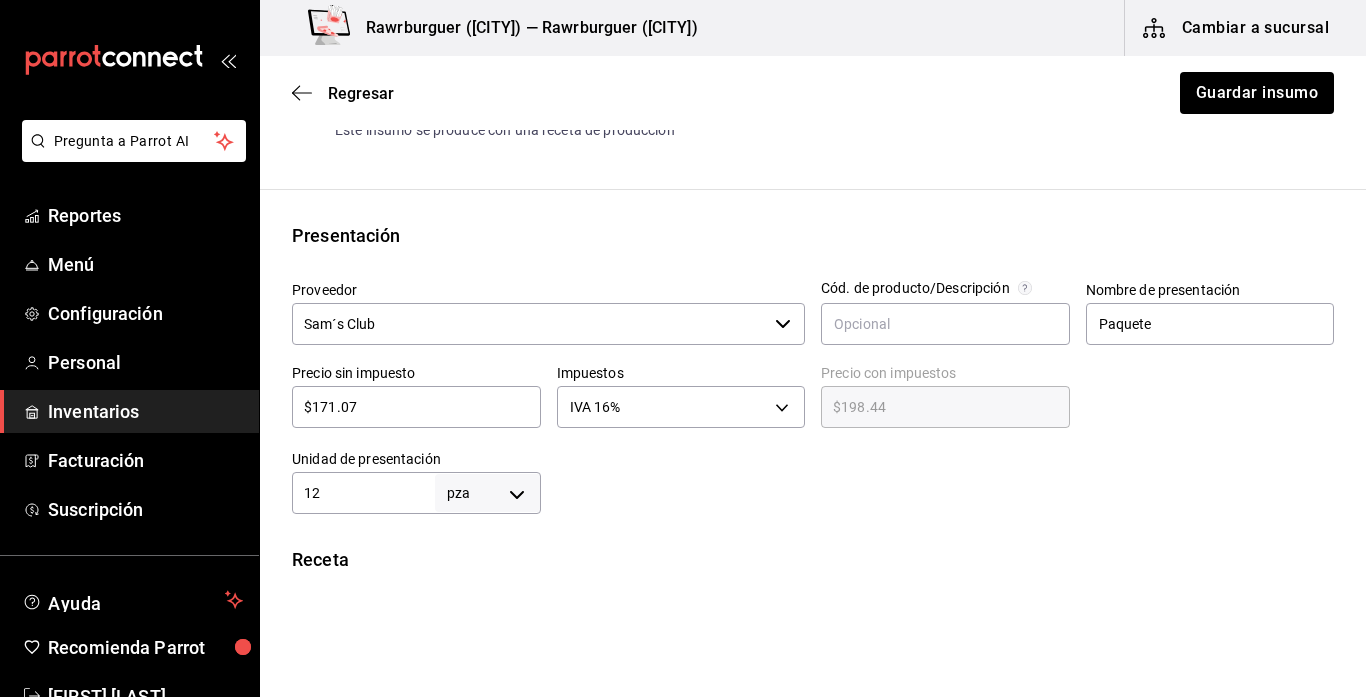 scroll, scrollTop: 0, scrollLeft: 0, axis: both 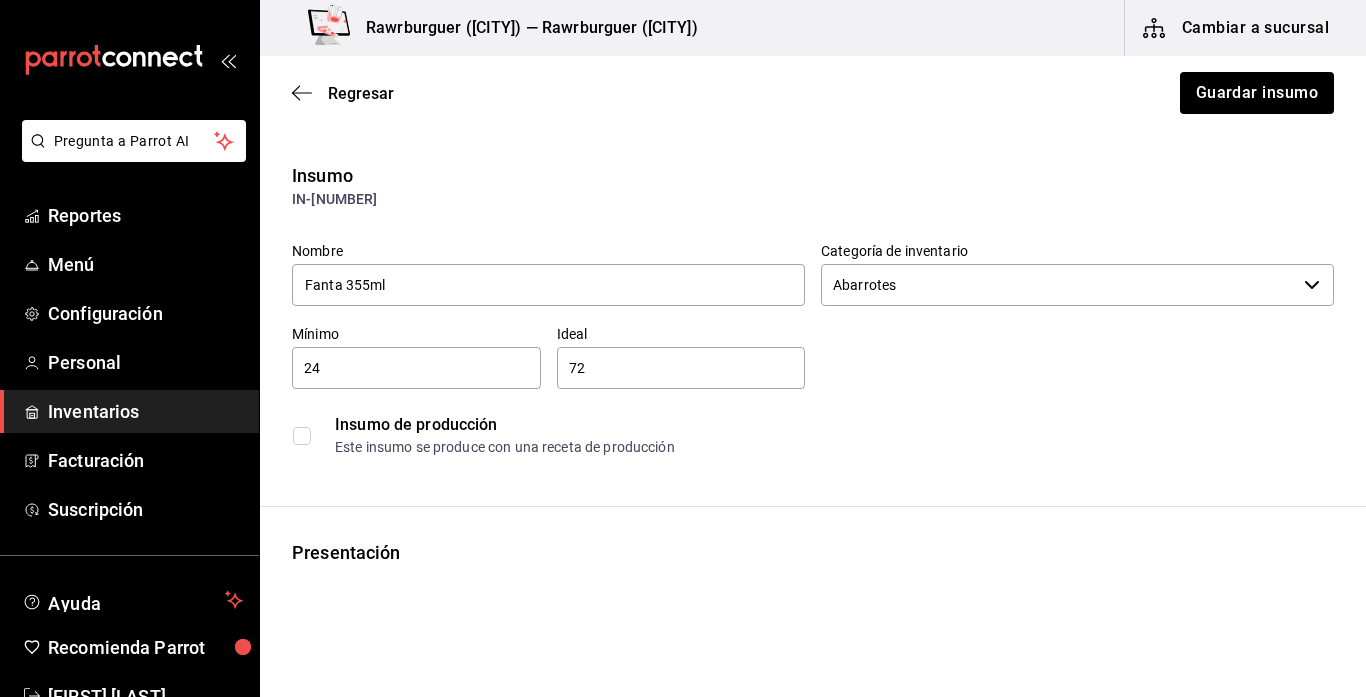 click on "24" at bounding box center [416, 368] 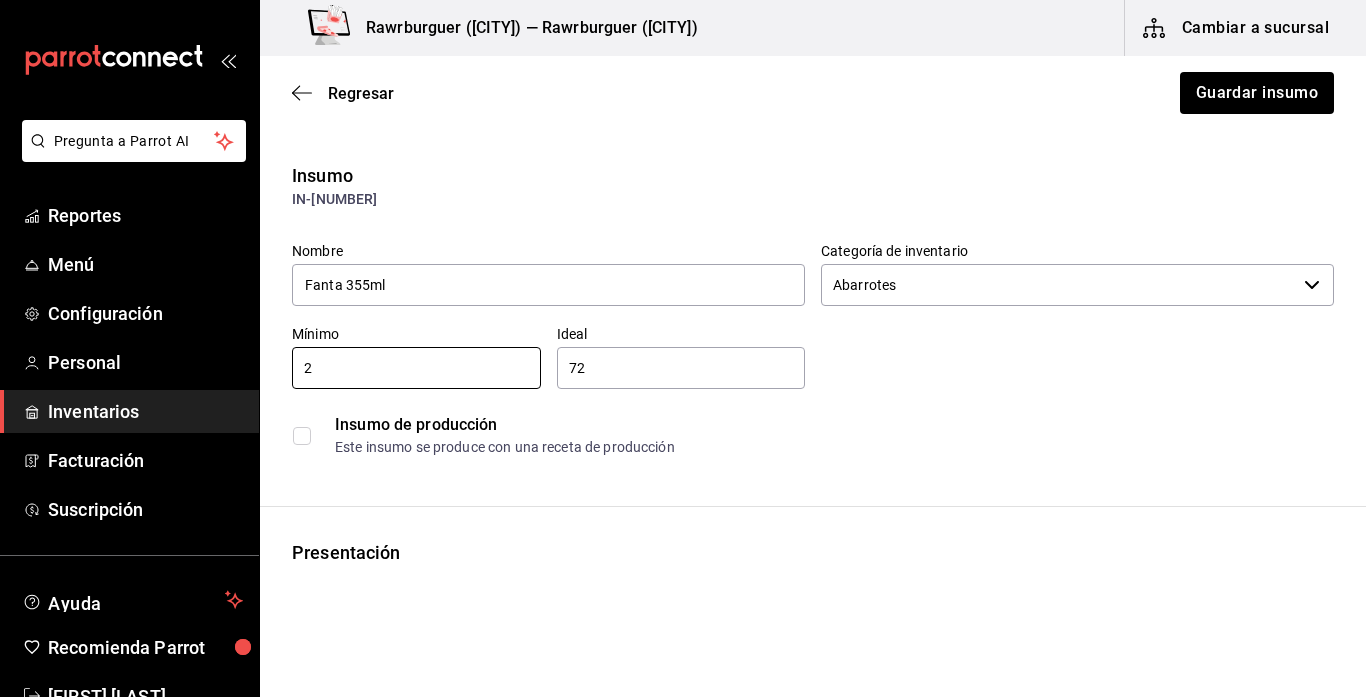 type on "2" 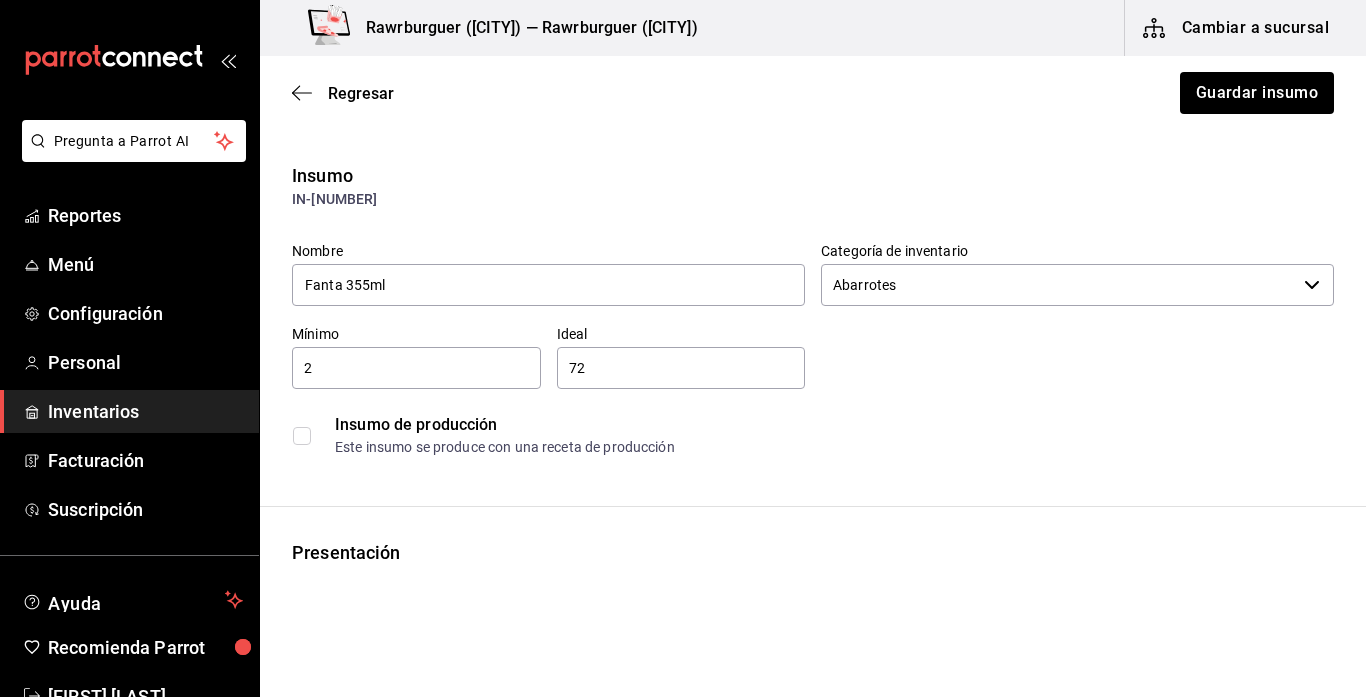 type on "7" 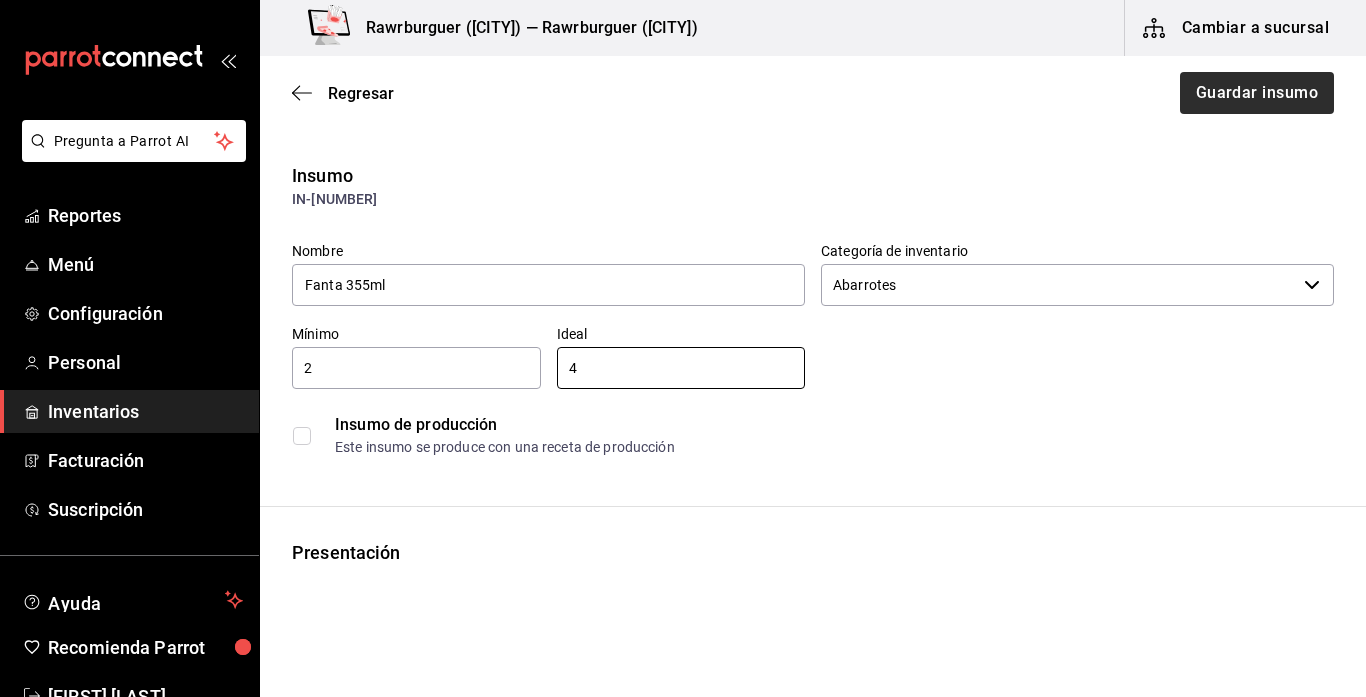 type on "4" 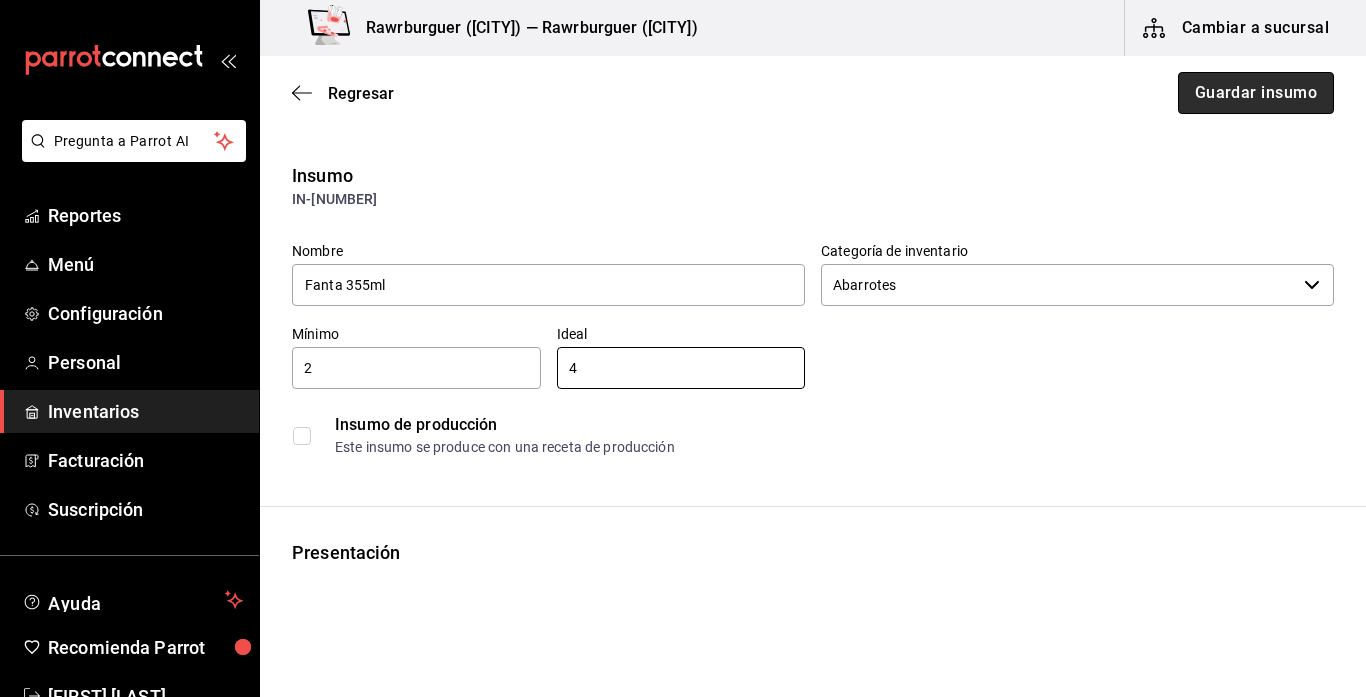 click on "Guardar insumo" at bounding box center [1256, 93] 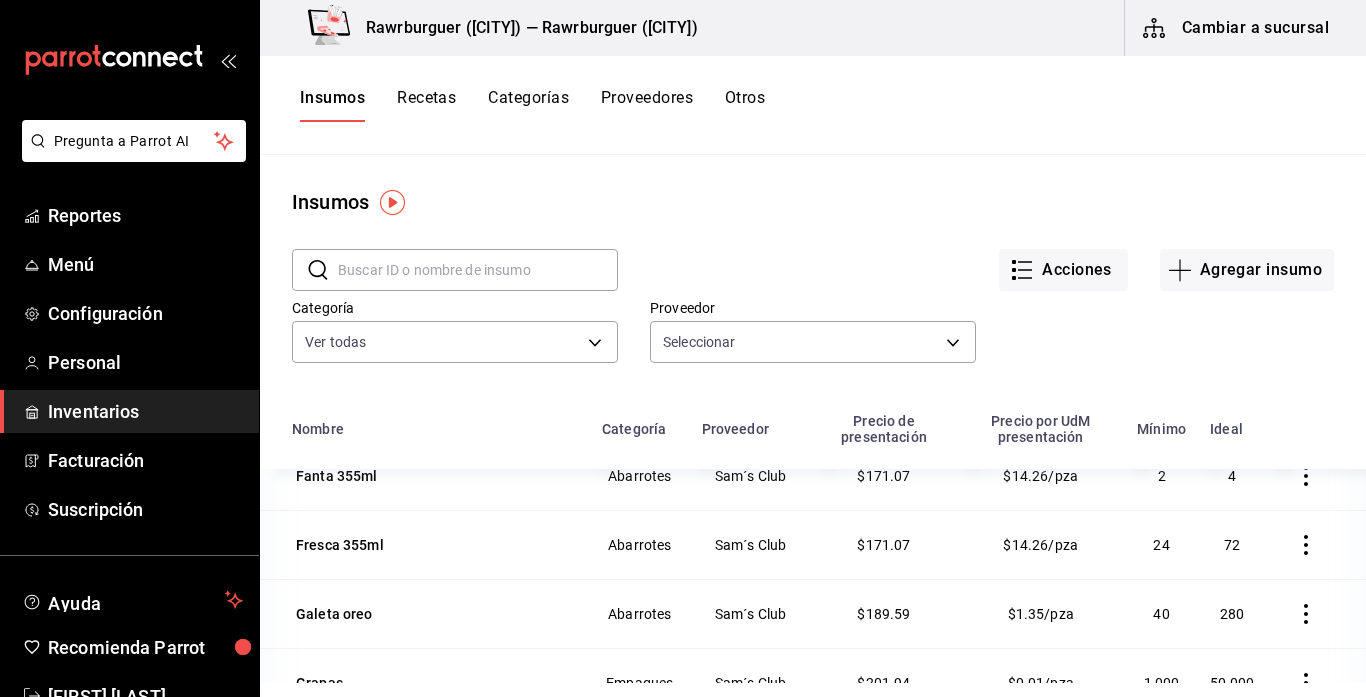 scroll, scrollTop: 2726, scrollLeft: 0, axis: vertical 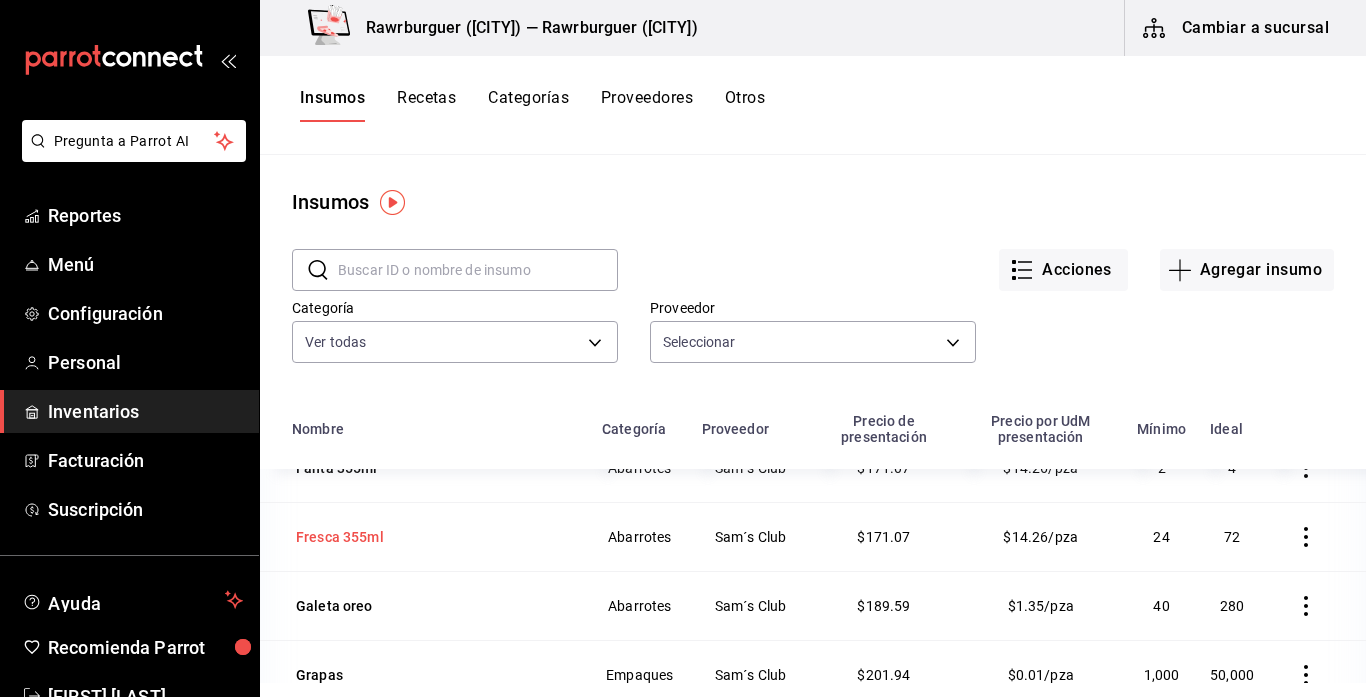 click on "Fresca 355ml" at bounding box center [340, 537] 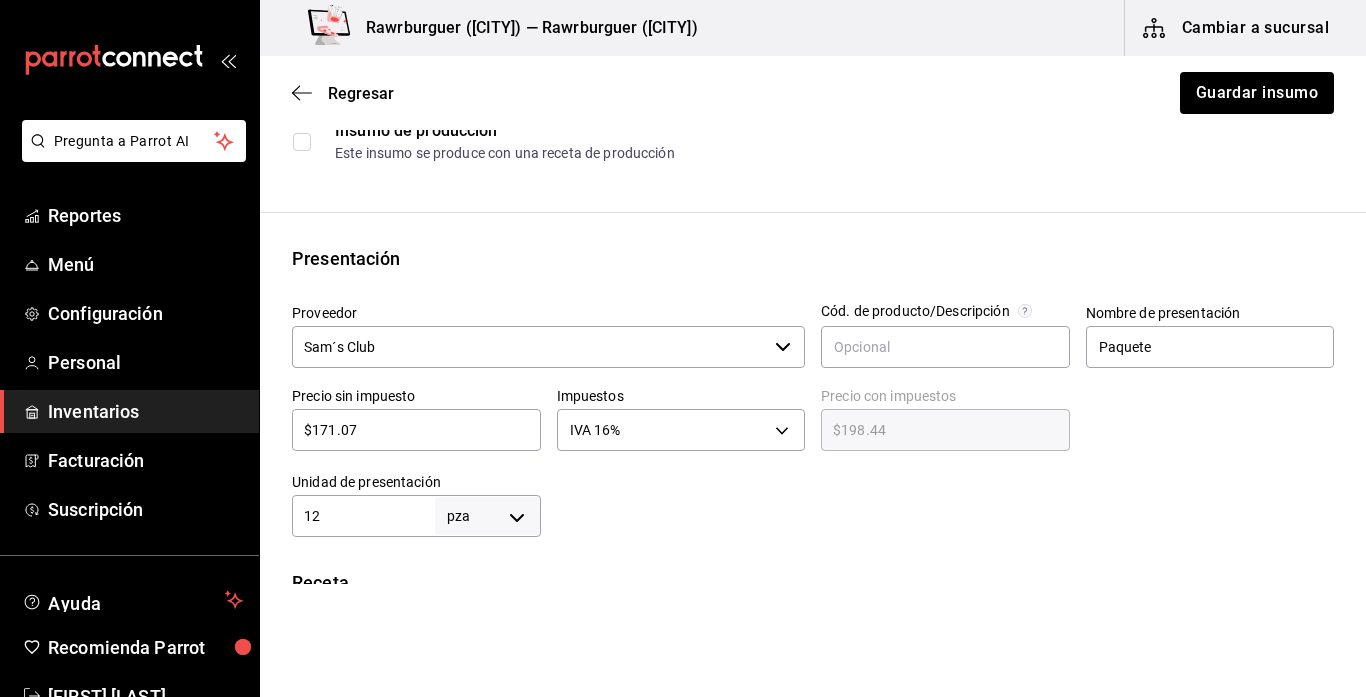 scroll, scrollTop: 0, scrollLeft: 0, axis: both 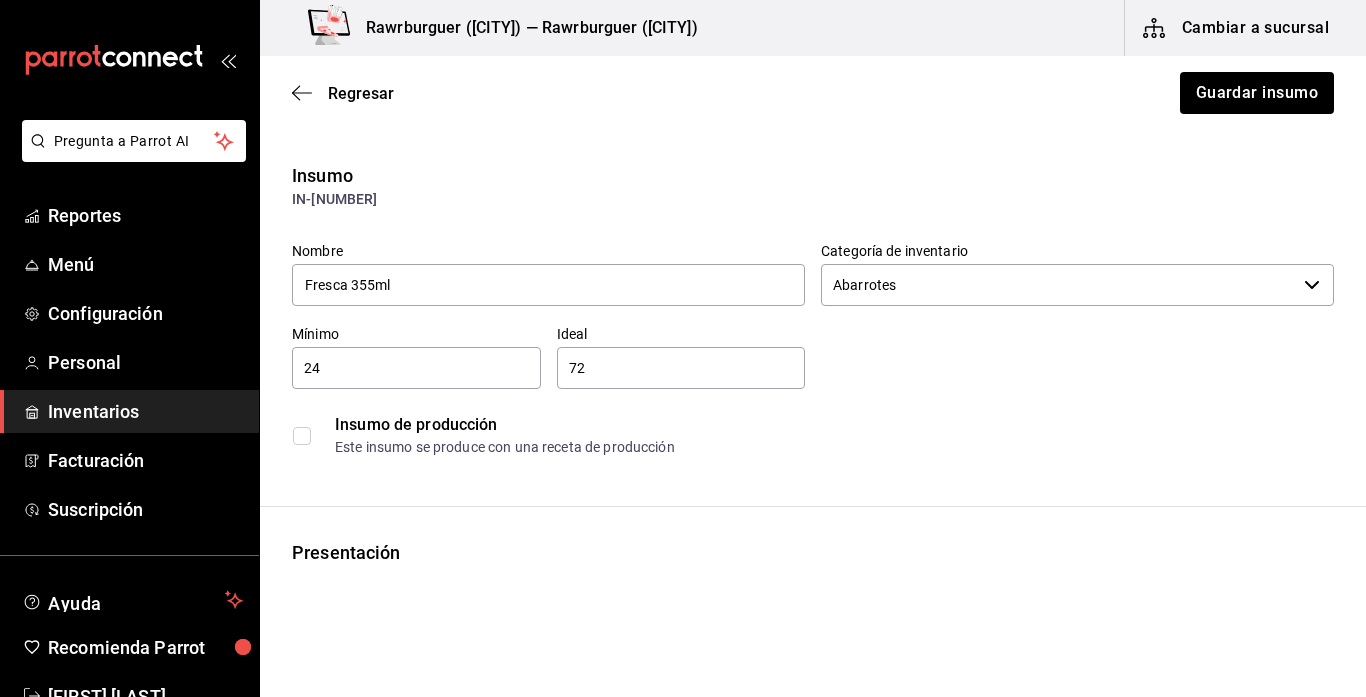 click on "24" at bounding box center [416, 368] 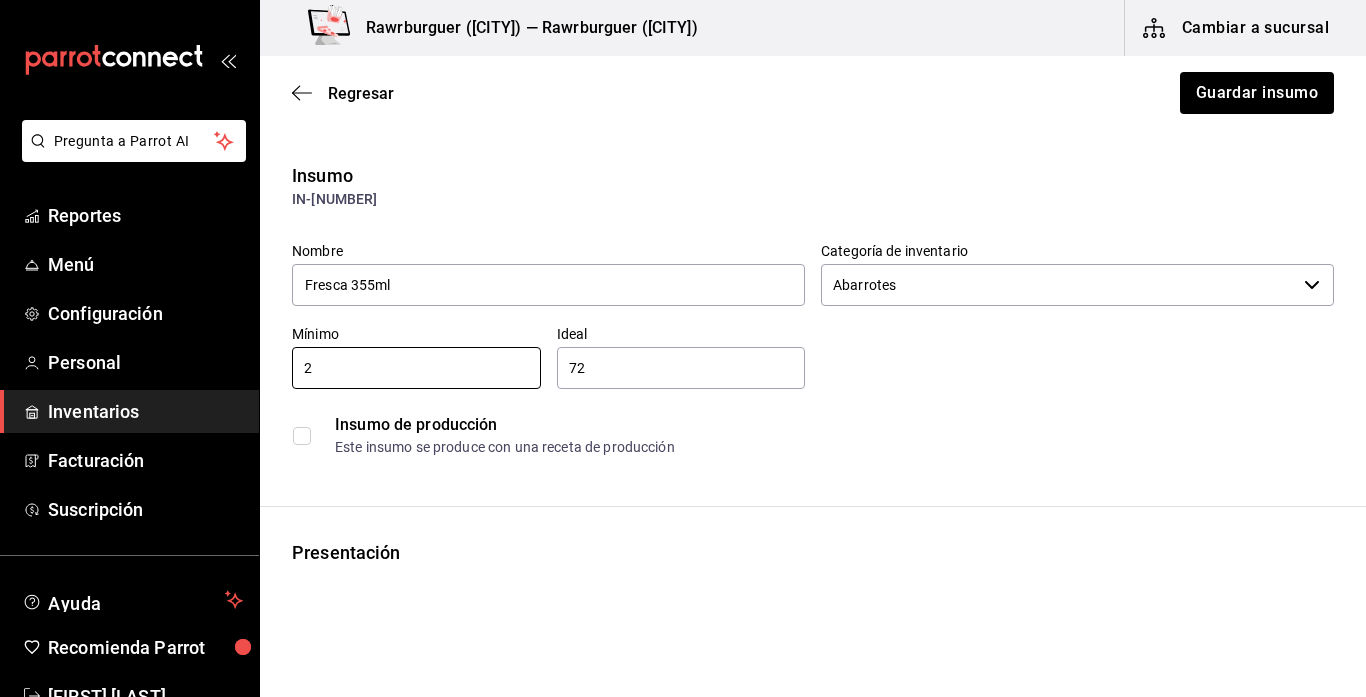 type on "2" 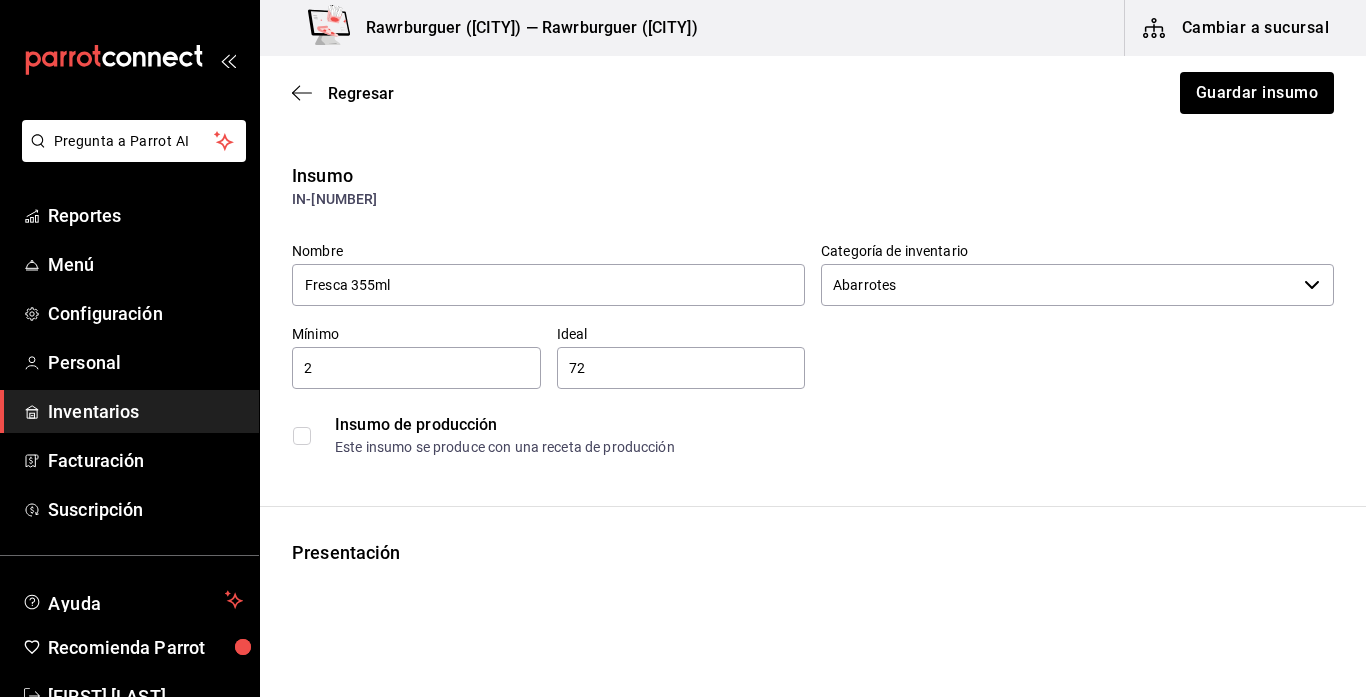 type on "7" 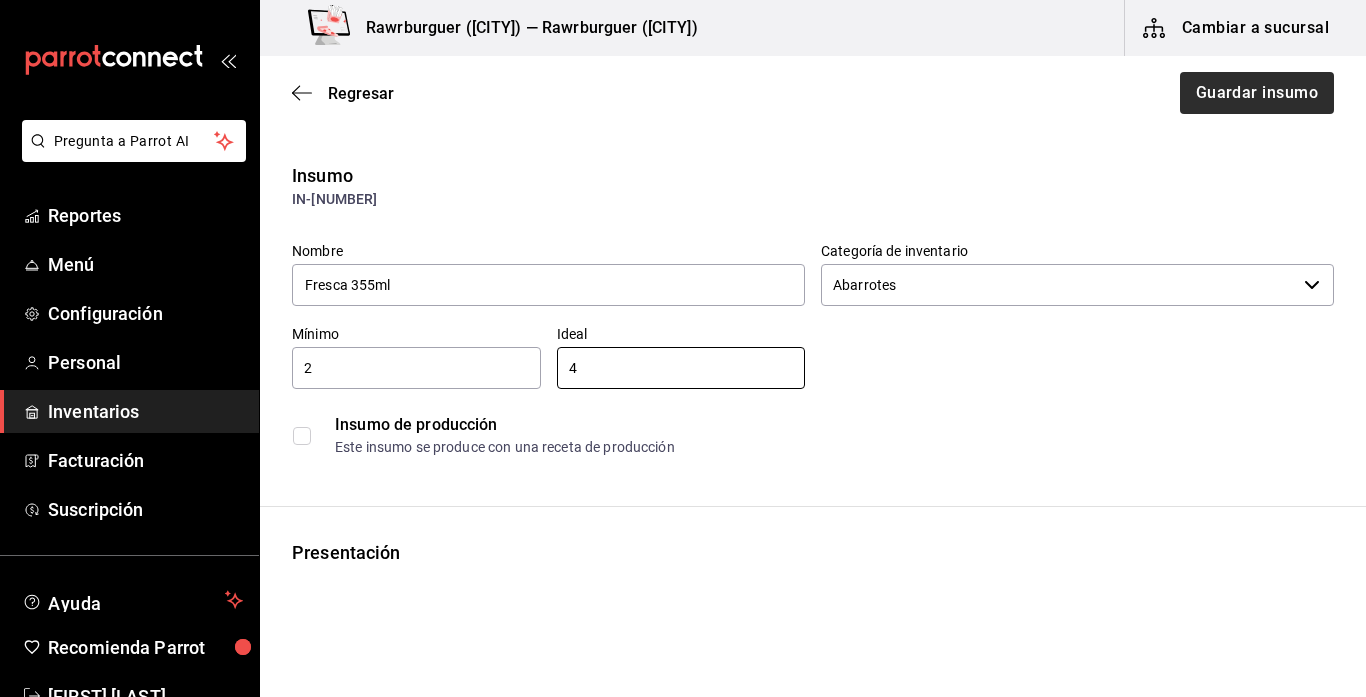 type on "4" 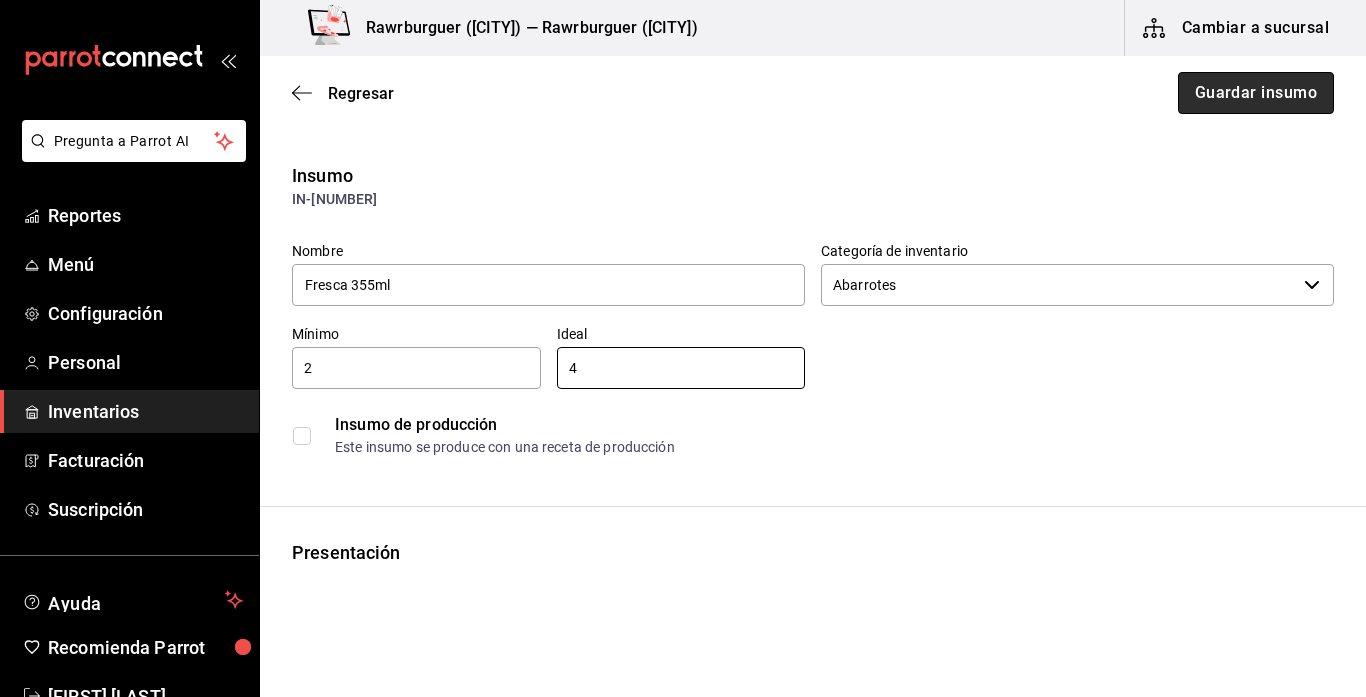 click on "Guardar insumo" at bounding box center [1256, 93] 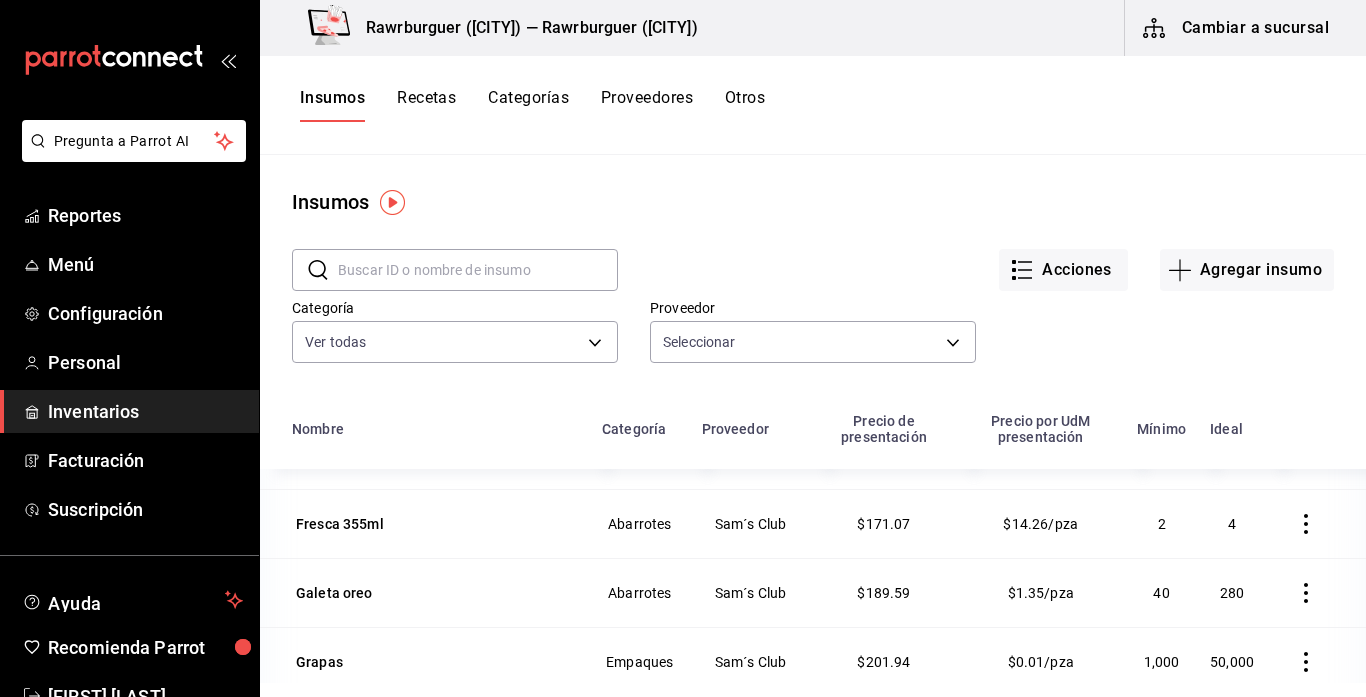scroll, scrollTop: 2742, scrollLeft: 0, axis: vertical 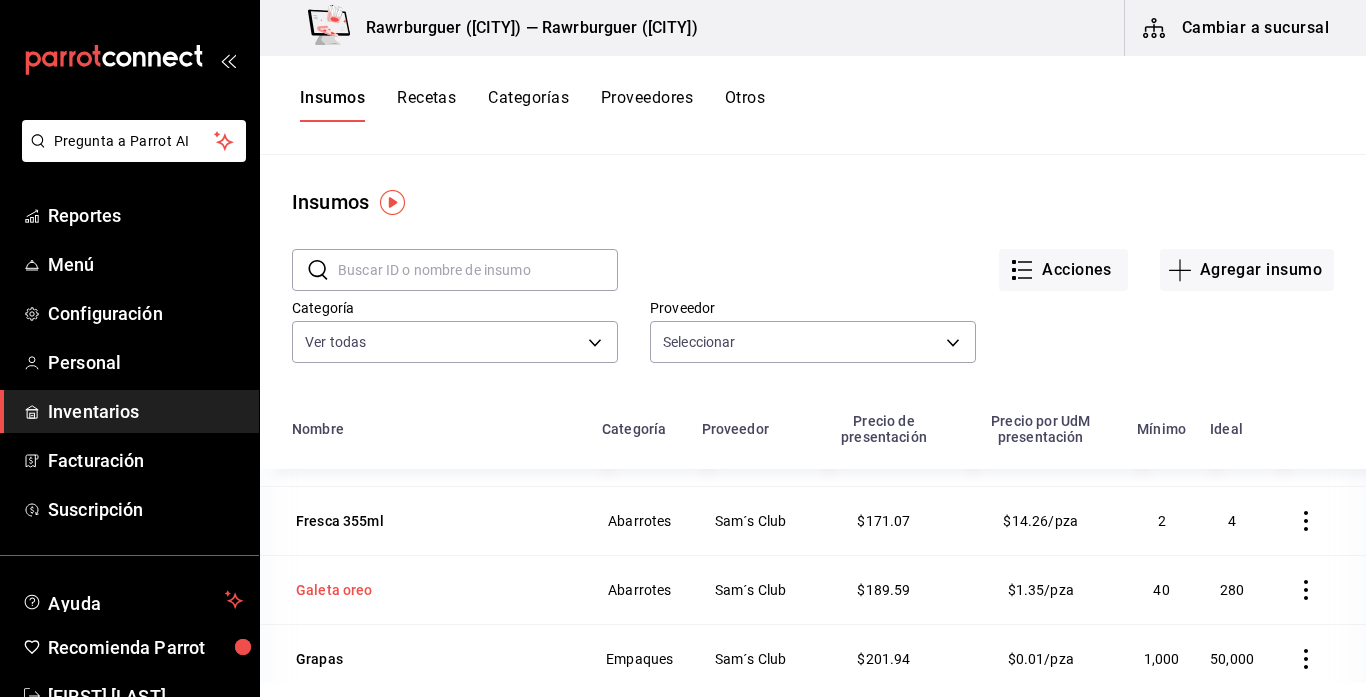 click on "Galeta oreo" at bounding box center [334, 590] 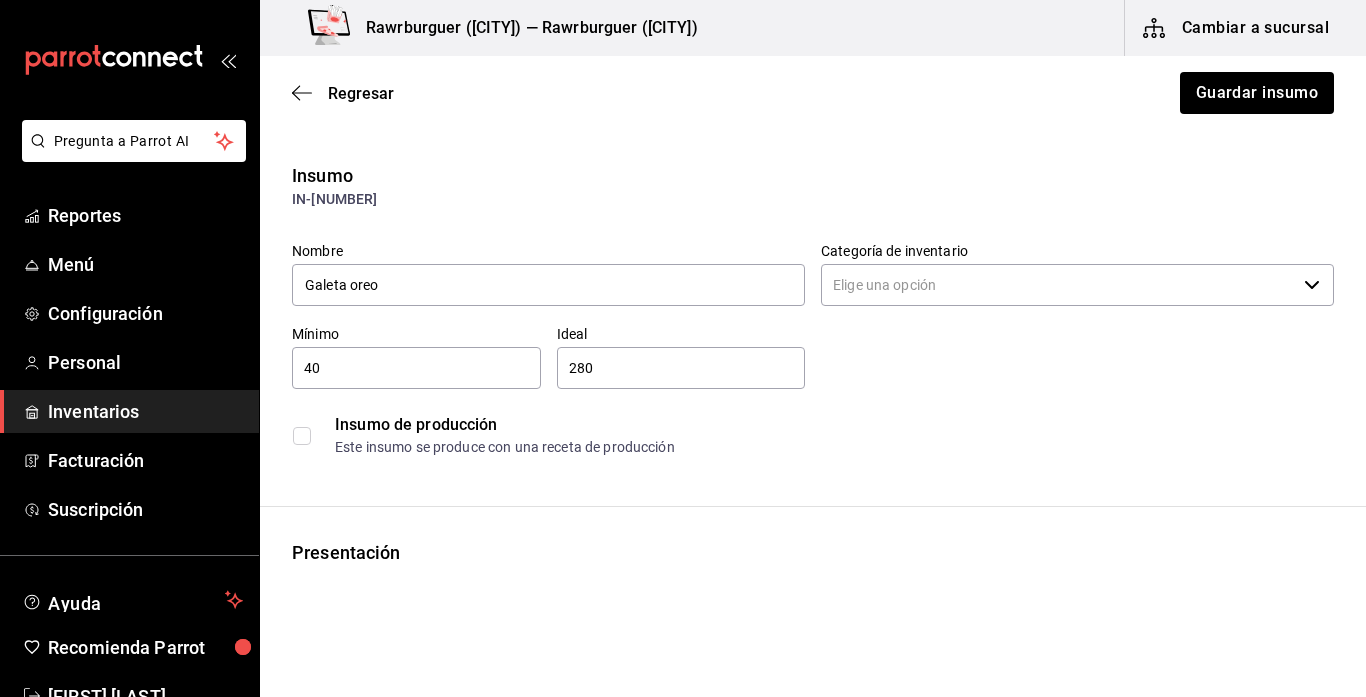 type on "Abarrotes" 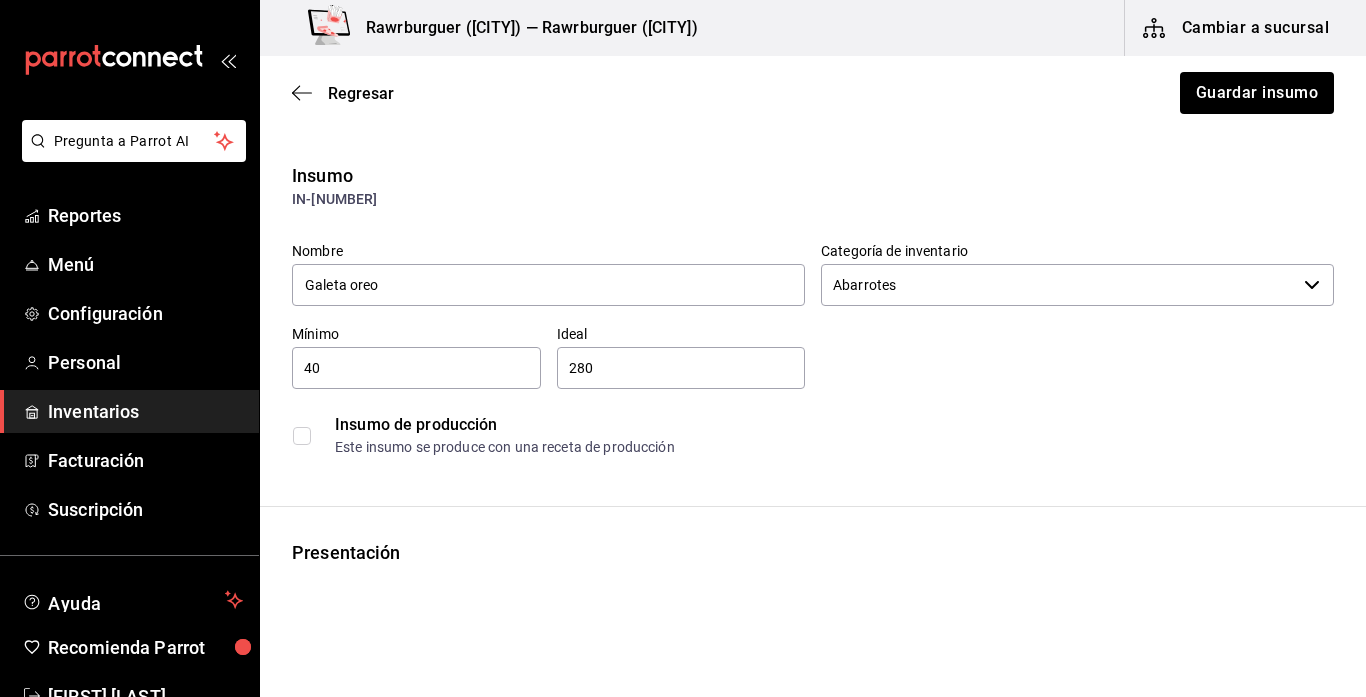 type on "Sam´s Club" 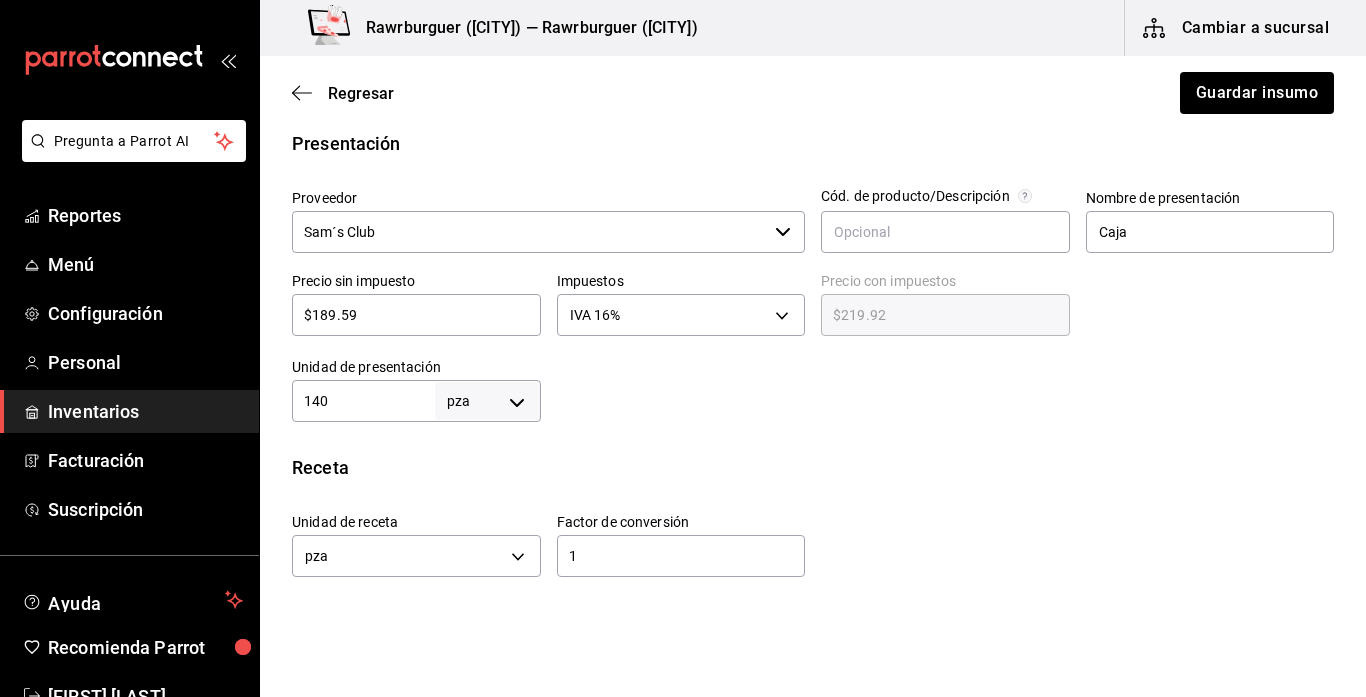 scroll, scrollTop: 0, scrollLeft: 0, axis: both 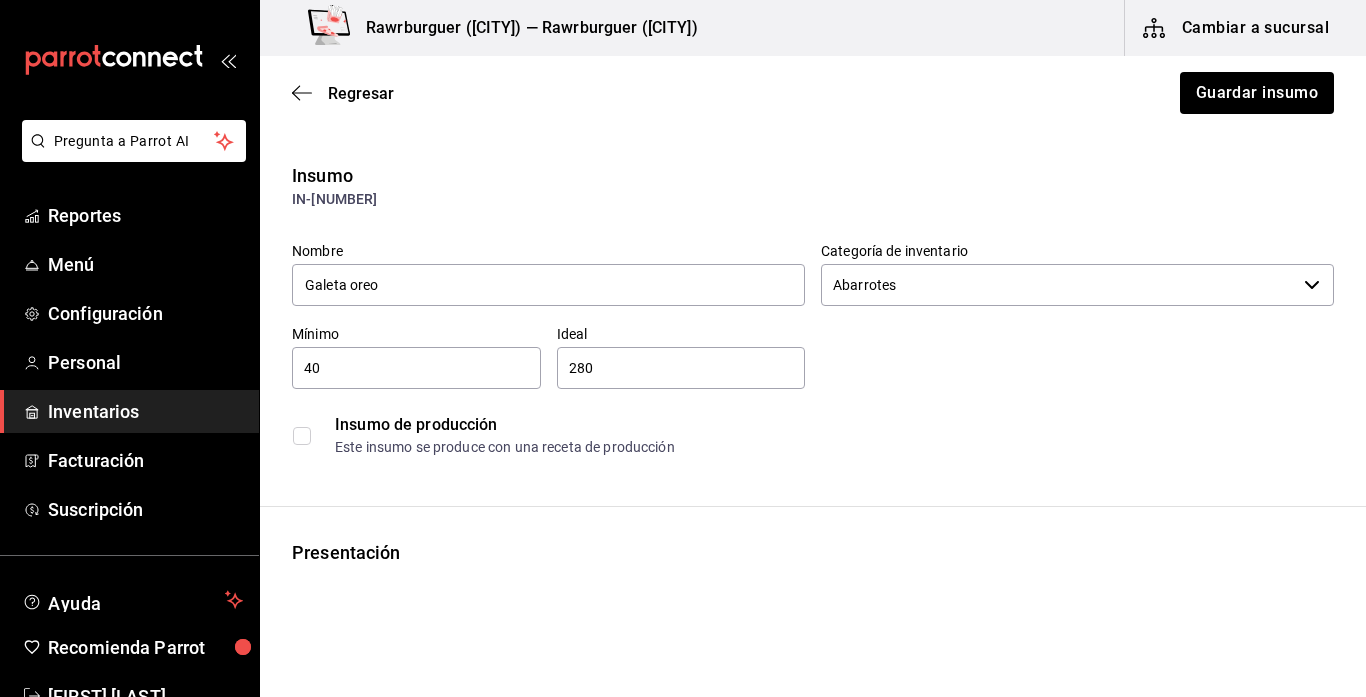 click on "40 ​" at bounding box center (416, 368) 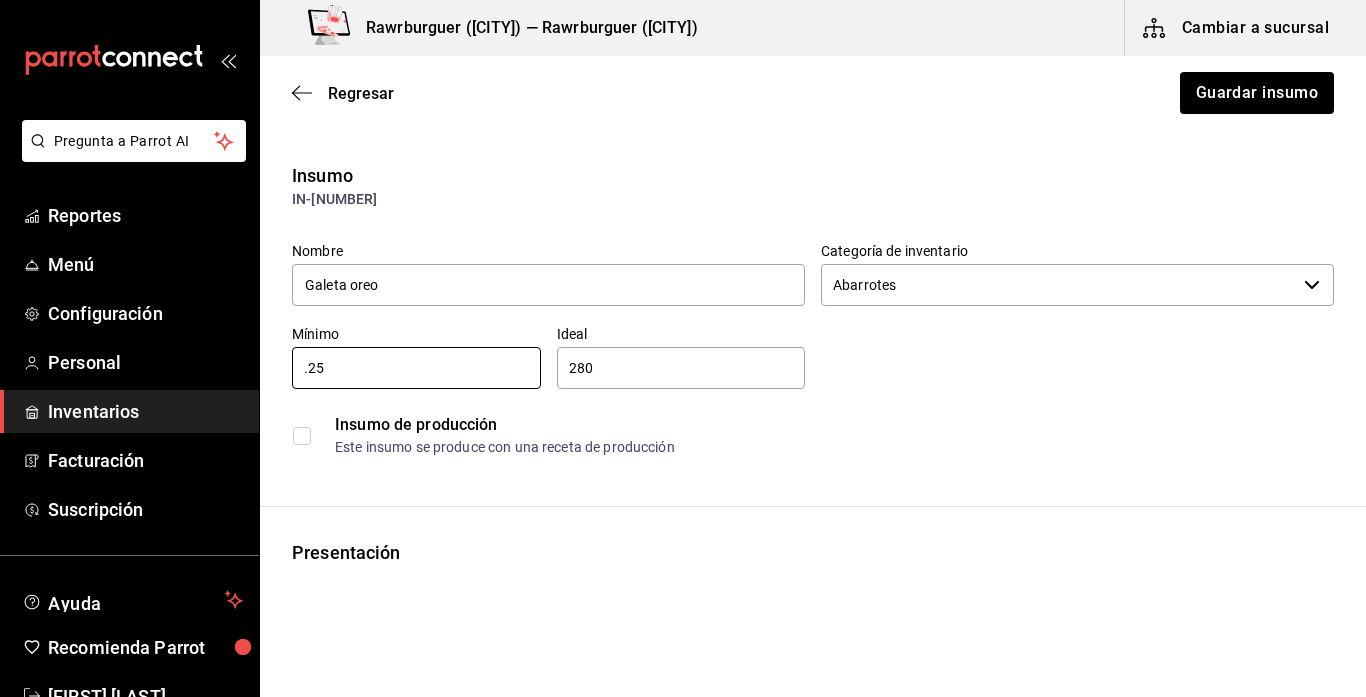 click on "280" at bounding box center (681, 368) 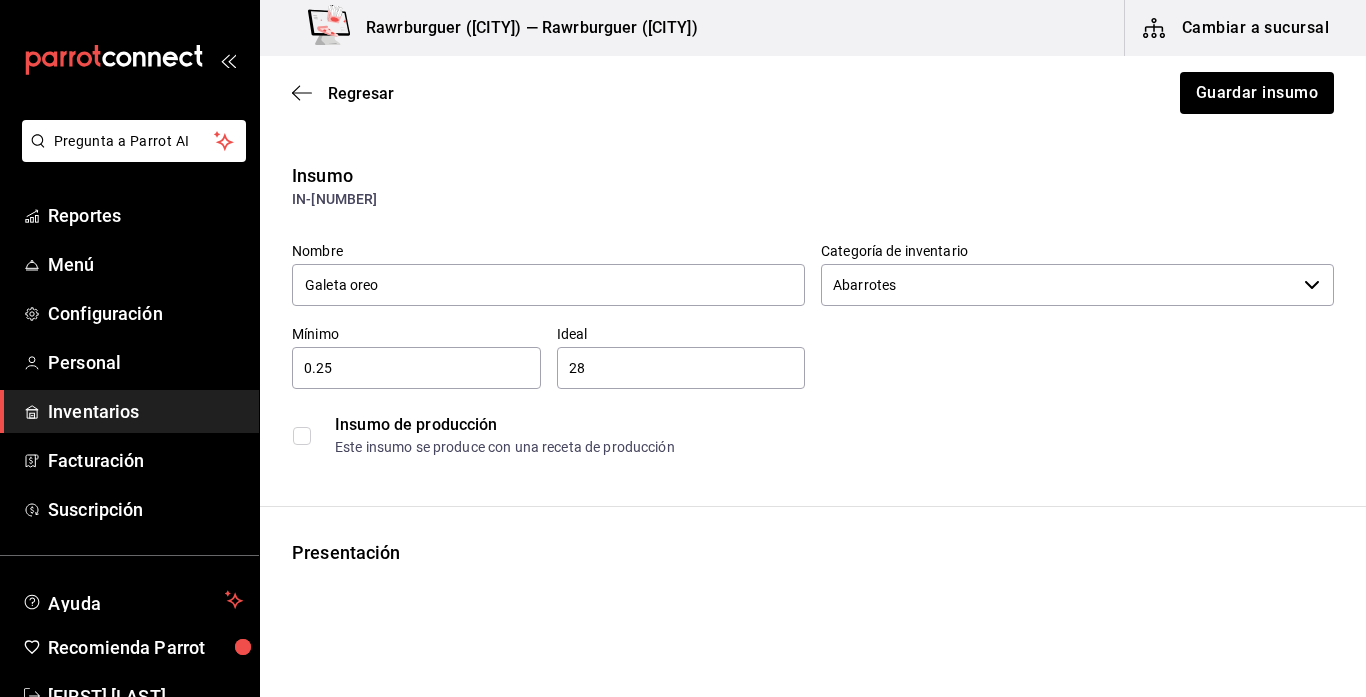 type on "2" 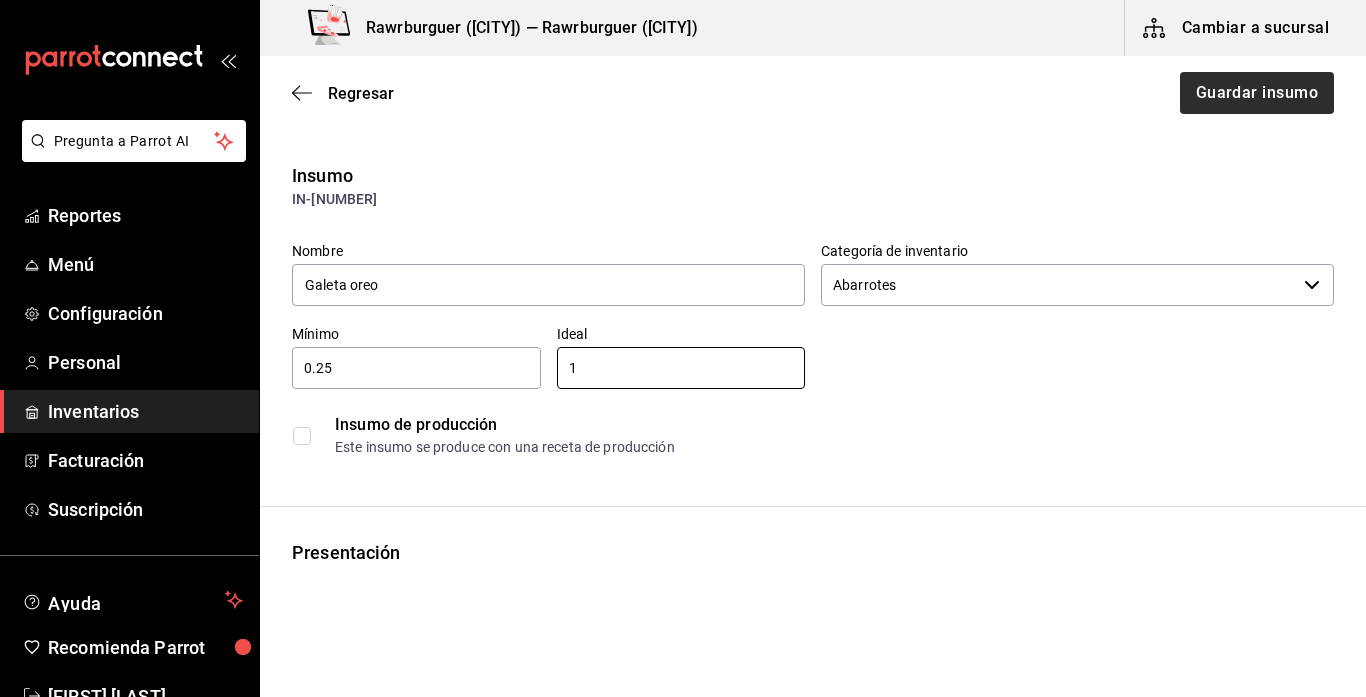 type on "1" 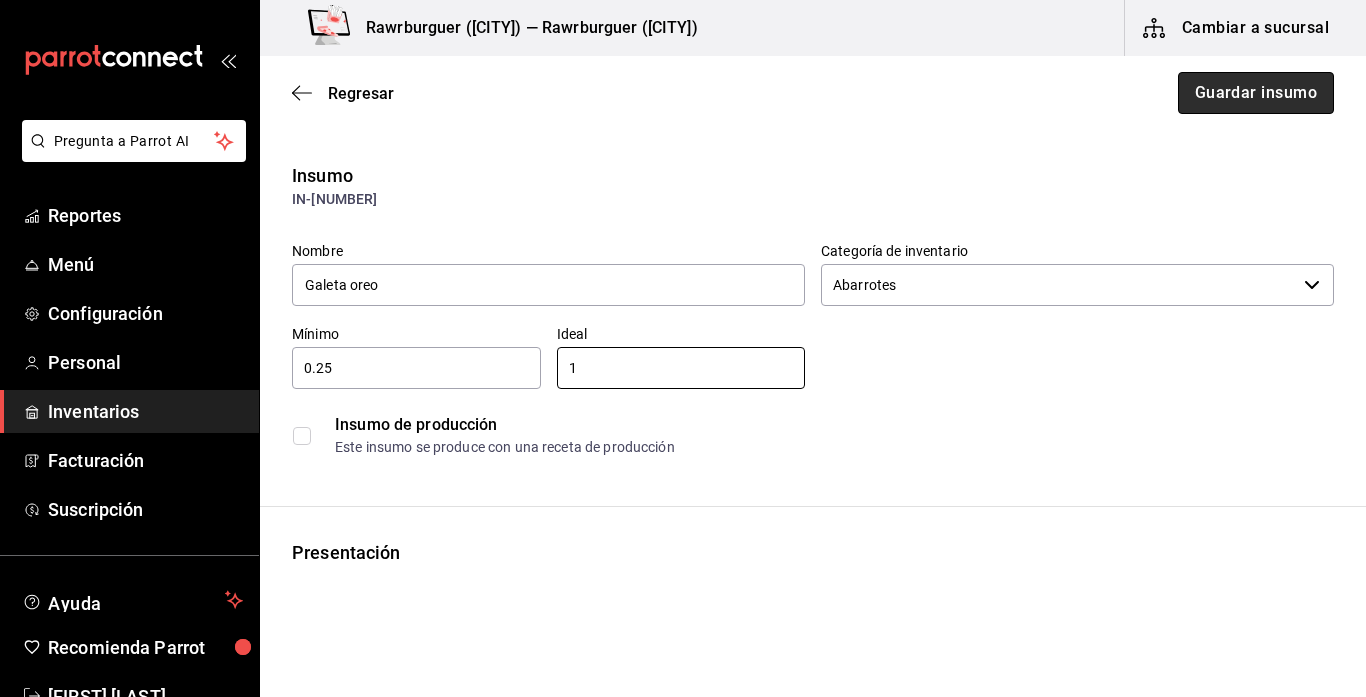 click on "Guardar insumo" at bounding box center [1256, 93] 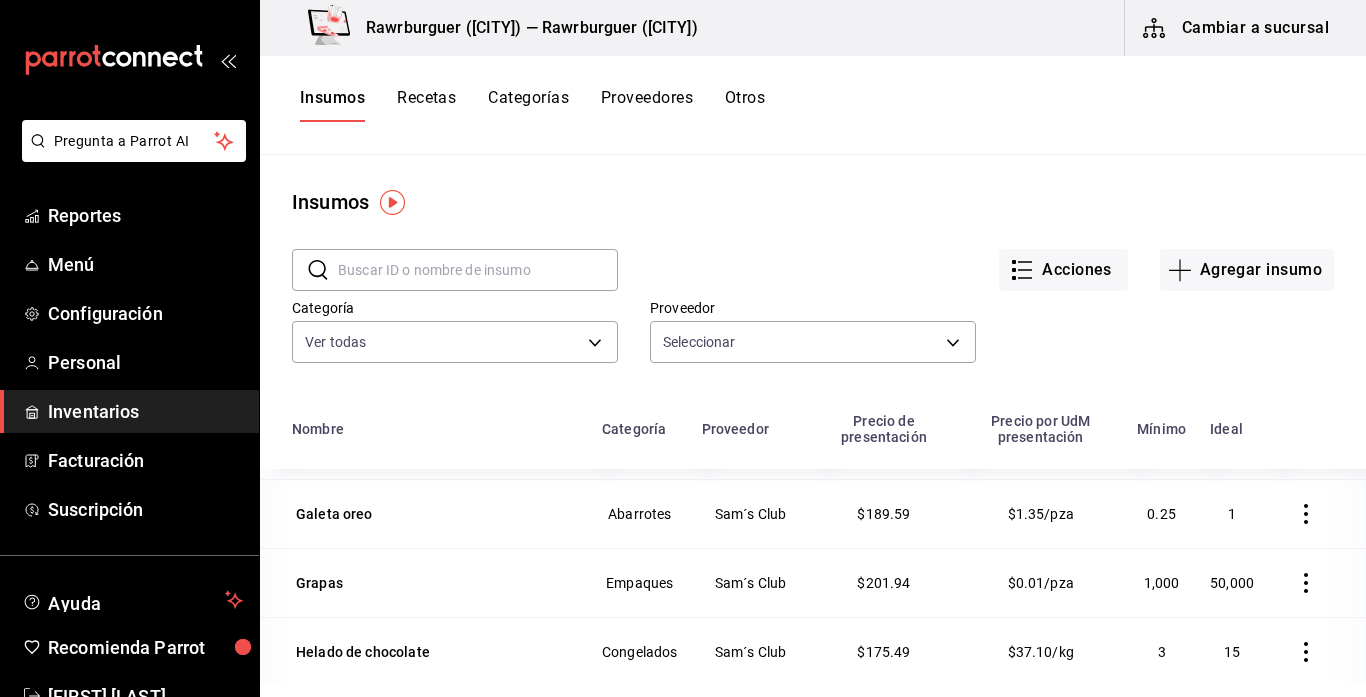 scroll, scrollTop: 2831, scrollLeft: 0, axis: vertical 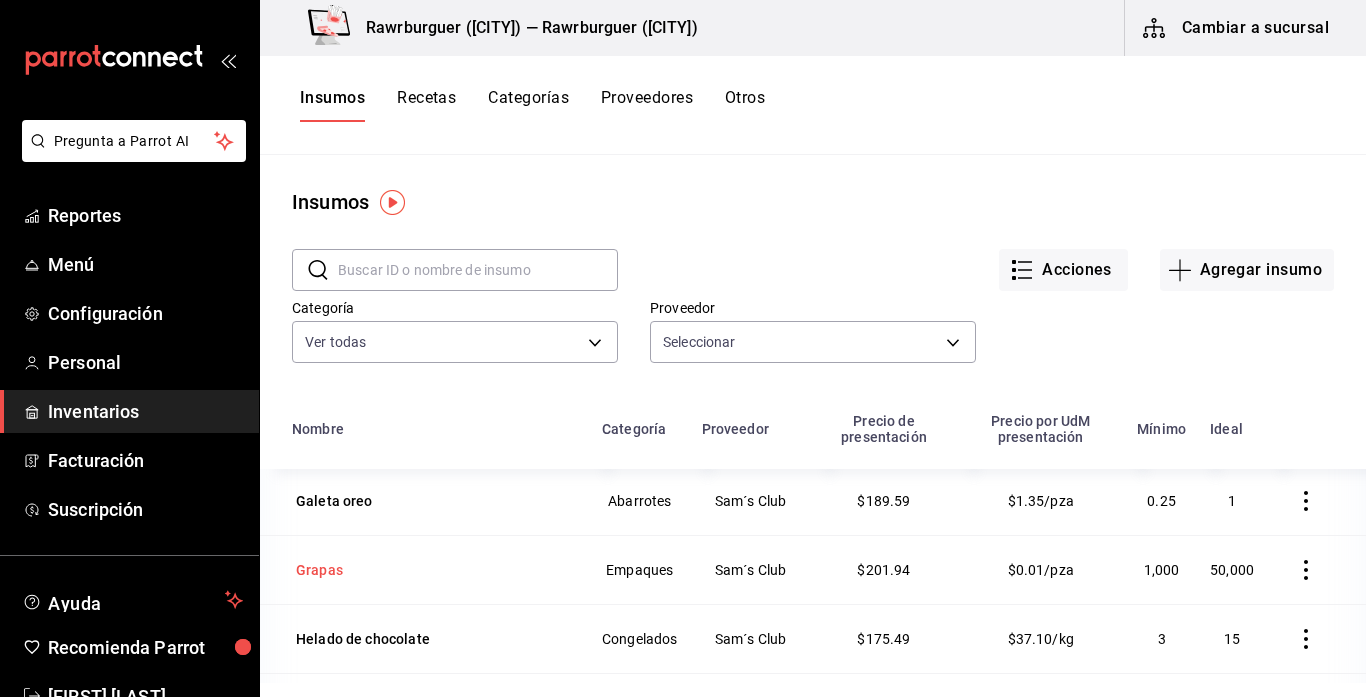 click on "Grapas" at bounding box center [319, 570] 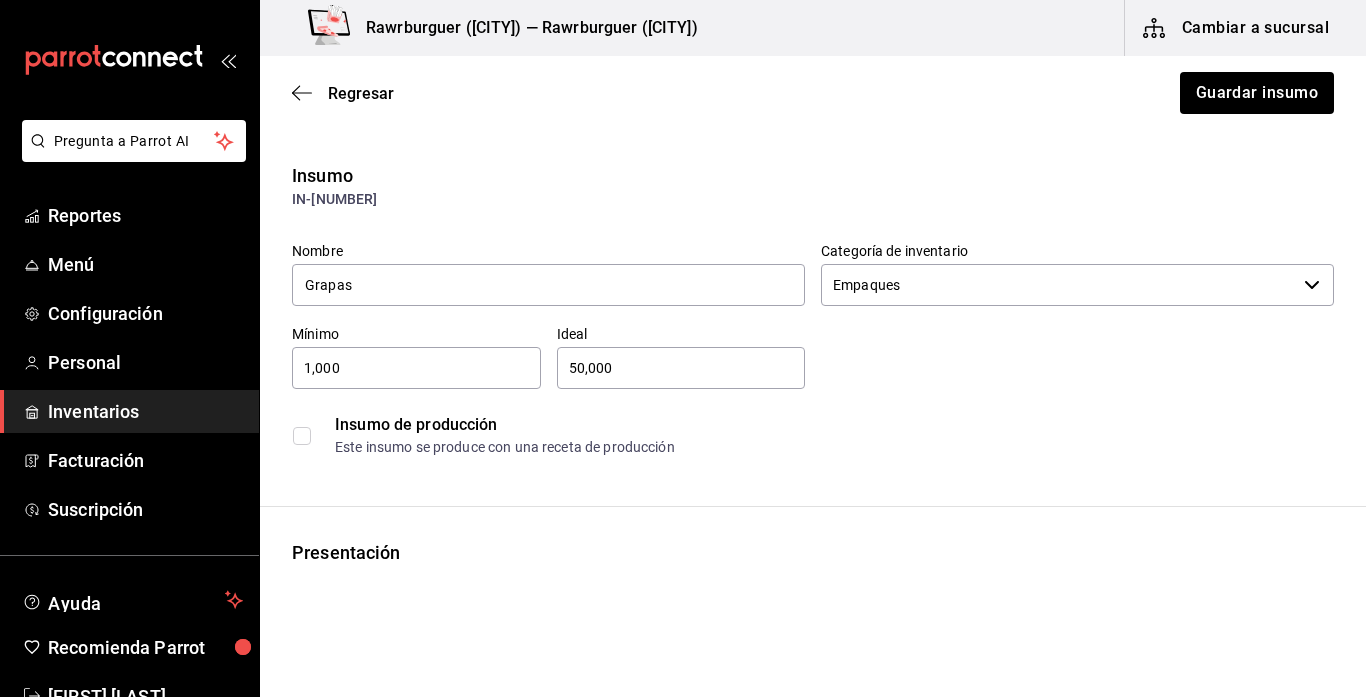 scroll, scrollTop: 445, scrollLeft: 0, axis: vertical 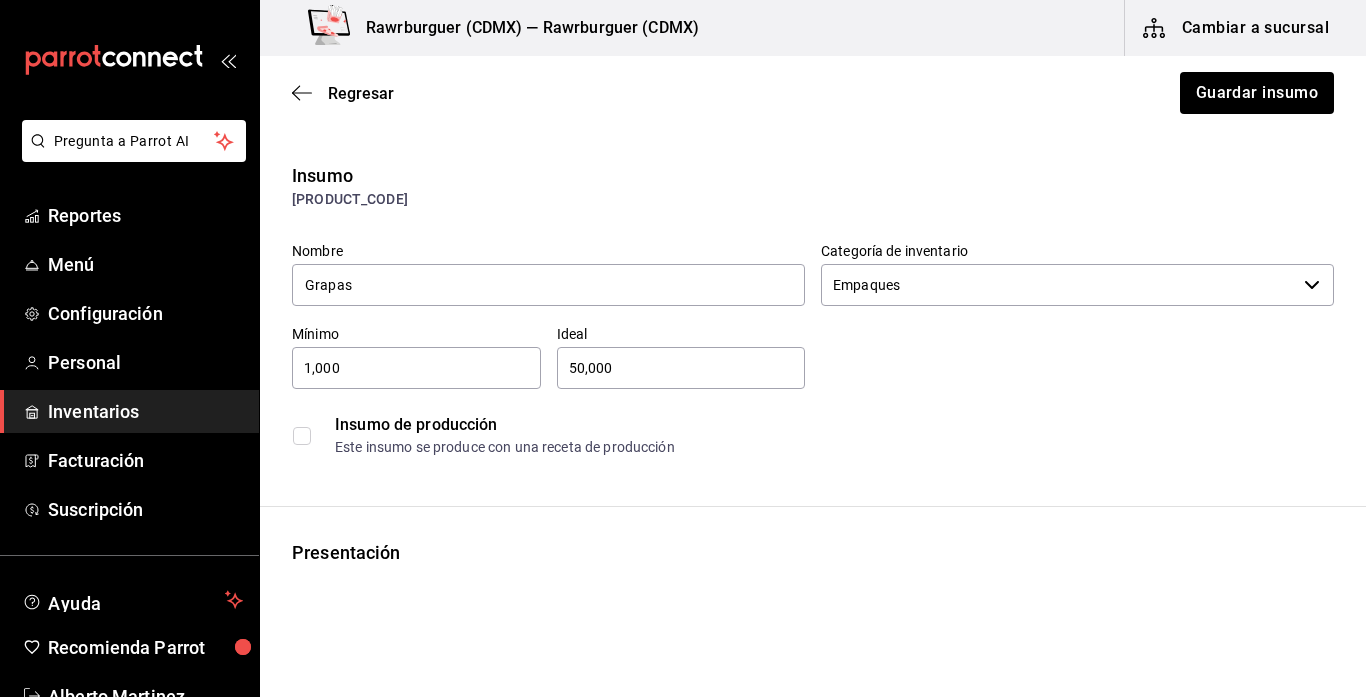 click on "1,000" at bounding box center (416, 368) 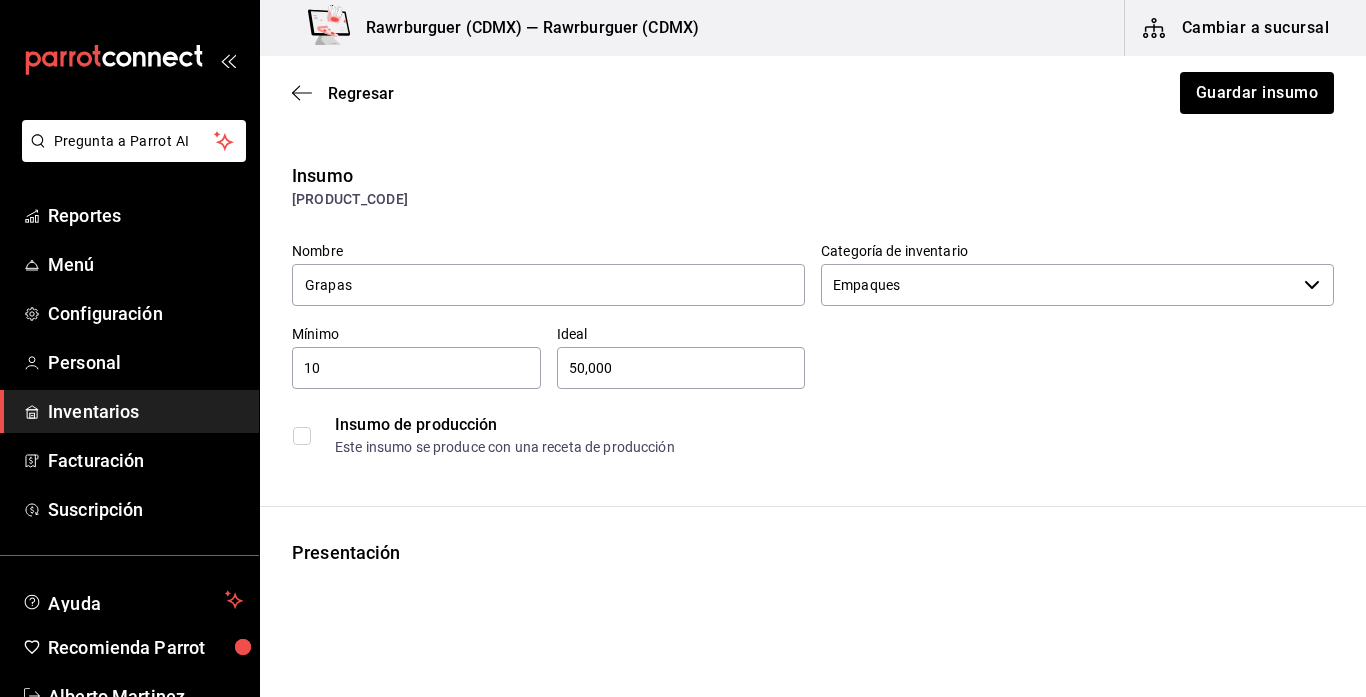type on "1" 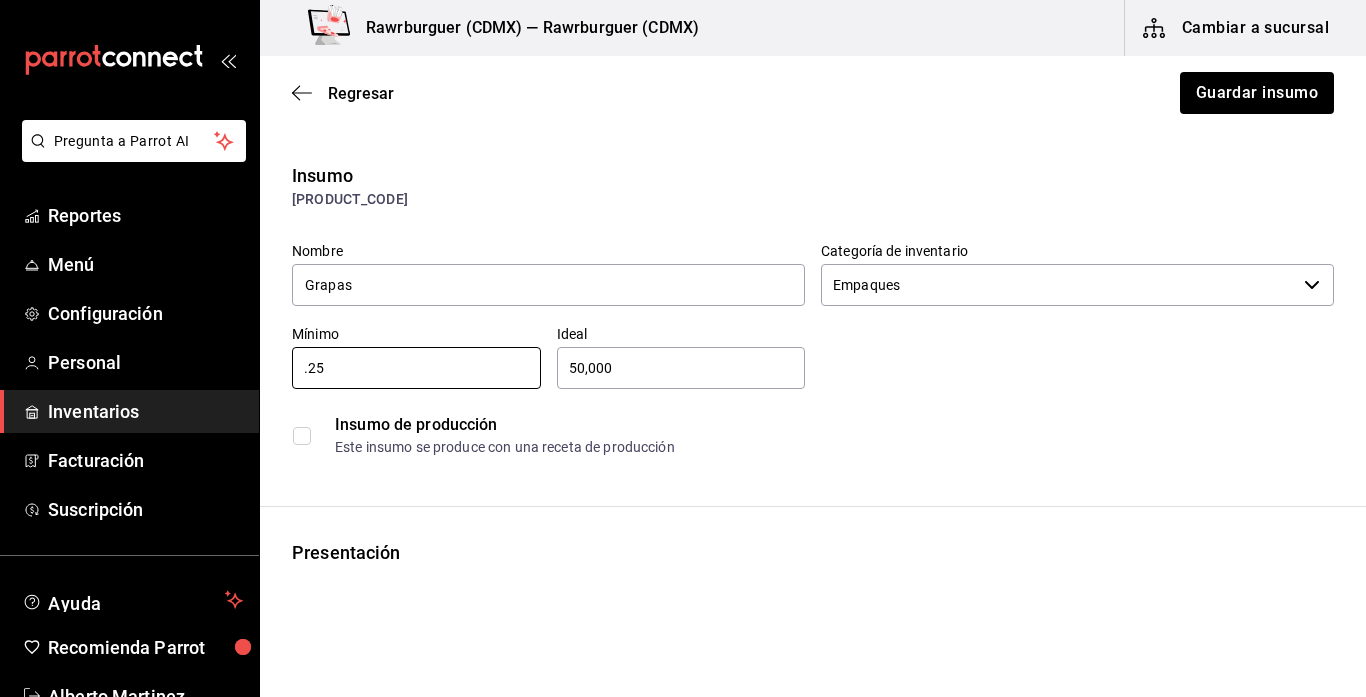 click on "50,000" at bounding box center (681, 368) 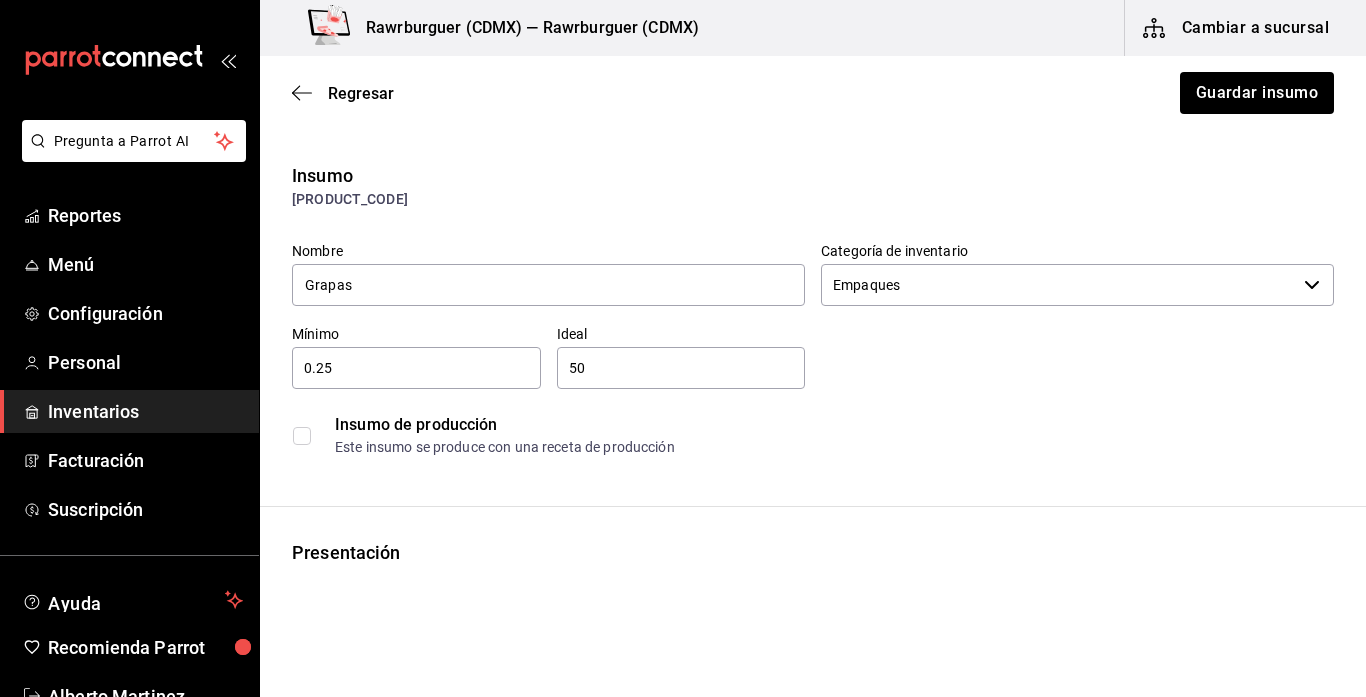 type on "5" 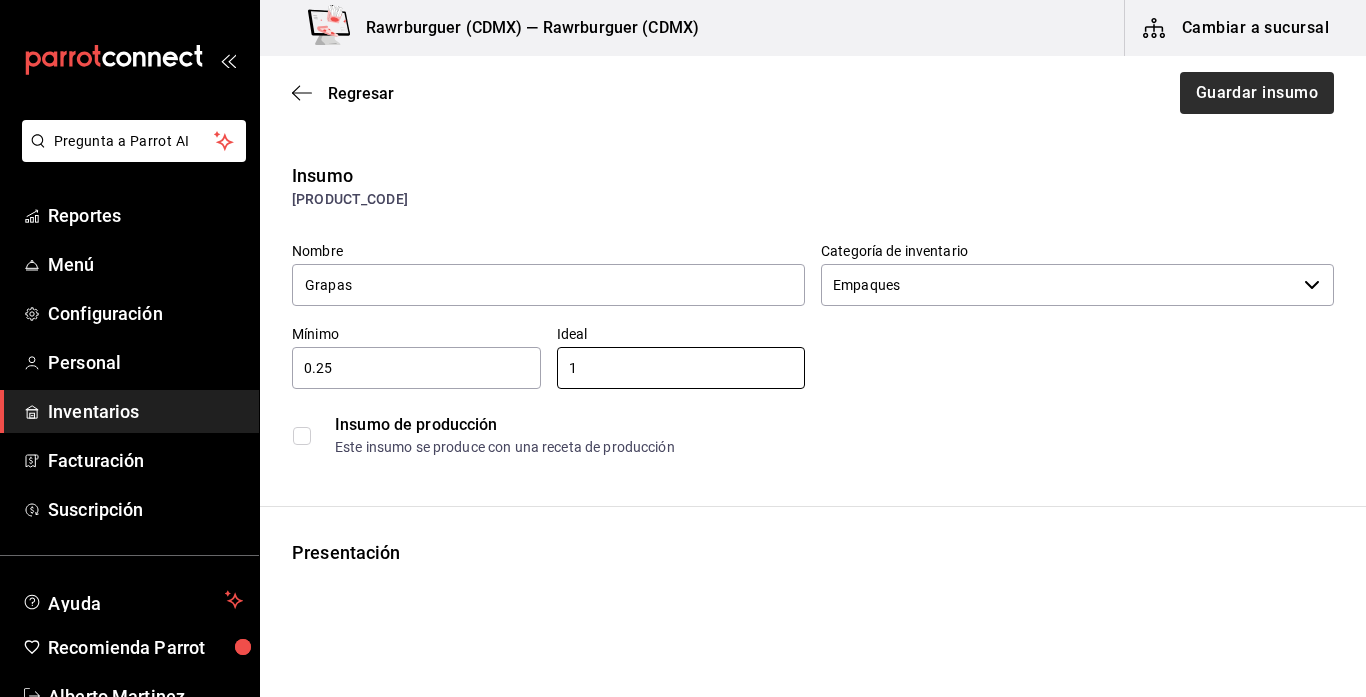 type on "1" 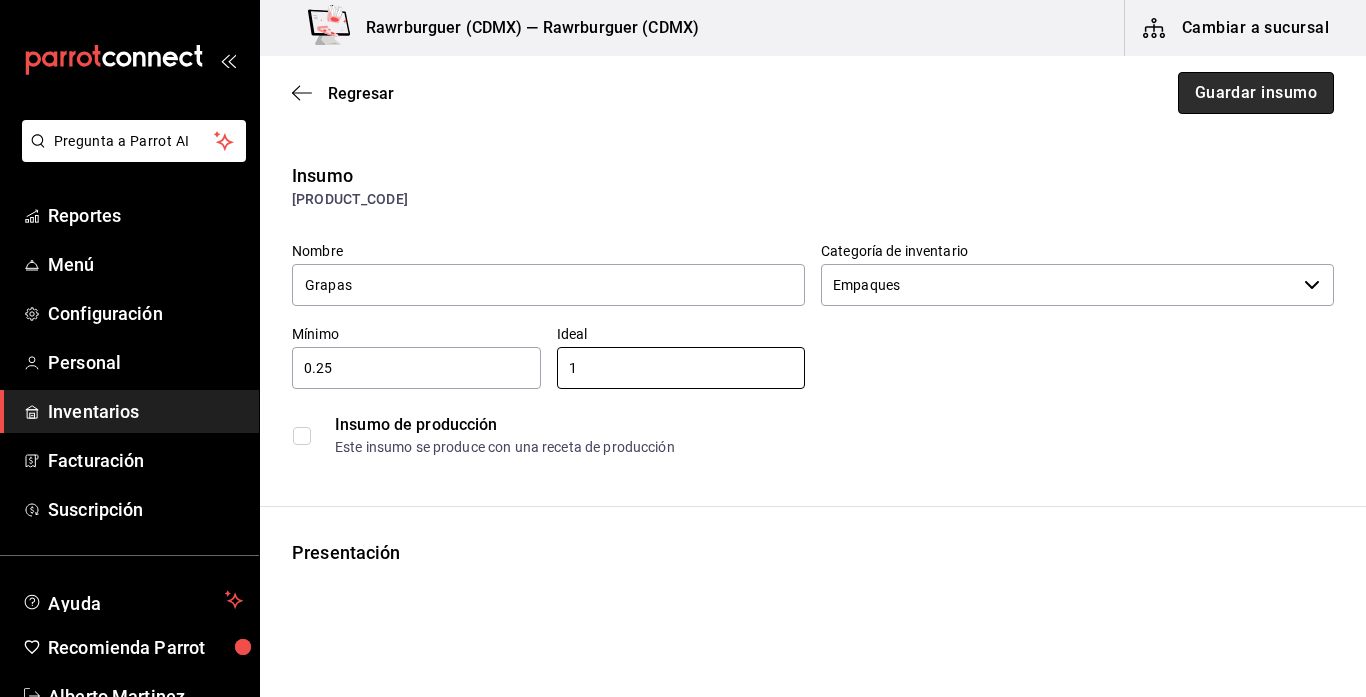click on "Guardar insumo" at bounding box center (1256, 93) 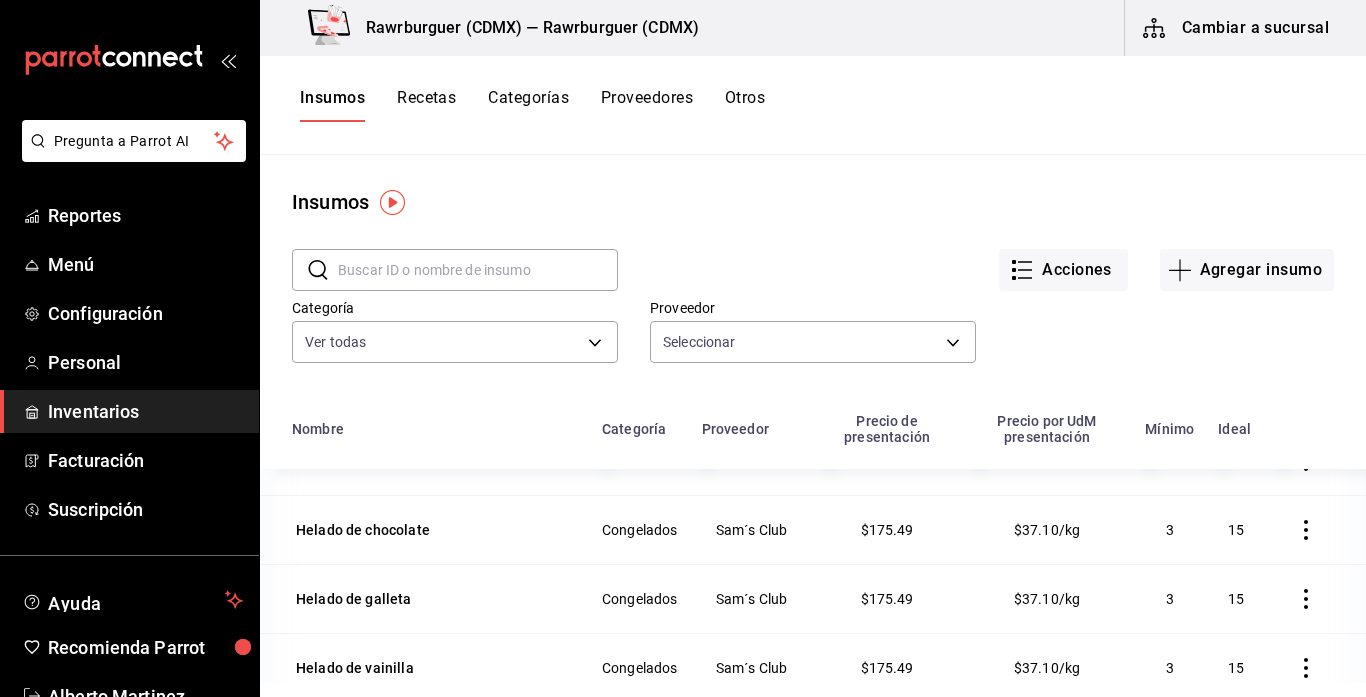 scroll, scrollTop: 2947, scrollLeft: 0, axis: vertical 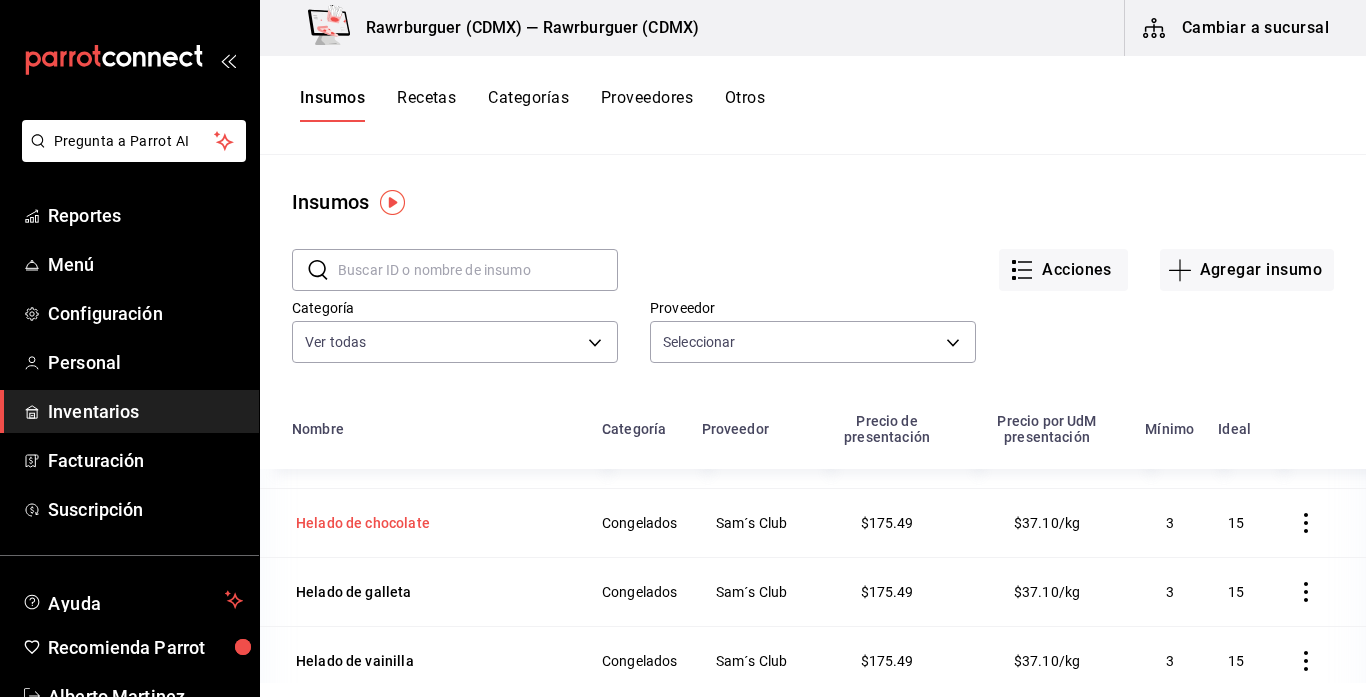 click on "Helado de chocolate" at bounding box center [363, 523] 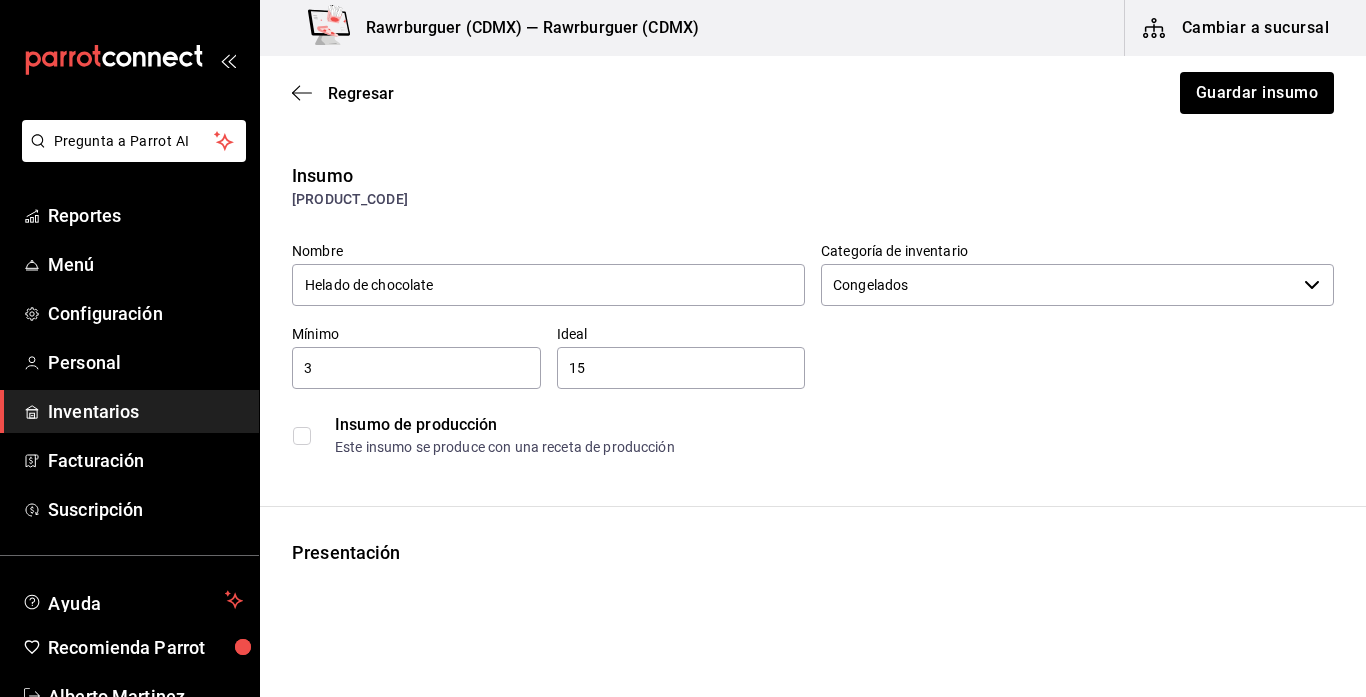 type on "Congelados" 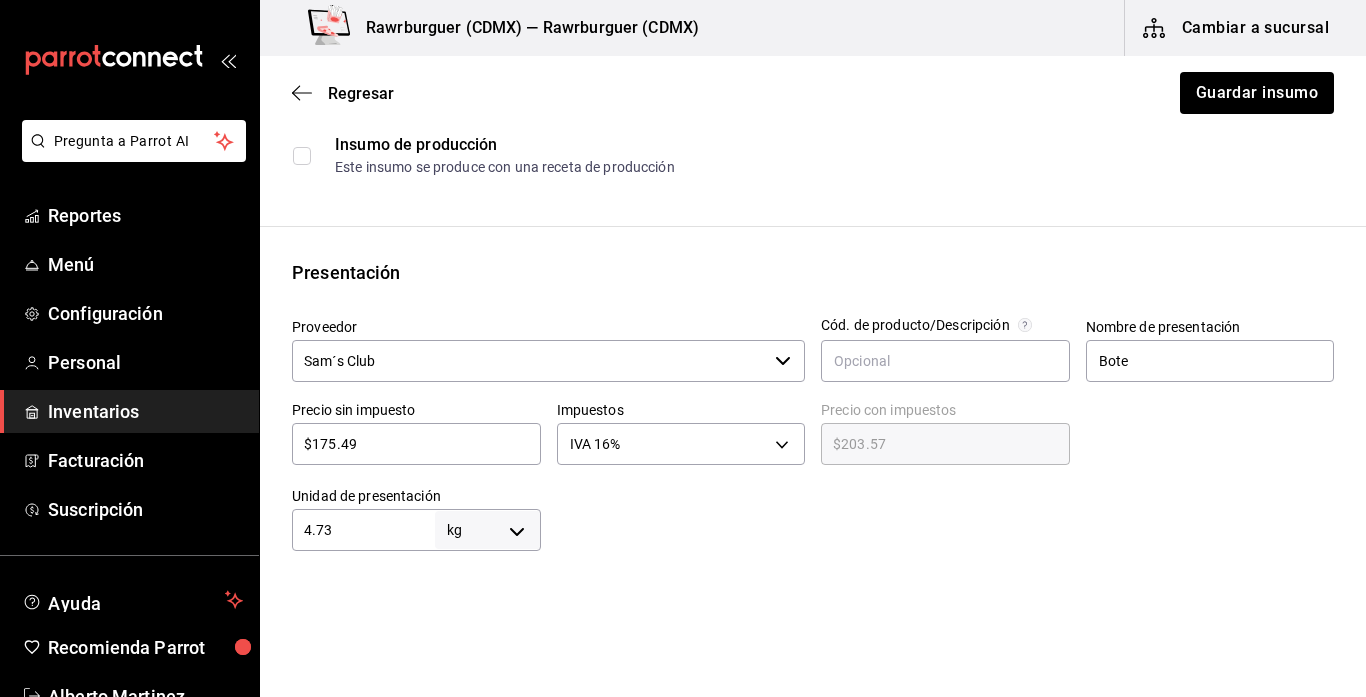 scroll, scrollTop: 0, scrollLeft: 0, axis: both 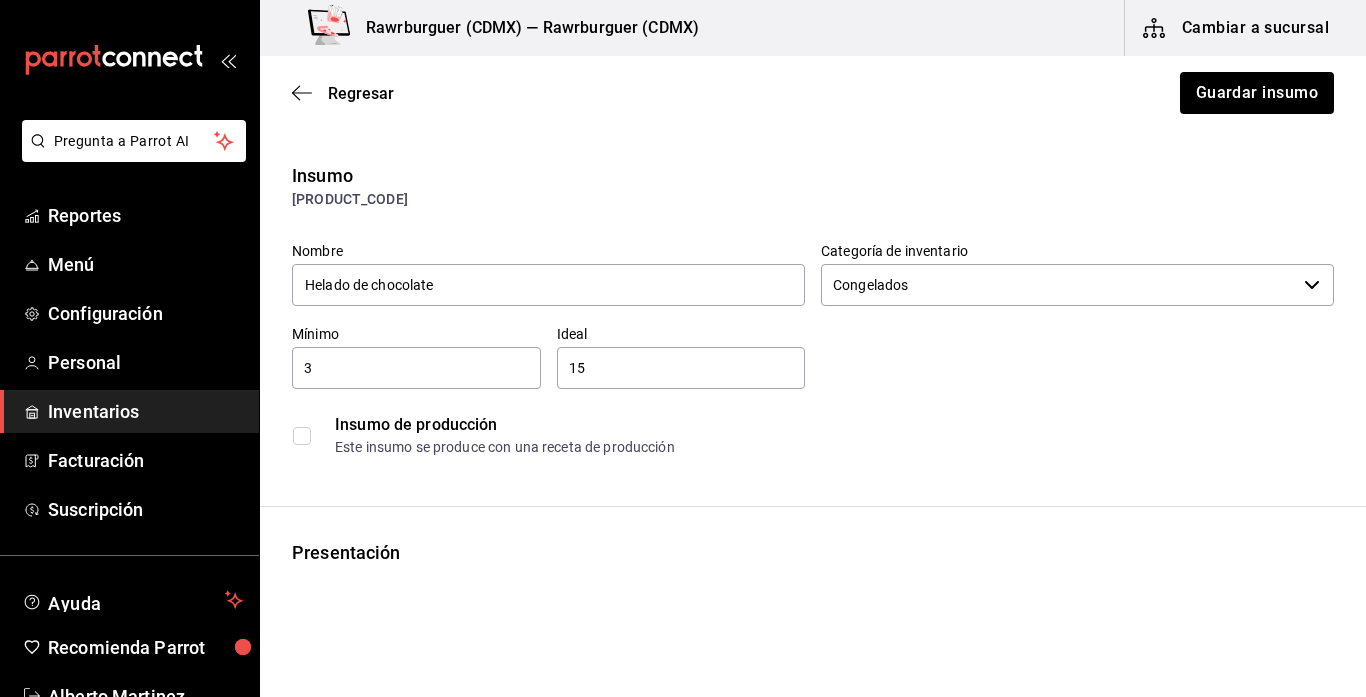 click on "3" at bounding box center (416, 368) 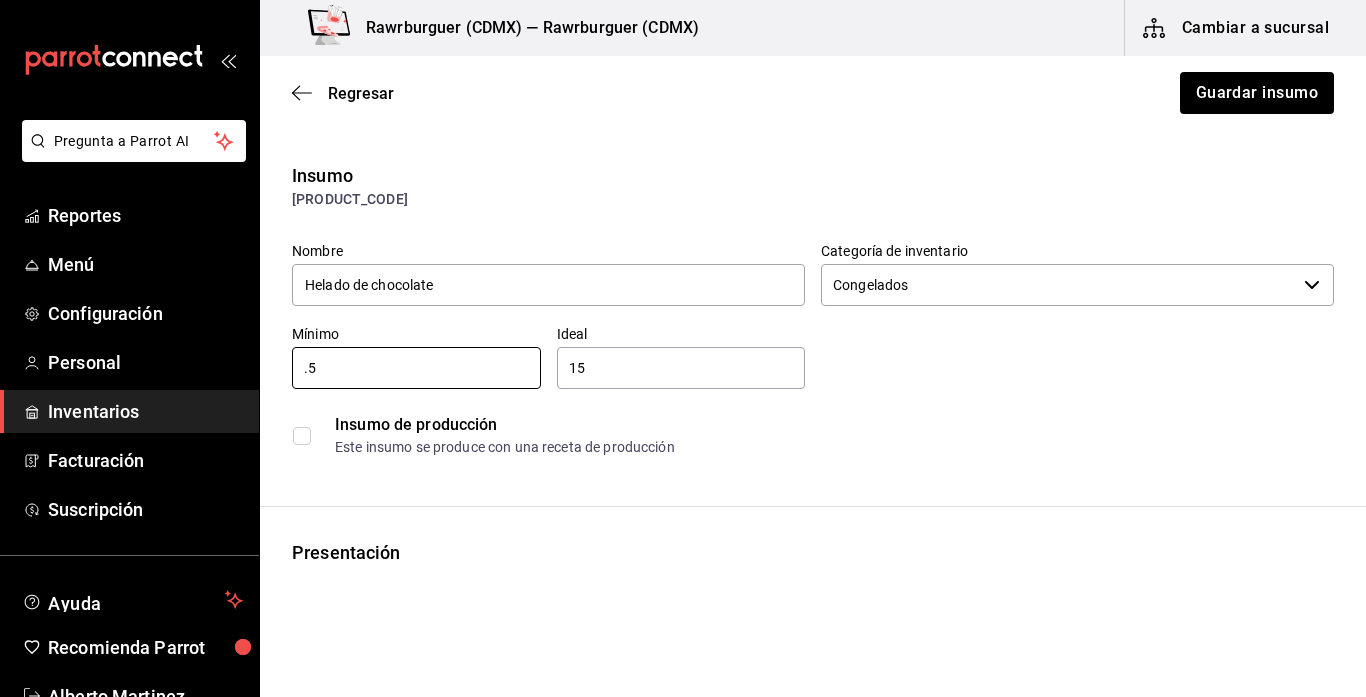 click on "15 ​" at bounding box center (681, 368) 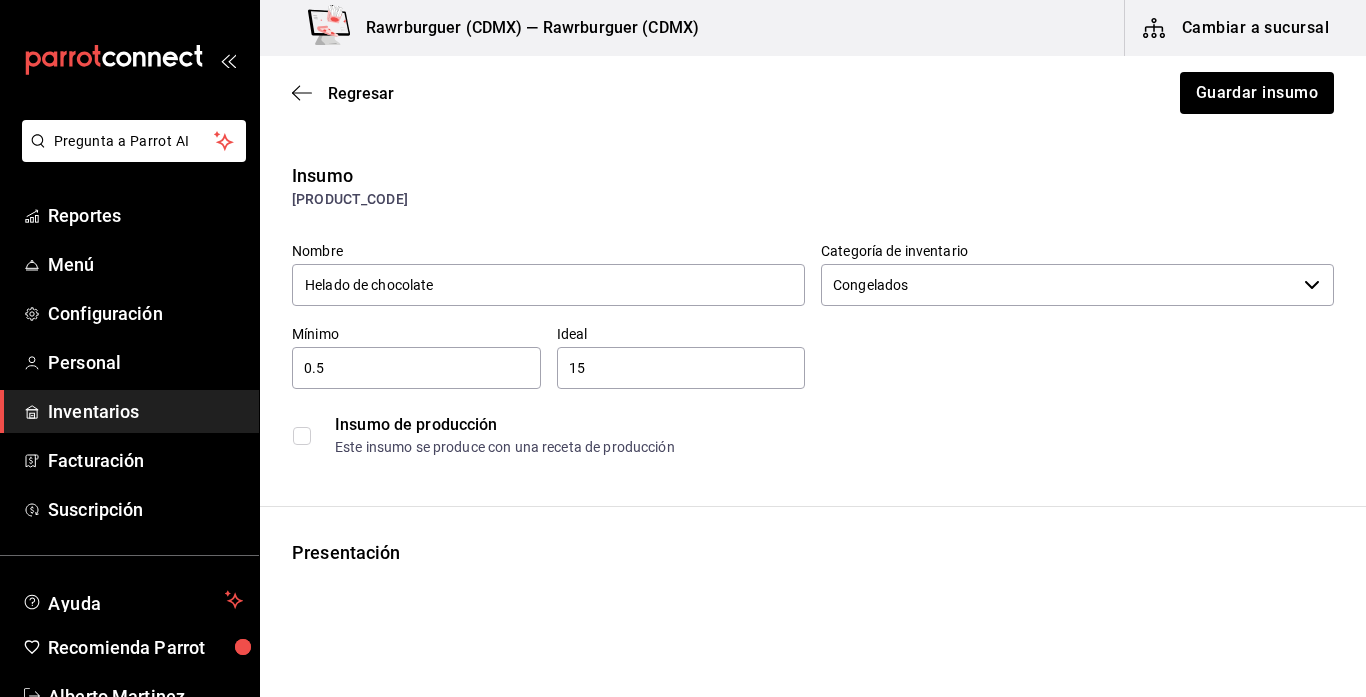 type on "1" 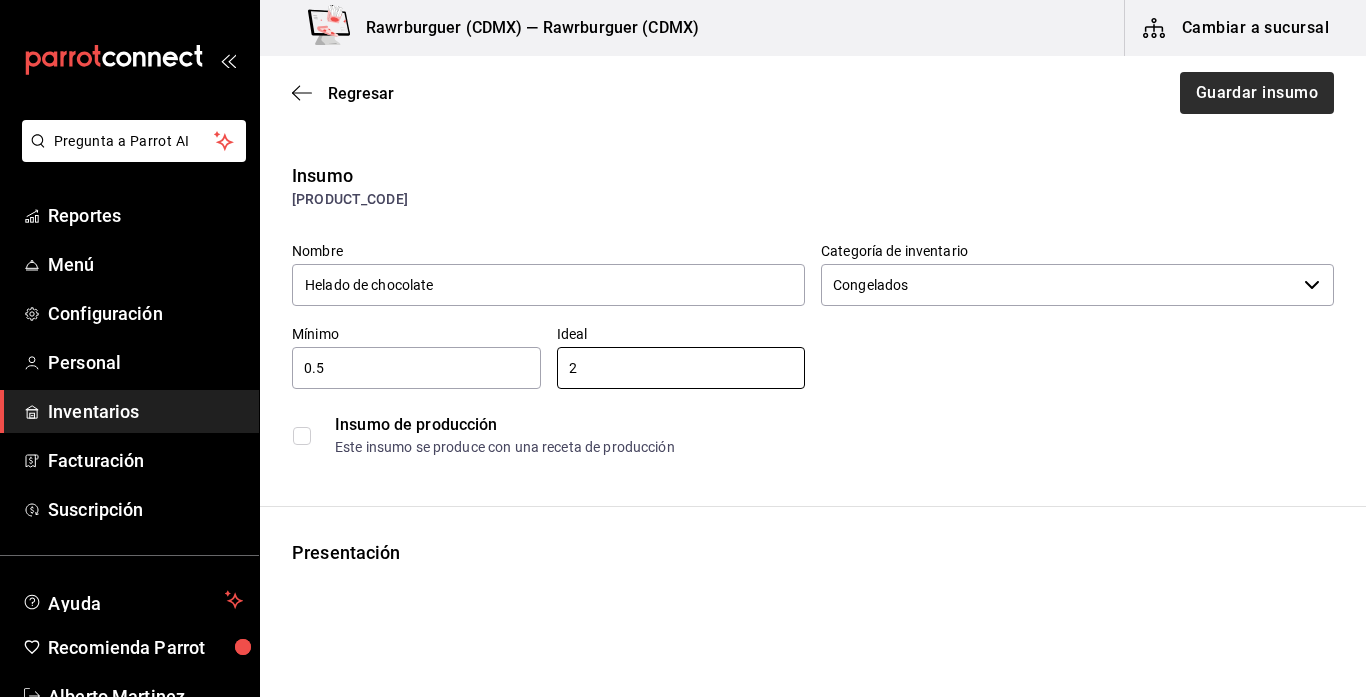 type on "2" 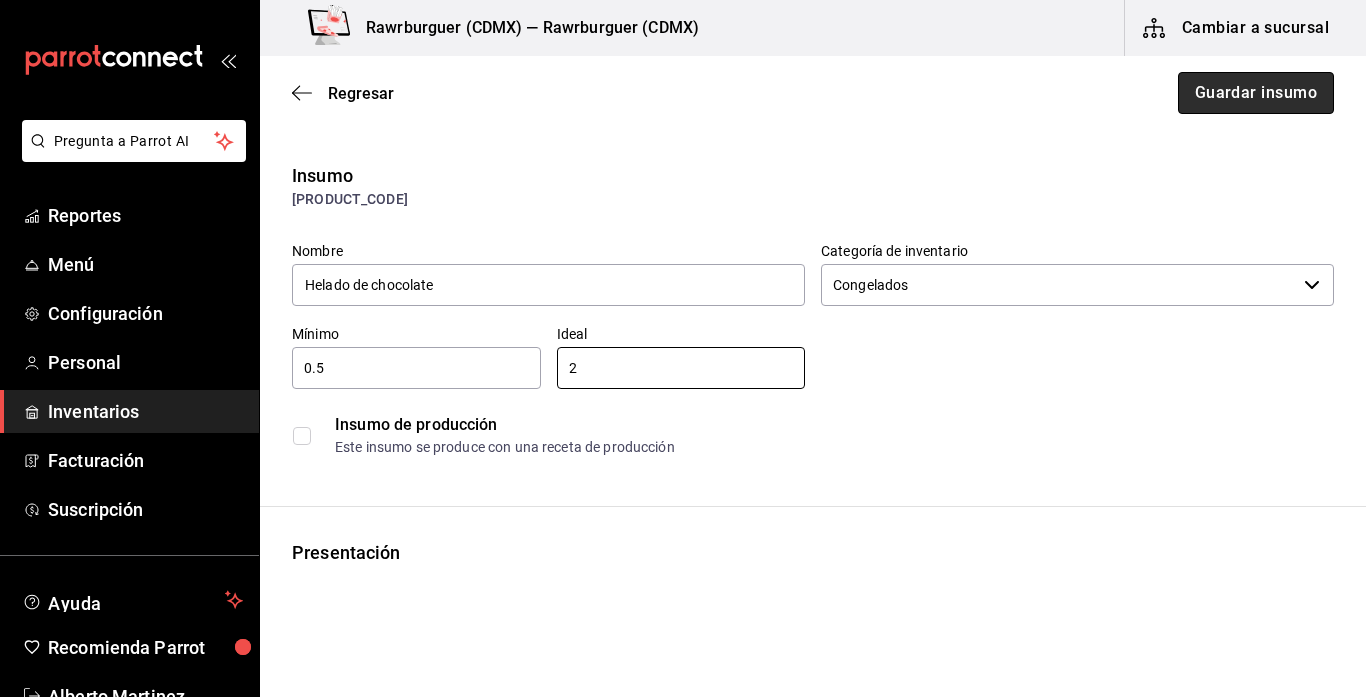 click on "Guardar insumo" at bounding box center [1256, 93] 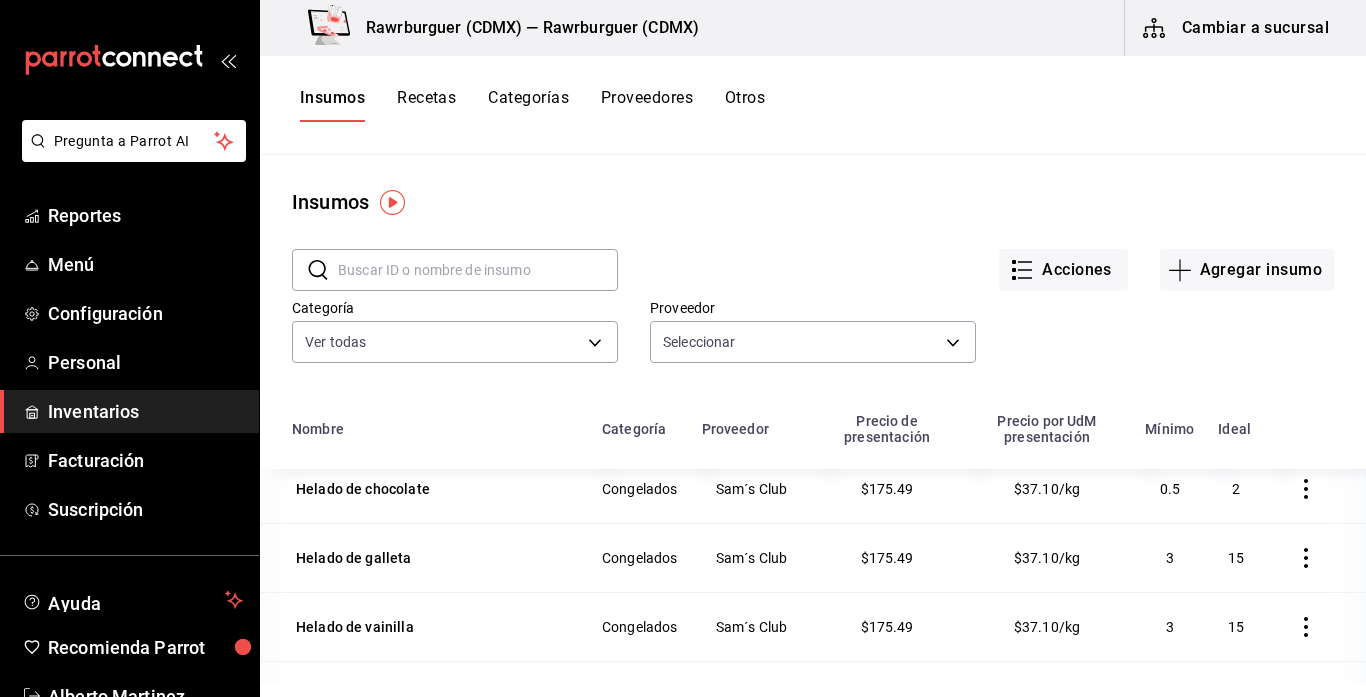 scroll, scrollTop: 3004, scrollLeft: 0, axis: vertical 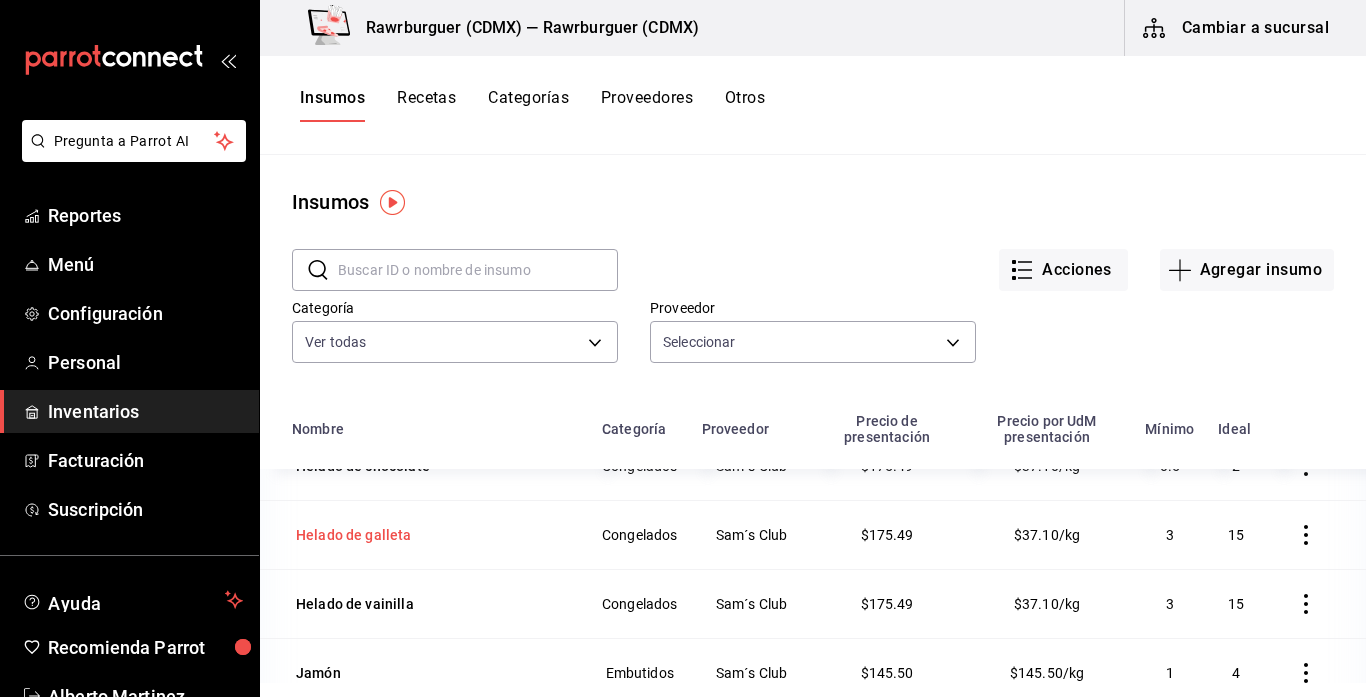 click on "Helado de galleta" at bounding box center [354, 535] 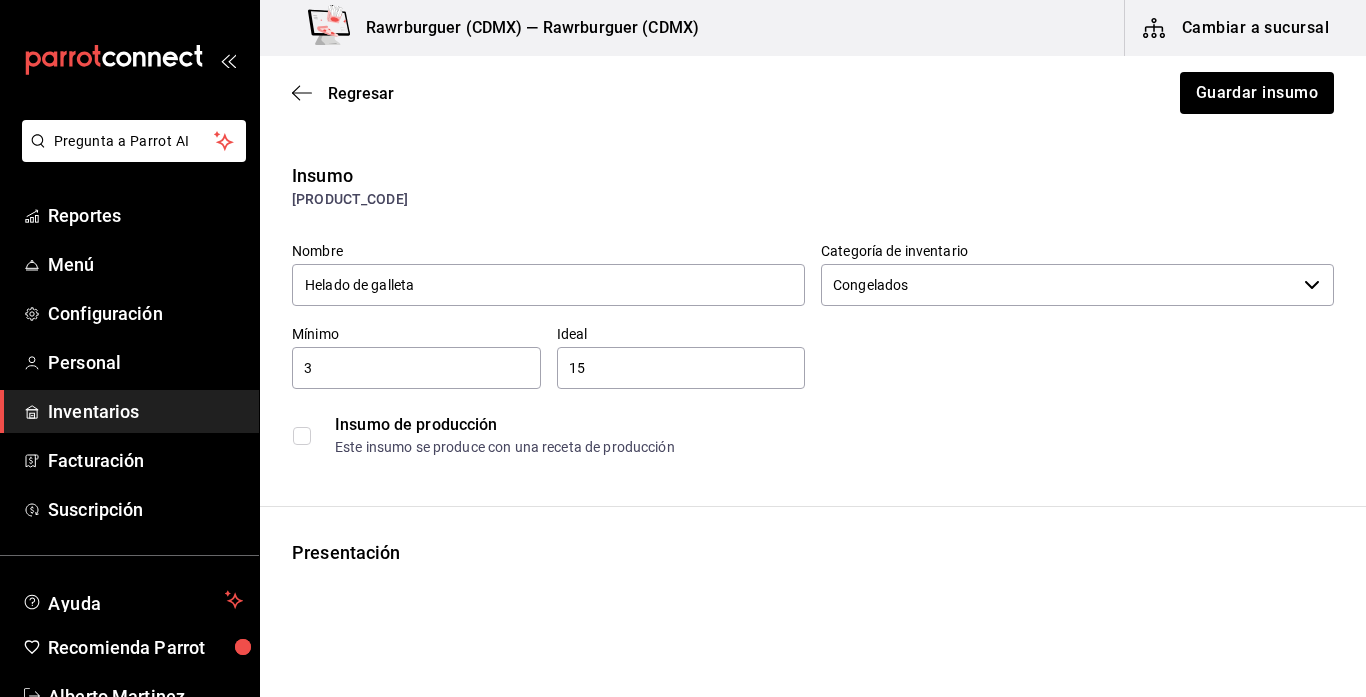 click on "3" at bounding box center (416, 368) 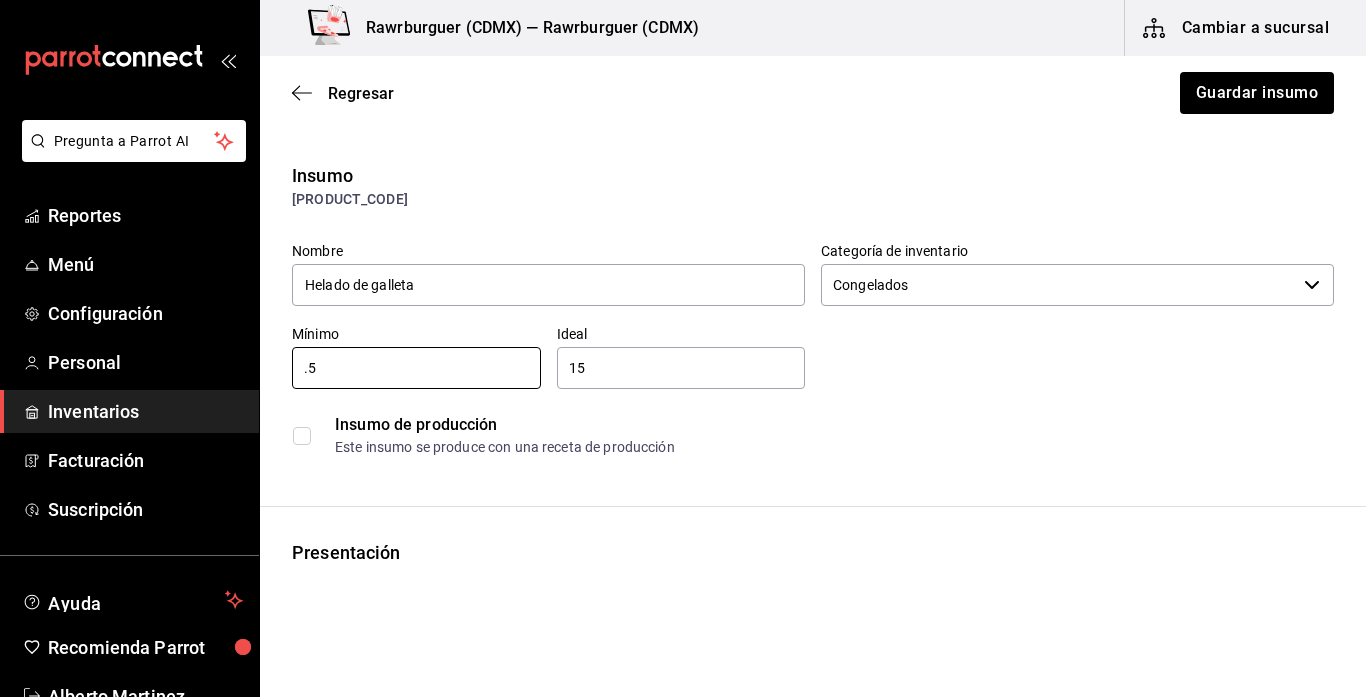 click on "15" at bounding box center (681, 368) 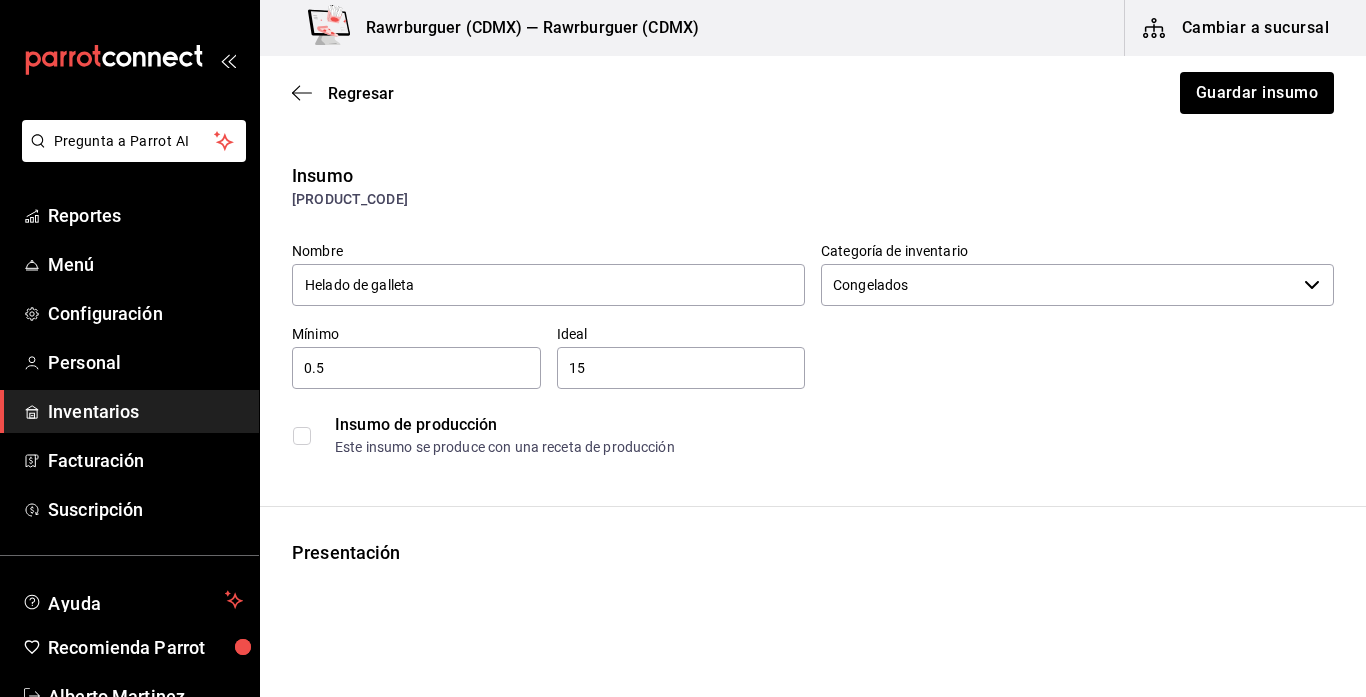 type on "1" 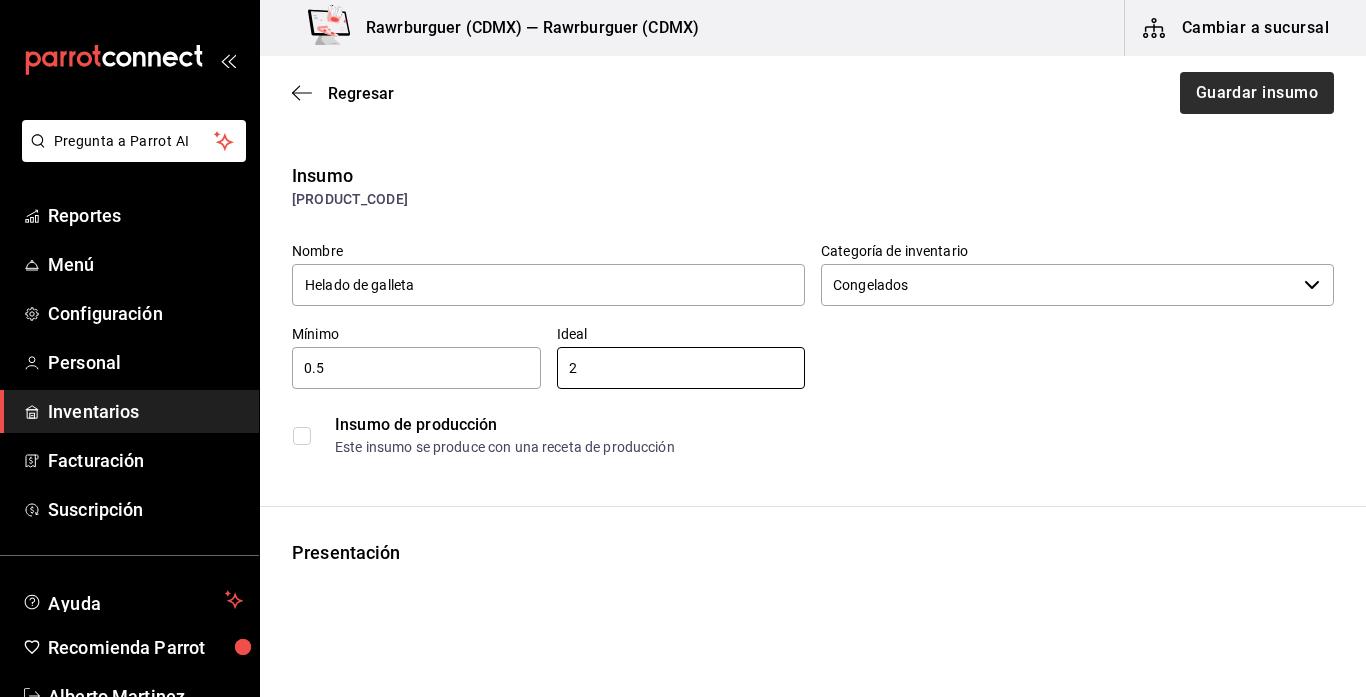 type on "2" 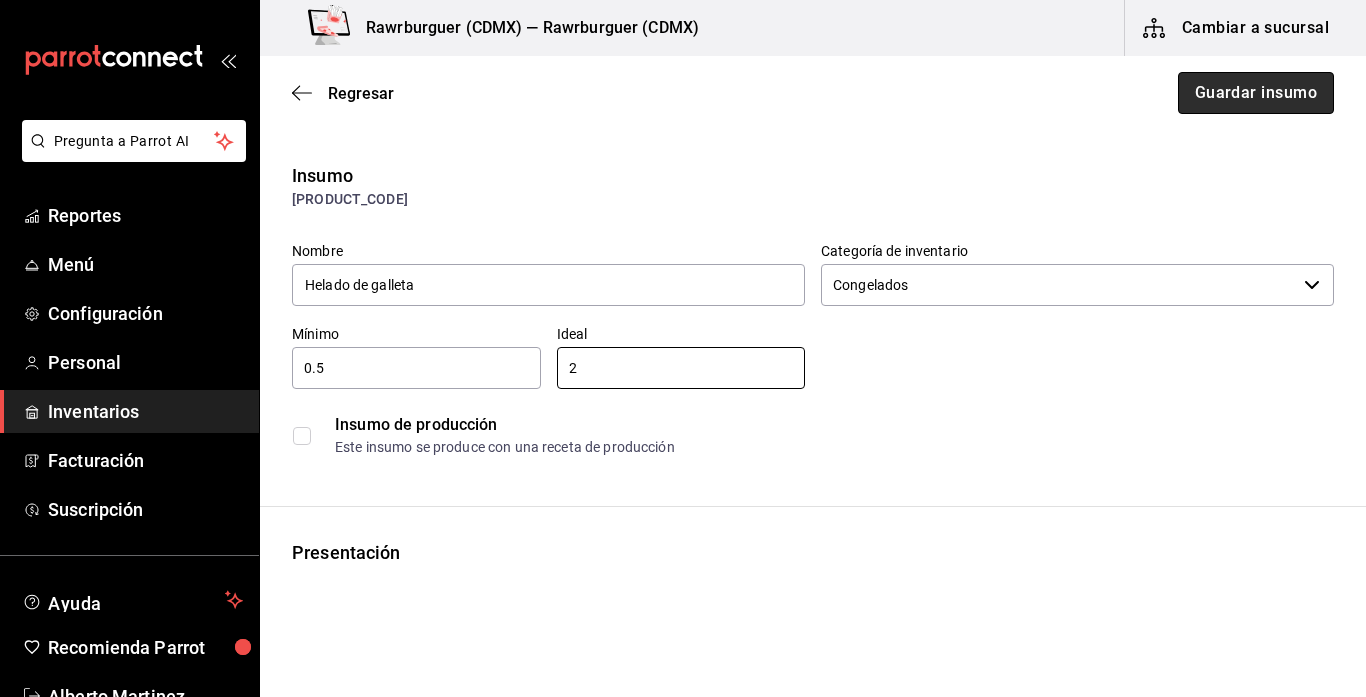 click on "Guardar insumo" at bounding box center [1256, 93] 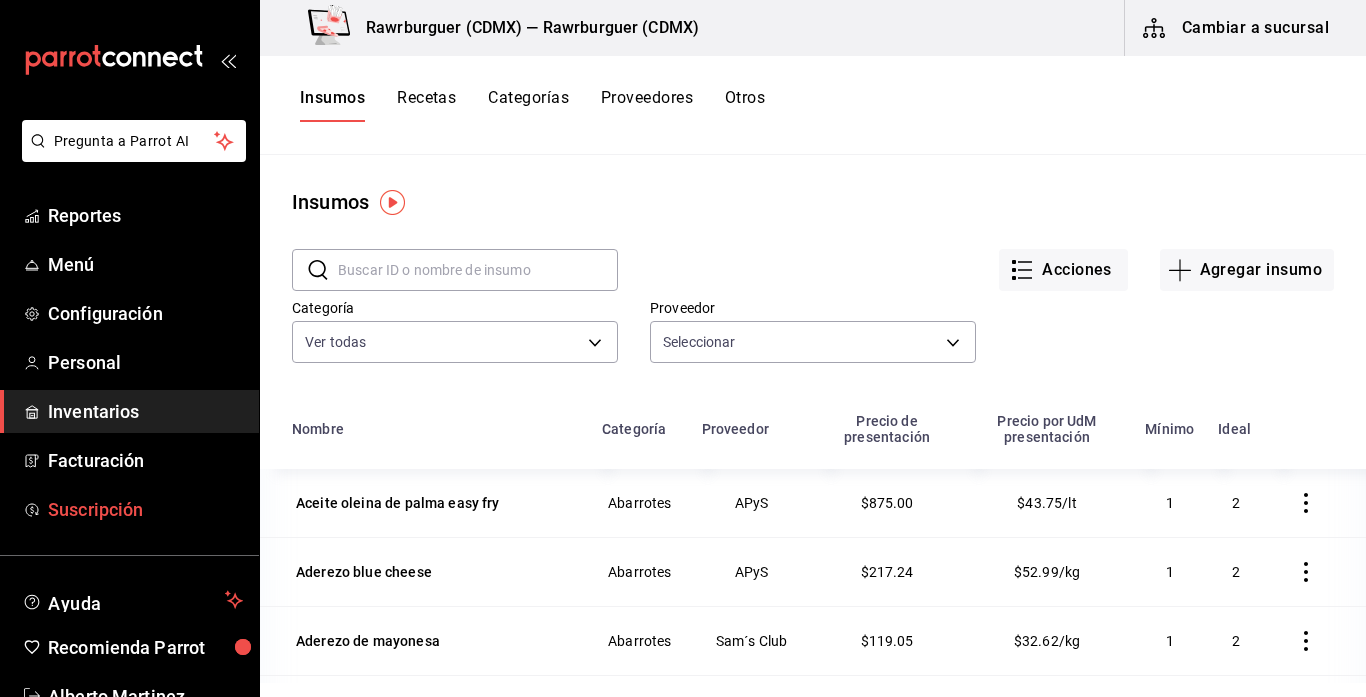 click on "Aderezo blue cheese" at bounding box center [425, 571] 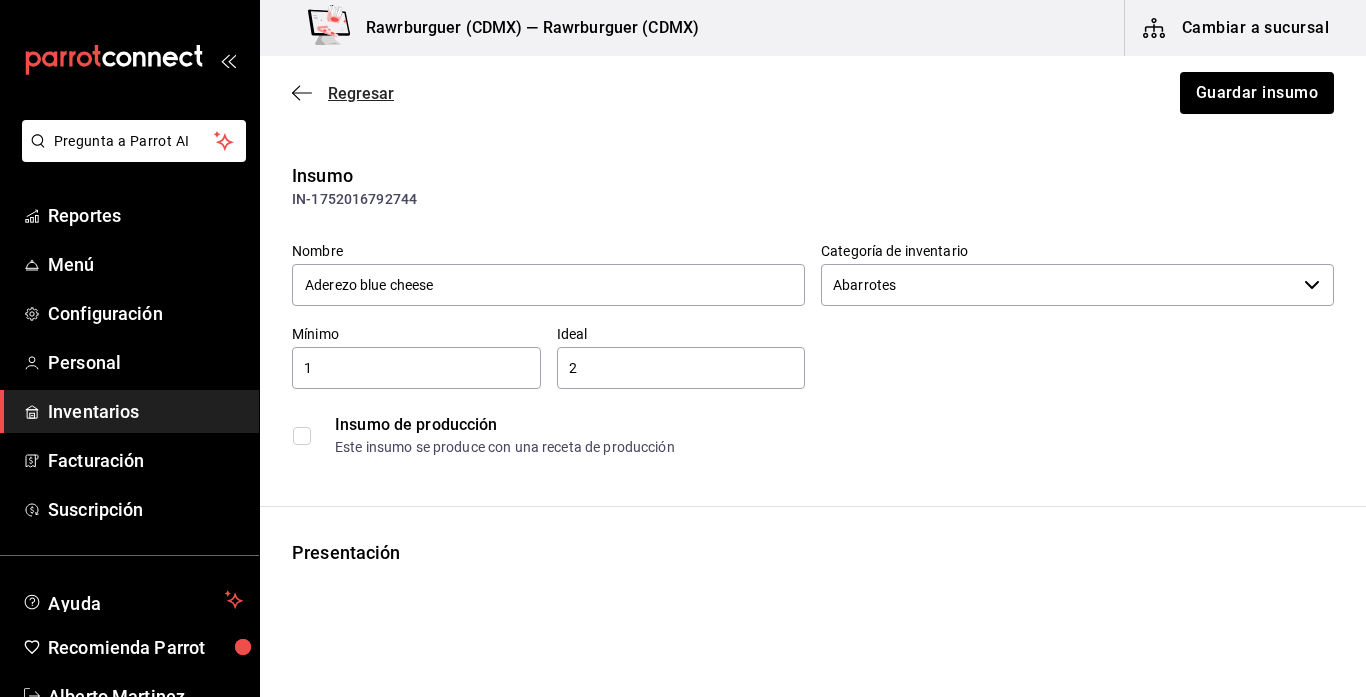 type on "Abarrotes" 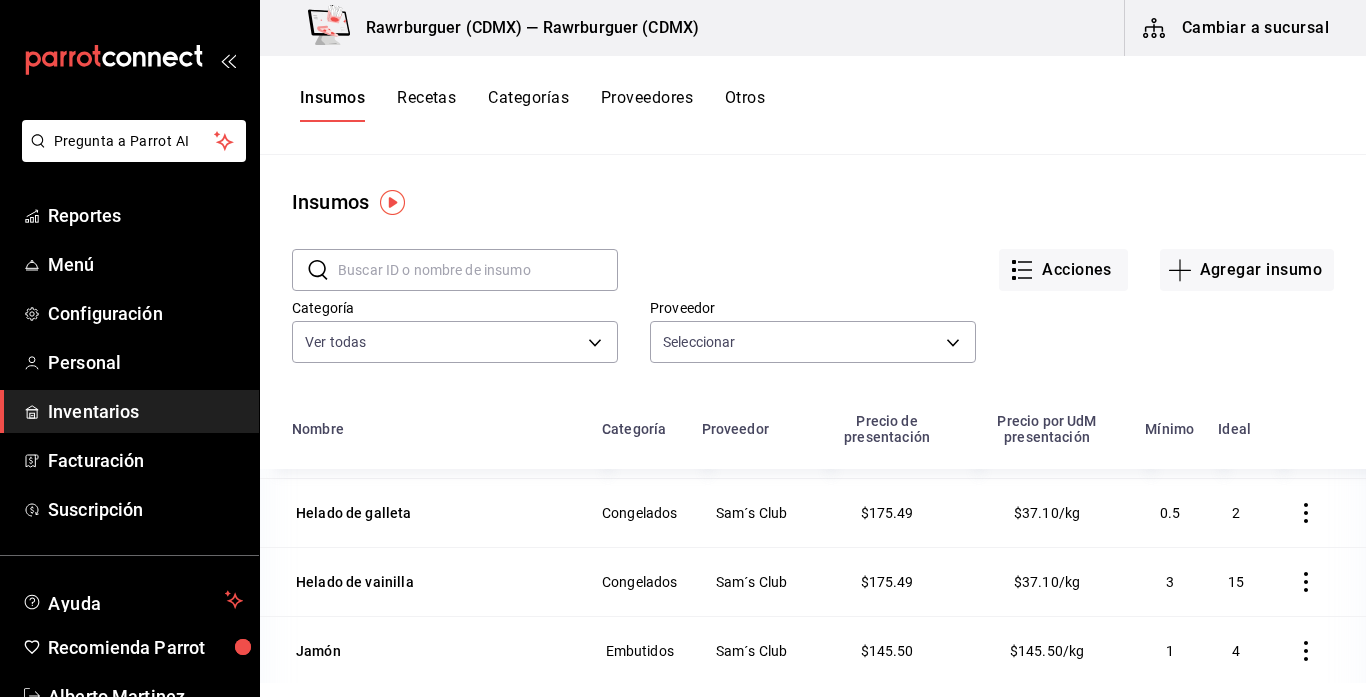 scroll, scrollTop: 3028, scrollLeft: 0, axis: vertical 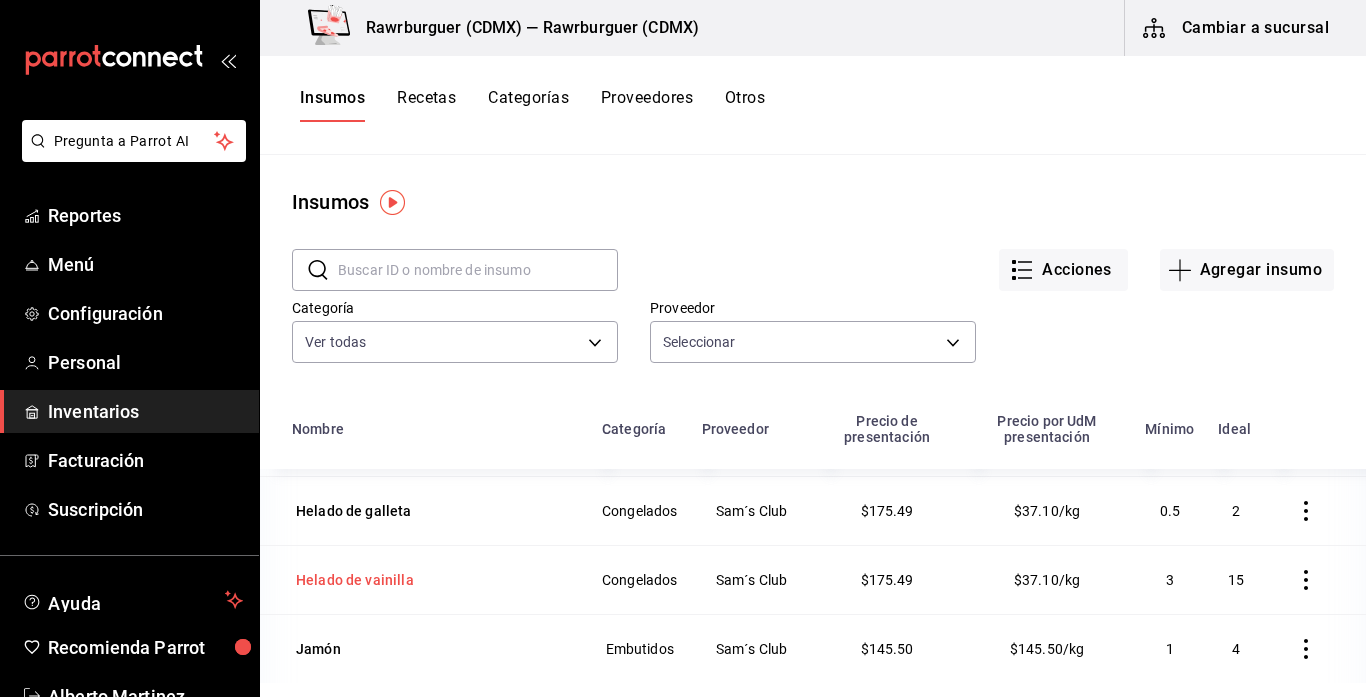 click on "Helado de vainilla" at bounding box center (355, 580) 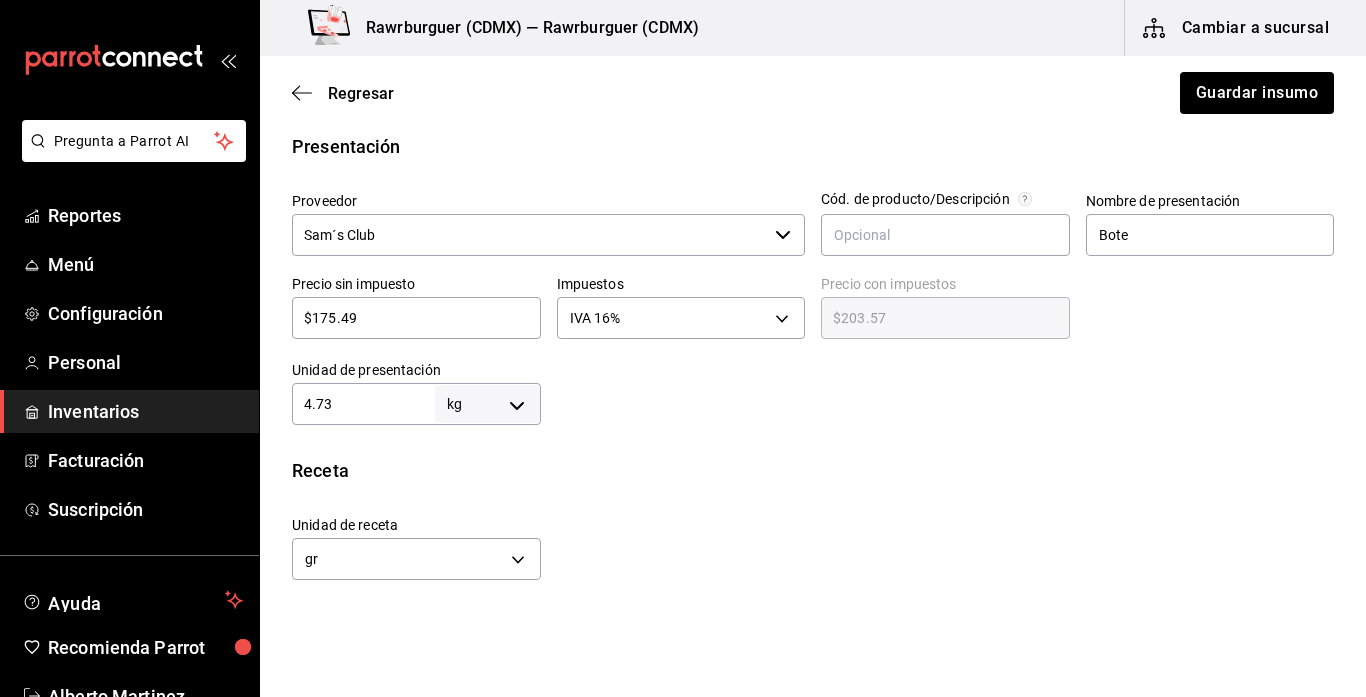 scroll, scrollTop: 0, scrollLeft: 0, axis: both 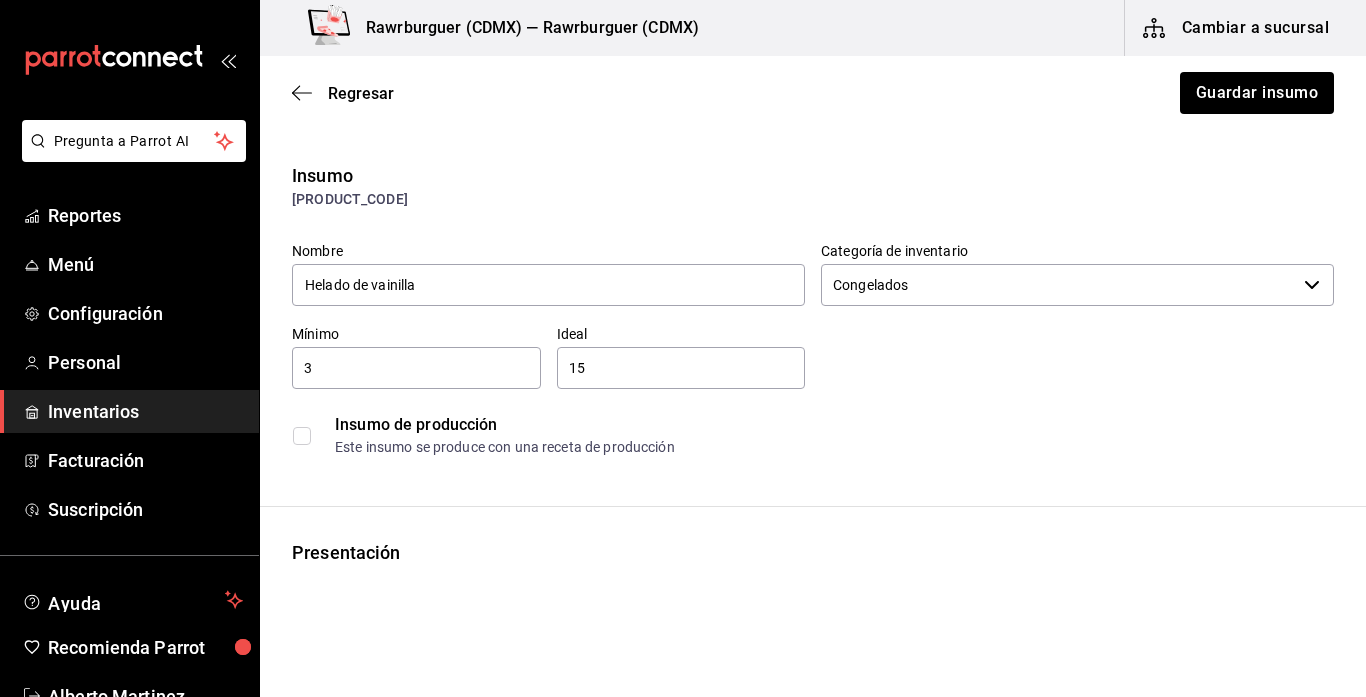 click on "3" at bounding box center (416, 368) 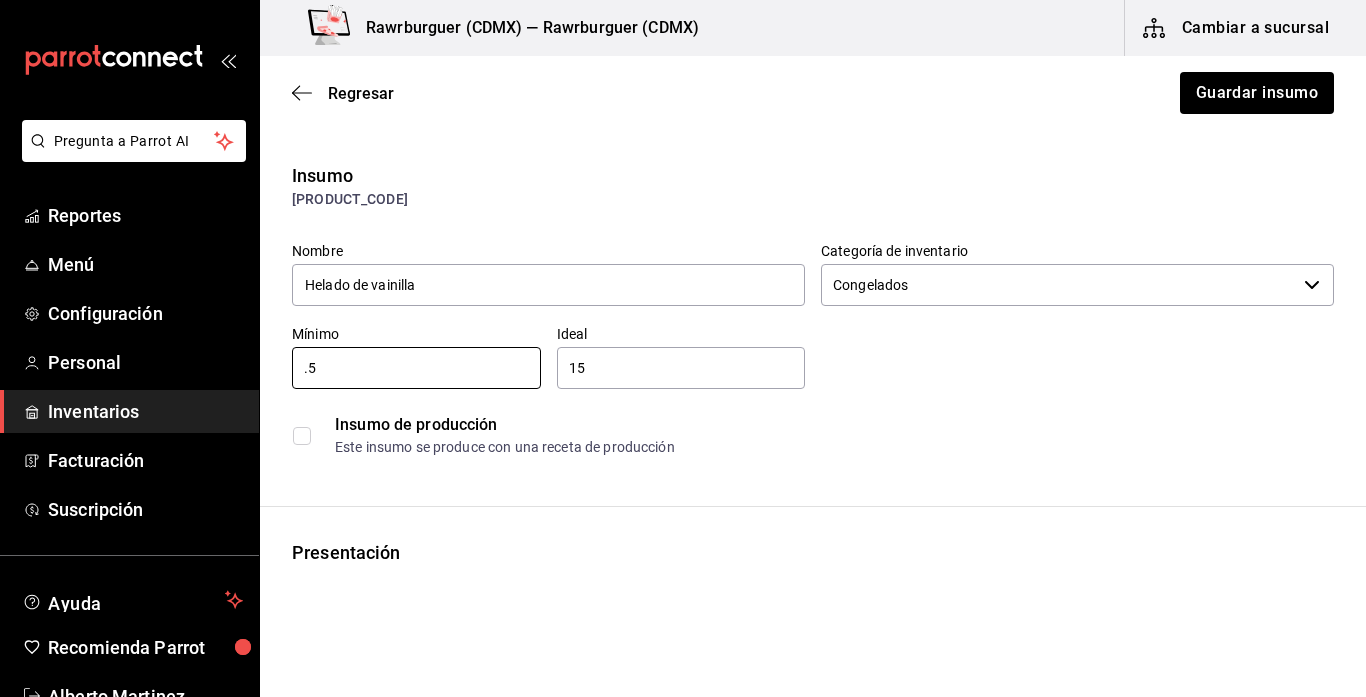 click on "15" at bounding box center [681, 368] 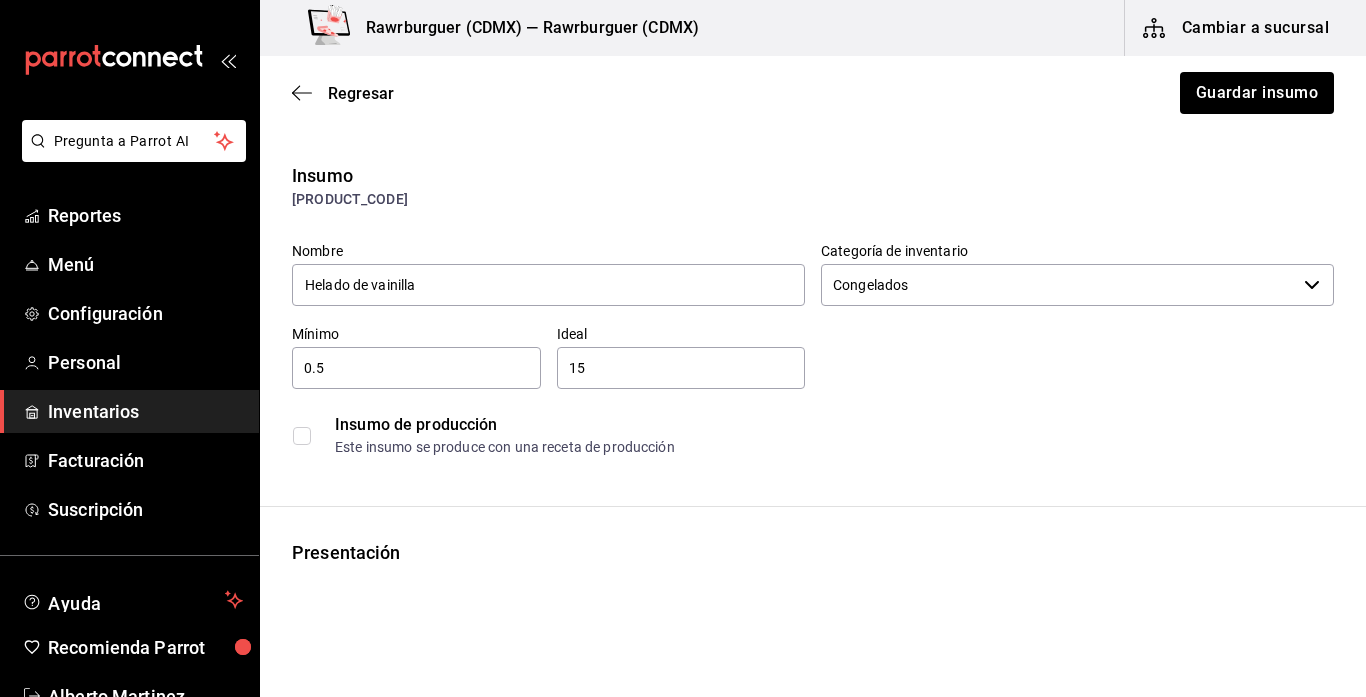 type on "1" 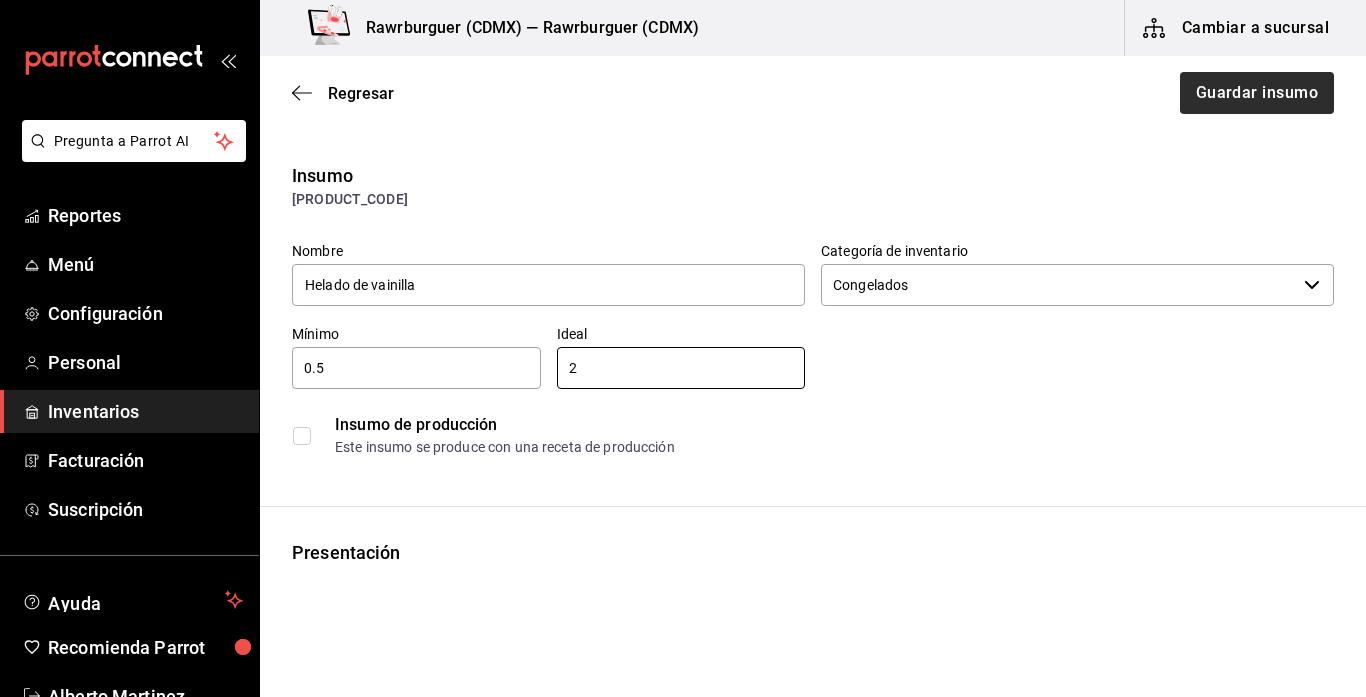 type on "2" 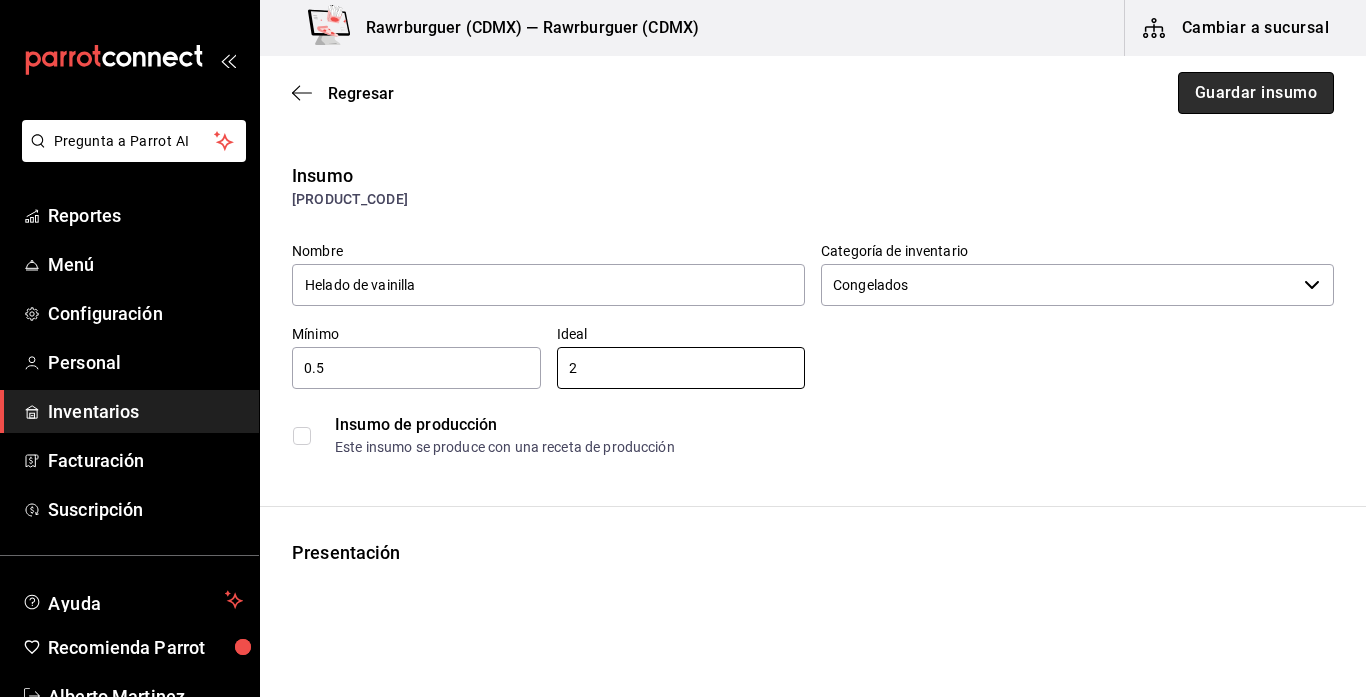 click on "Guardar insumo" at bounding box center [1256, 93] 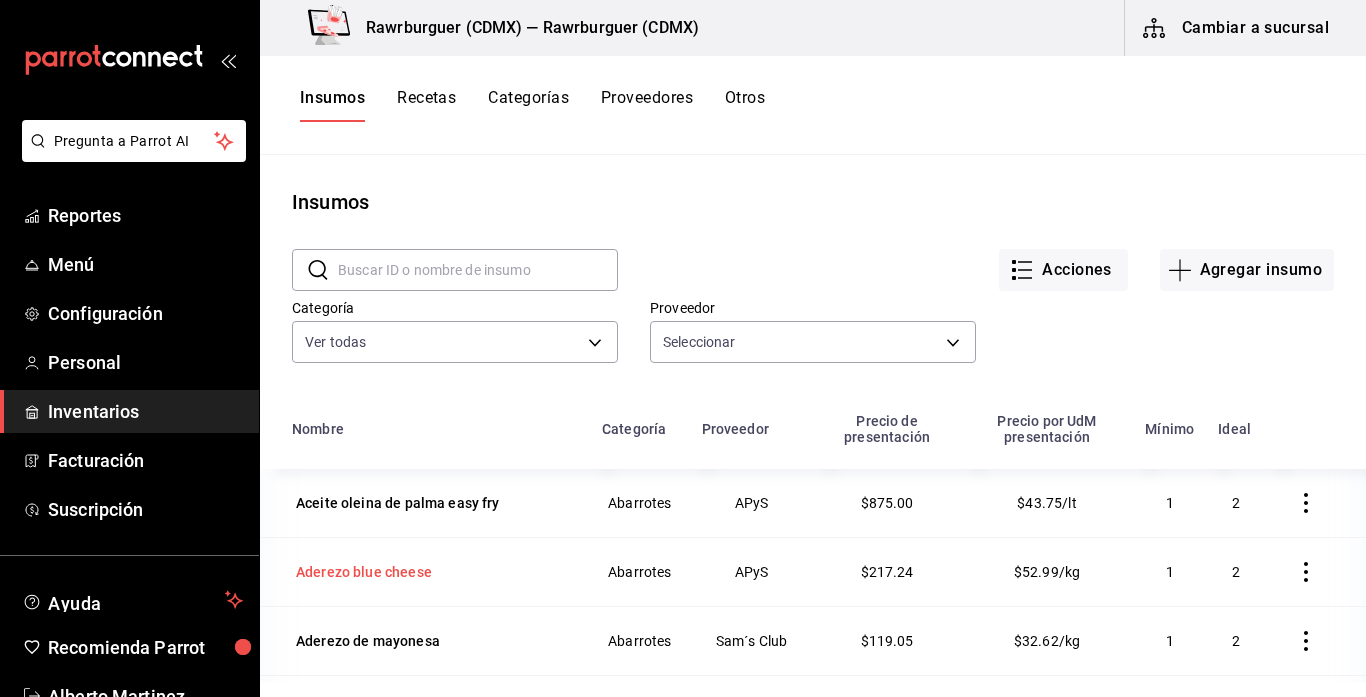 scroll, scrollTop: 224, scrollLeft: 0, axis: vertical 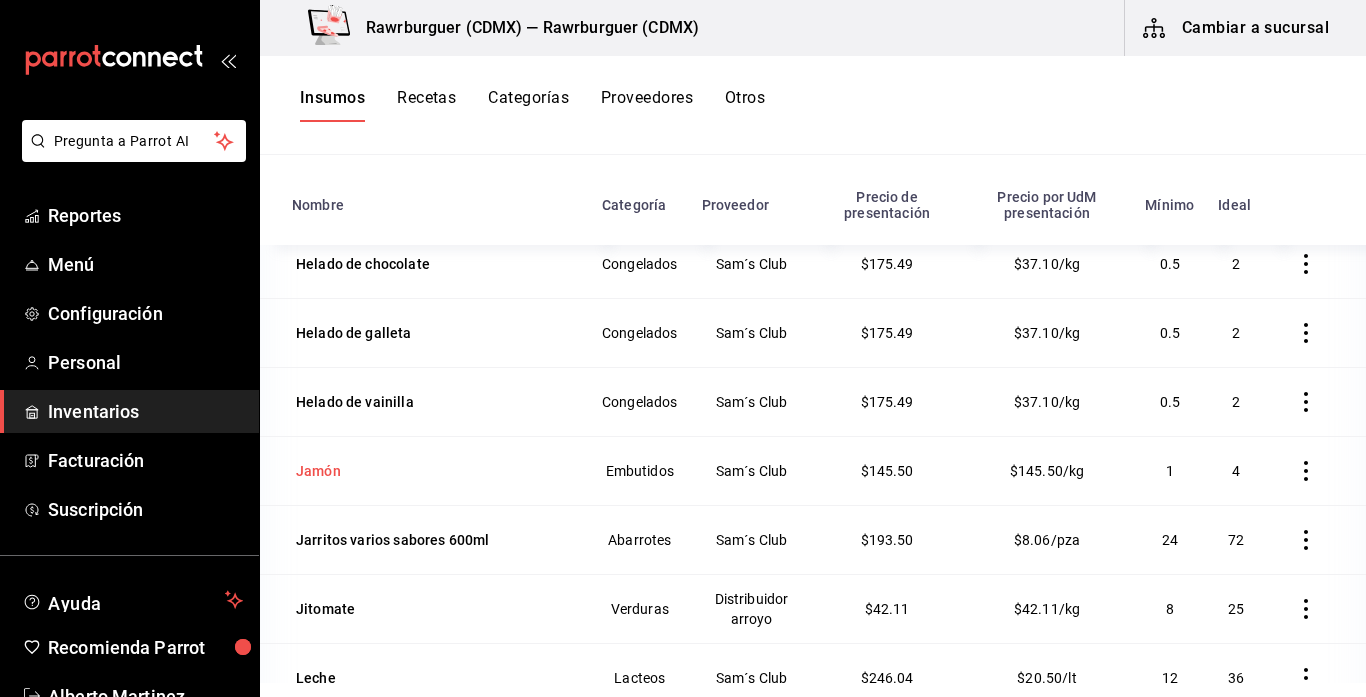 click on "Jamón" at bounding box center (318, 471) 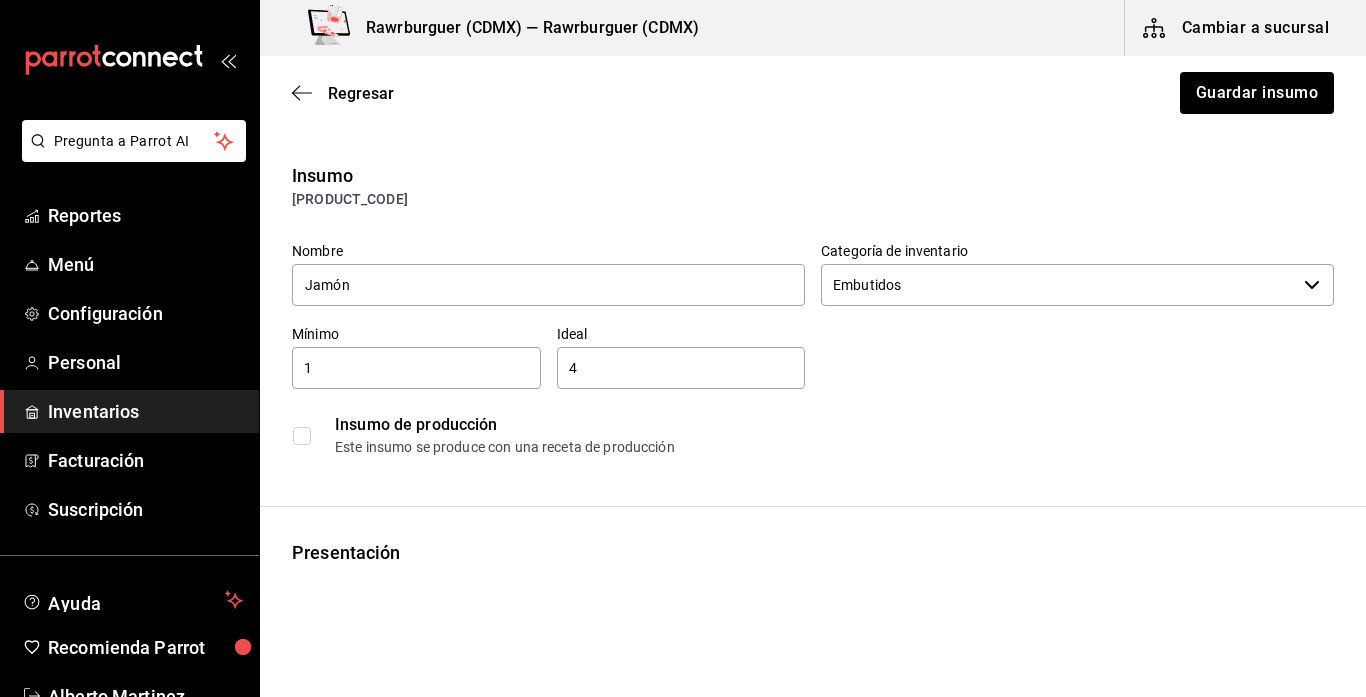 click on "Insumo de producción Este insumo se produce con una receta de producción" at bounding box center [805, 427] 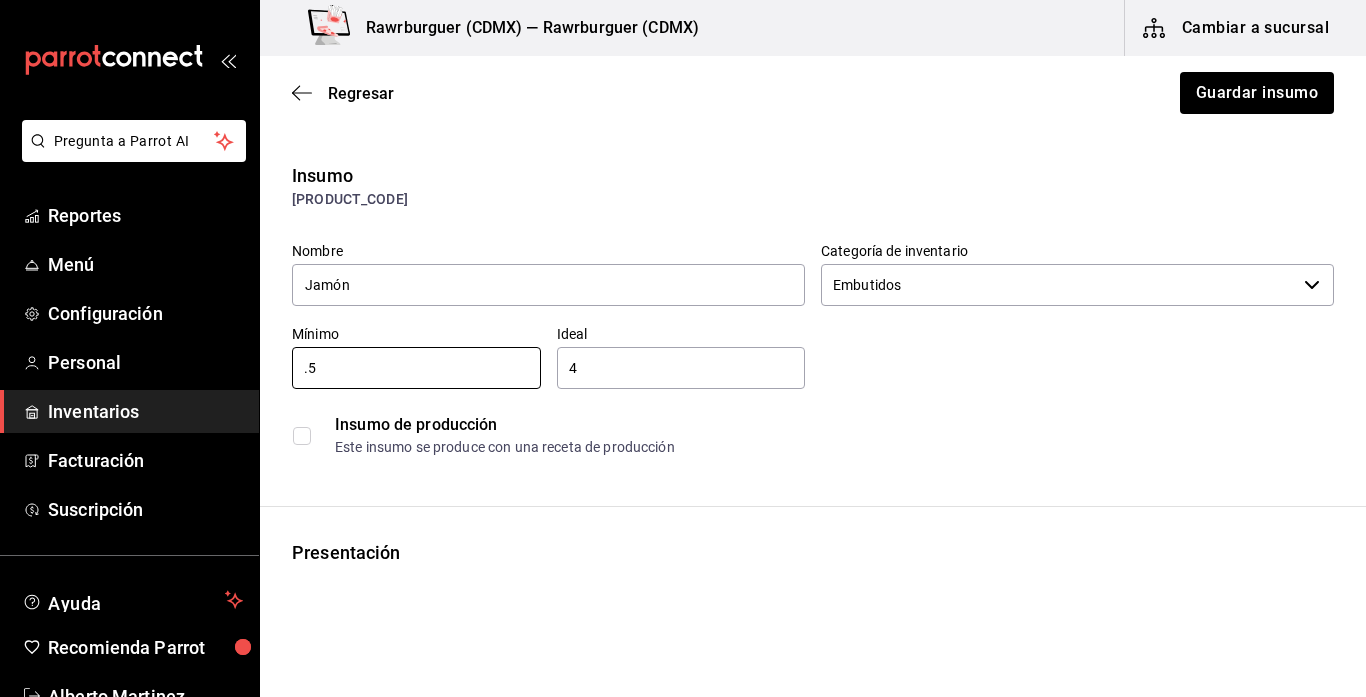 click on "4" at bounding box center [681, 368] 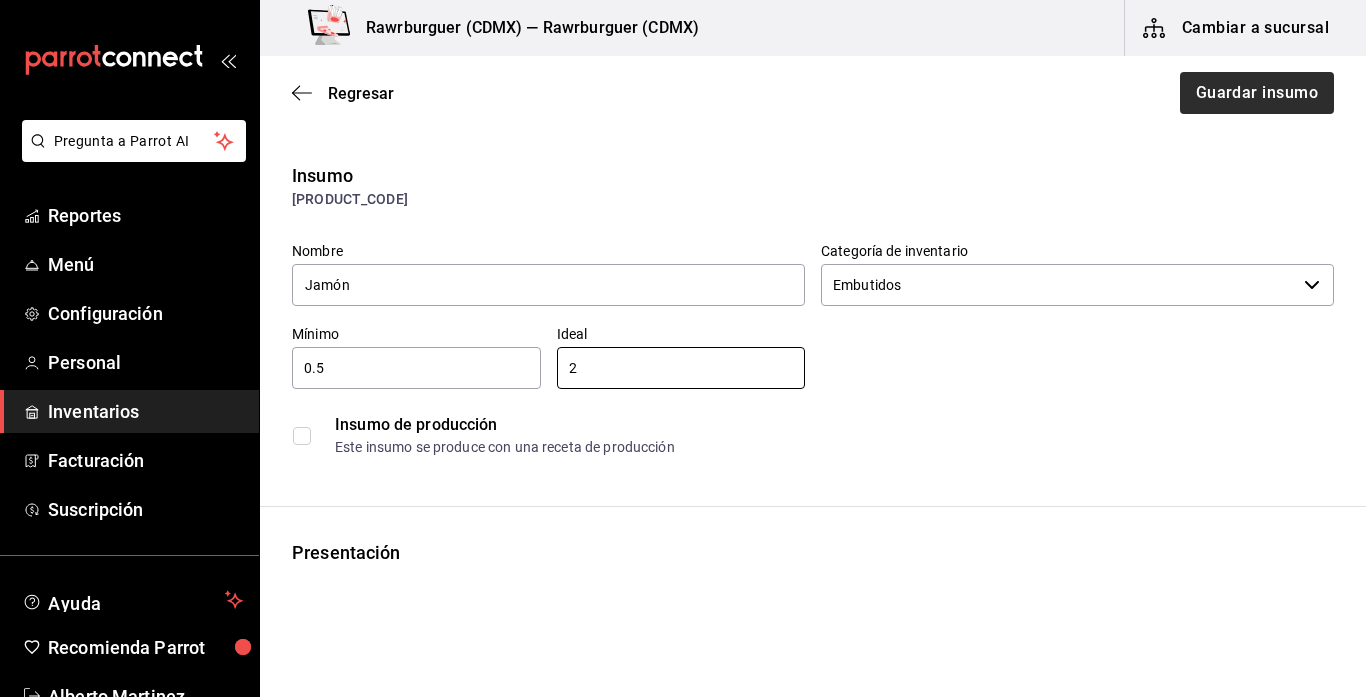 type on "2" 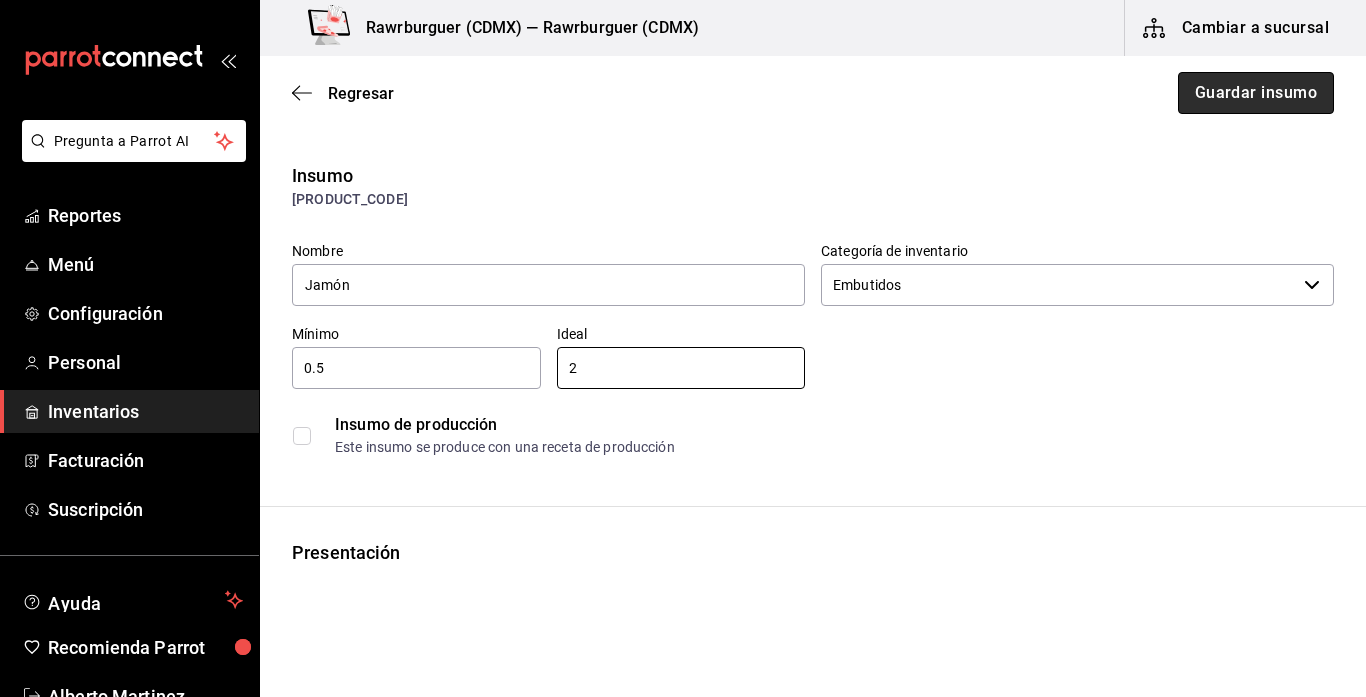 click on "Guardar insumo" at bounding box center (1256, 93) 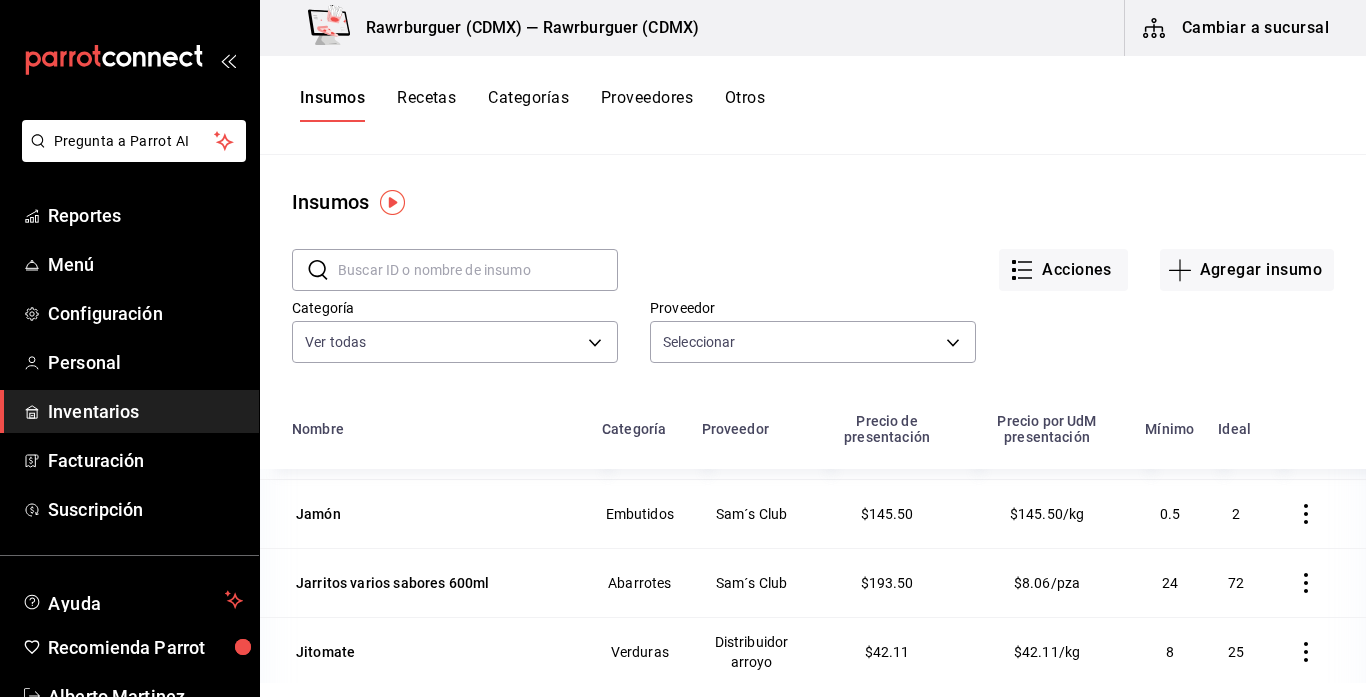 scroll, scrollTop: 3164, scrollLeft: 0, axis: vertical 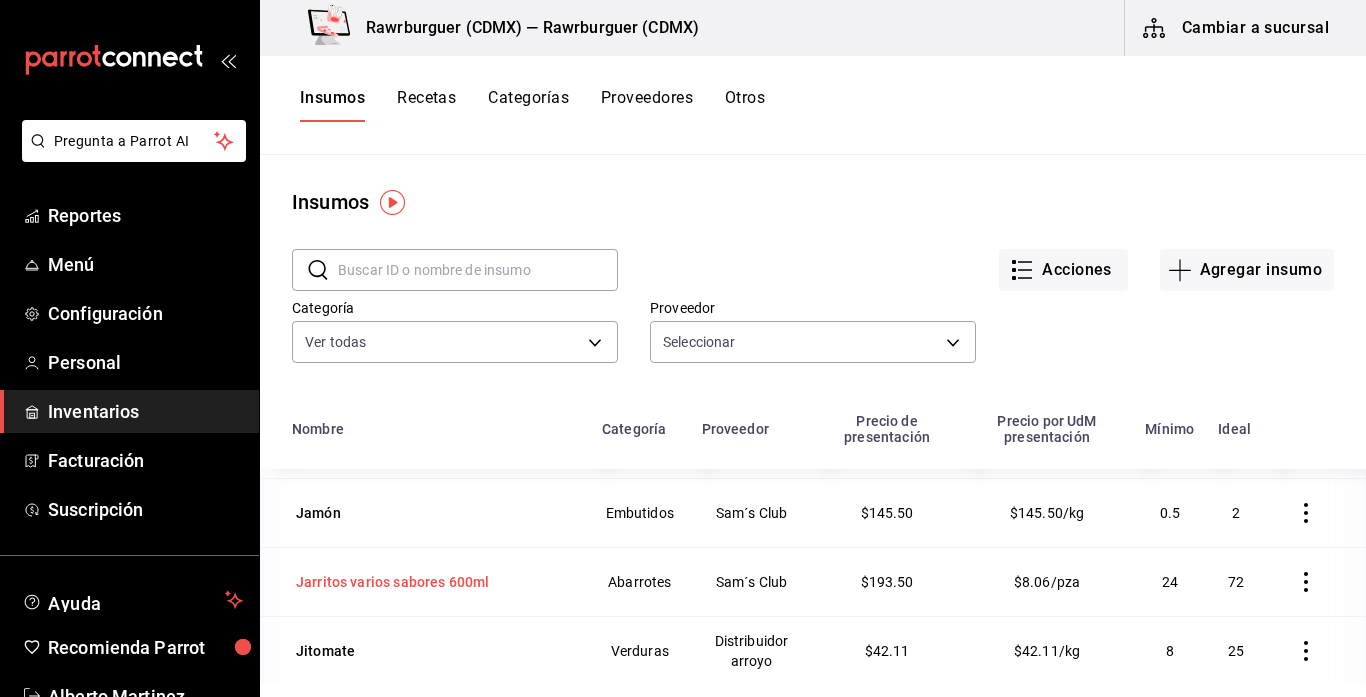 click on "Jarritos varios sabores 600ml" at bounding box center (392, 582) 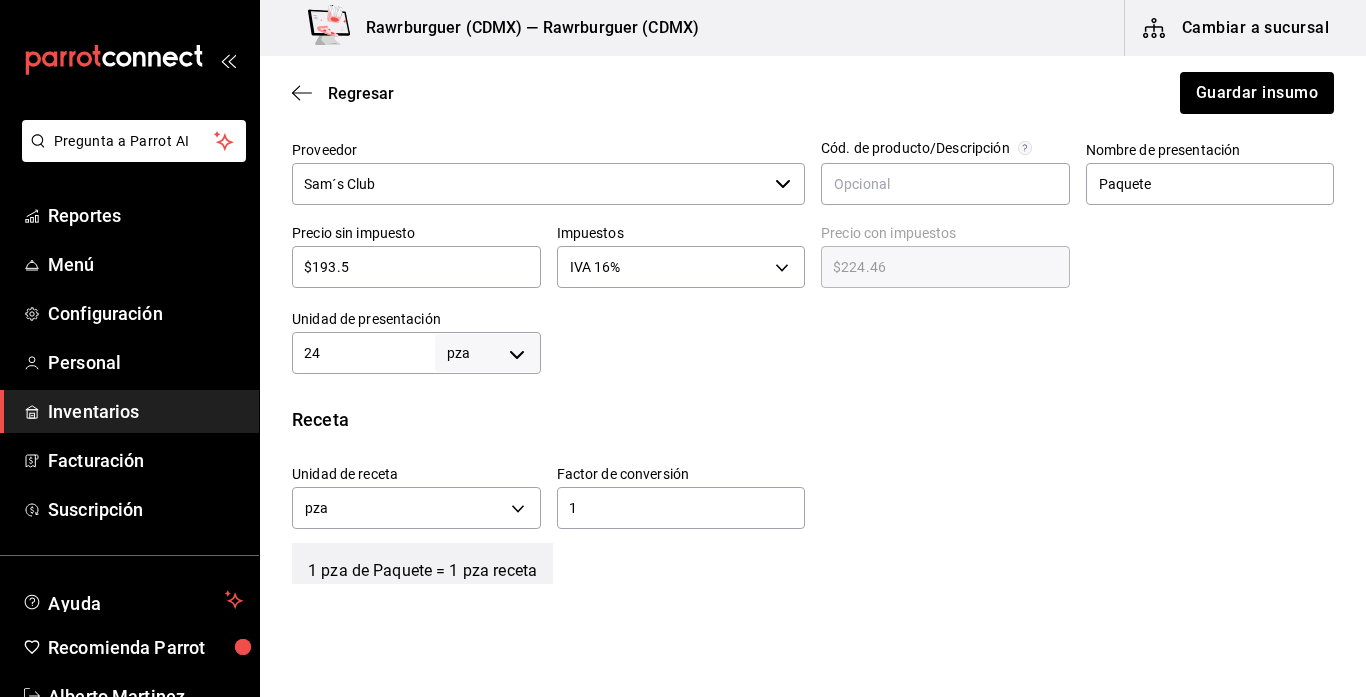 scroll, scrollTop: 0, scrollLeft: 0, axis: both 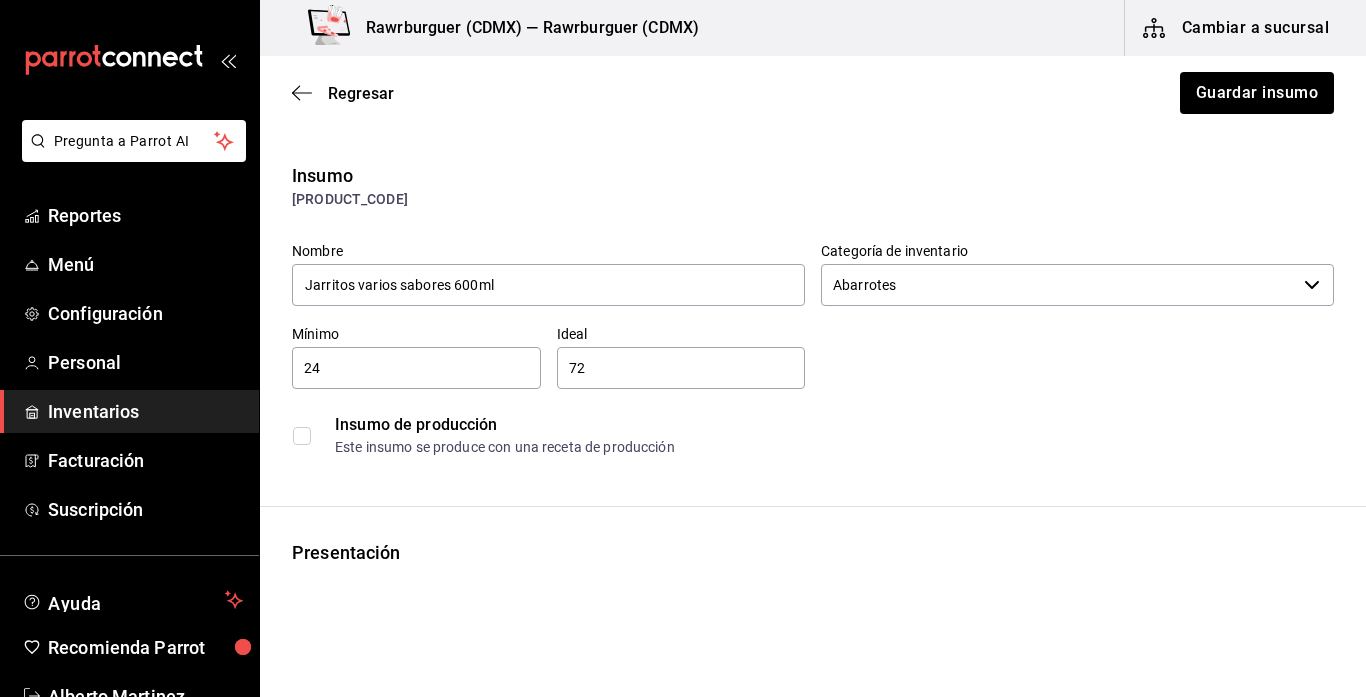 click on "24 ​" at bounding box center [416, 368] 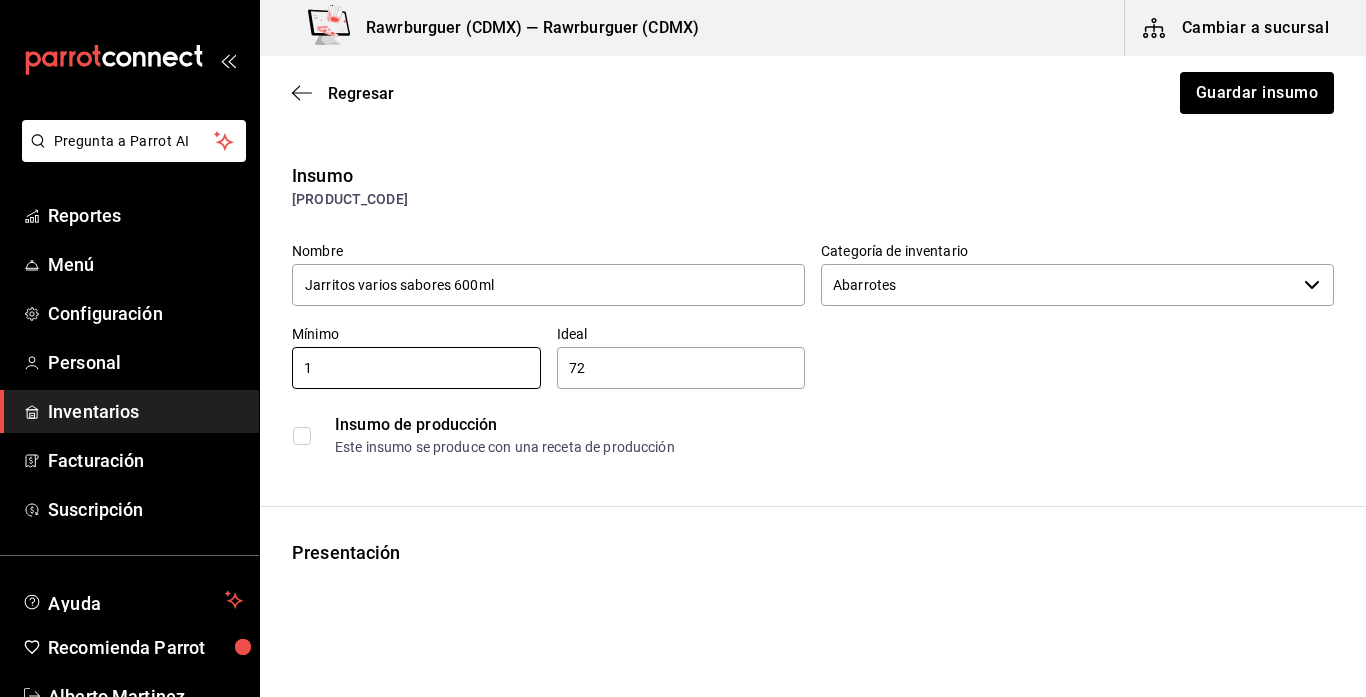 type on "1" 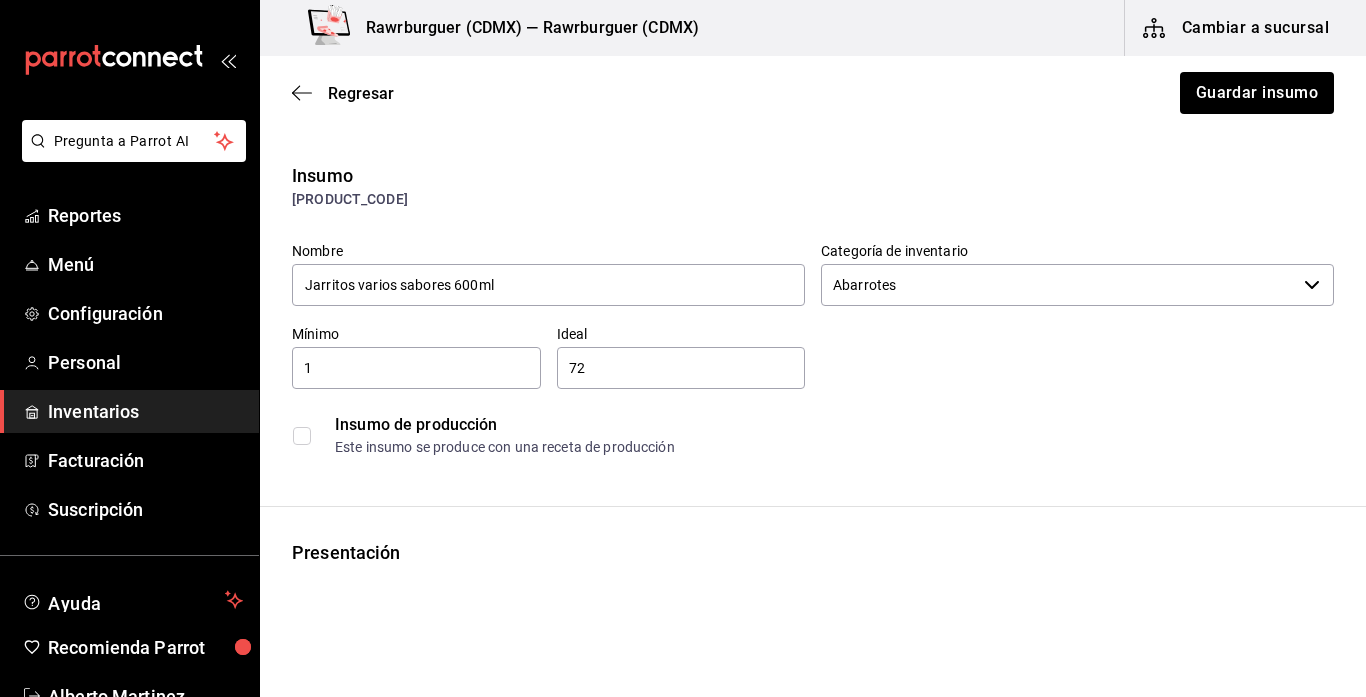 type on "7" 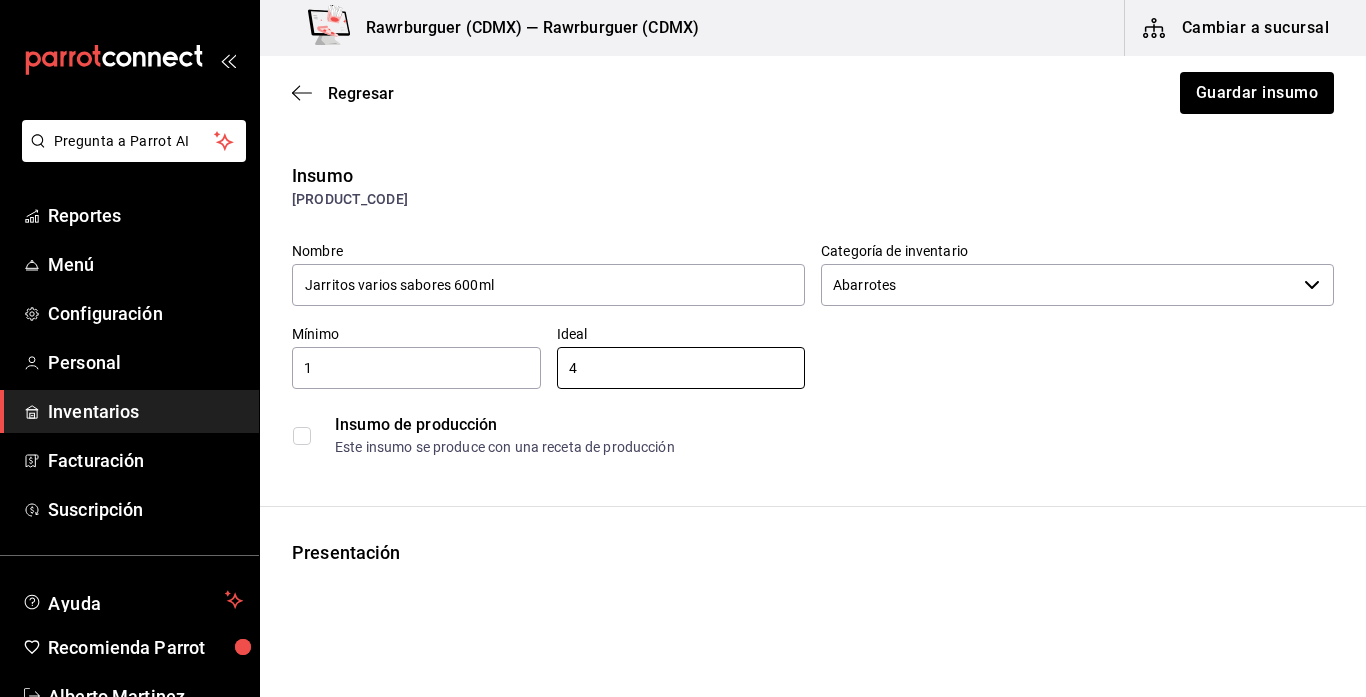 type on "4" 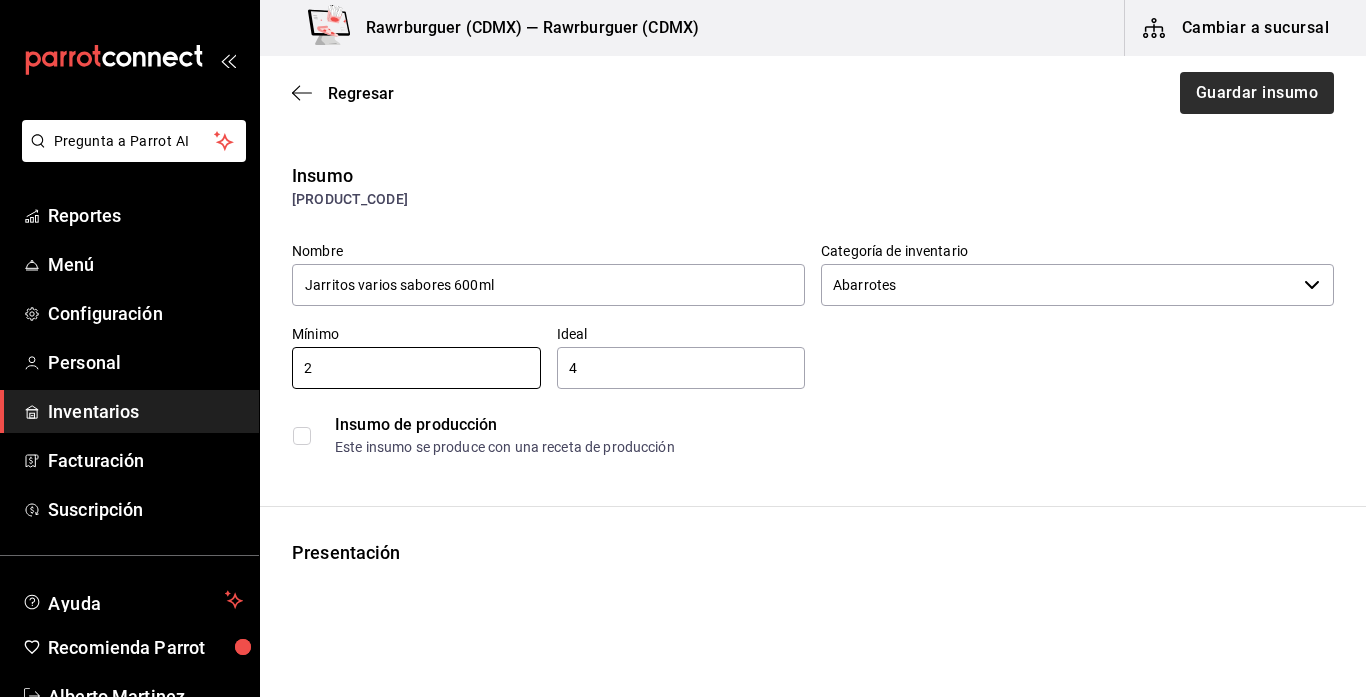 type on "2" 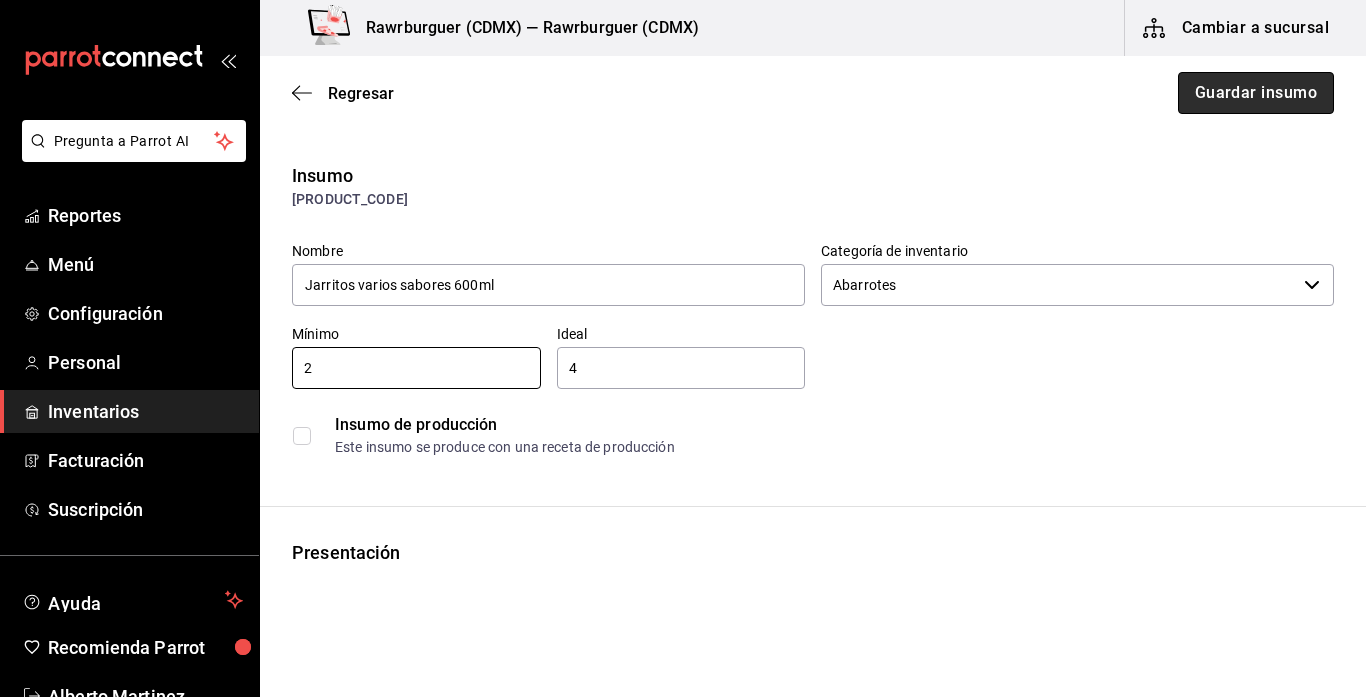 click on "Guardar insumo" at bounding box center [1256, 93] 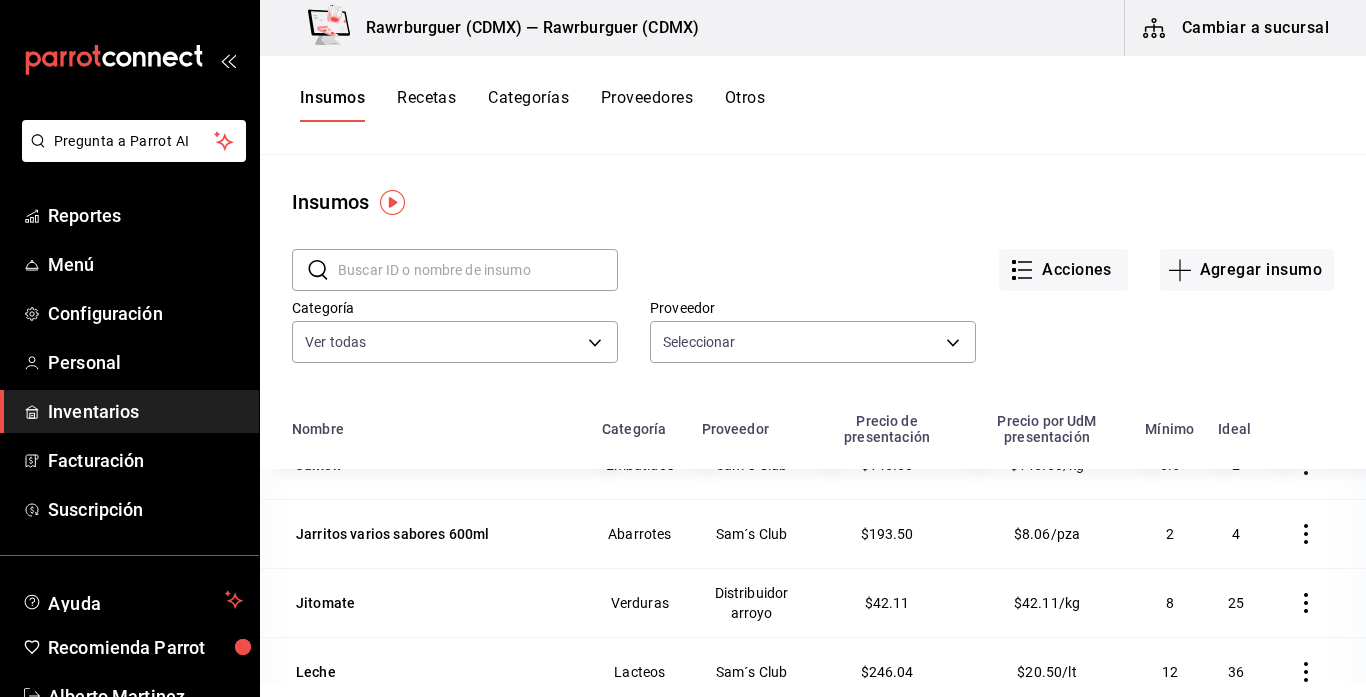 scroll, scrollTop: 3220, scrollLeft: 0, axis: vertical 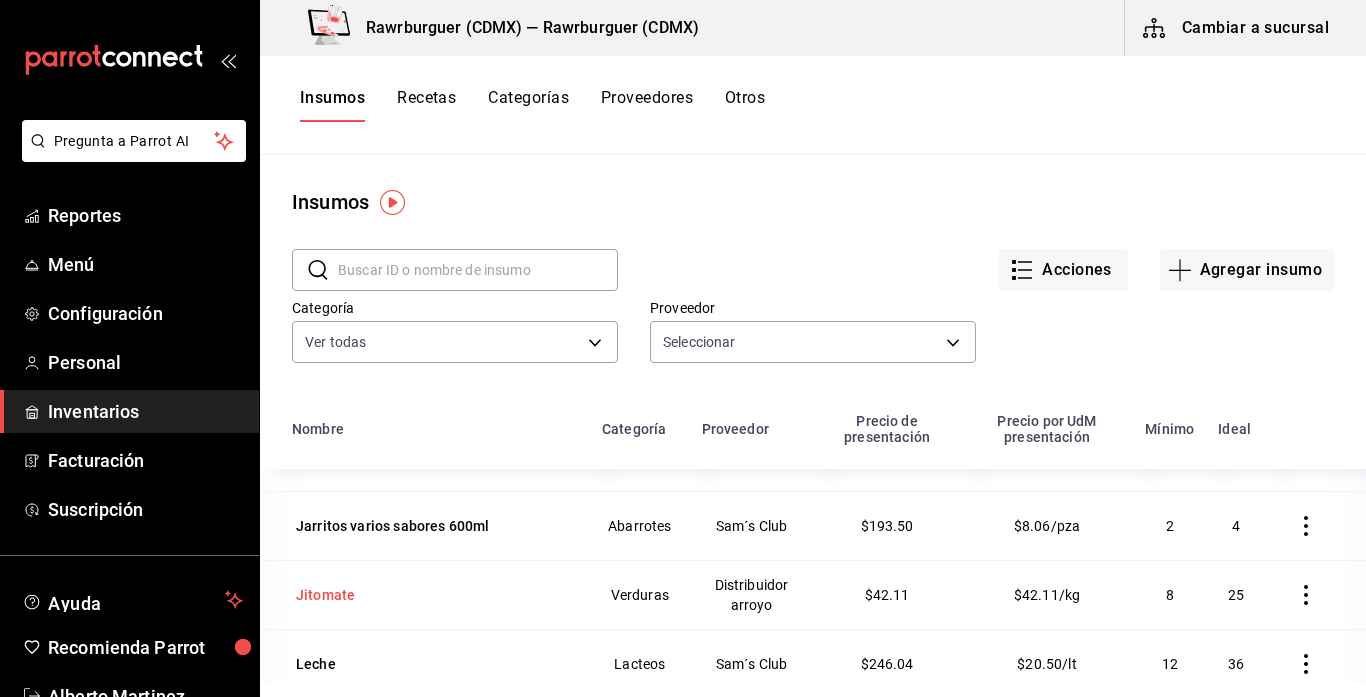 click on "Jitomate" at bounding box center [325, 595] 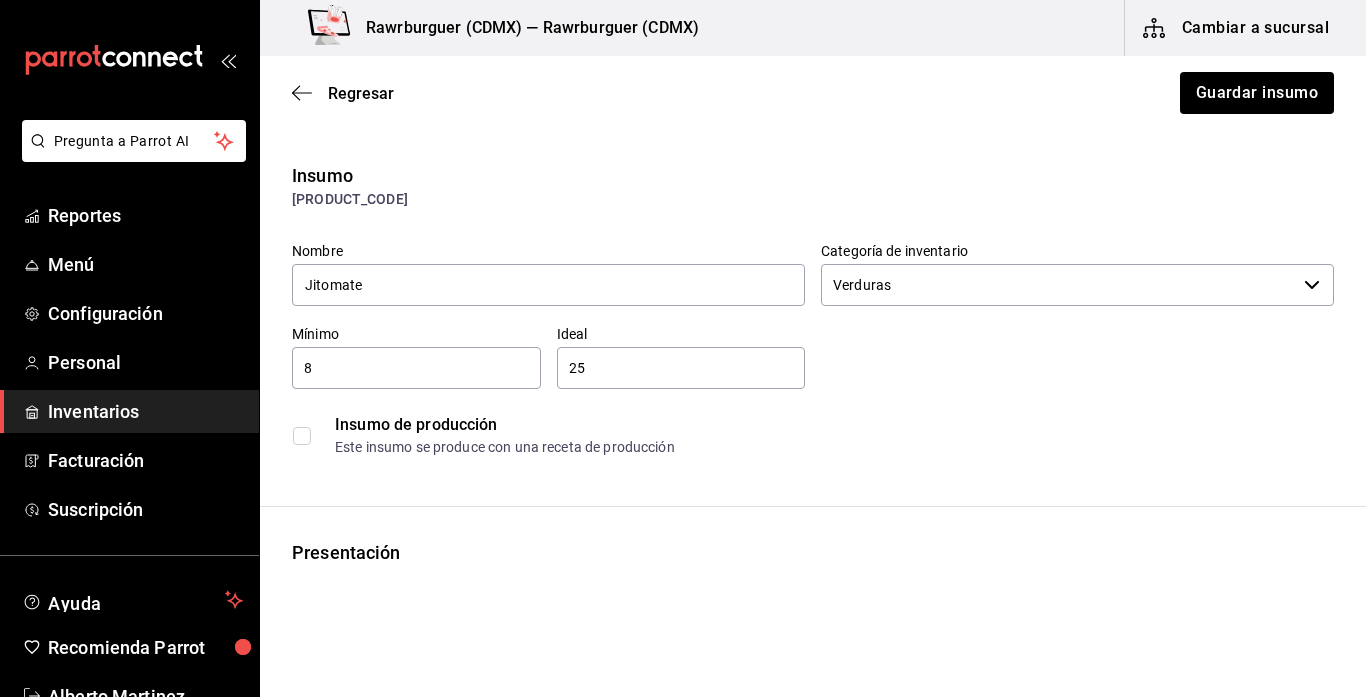 type on "Verduras" 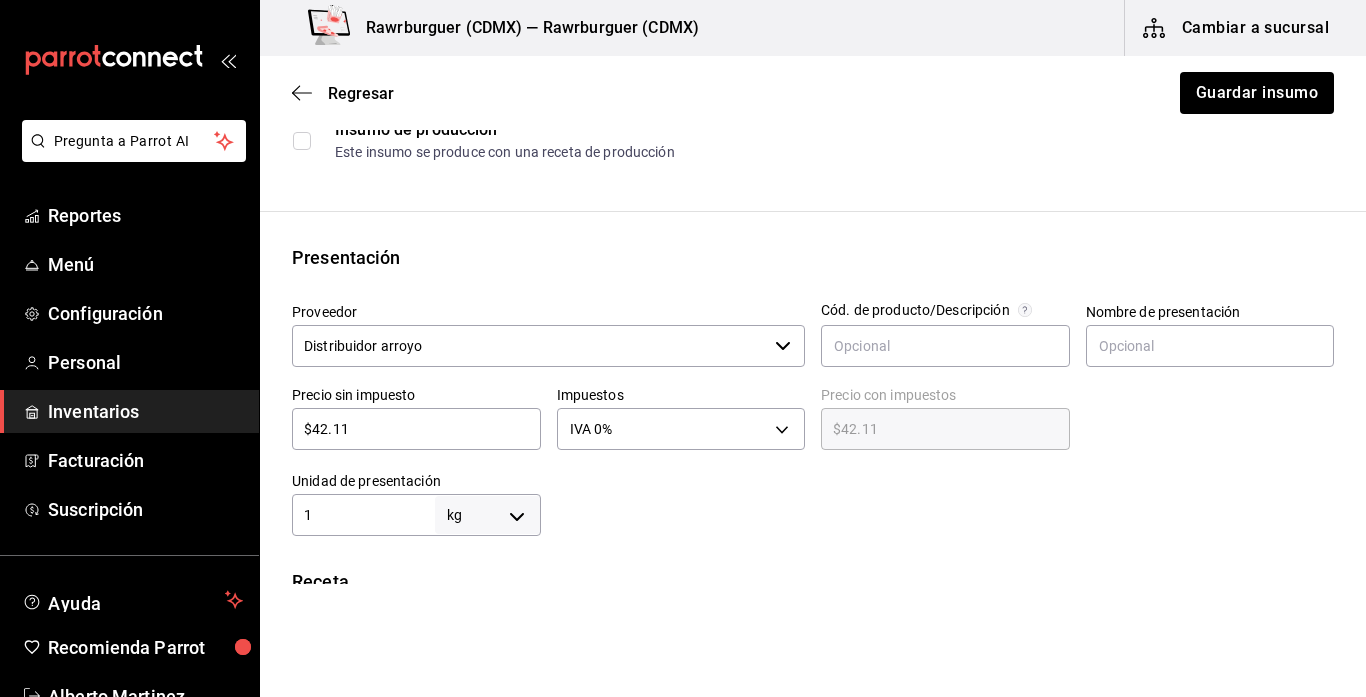 scroll, scrollTop: 0, scrollLeft: 0, axis: both 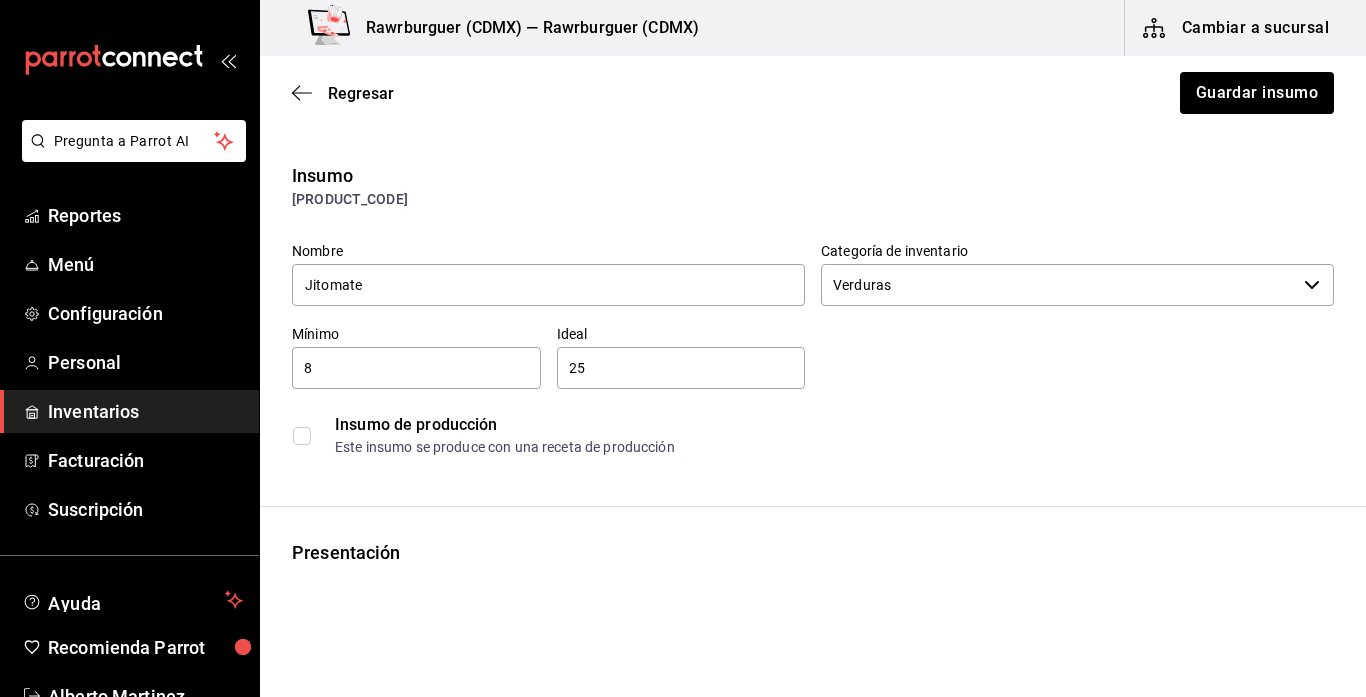click on "8" at bounding box center (416, 368) 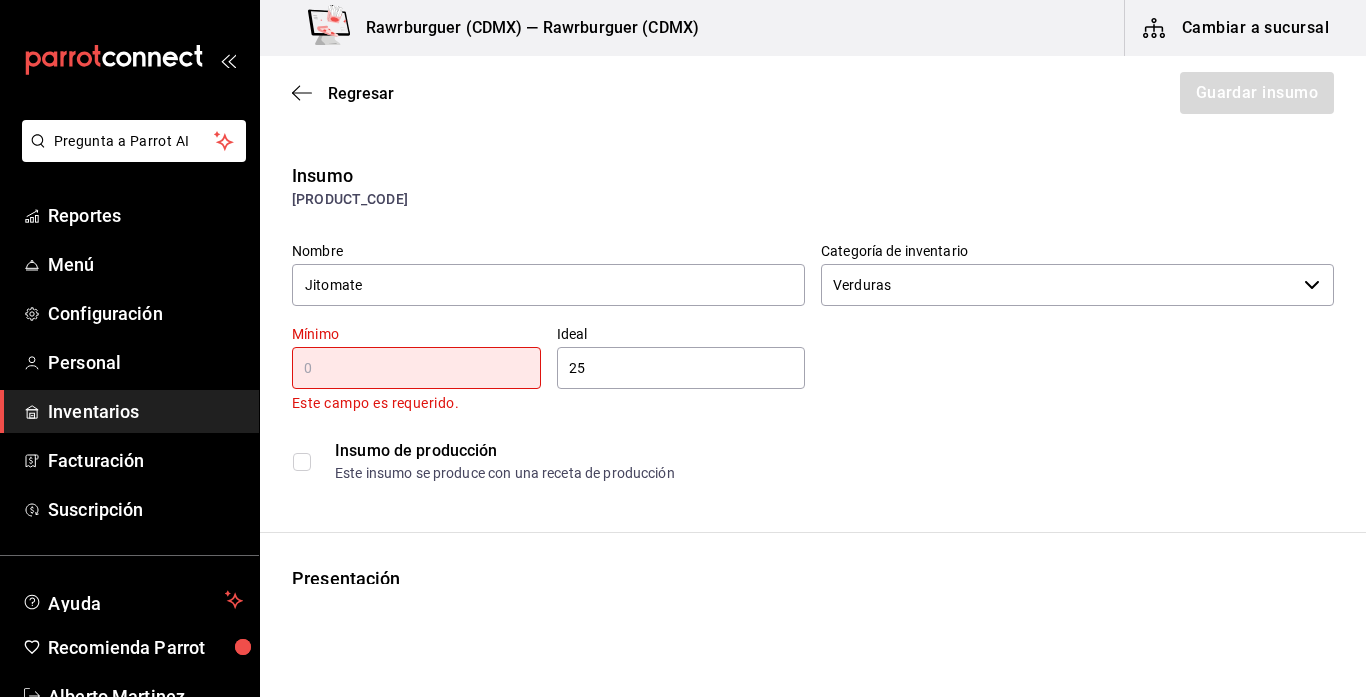 type on "3" 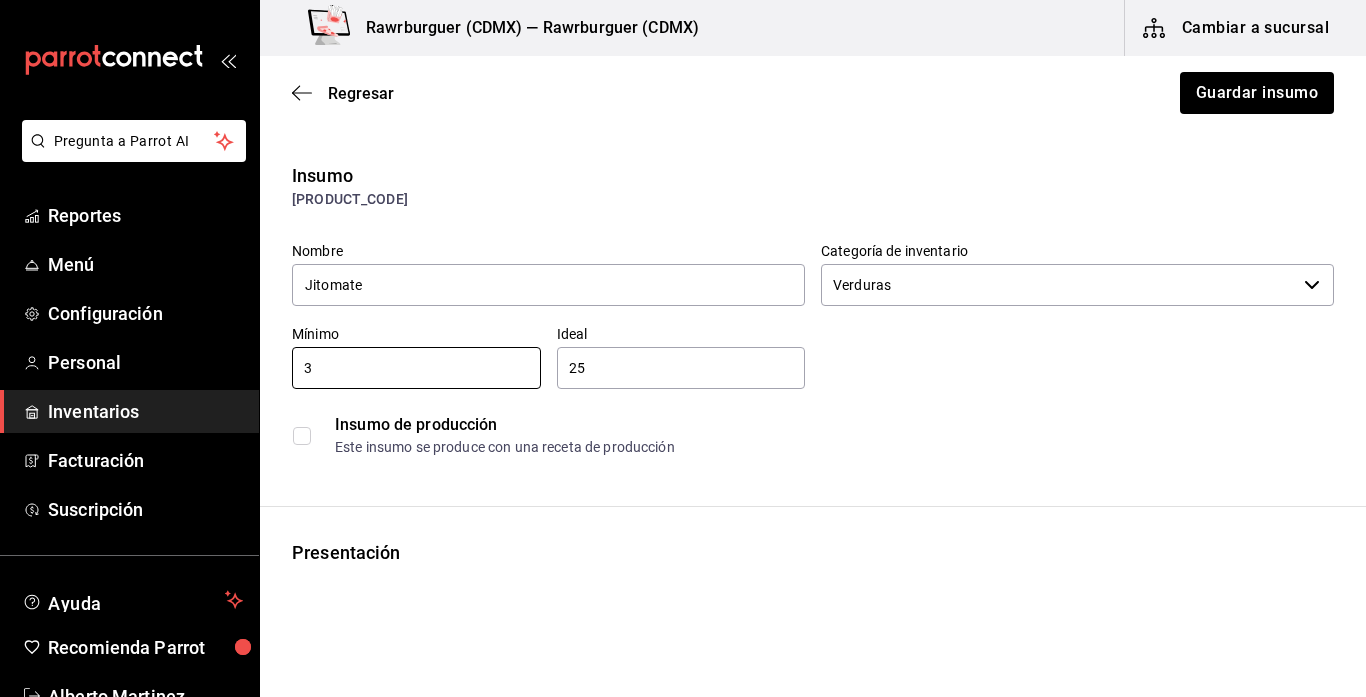 type on "3" 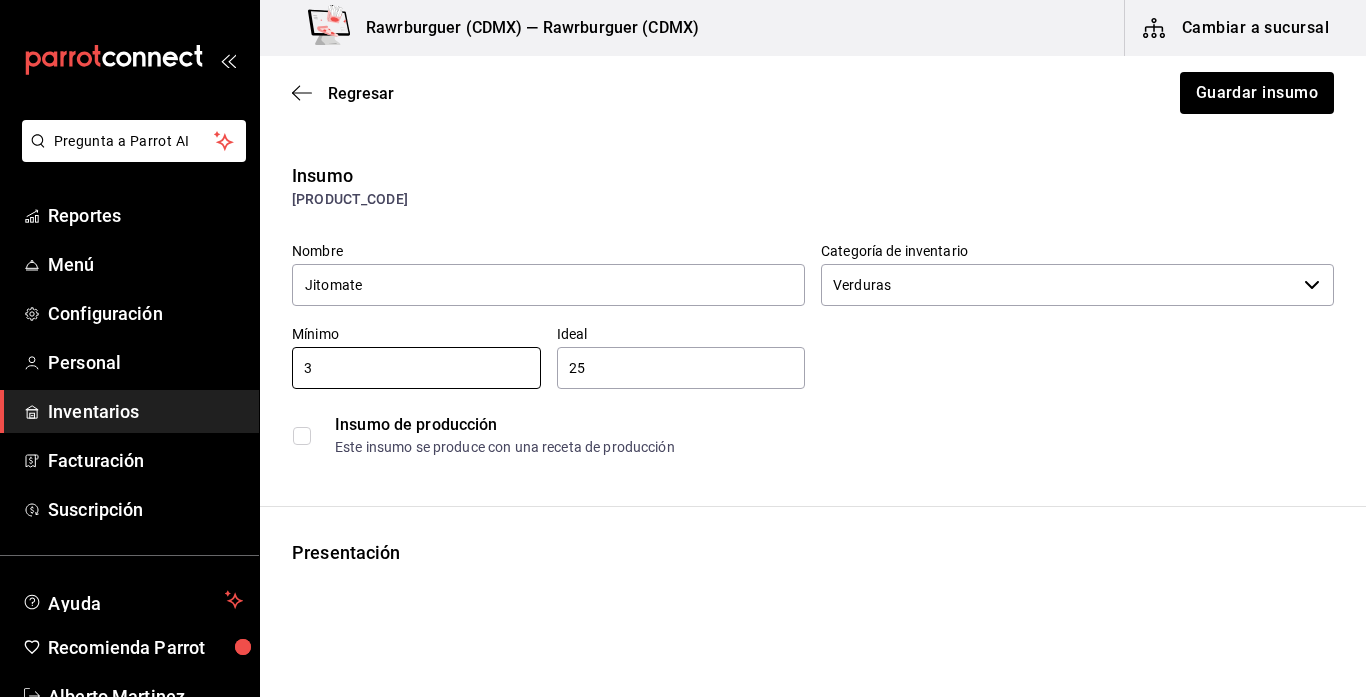 click on "25" at bounding box center (681, 368) 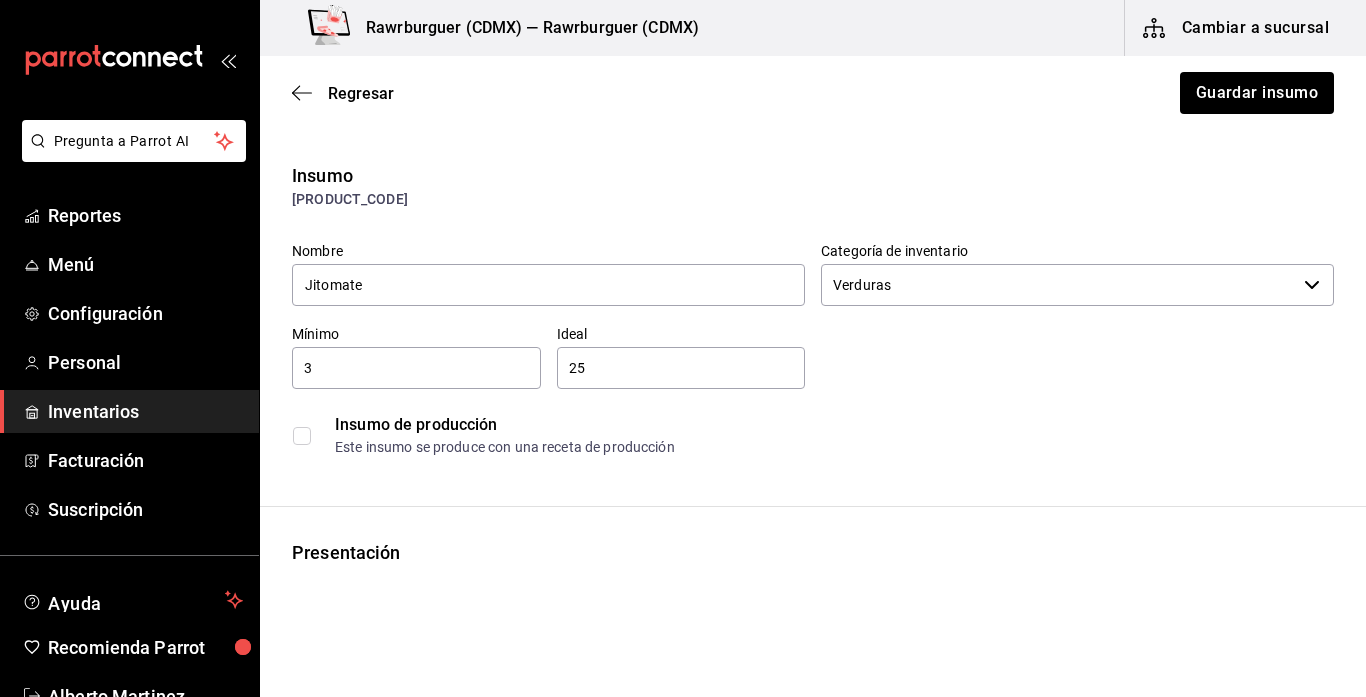 type on "2" 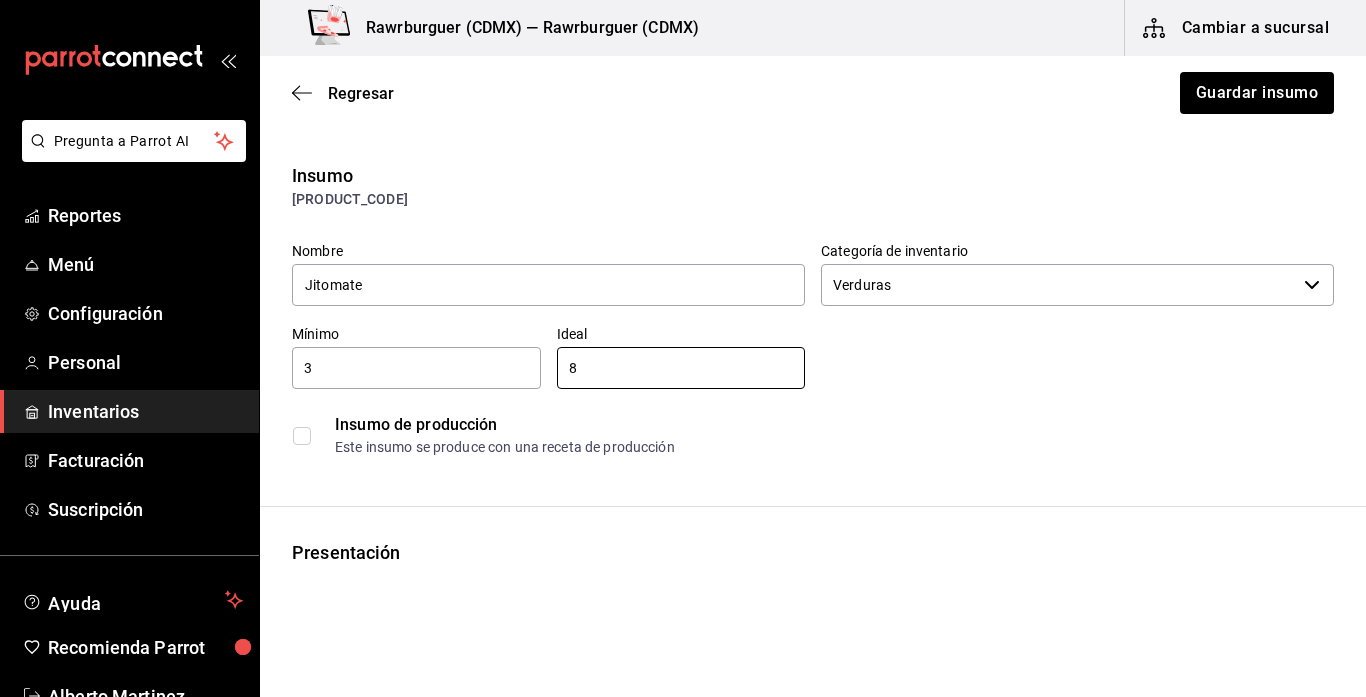type on "8" 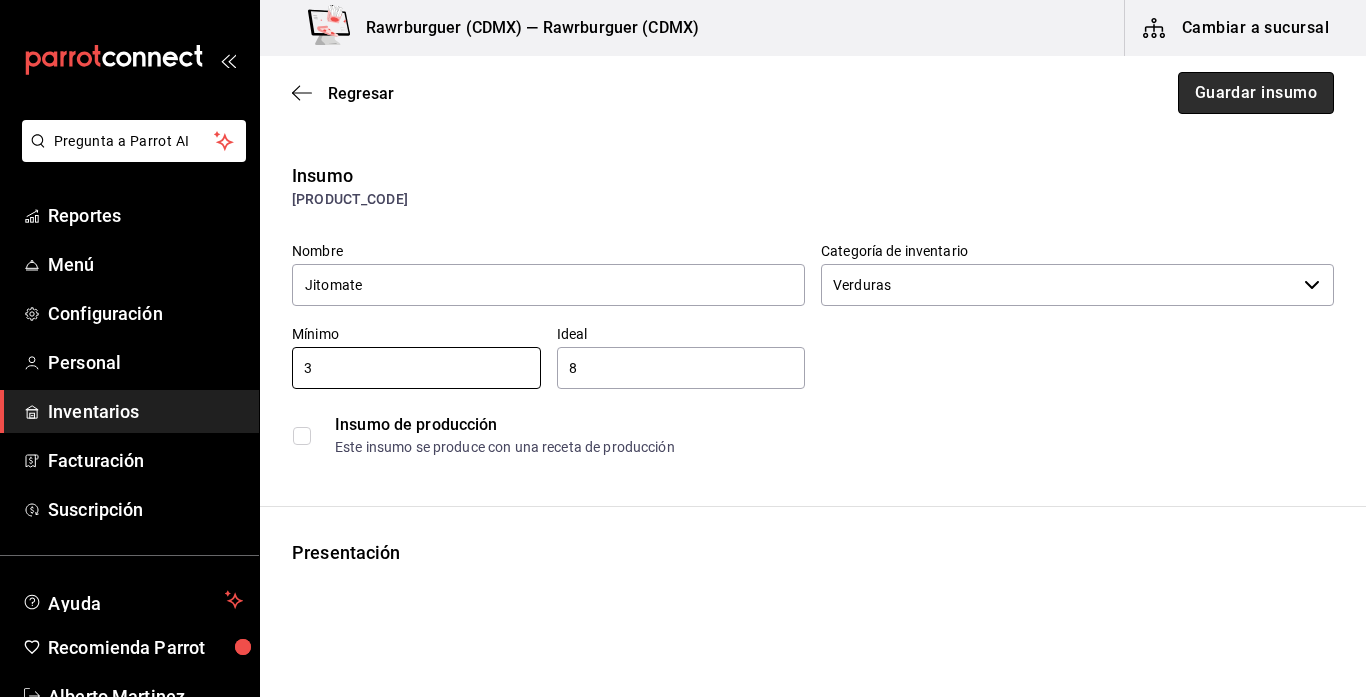click on "Guardar insumo" at bounding box center (1256, 93) 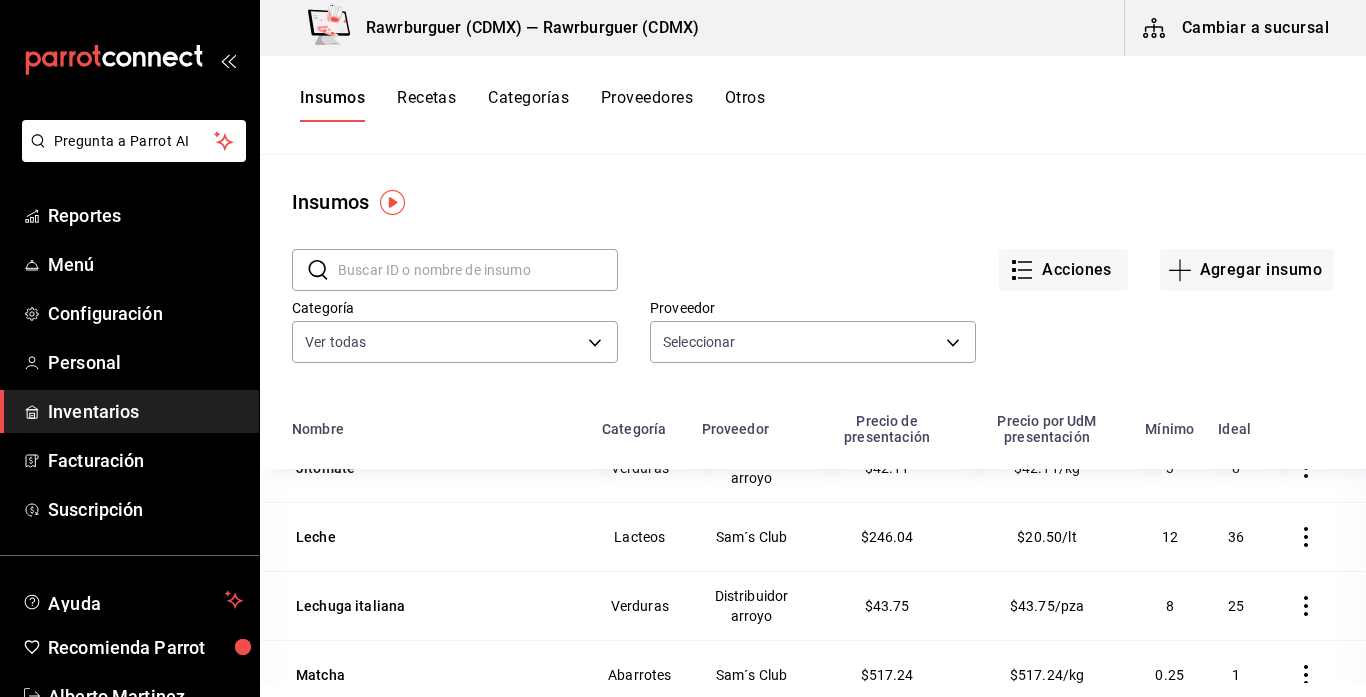 scroll, scrollTop: 3360, scrollLeft: 0, axis: vertical 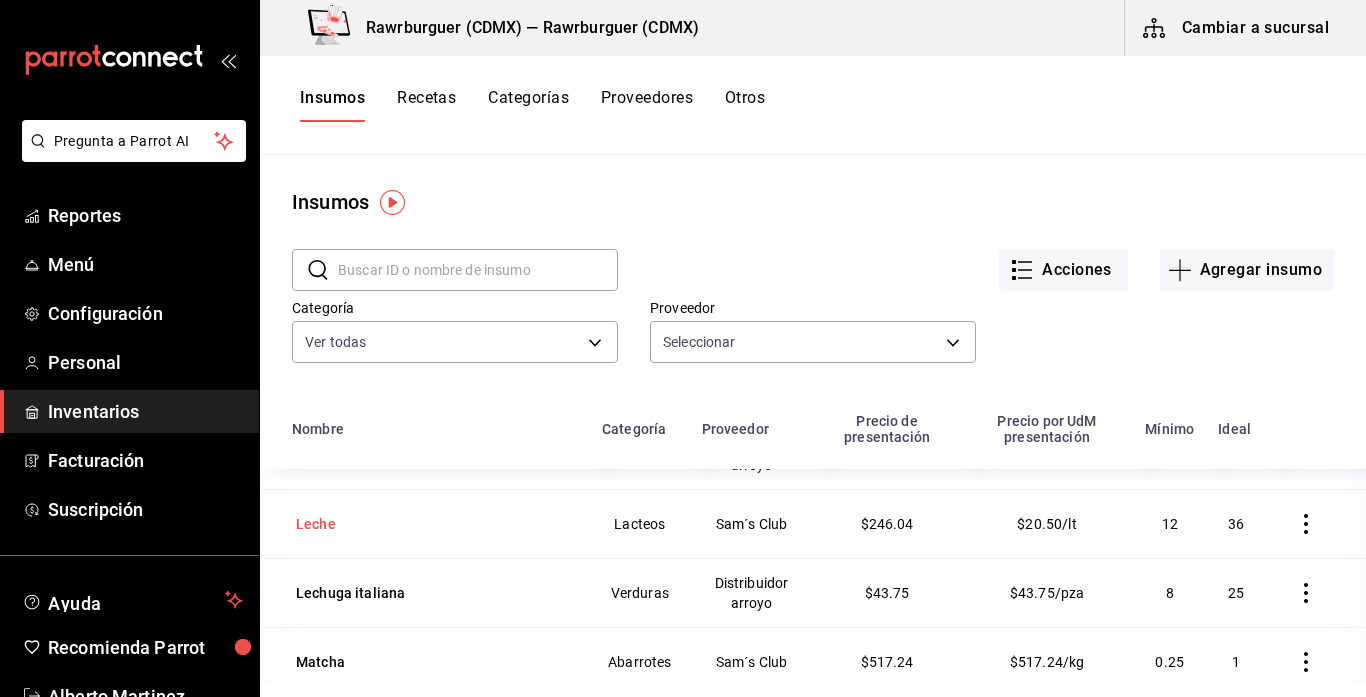 click on "Leche" at bounding box center (316, 524) 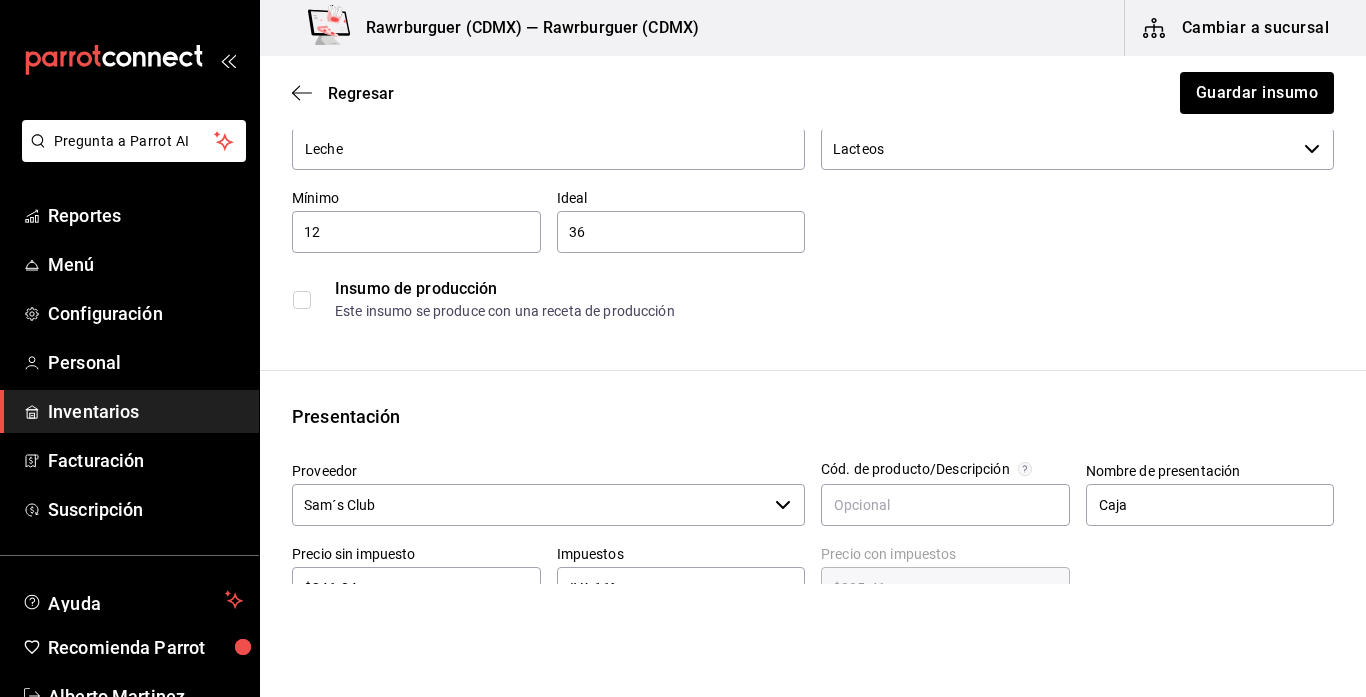 scroll, scrollTop: 0, scrollLeft: 0, axis: both 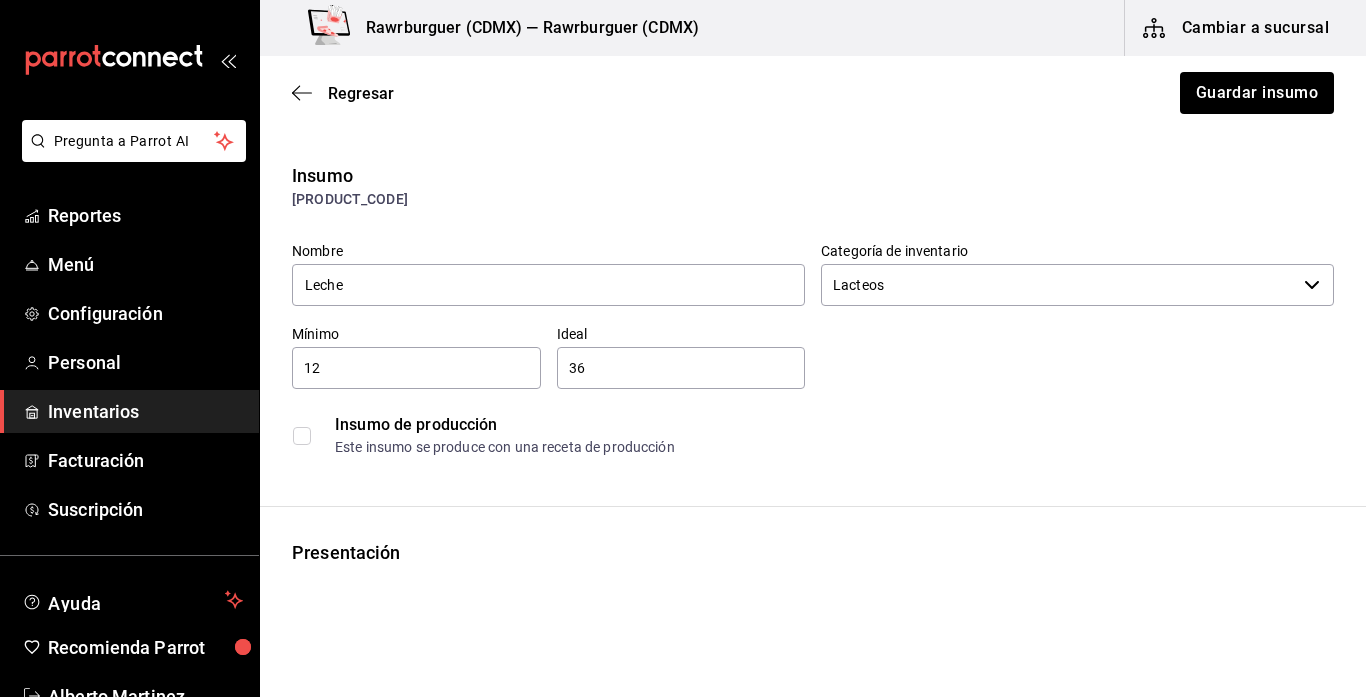 click on "12" at bounding box center (416, 368) 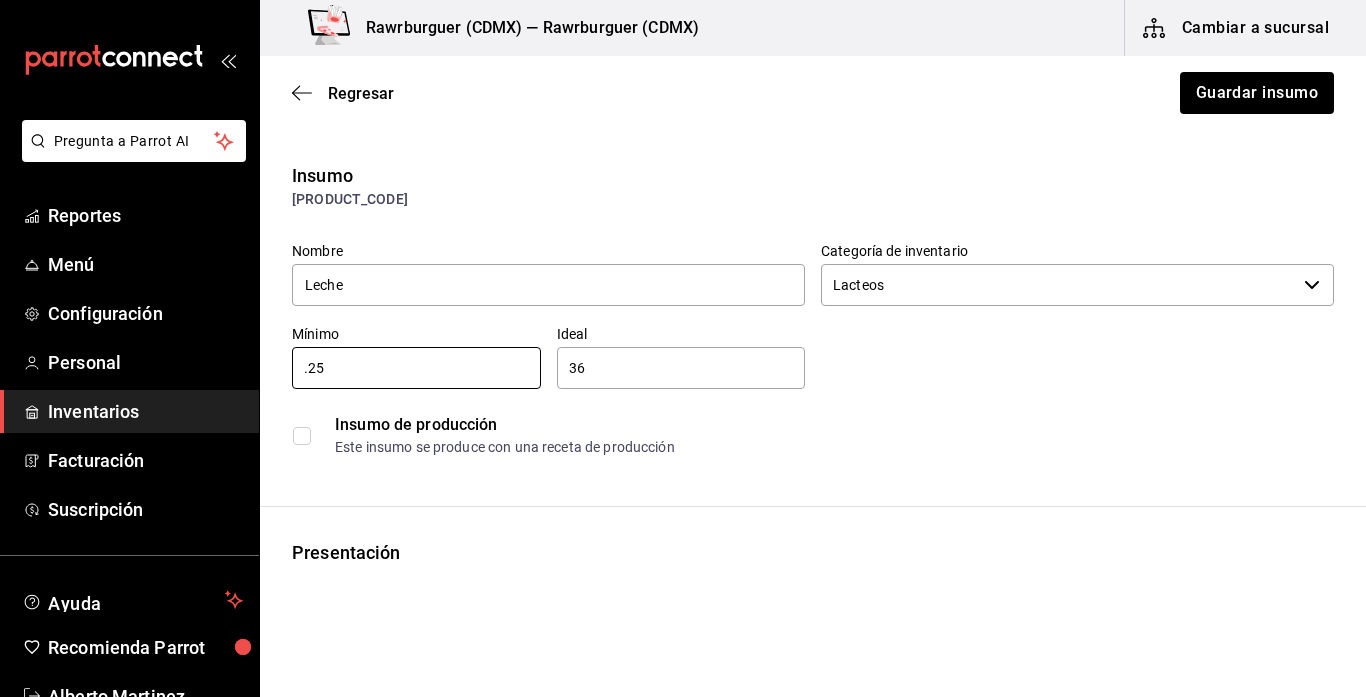 click on "36" at bounding box center (681, 368) 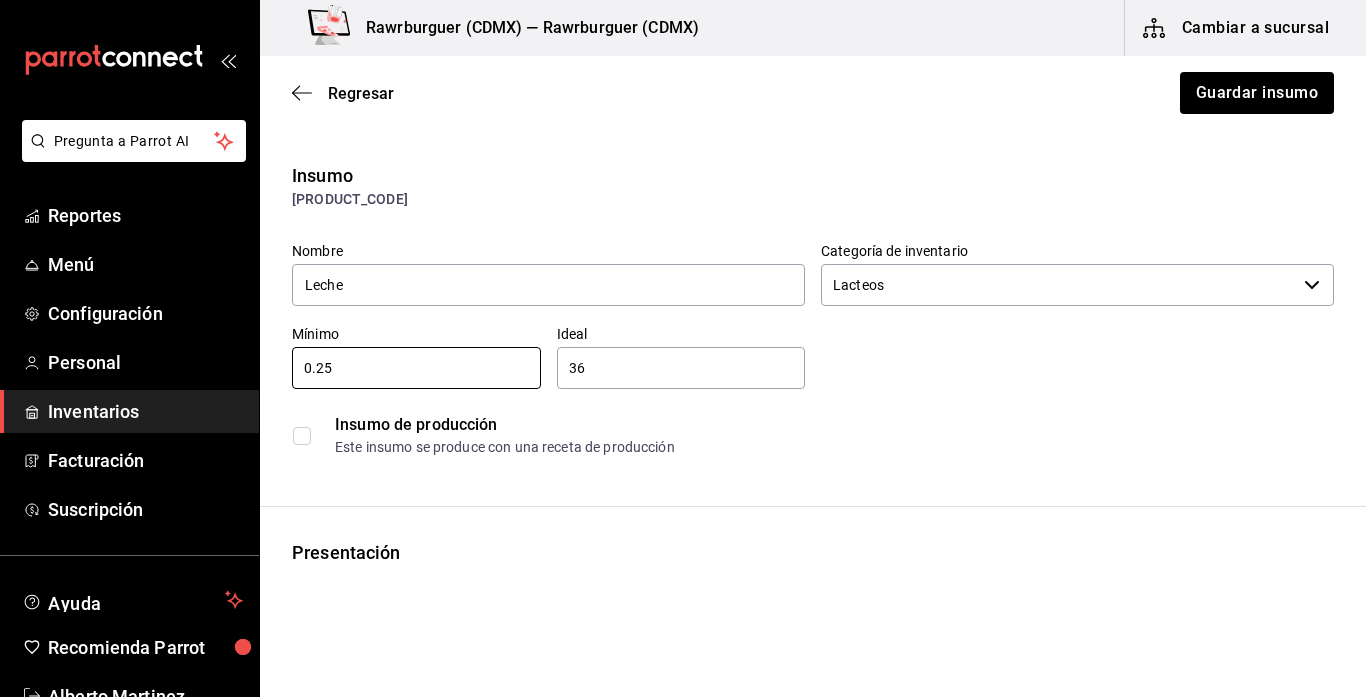 type on "3" 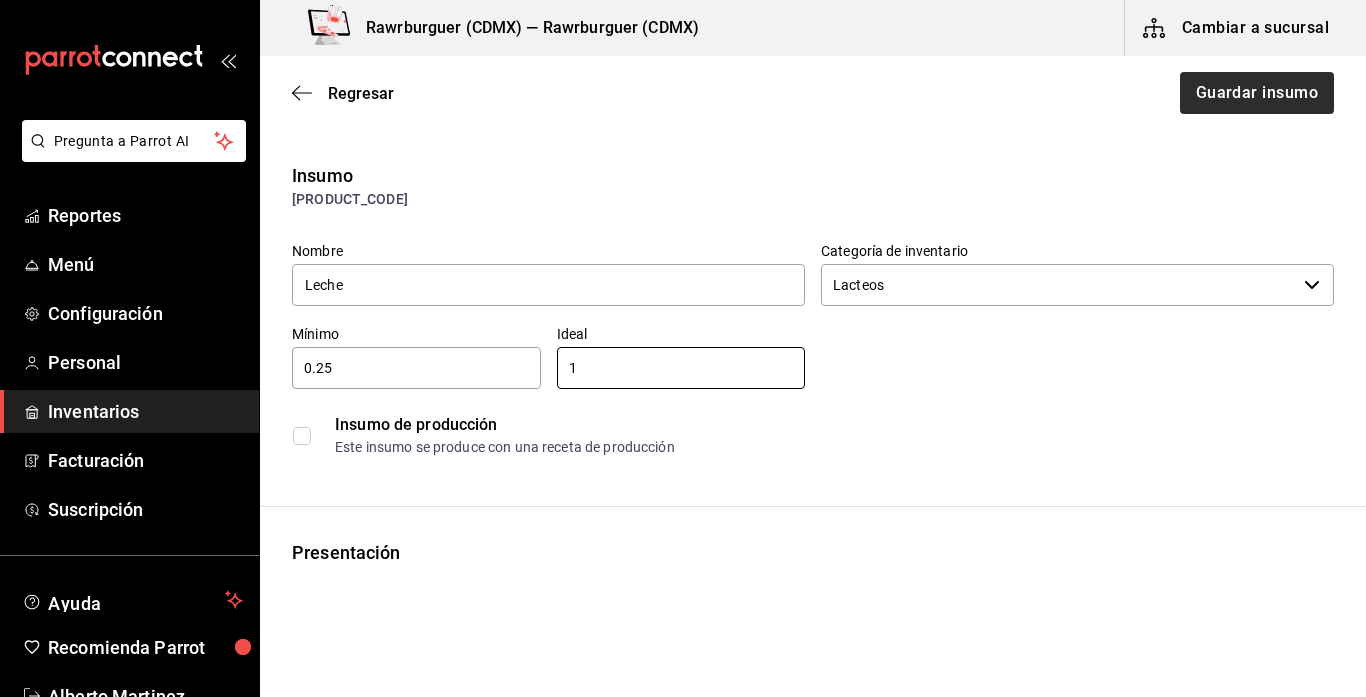 type on "1" 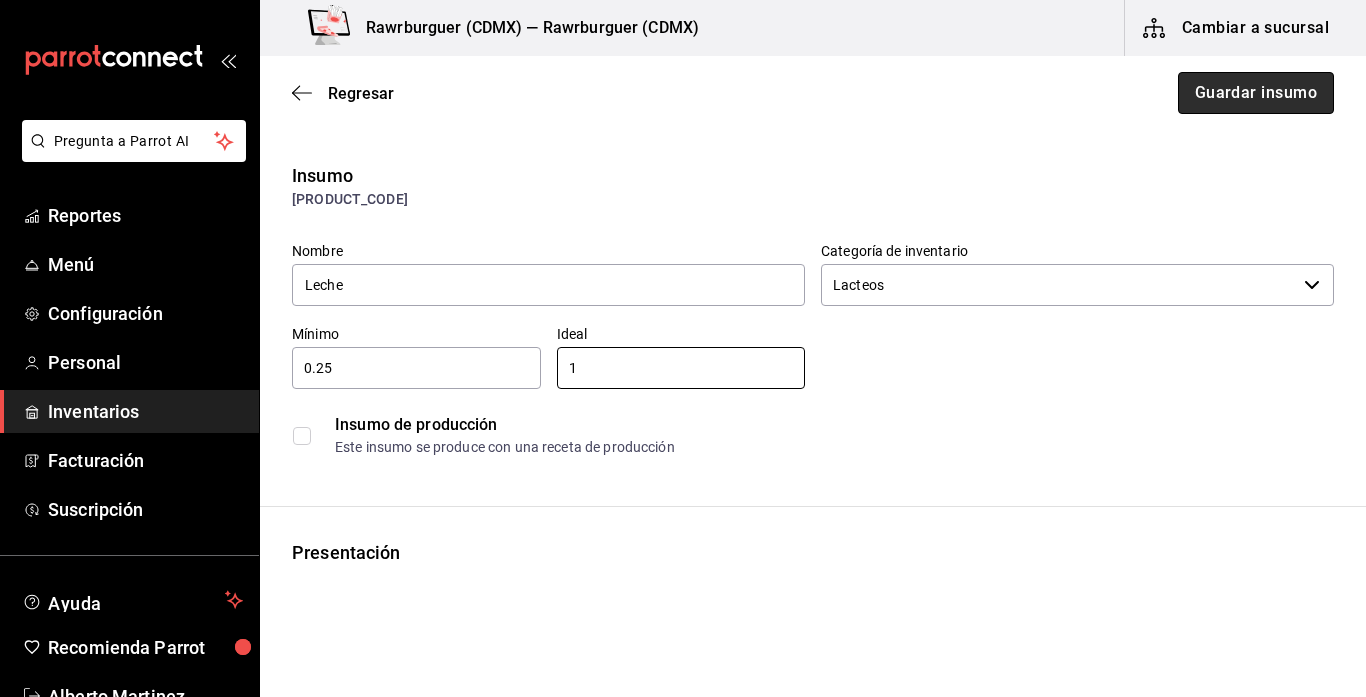 click on "Guardar insumo" at bounding box center (1256, 93) 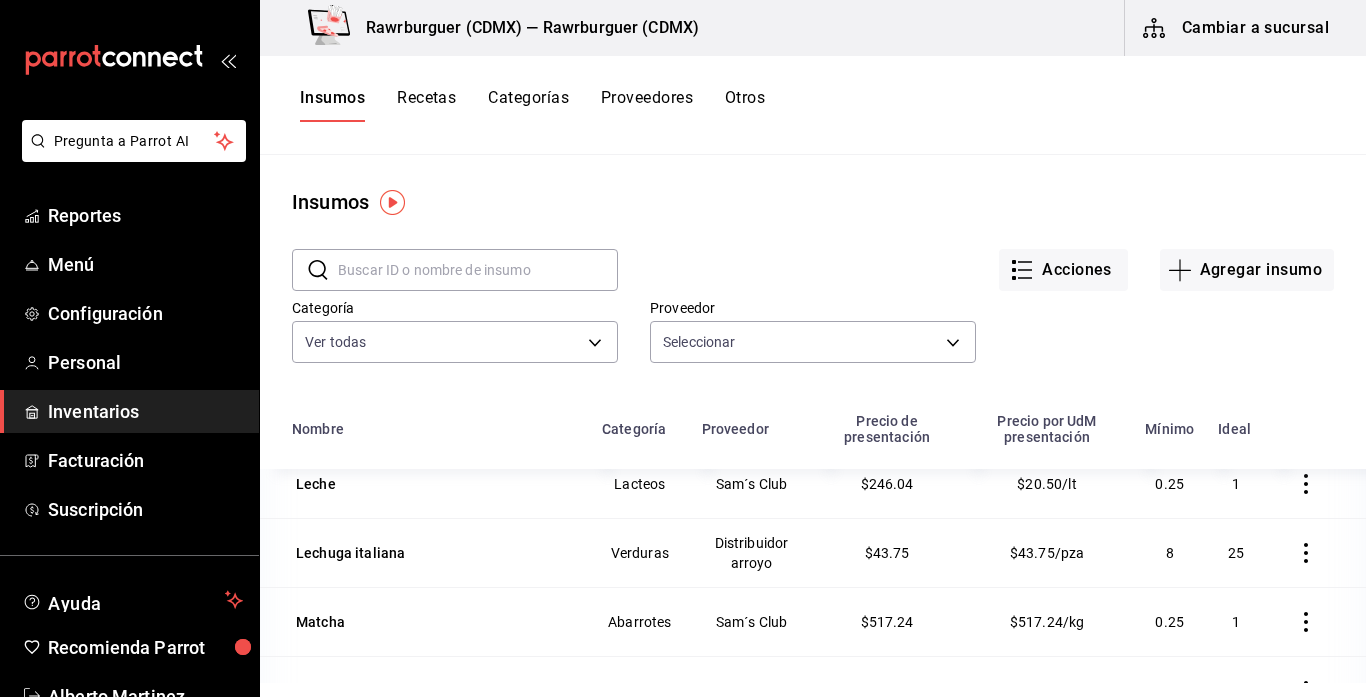 scroll, scrollTop: 3401, scrollLeft: 0, axis: vertical 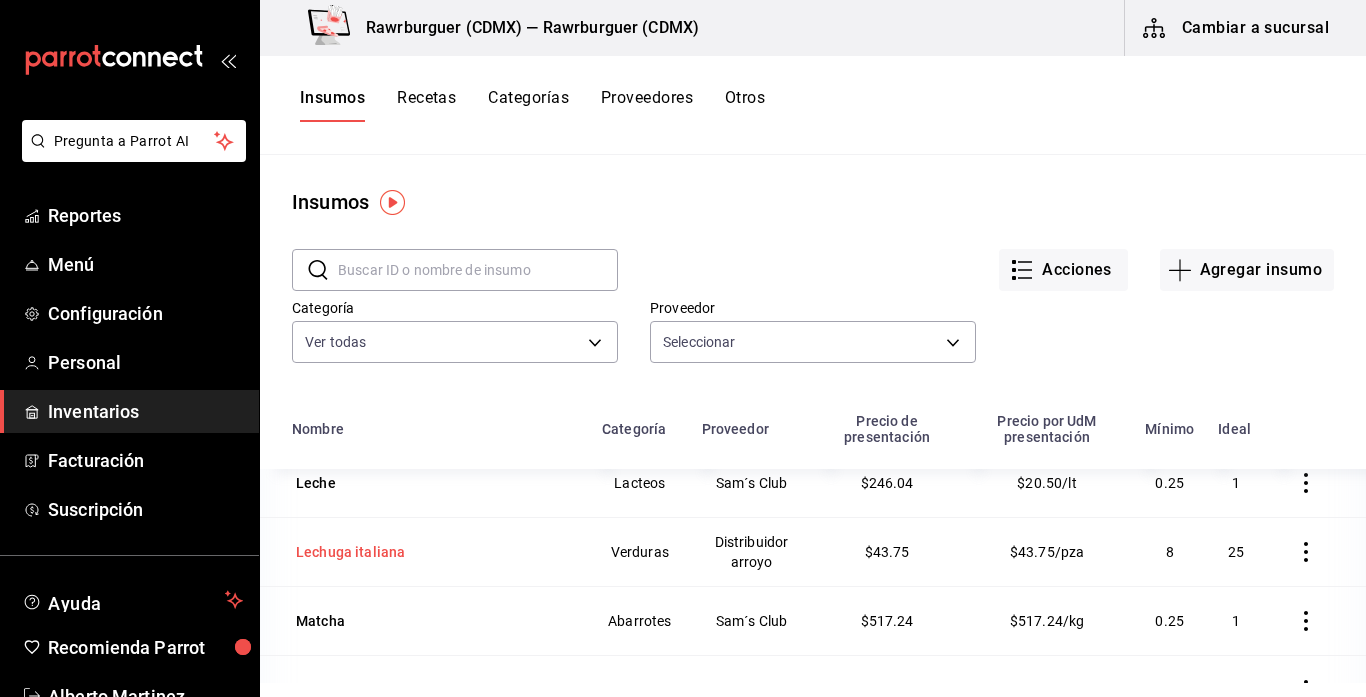 click on "Lechuga italiana" at bounding box center [350, 552] 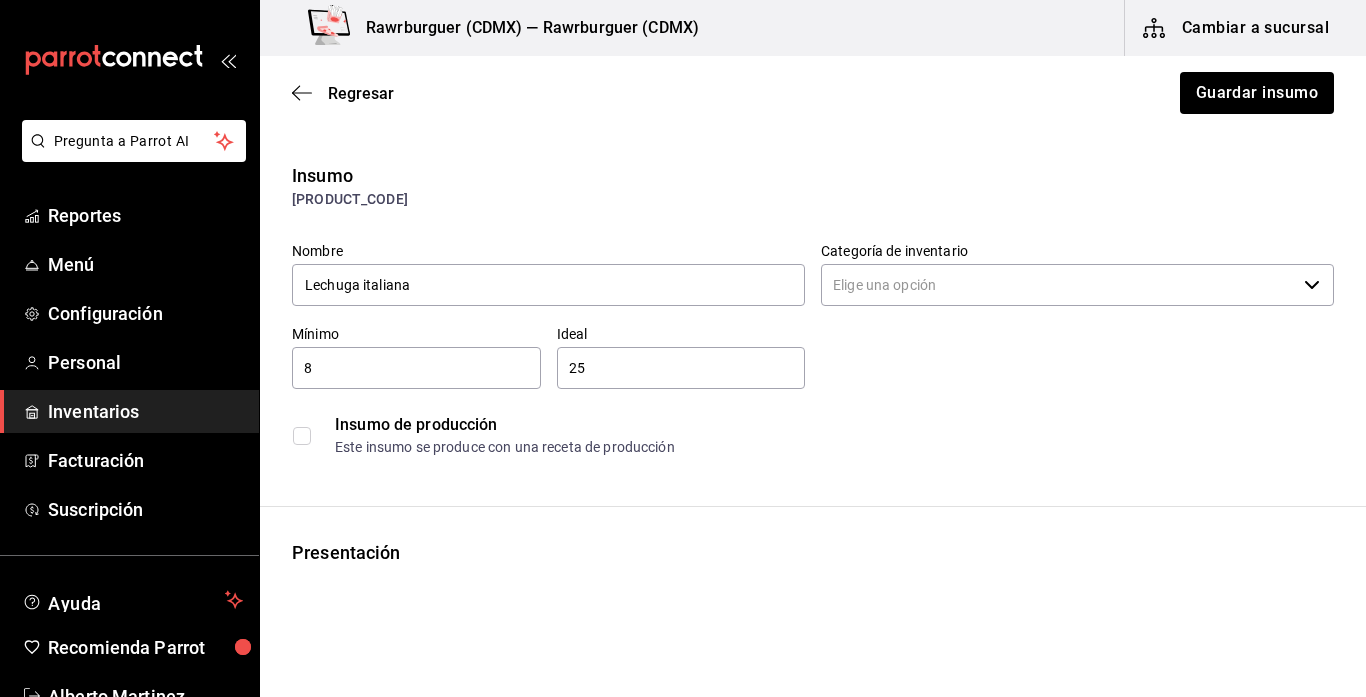 type on "Verduras" 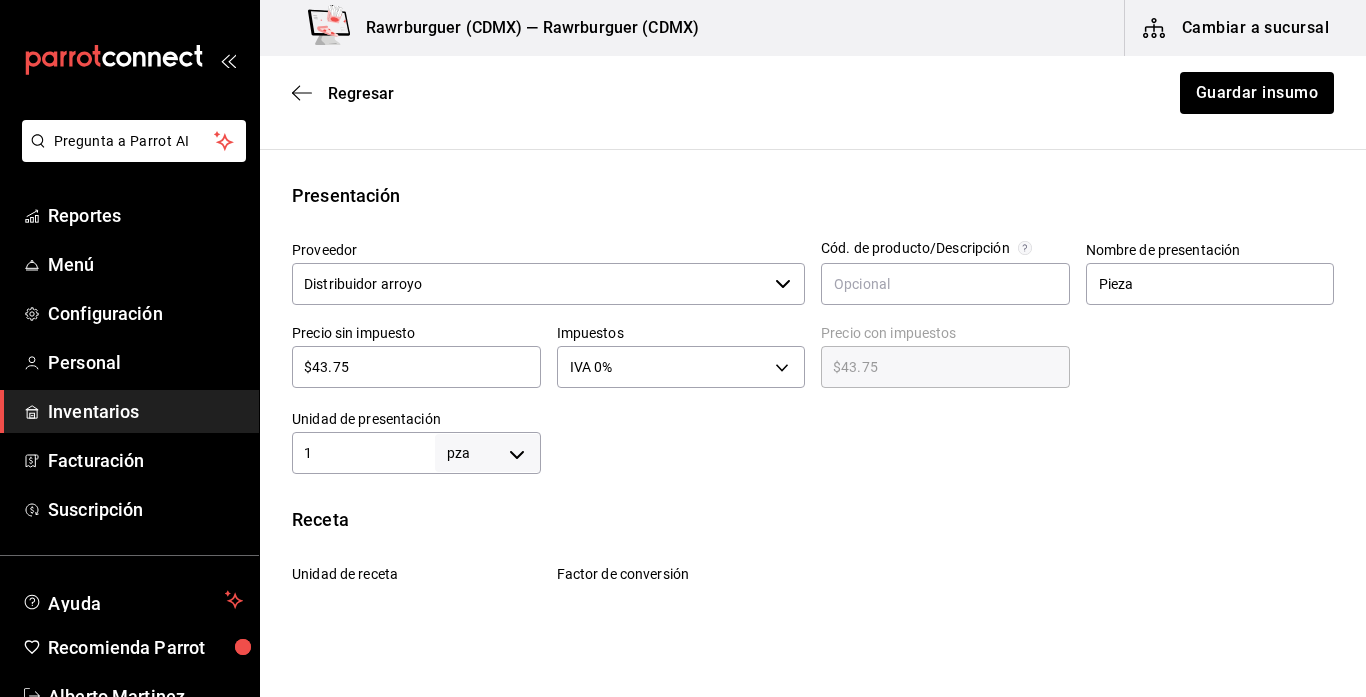 scroll, scrollTop: 0, scrollLeft: 0, axis: both 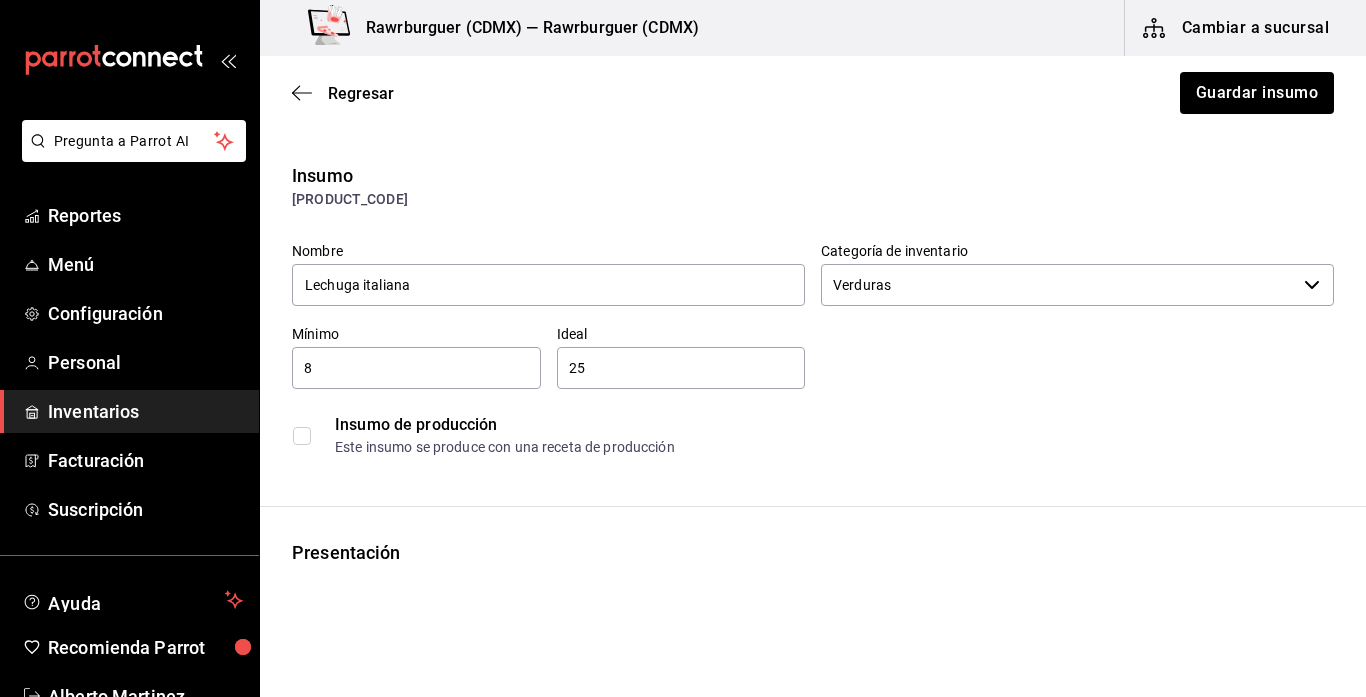 click on "8" at bounding box center (416, 368) 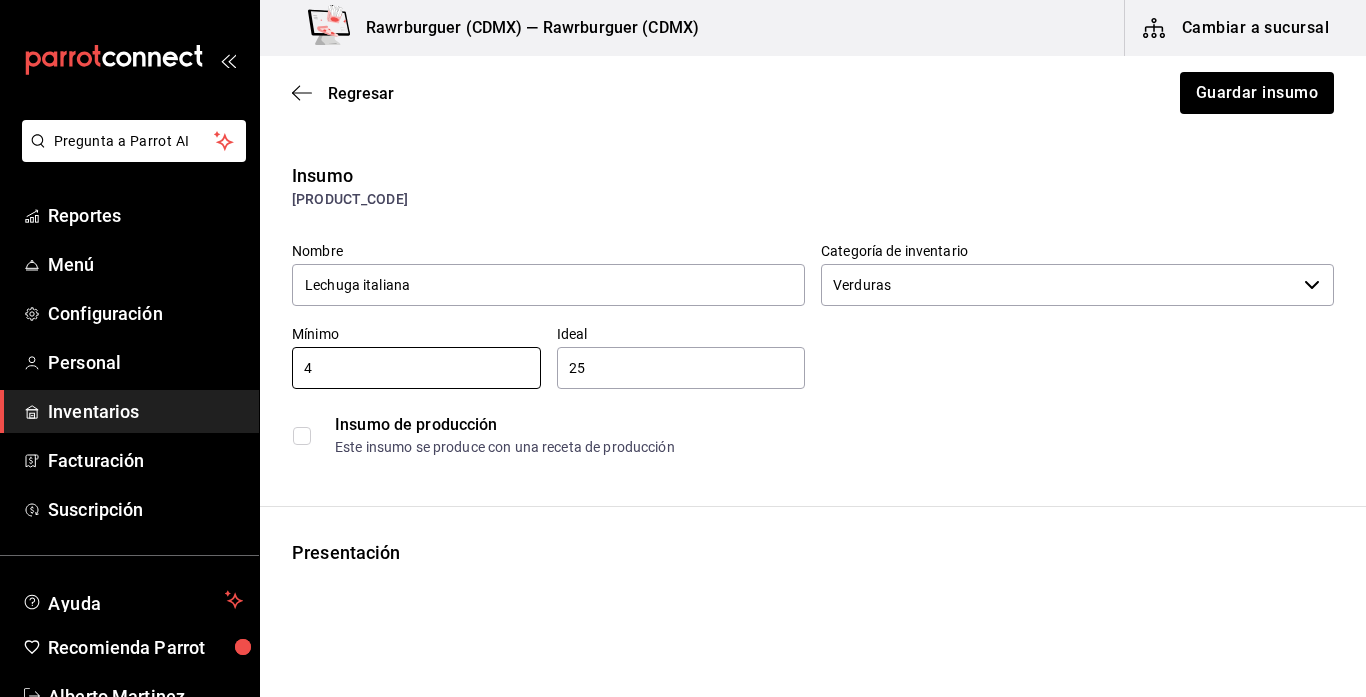 type on "4" 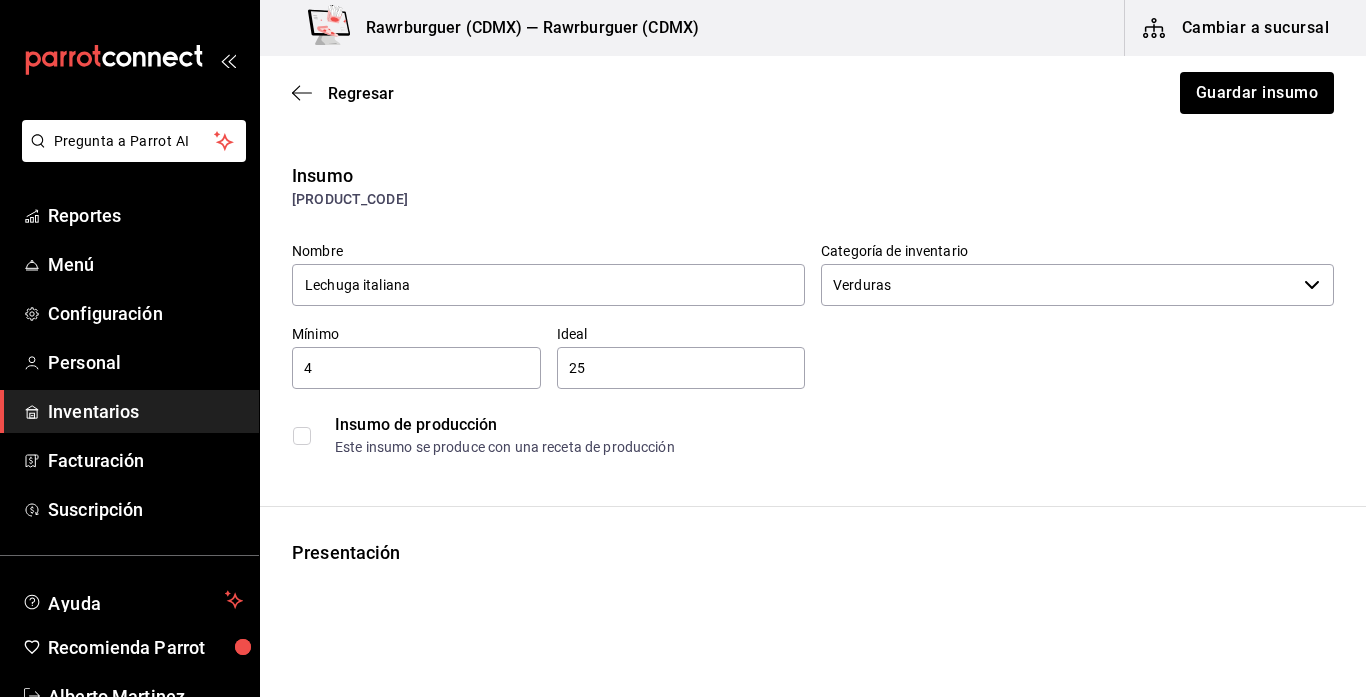 type on "2" 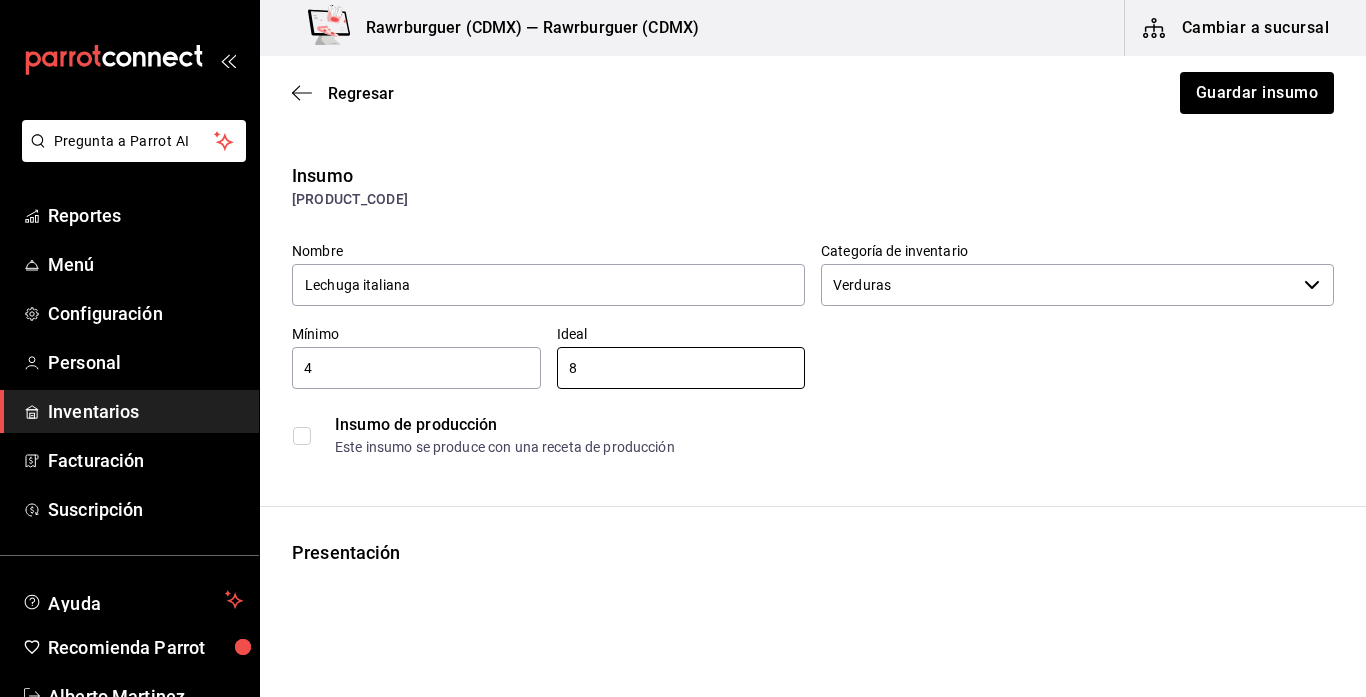 type on "8" 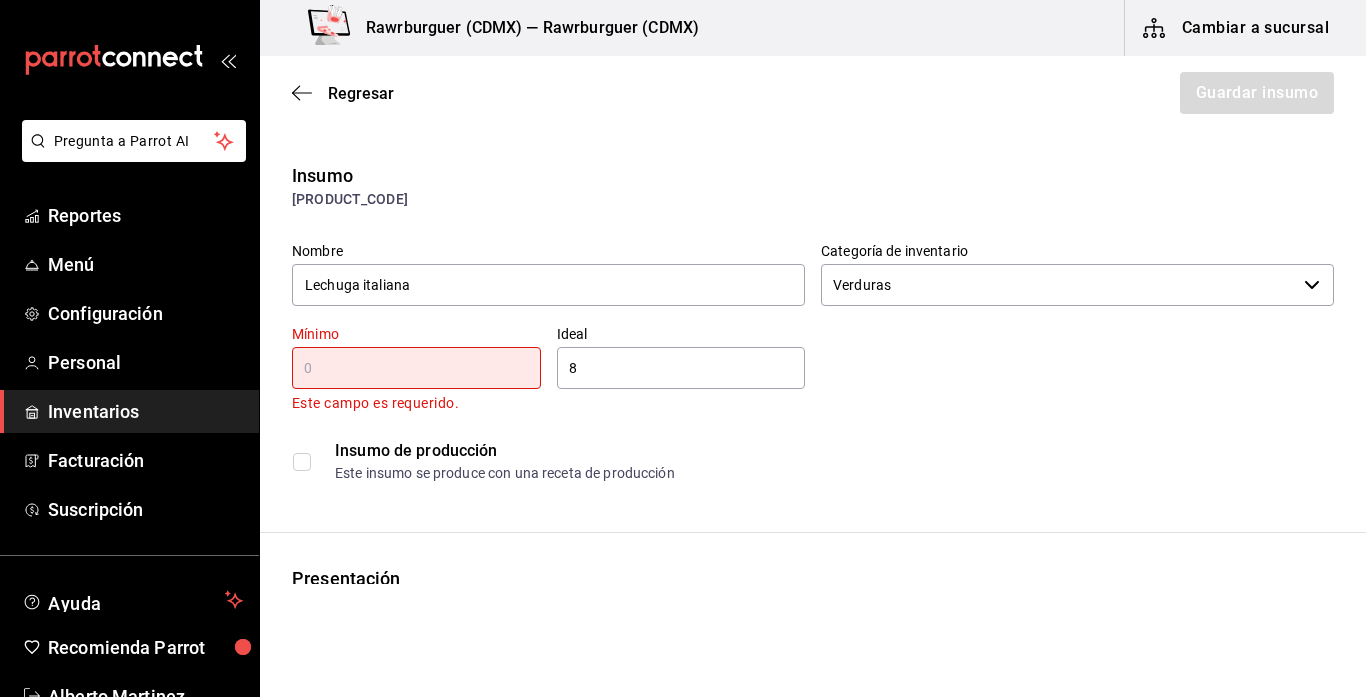type on "4" 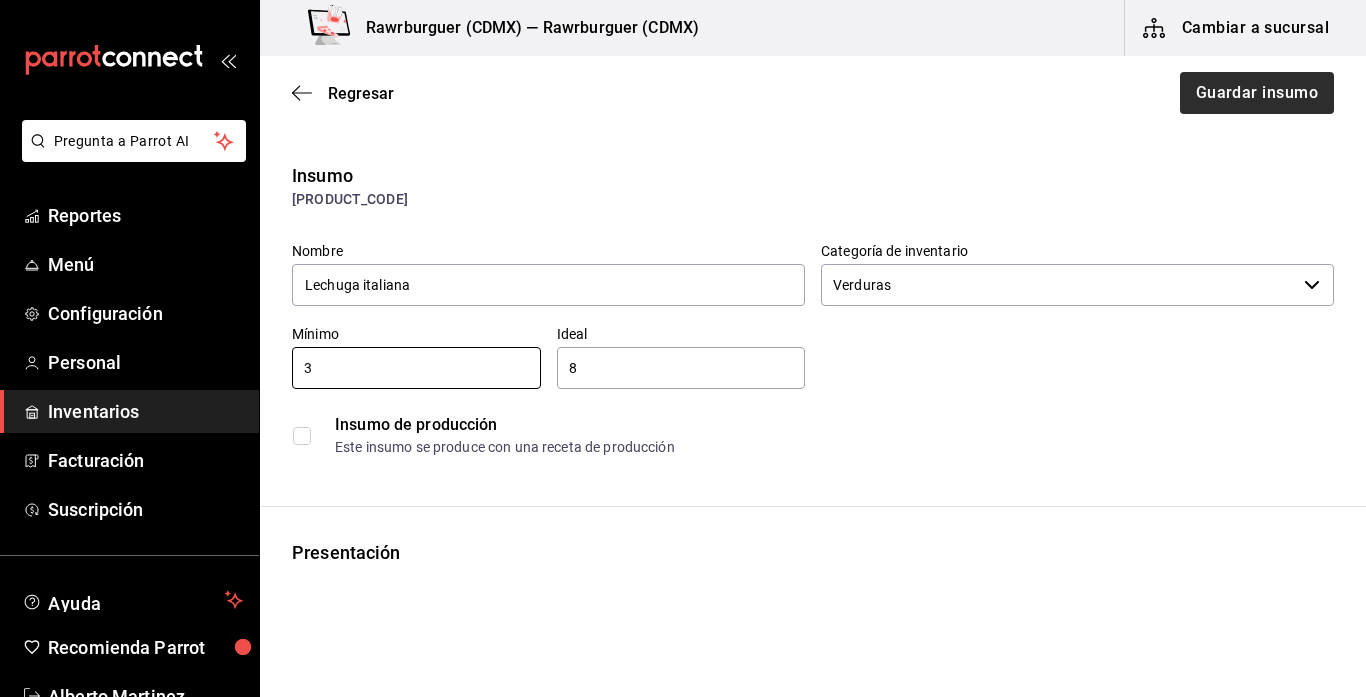 type on "3" 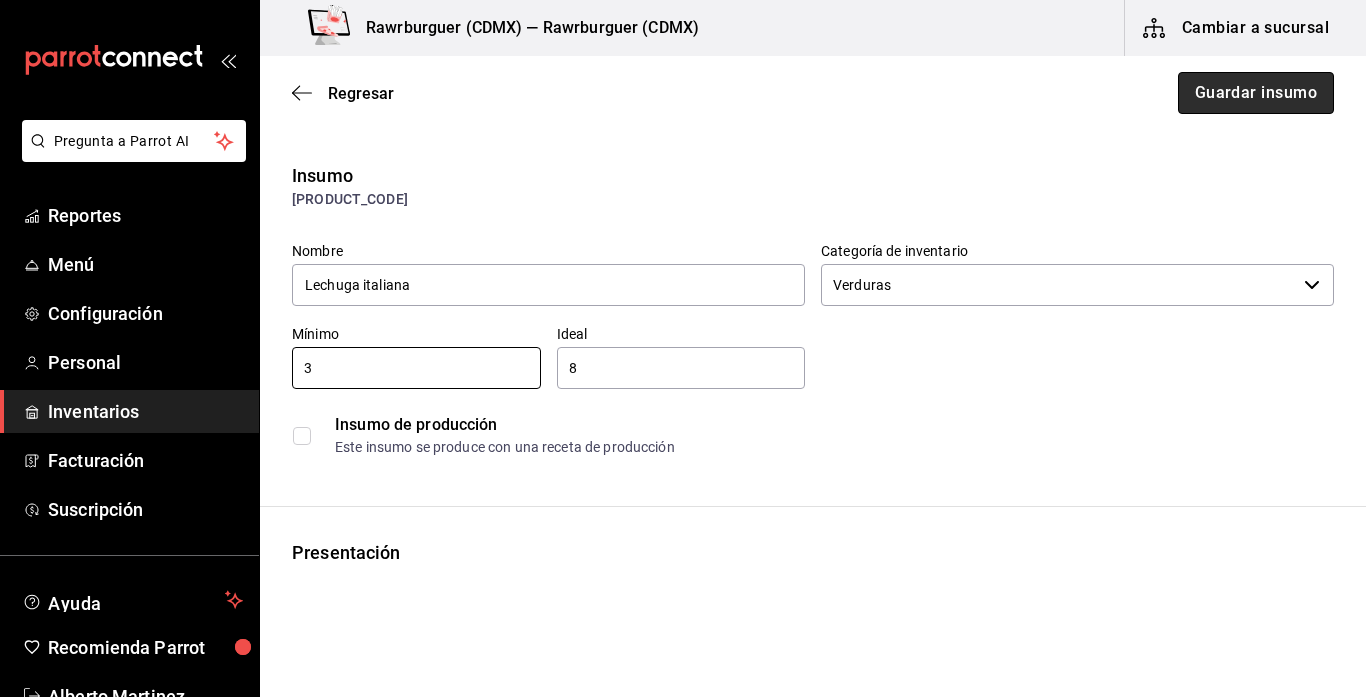click on "Guardar insumo" at bounding box center (1256, 93) 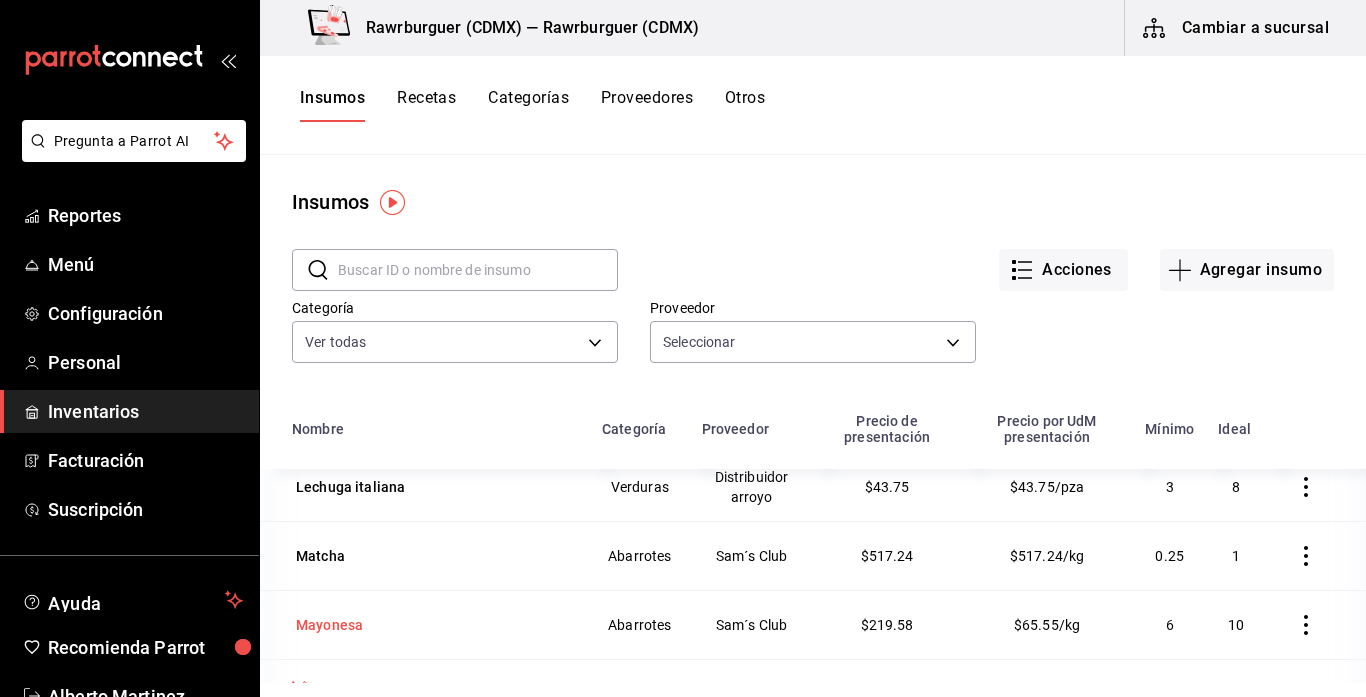 scroll, scrollTop: 3465, scrollLeft: 0, axis: vertical 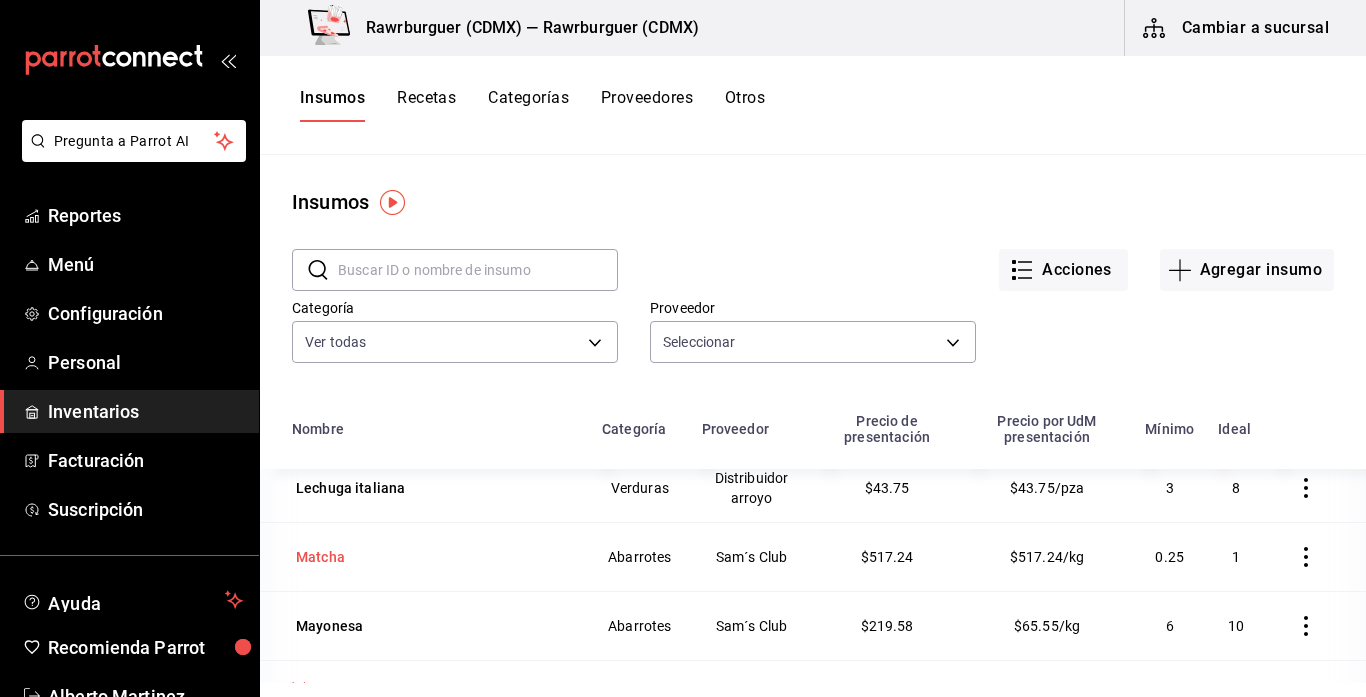 click on "Matcha" at bounding box center [320, 557] 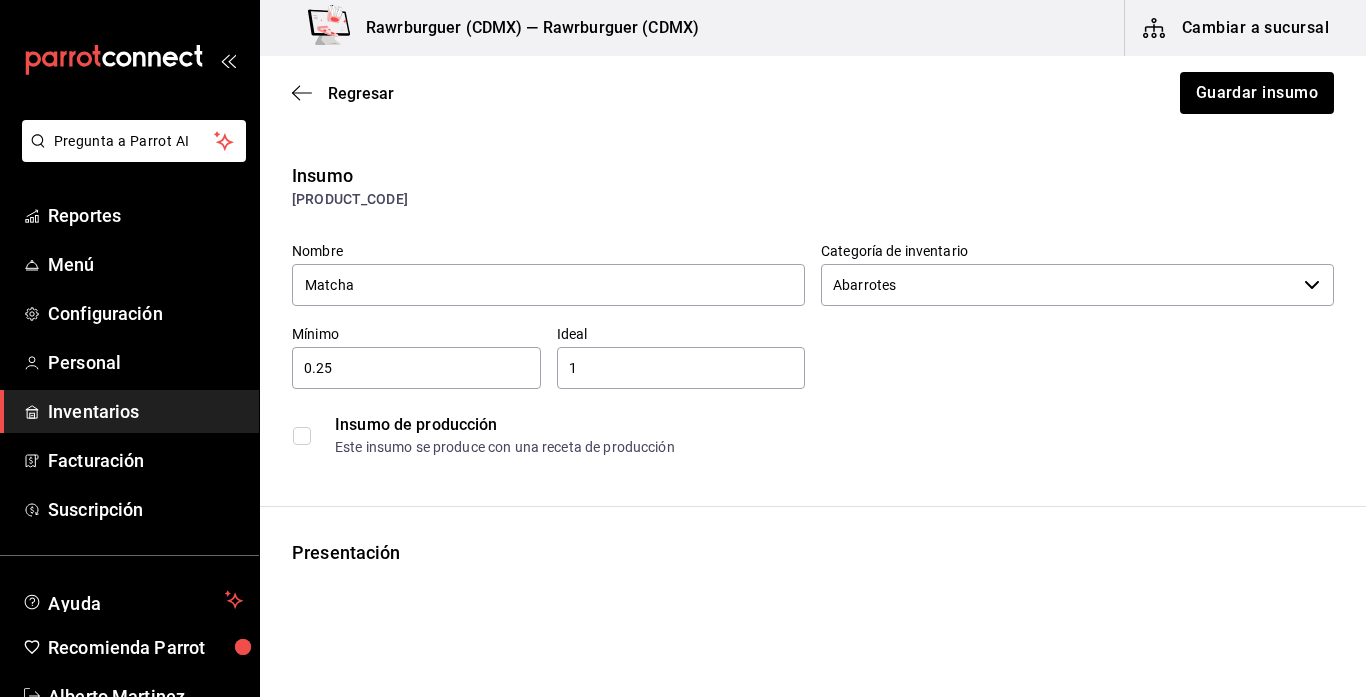 type on "Sam´s Club" 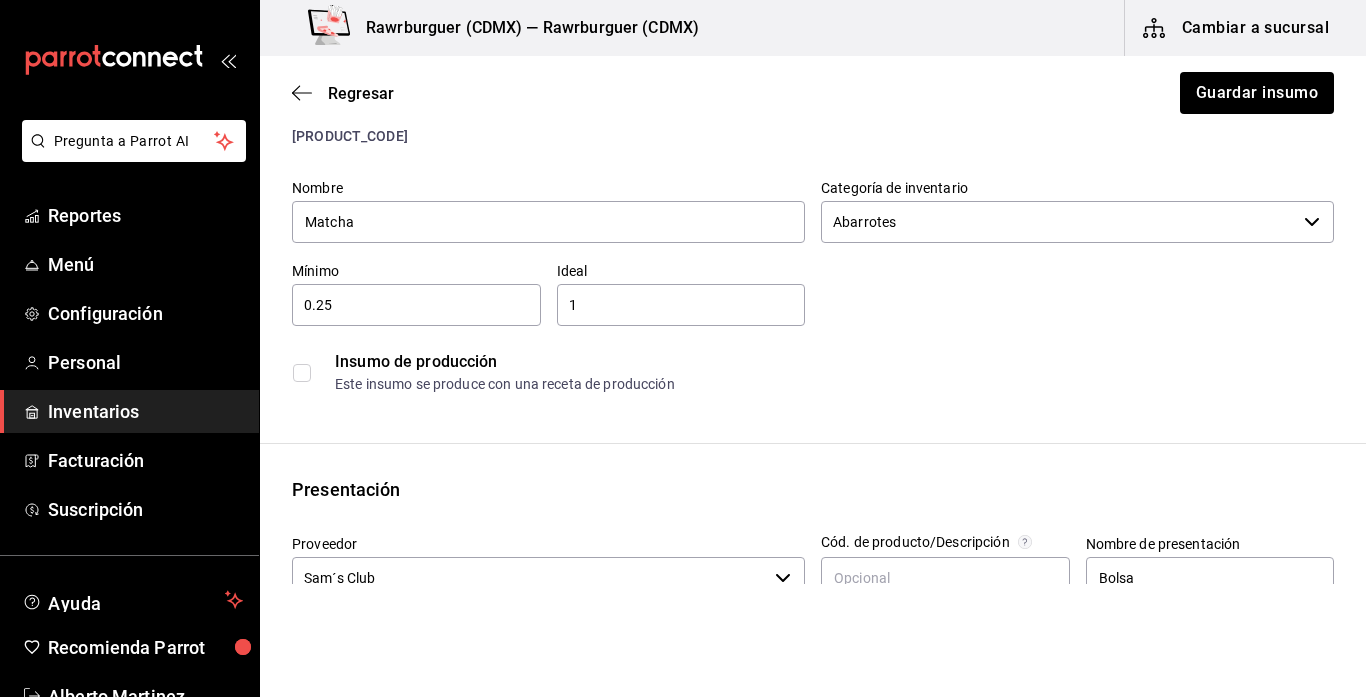 scroll, scrollTop: 0, scrollLeft: 0, axis: both 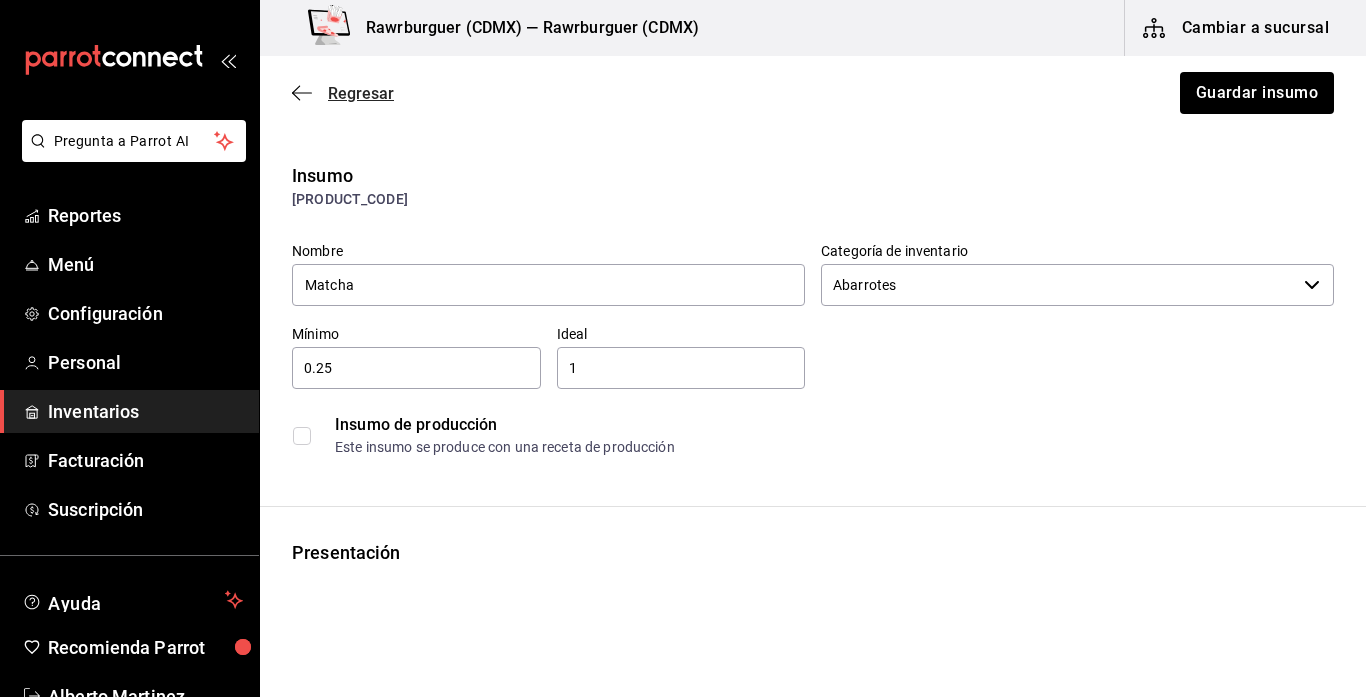 click on "Regresar" at bounding box center [361, 93] 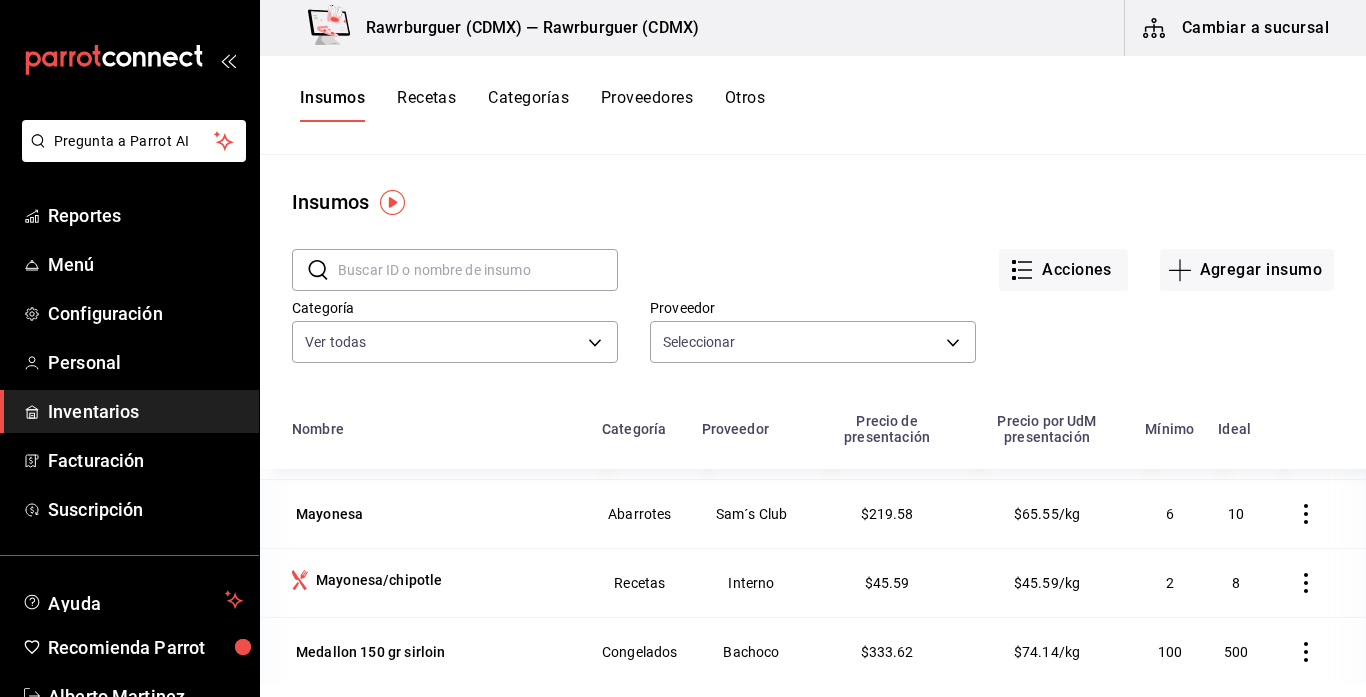 scroll, scrollTop: 3579, scrollLeft: 0, axis: vertical 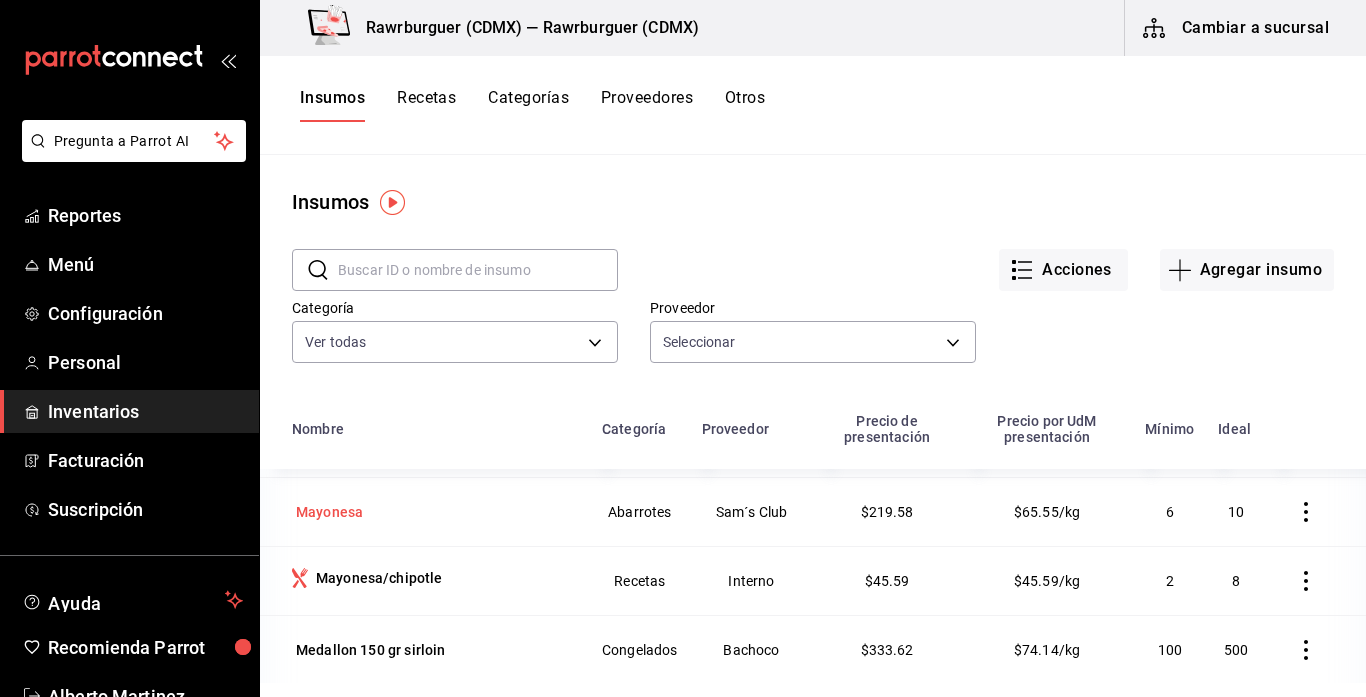 click on "Mayonesa" at bounding box center [329, 512] 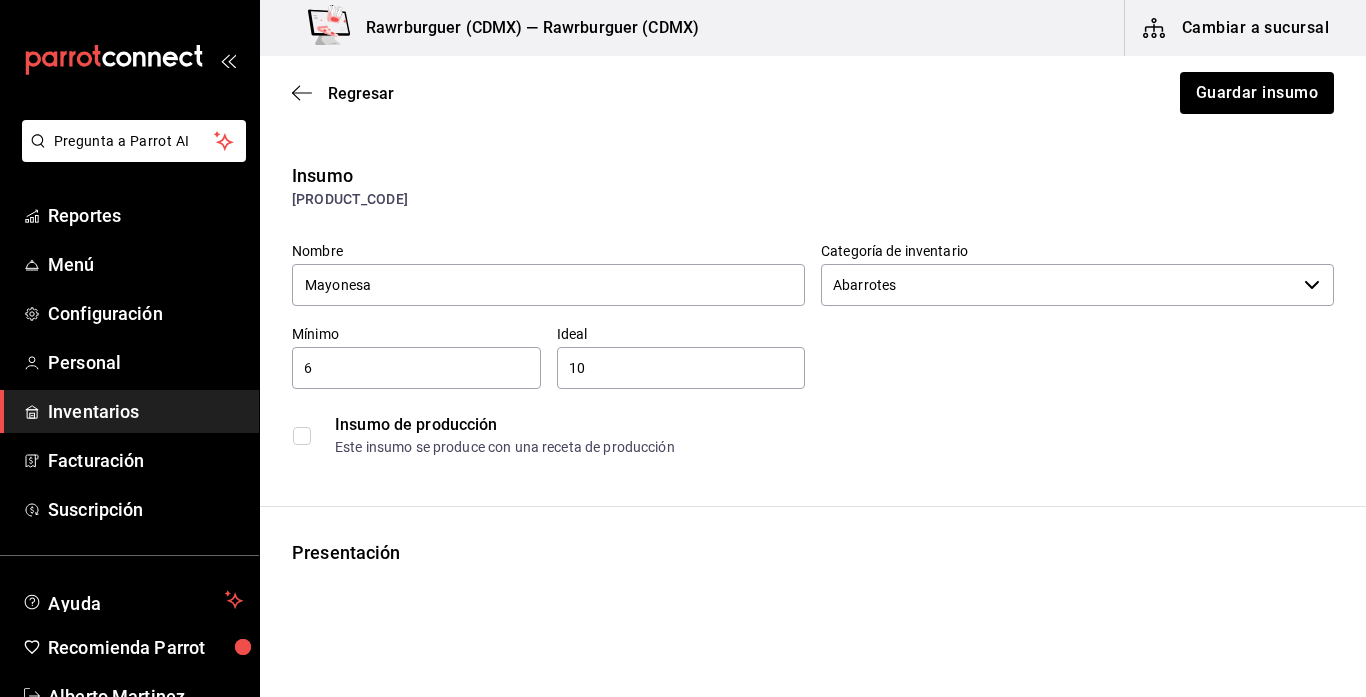 type on "Sam´s Club" 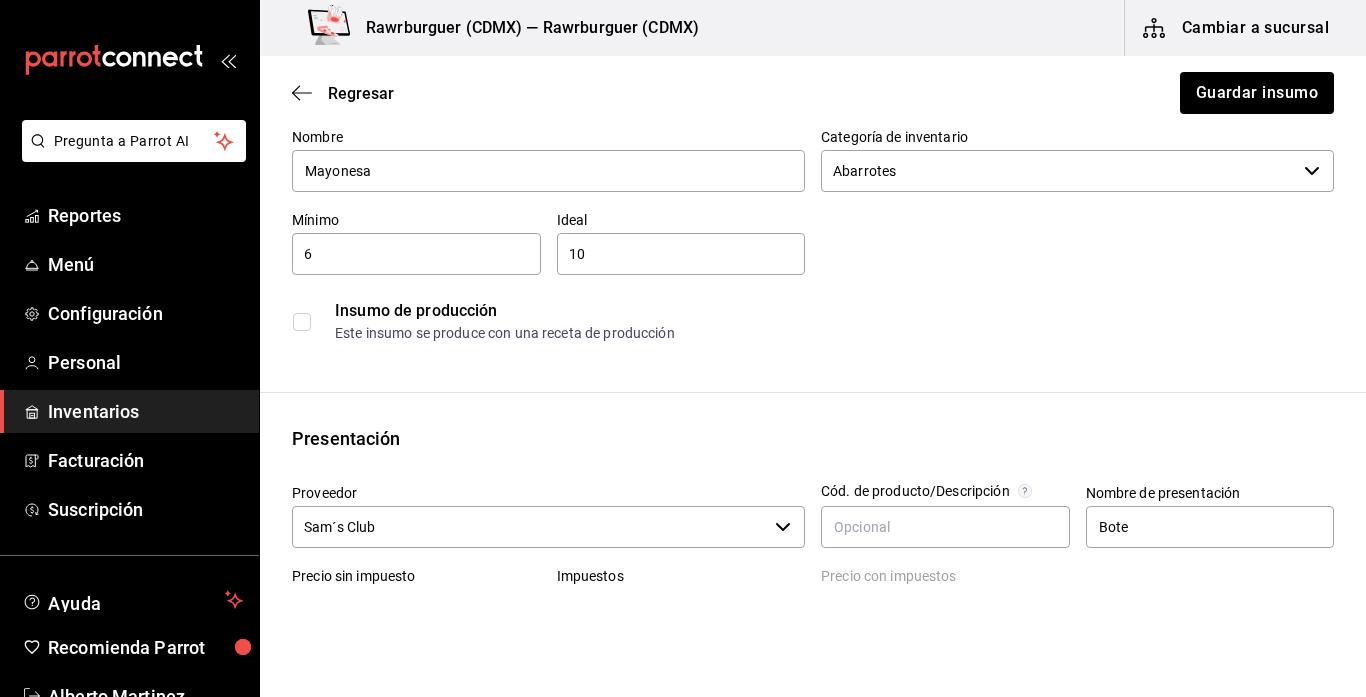 scroll, scrollTop: 0, scrollLeft: 0, axis: both 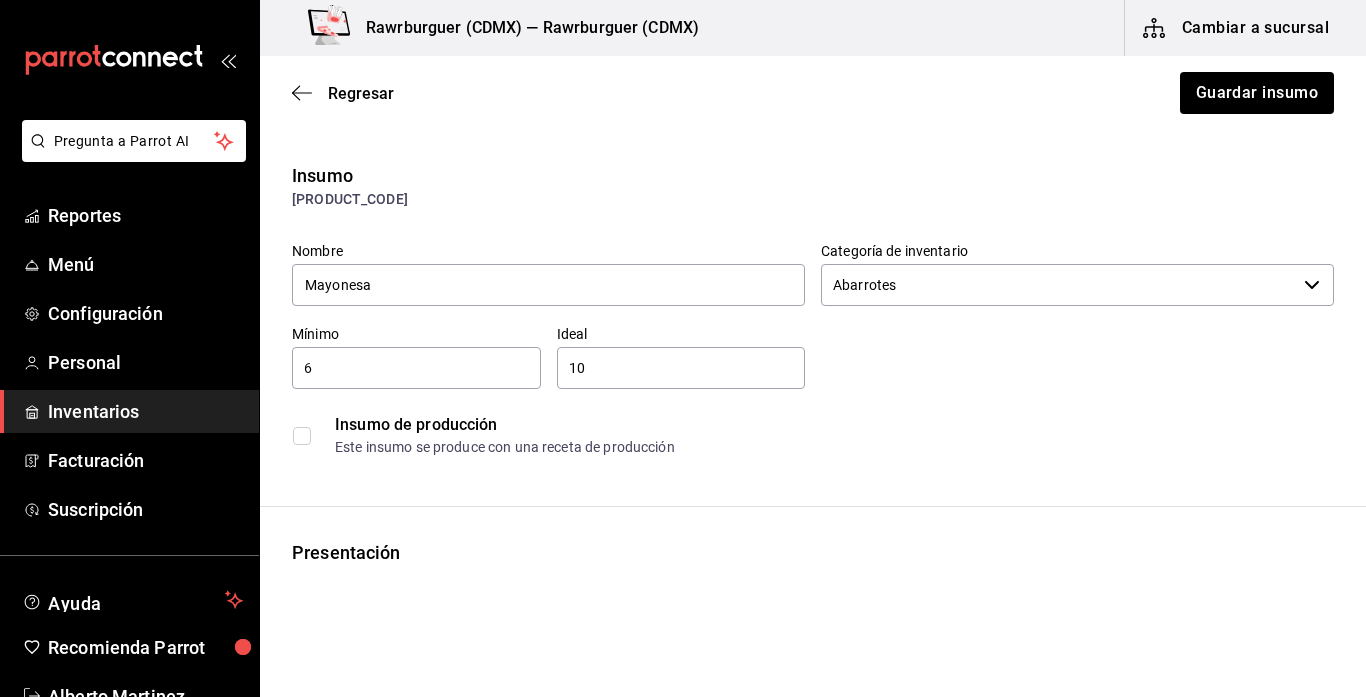 click on "6" at bounding box center (416, 368) 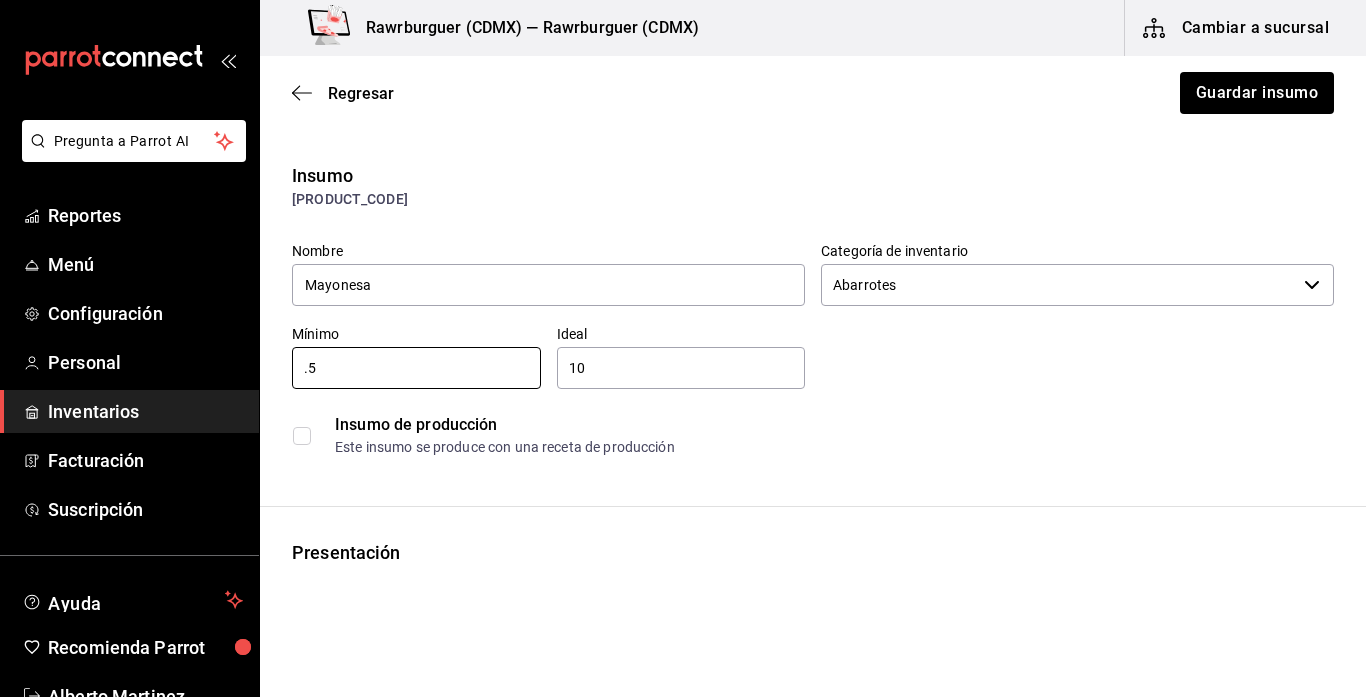 click on "10" at bounding box center (681, 368) 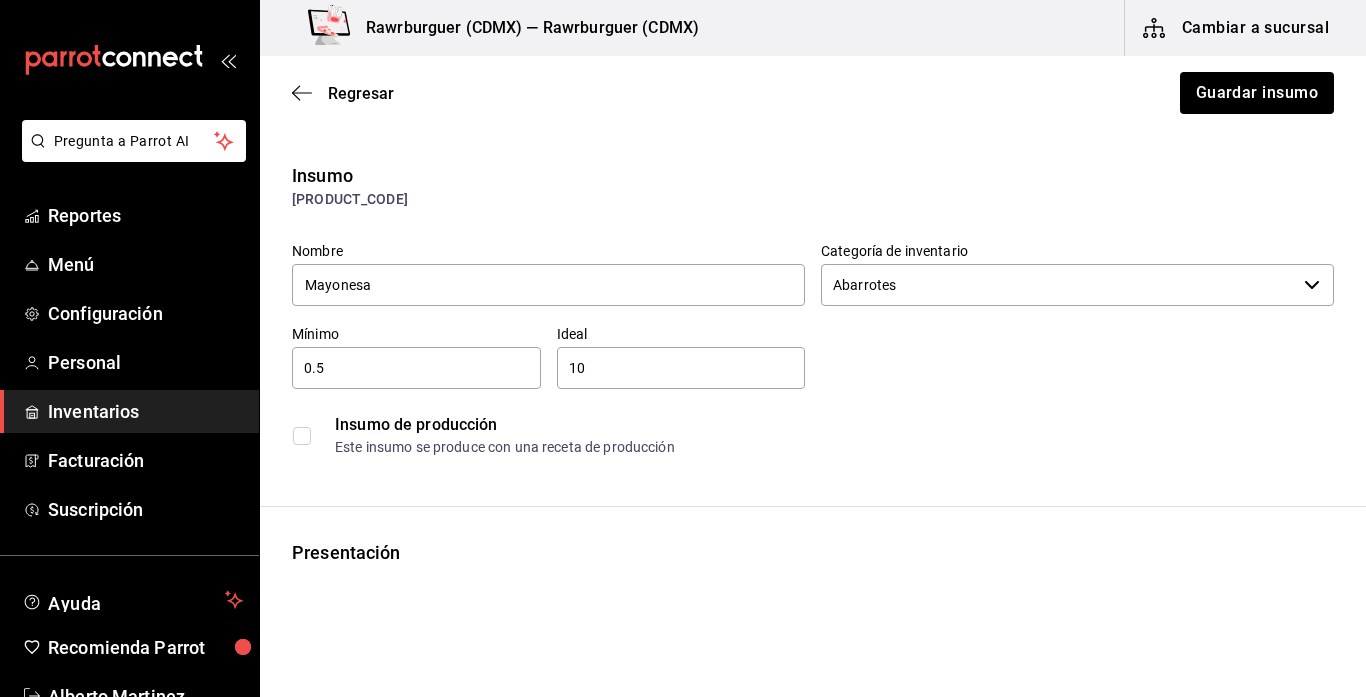 type on "1" 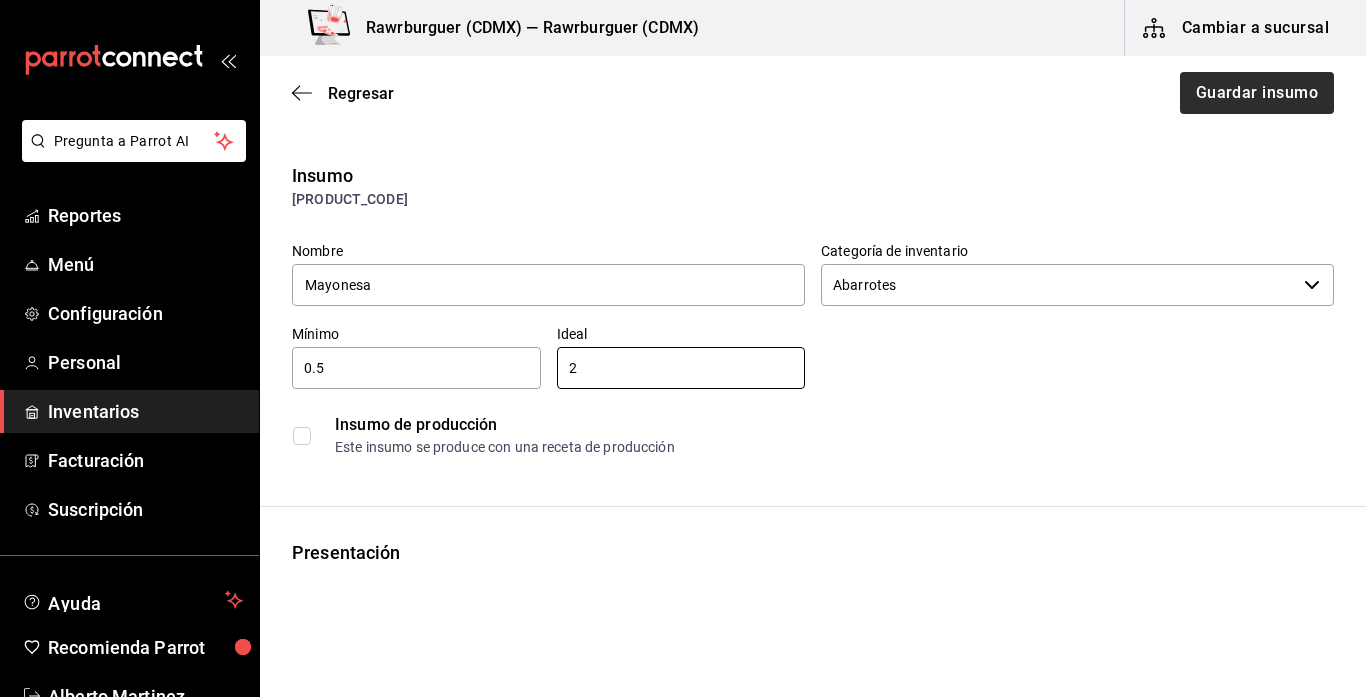 type on "2" 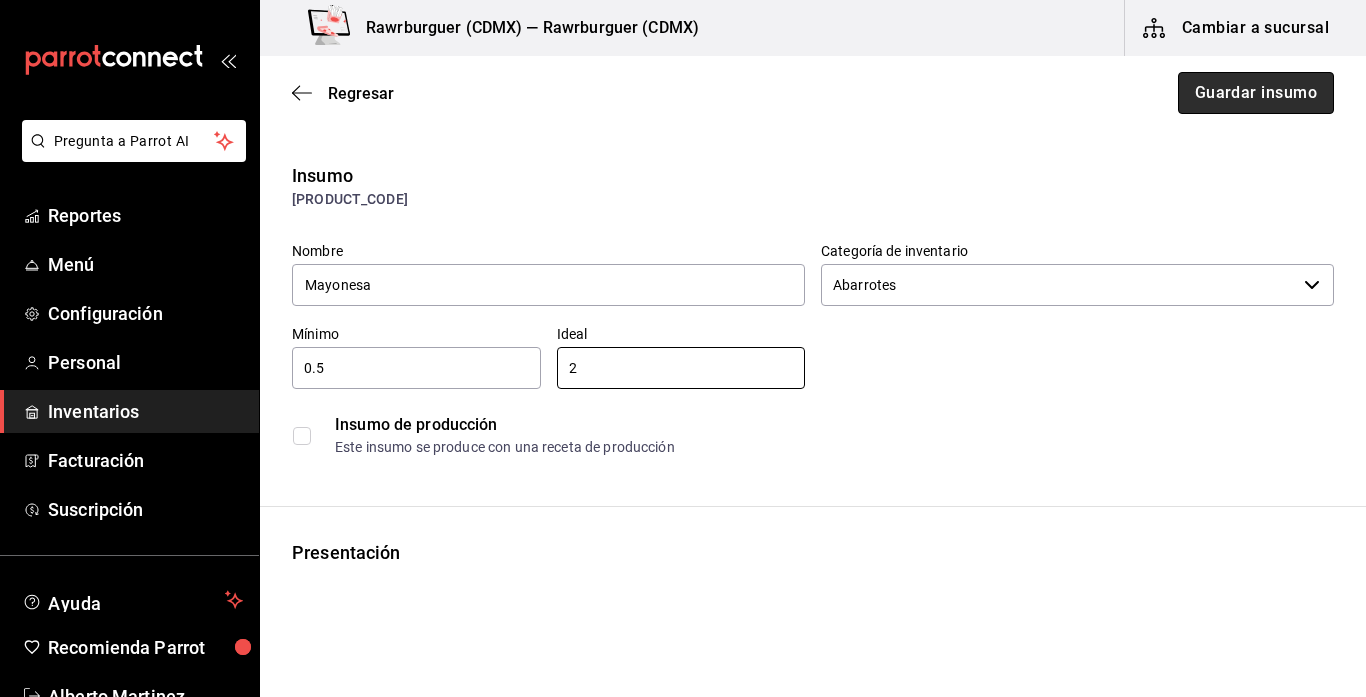 click on "Guardar insumo" at bounding box center [1256, 93] 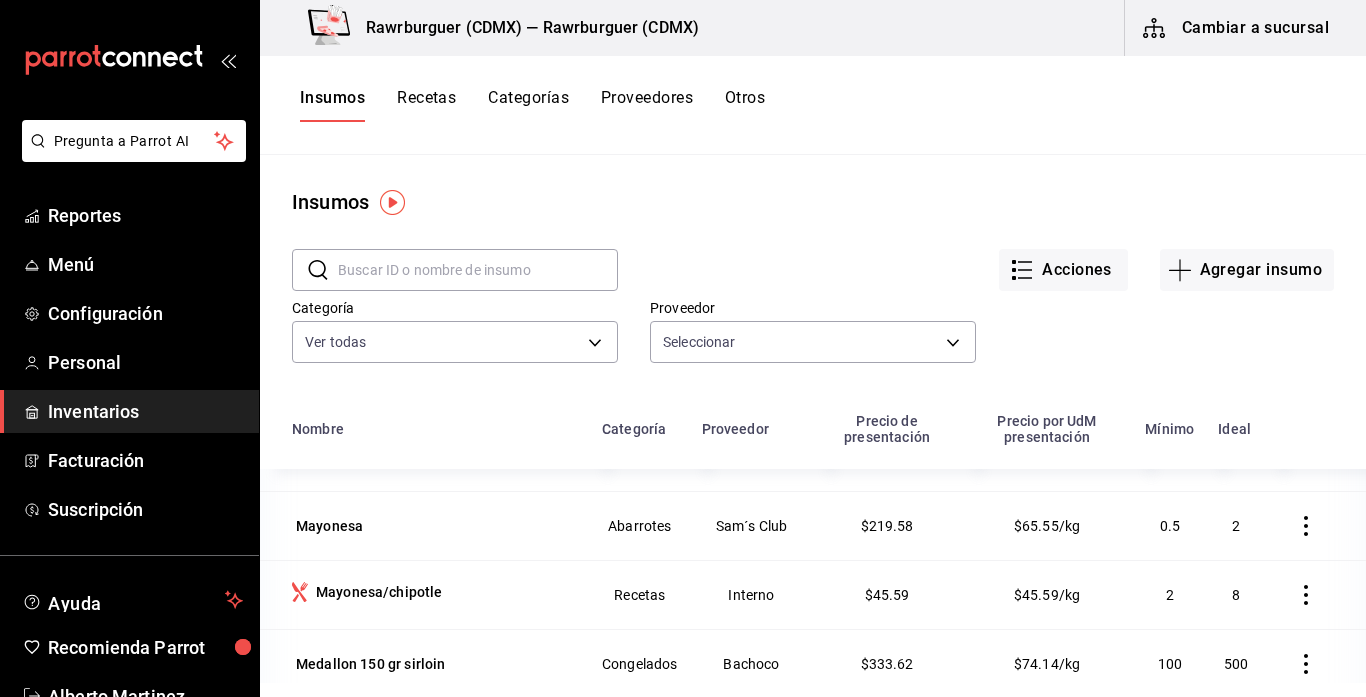 scroll, scrollTop: 3567, scrollLeft: 0, axis: vertical 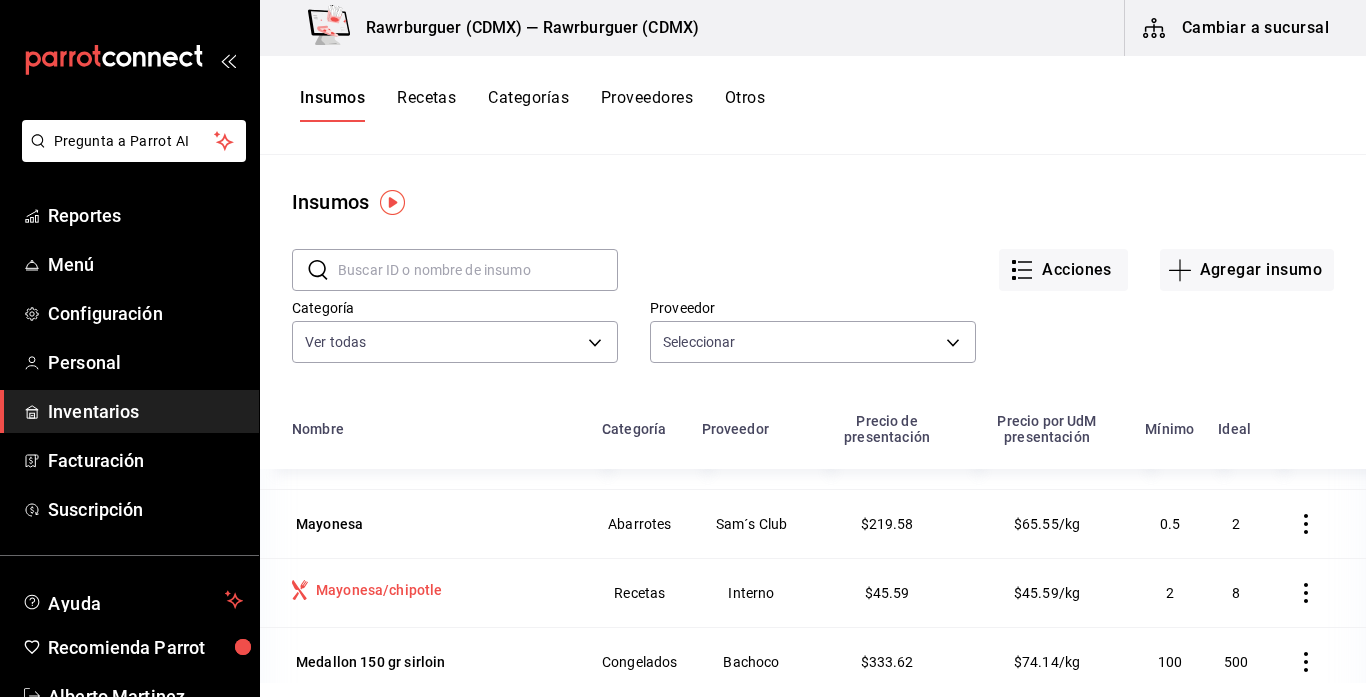 click on "Mayonesa/chipotle" at bounding box center (379, 590) 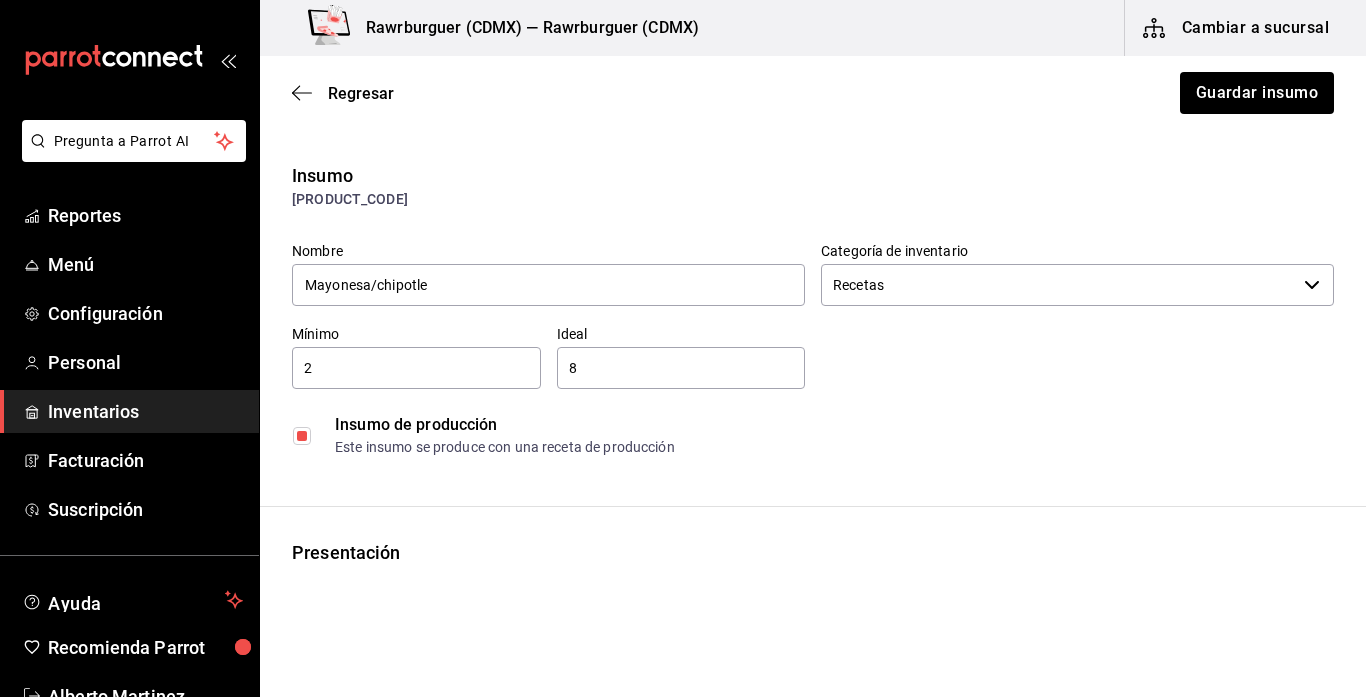 type on "Interno" 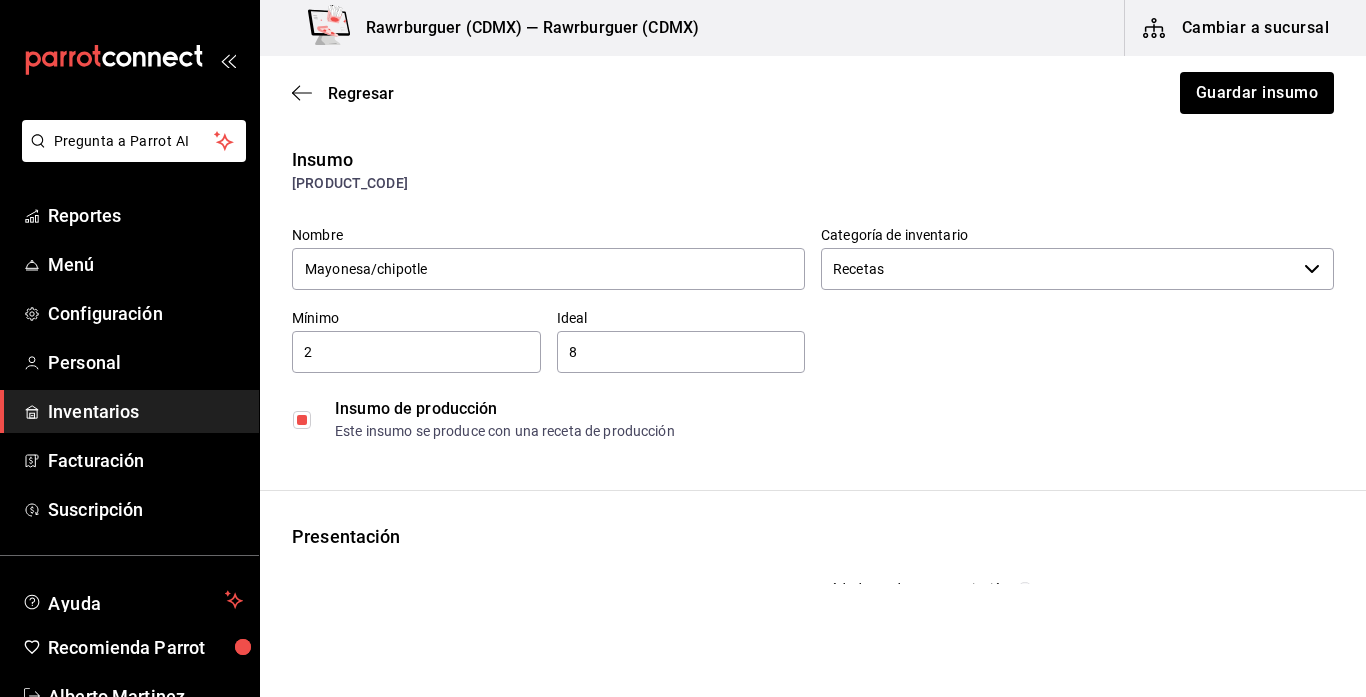 scroll, scrollTop: 0, scrollLeft: 0, axis: both 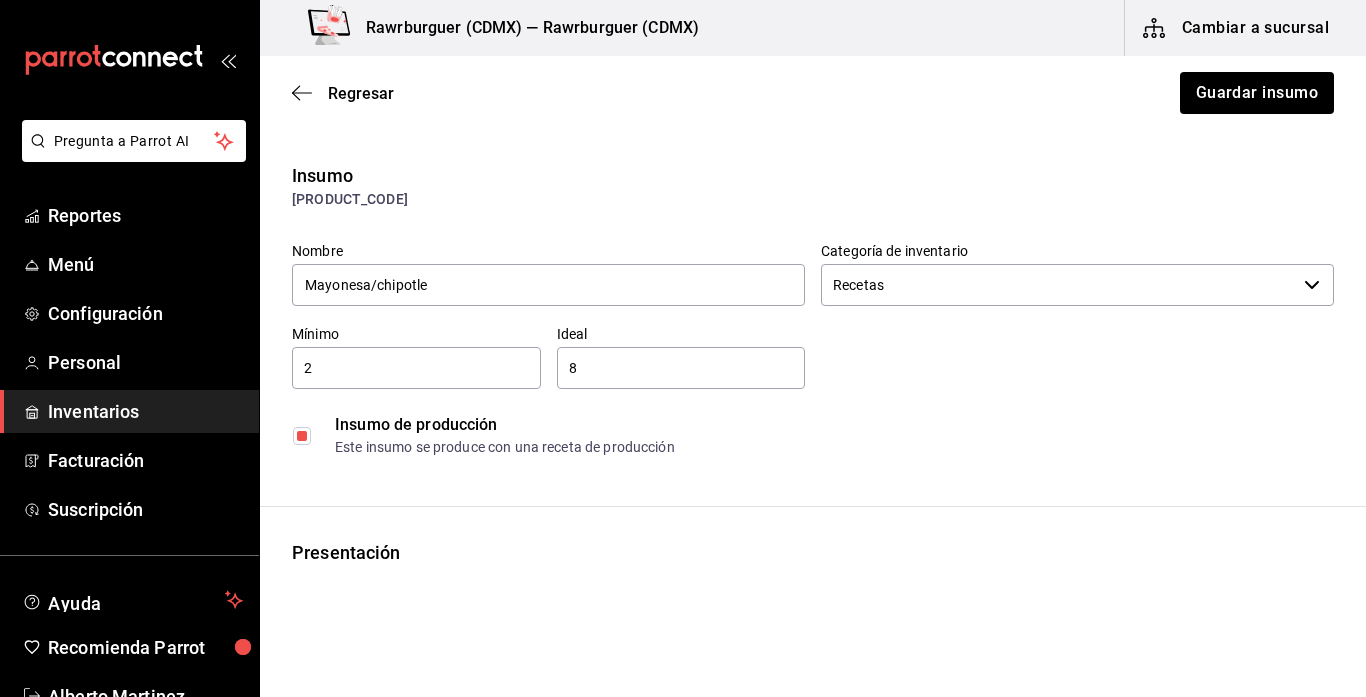 click on "2" at bounding box center (416, 368) 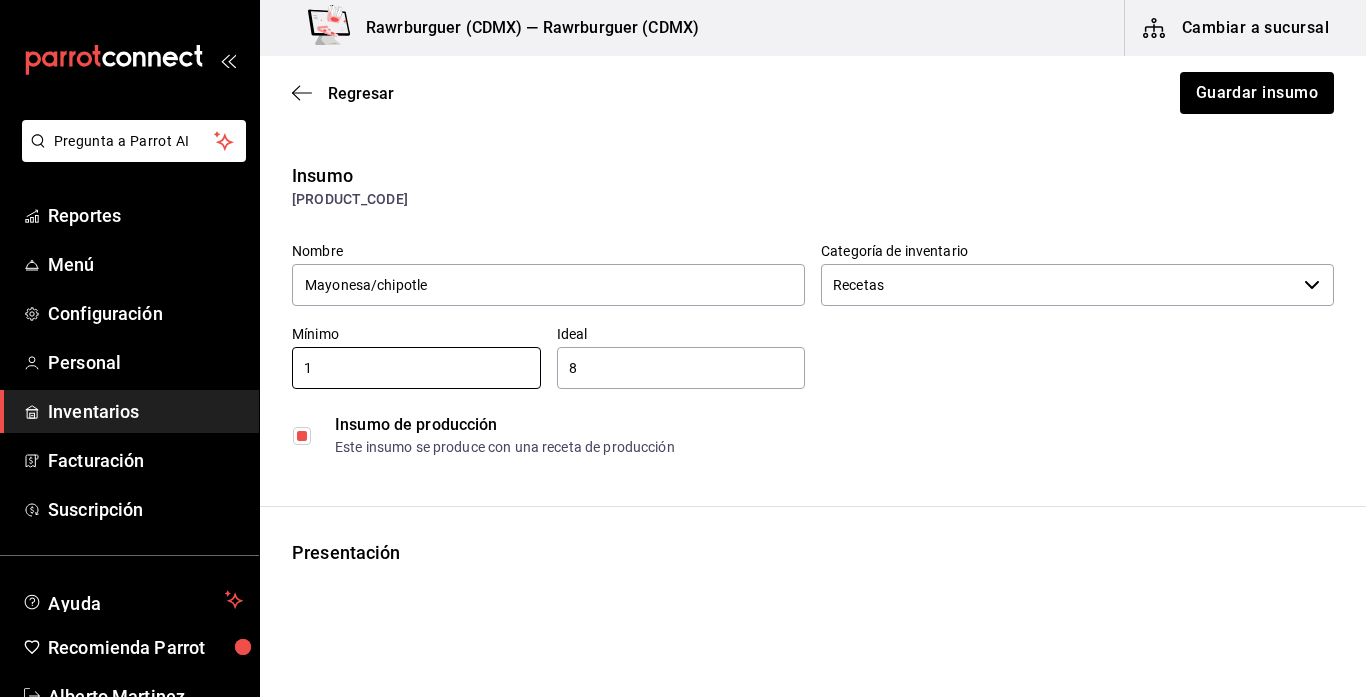 type on "1" 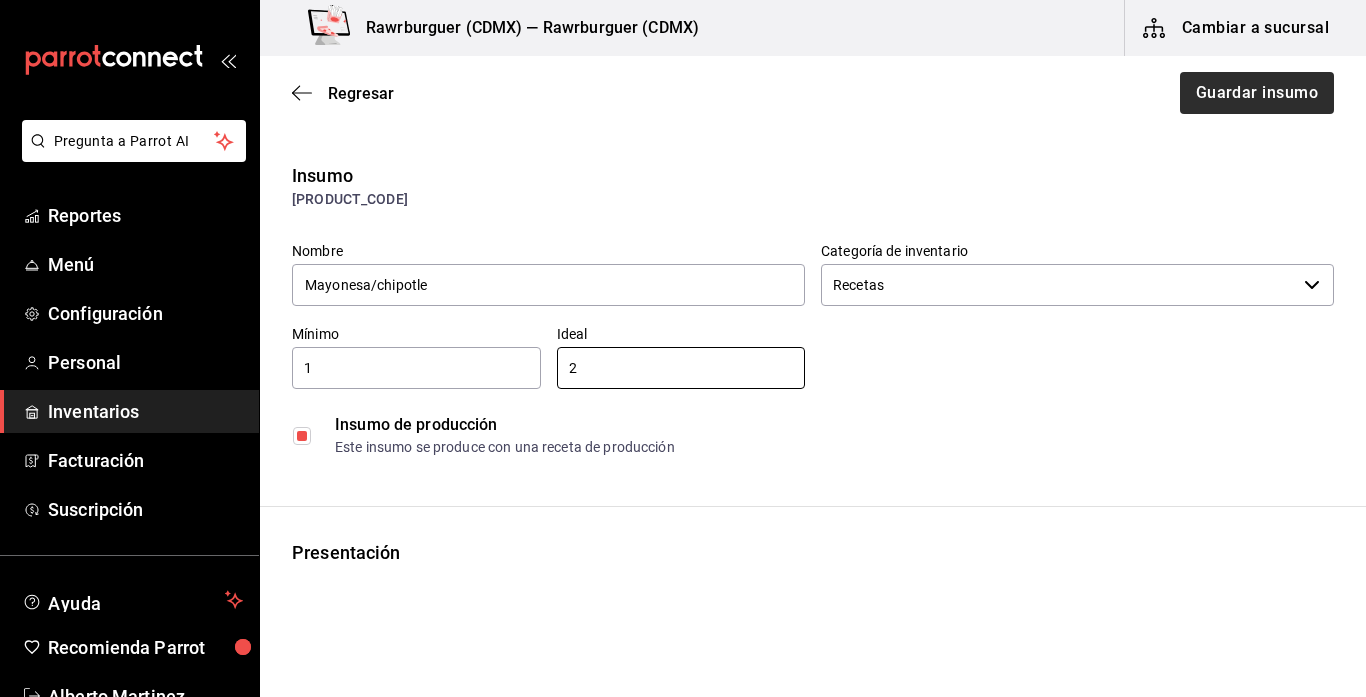 type on "2" 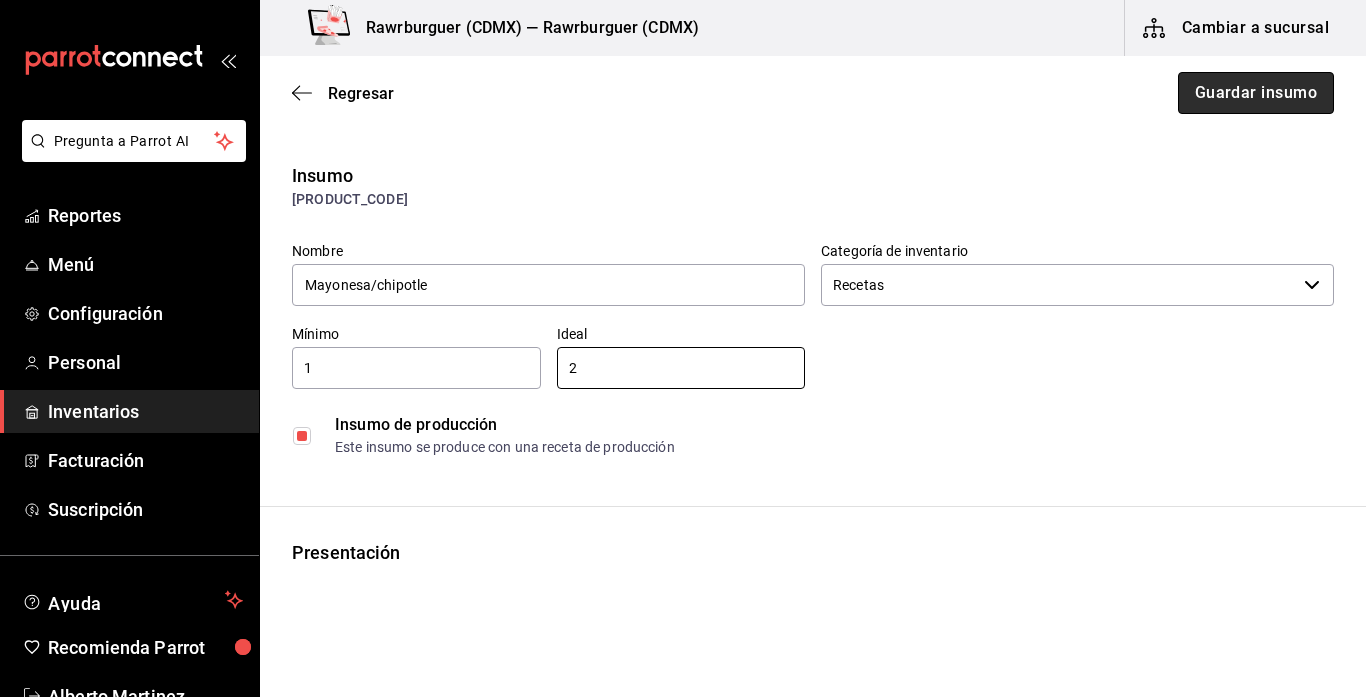 click on "Guardar insumo" at bounding box center (1256, 93) 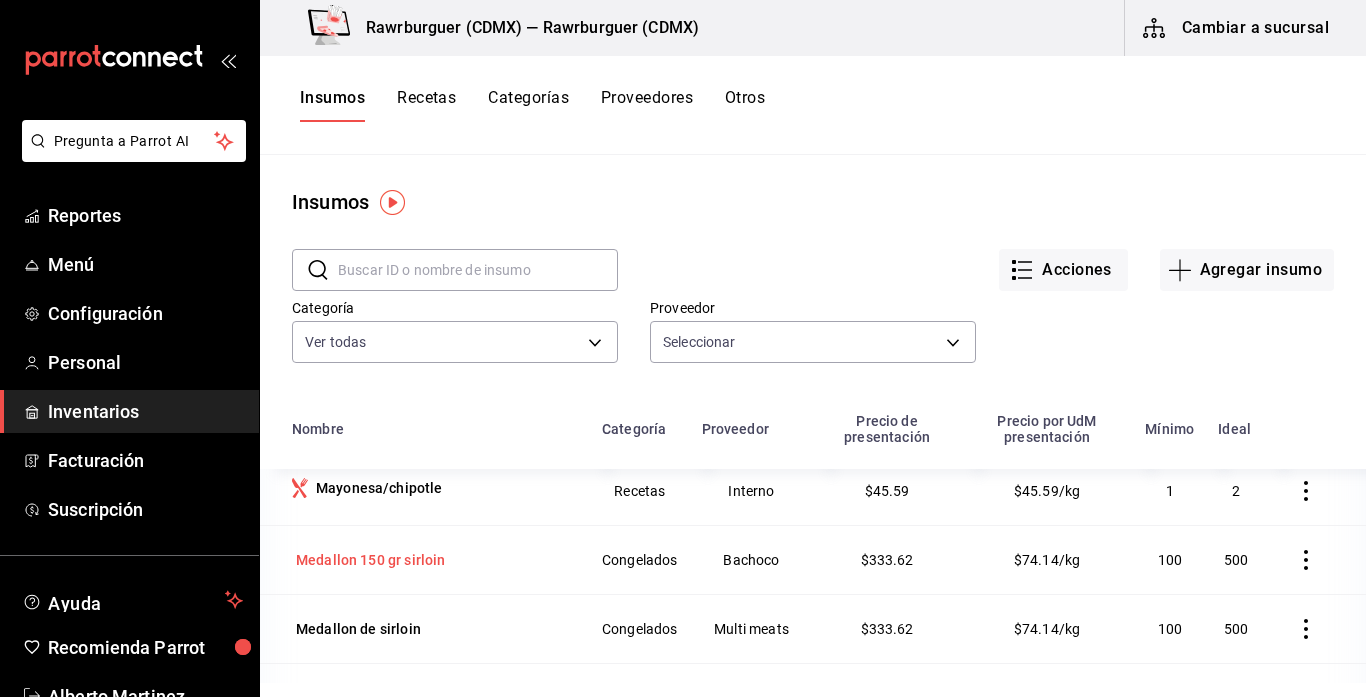 scroll, scrollTop: 3678, scrollLeft: 0, axis: vertical 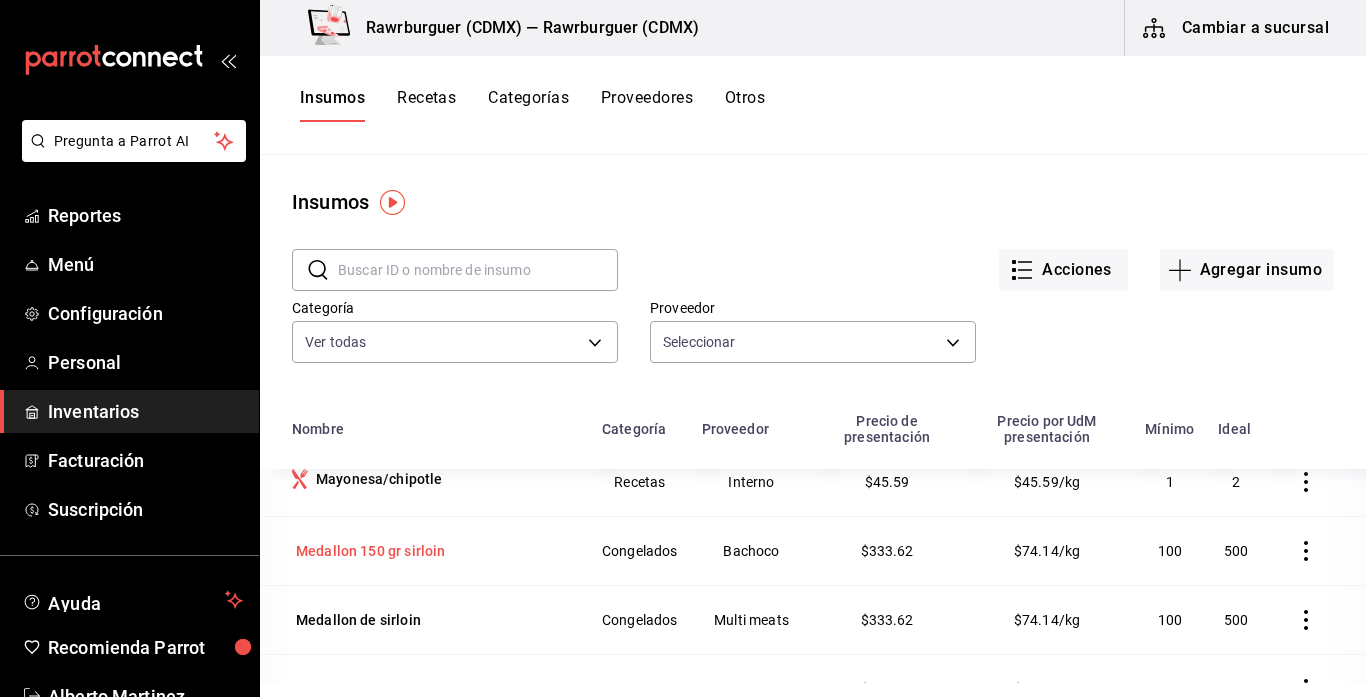 click on "Medallon 150 gr sirloin" at bounding box center (370, 551) 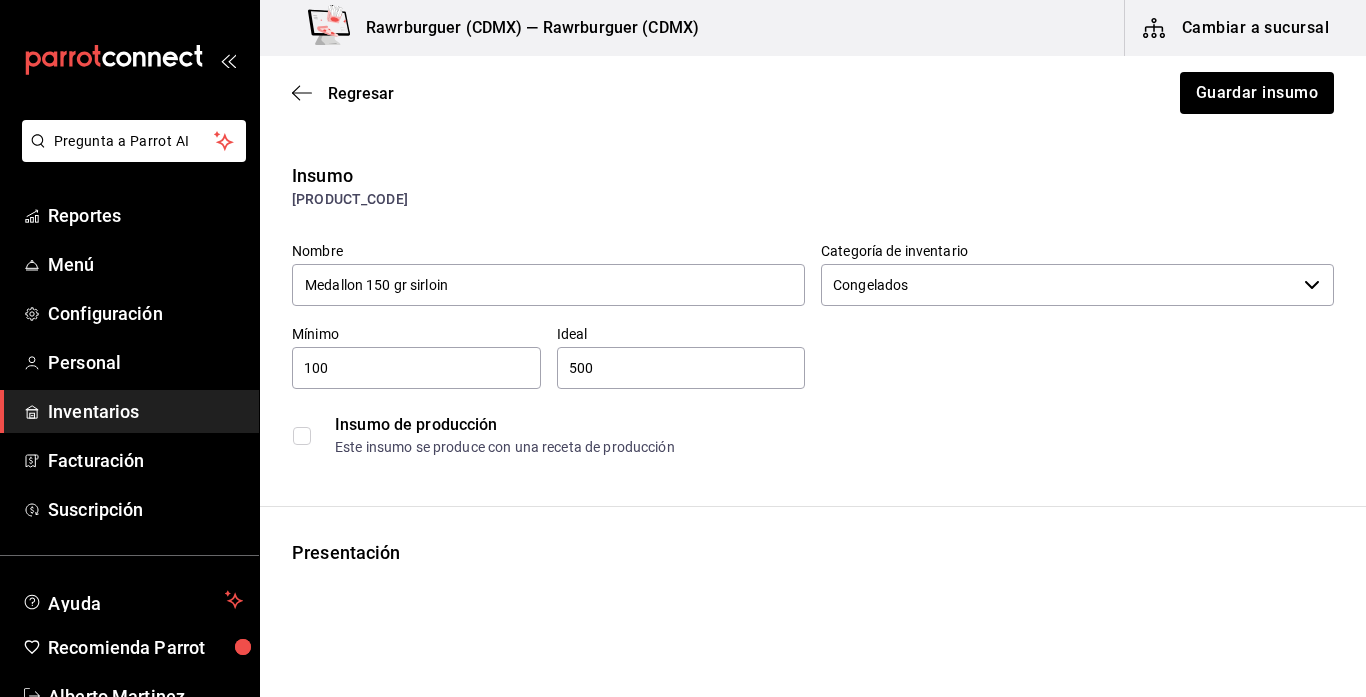 type on "Bachoco" 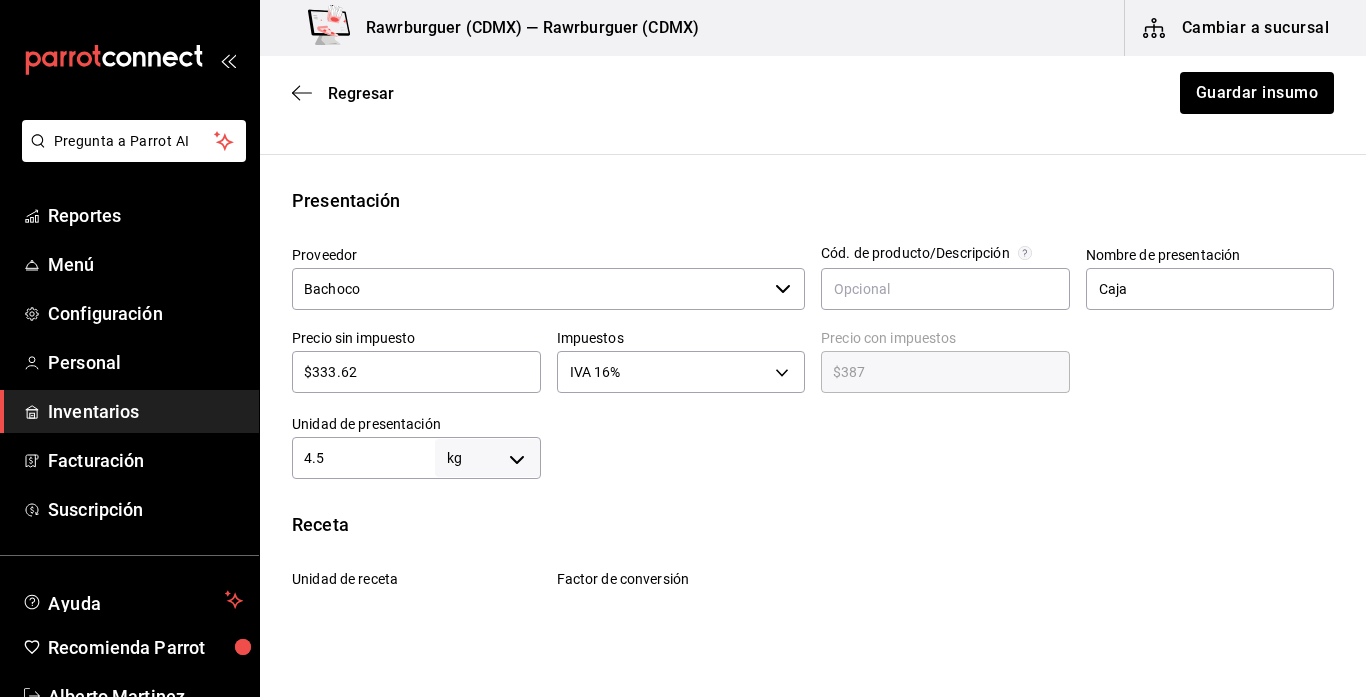 scroll, scrollTop: 0, scrollLeft: 0, axis: both 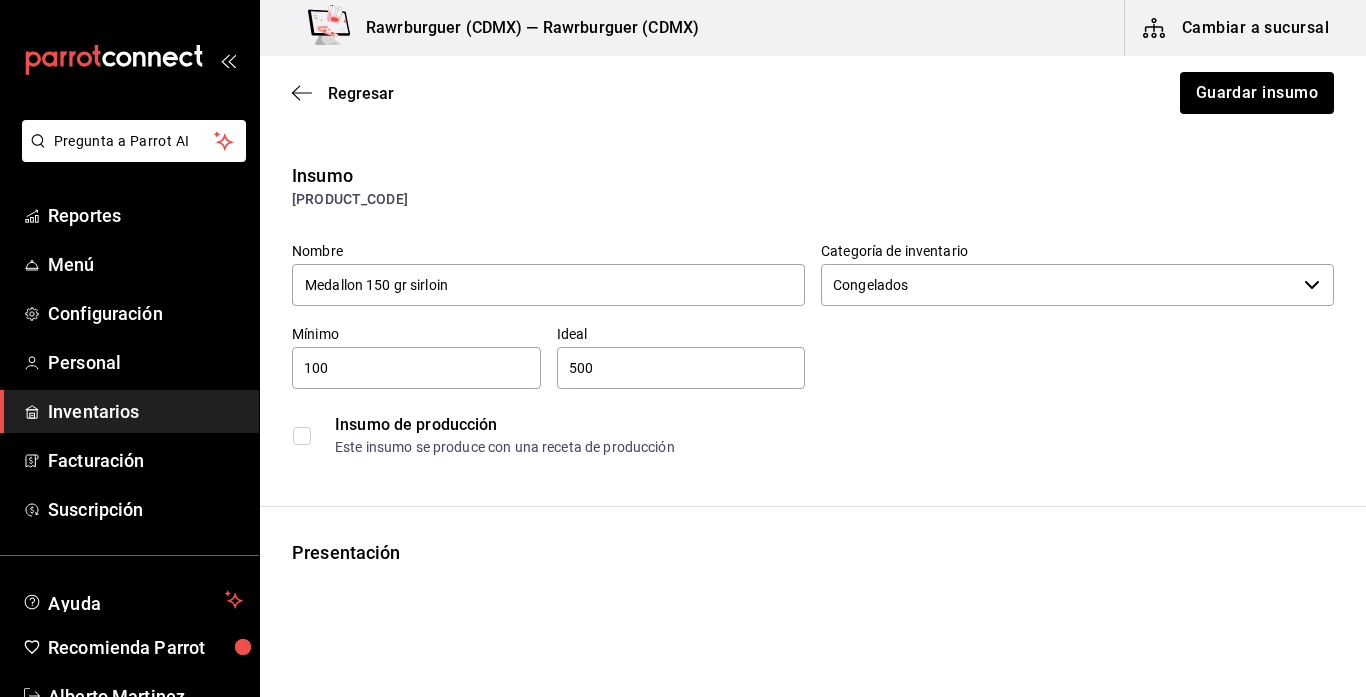 click on "100" at bounding box center (416, 368) 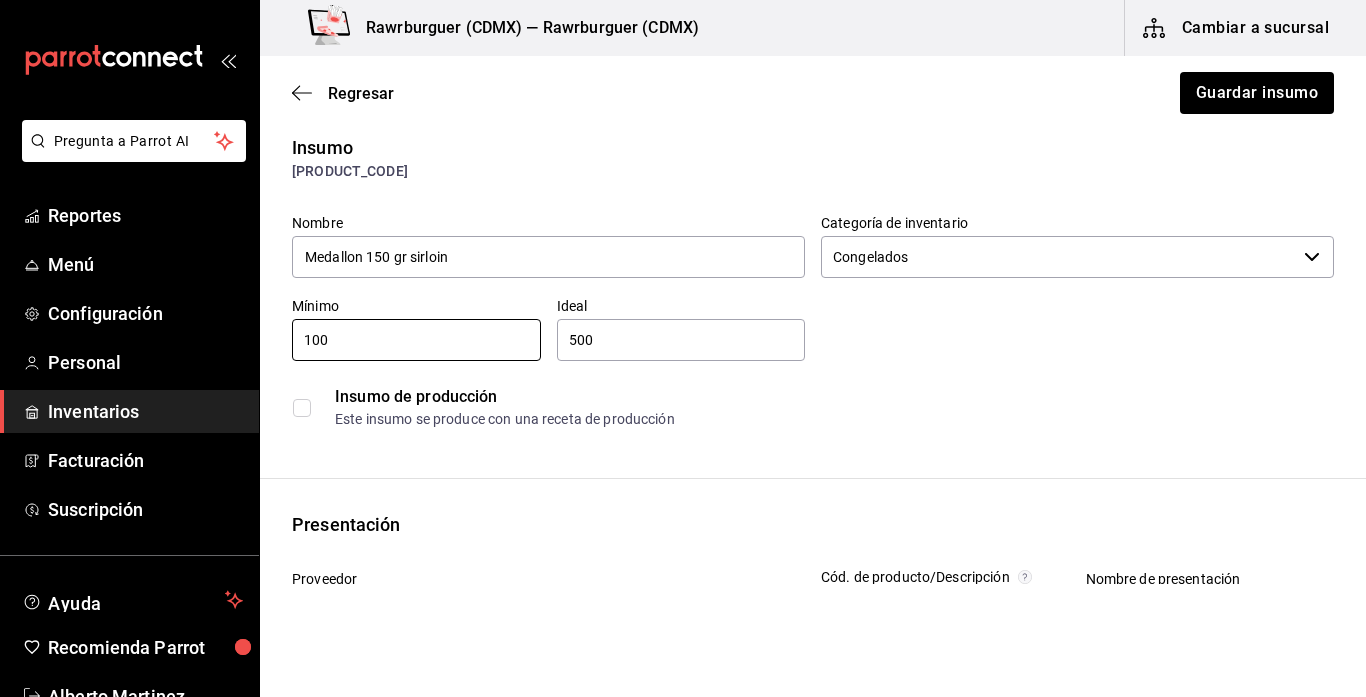 scroll, scrollTop: 5, scrollLeft: 0, axis: vertical 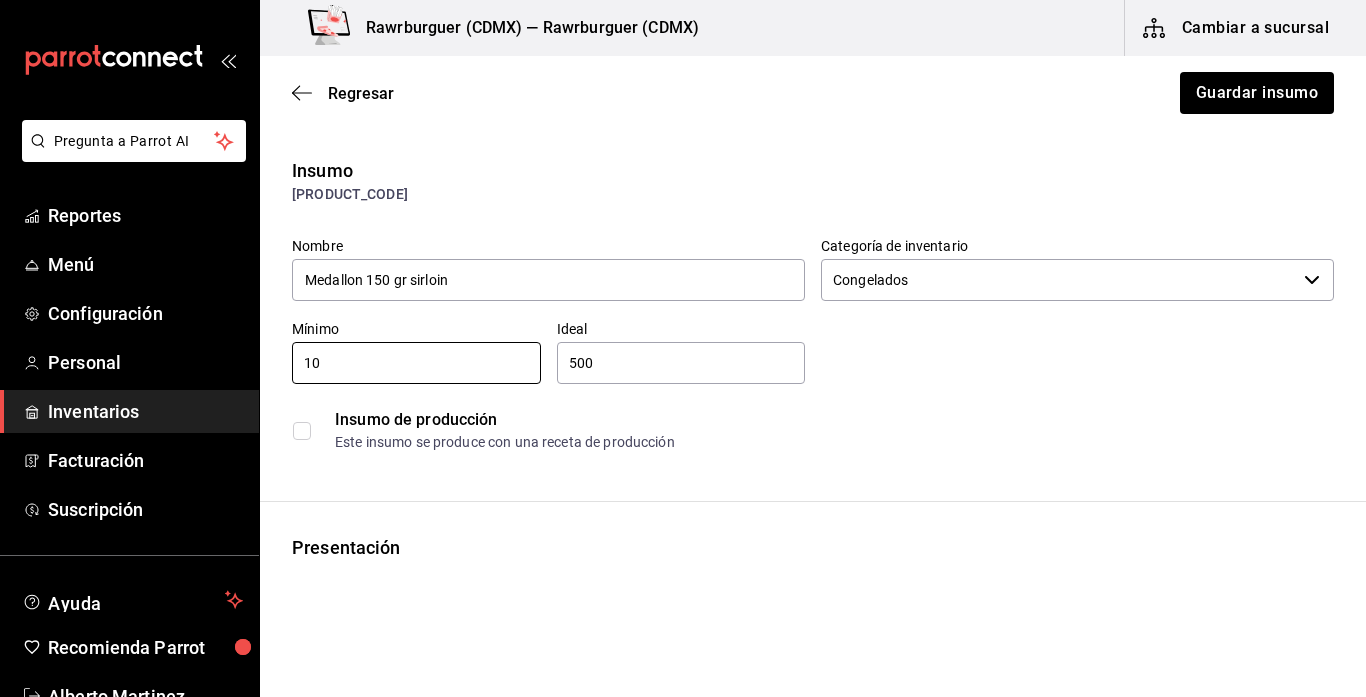 type on "1" 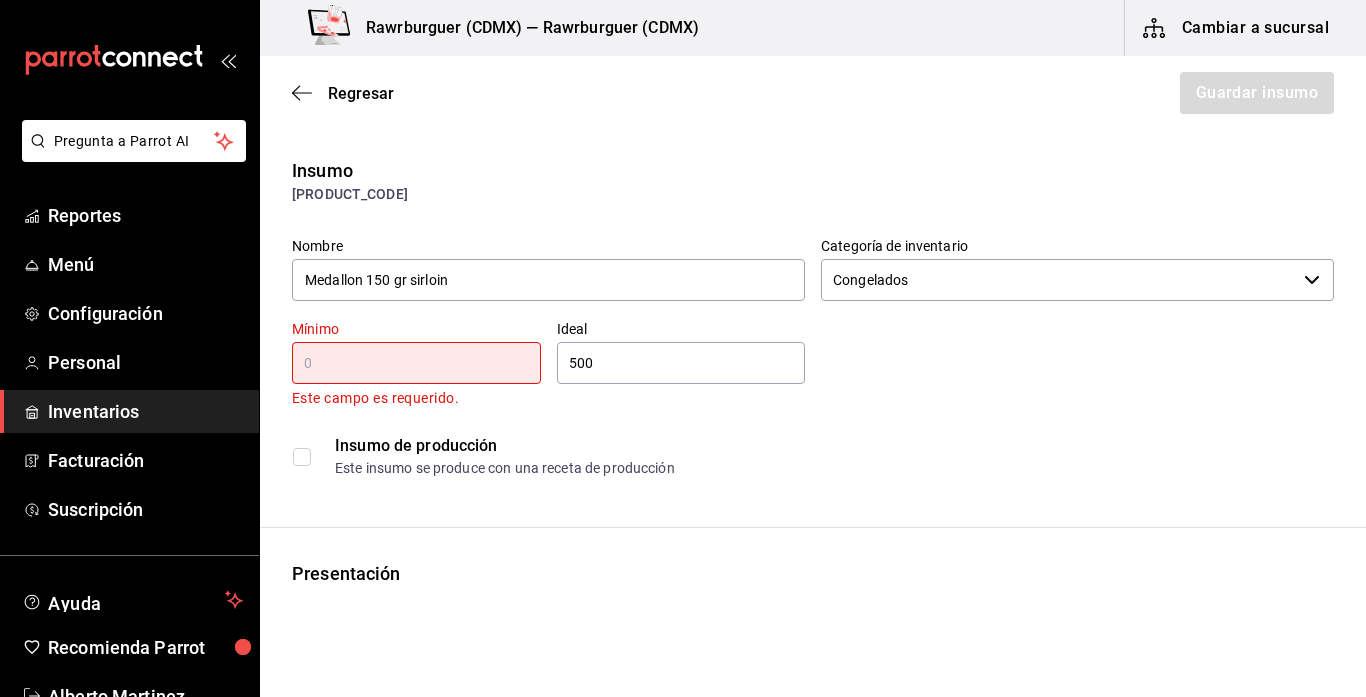 type on "4" 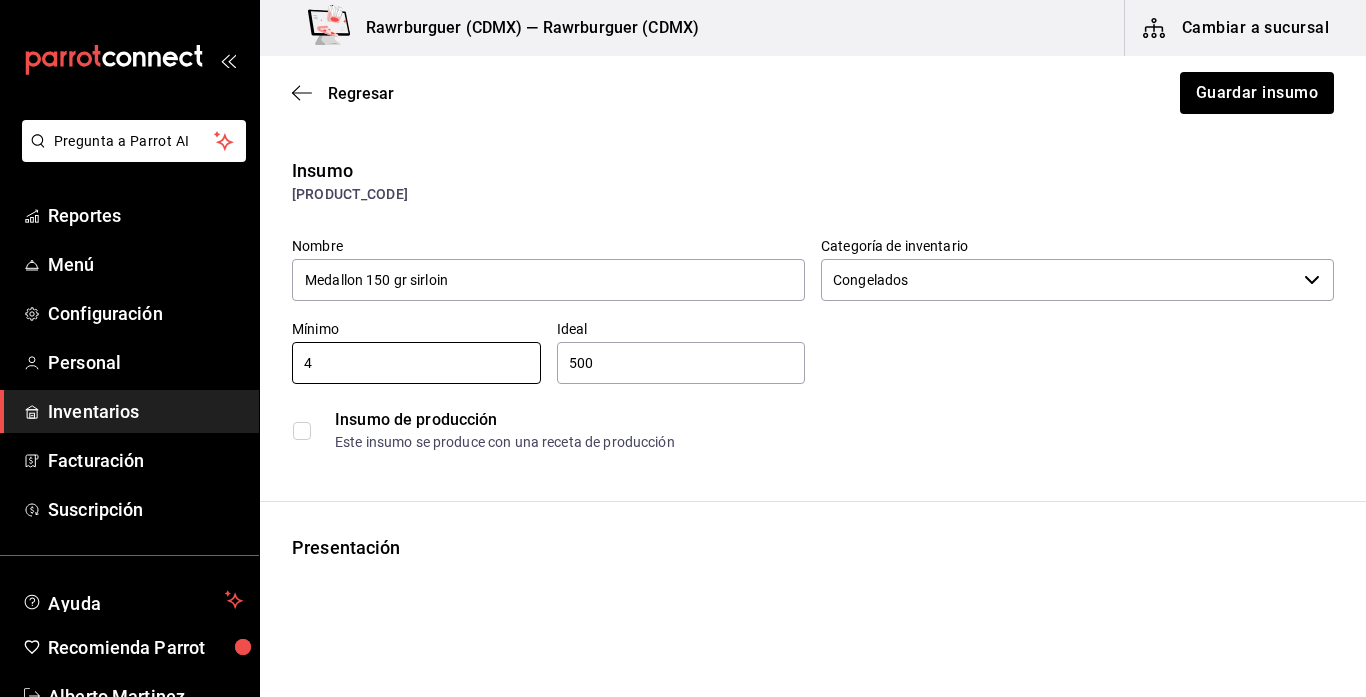 type on "4" 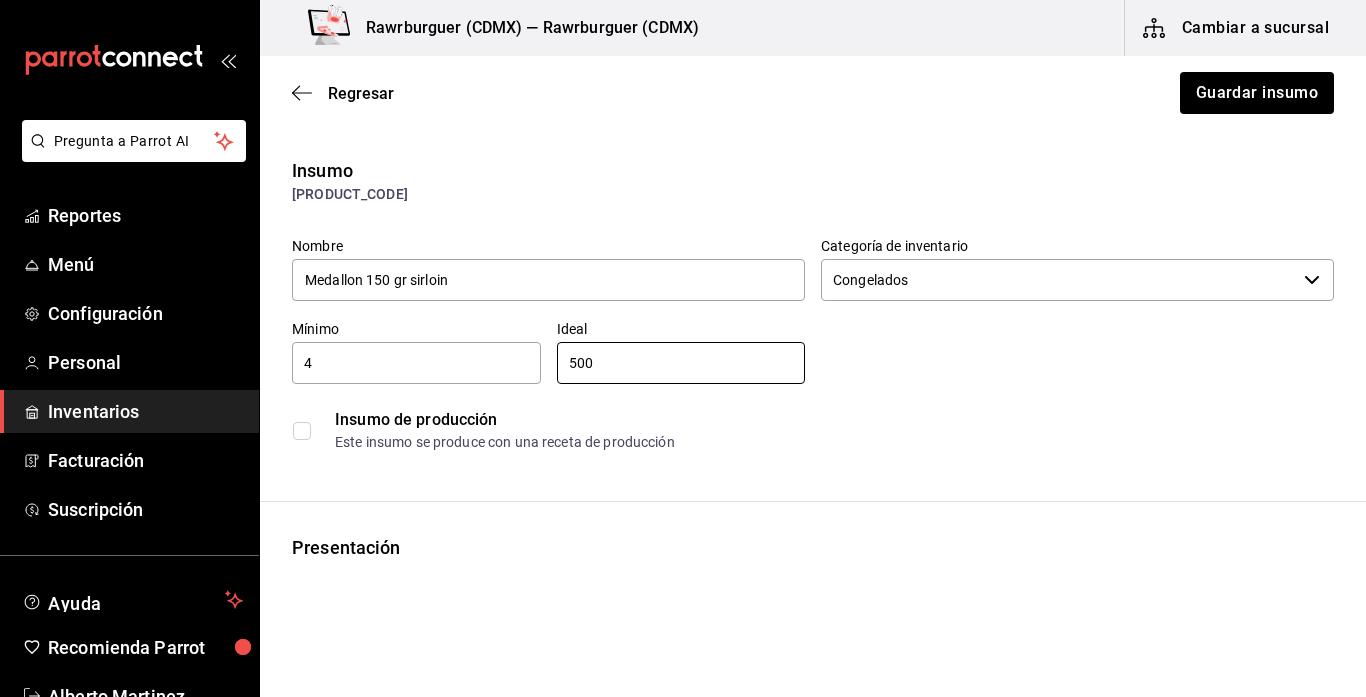 click on "4" at bounding box center [416, 363] 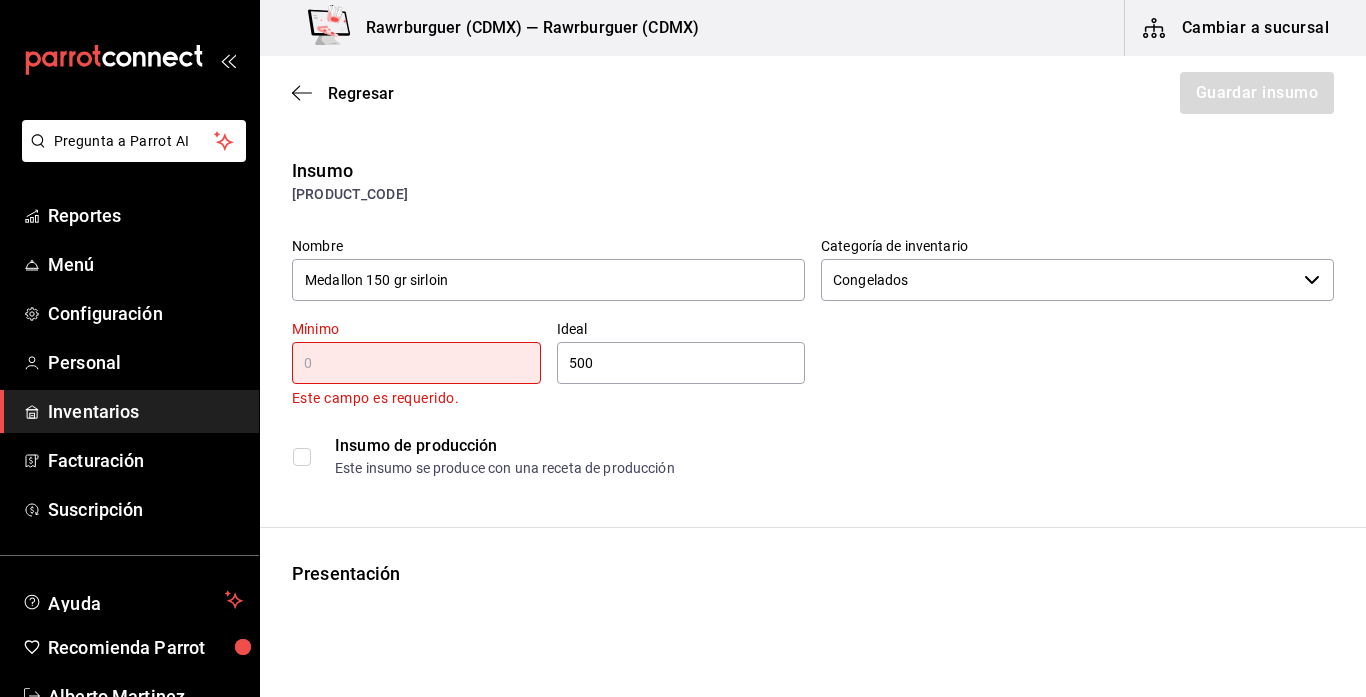 type on "5" 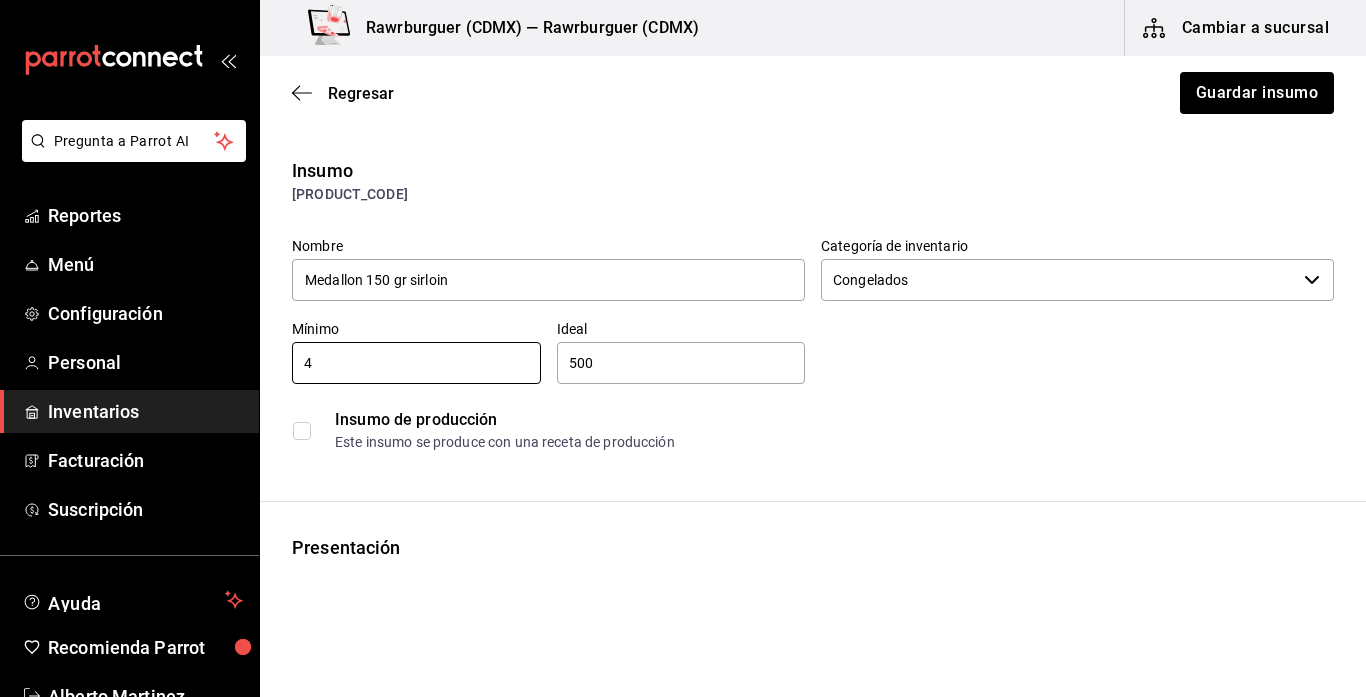 click on "500" at bounding box center [681, 363] 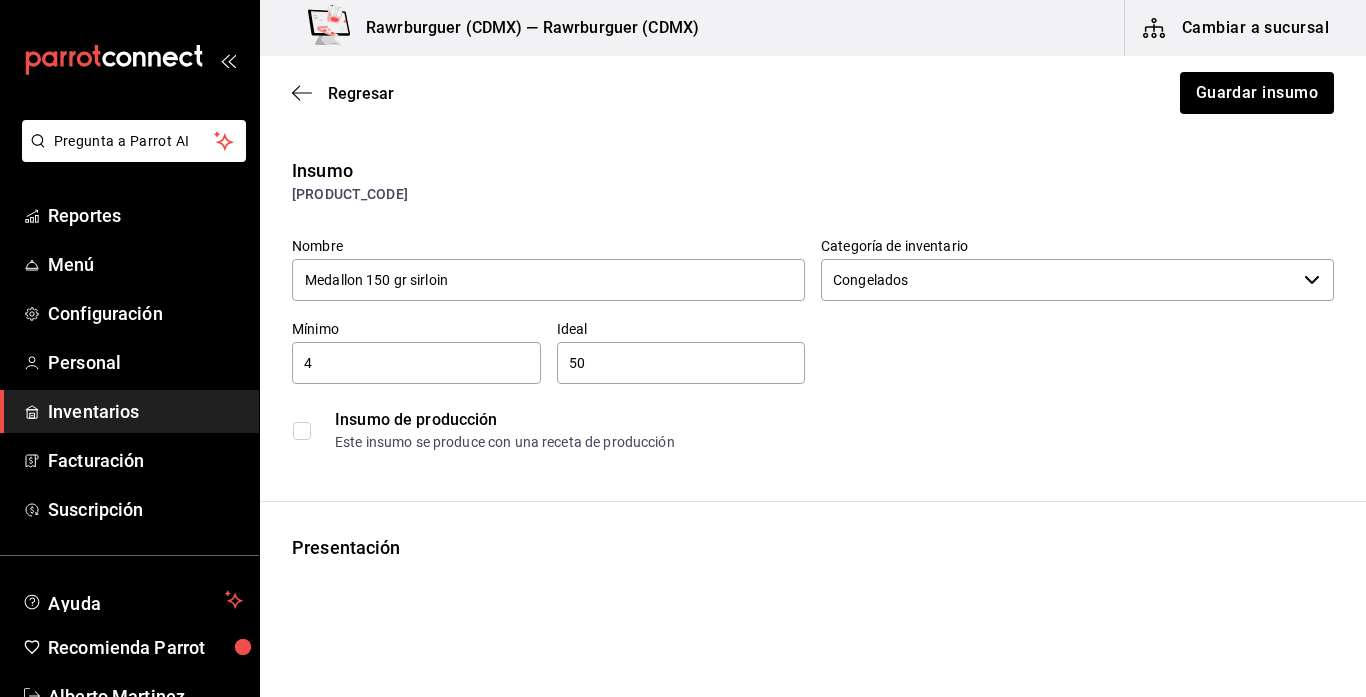 type on "5" 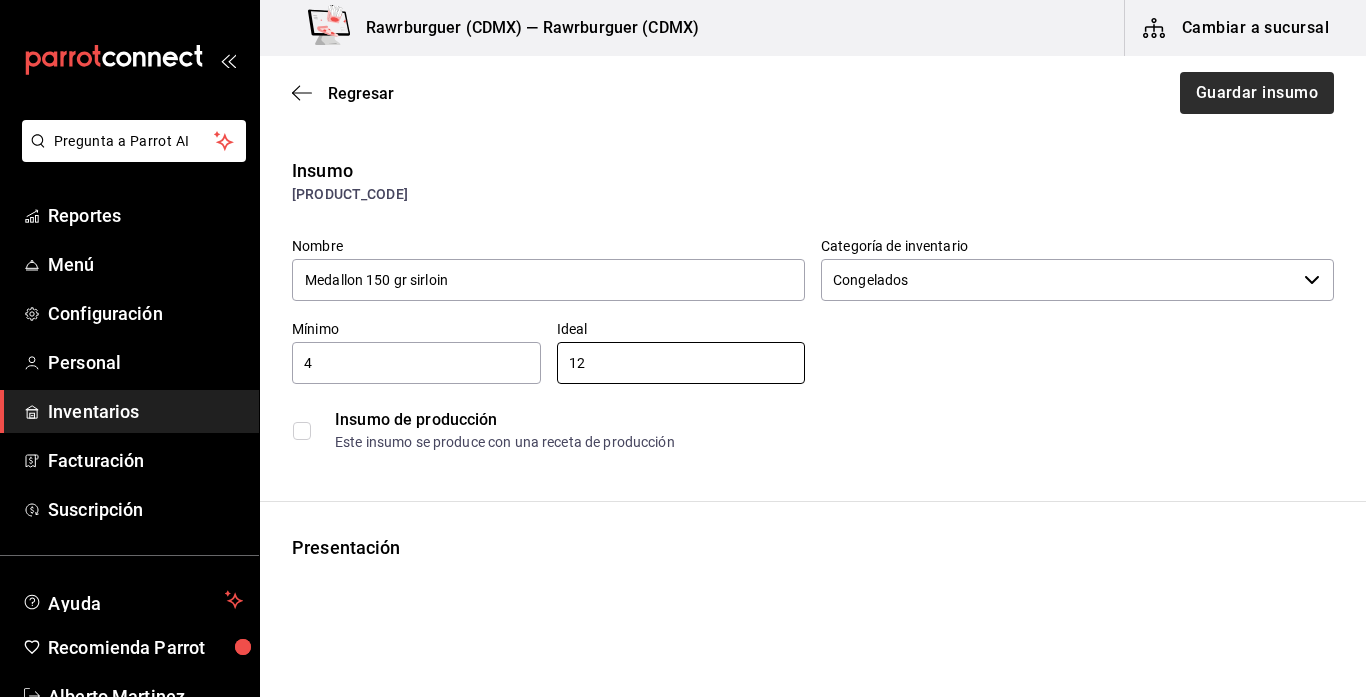 type on "12" 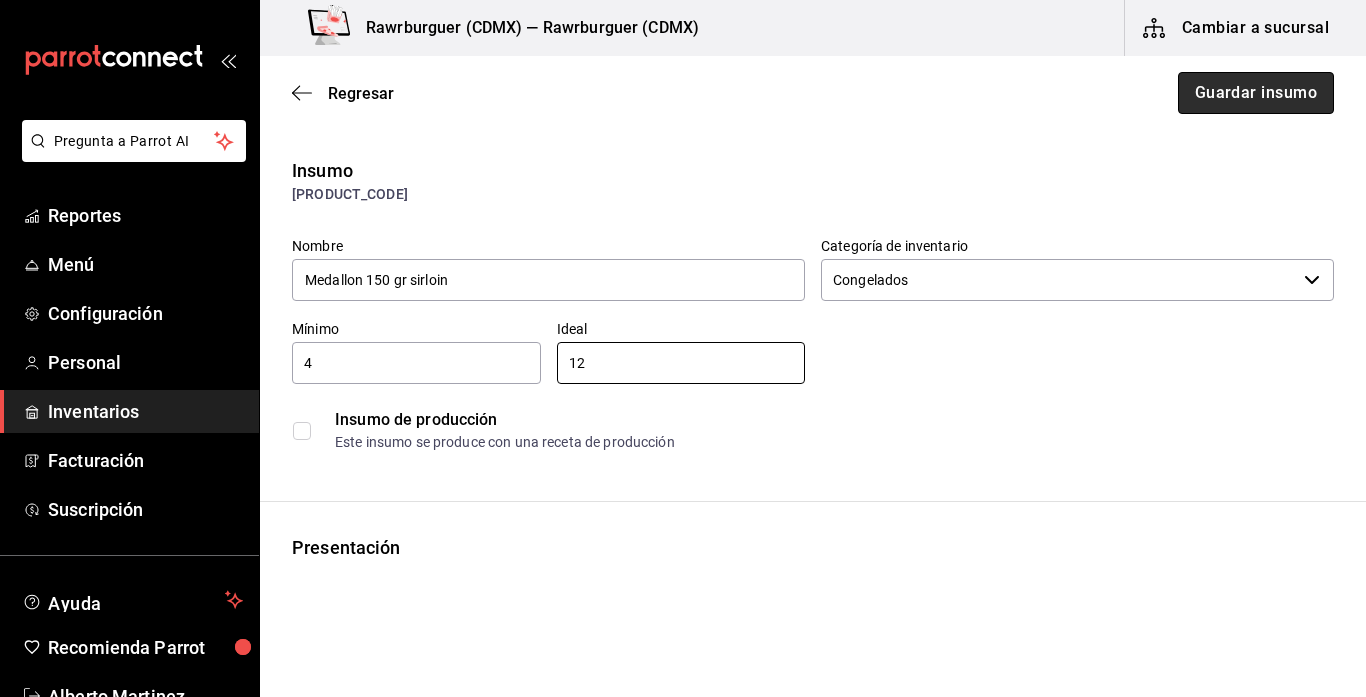 click on "Guardar insumo" at bounding box center (1256, 93) 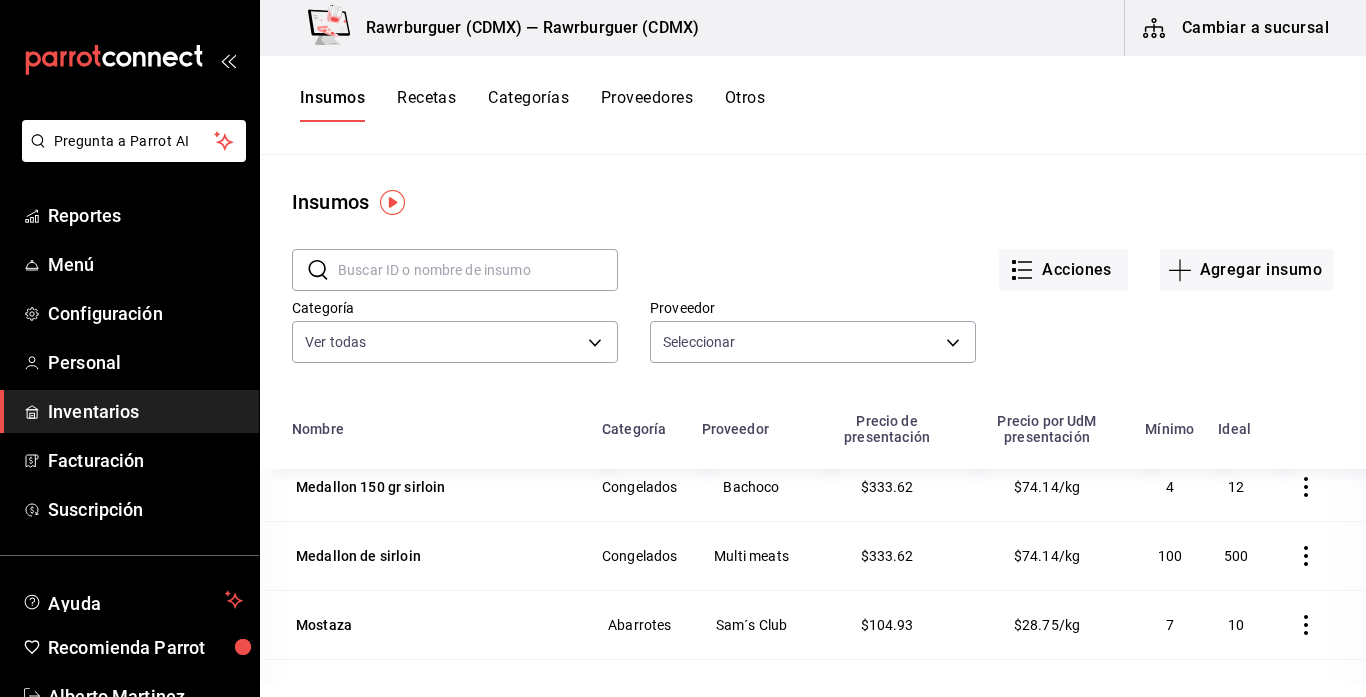 scroll, scrollTop: 3745, scrollLeft: 0, axis: vertical 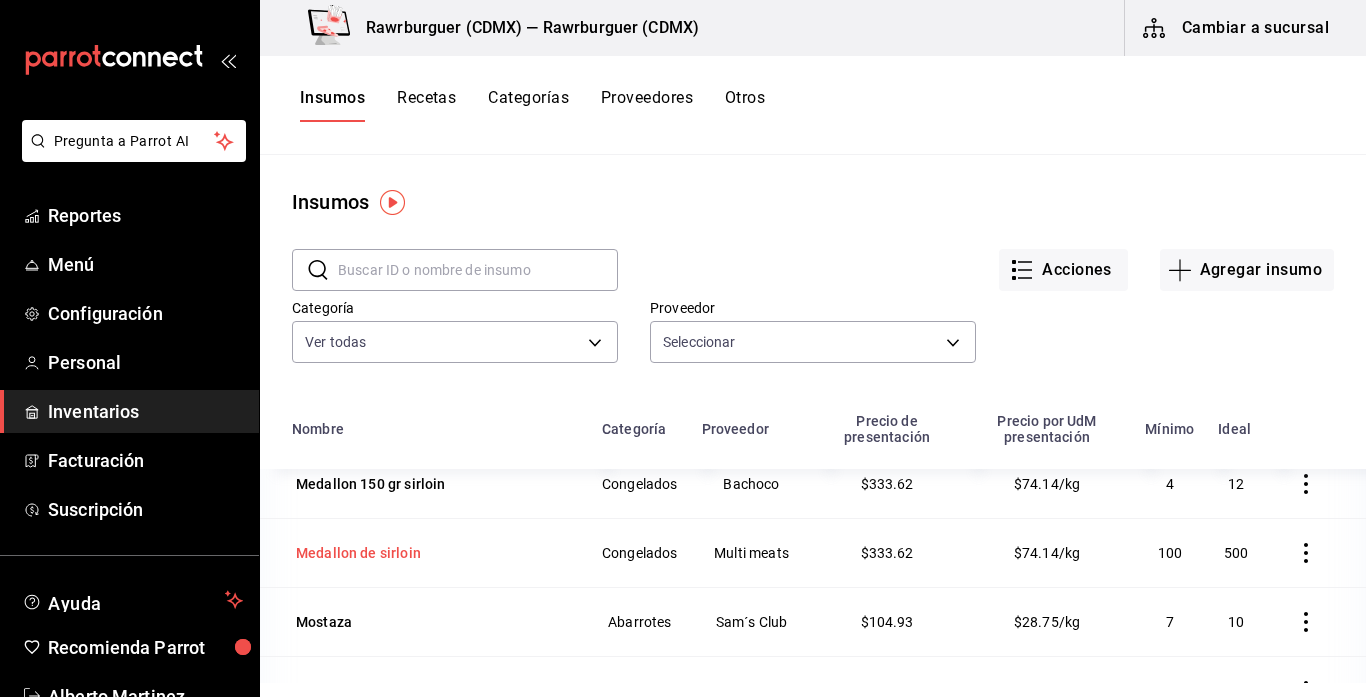 click on "Medallon de sirloin" at bounding box center [358, 553] 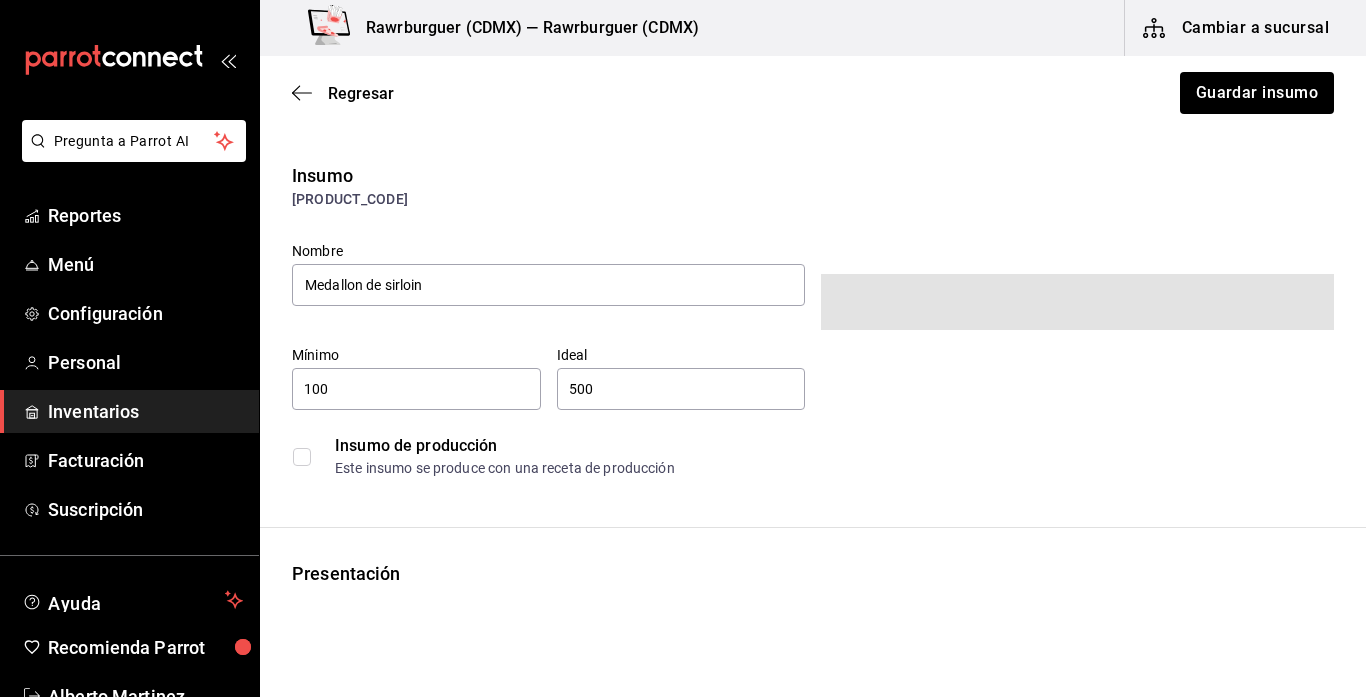 type on "100" 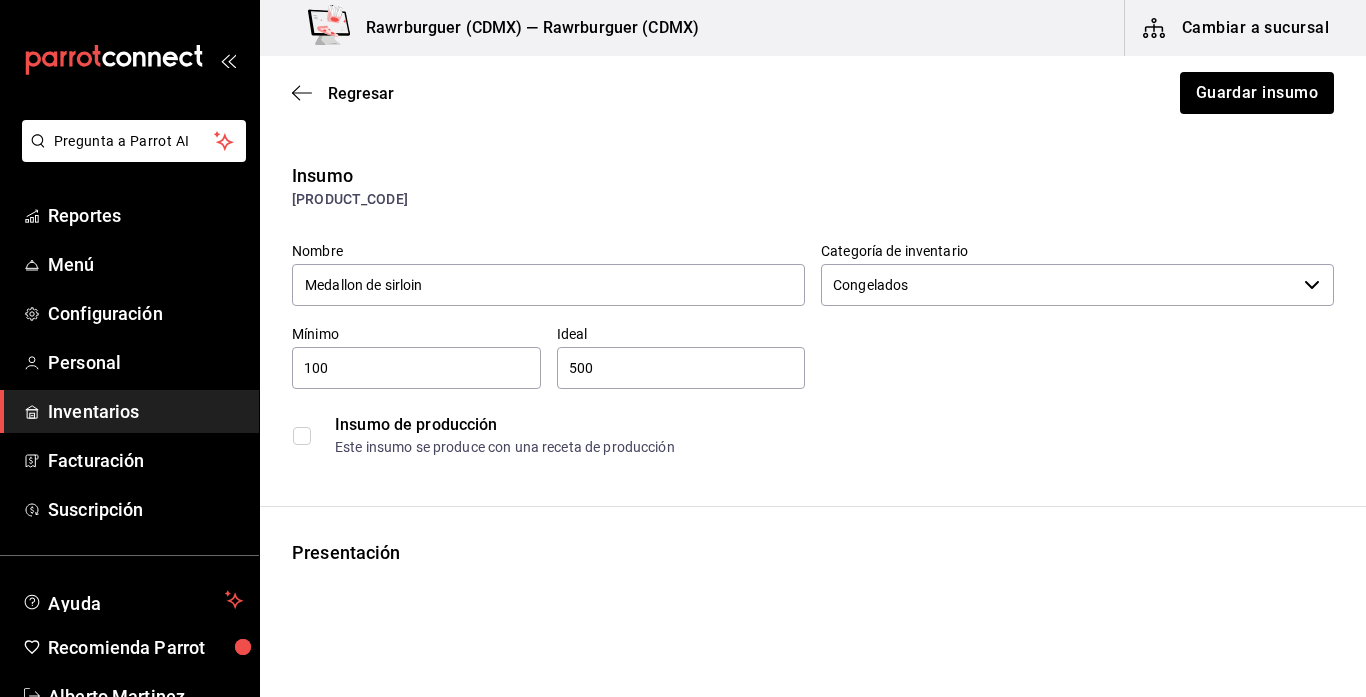 type on "Multi meats" 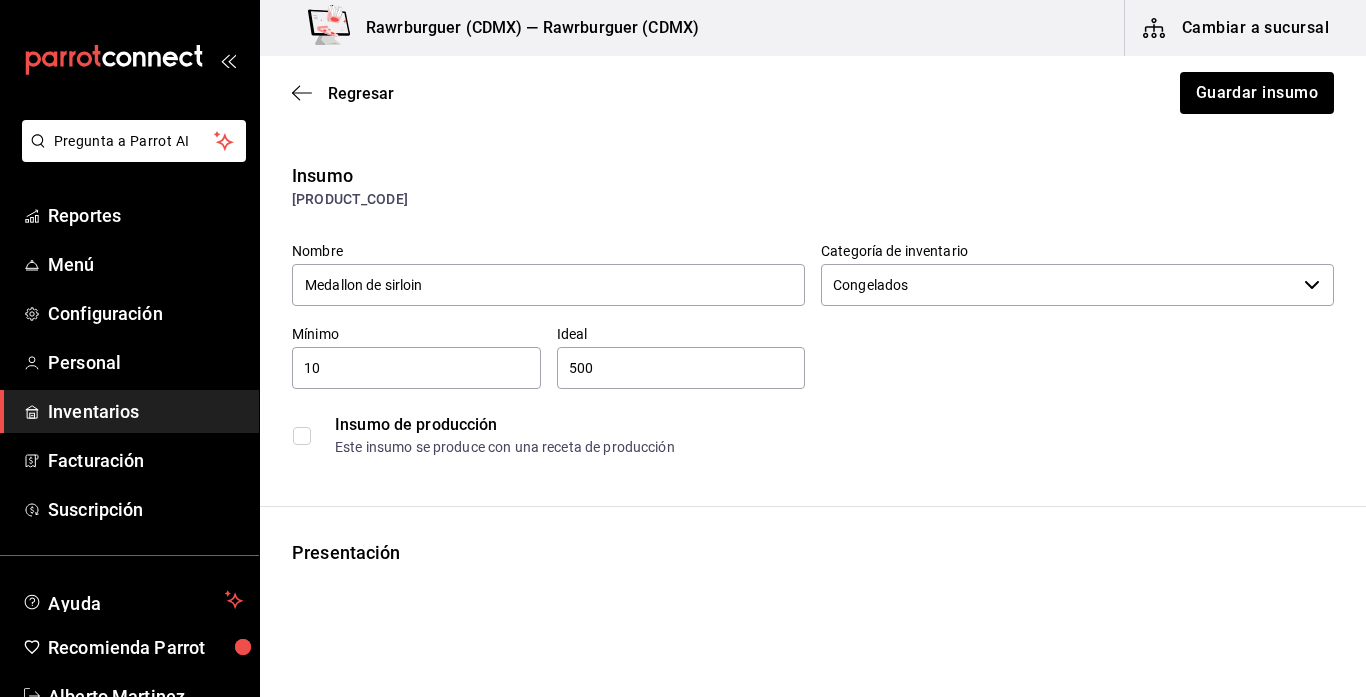 type on "1" 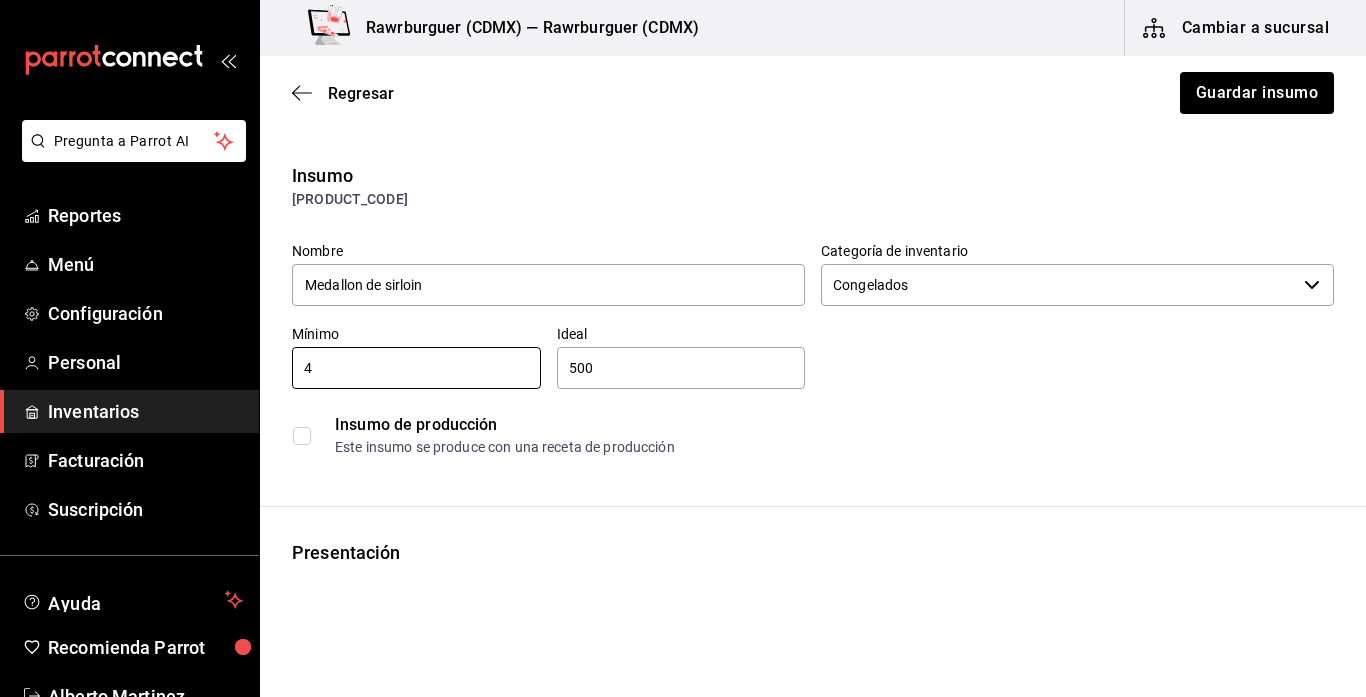 type on "4" 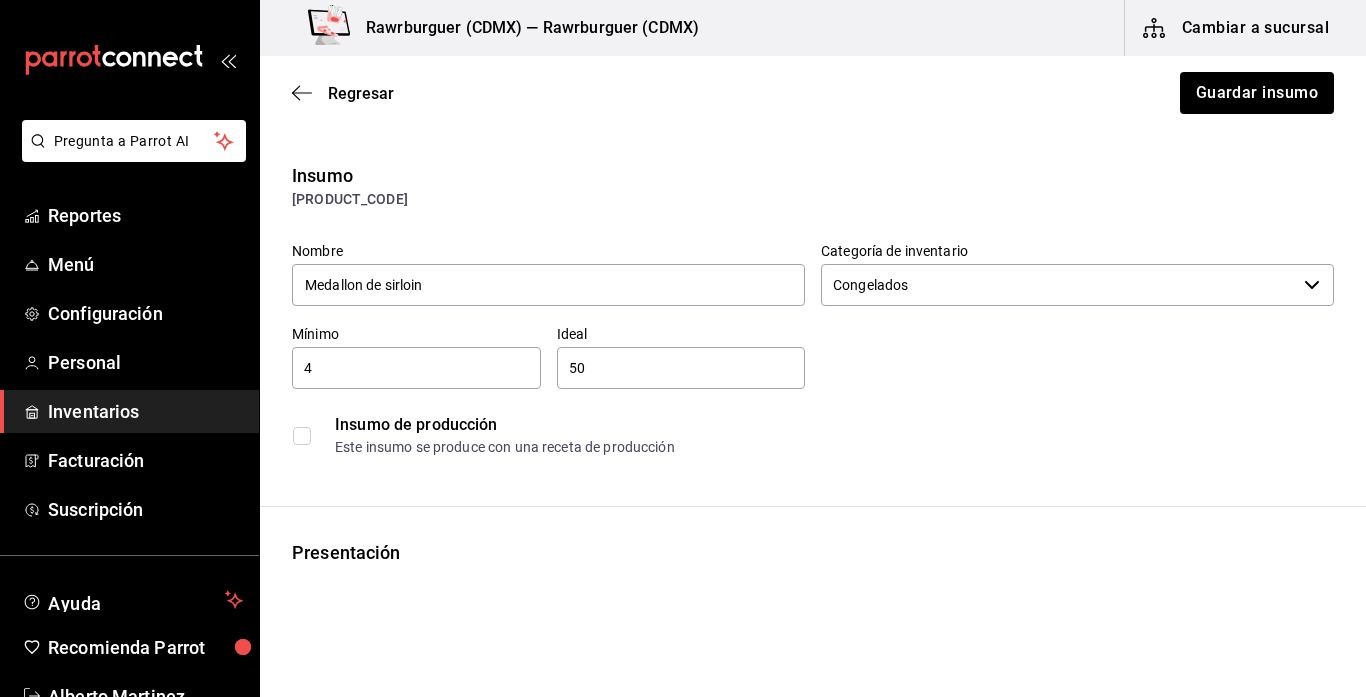 type on "5" 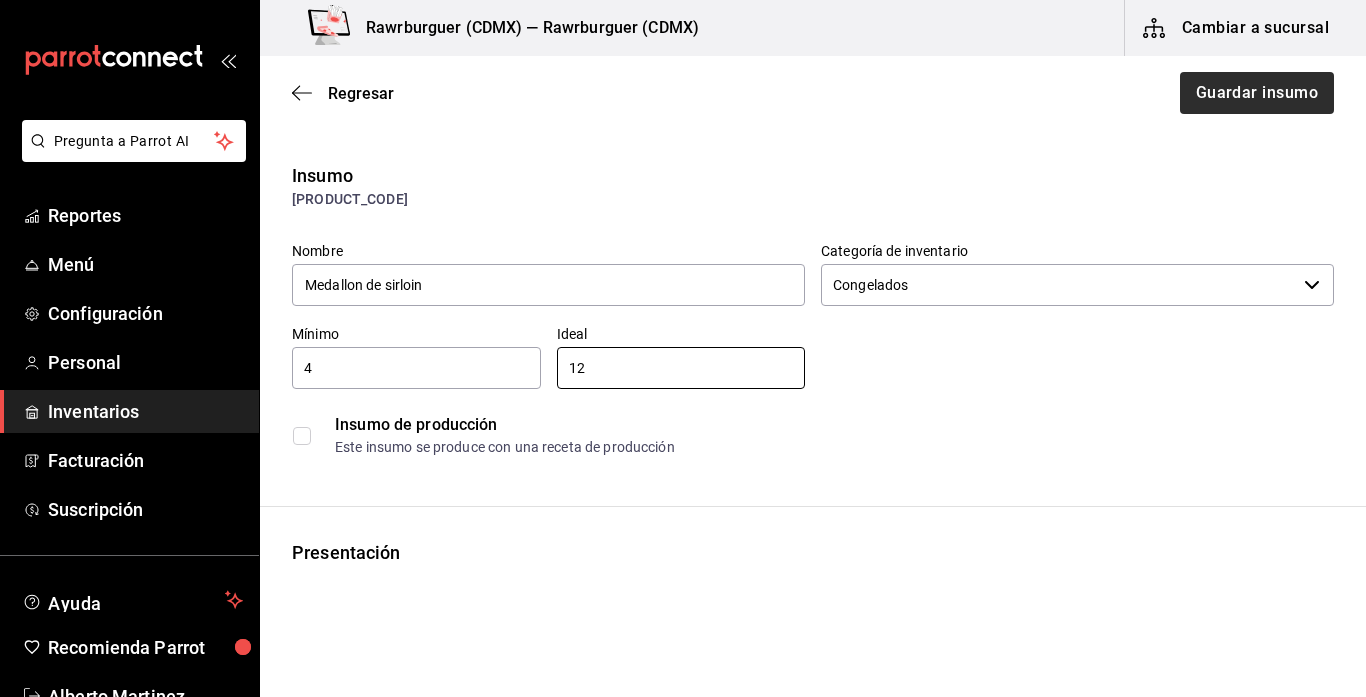 type on "12" 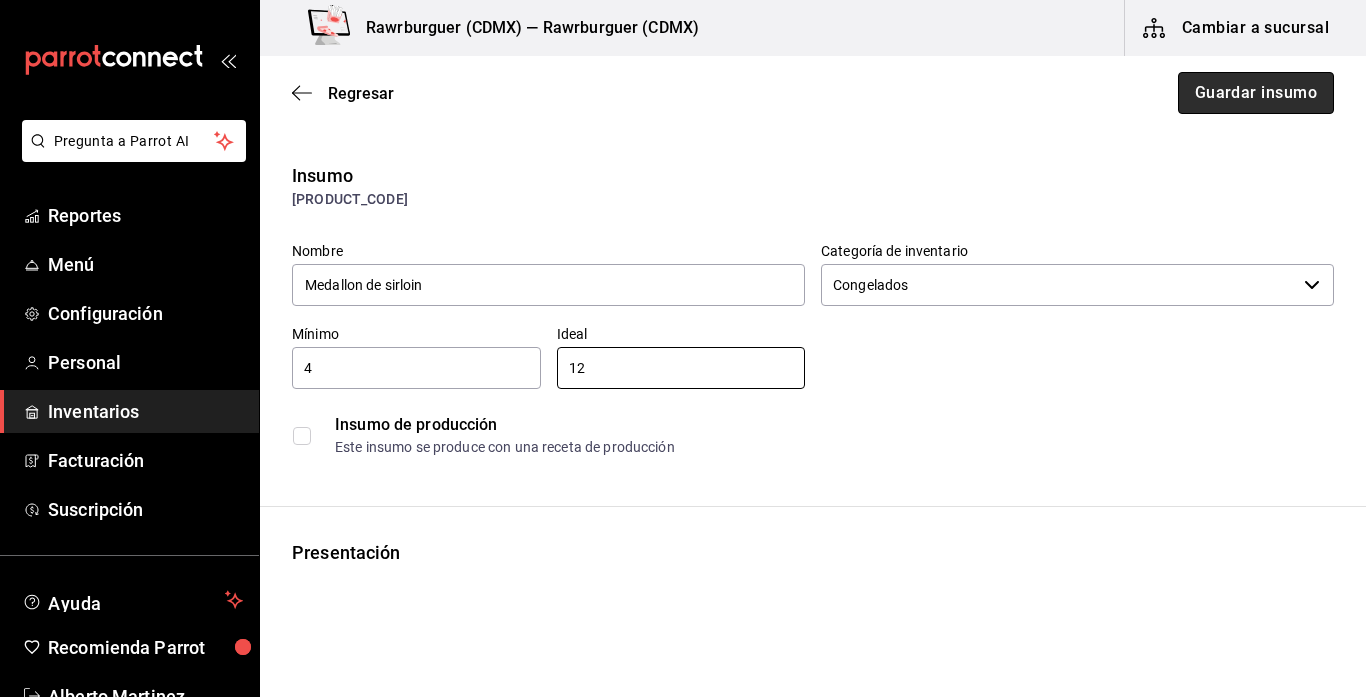 click on "Guardar insumo" at bounding box center (1256, 93) 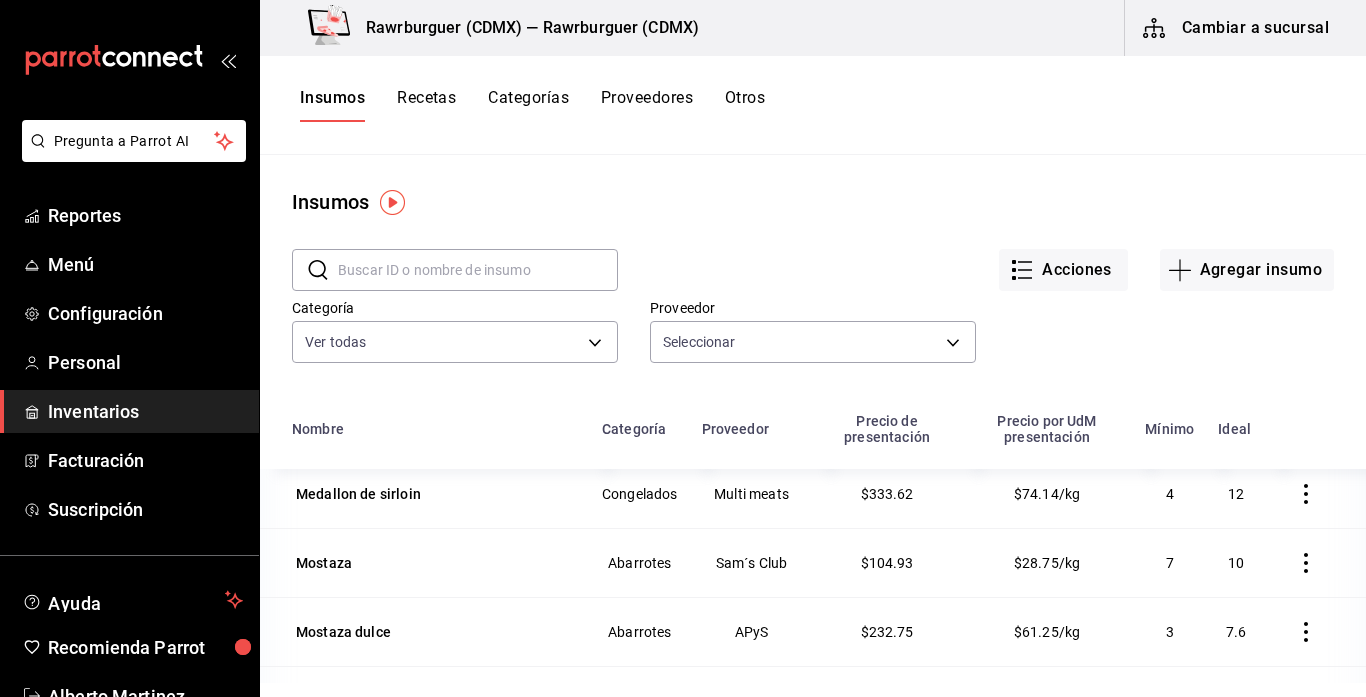 scroll, scrollTop: 3809, scrollLeft: 0, axis: vertical 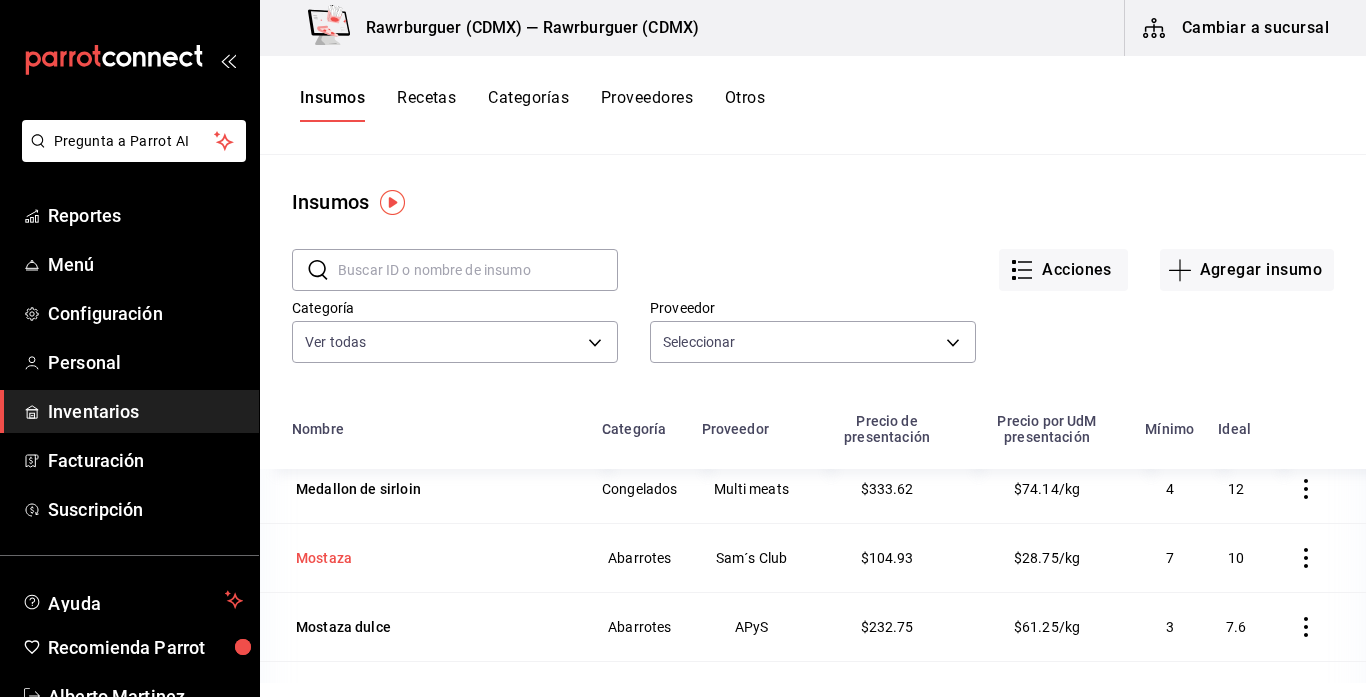 click on "Mostaza" at bounding box center (324, 558) 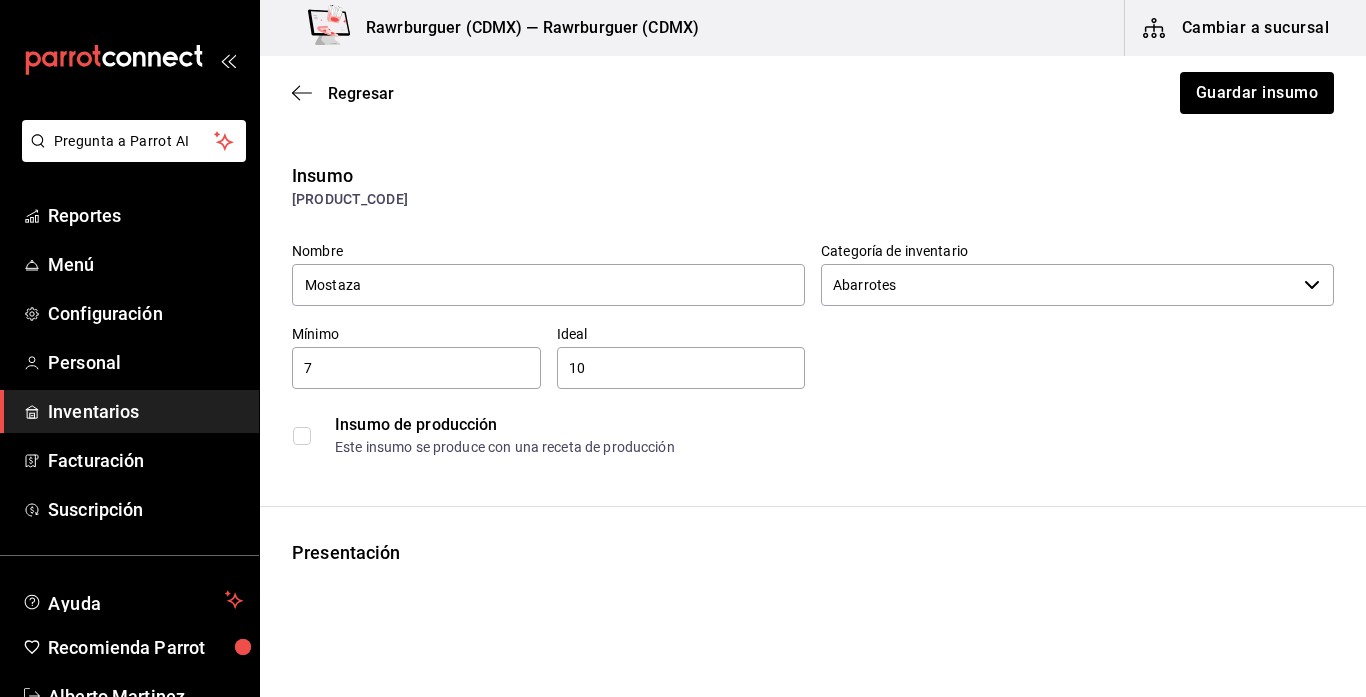 click on "7 ​" at bounding box center (416, 368) 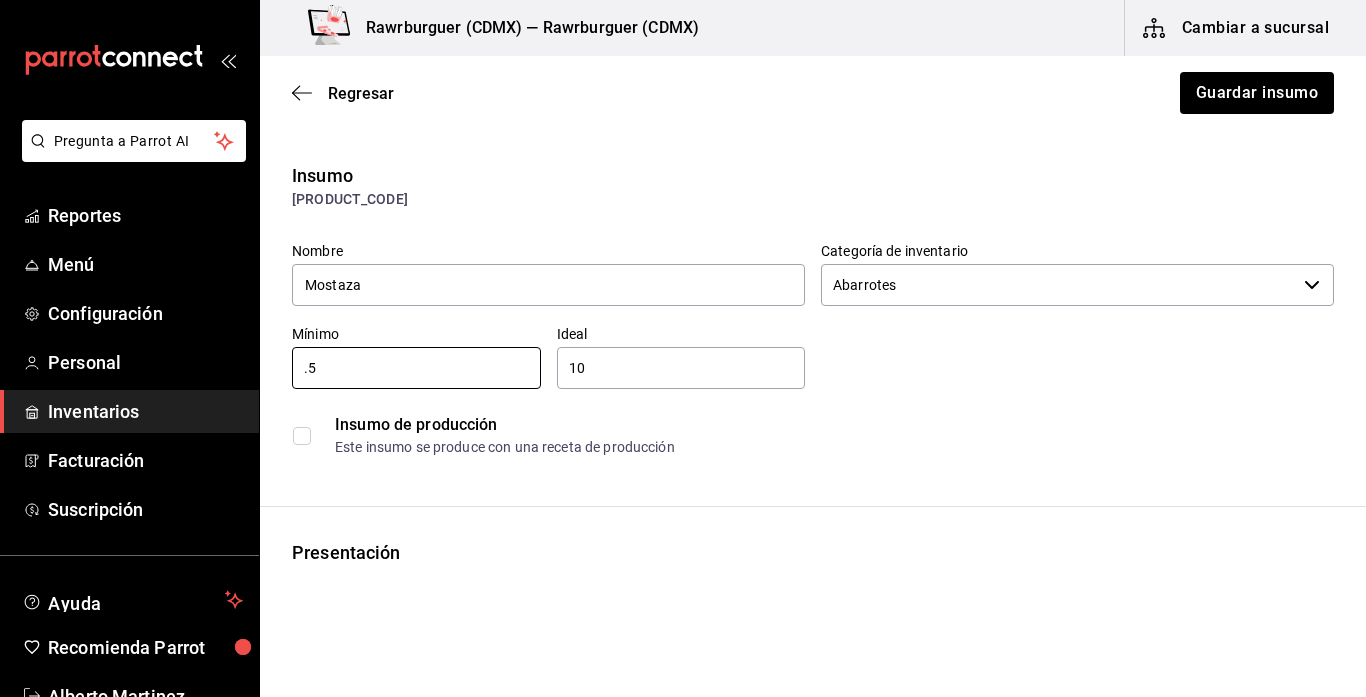 click on "10" at bounding box center [681, 368] 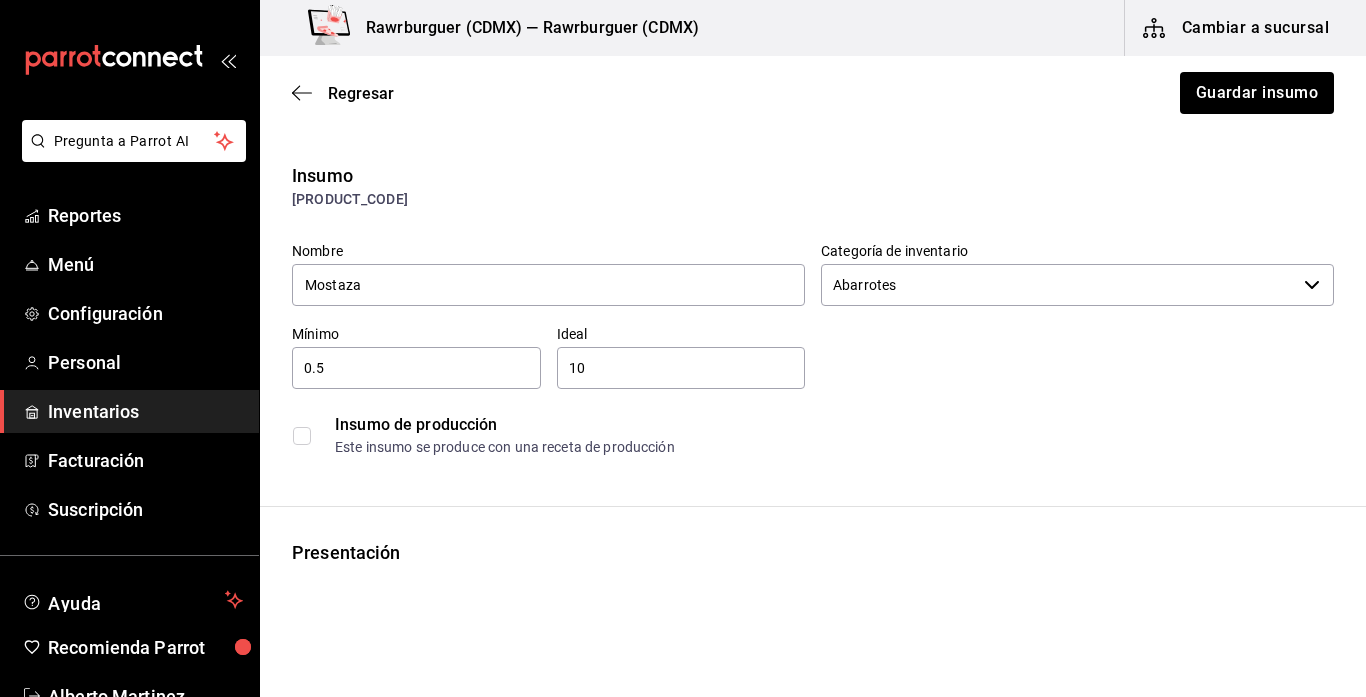 type on "1" 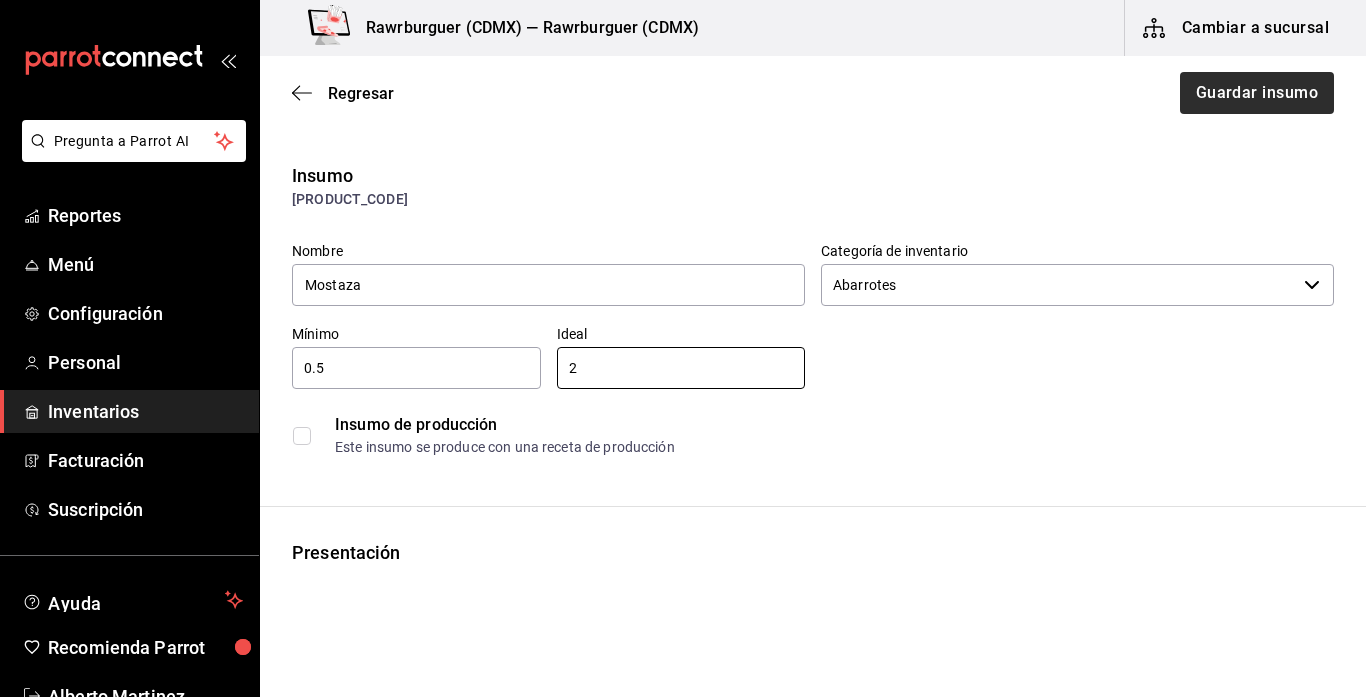 type on "2" 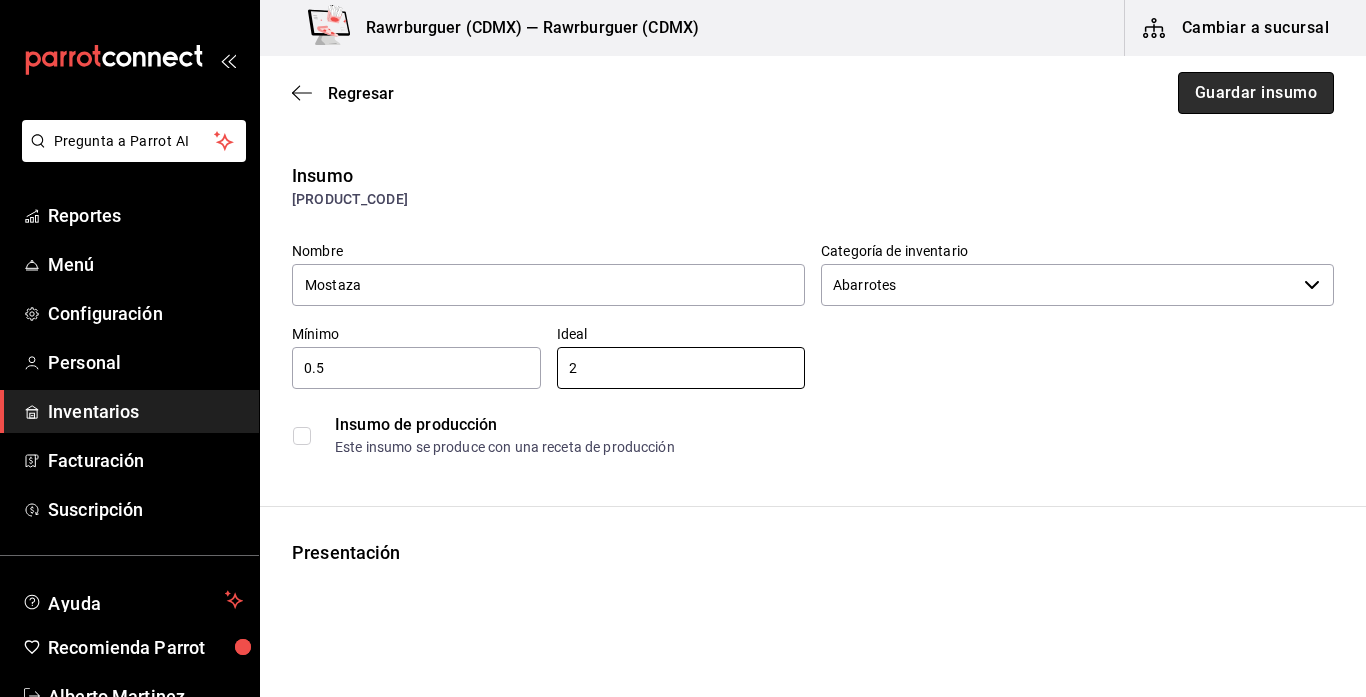 click on "Guardar insumo" at bounding box center (1256, 93) 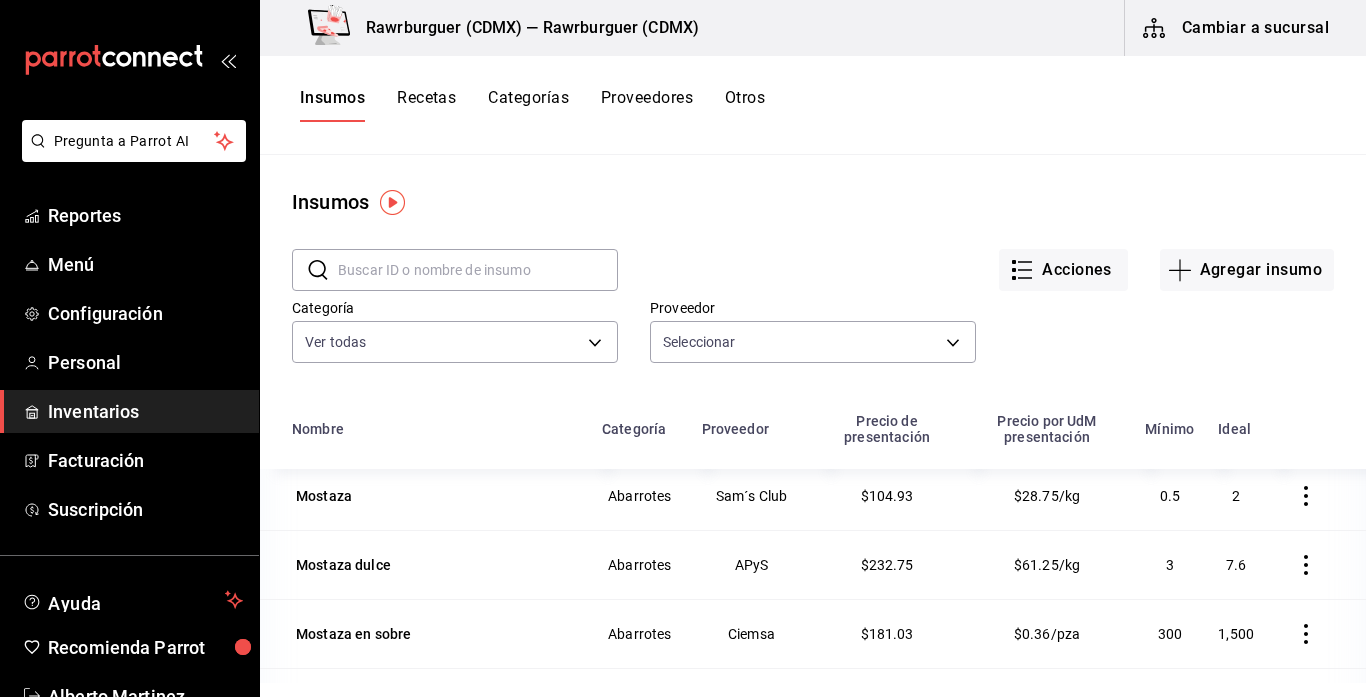 scroll, scrollTop: 3874, scrollLeft: 0, axis: vertical 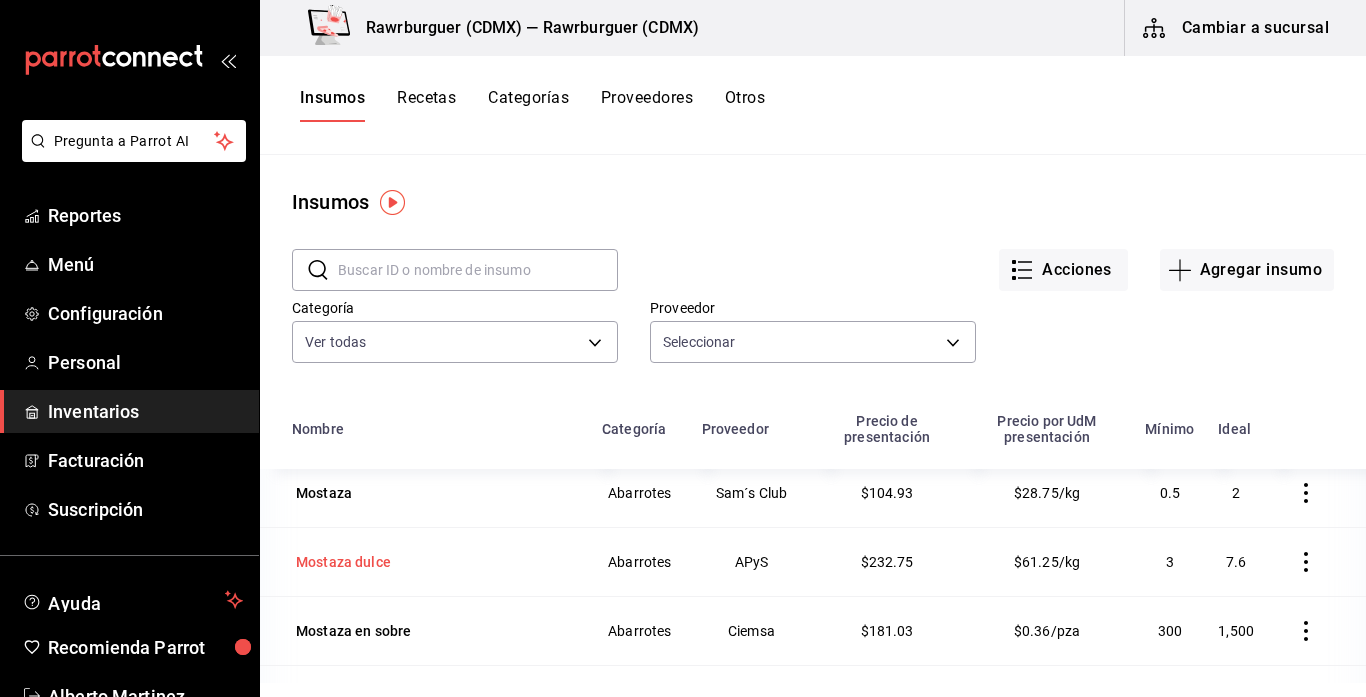 click on "Mostaza dulce" at bounding box center (343, 562) 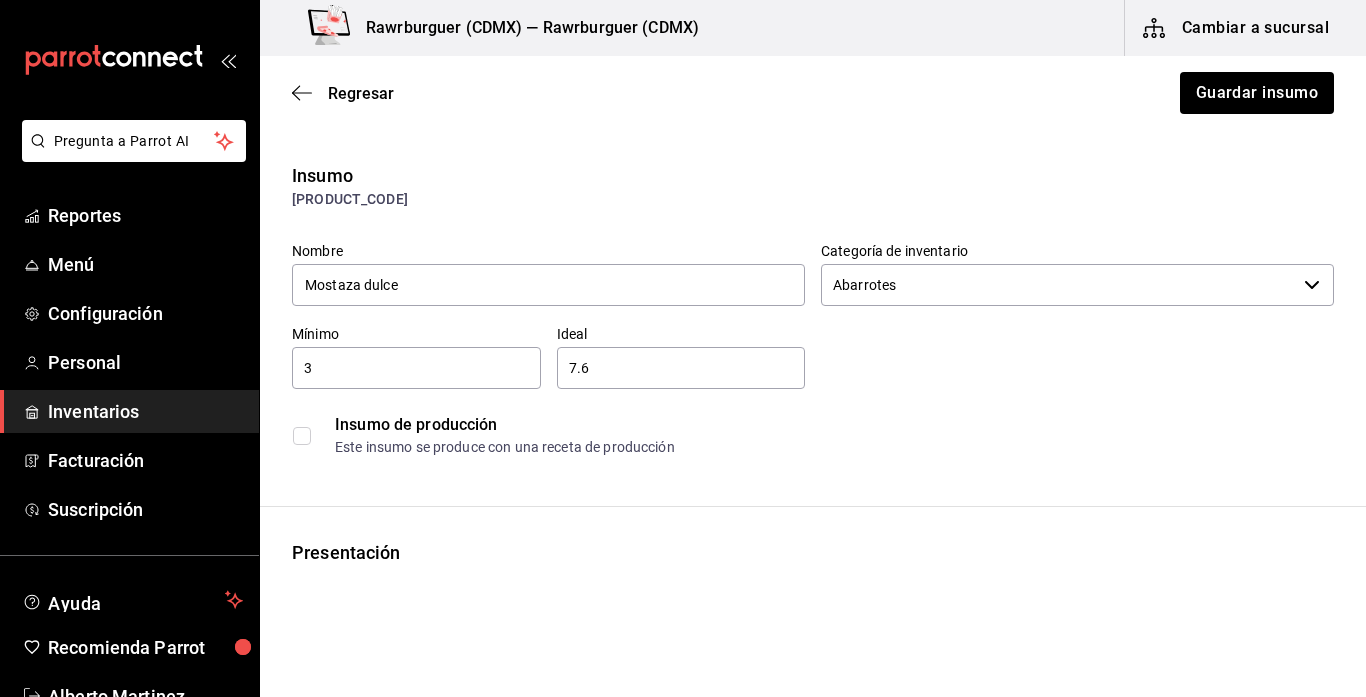 click on "3" at bounding box center [416, 368] 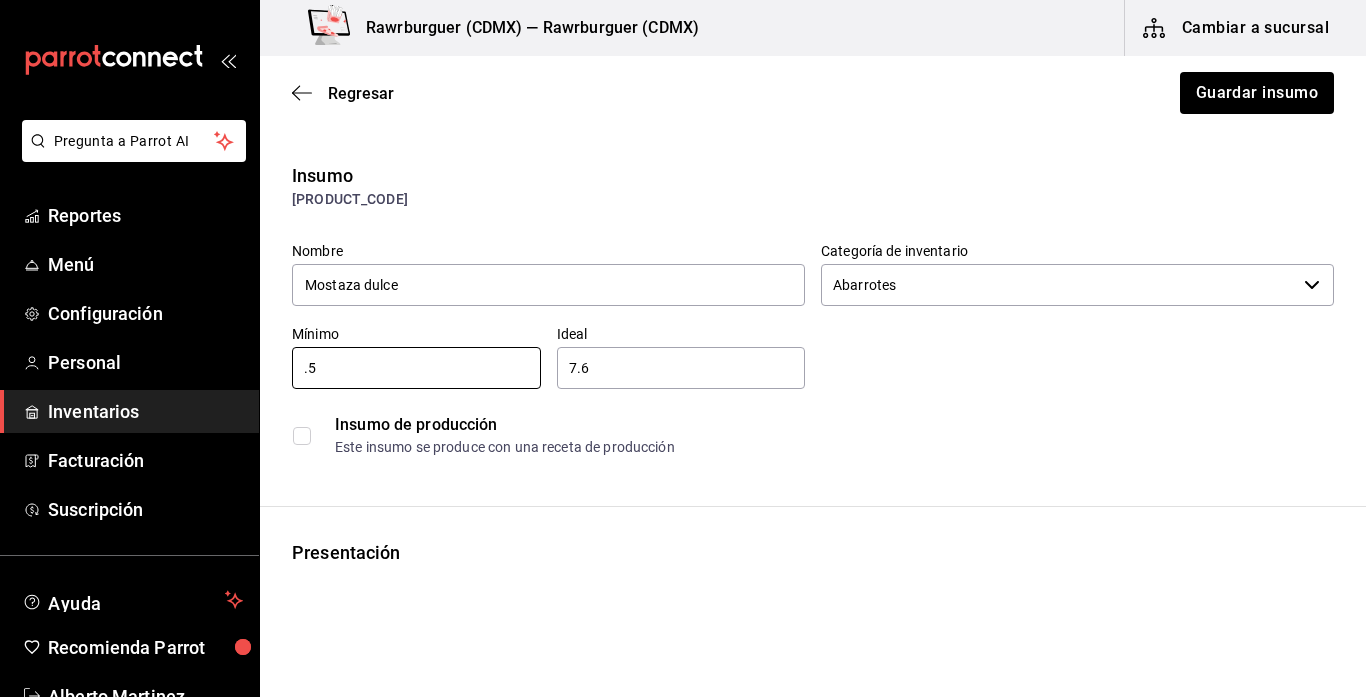 click on "7.6" at bounding box center (681, 368) 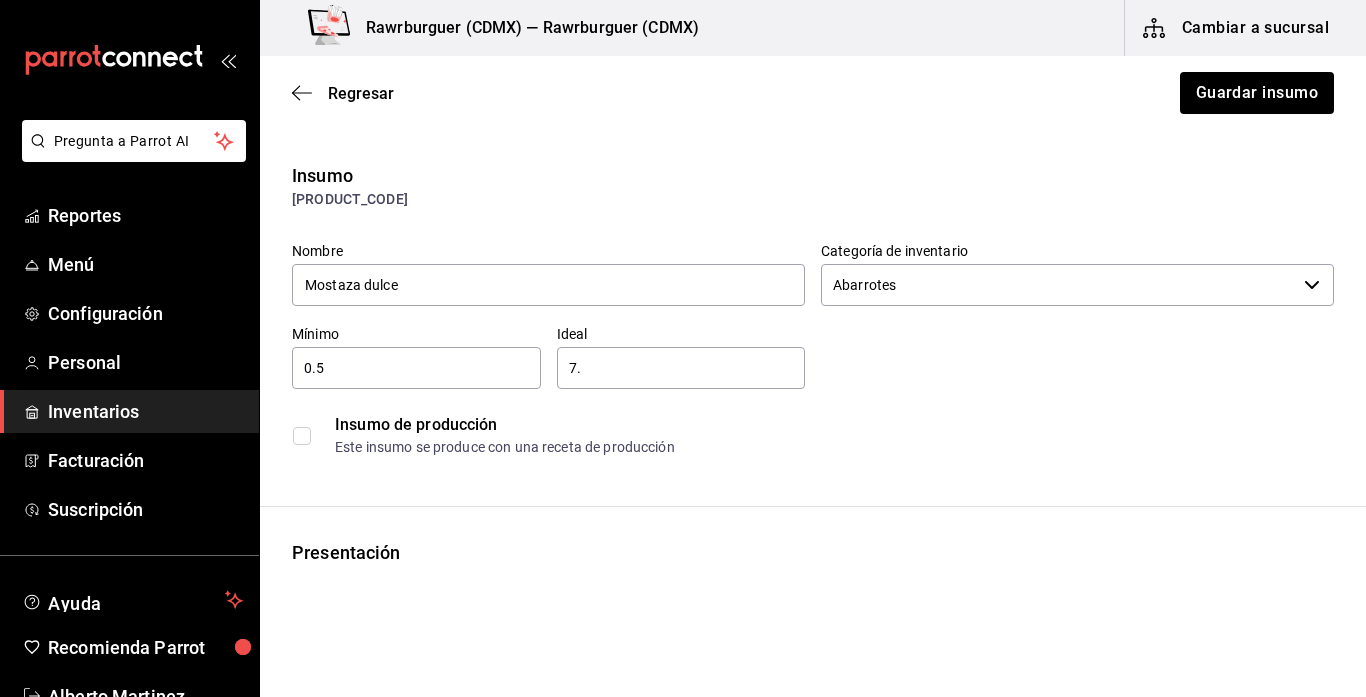 type on "7" 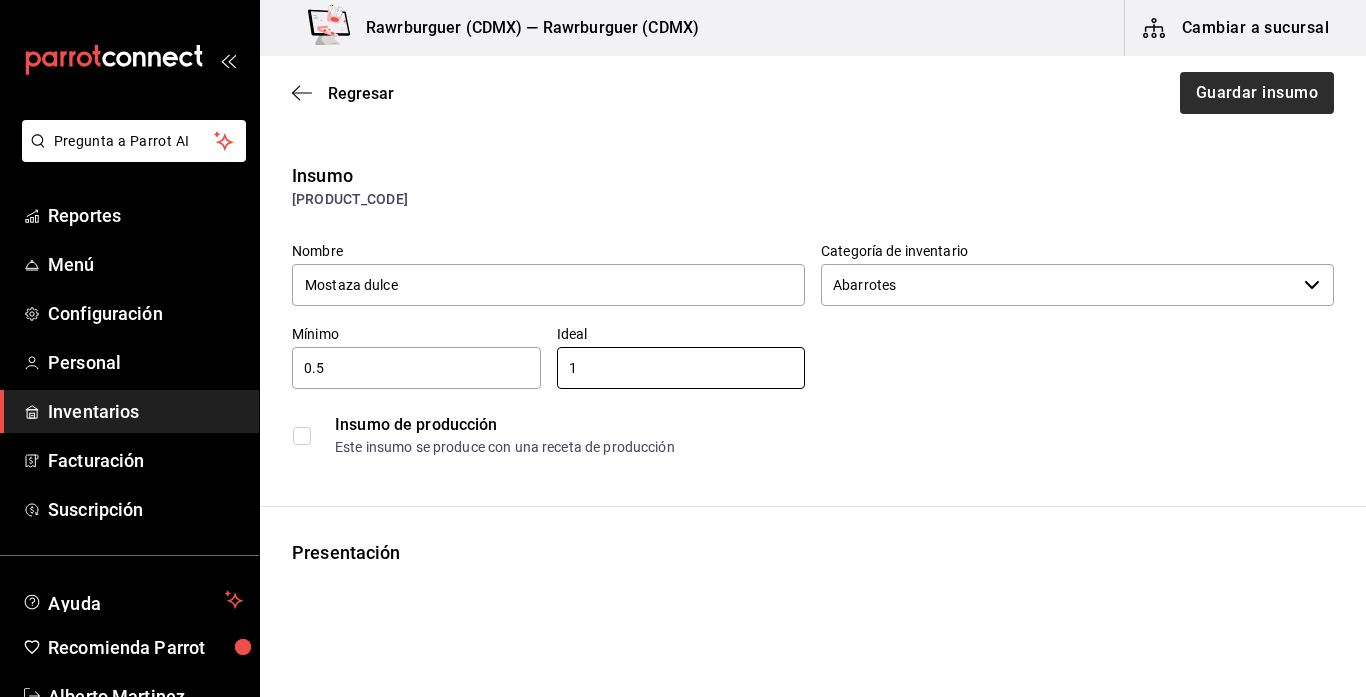 type on "1" 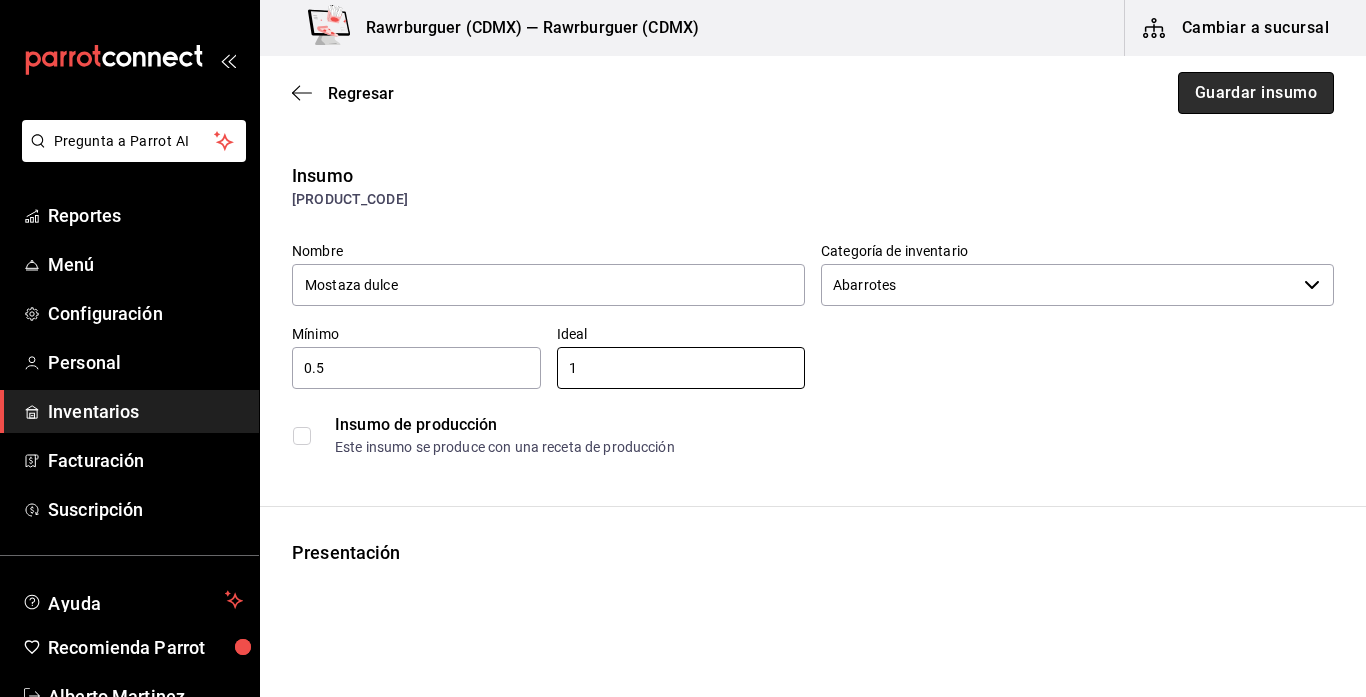 click on "Guardar insumo" at bounding box center (1256, 93) 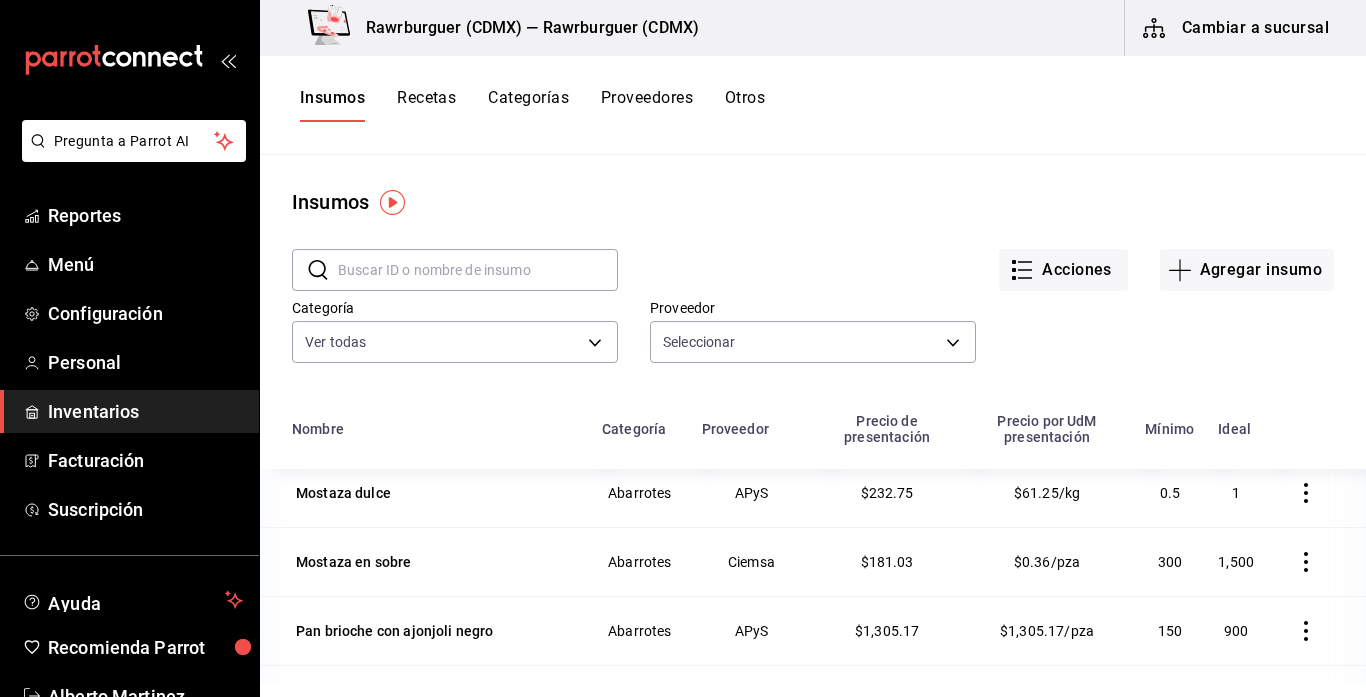 scroll, scrollTop: 3949, scrollLeft: 0, axis: vertical 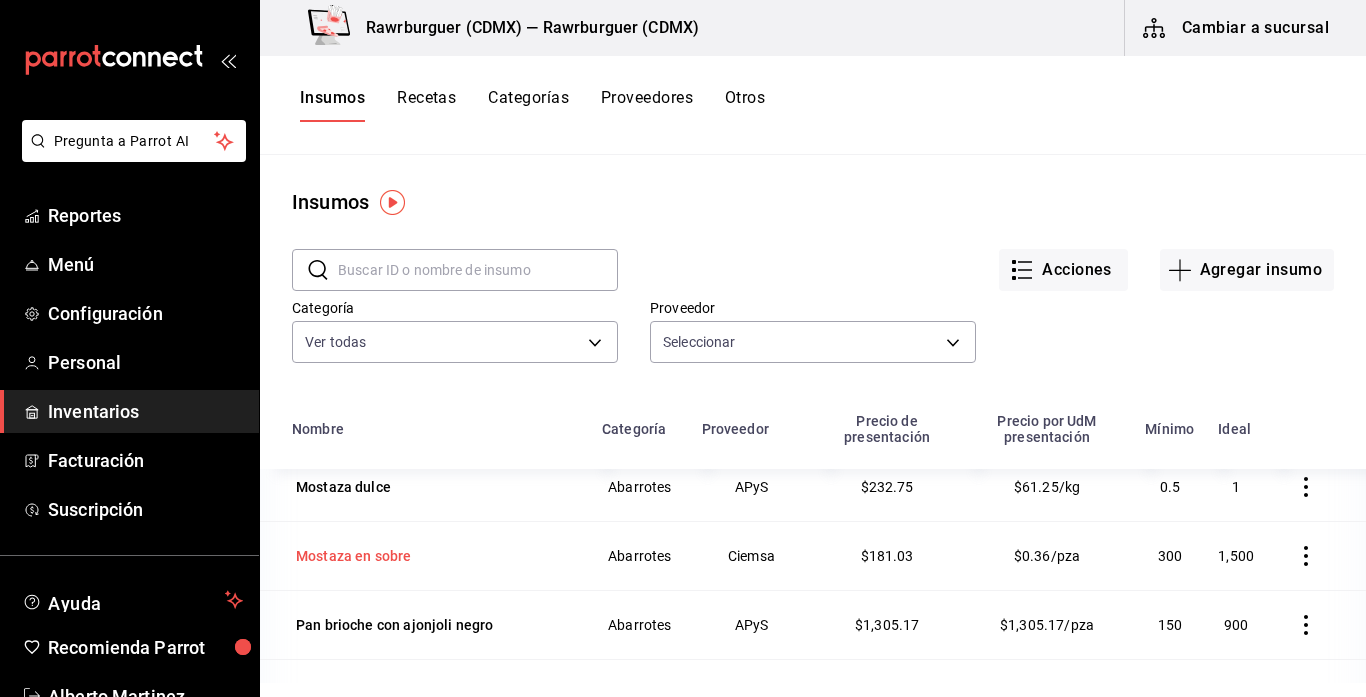 click on "Mostaza en sobre" at bounding box center [353, 556] 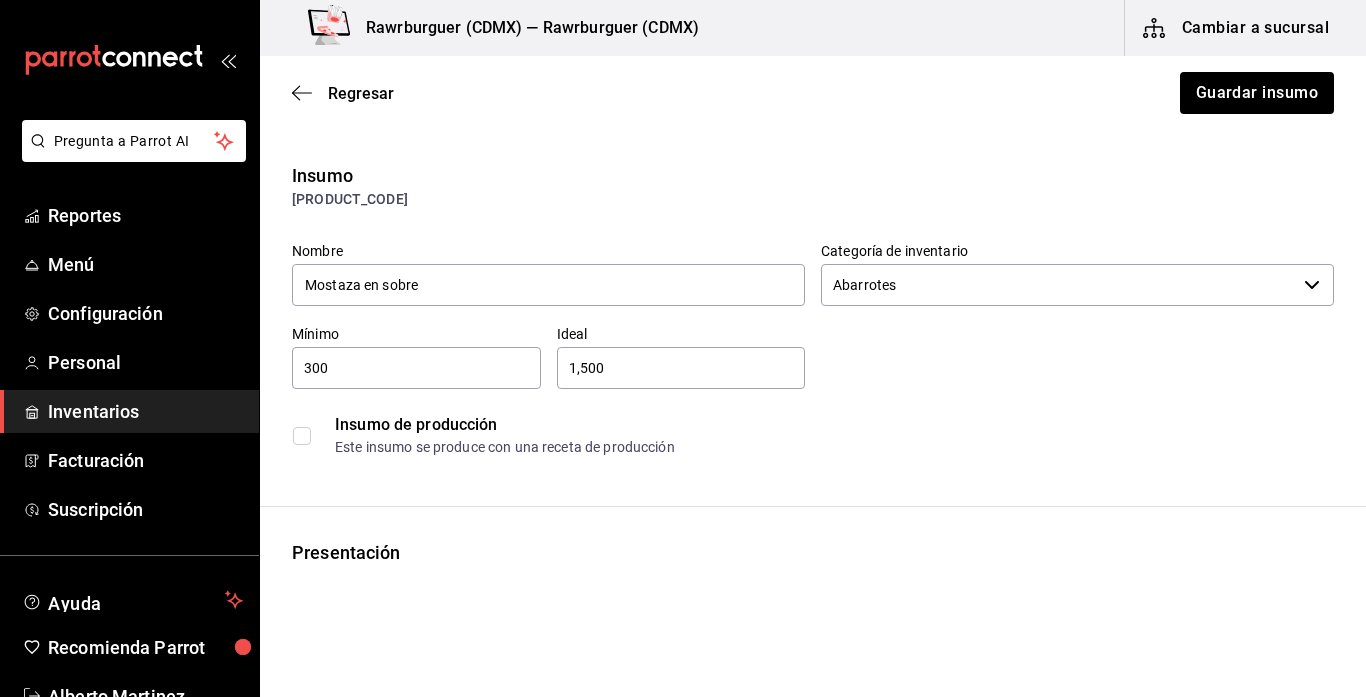type on "Ciemsa" 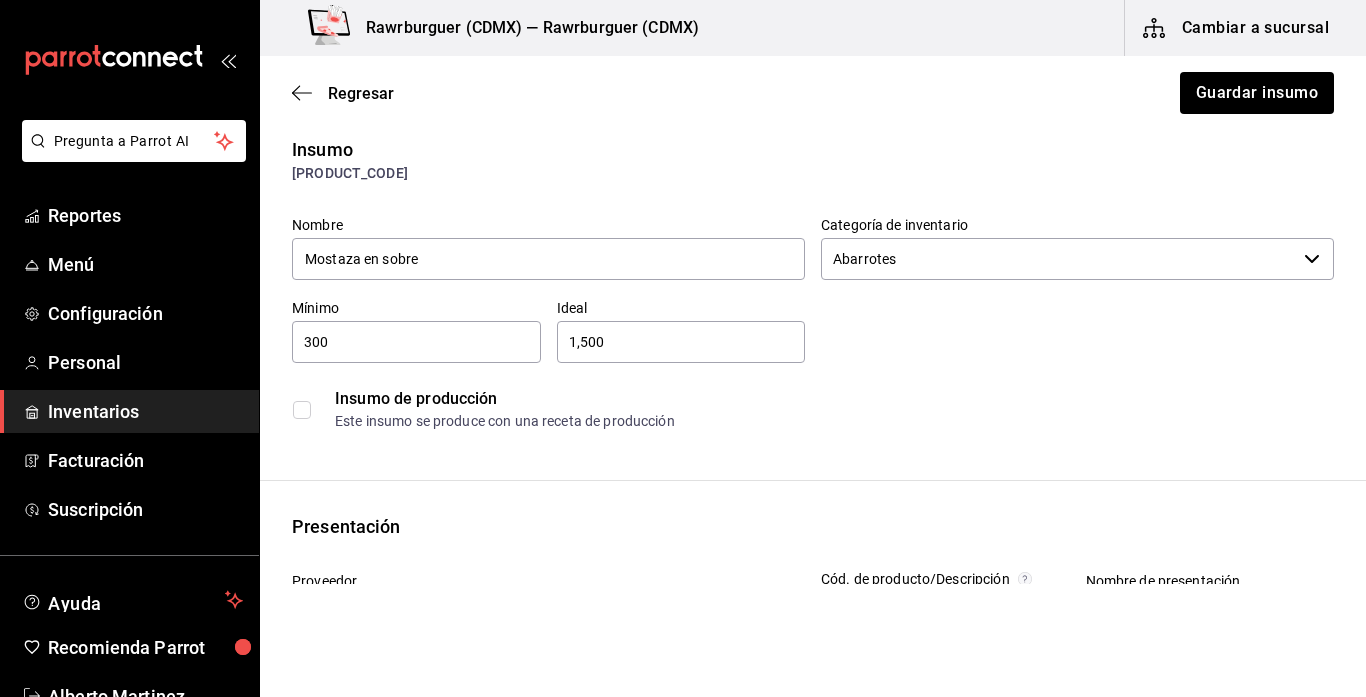 scroll, scrollTop: 0, scrollLeft: 0, axis: both 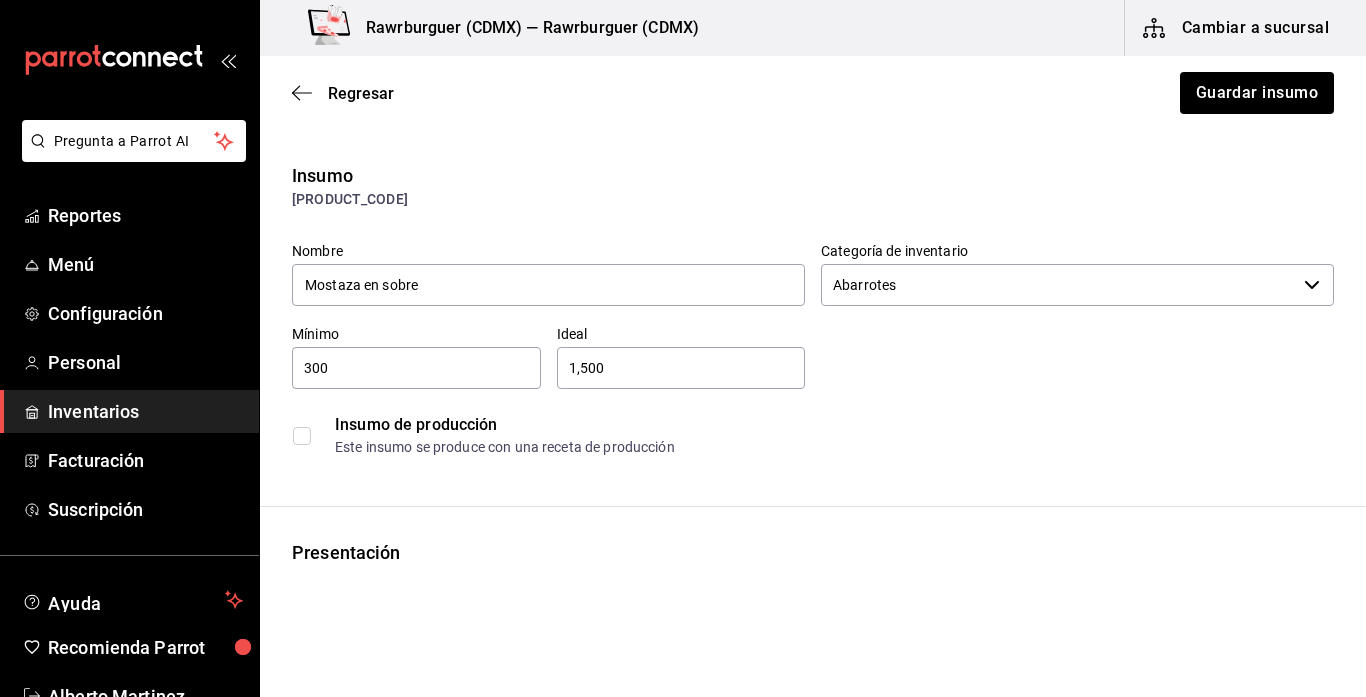 click on "300" at bounding box center (416, 368) 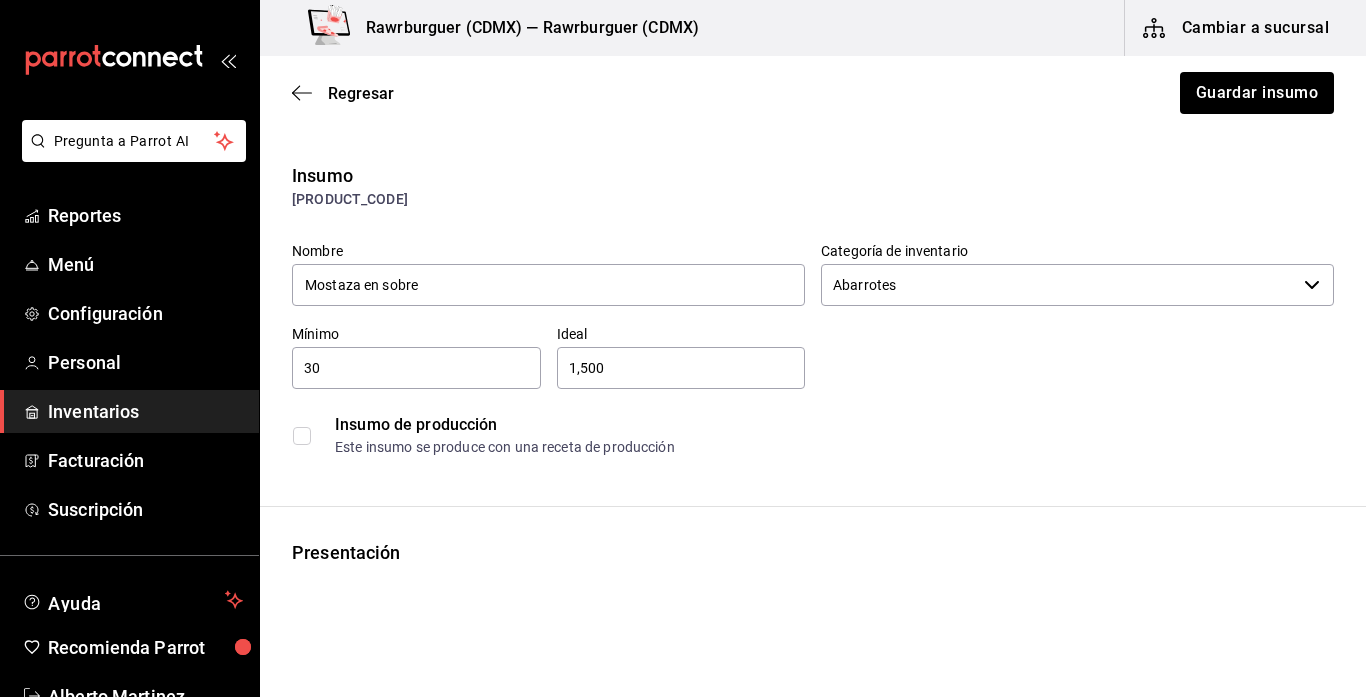 type on "3" 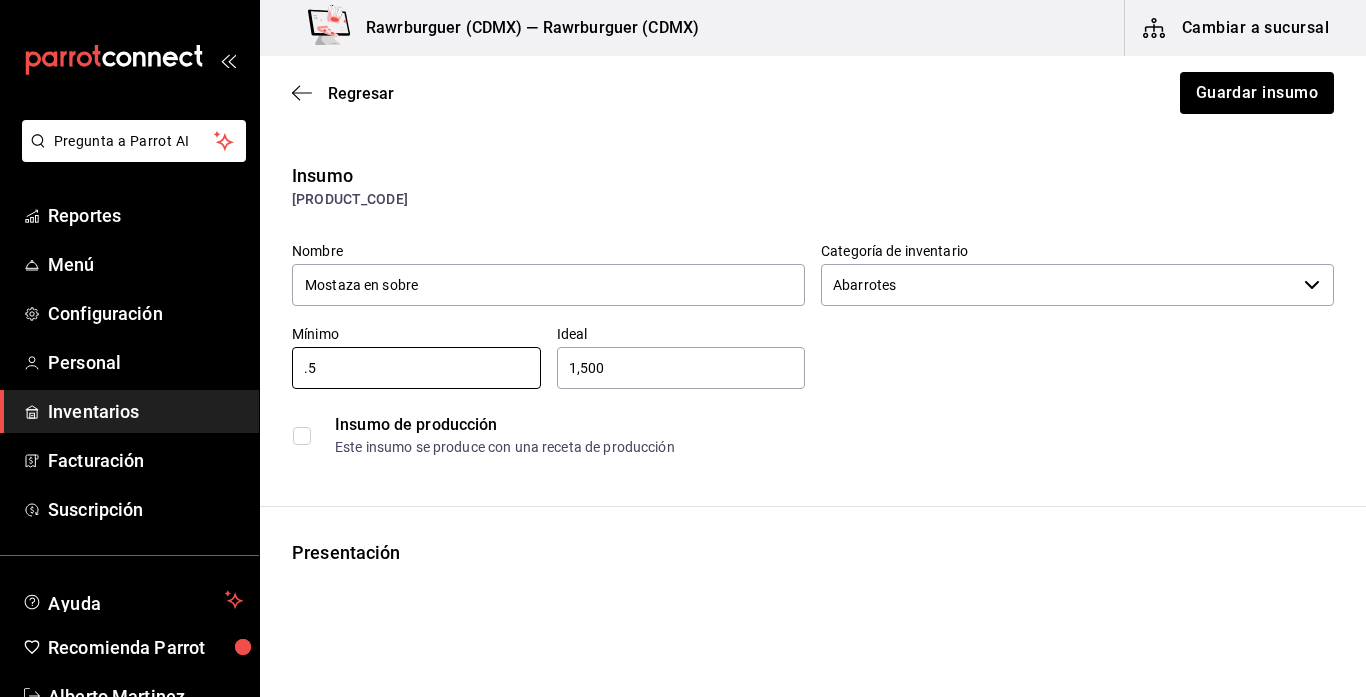click on "1,500" at bounding box center (681, 368) 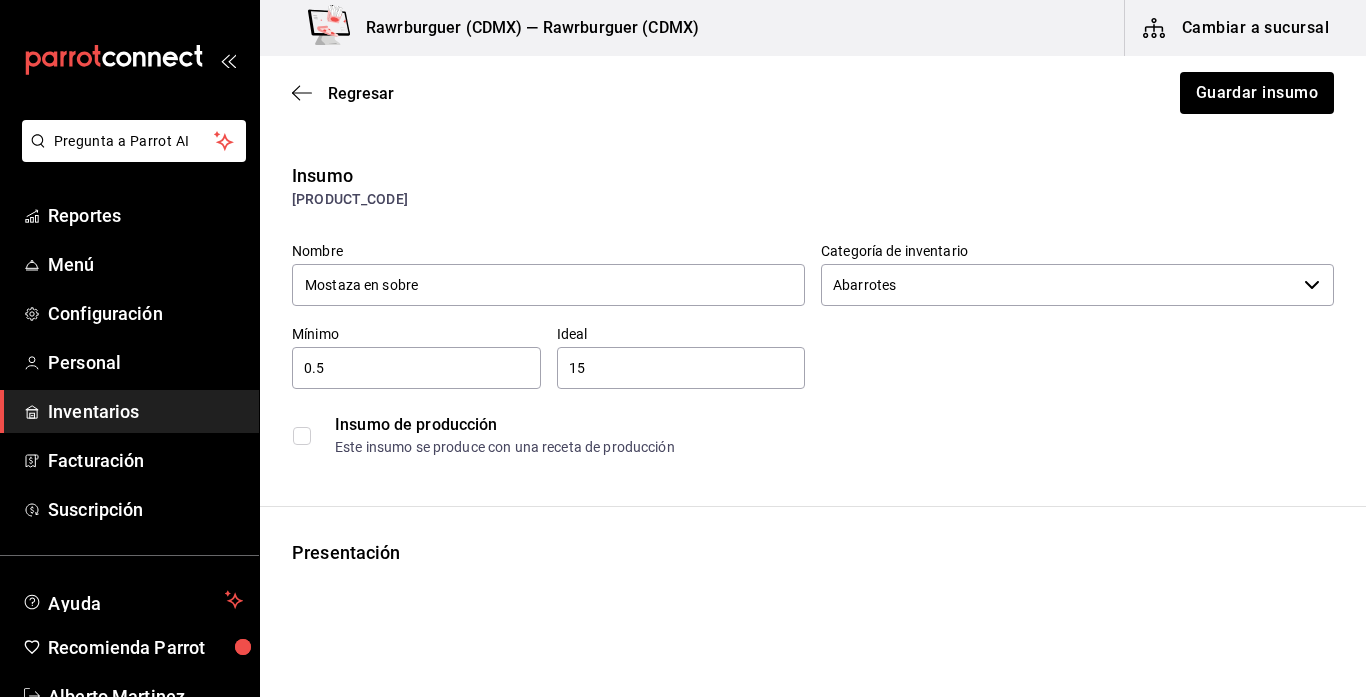 type on "1" 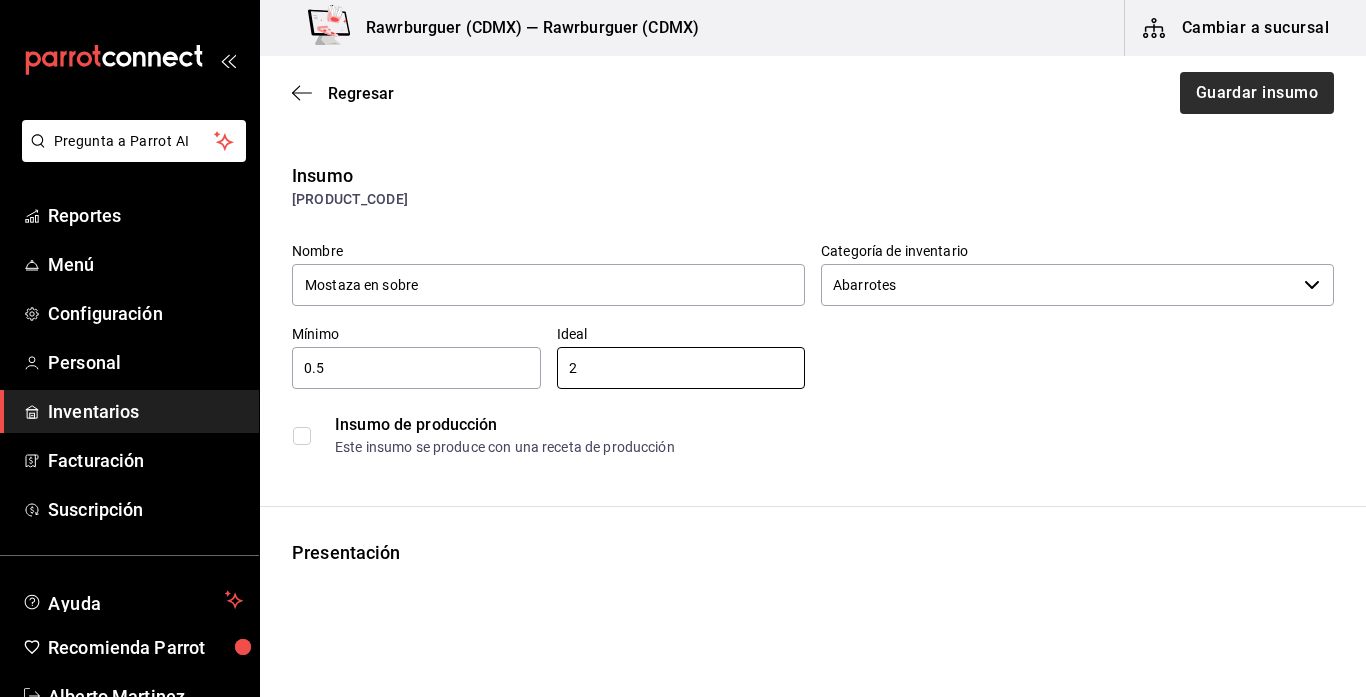 type on "2" 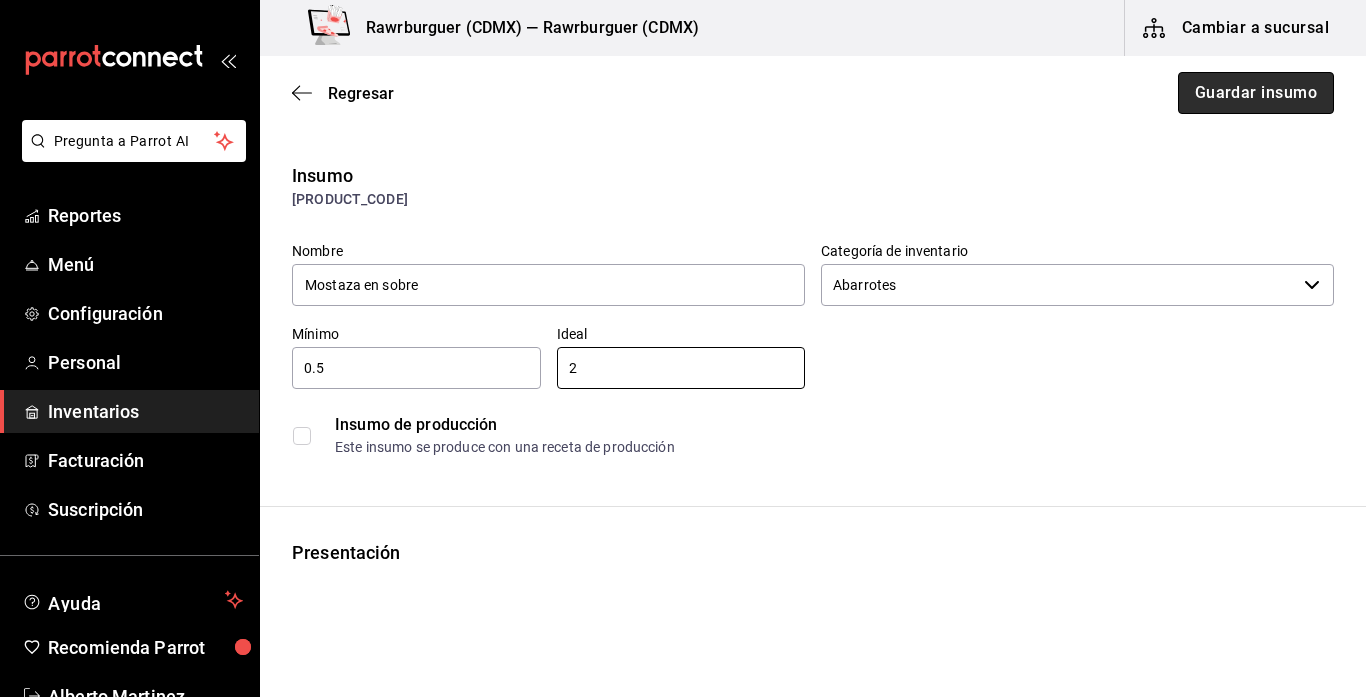 click on "Guardar insumo" at bounding box center (1256, 93) 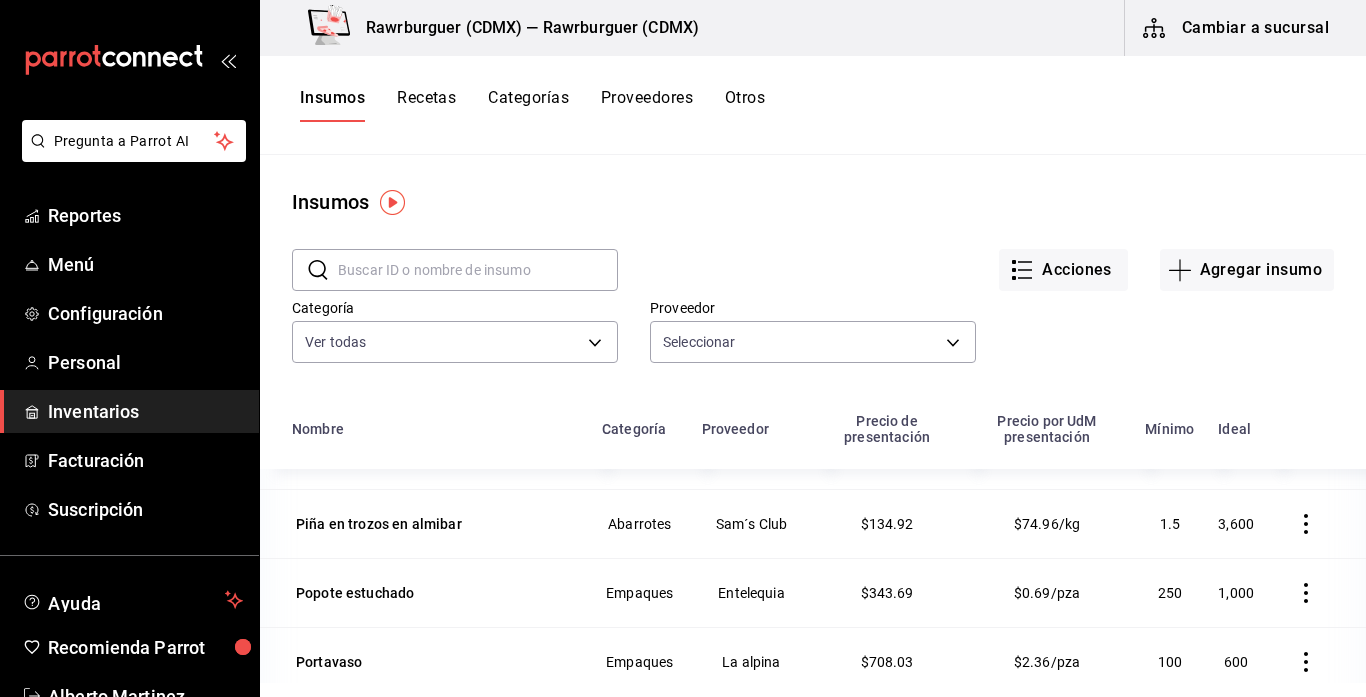 scroll, scrollTop: 4723, scrollLeft: 0, axis: vertical 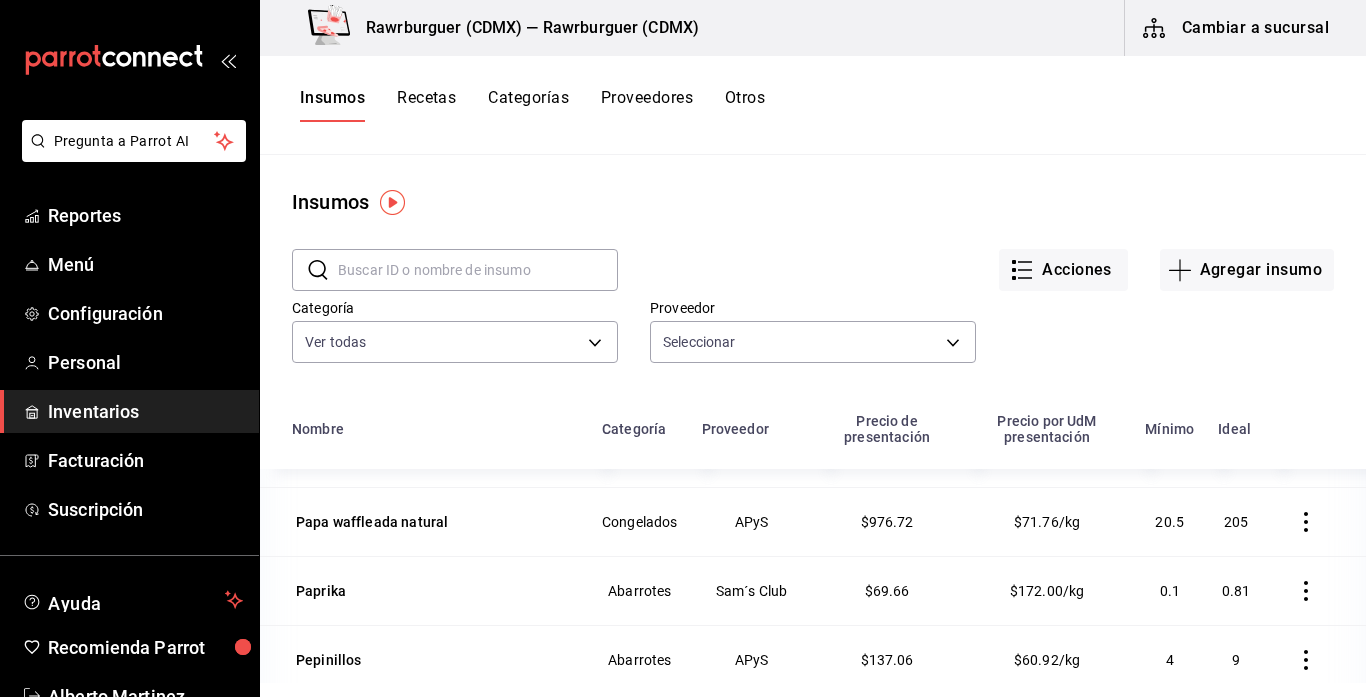 click on "Paprika" at bounding box center (435, 591) 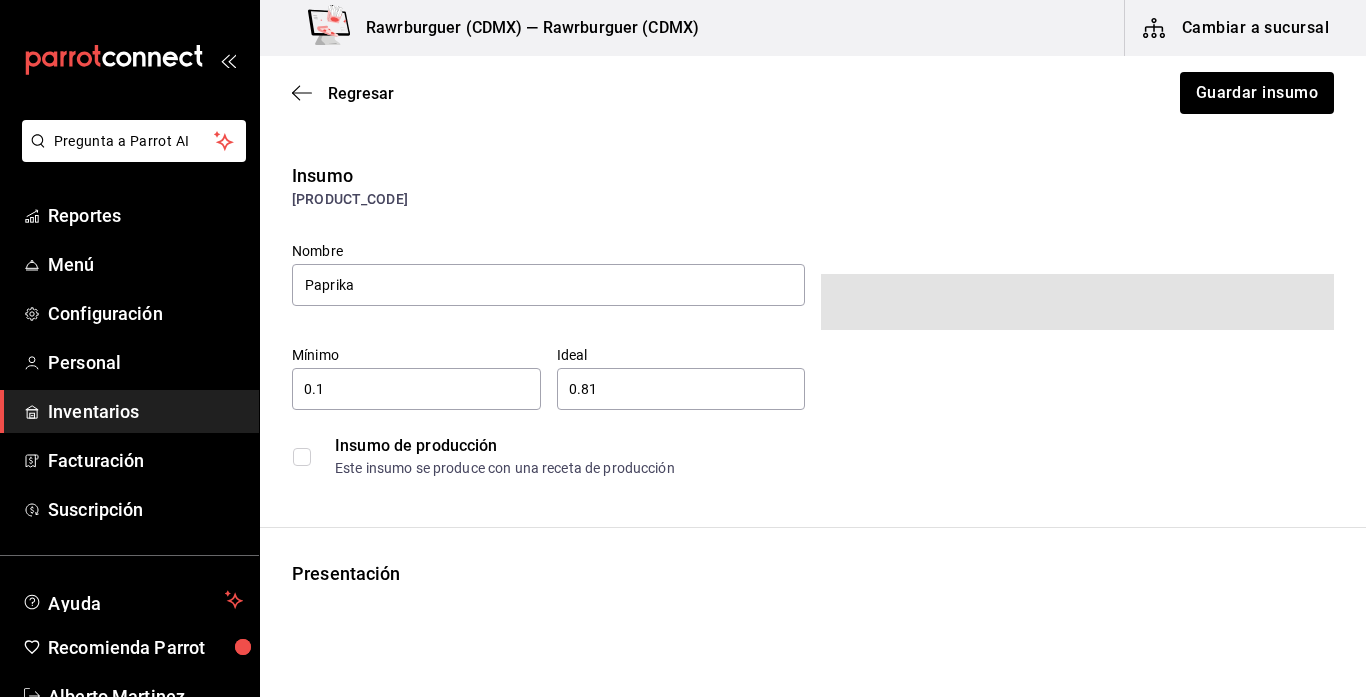 type on "410" 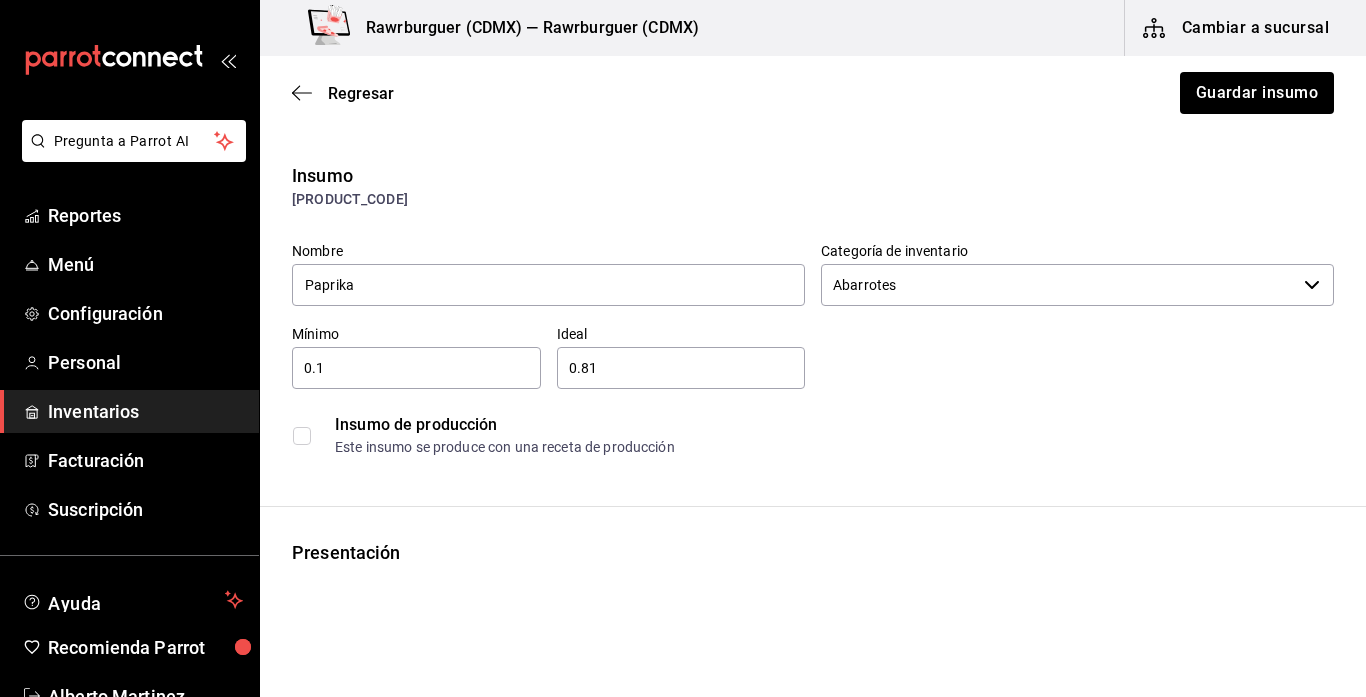 click on "0.1" at bounding box center (416, 368) 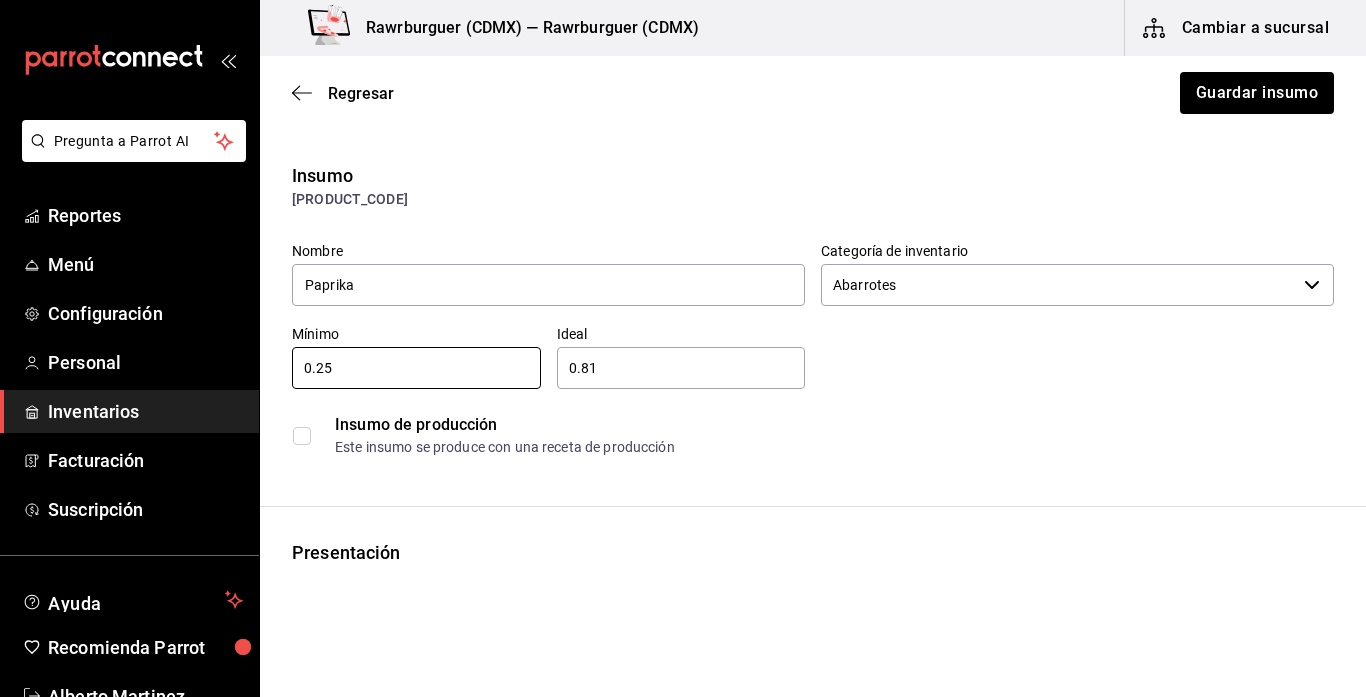 type on "0.25" 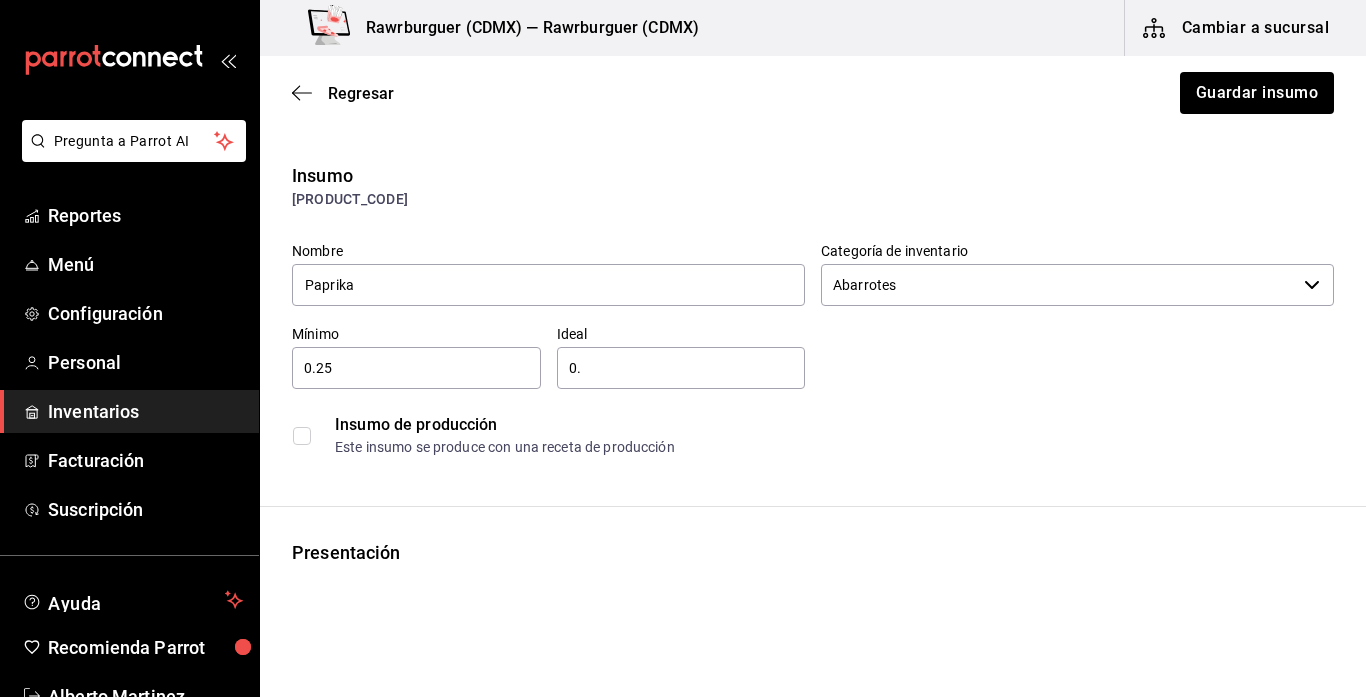 type on "0" 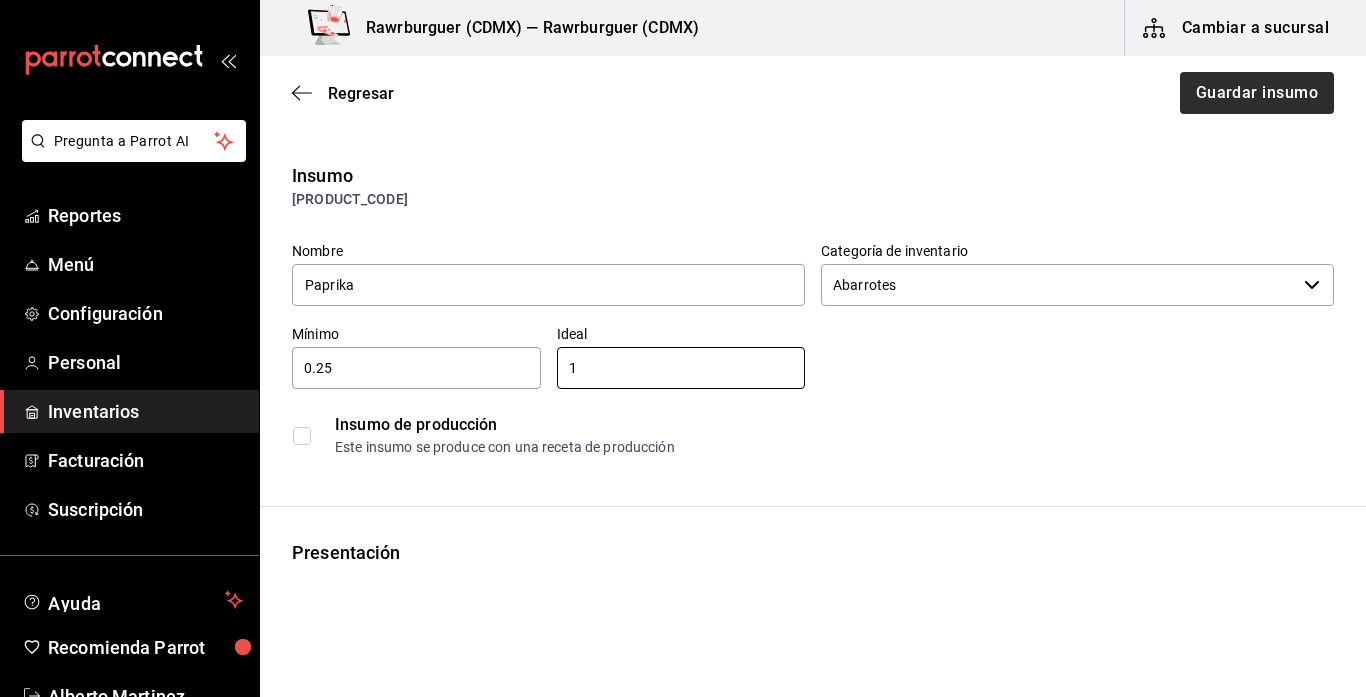 type on "1" 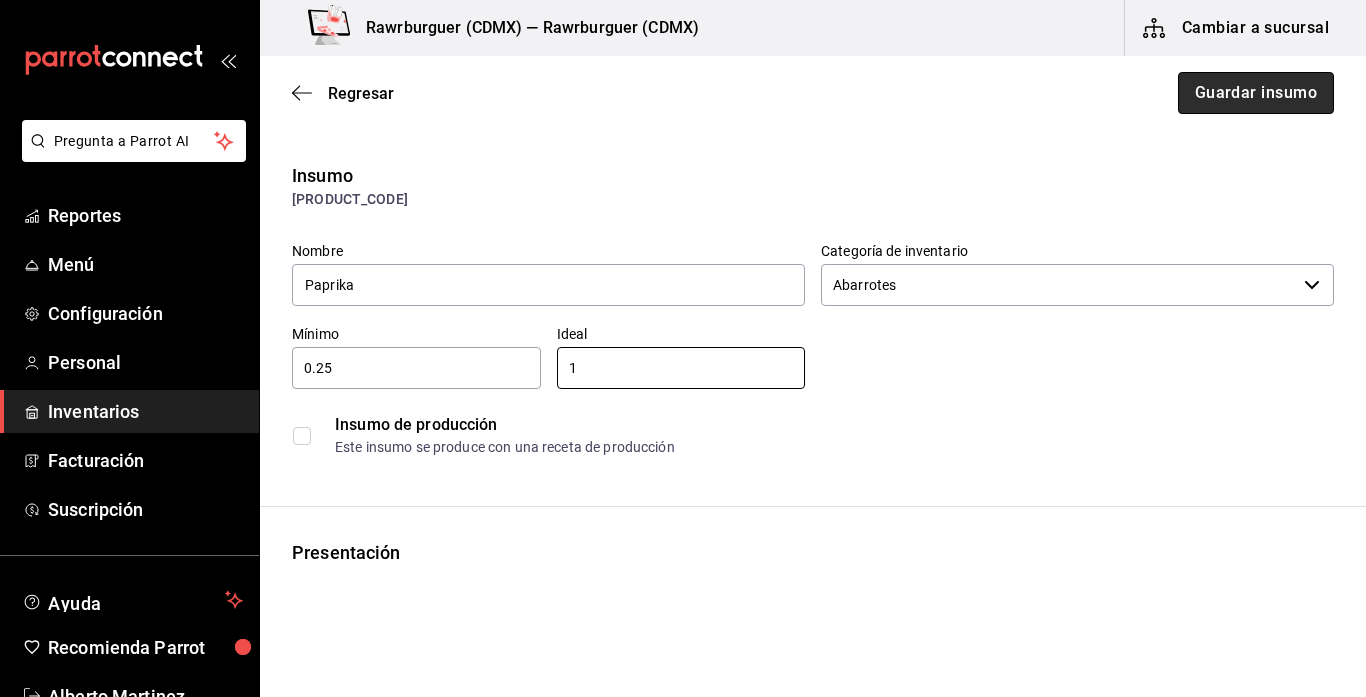 click on "Guardar insumo" at bounding box center [1256, 93] 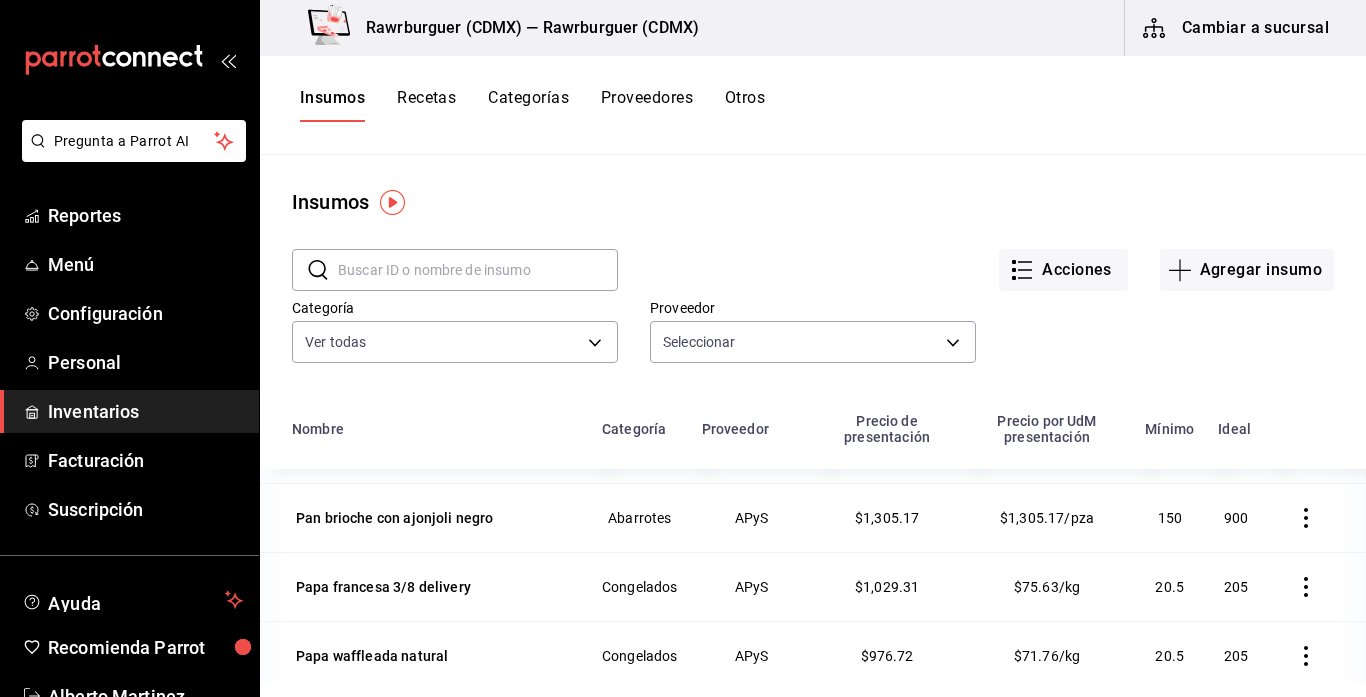 scroll, scrollTop: 4059, scrollLeft: 0, axis: vertical 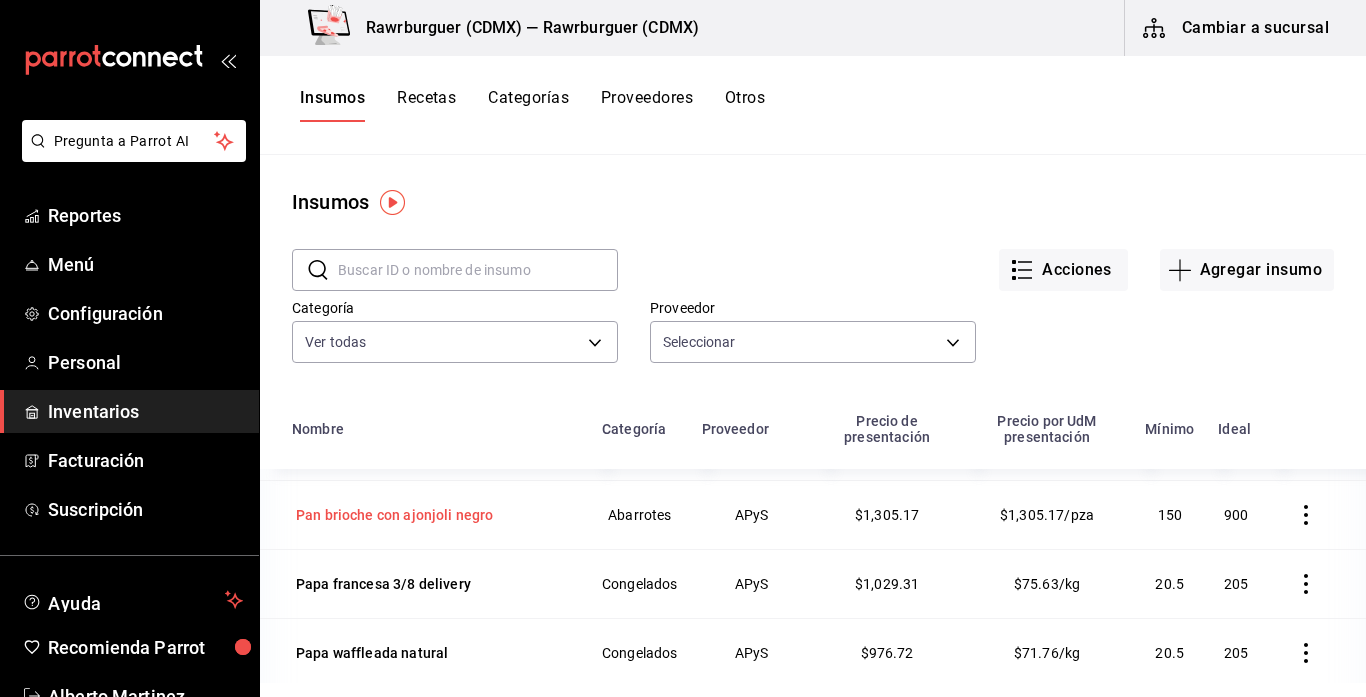 click on "Pan brioche con ajonjoli negro" at bounding box center (395, 515) 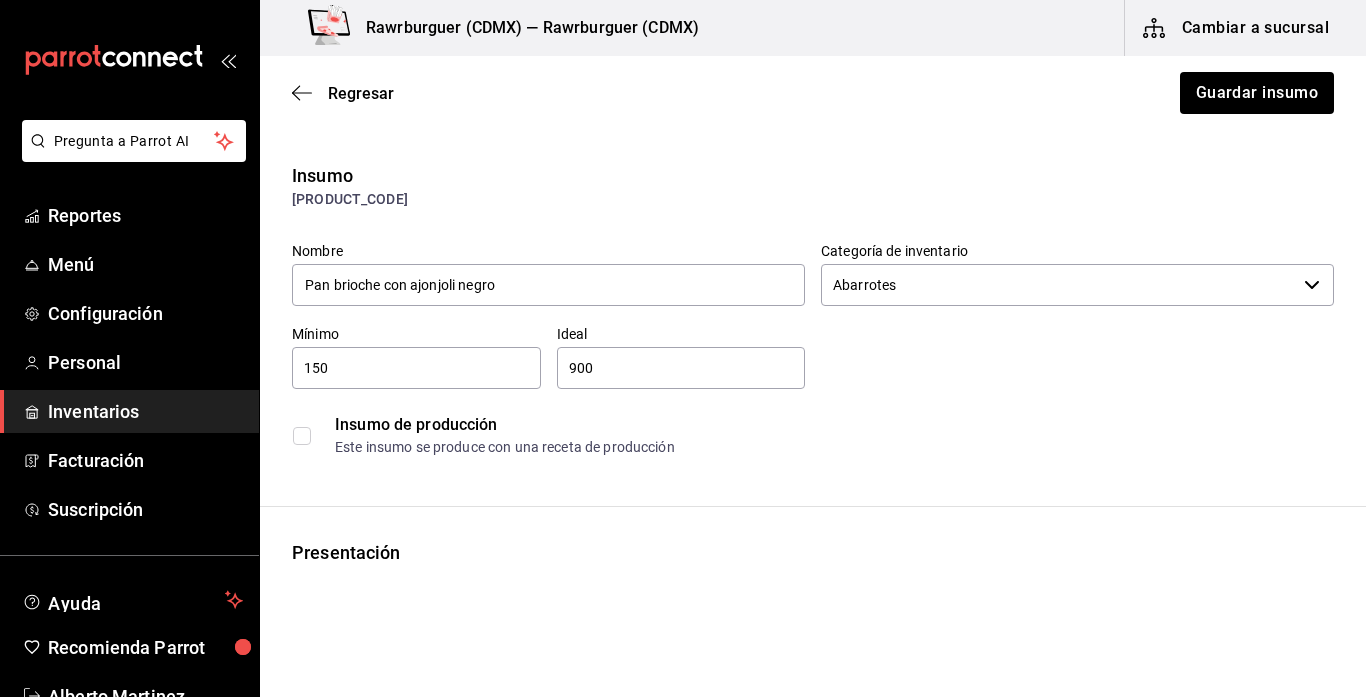click on "150" at bounding box center [416, 368] 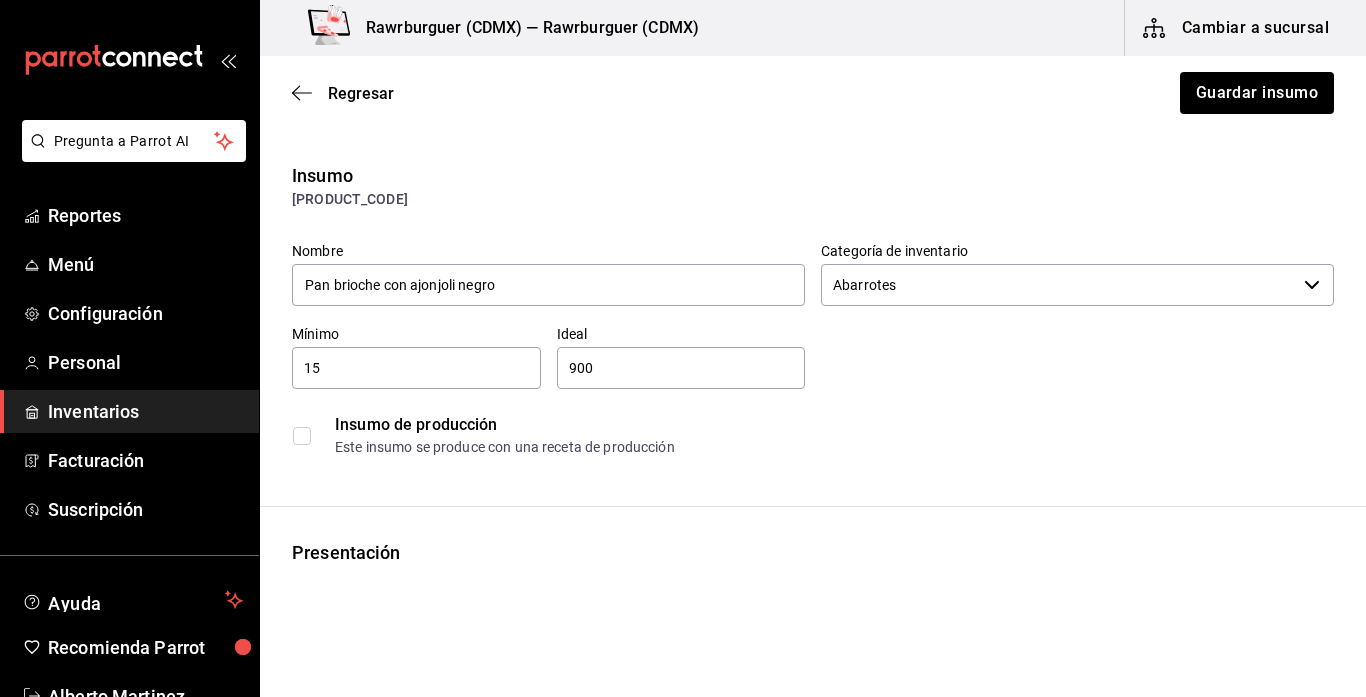 type on "1" 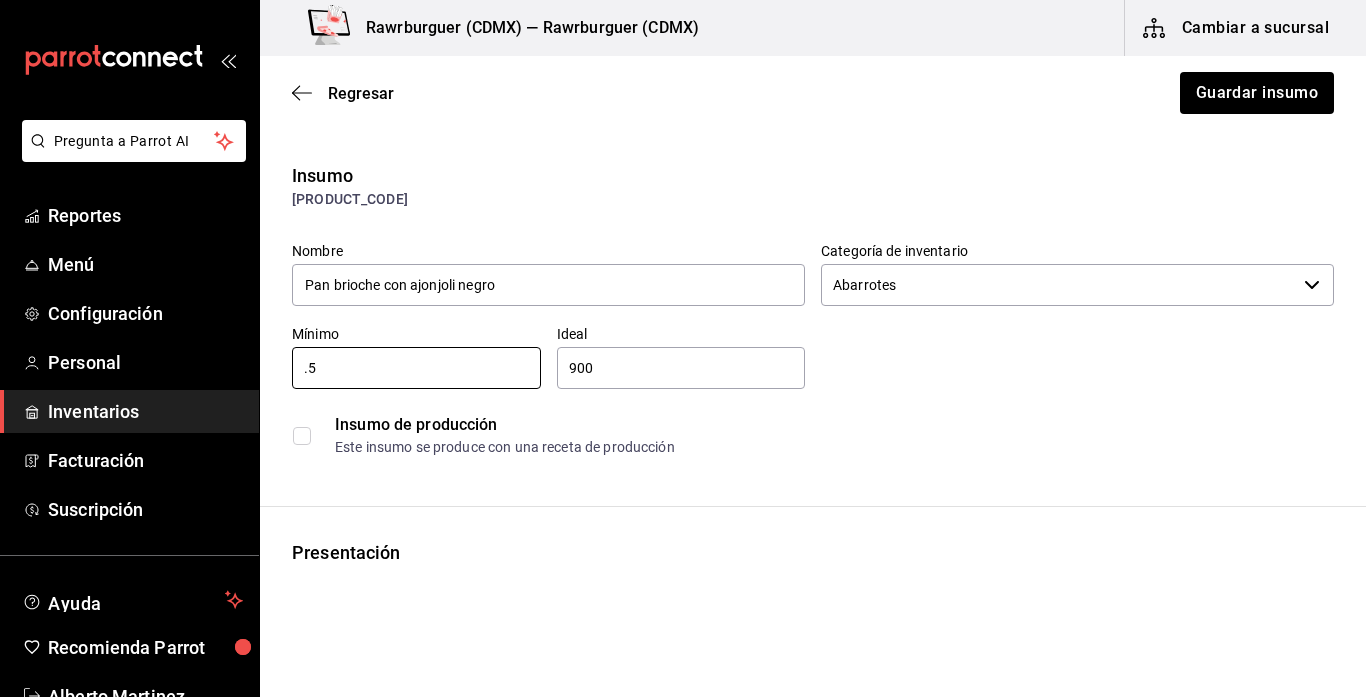 click on "900" at bounding box center [681, 368] 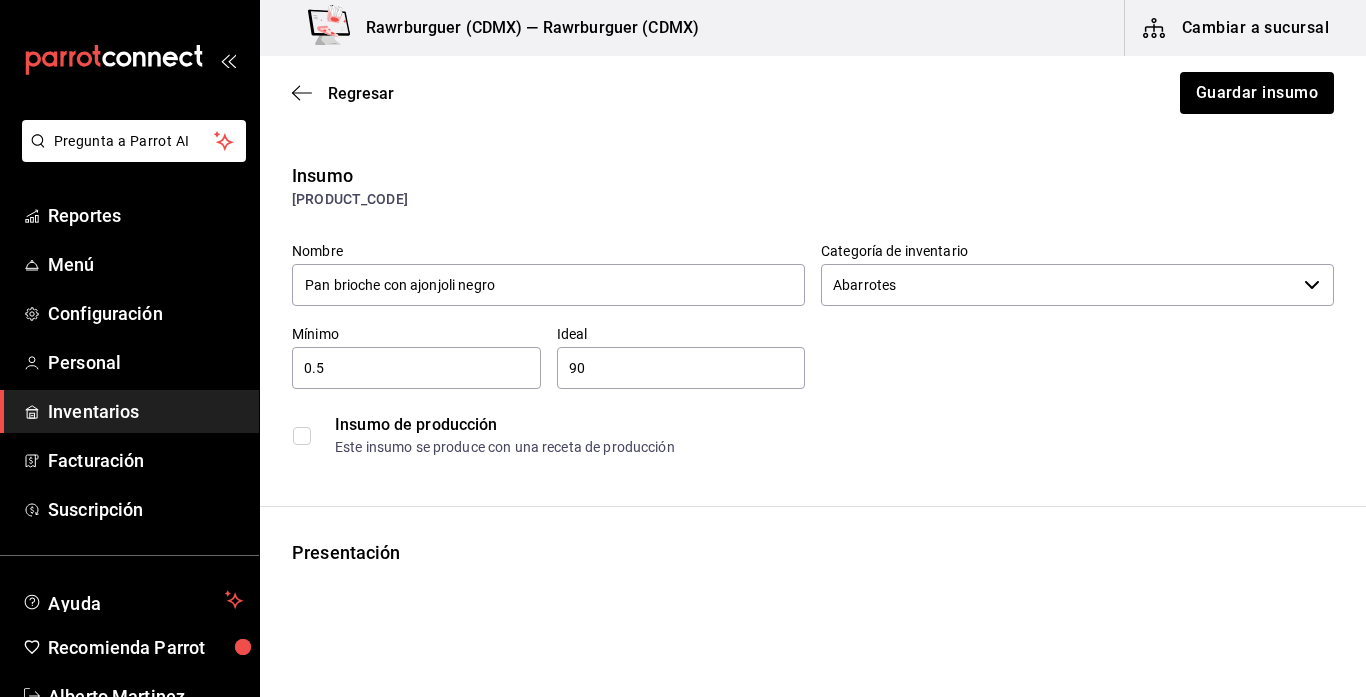 type on "9" 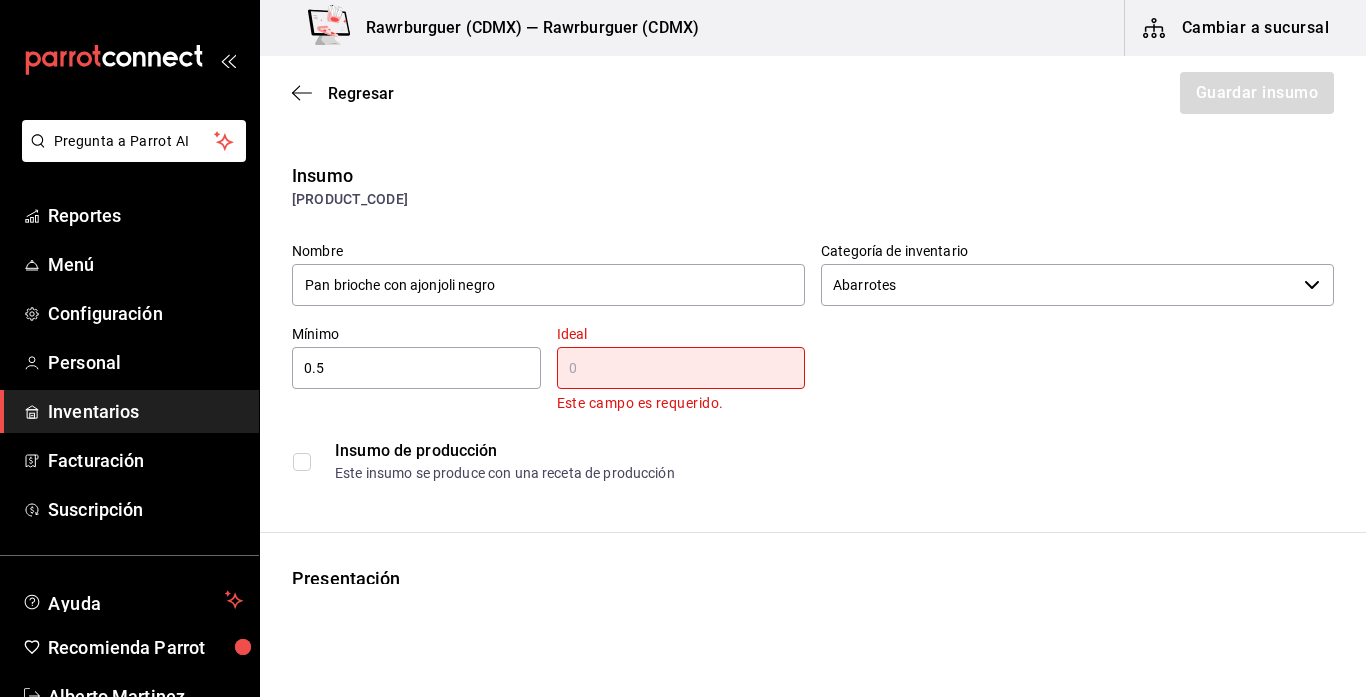 type on "1" 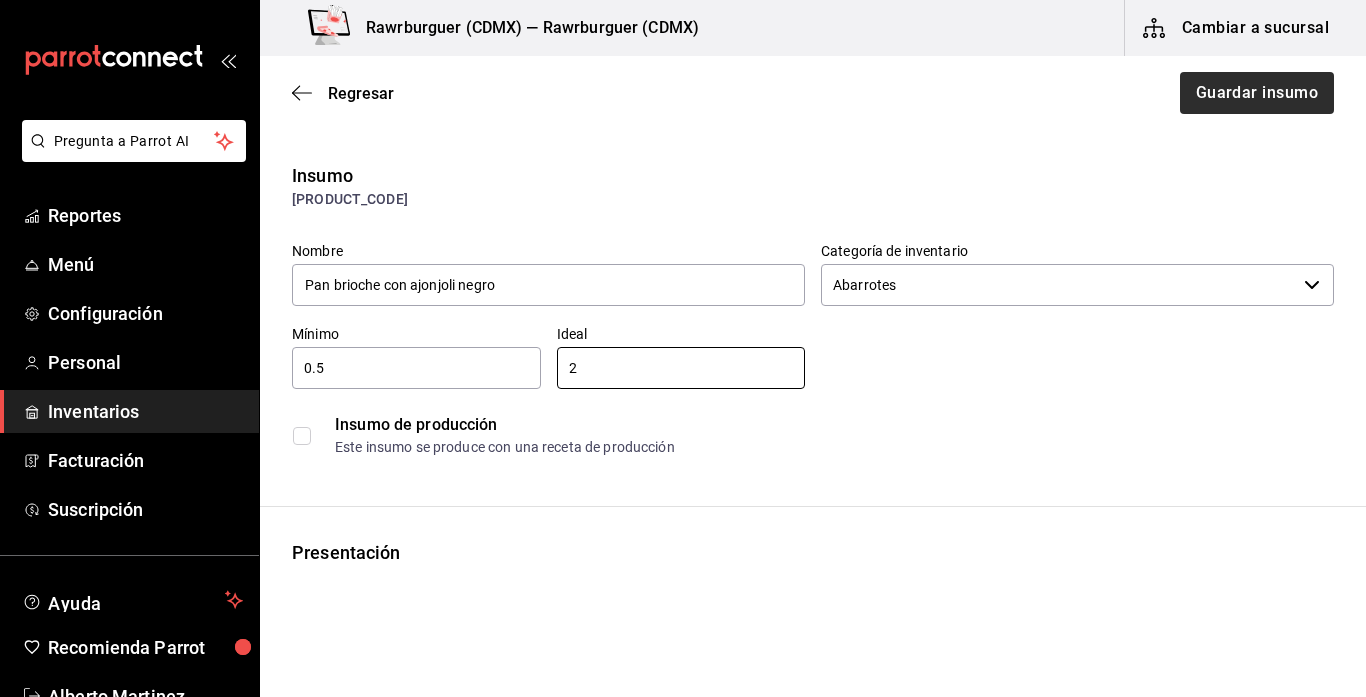type on "2" 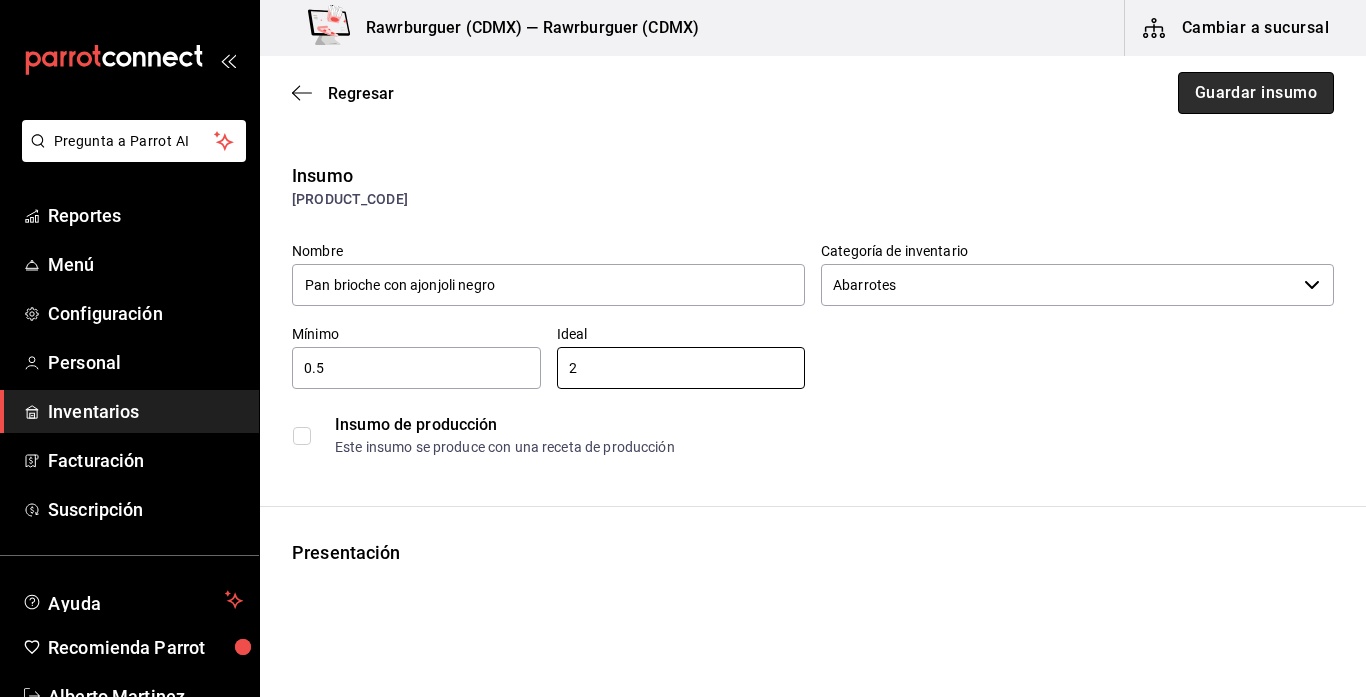 click on "Guardar insumo" at bounding box center (1256, 93) 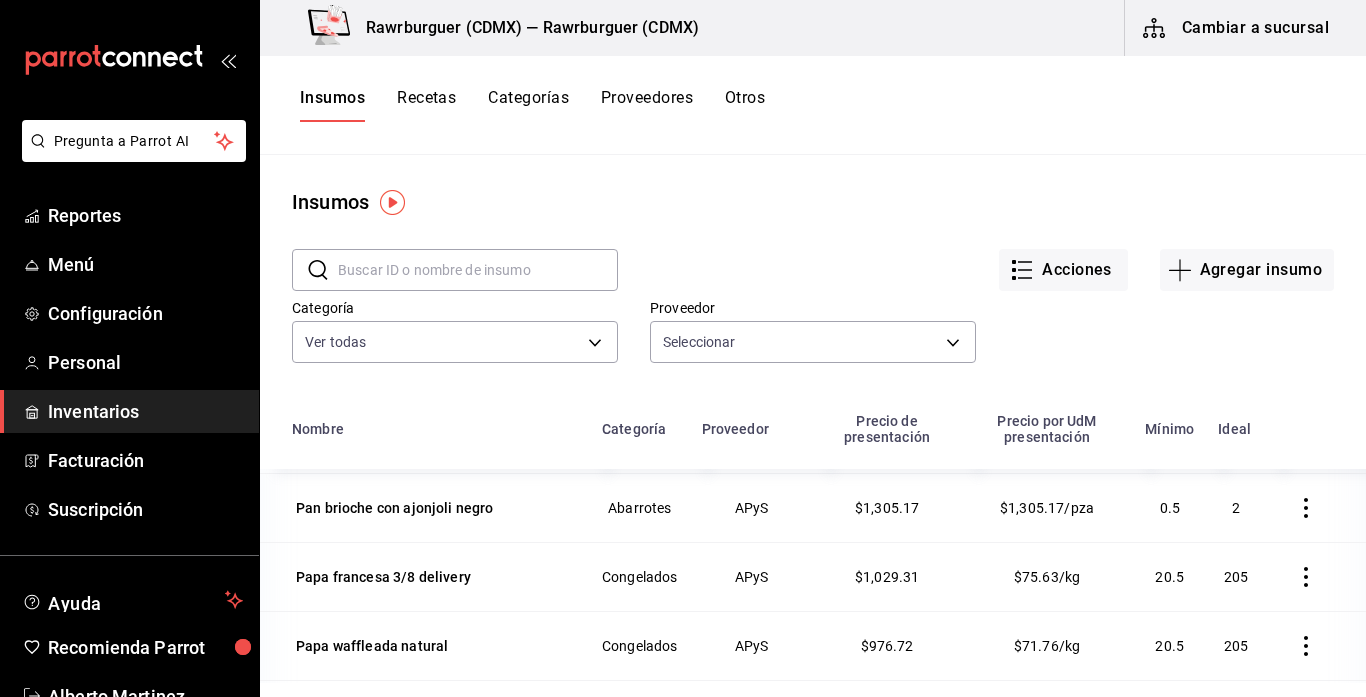 scroll, scrollTop: 4077, scrollLeft: 0, axis: vertical 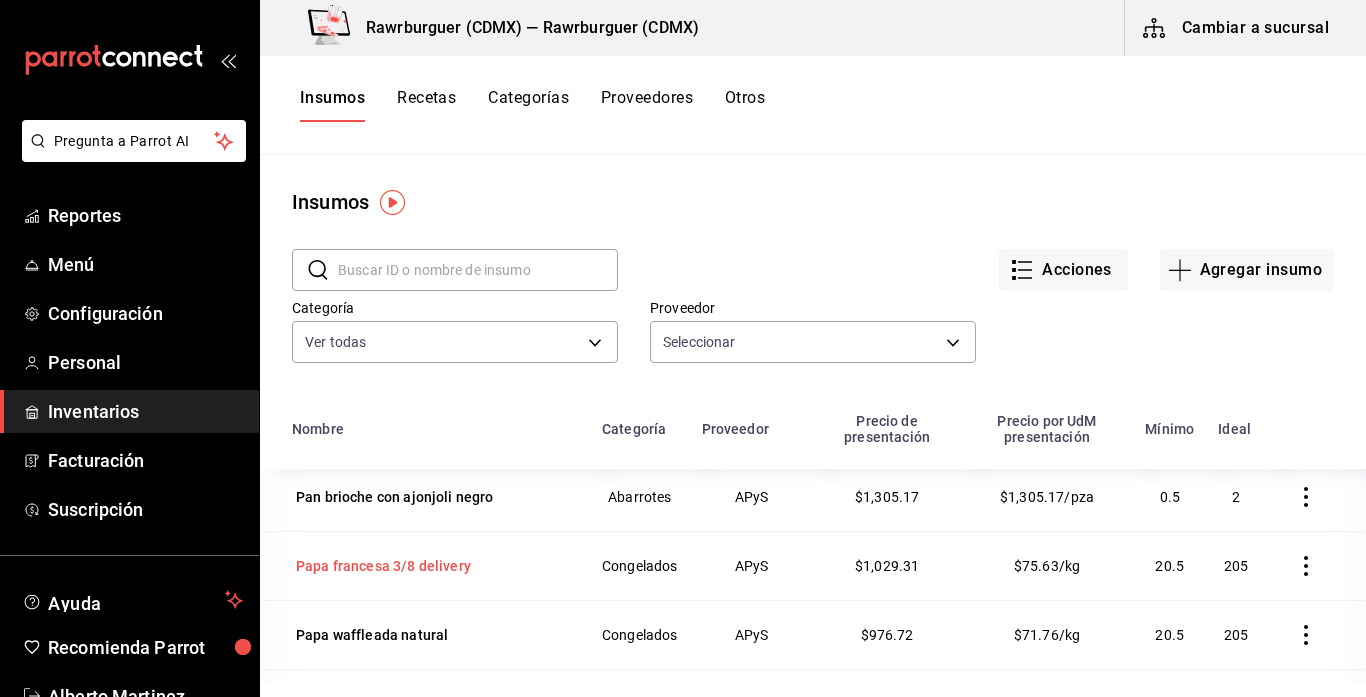 click on "Papa francesa 3/8 delivery" at bounding box center (383, 566) 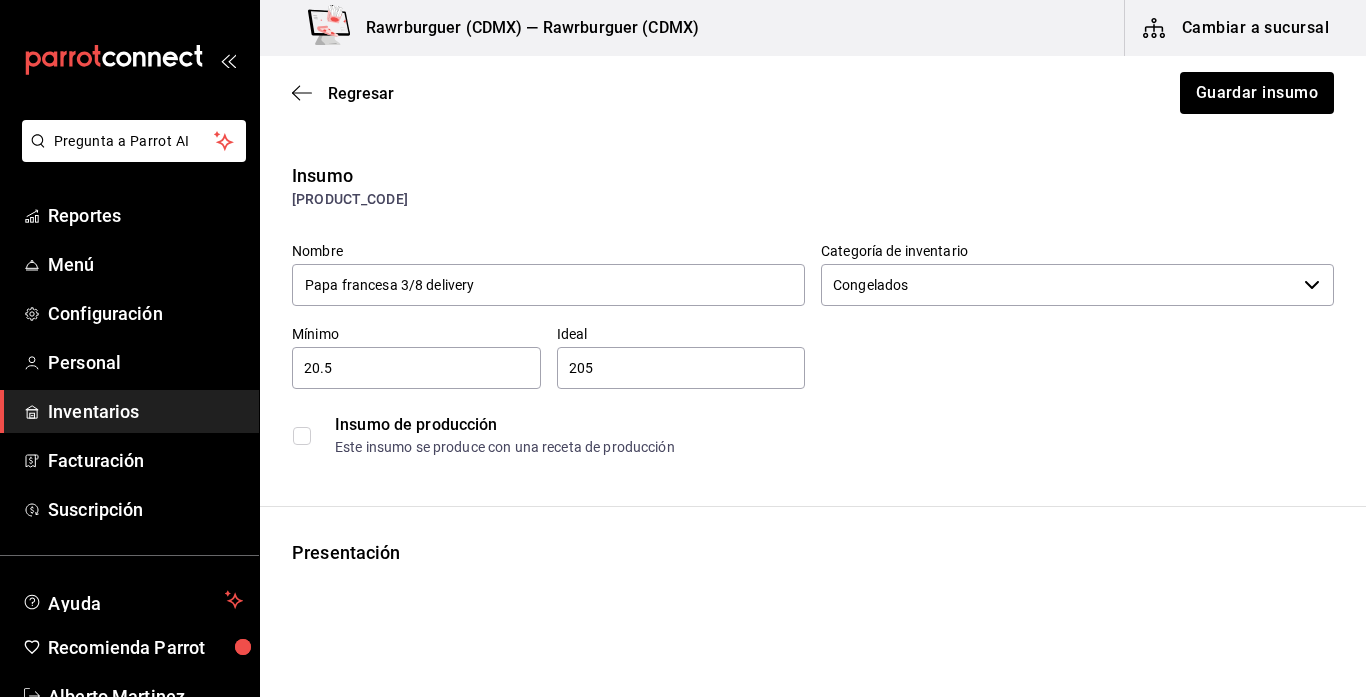 type on "Congelados" 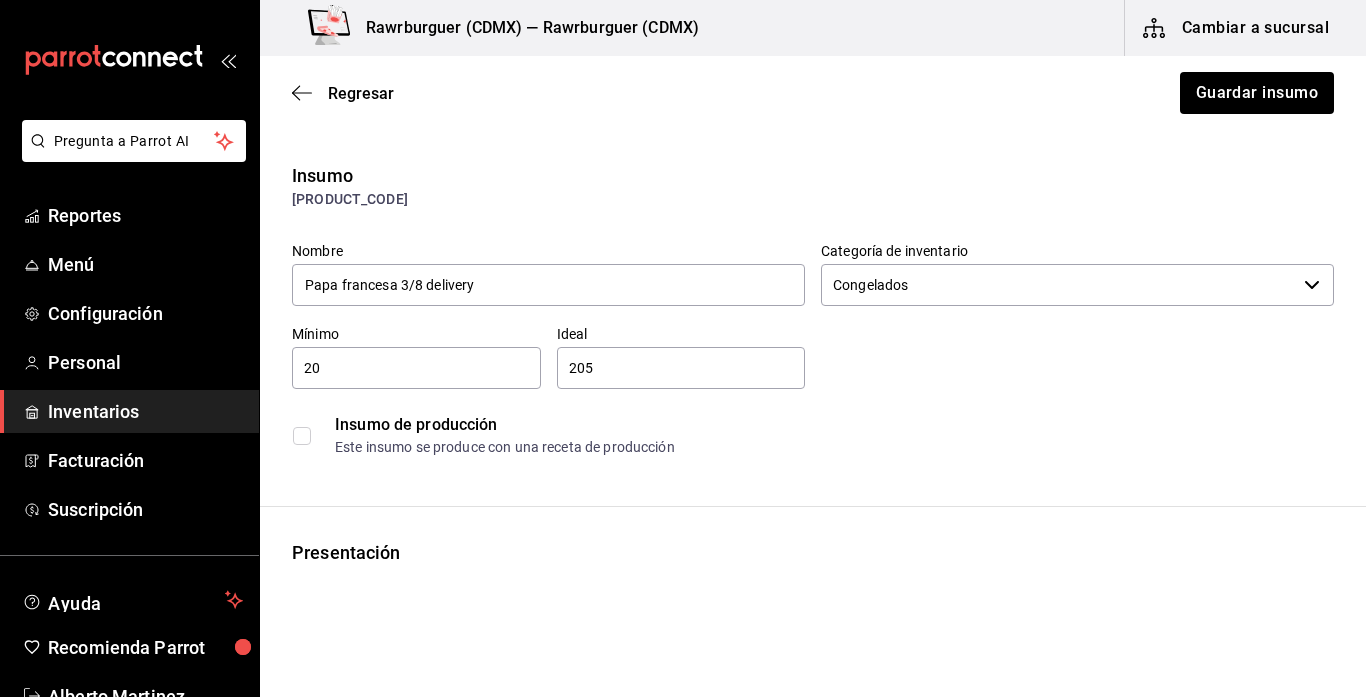 type on "2" 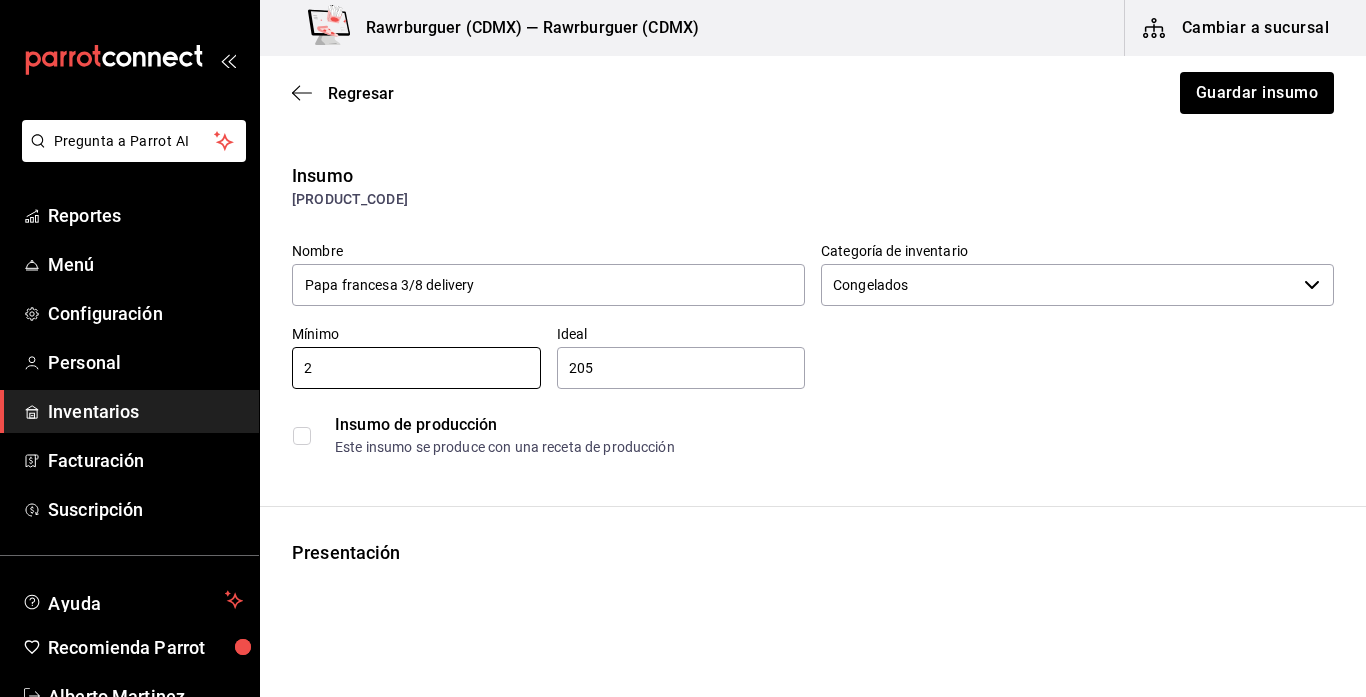 type on "2" 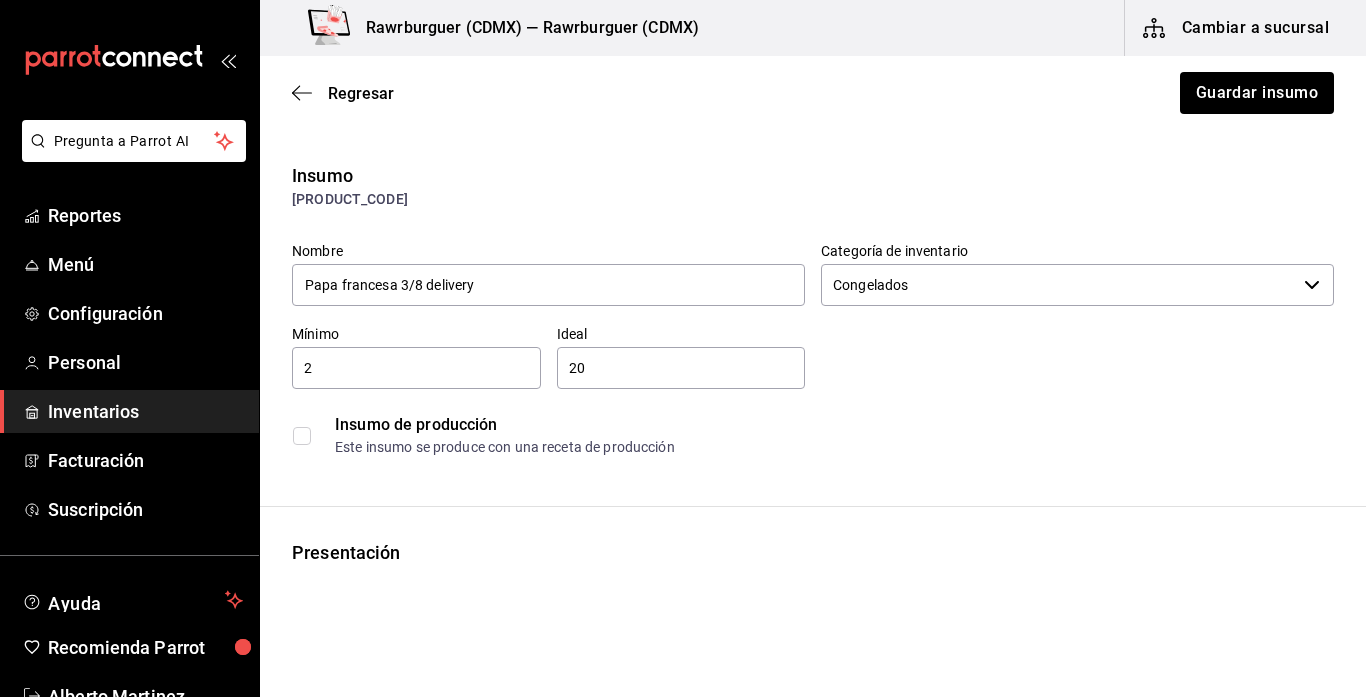 type on "2" 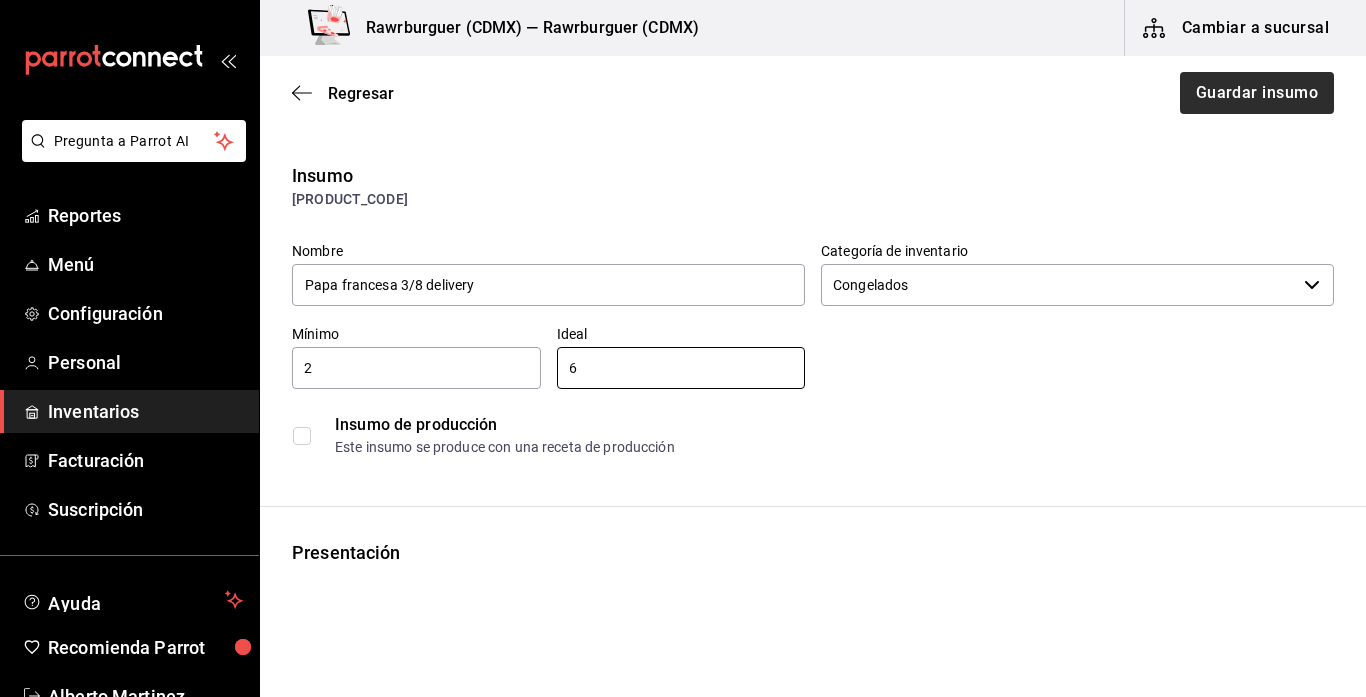type on "6" 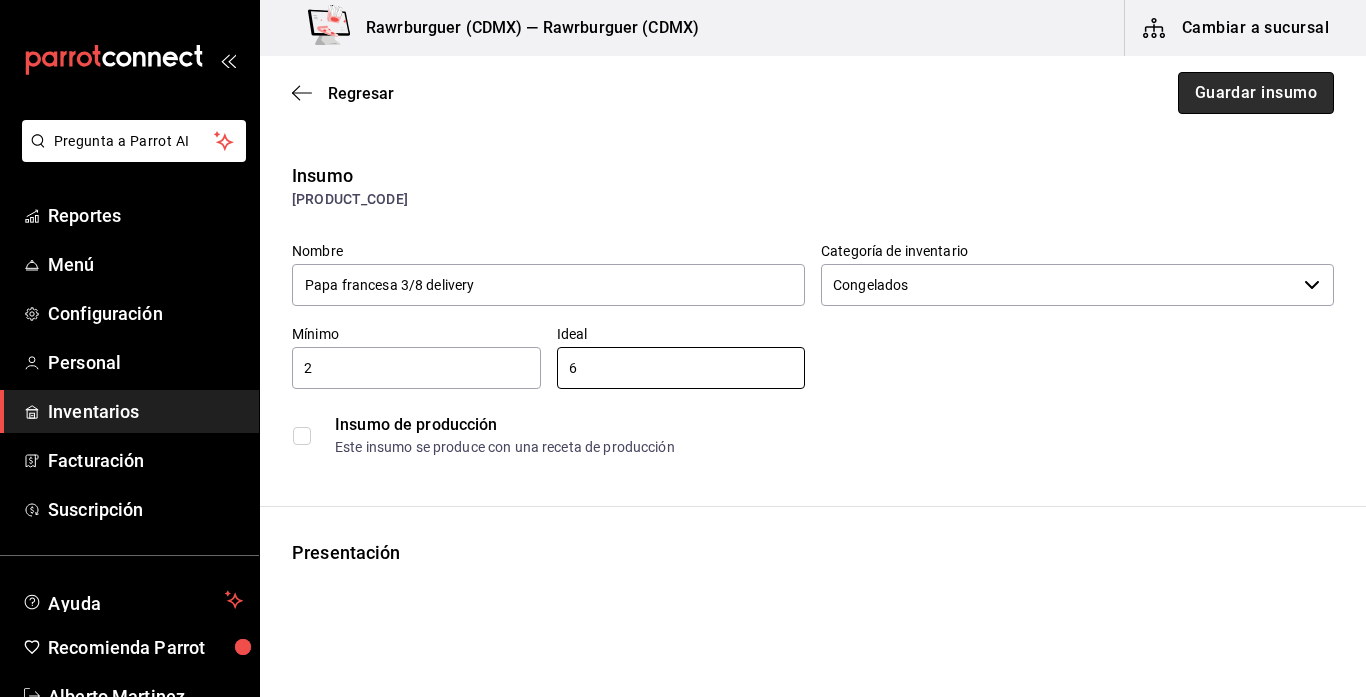click on "Guardar insumo" at bounding box center (1256, 93) 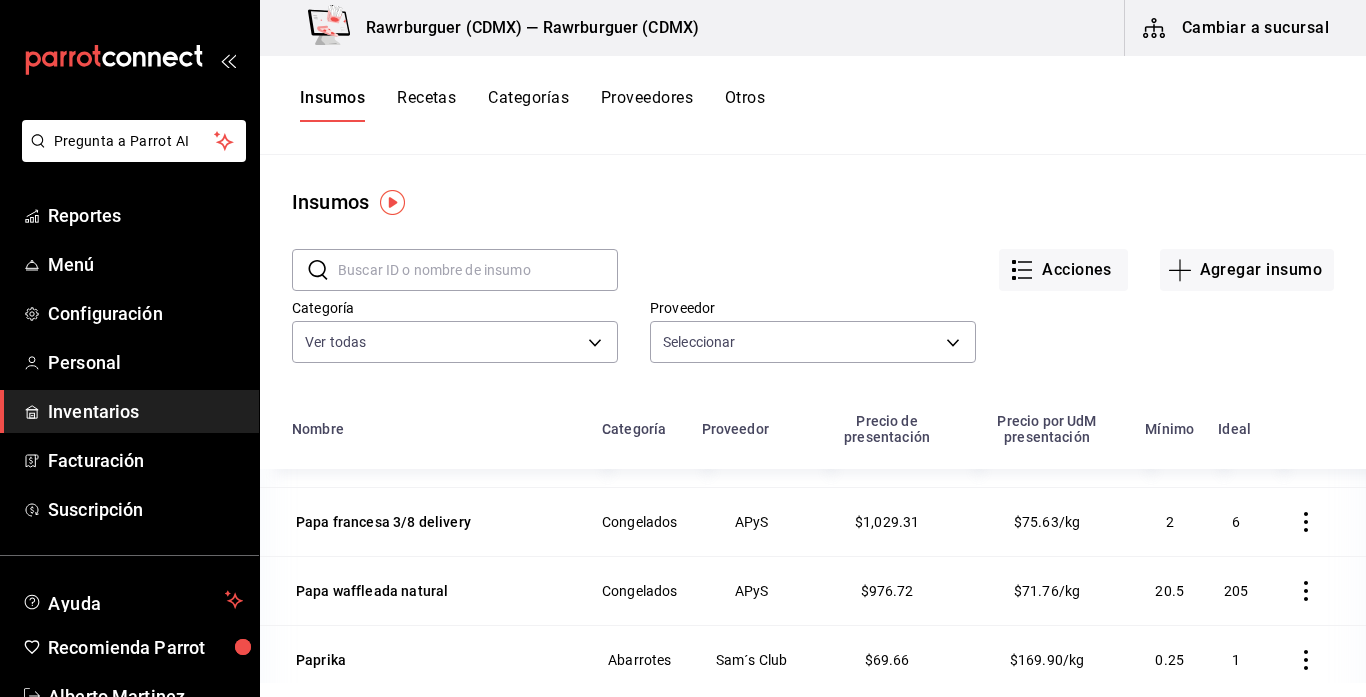 scroll, scrollTop: 4122, scrollLeft: 0, axis: vertical 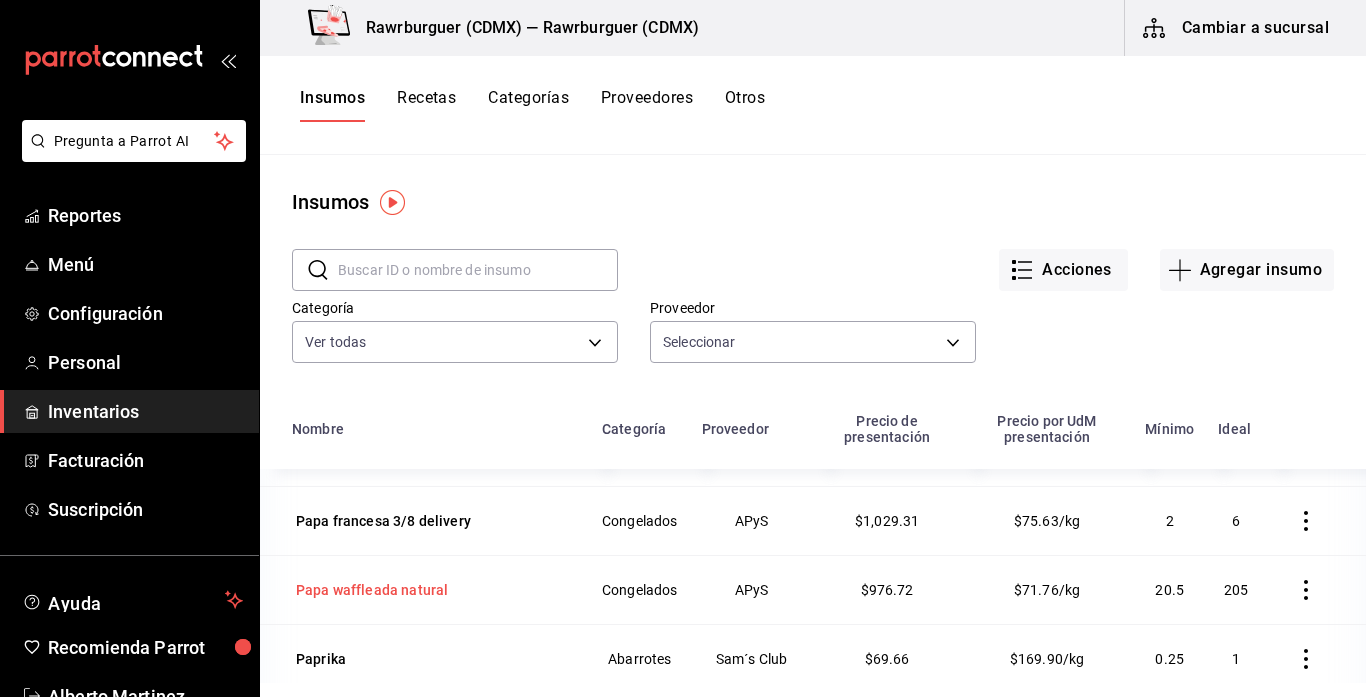 click on "Papa waffleada natural" at bounding box center [372, 590] 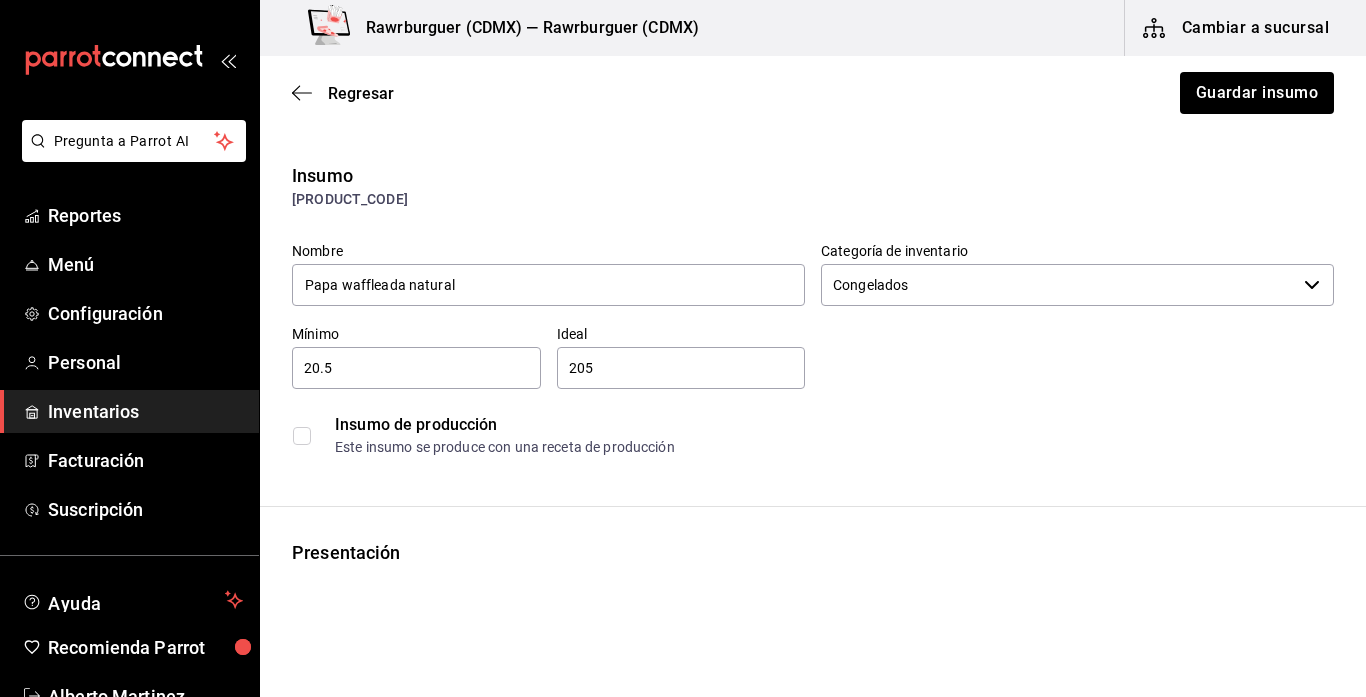 type on "Congelados" 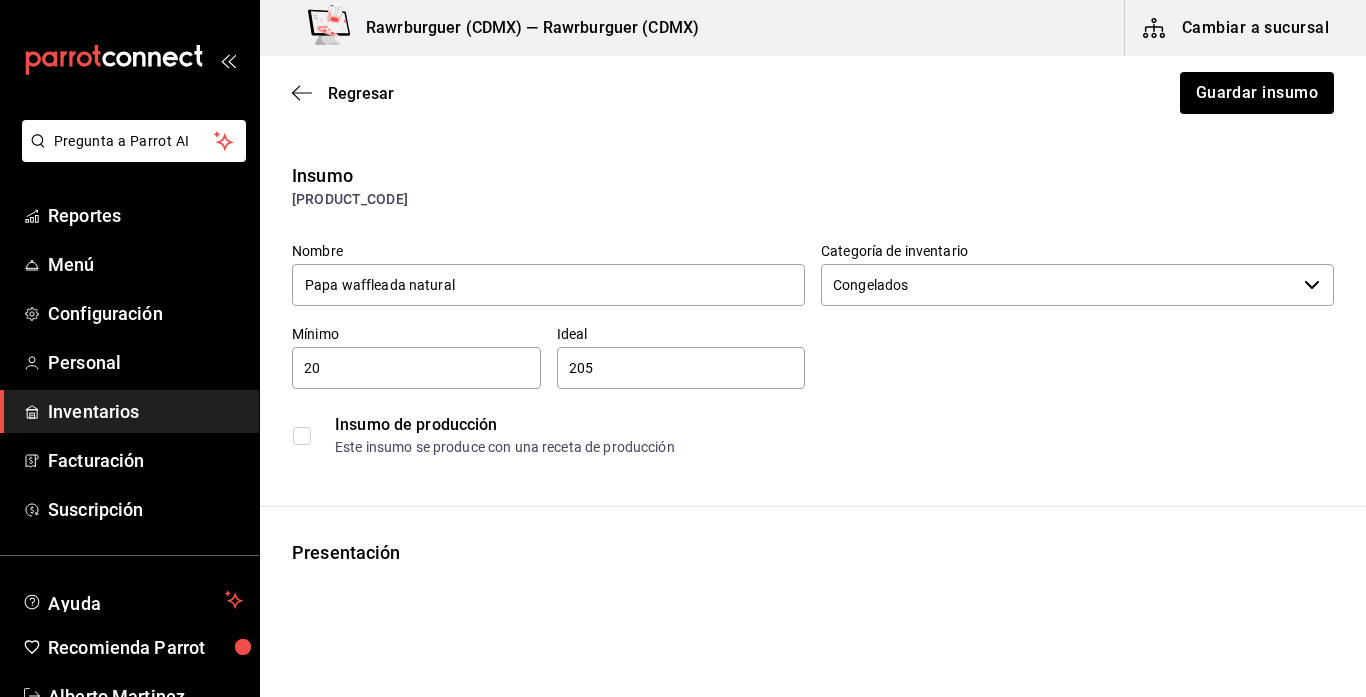 type on "2" 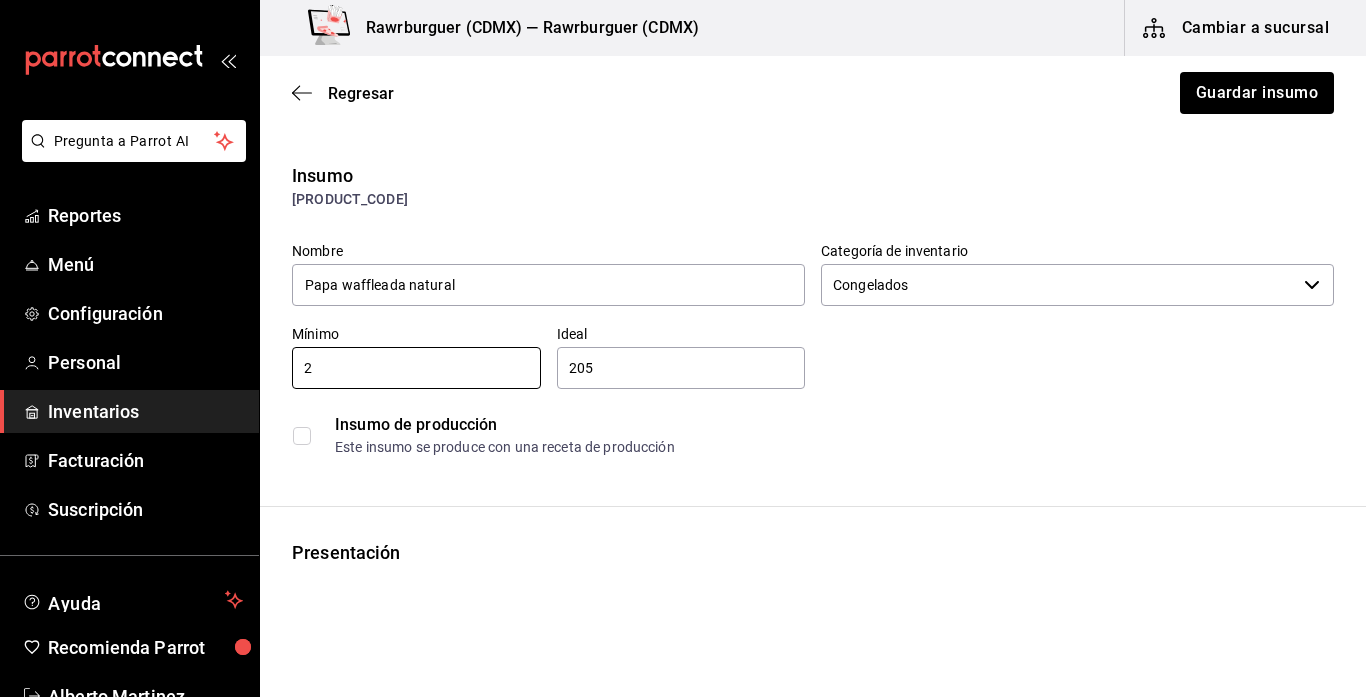type on "2" 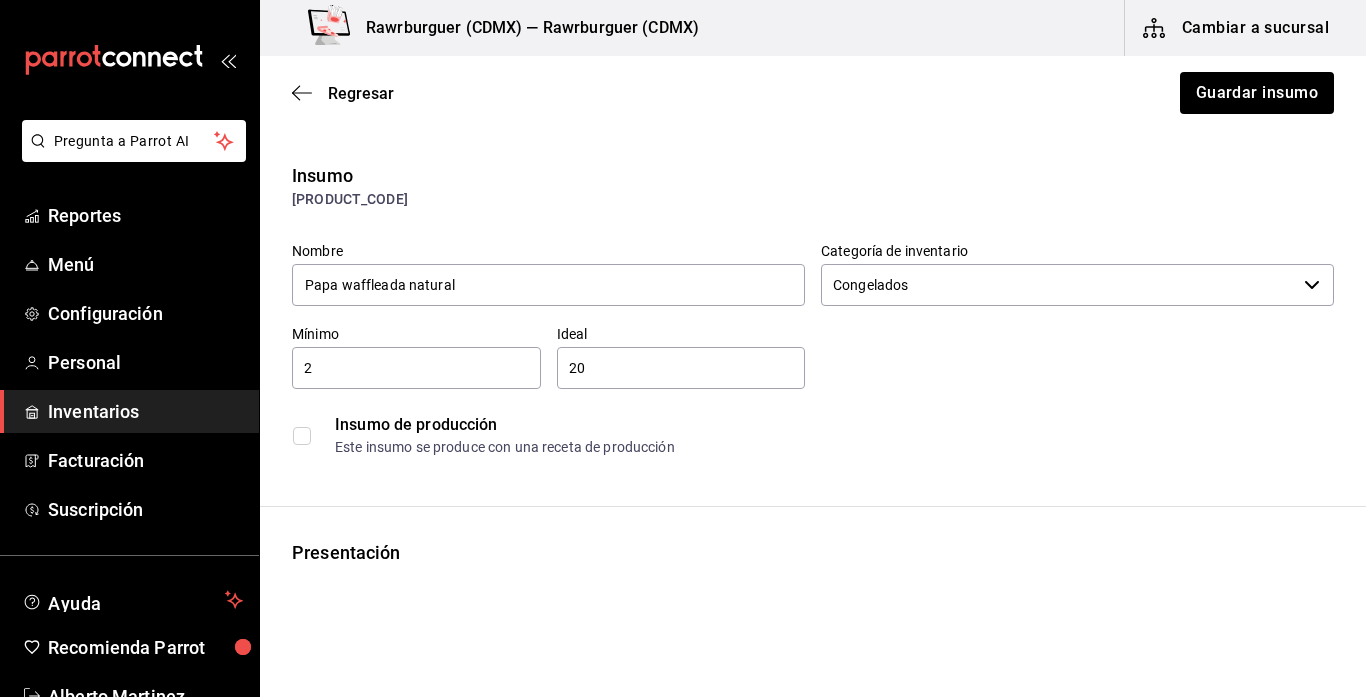 type on "2" 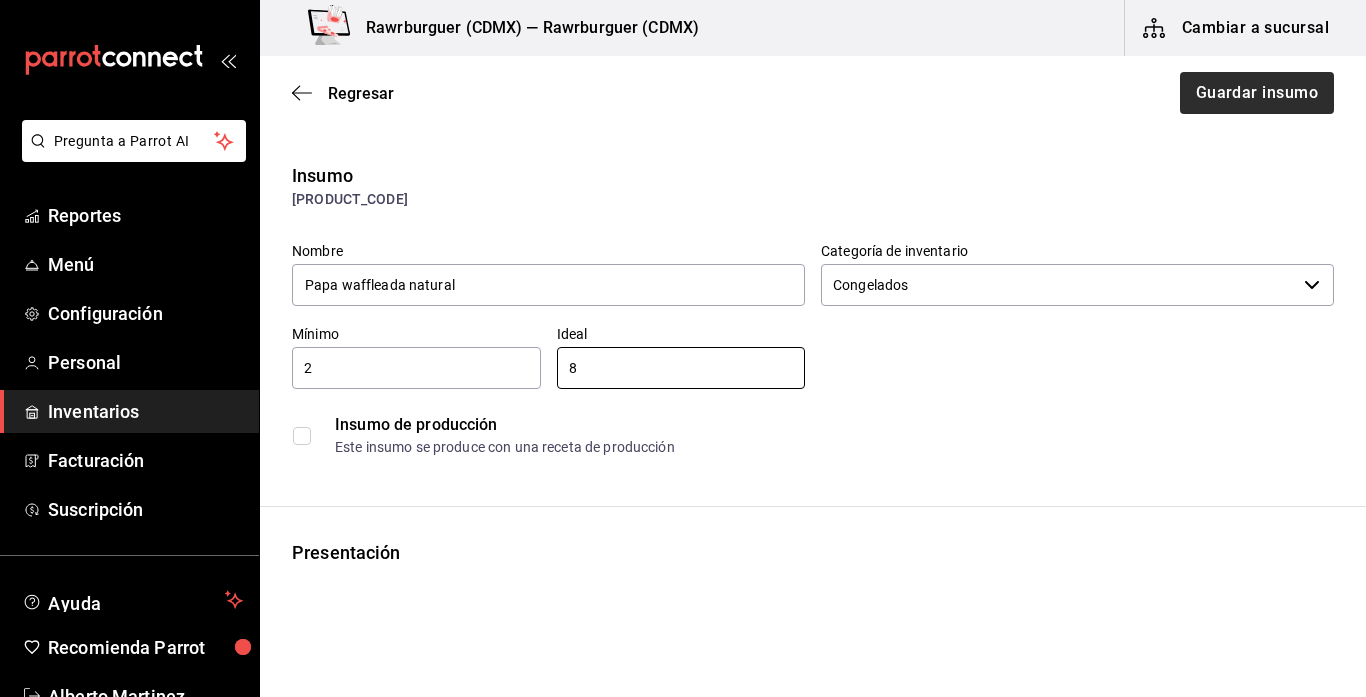 type on "8" 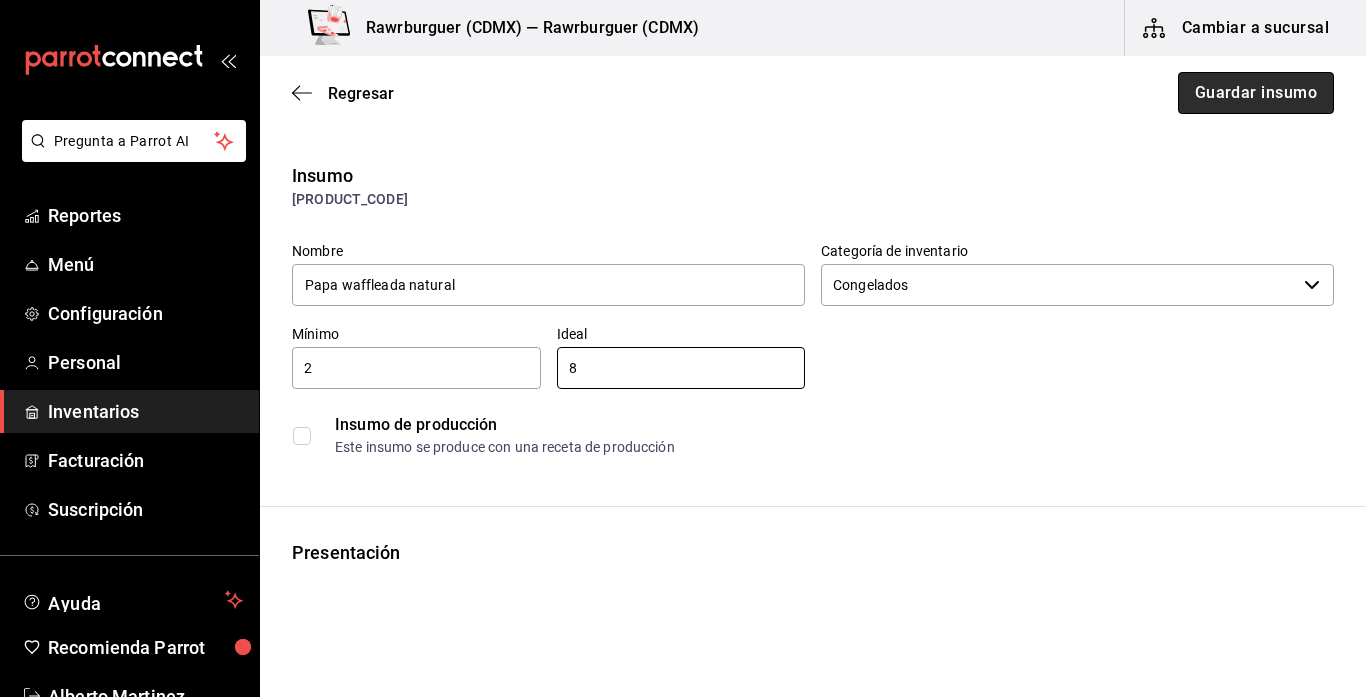 click on "Guardar insumo" at bounding box center (1256, 93) 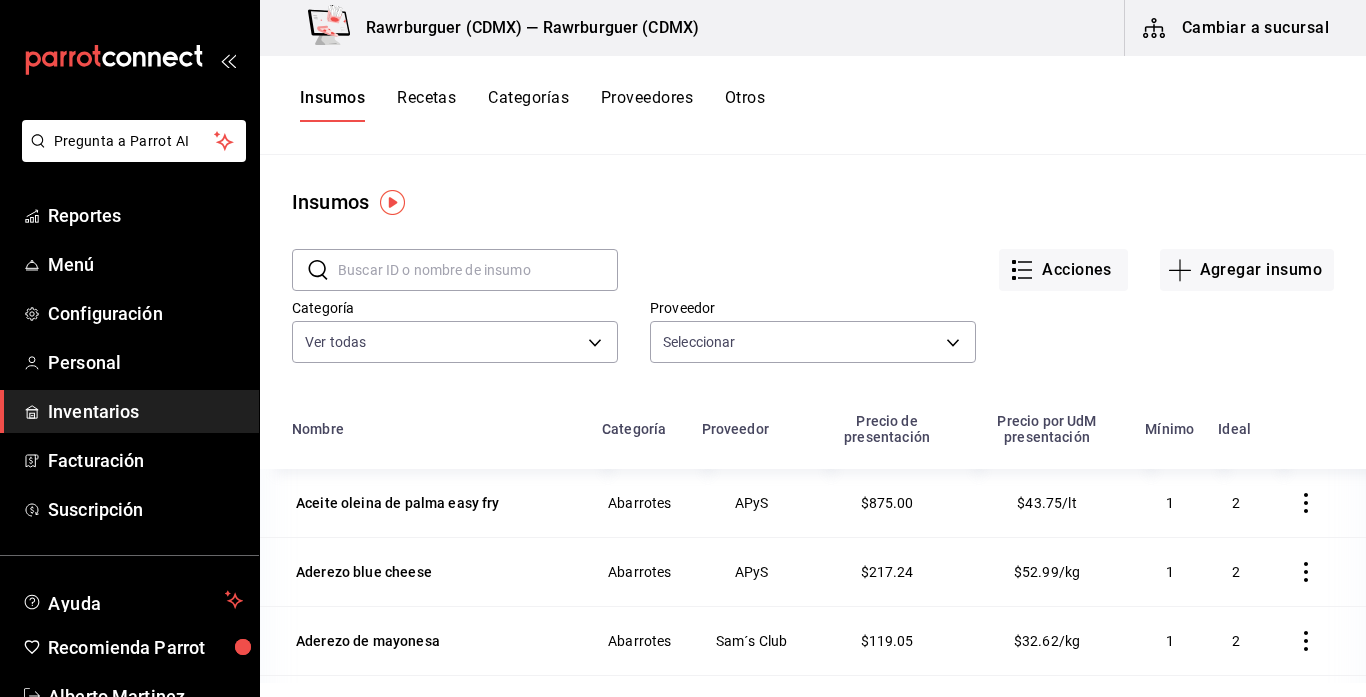 scroll, scrollTop: 0, scrollLeft: 0, axis: both 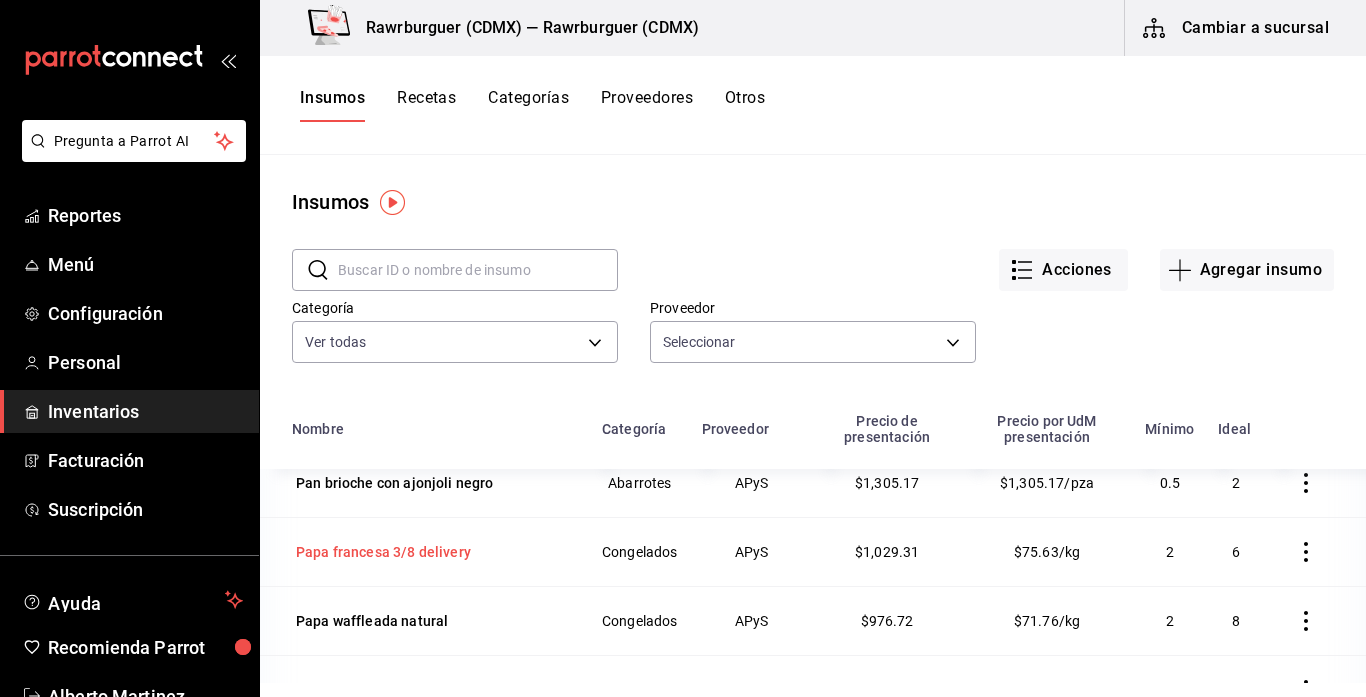 click on "Papa francesa 3/8 delivery" at bounding box center [383, 552] 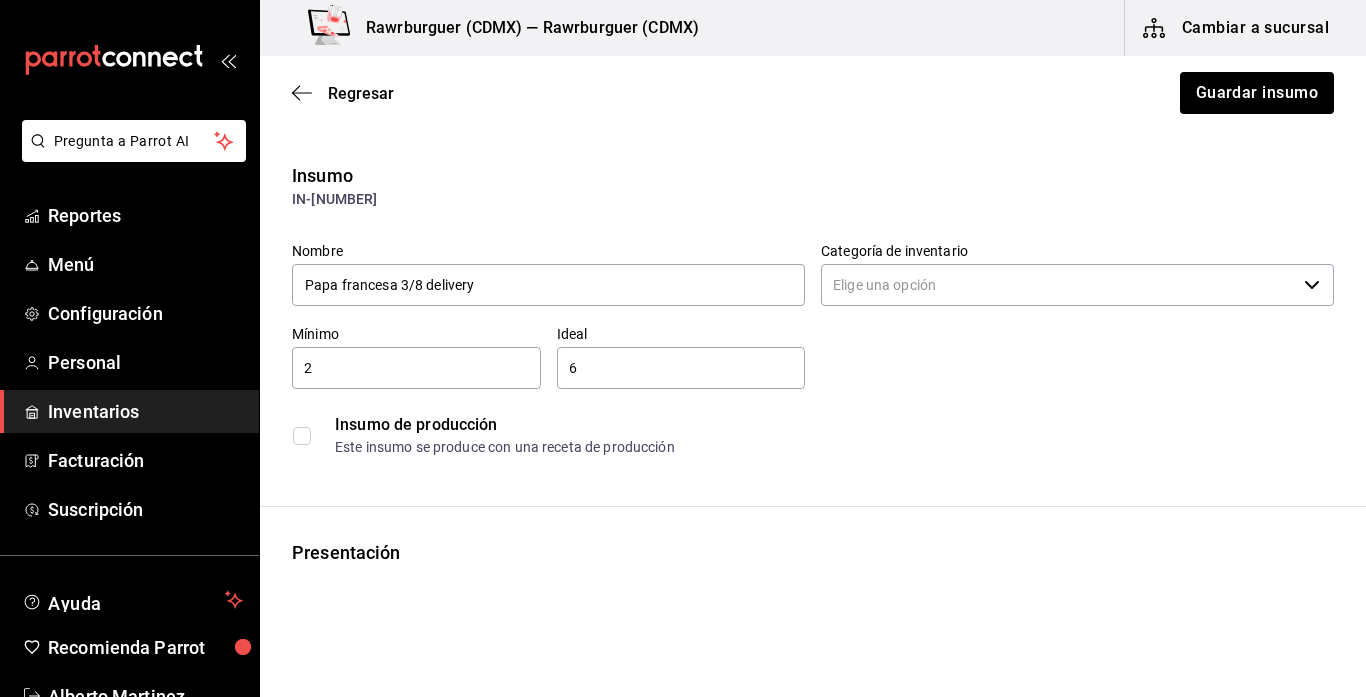 click on "Insumo de producción Este insumo se produce con una receta de producción" at bounding box center (805, 427) 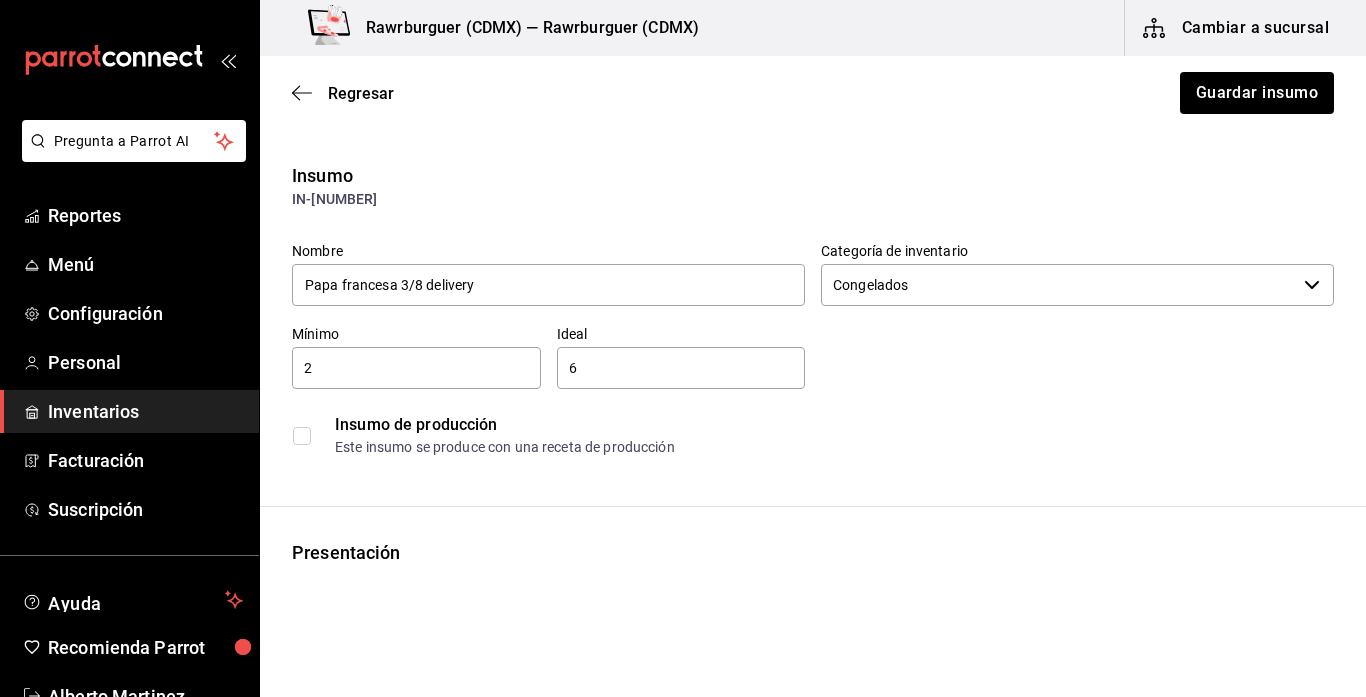 type on "Congelados" 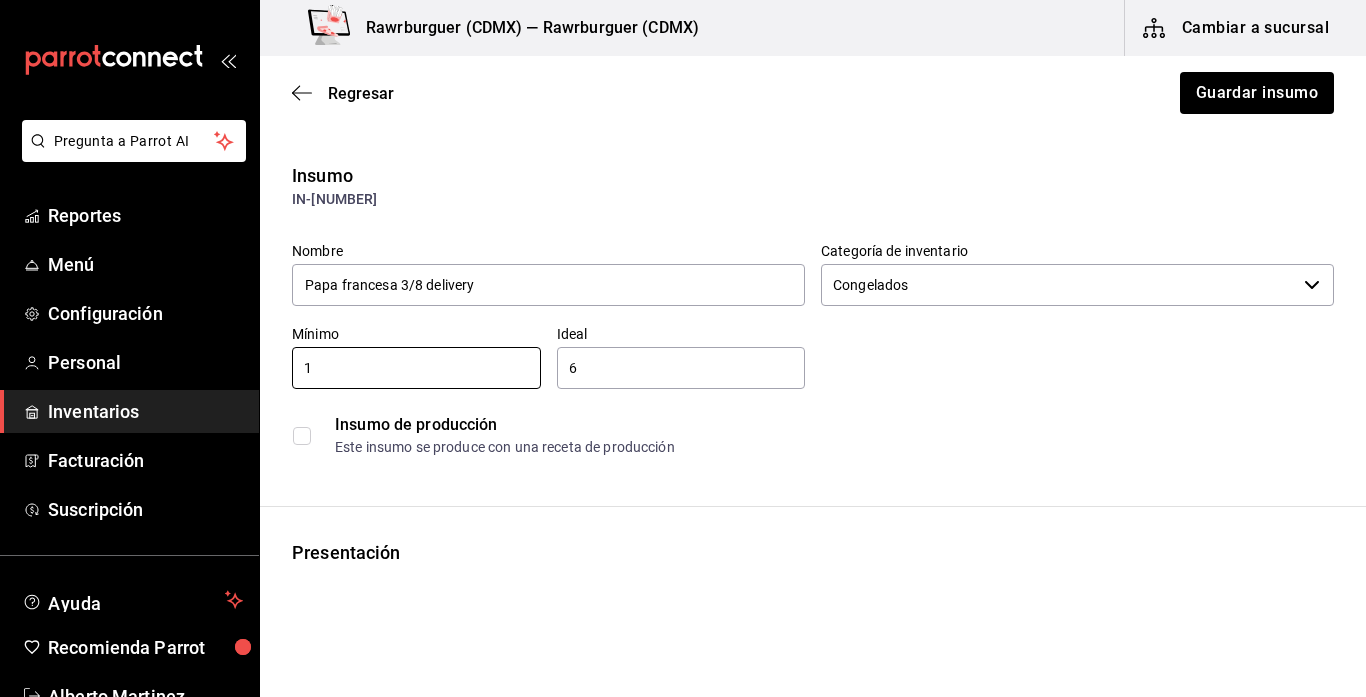 type on "1" 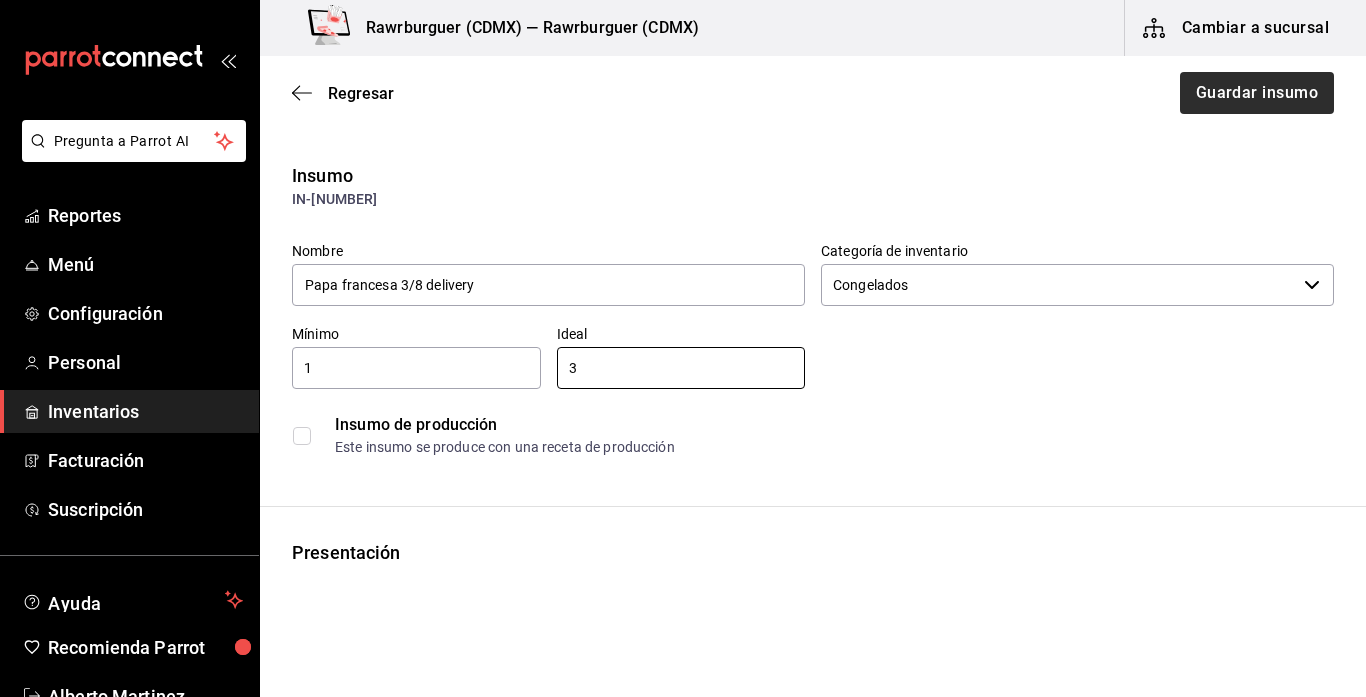type on "3" 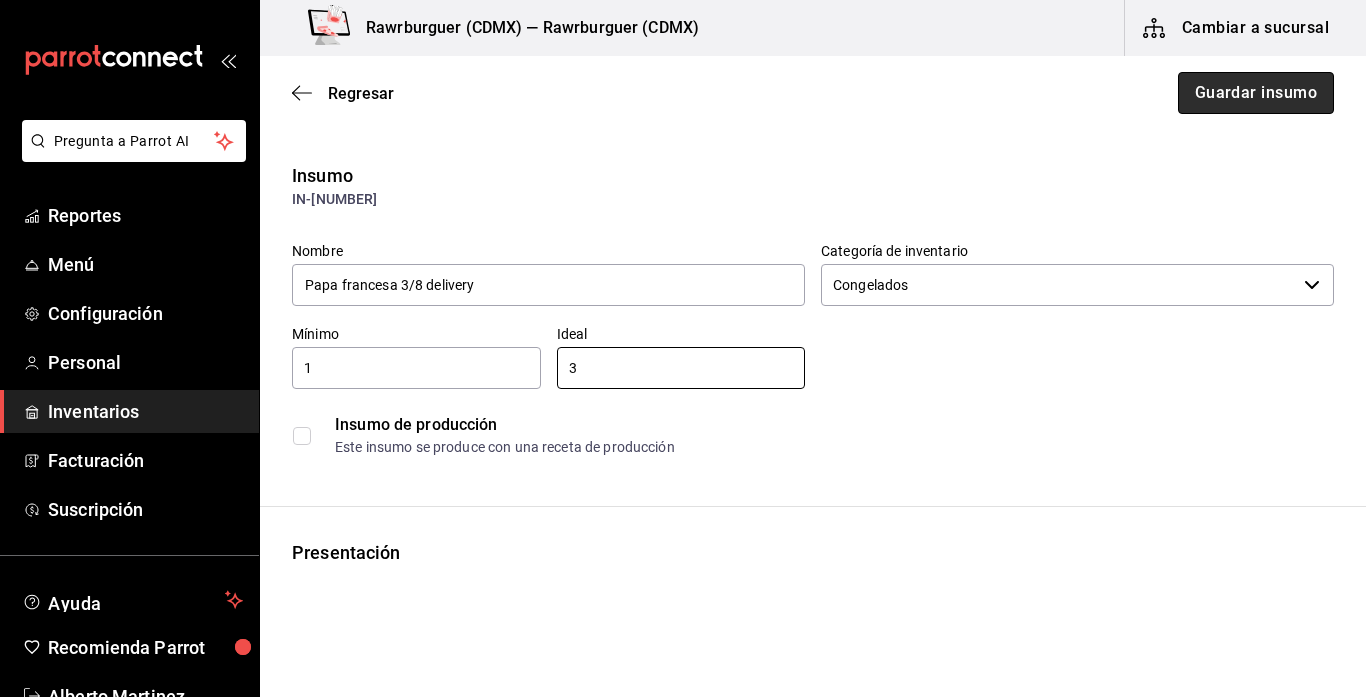 click on "Guardar insumo" at bounding box center (1256, 93) 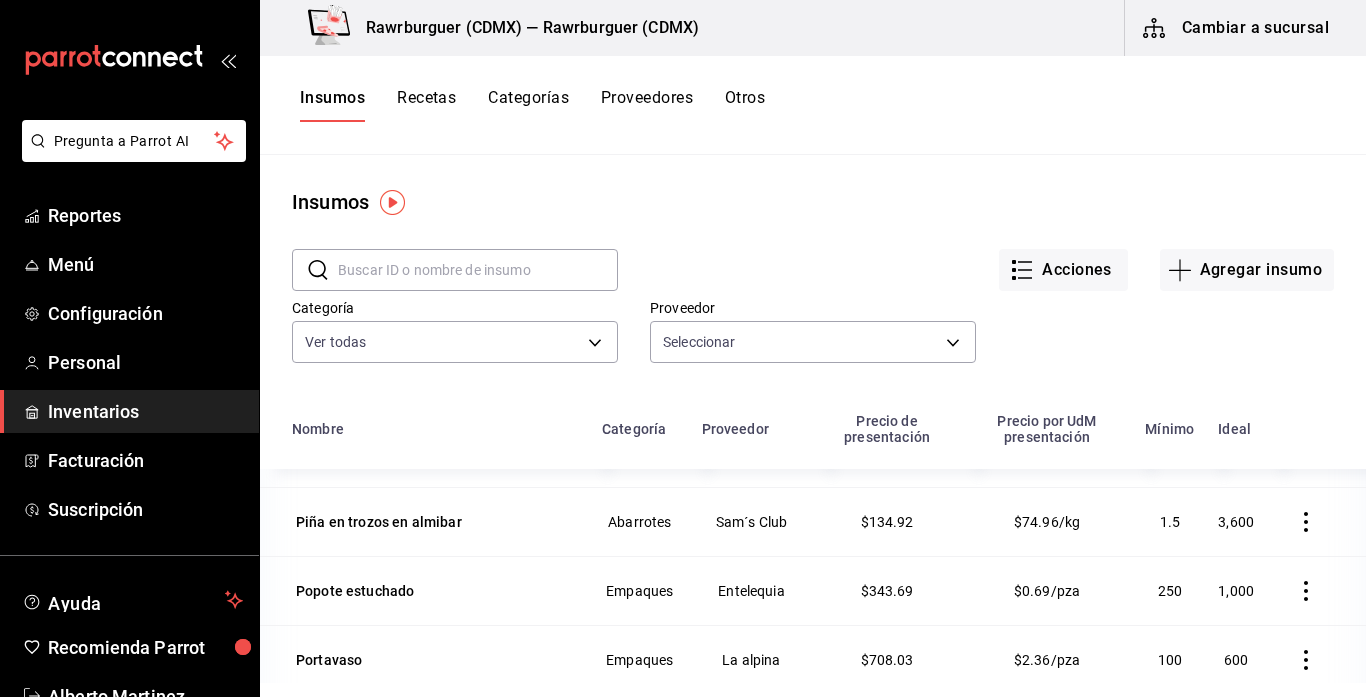 scroll, scrollTop: 4723, scrollLeft: 0, axis: vertical 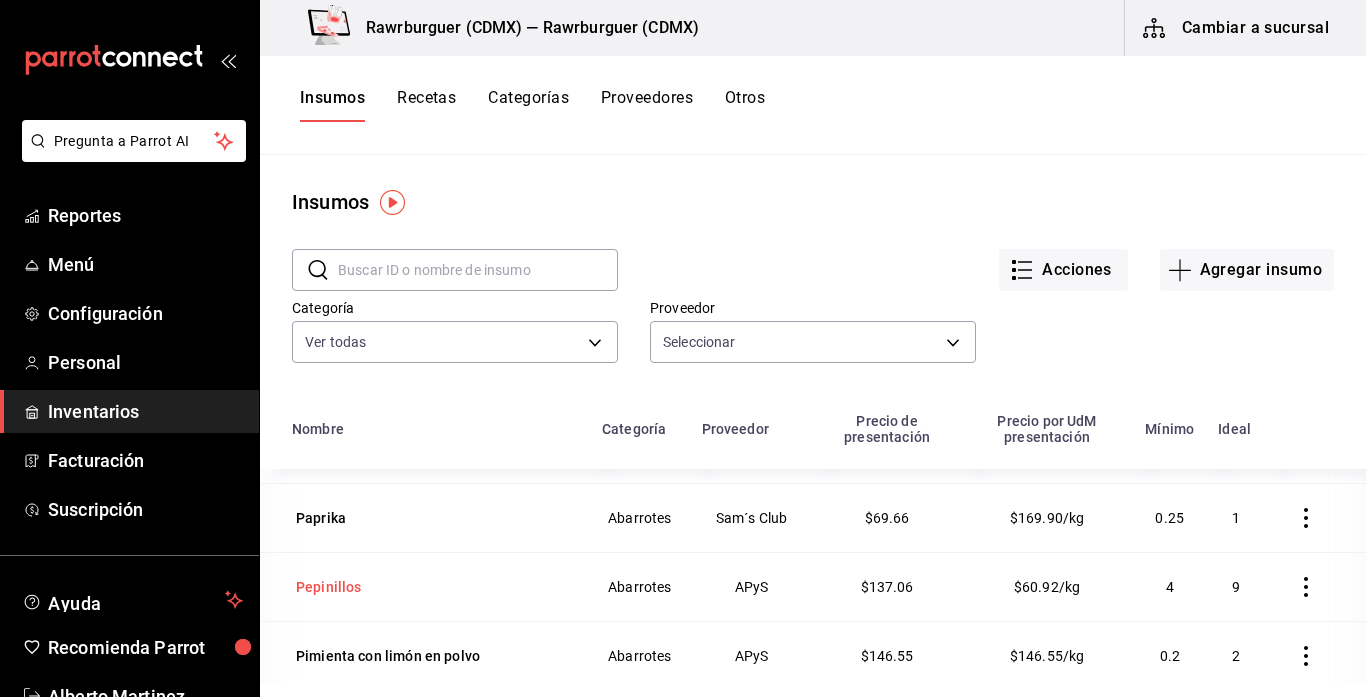 click on "Pepinillos" at bounding box center (329, 587) 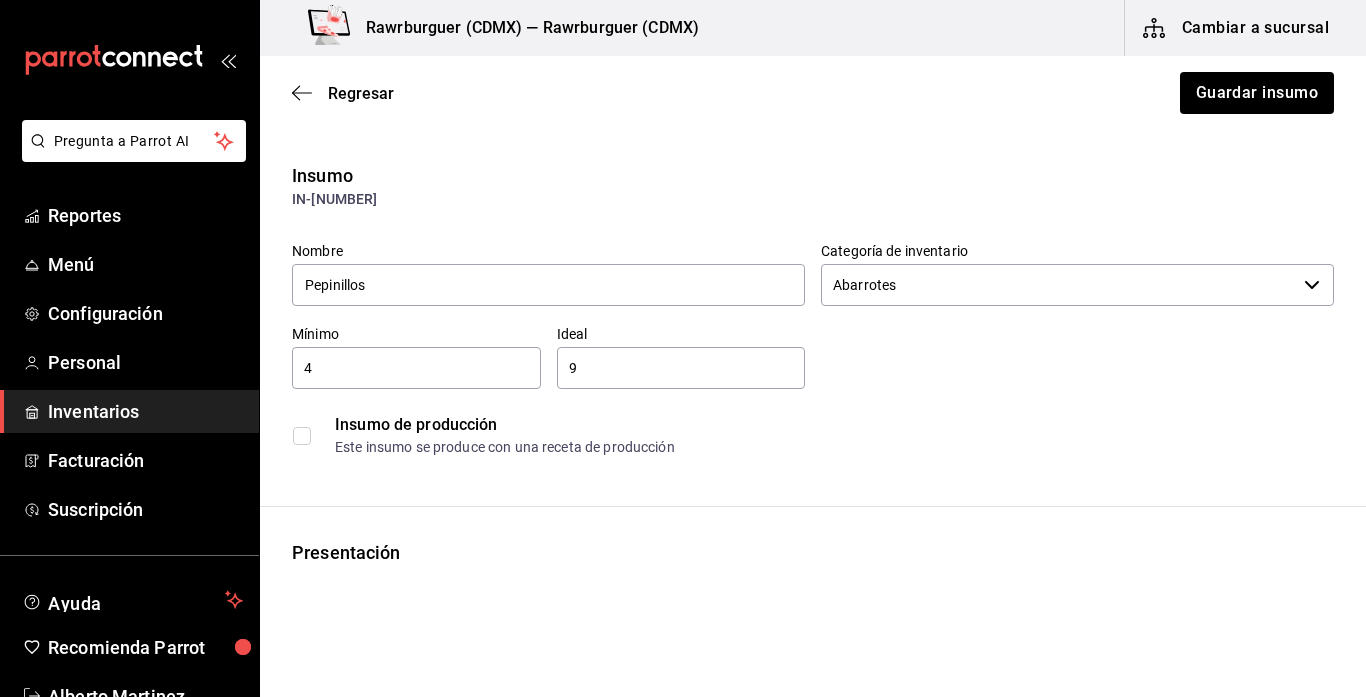 type on "Abarrotes" 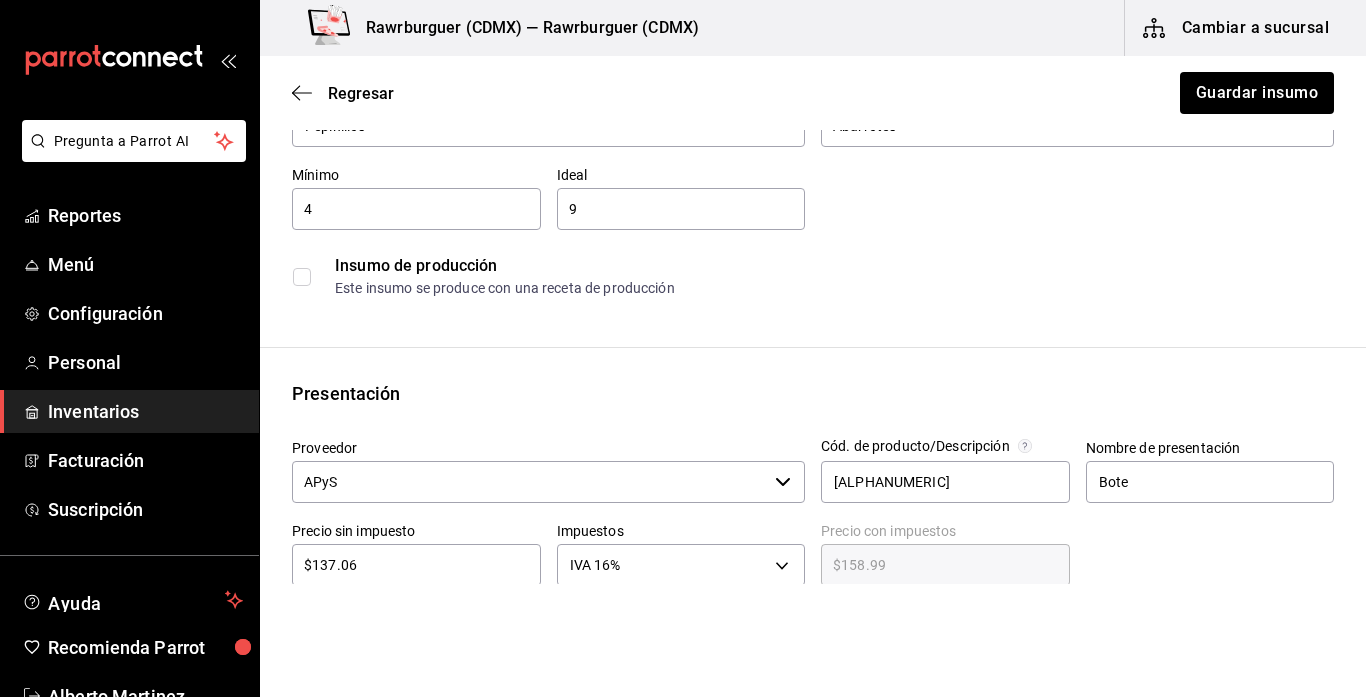 scroll, scrollTop: 157, scrollLeft: 0, axis: vertical 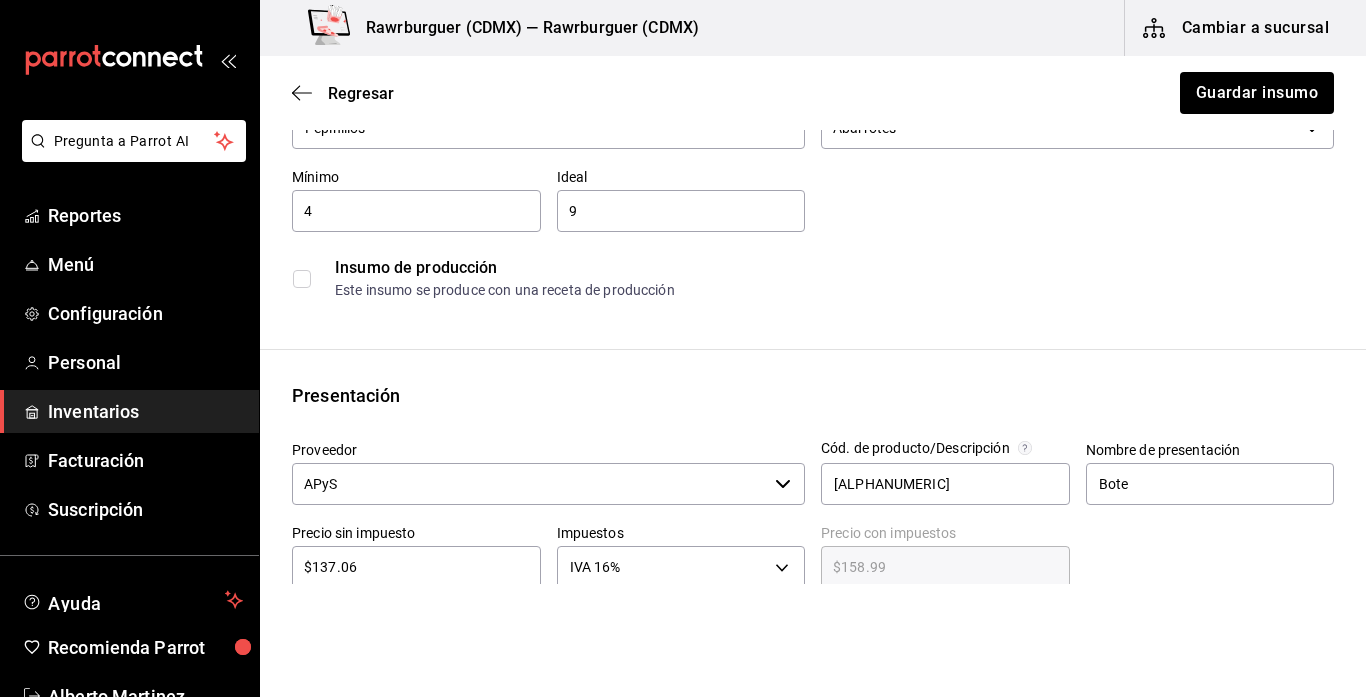 click on "4" at bounding box center [416, 211] 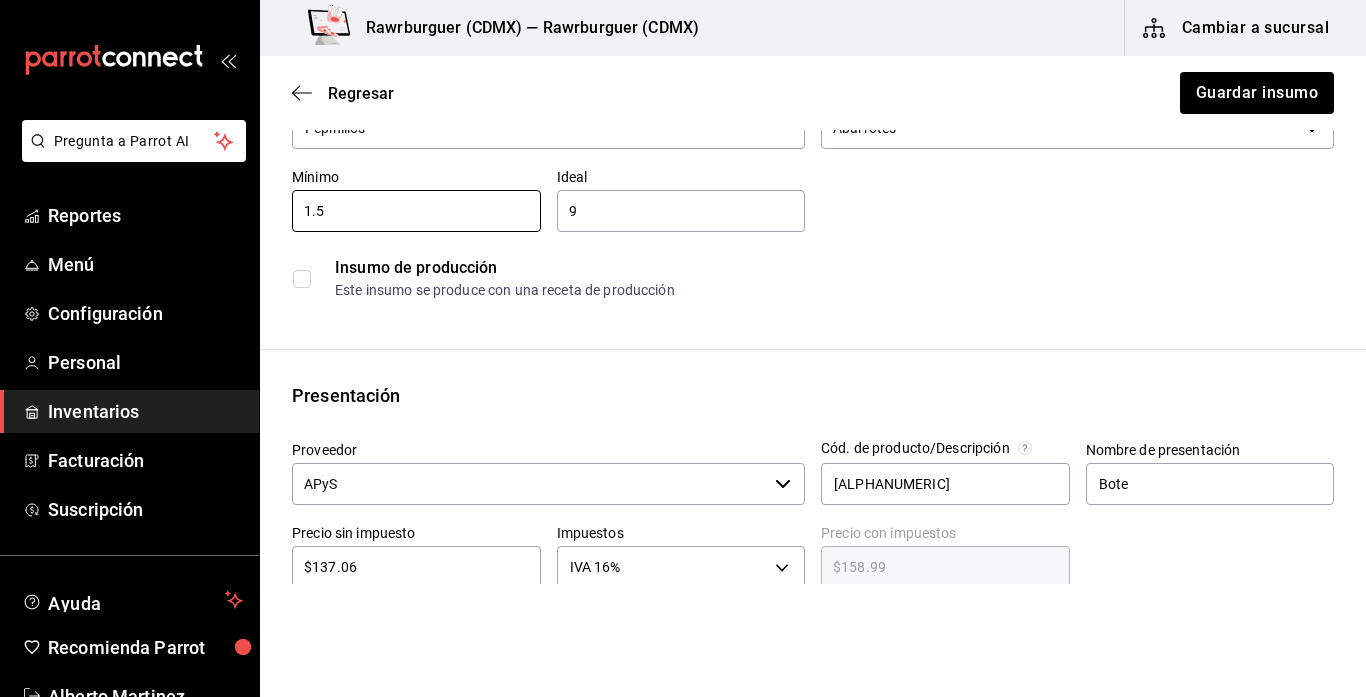 type on "1.5" 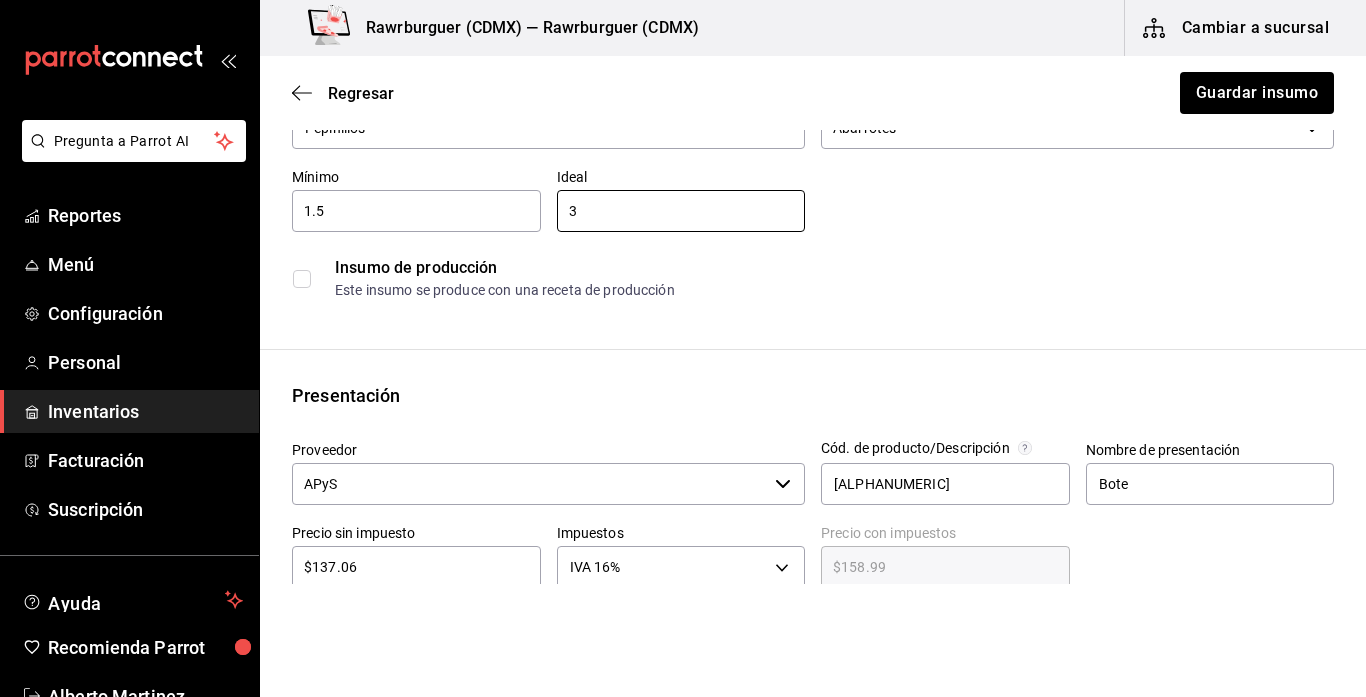type on "3" 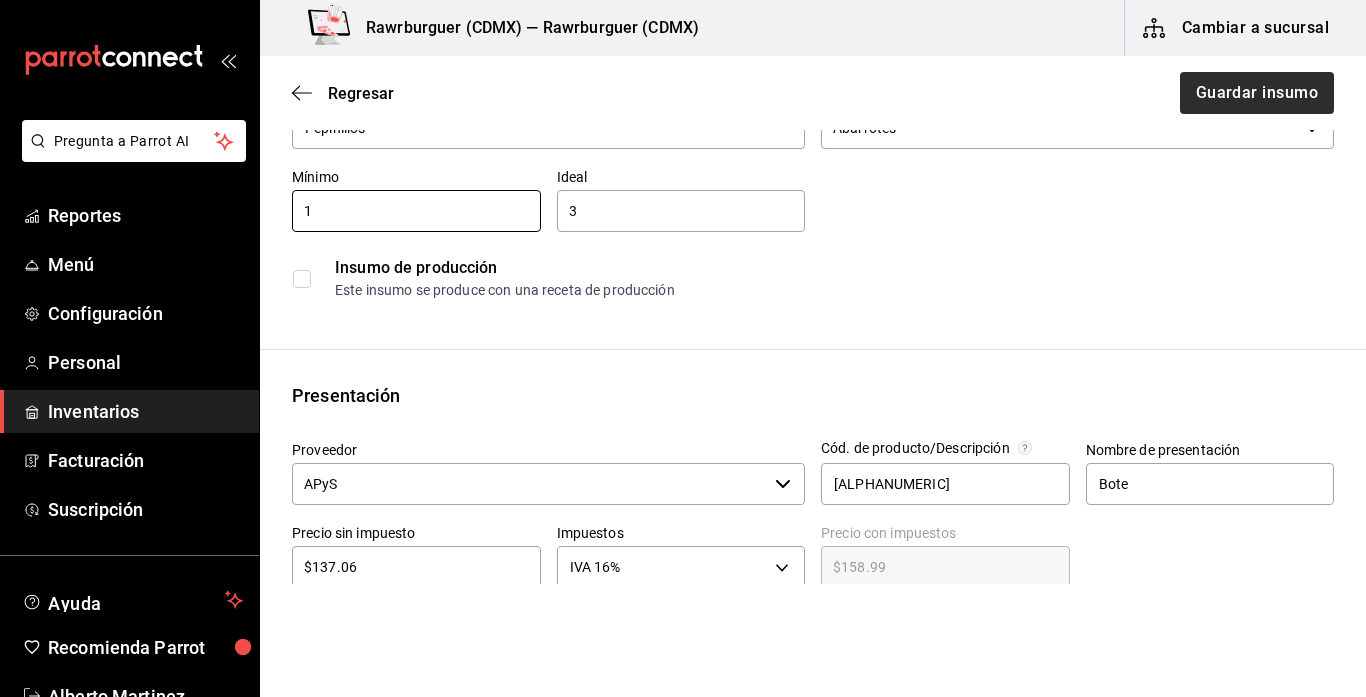 type on "1" 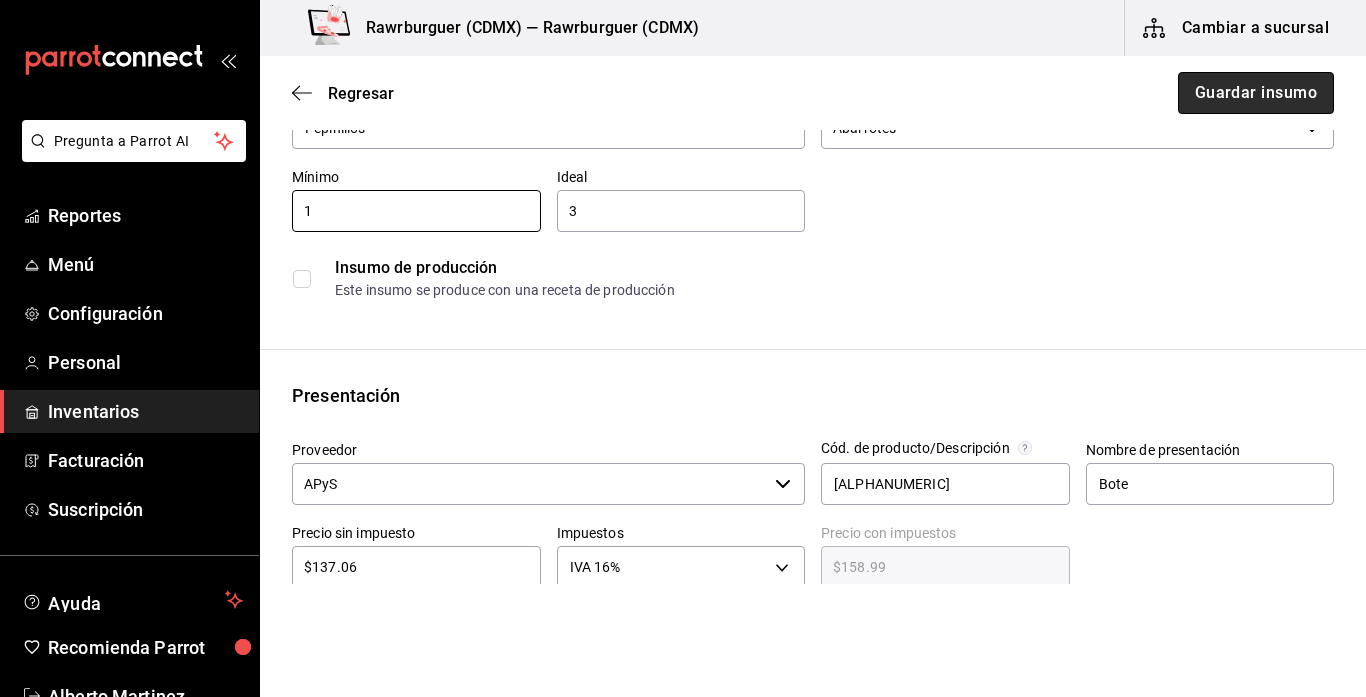 click on "Guardar insumo" at bounding box center [1256, 93] 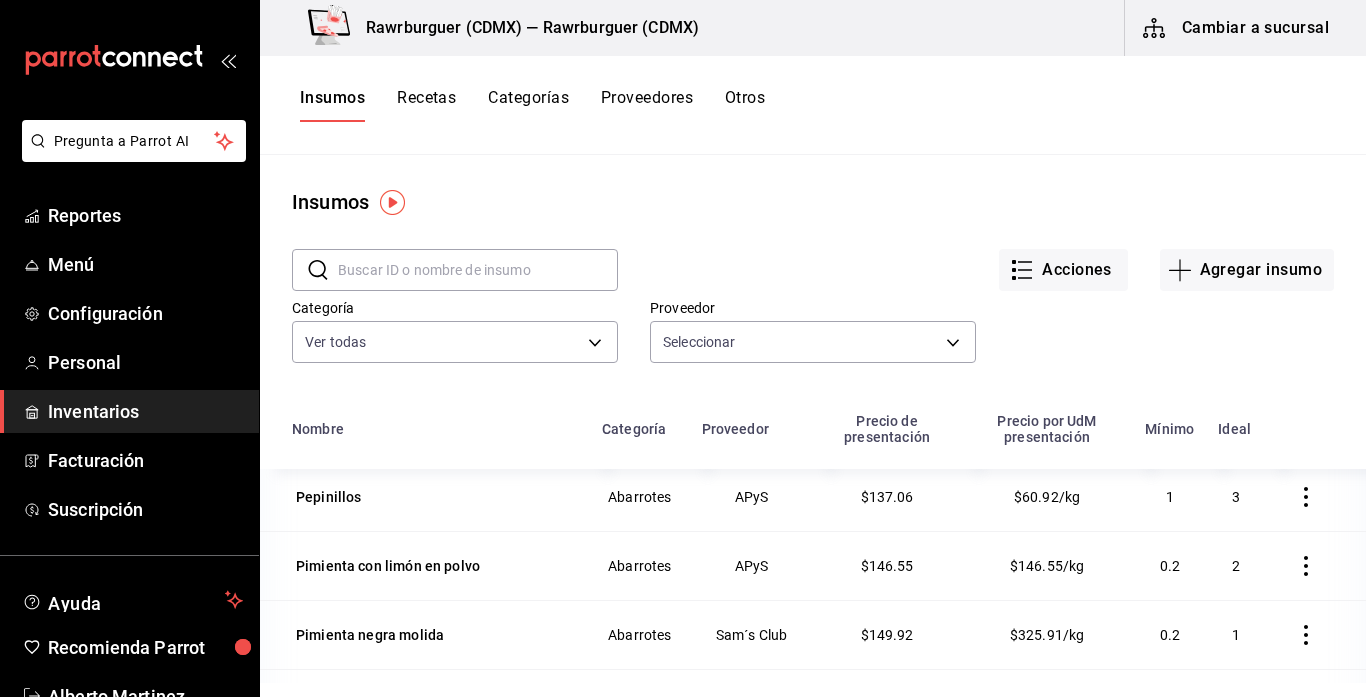 scroll, scrollTop: 4351, scrollLeft: 0, axis: vertical 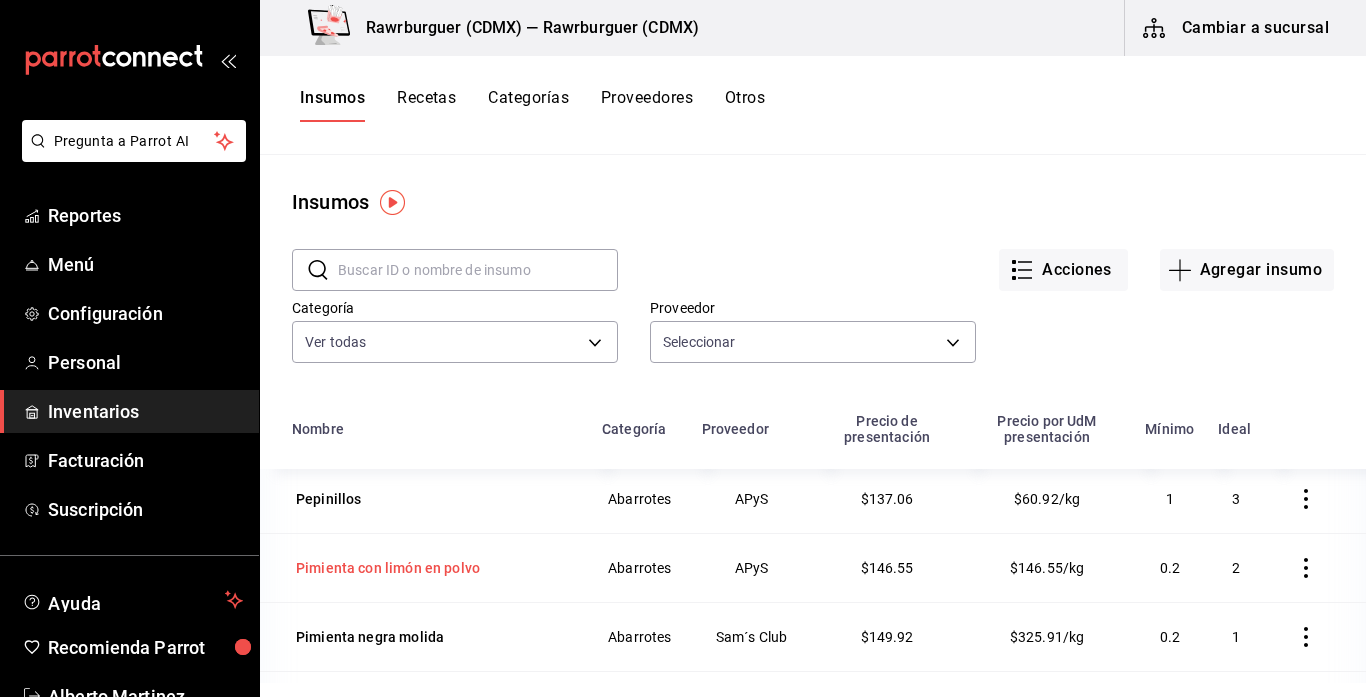 click on "Pimienta con limón en polvo" at bounding box center [388, 568] 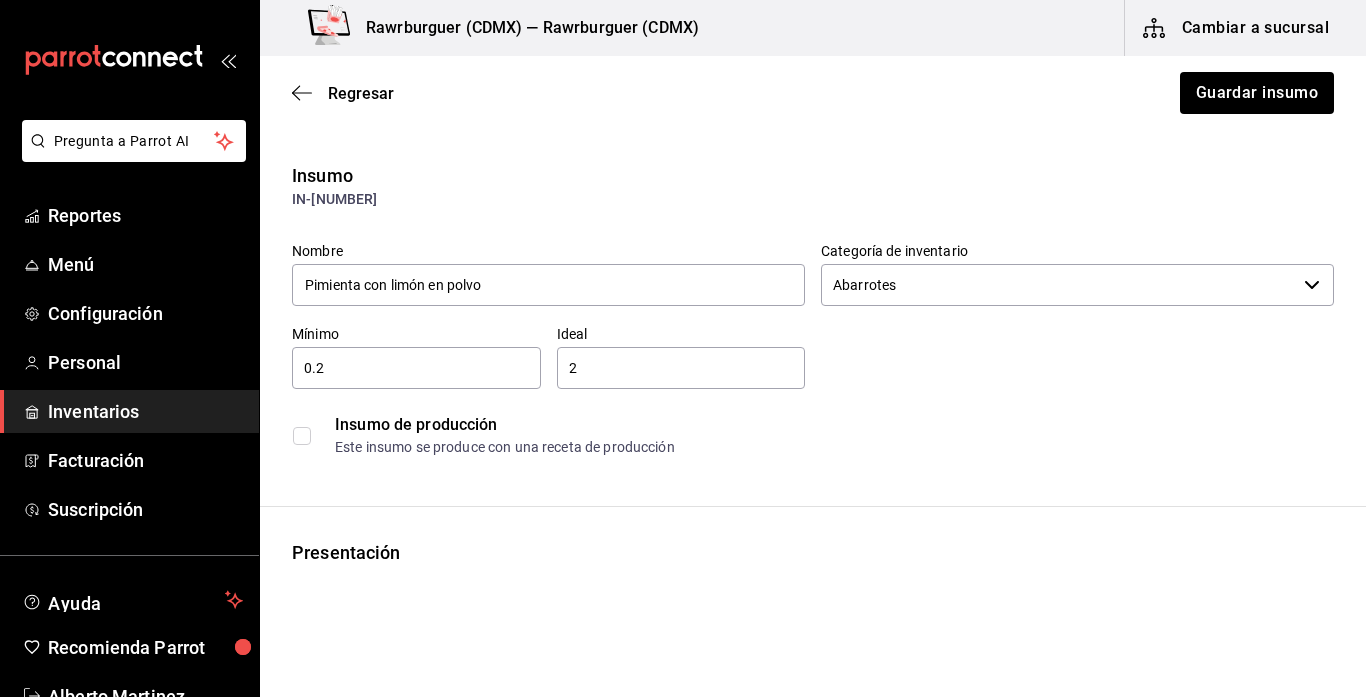 type on "Abarrotes" 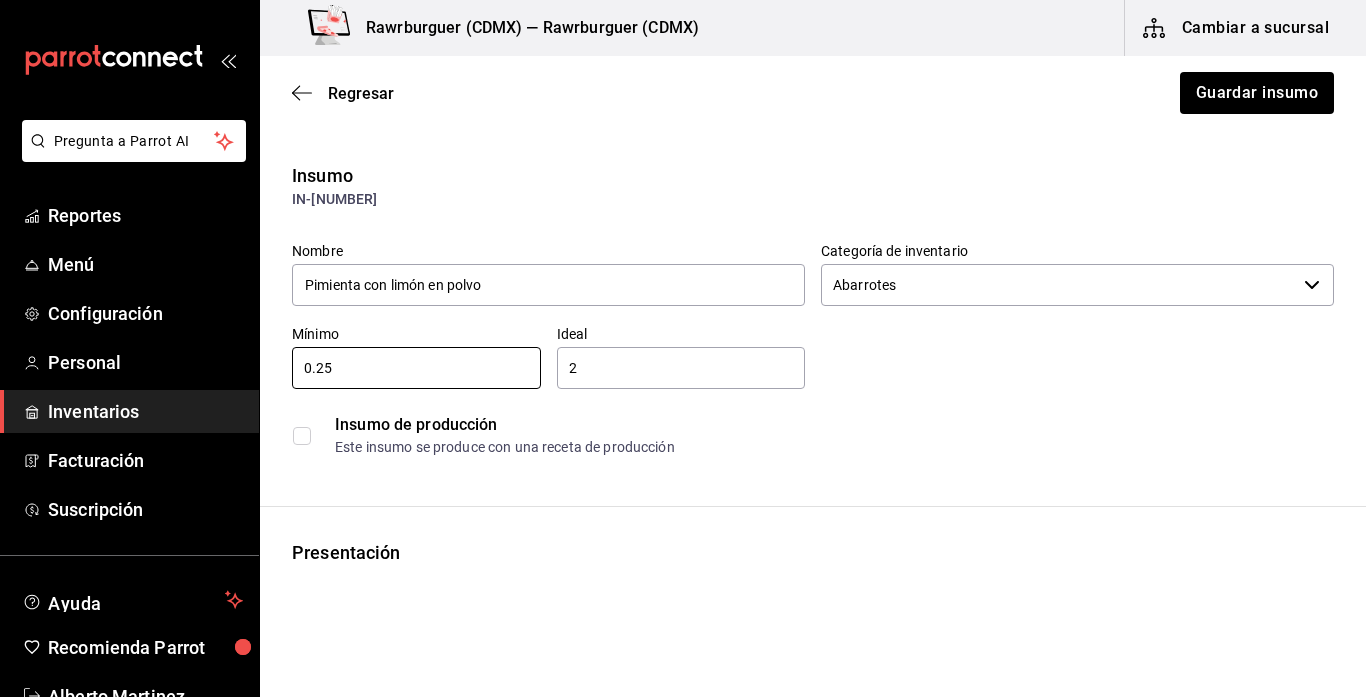 type on "0.25" 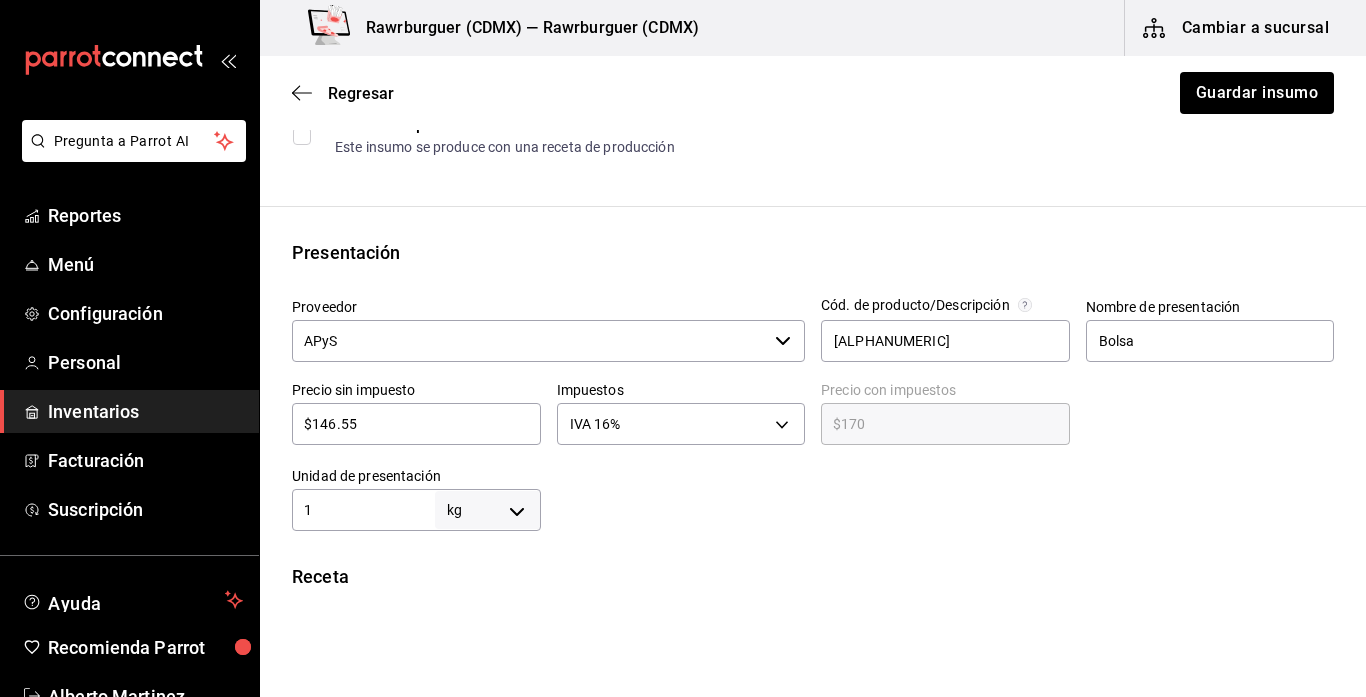 scroll, scrollTop: 0, scrollLeft: 0, axis: both 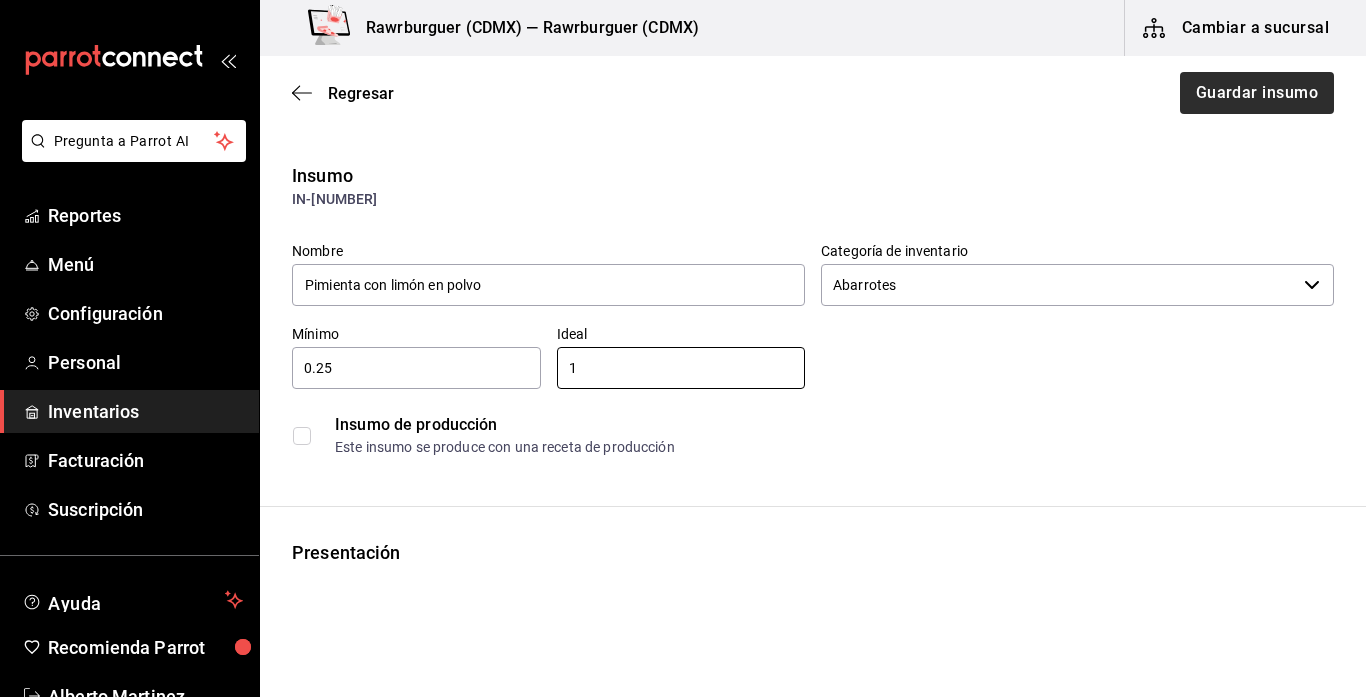 type on "1" 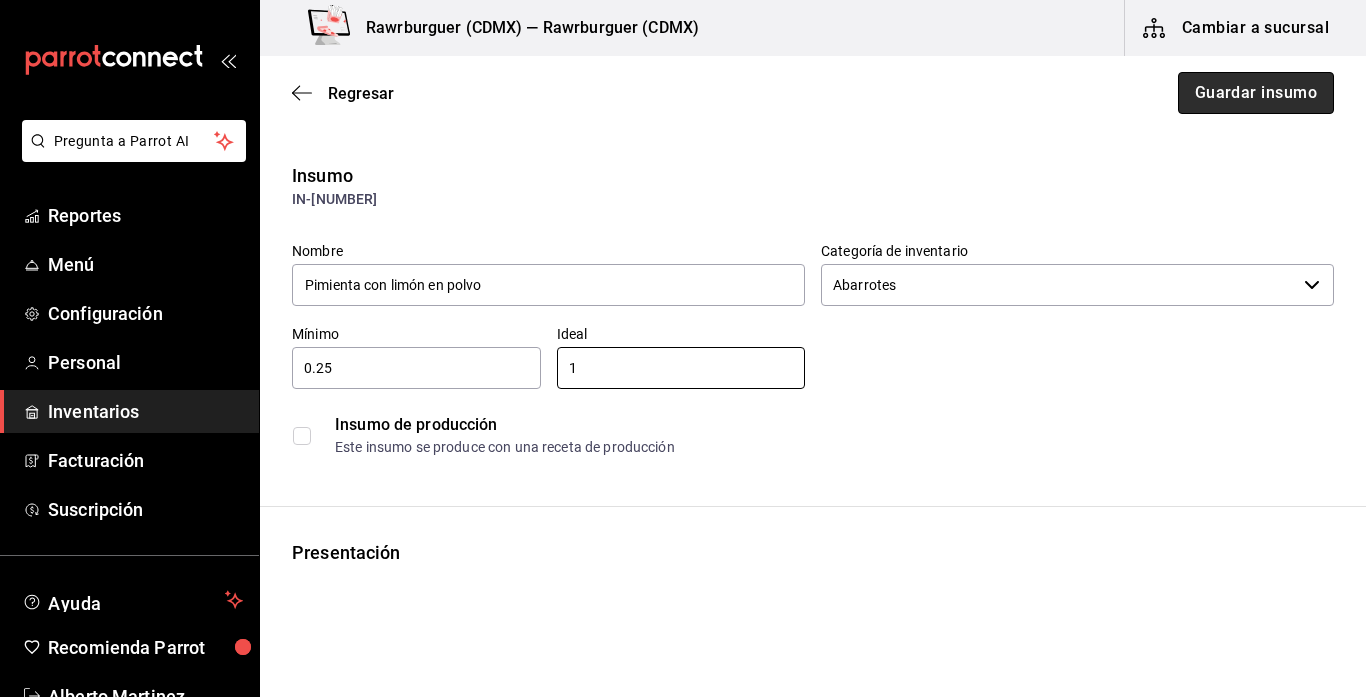 click on "Guardar insumo" at bounding box center (1256, 93) 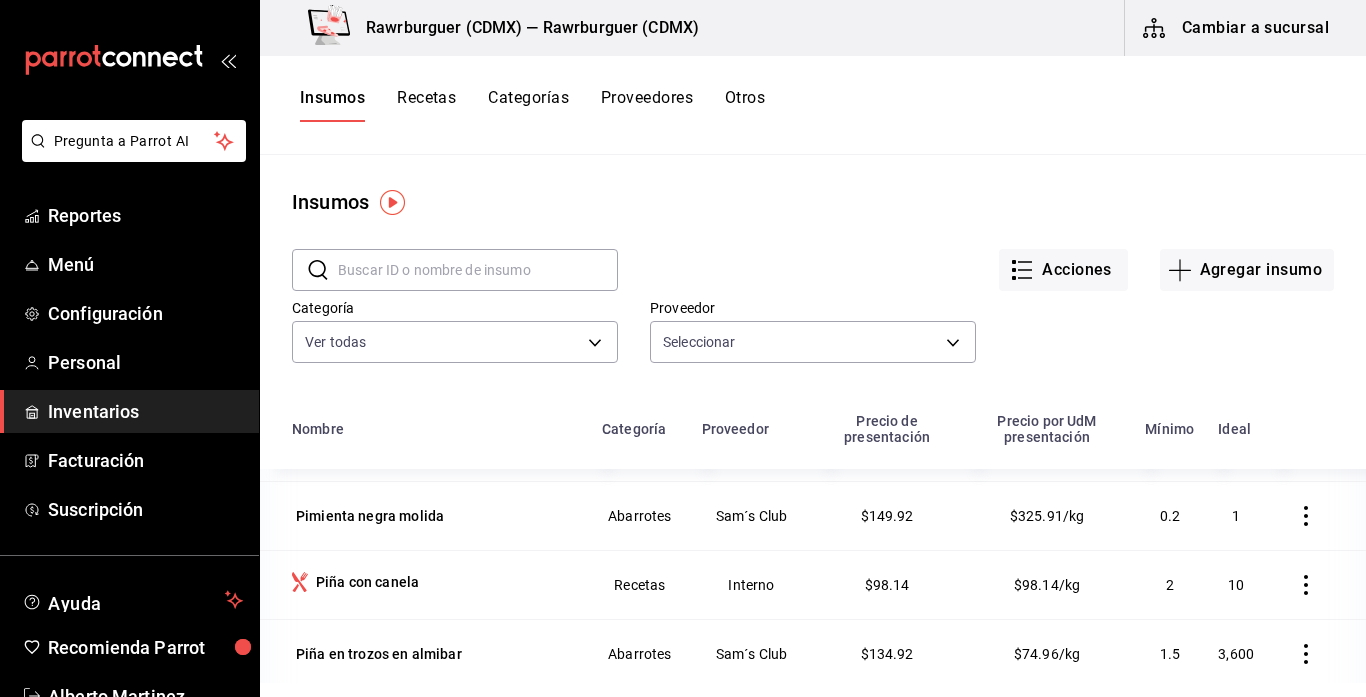 scroll, scrollTop: 4473, scrollLeft: 0, axis: vertical 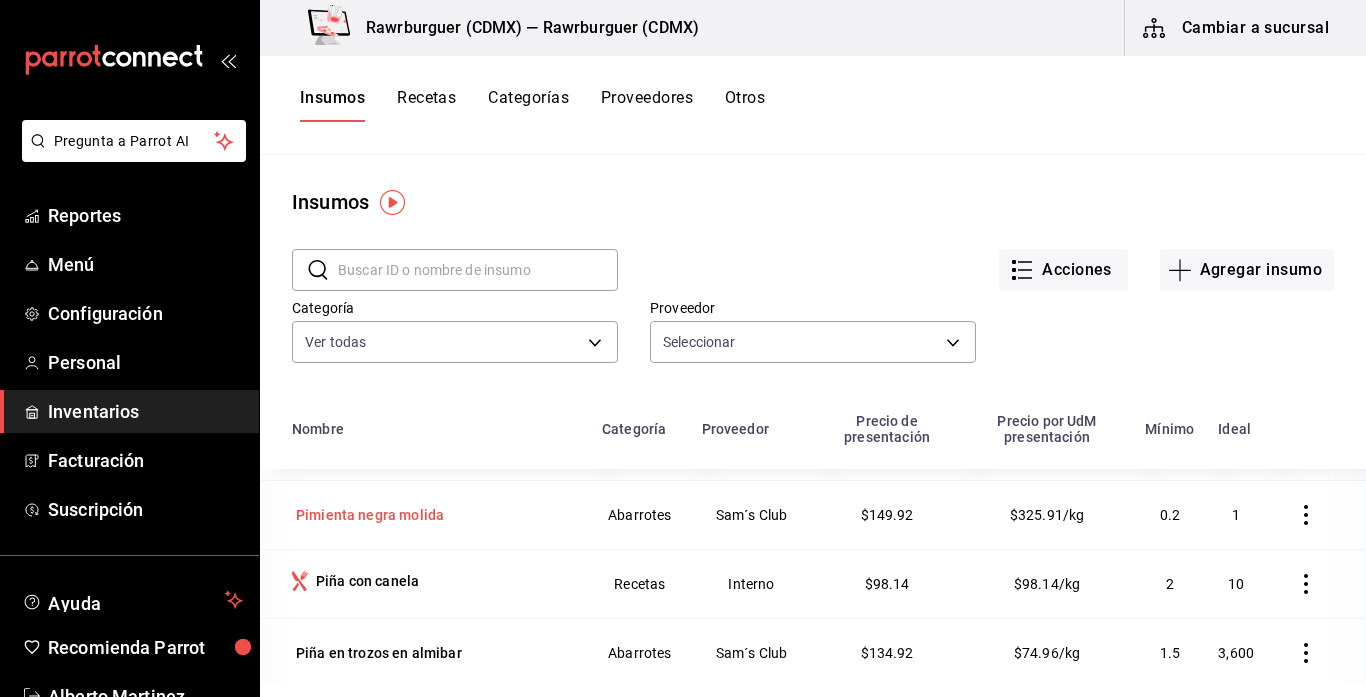 click on "Pimienta negra molida" at bounding box center (370, 515) 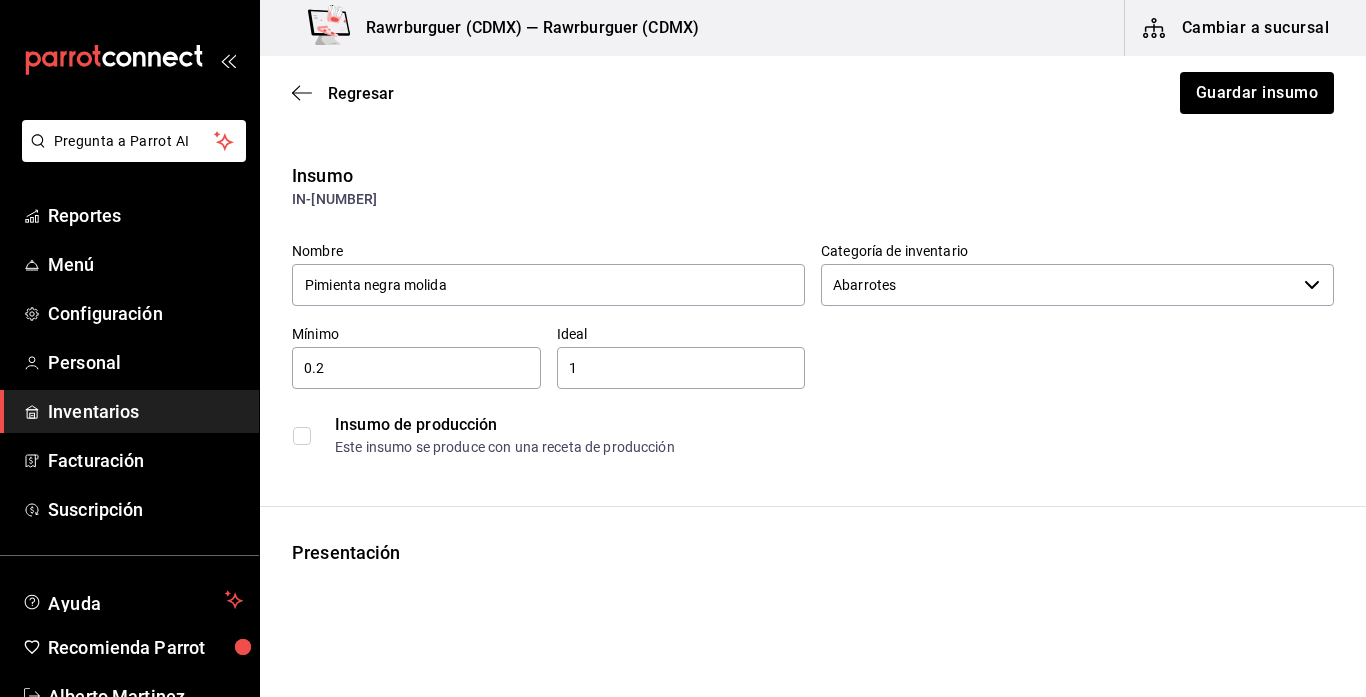 type on "Abarrotes" 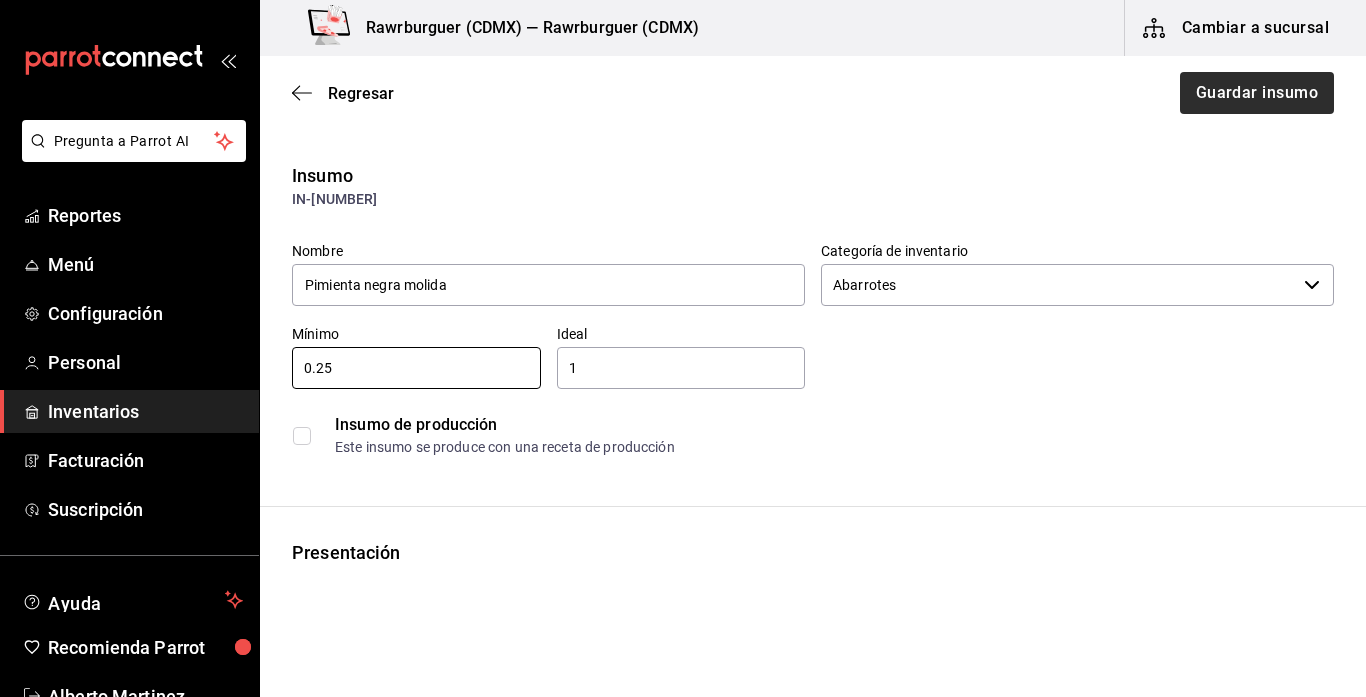 type on "0.25" 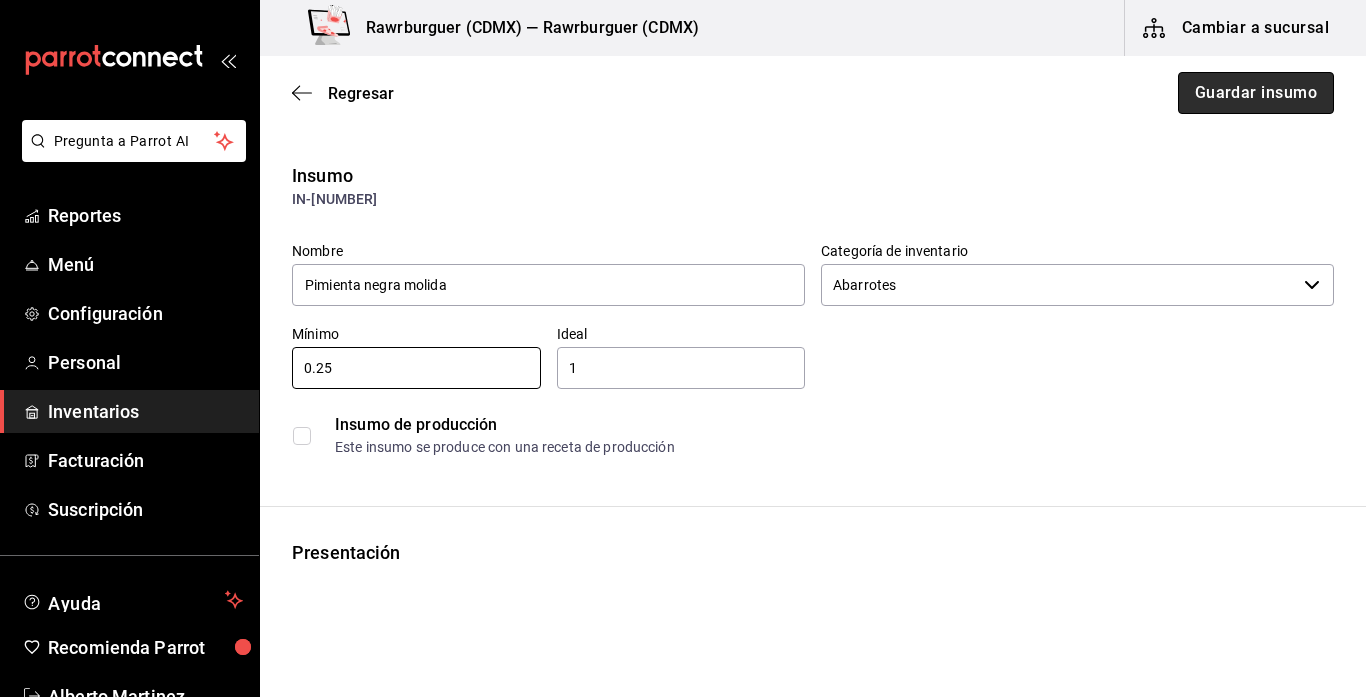 click on "Guardar insumo" at bounding box center [1256, 93] 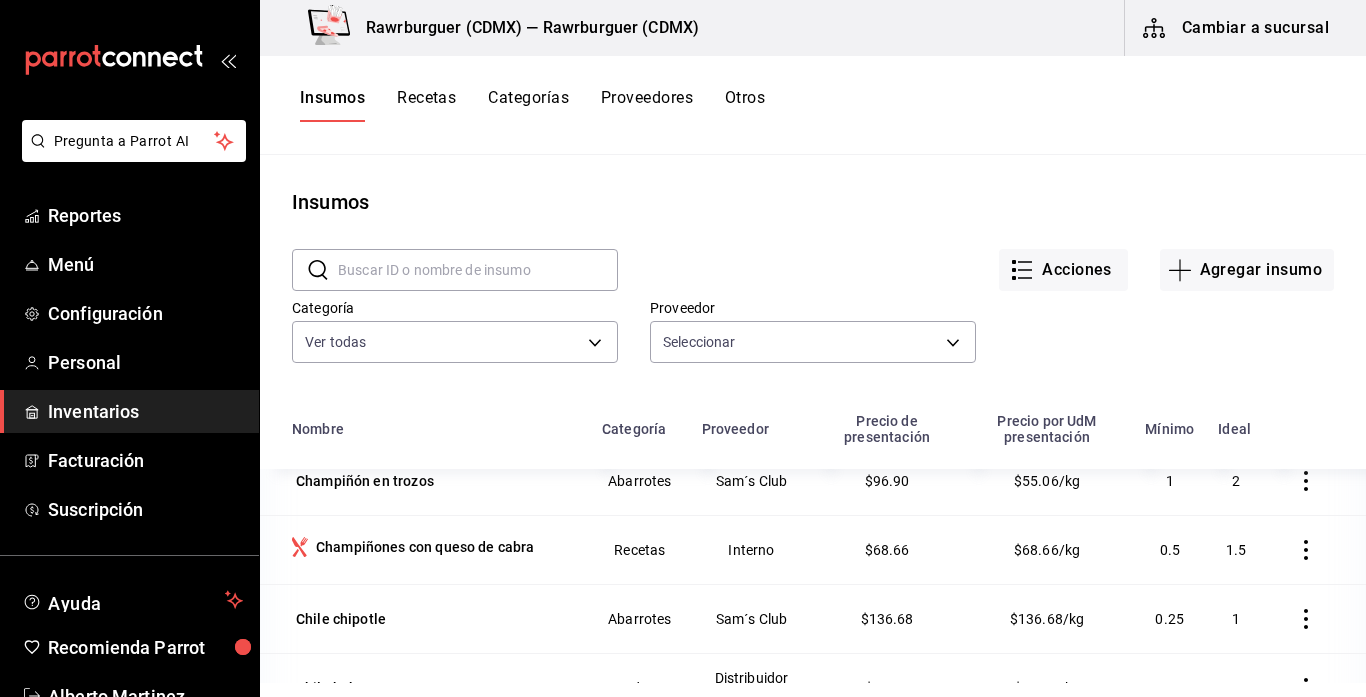 scroll, scrollTop: 4723, scrollLeft: 0, axis: vertical 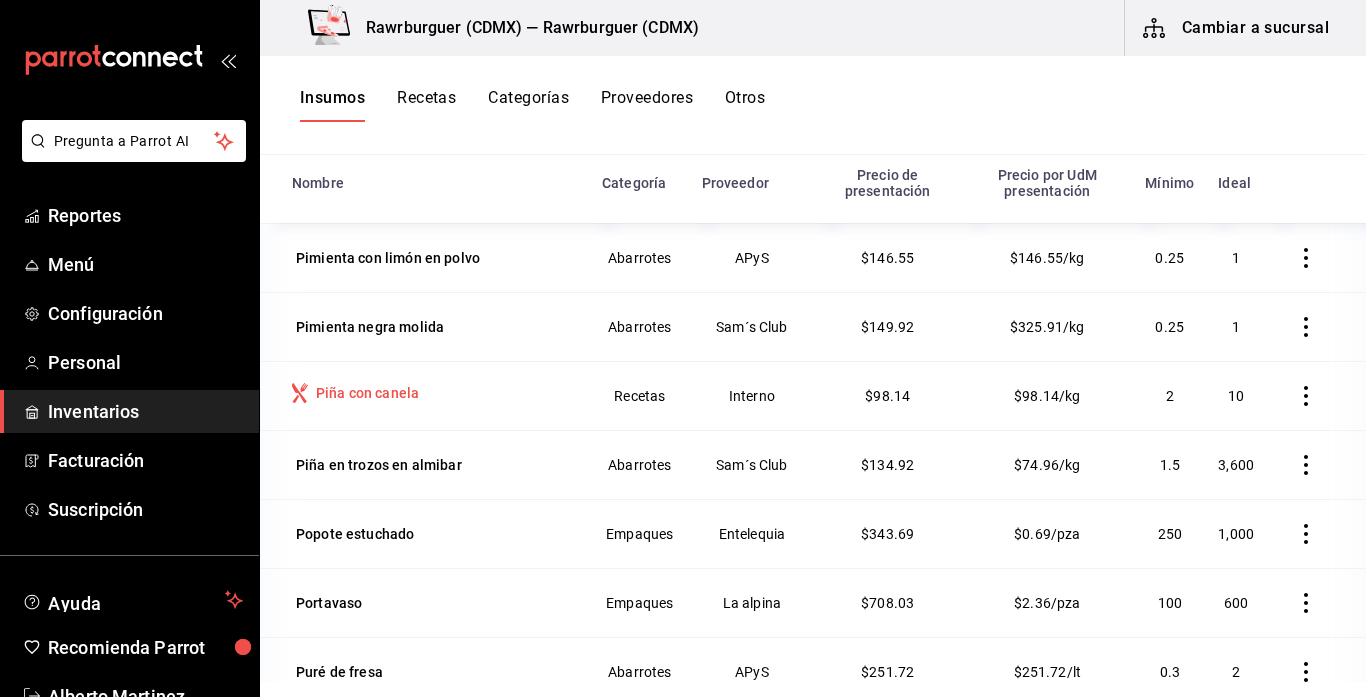 click on "Piña con canela" at bounding box center [367, 393] 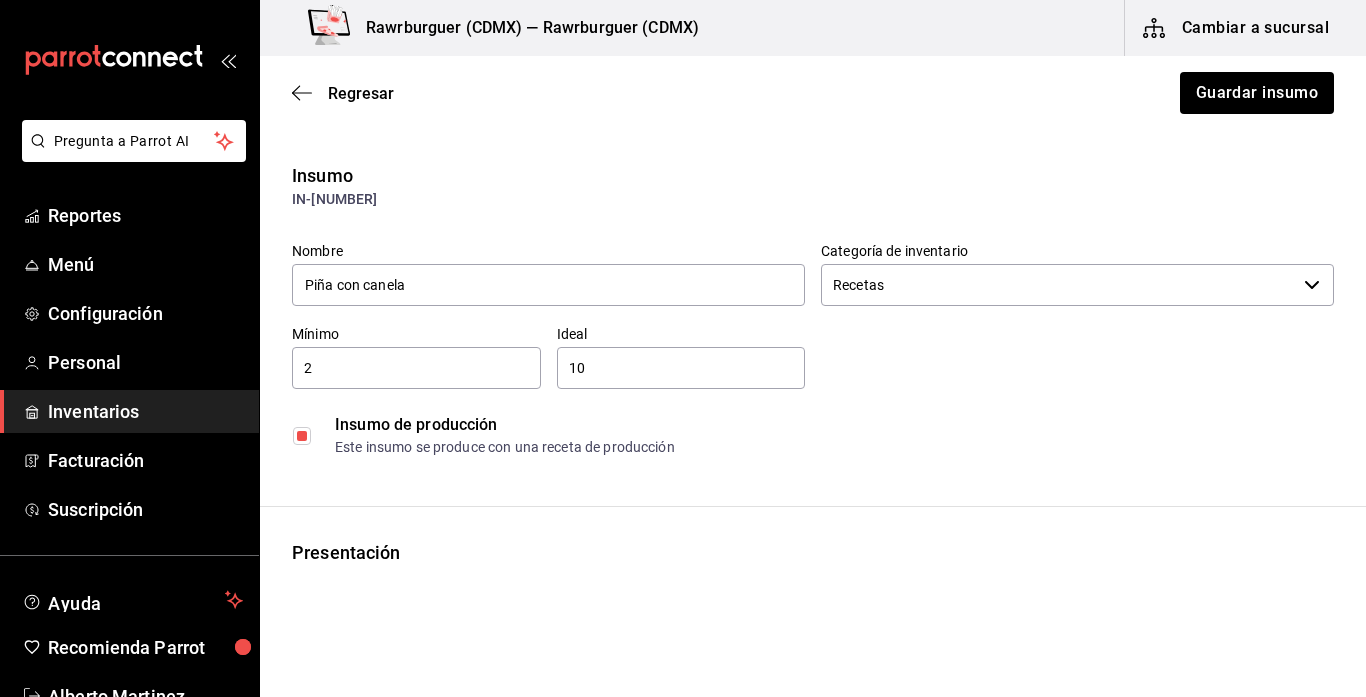 type on "Recetas" 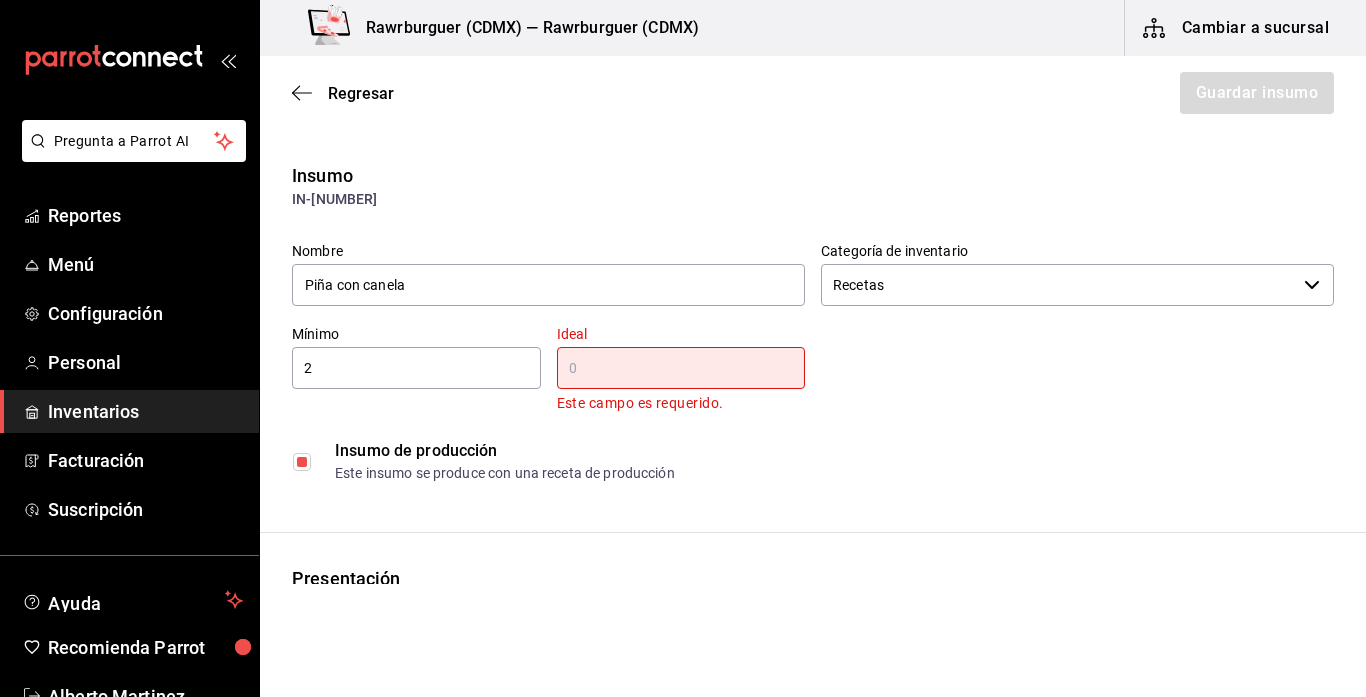 type on "4" 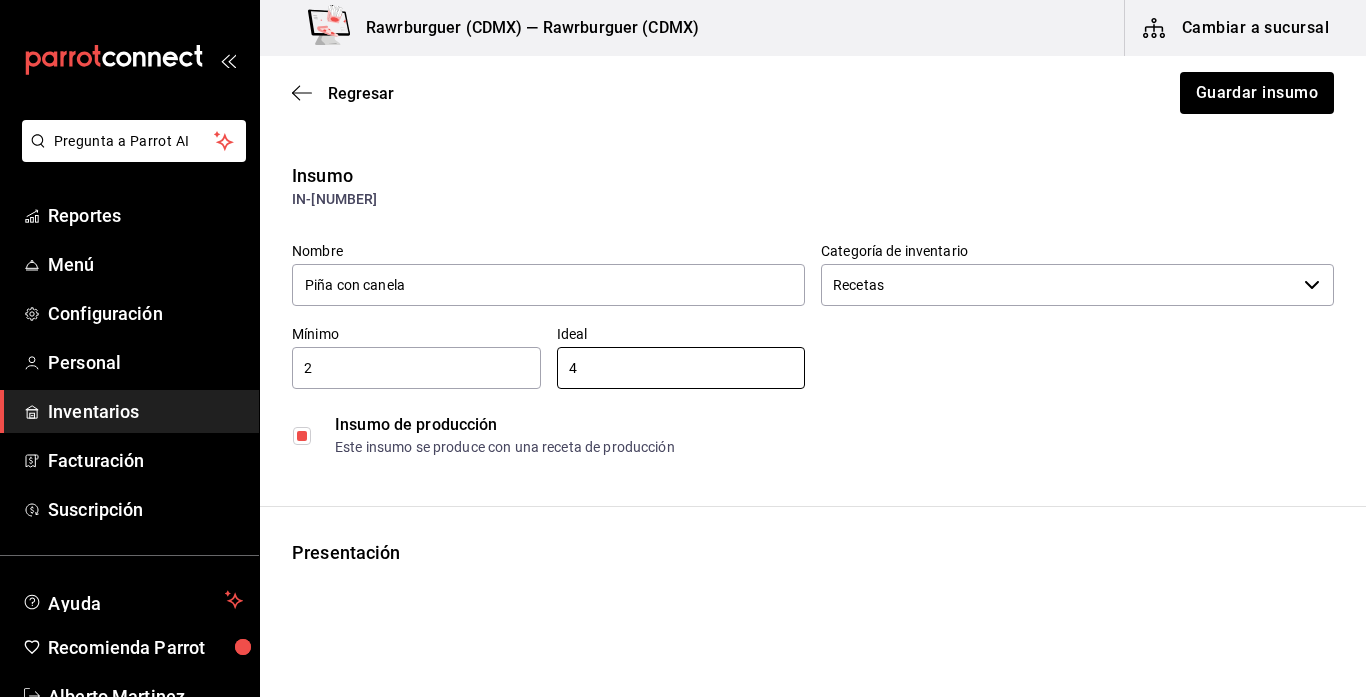 type on "4" 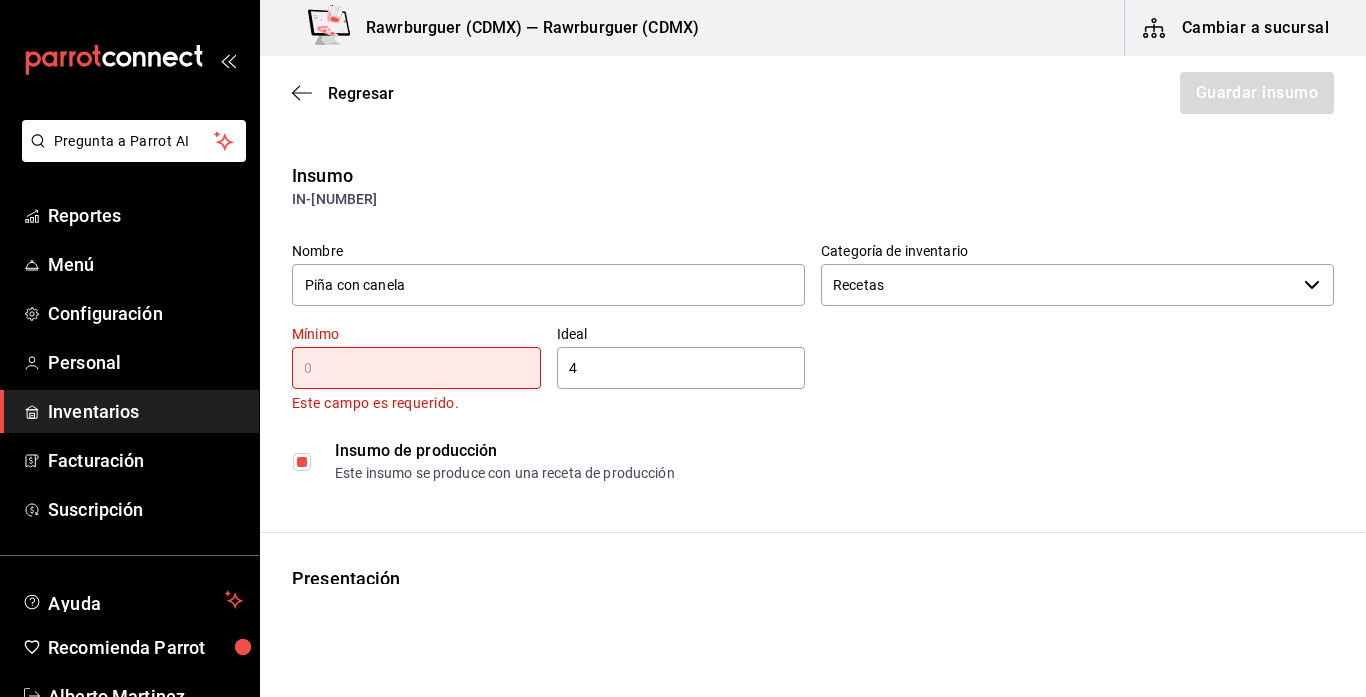 type on "2" 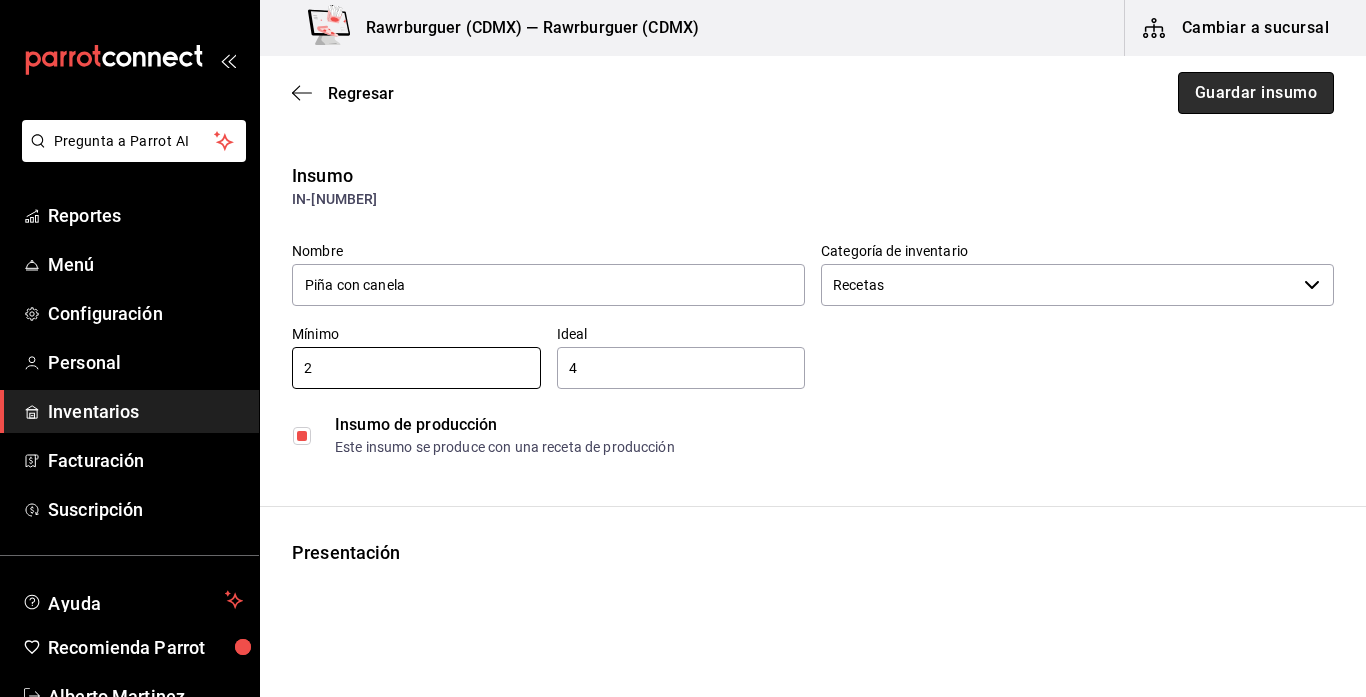 click on "Guardar insumo" at bounding box center (1256, 93) 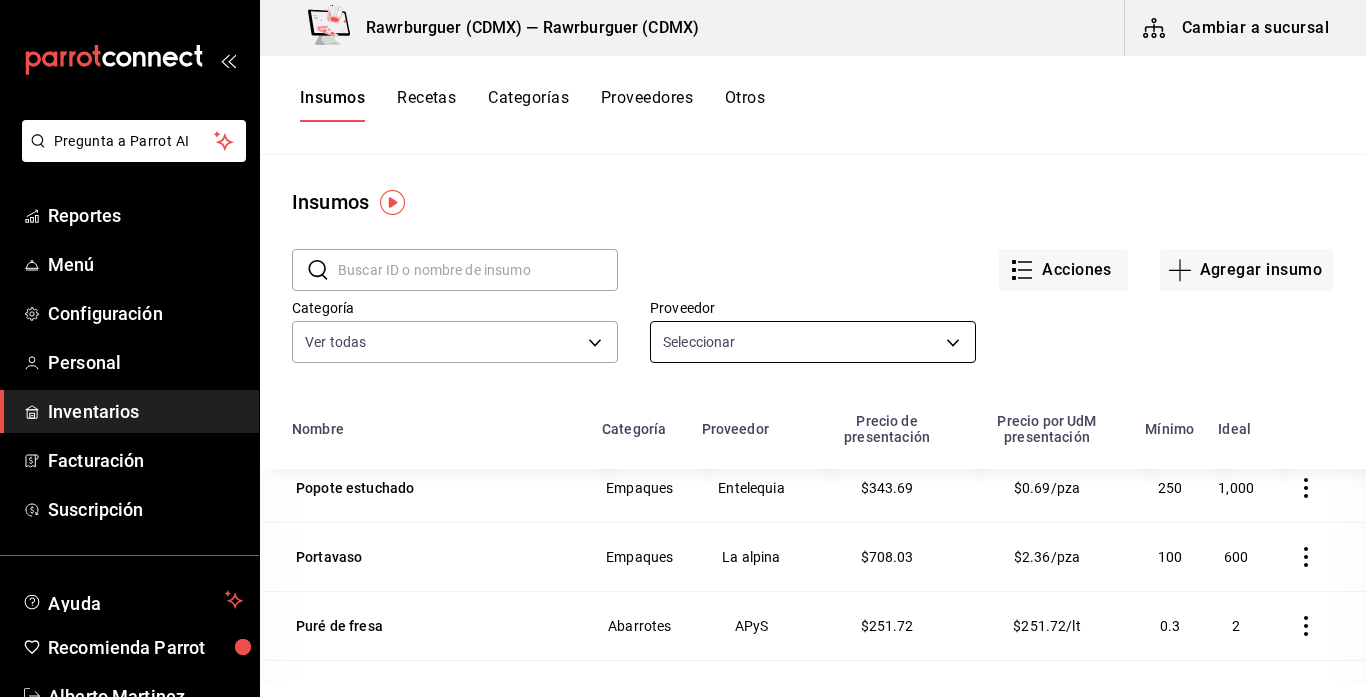 scroll, scrollTop: 4723, scrollLeft: 0, axis: vertical 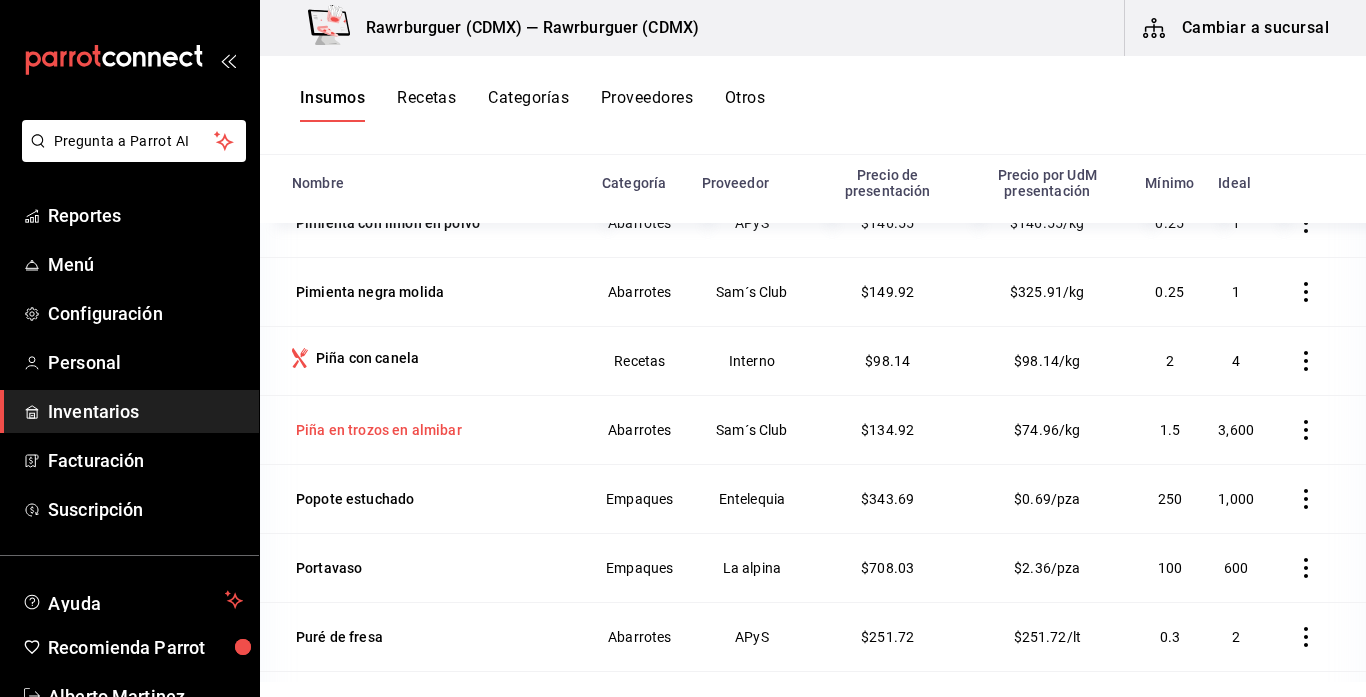 click on "Piña en trozos en almibar" at bounding box center [379, 430] 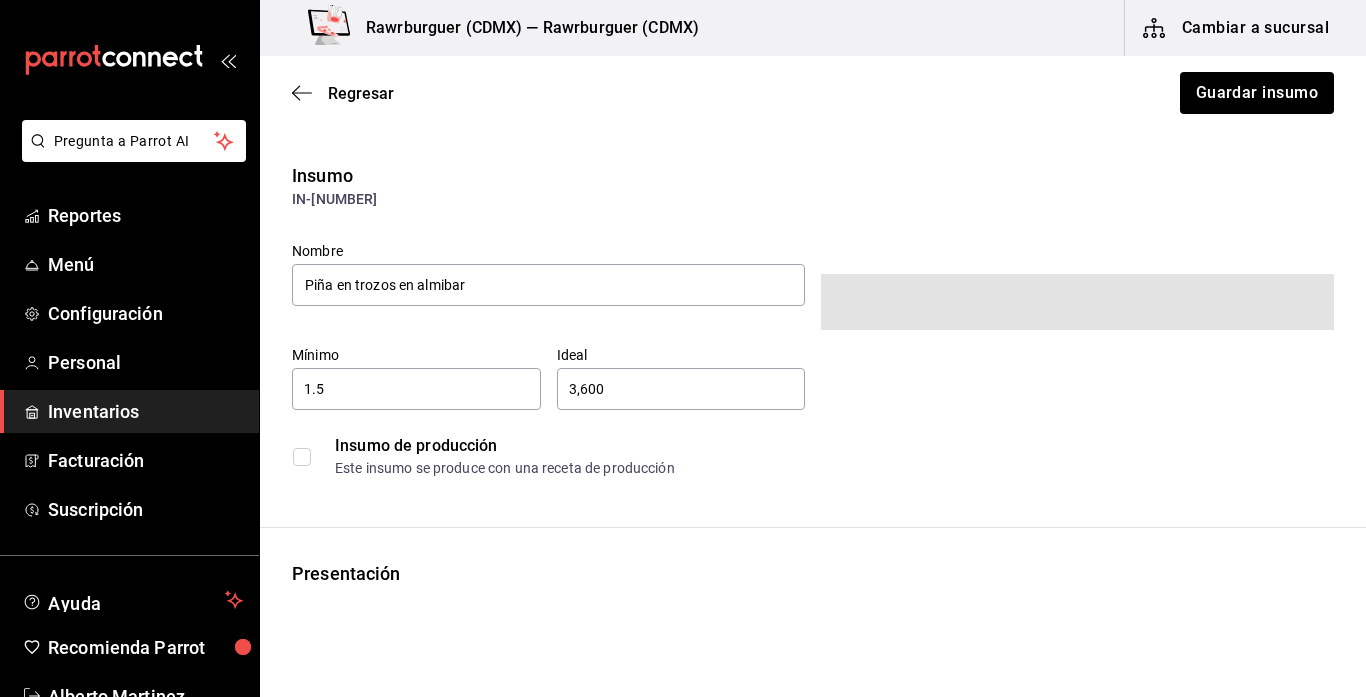type on "1.5" 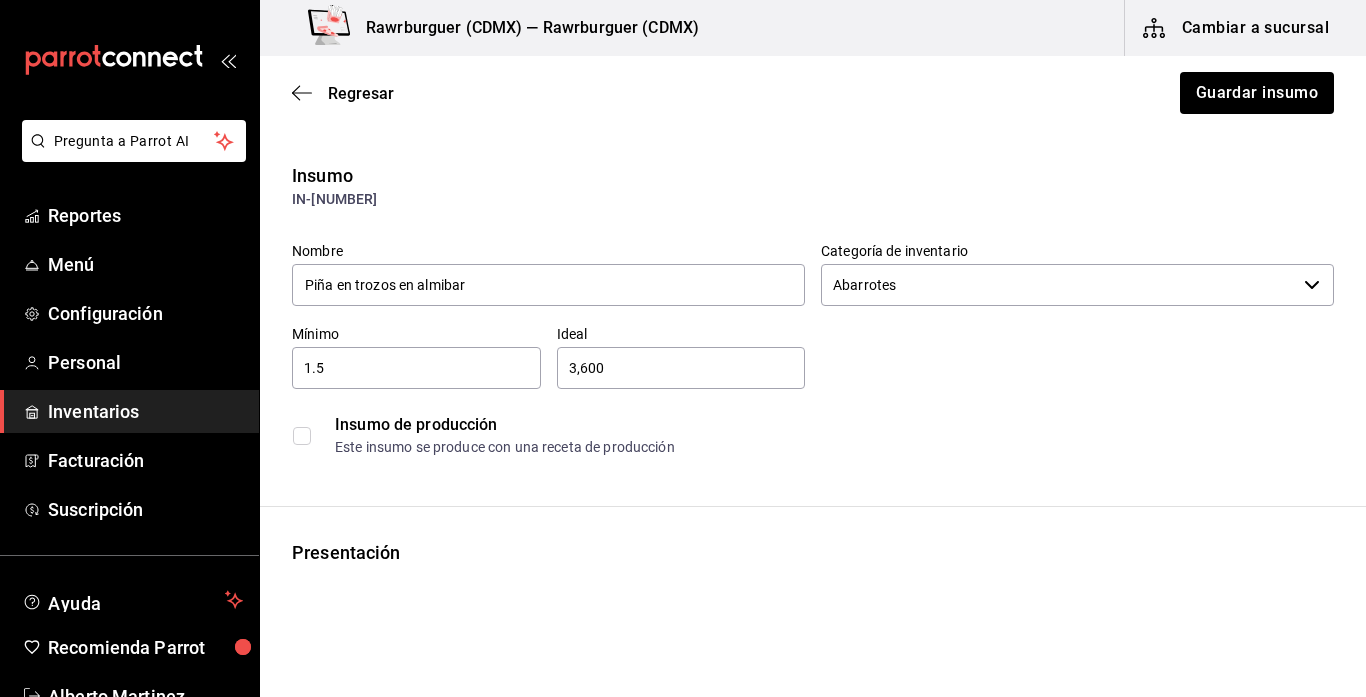 type on "Sam´s Club" 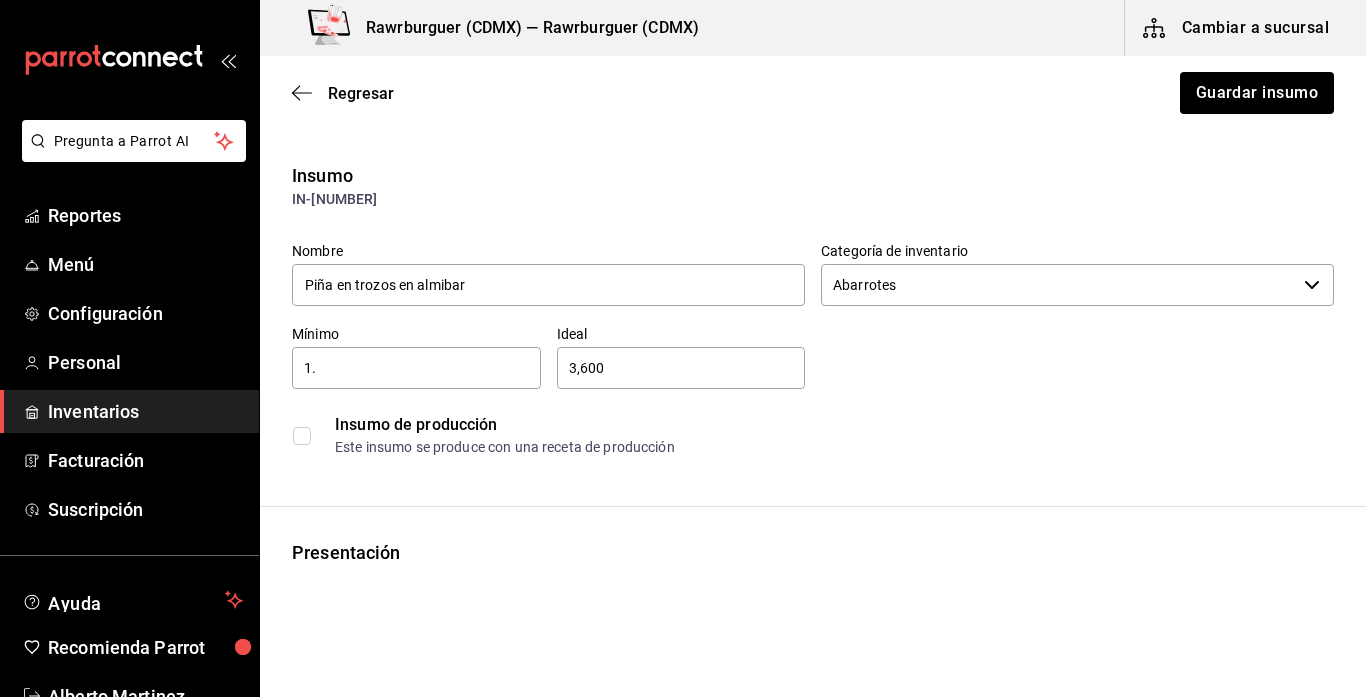 type on "1" 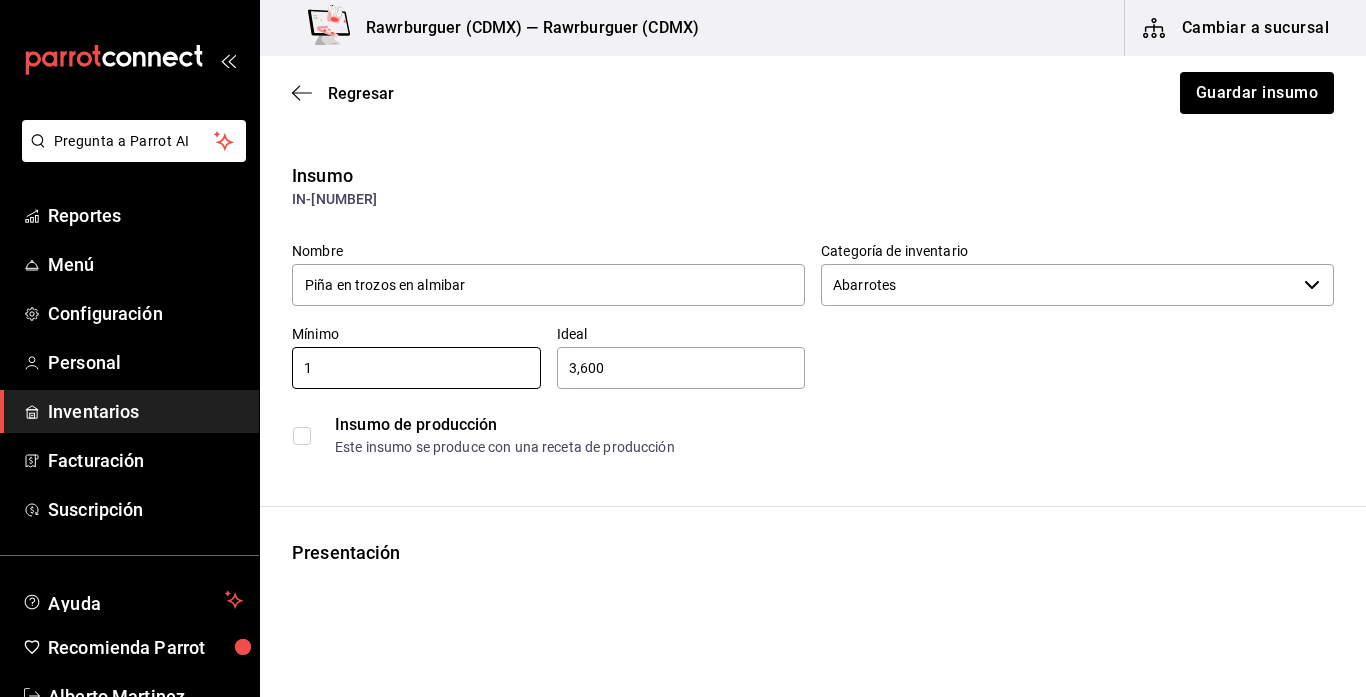 scroll, scrollTop: 0, scrollLeft: 0, axis: both 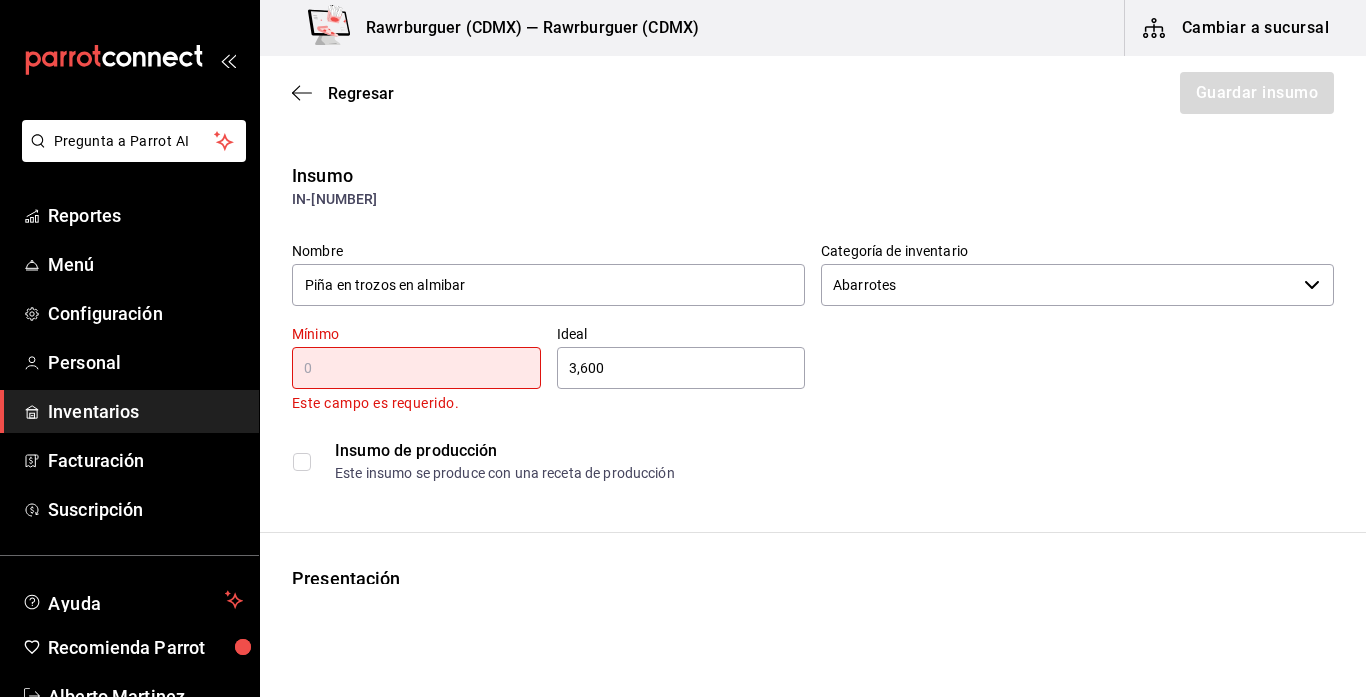 type on "2" 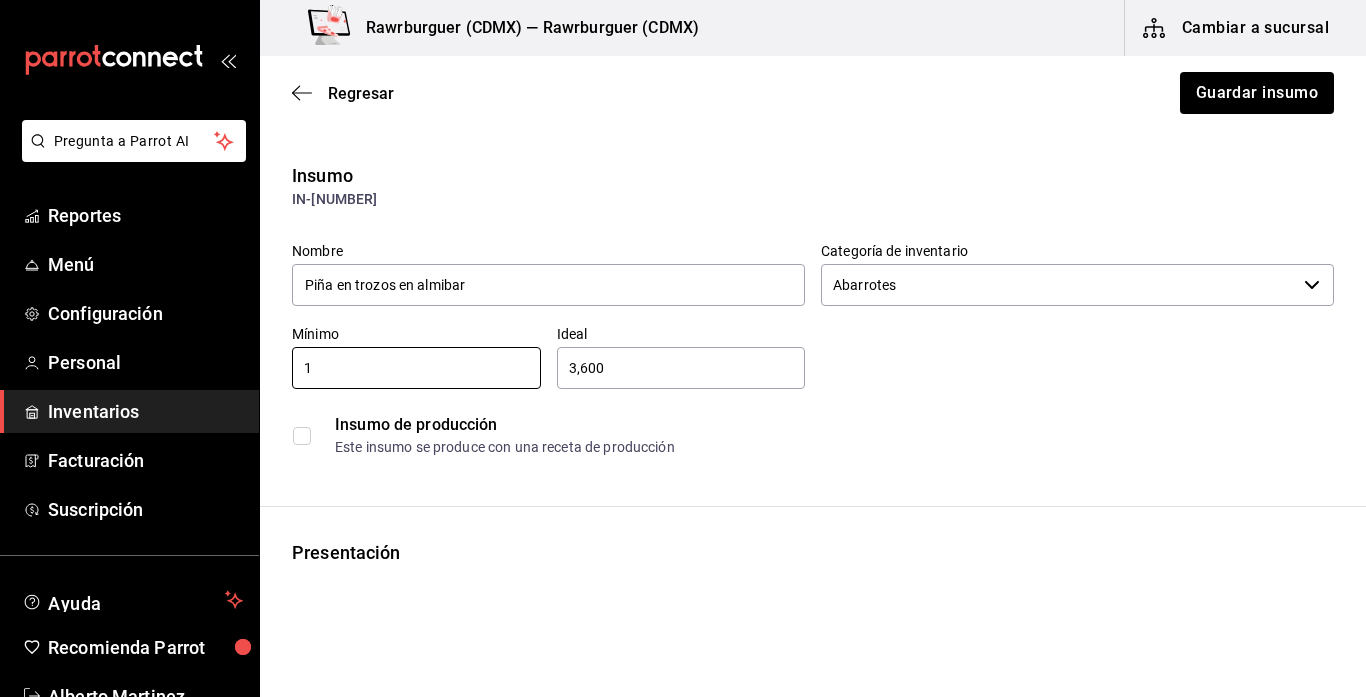 type on "1" 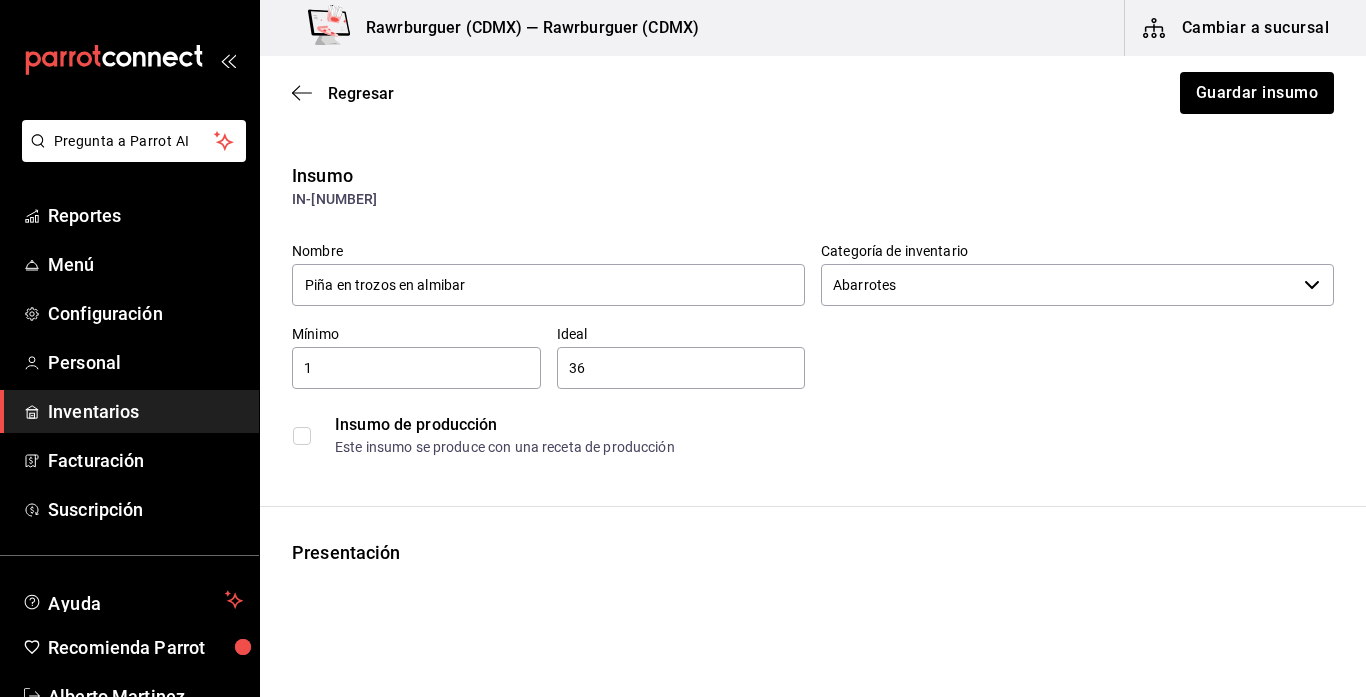 type on "3" 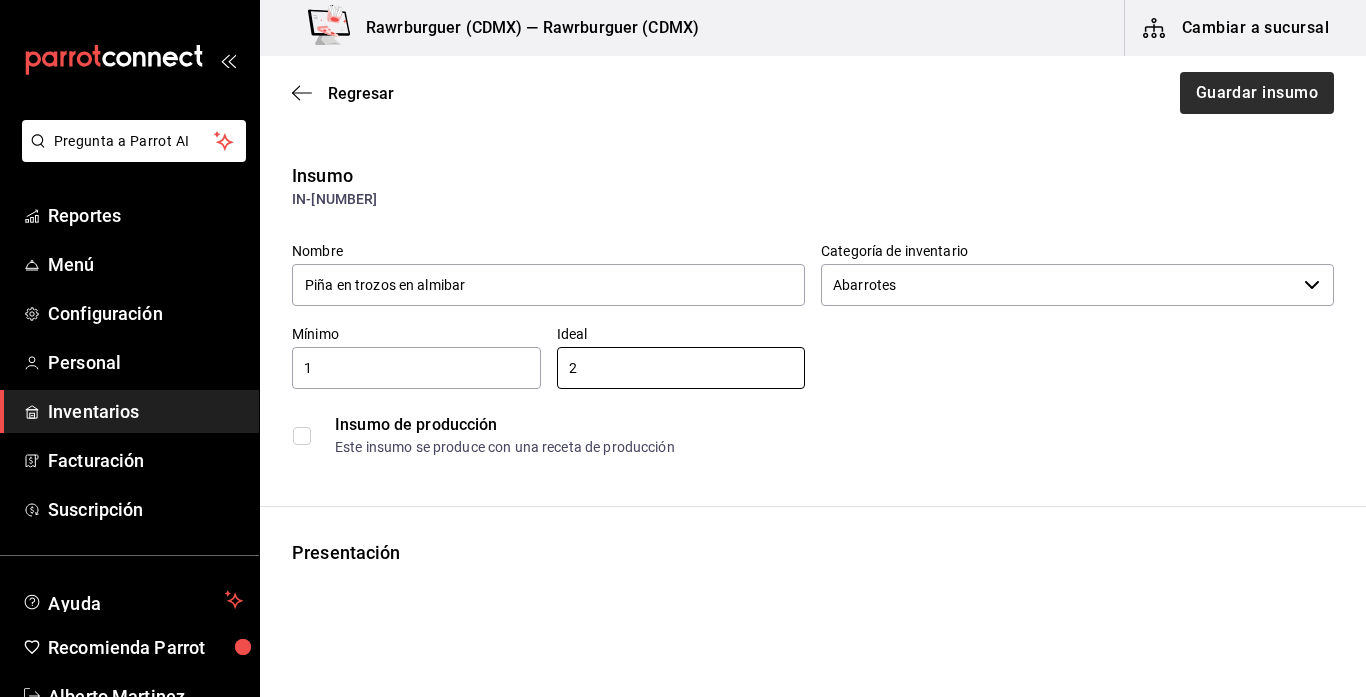 type on "2" 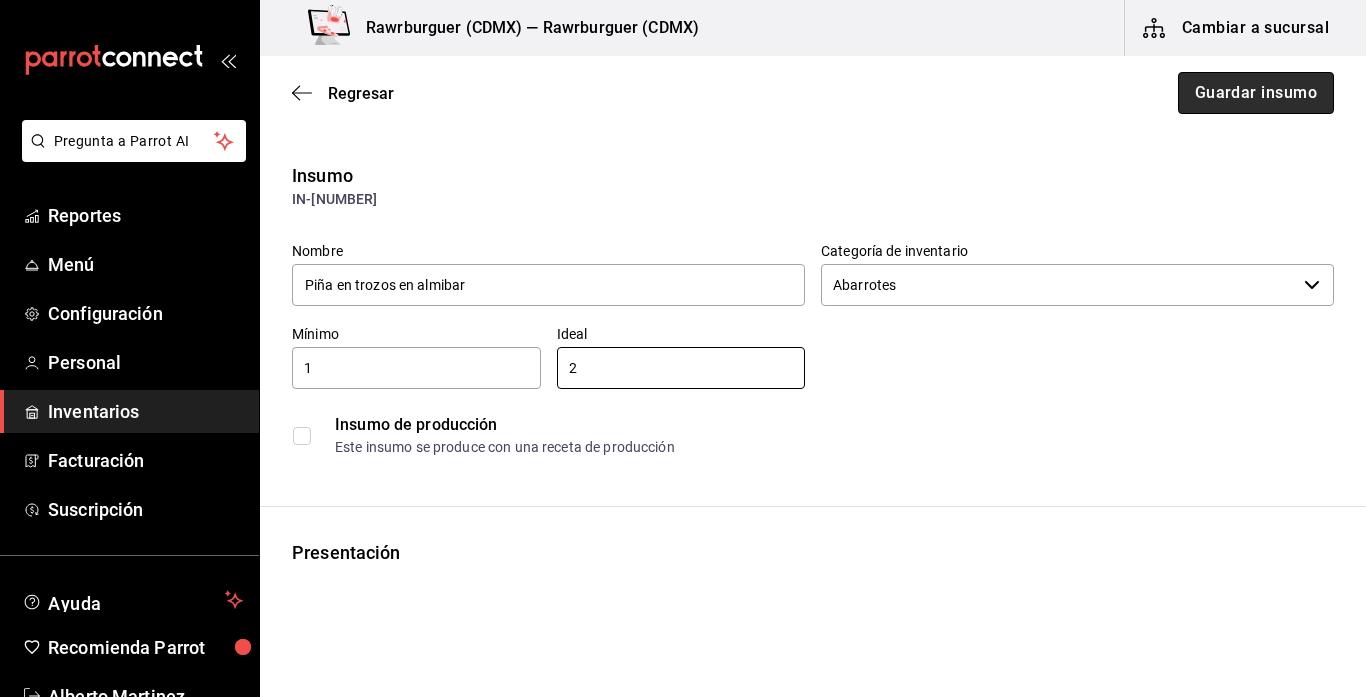 click on "Guardar insumo" at bounding box center (1256, 93) 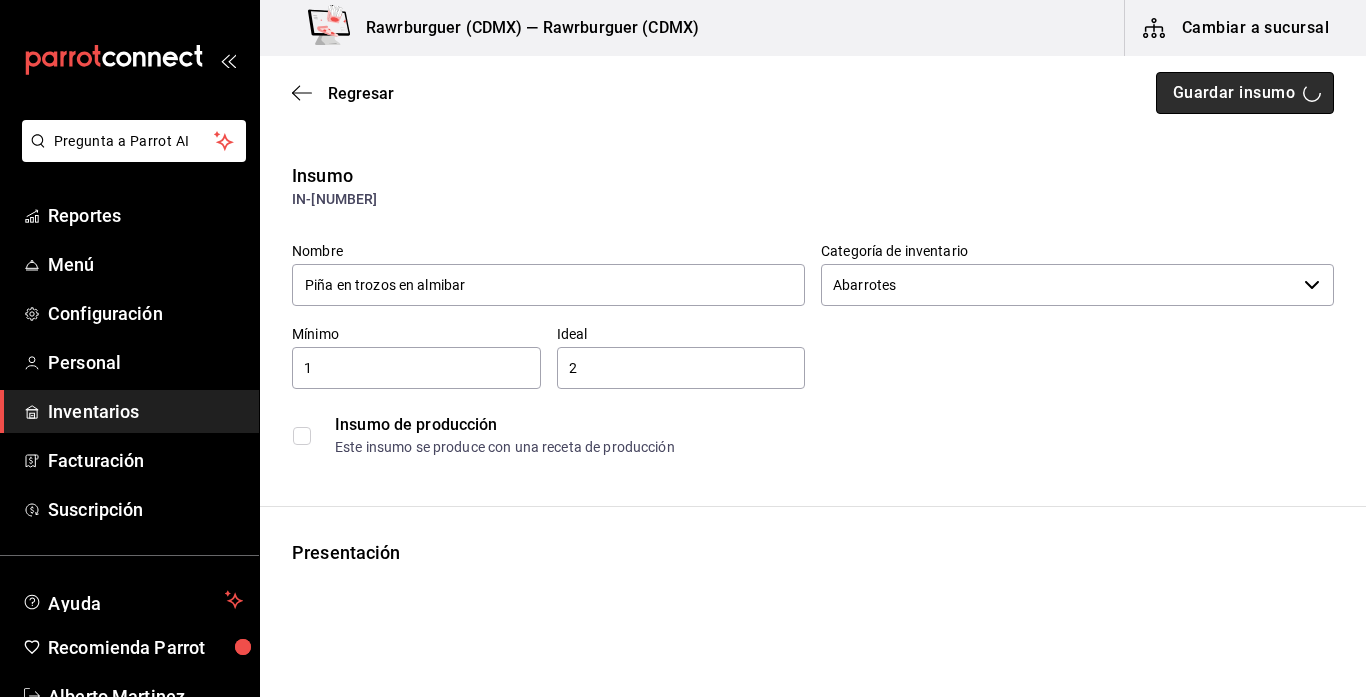 click on "Guardar insumo" at bounding box center (1245, 93) 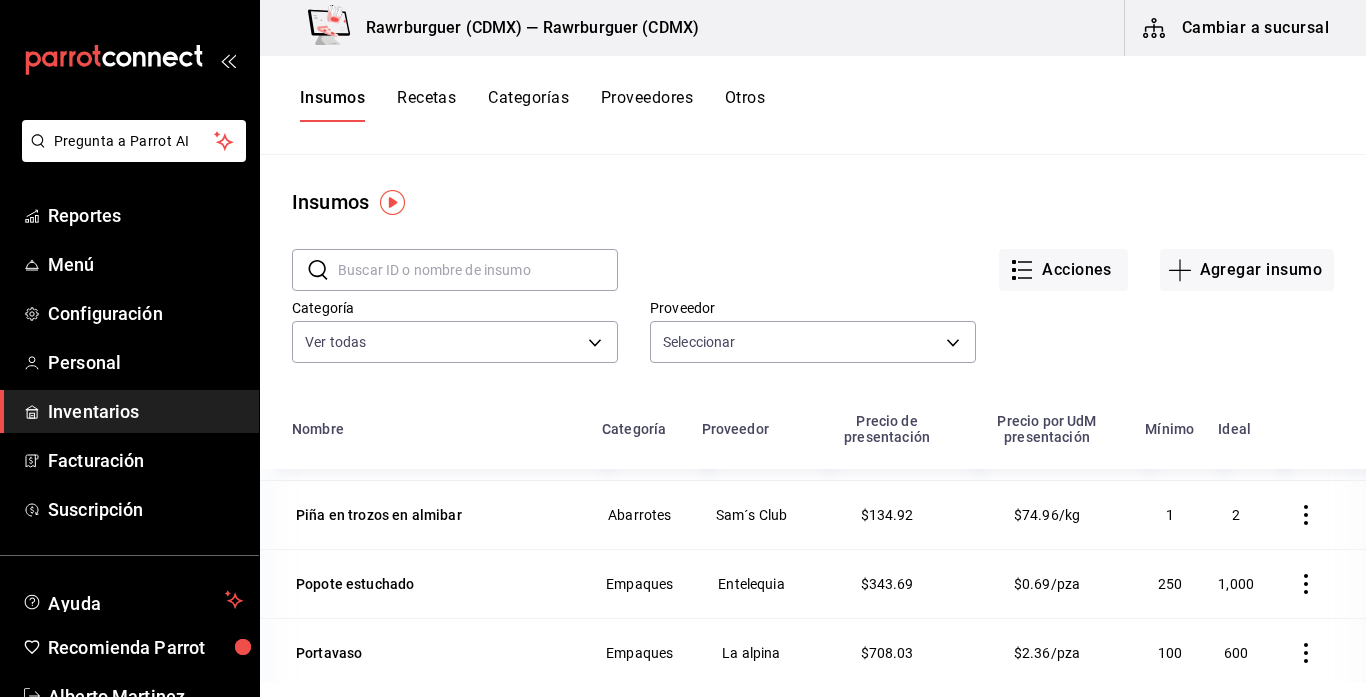 scroll, scrollTop: 4578, scrollLeft: 0, axis: vertical 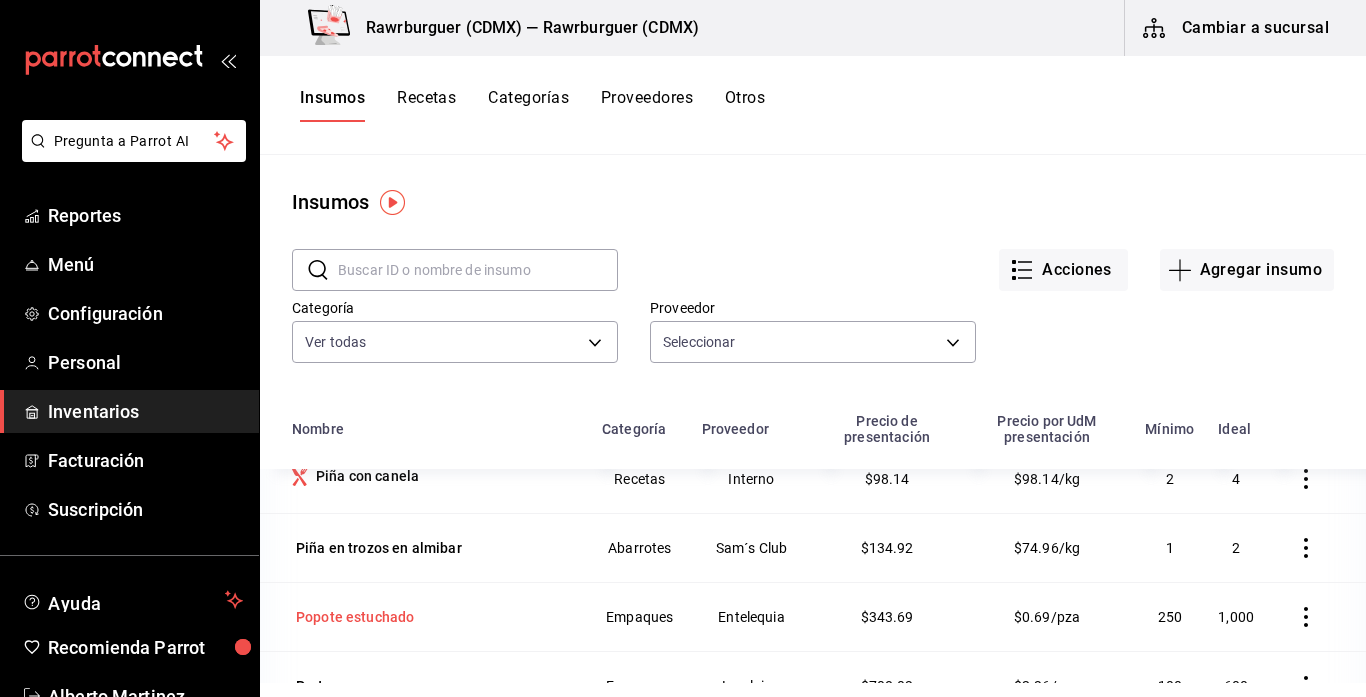 click on "Popote estuchado" at bounding box center (355, 617) 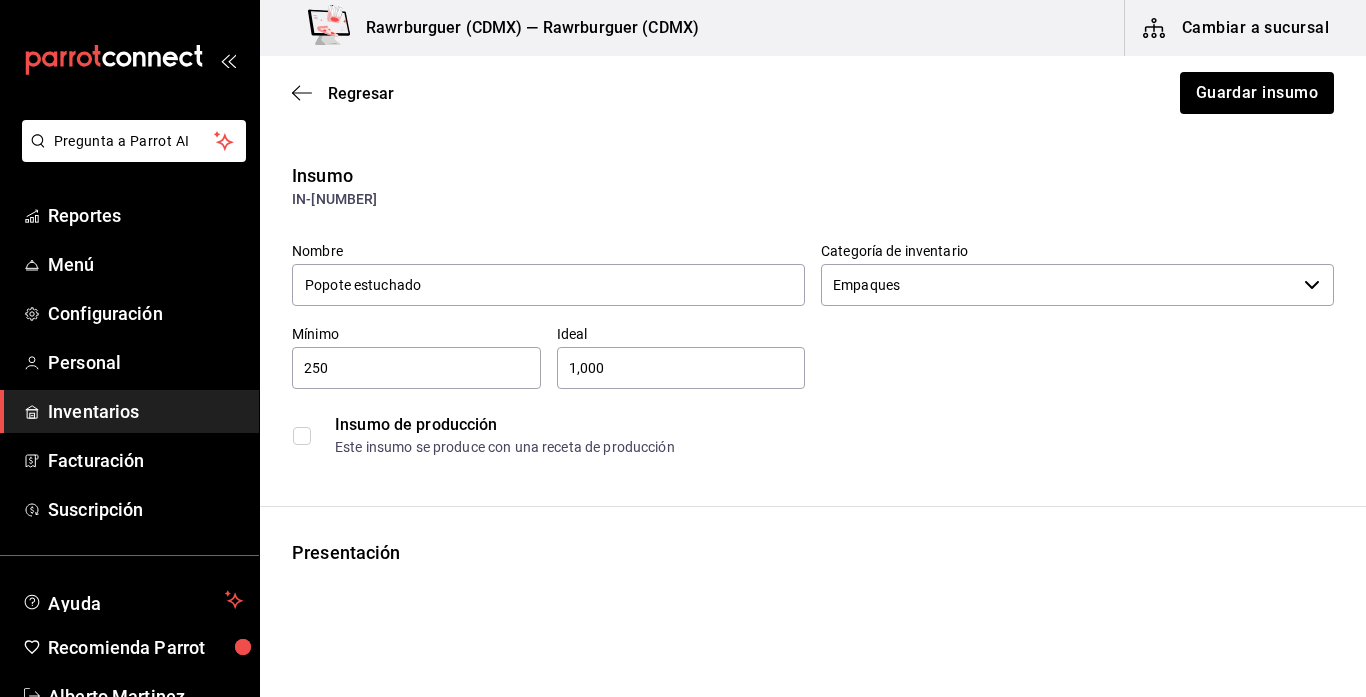 type on "Entelequia" 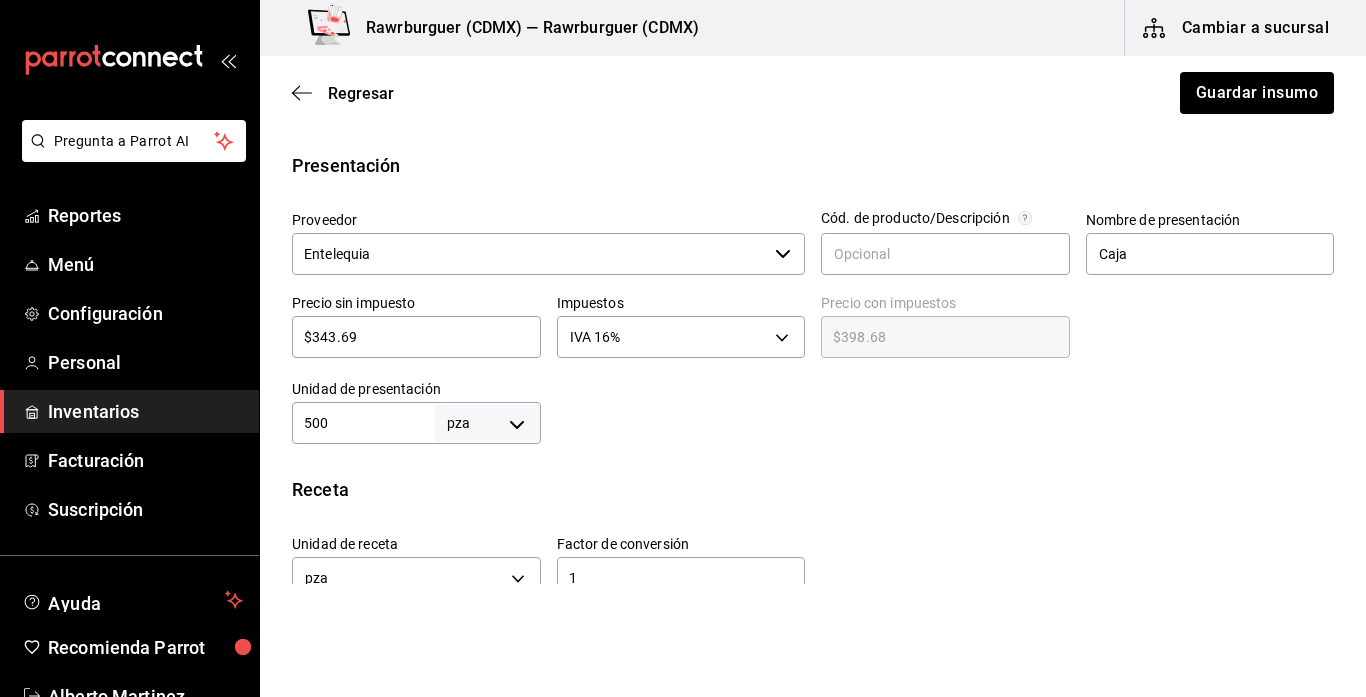 scroll, scrollTop: 0, scrollLeft: 0, axis: both 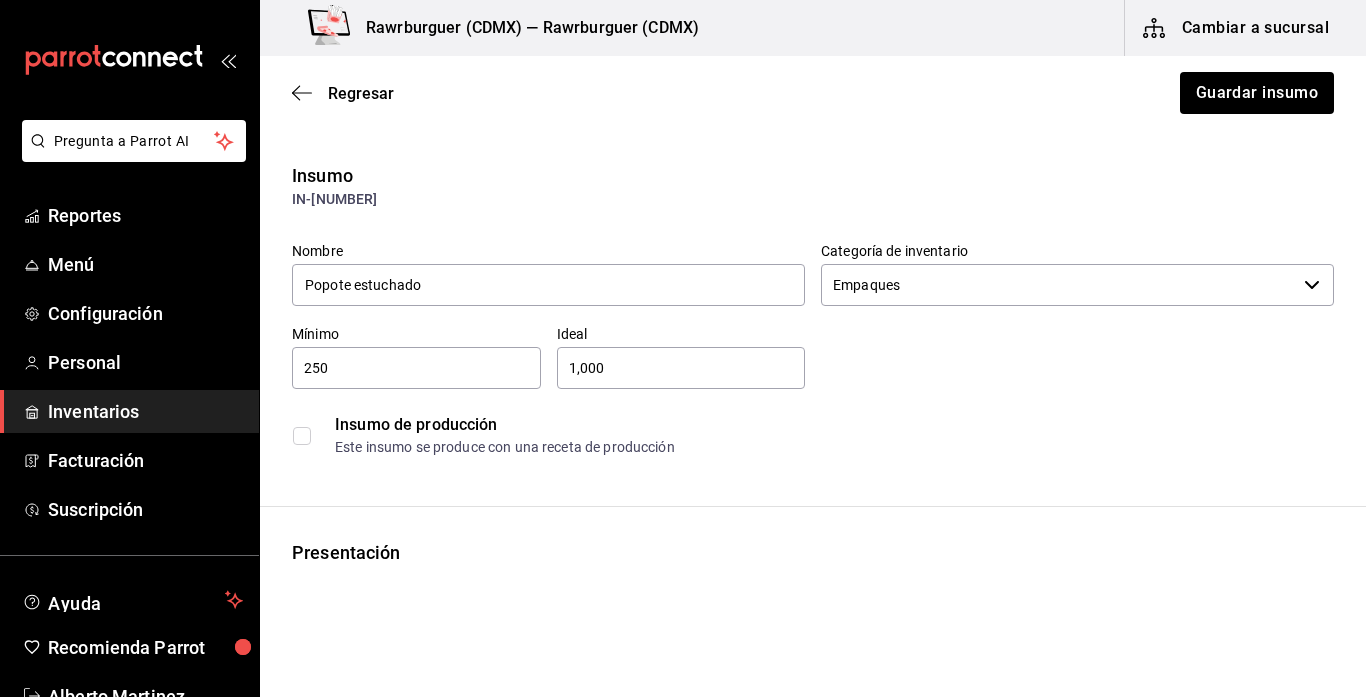 click on "250" at bounding box center (416, 368) 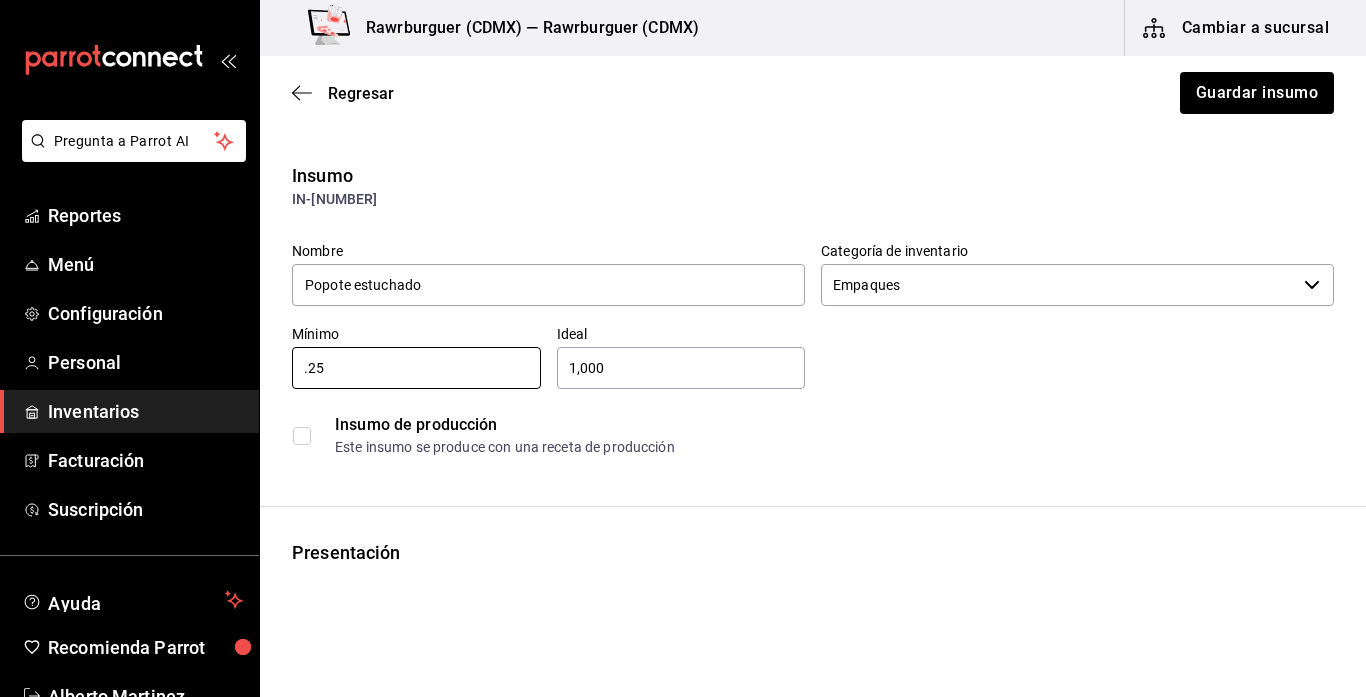 click on "1,000" at bounding box center (681, 368) 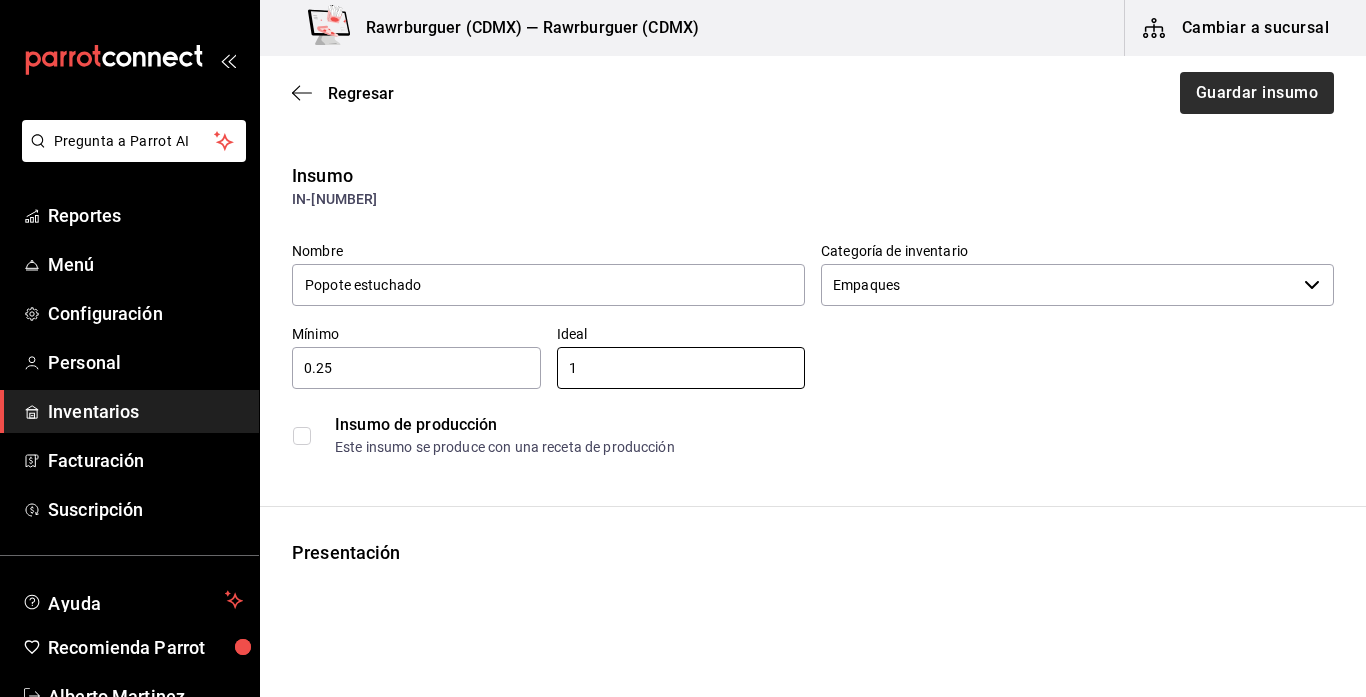 type on "1" 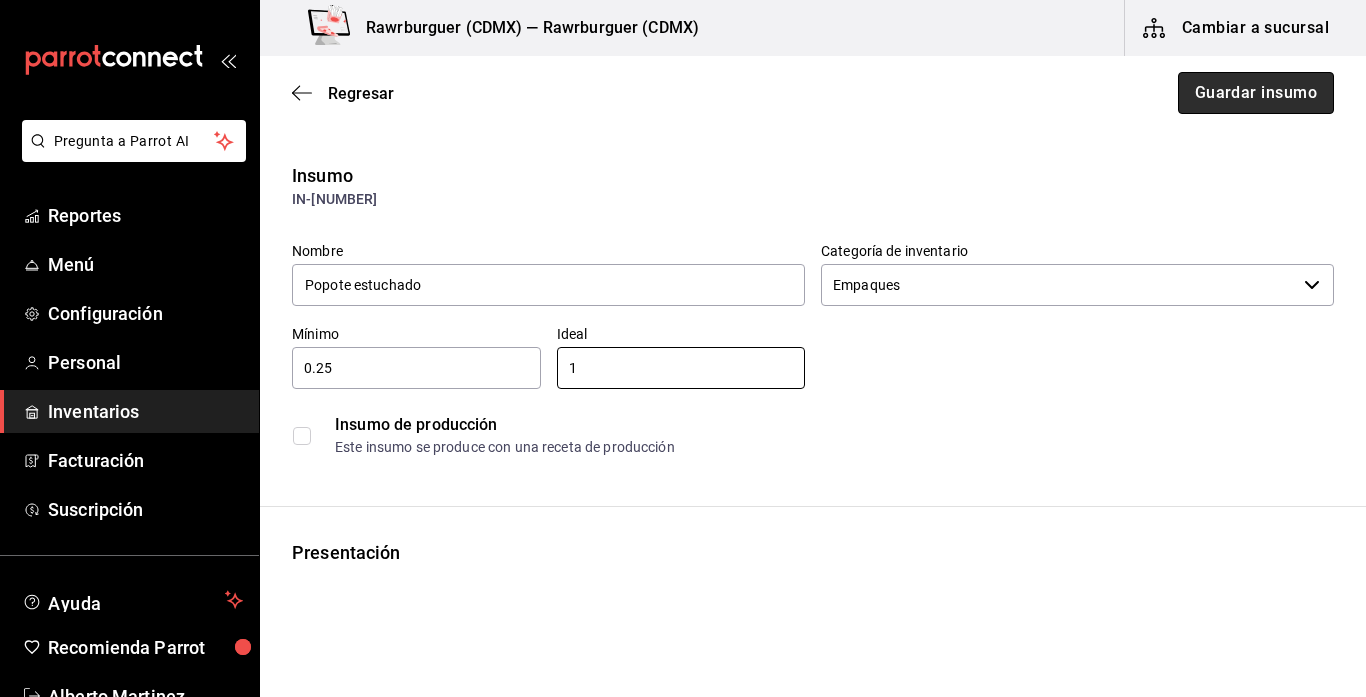 click on "Guardar insumo" at bounding box center (1256, 93) 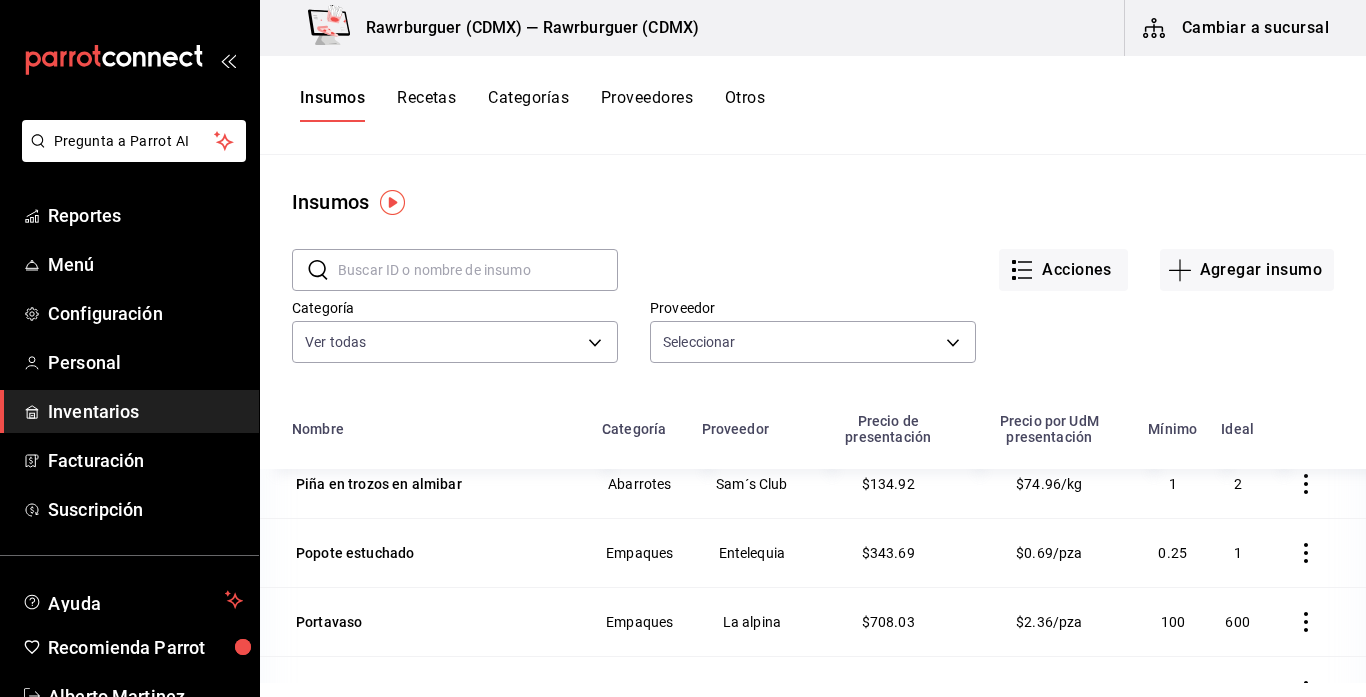 scroll, scrollTop: 4723, scrollLeft: 0, axis: vertical 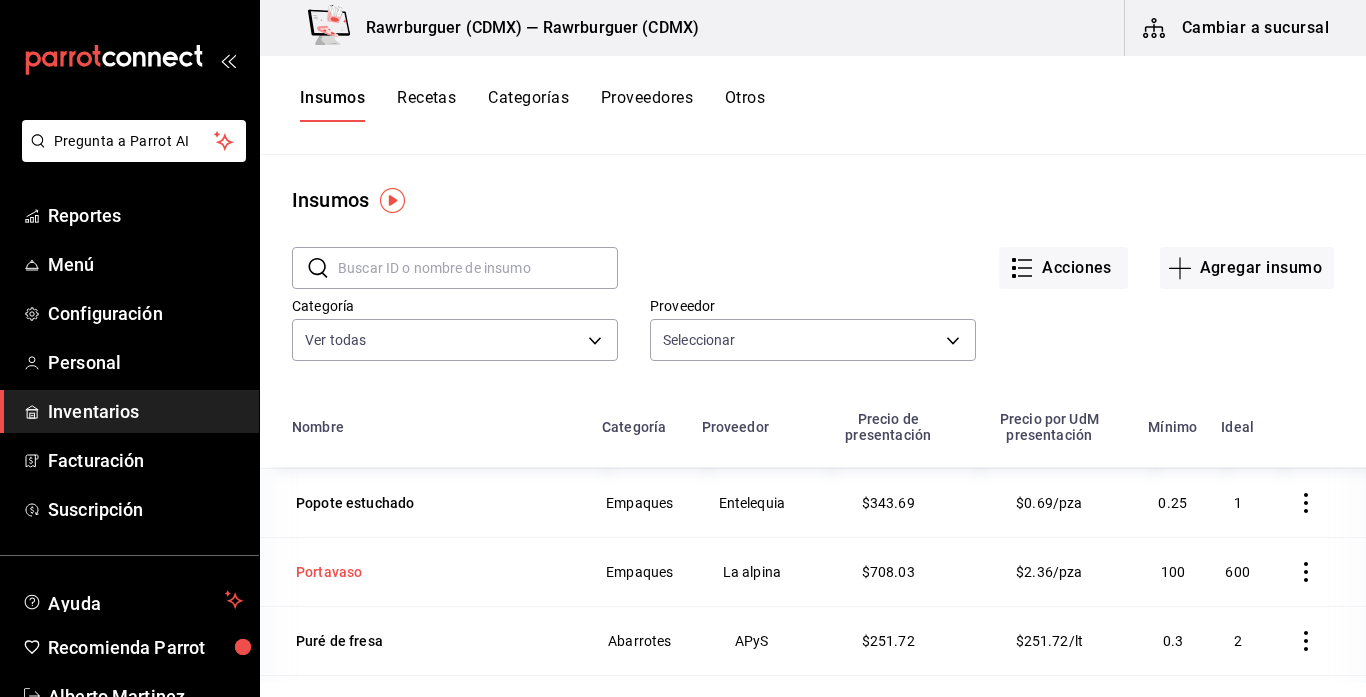 click on "Portavaso" at bounding box center (329, 572) 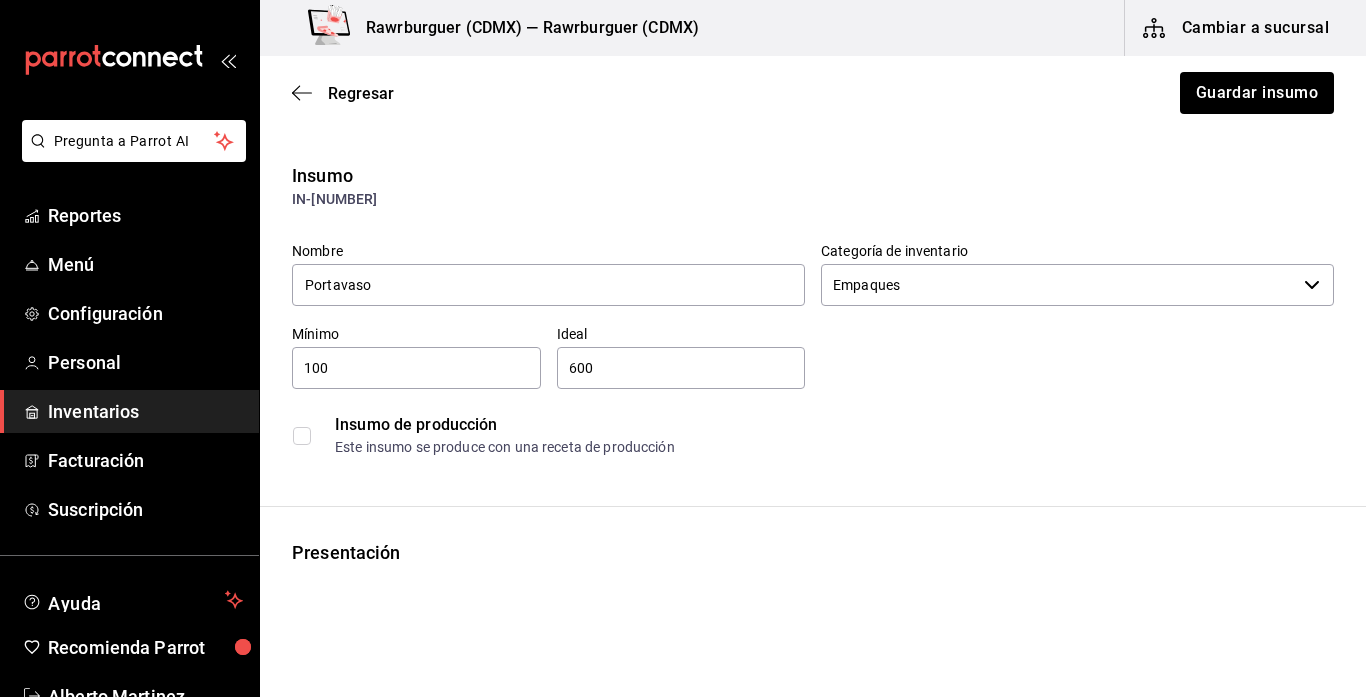 type on "La alpina" 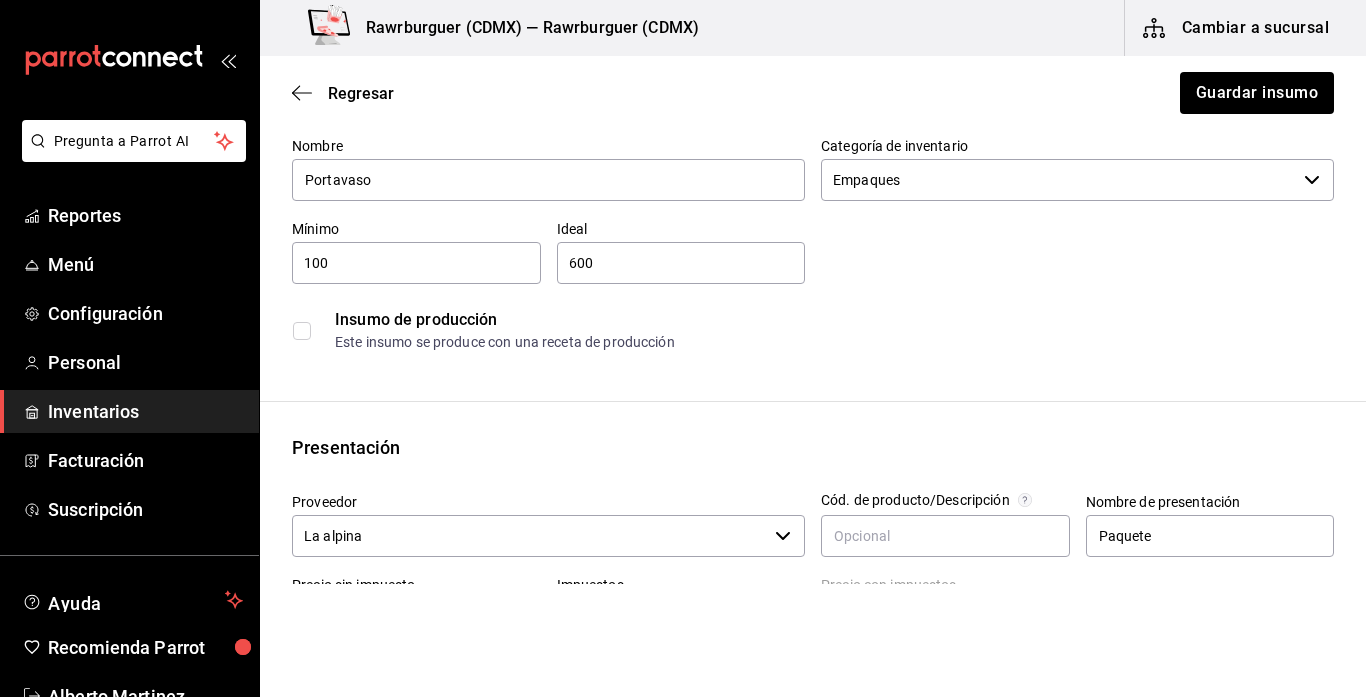 scroll, scrollTop: 0, scrollLeft: 0, axis: both 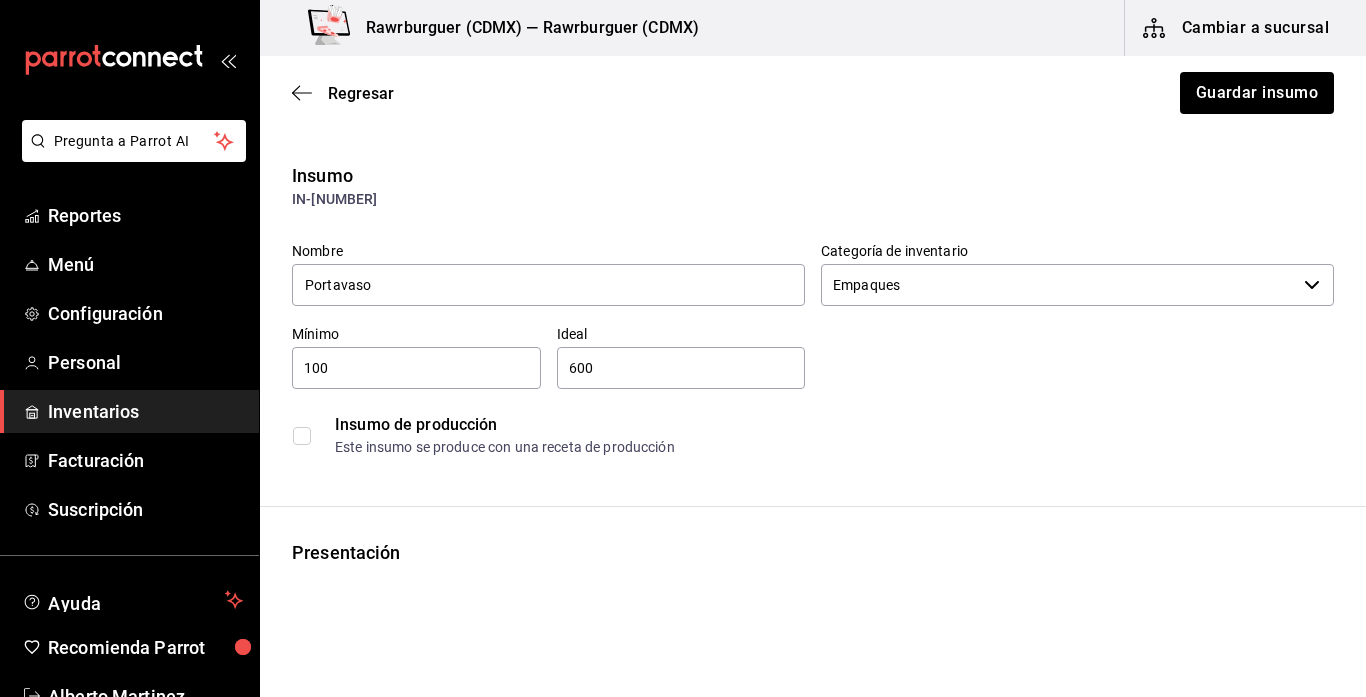 click on "100" at bounding box center (416, 368) 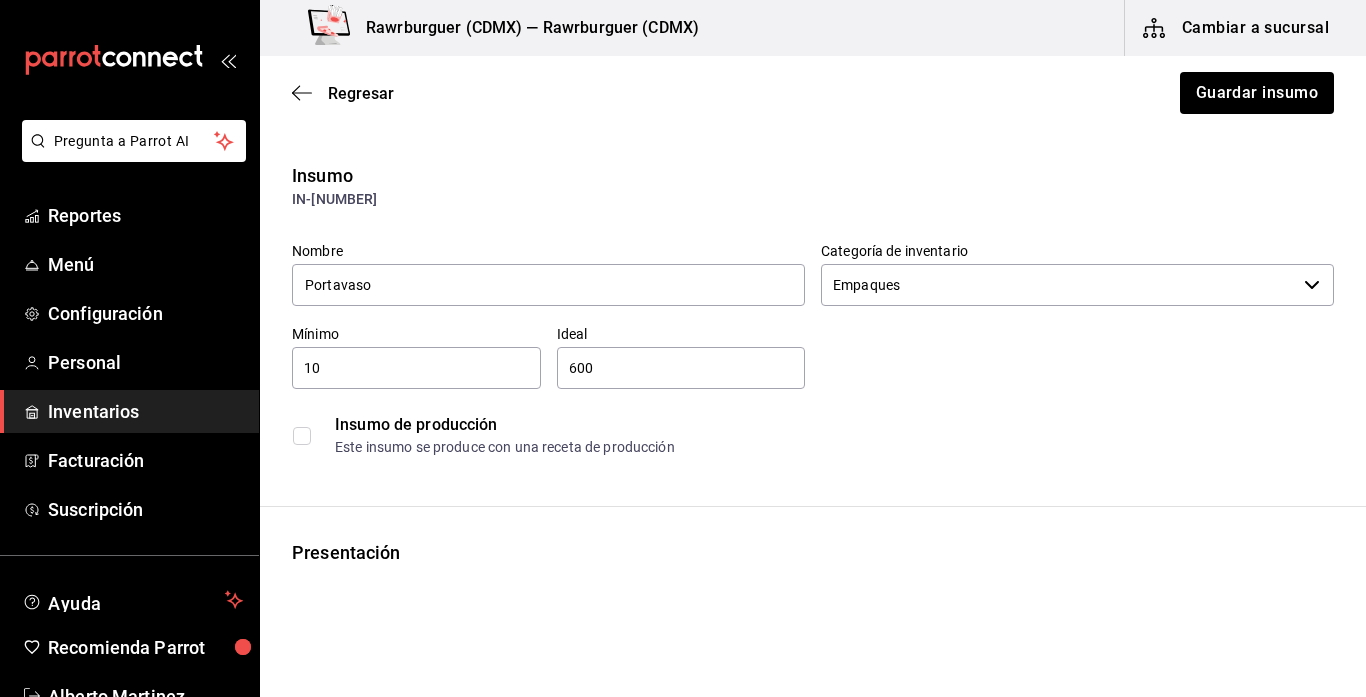 type on "1" 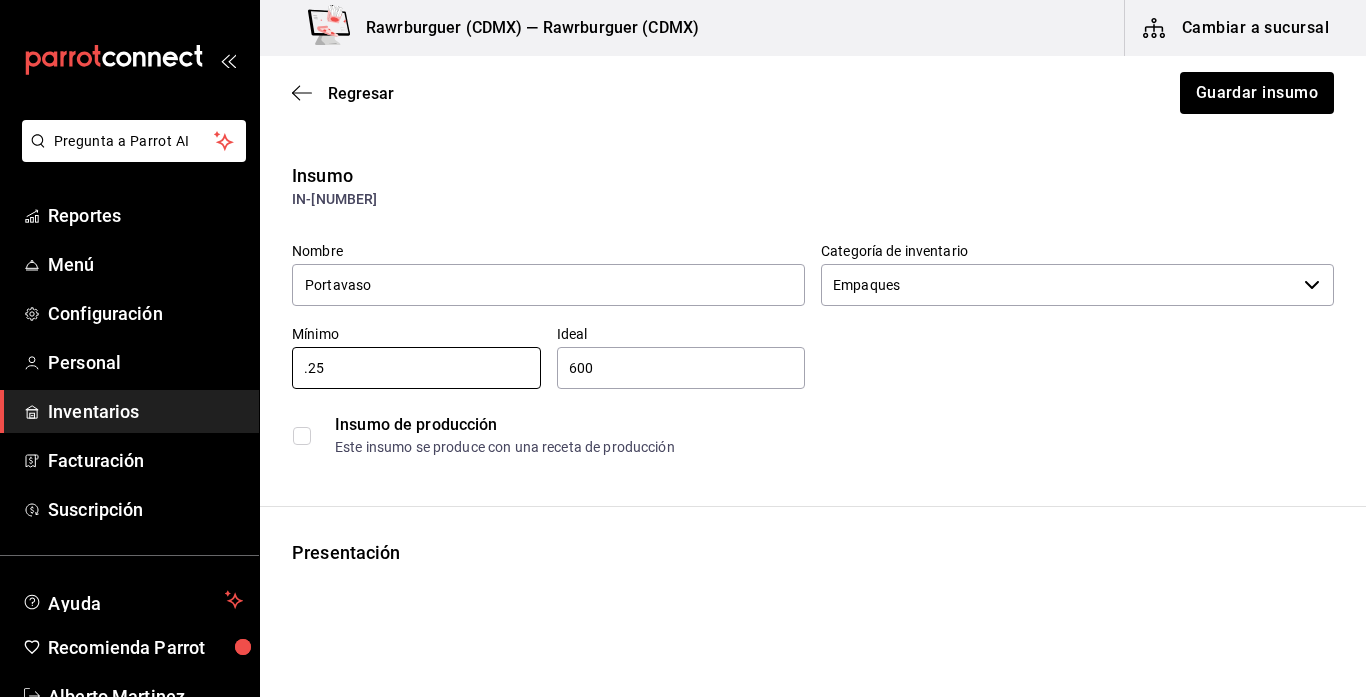 click on "600" at bounding box center (681, 368) 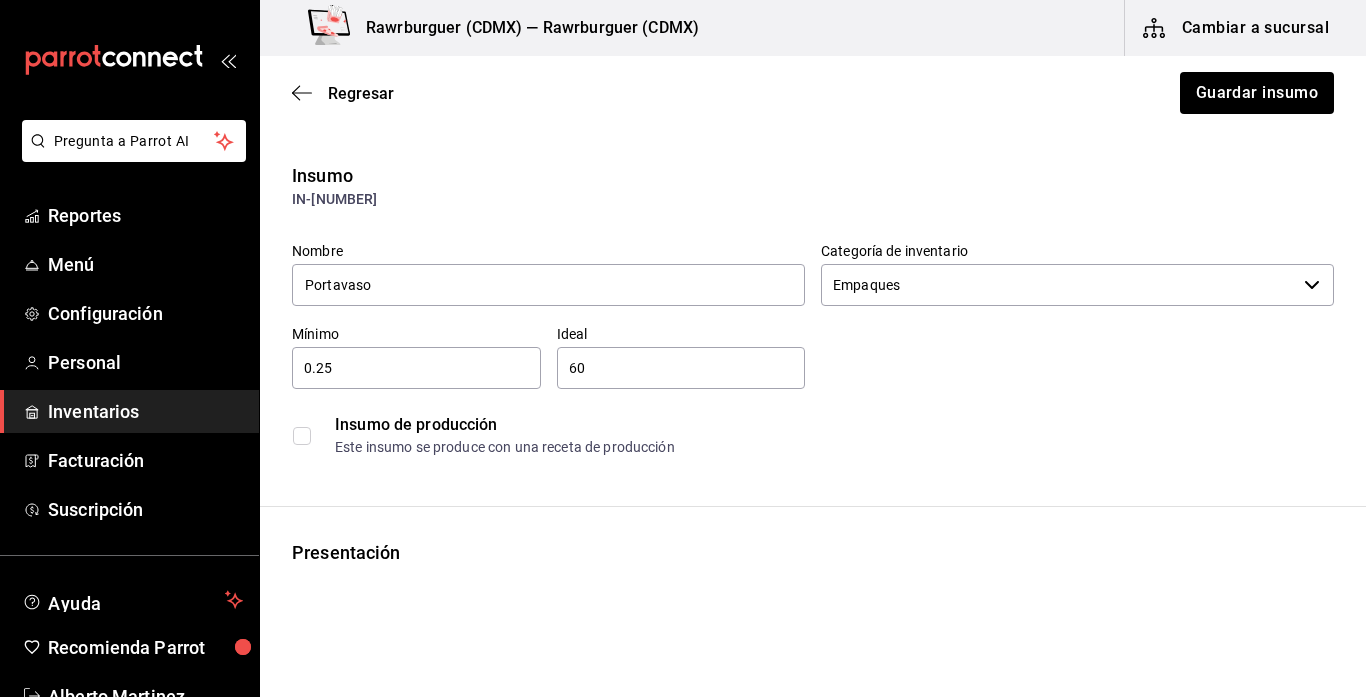type on "6" 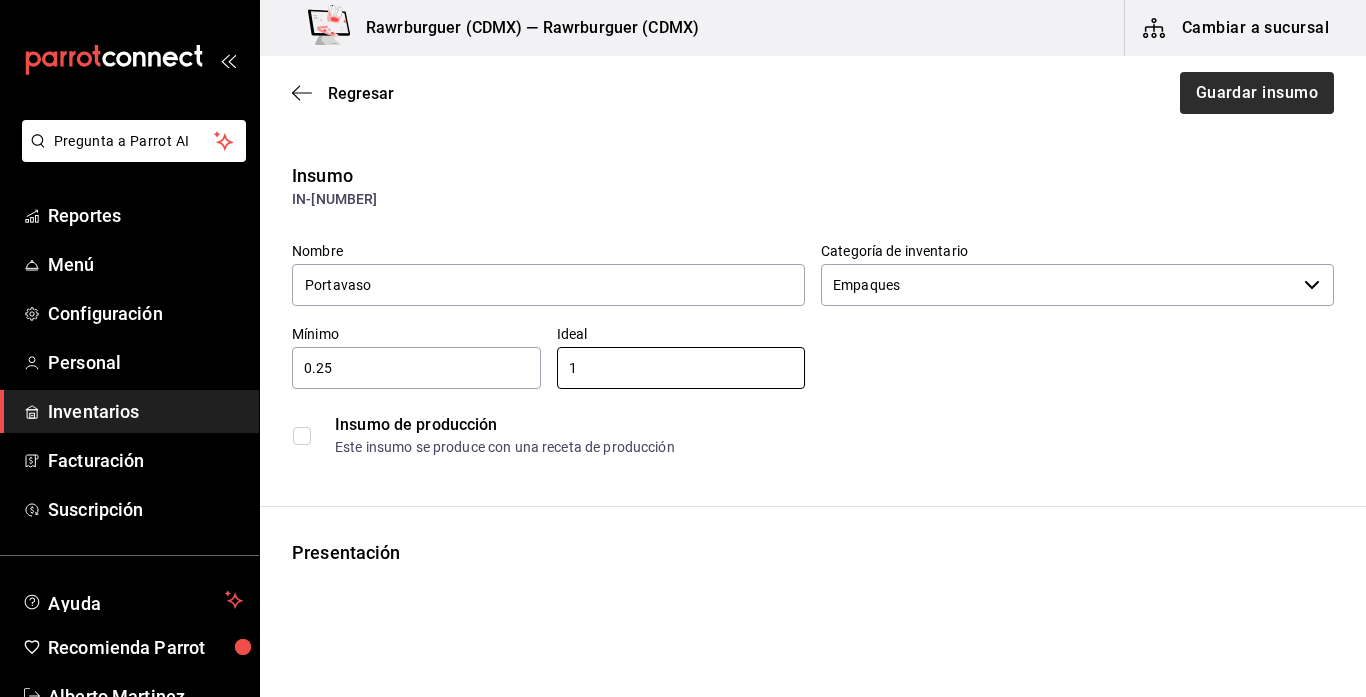 type on "1" 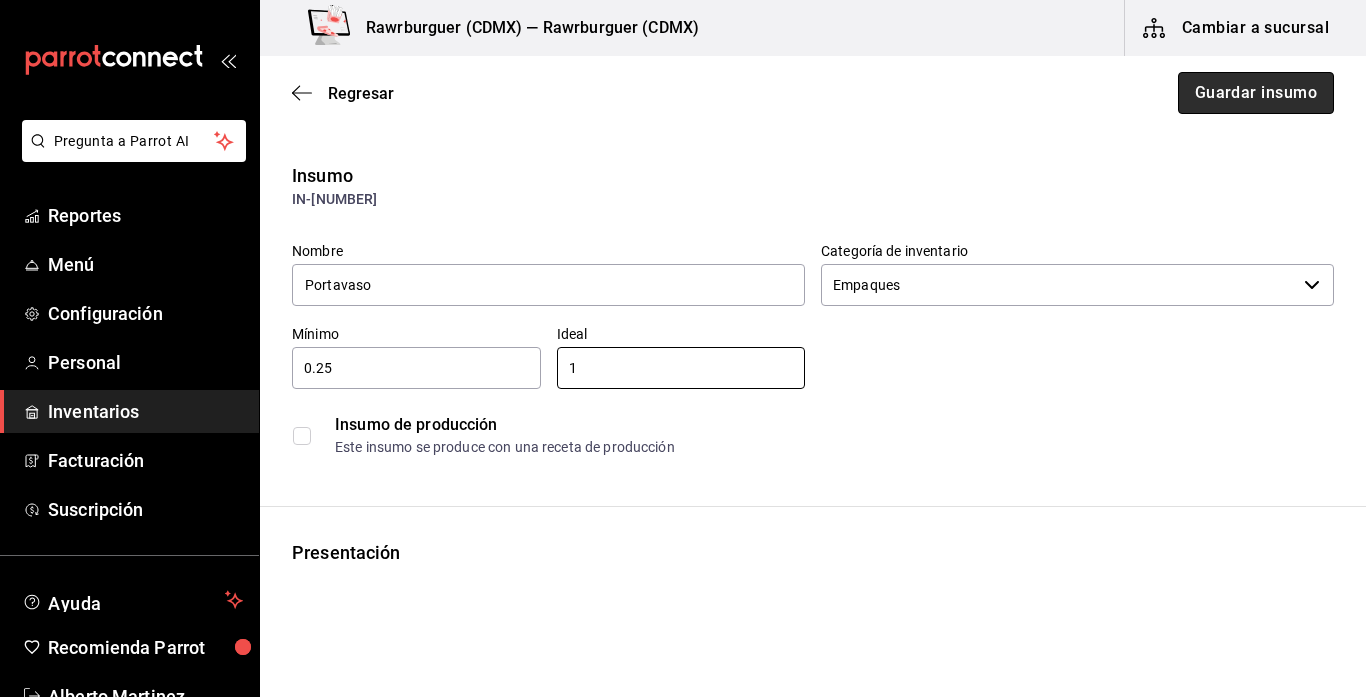 click on "Guardar insumo" at bounding box center (1256, 93) 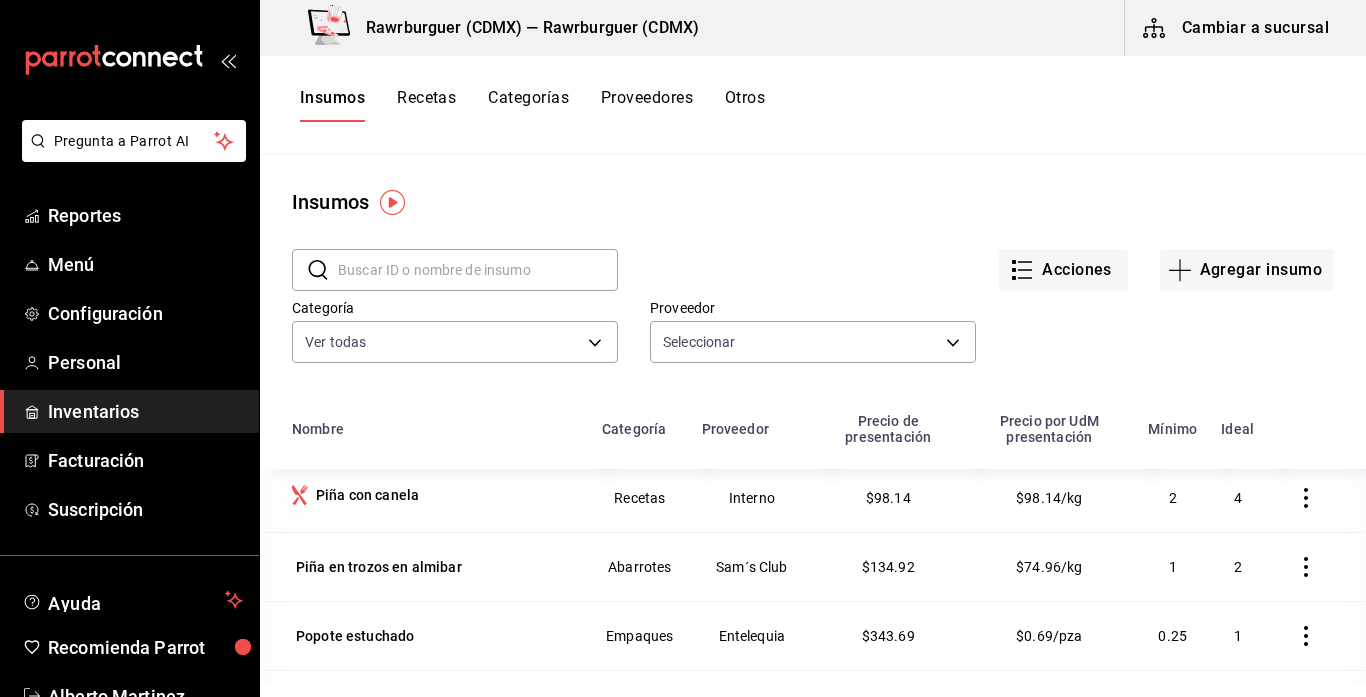 scroll, scrollTop: 4723, scrollLeft: 0, axis: vertical 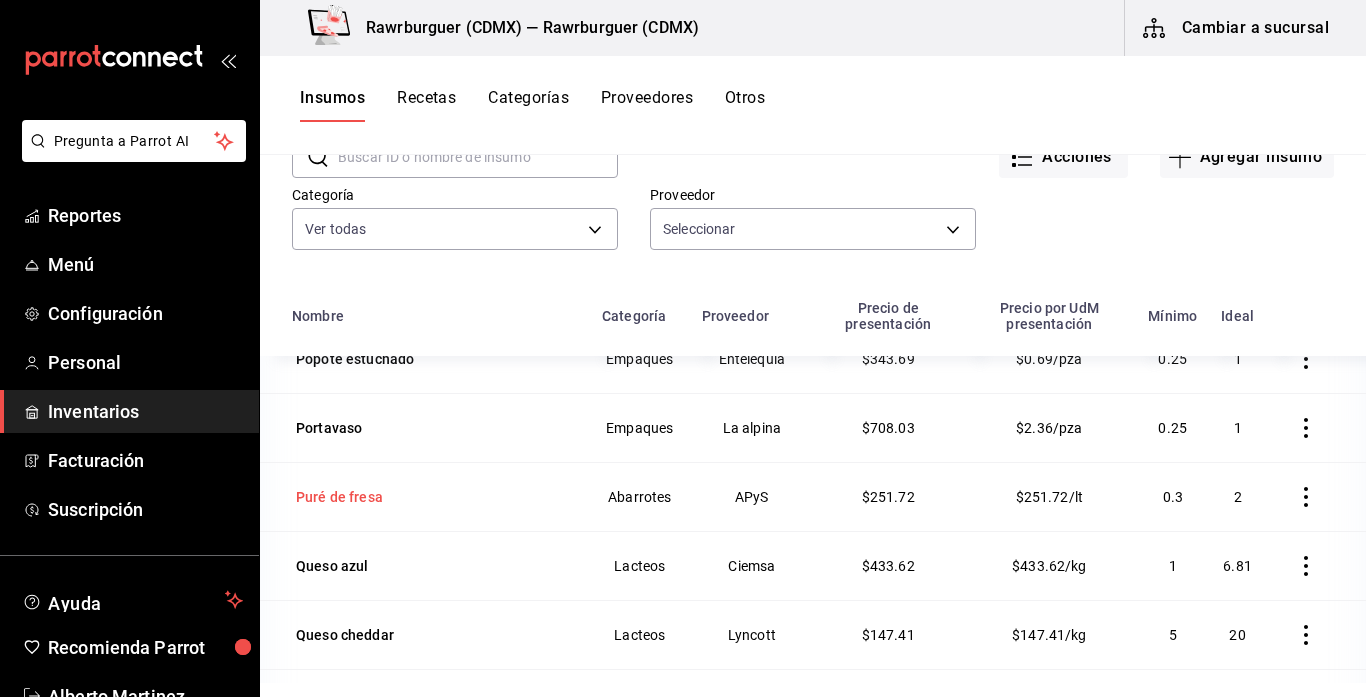 click on "Puré de fresa" at bounding box center [339, 497] 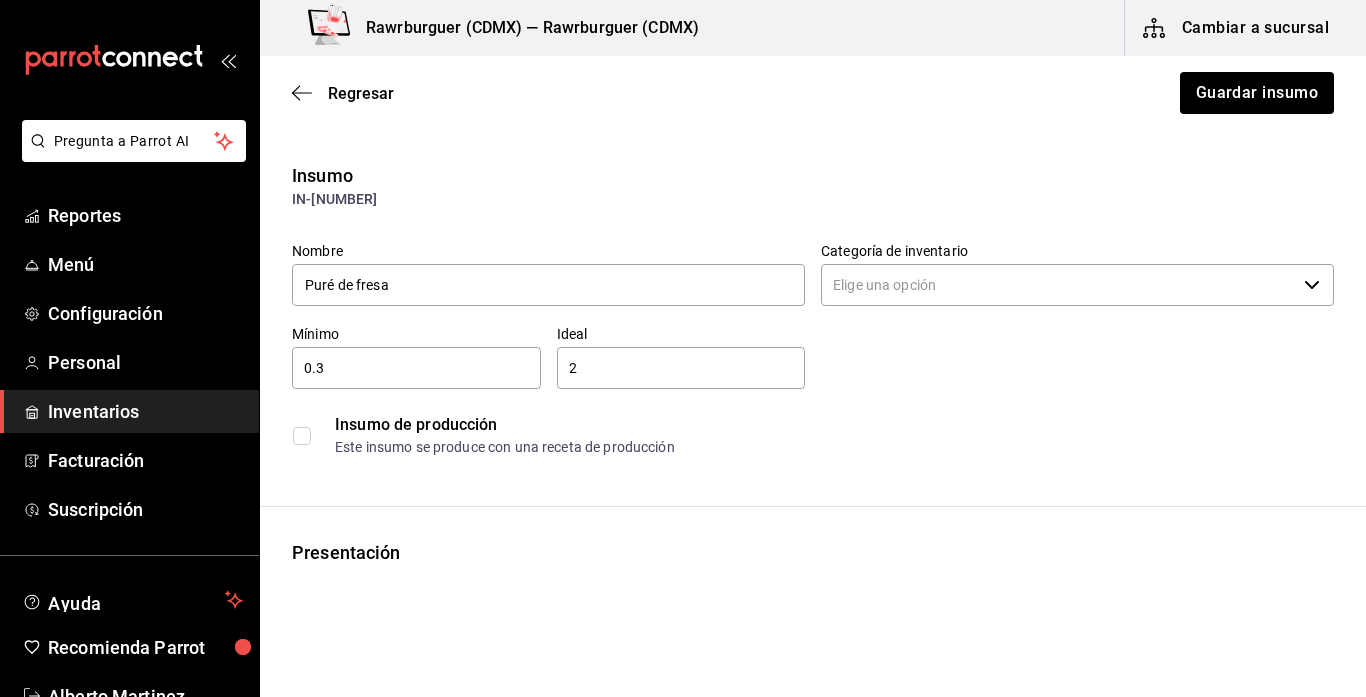 type on "Abarrotes" 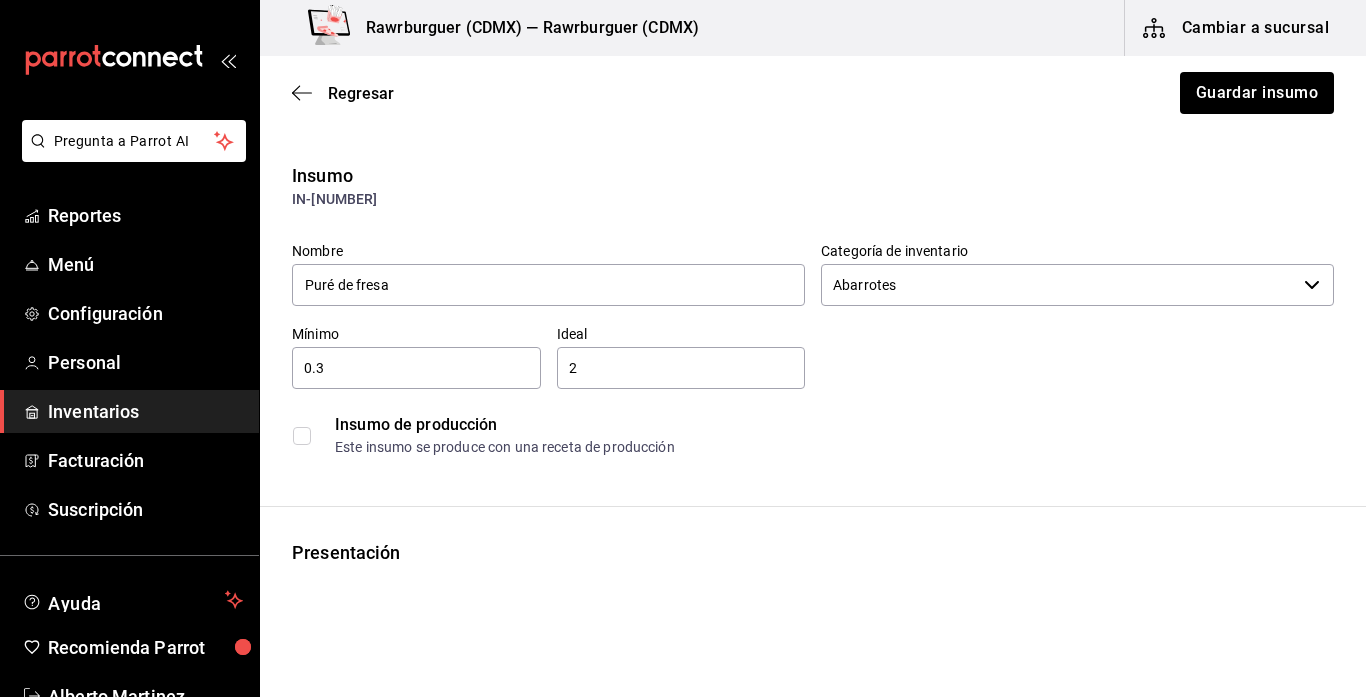 type on "APyS" 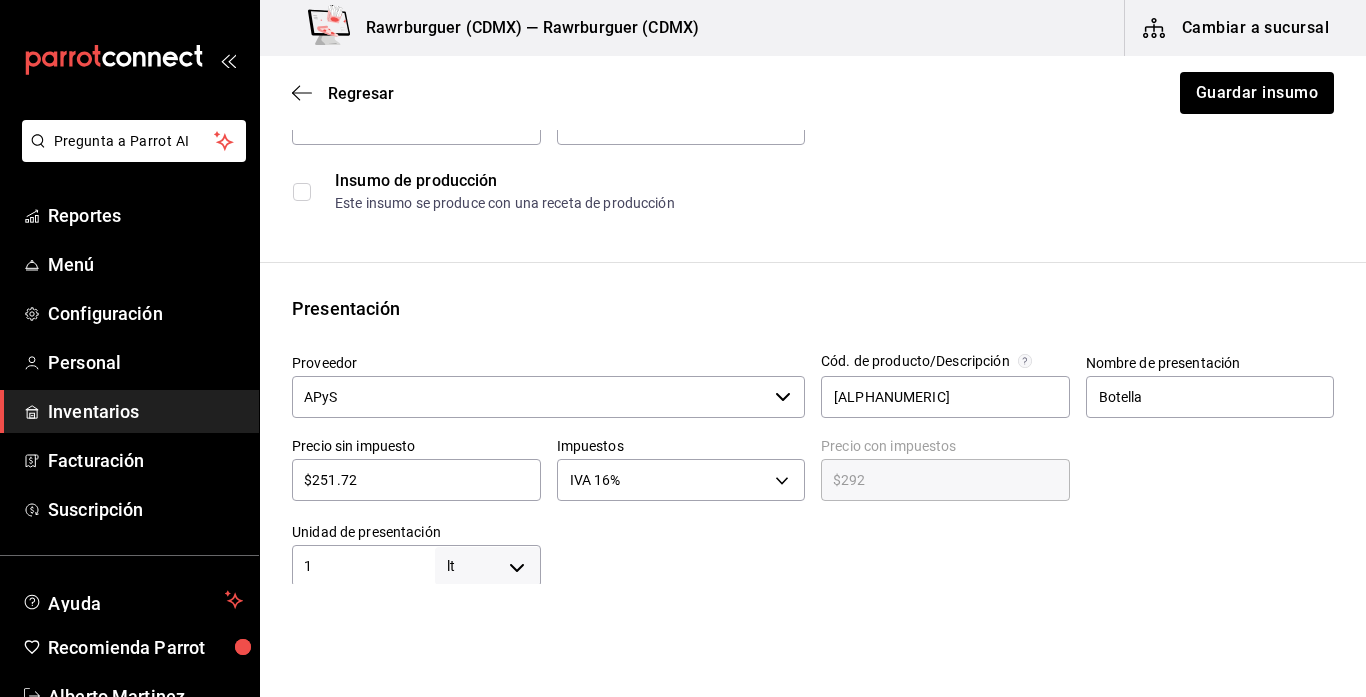 scroll, scrollTop: 0, scrollLeft: 0, axis: both 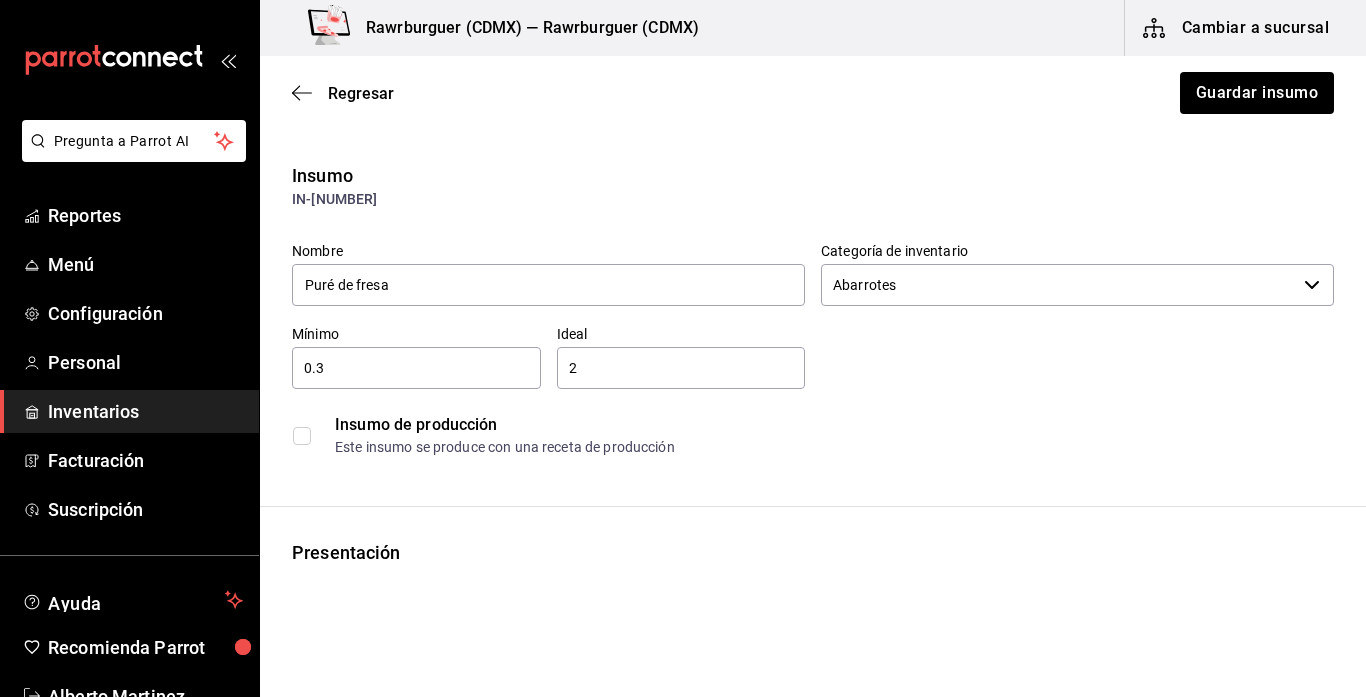 click on "0.3" at bounding box center (416, 368) 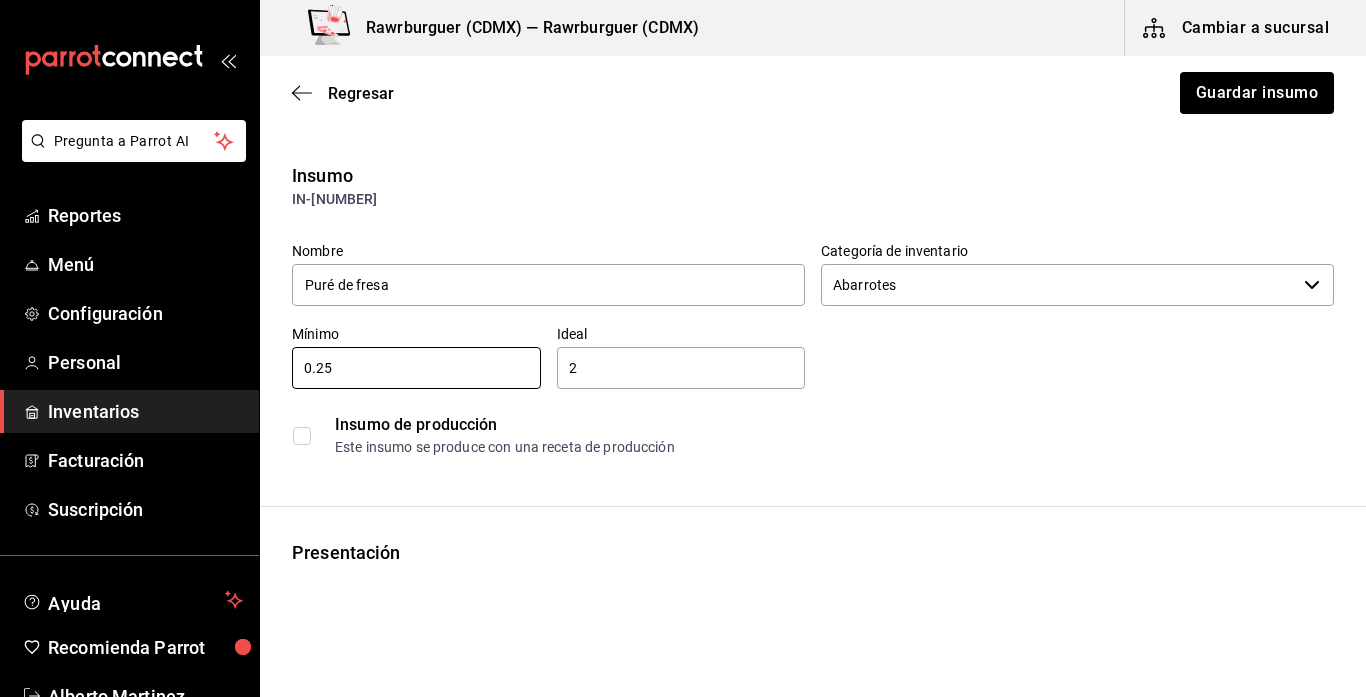 type on "0.25" 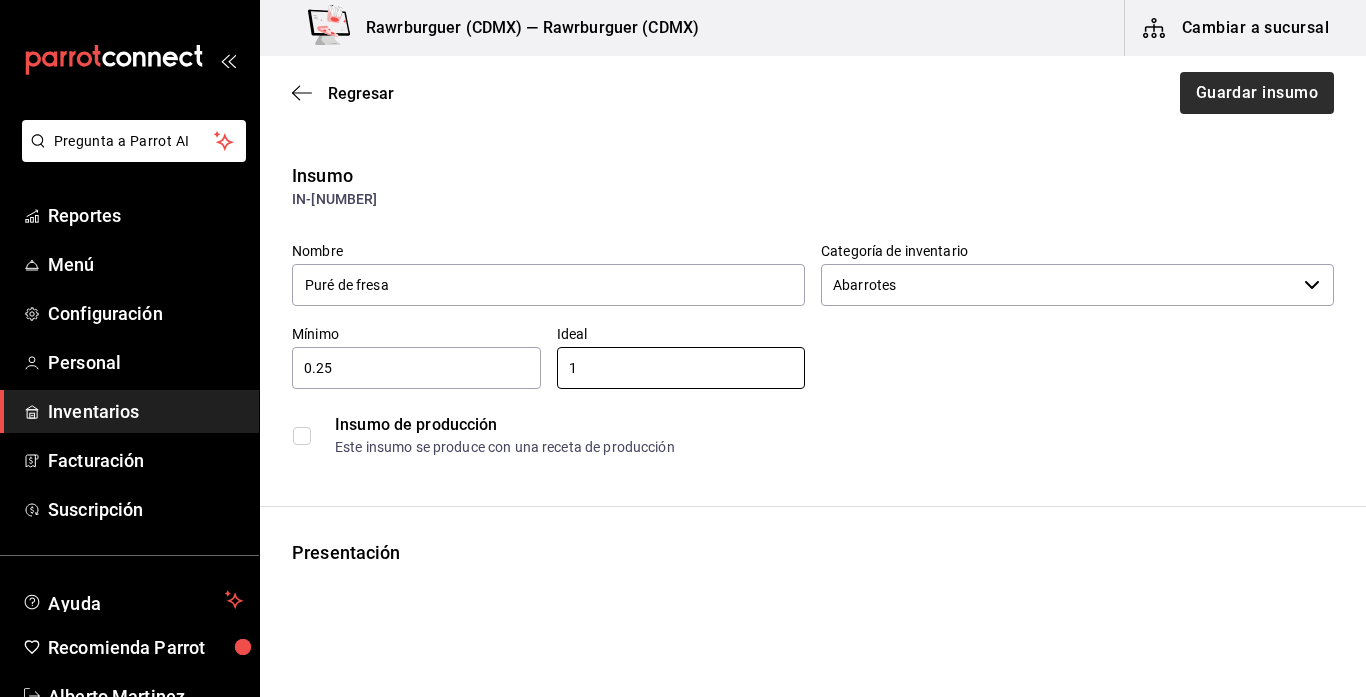 type on "1" 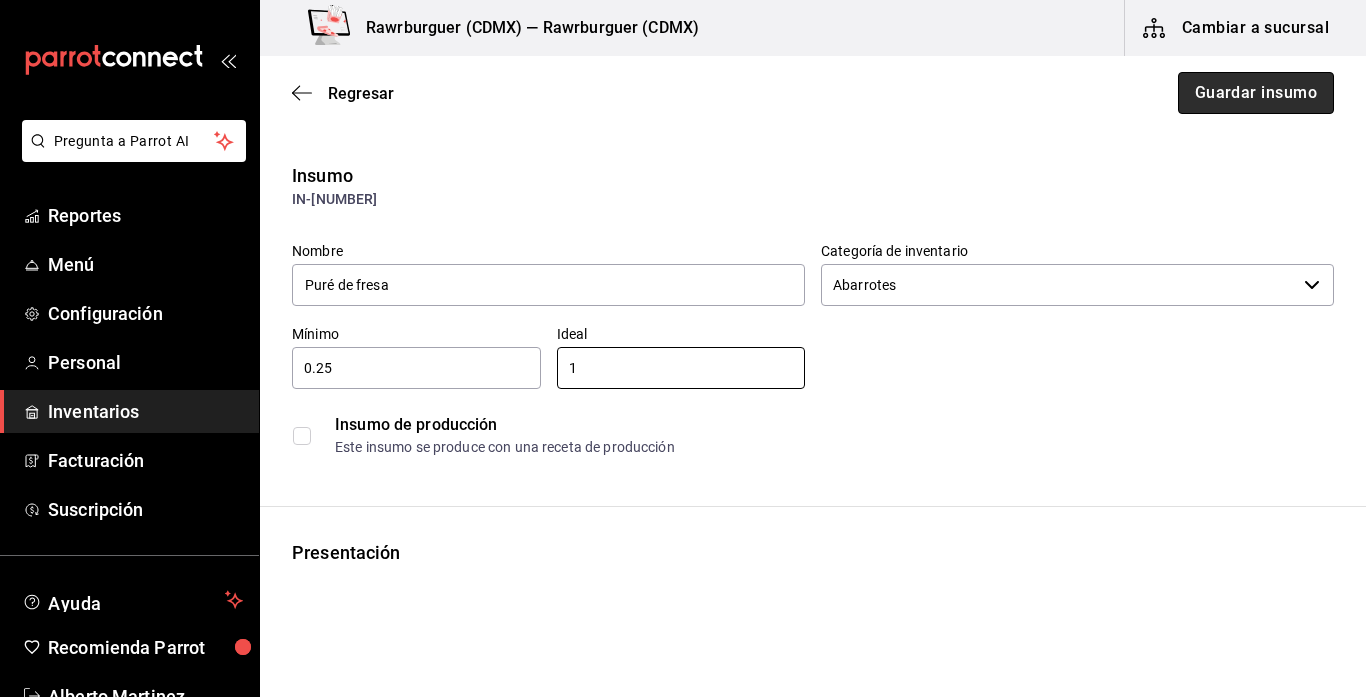 click on "Guardar insumo" at bounding box center [1256, 93] 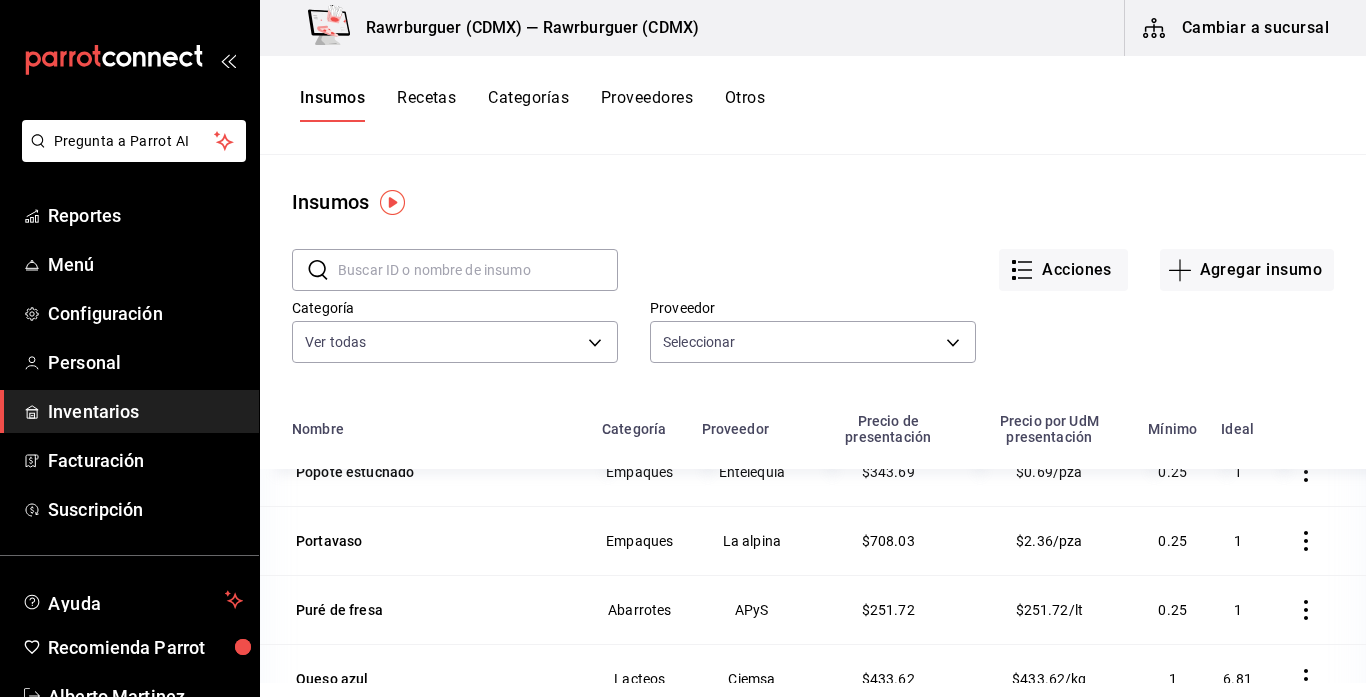 scroll, scrollTop: 4723, scrollLeft: 0, axis: vertical 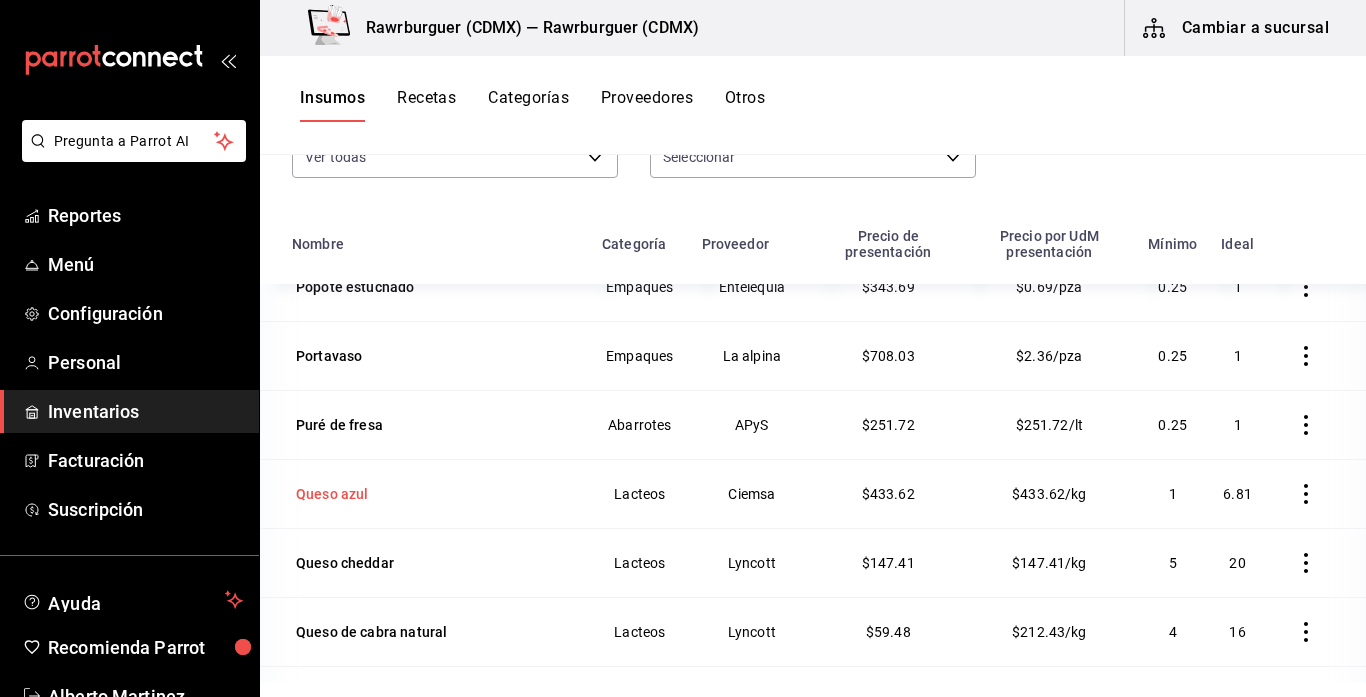 click on "Queso azul" at bounding box center [332, 494] 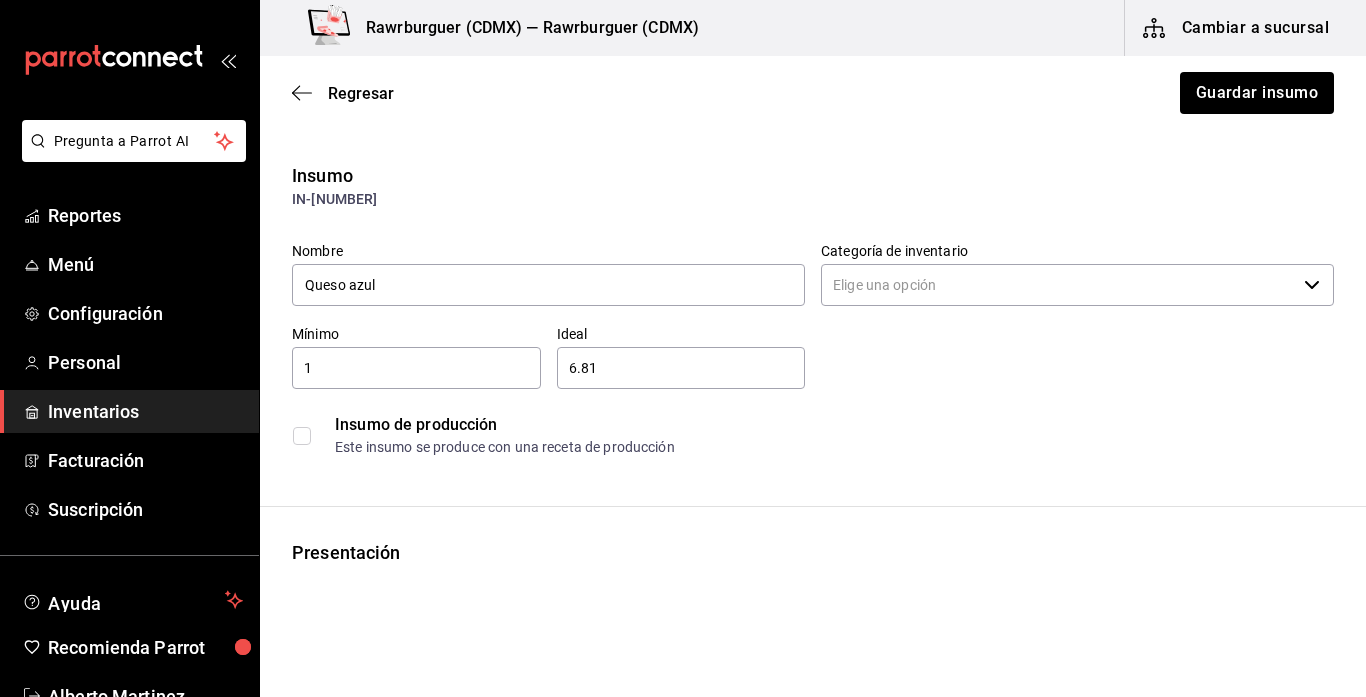 type on "Lacteos" 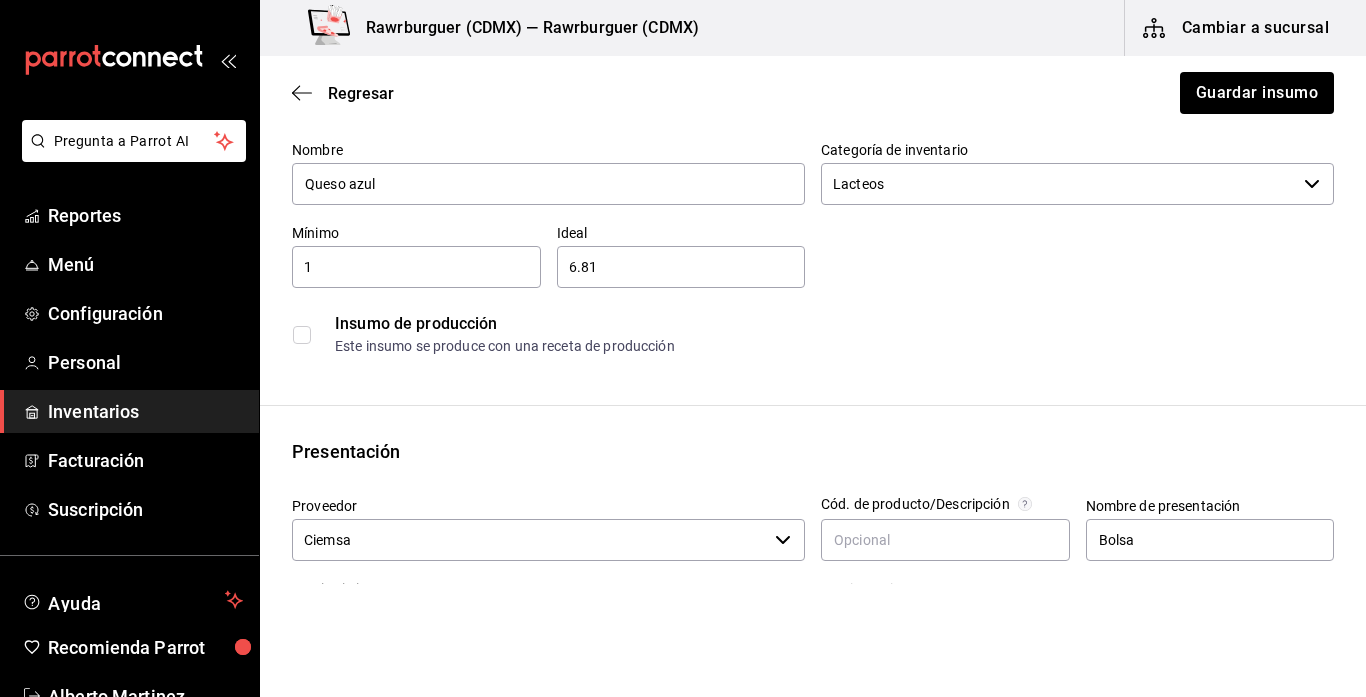 scroll, scrollTop: 0, scrollLeft: 0, axis: both 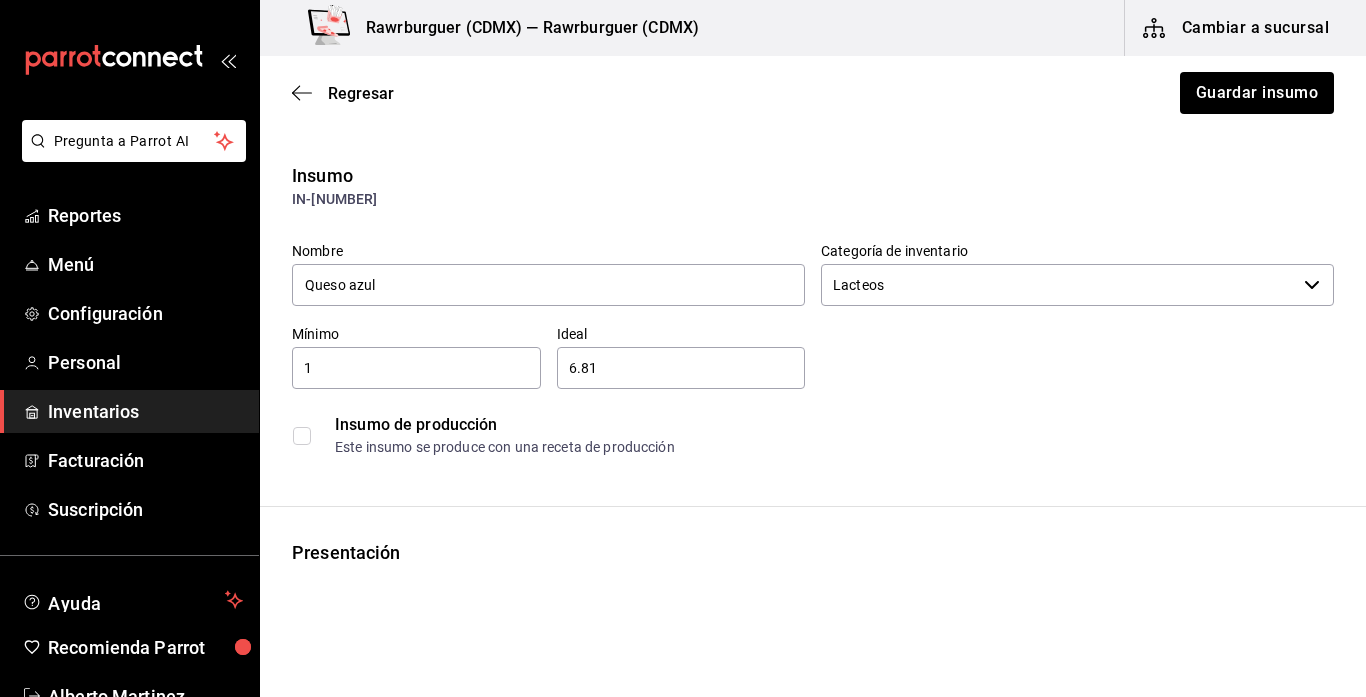 click on "1" at bounding box center [416, 368] 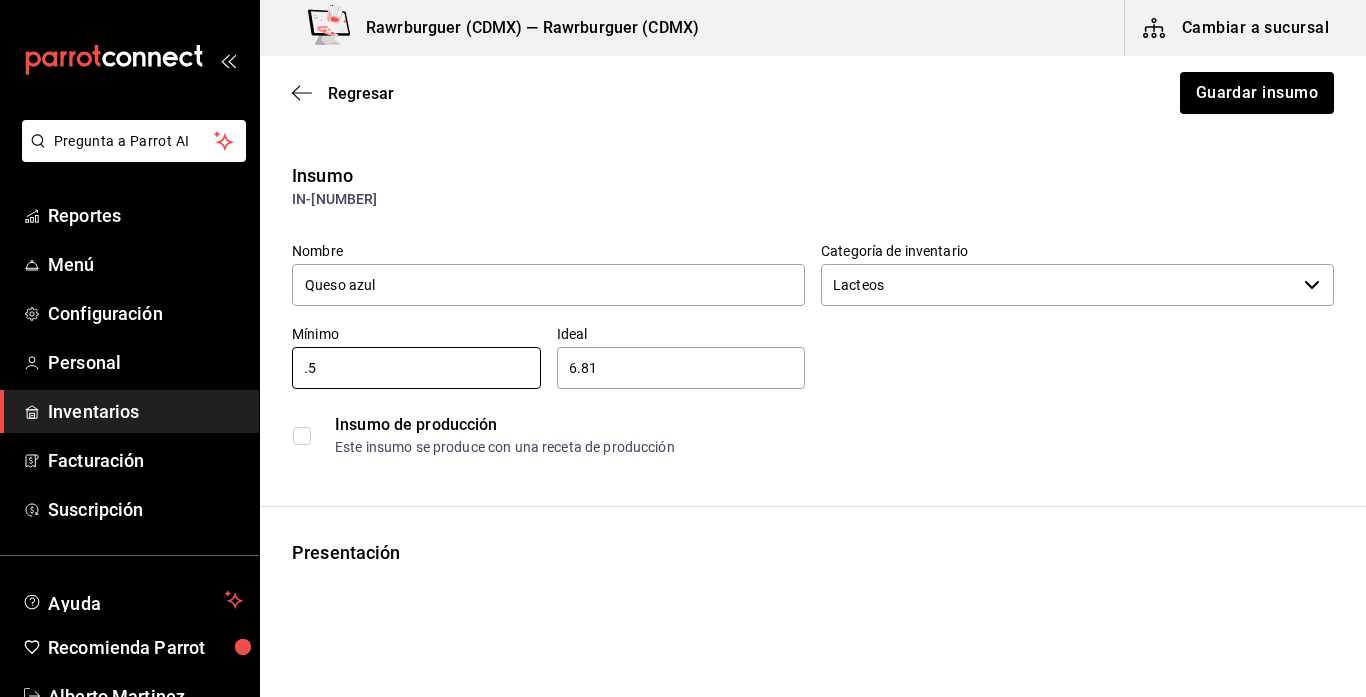 click on "6.81" at bounding box center (681, 368) 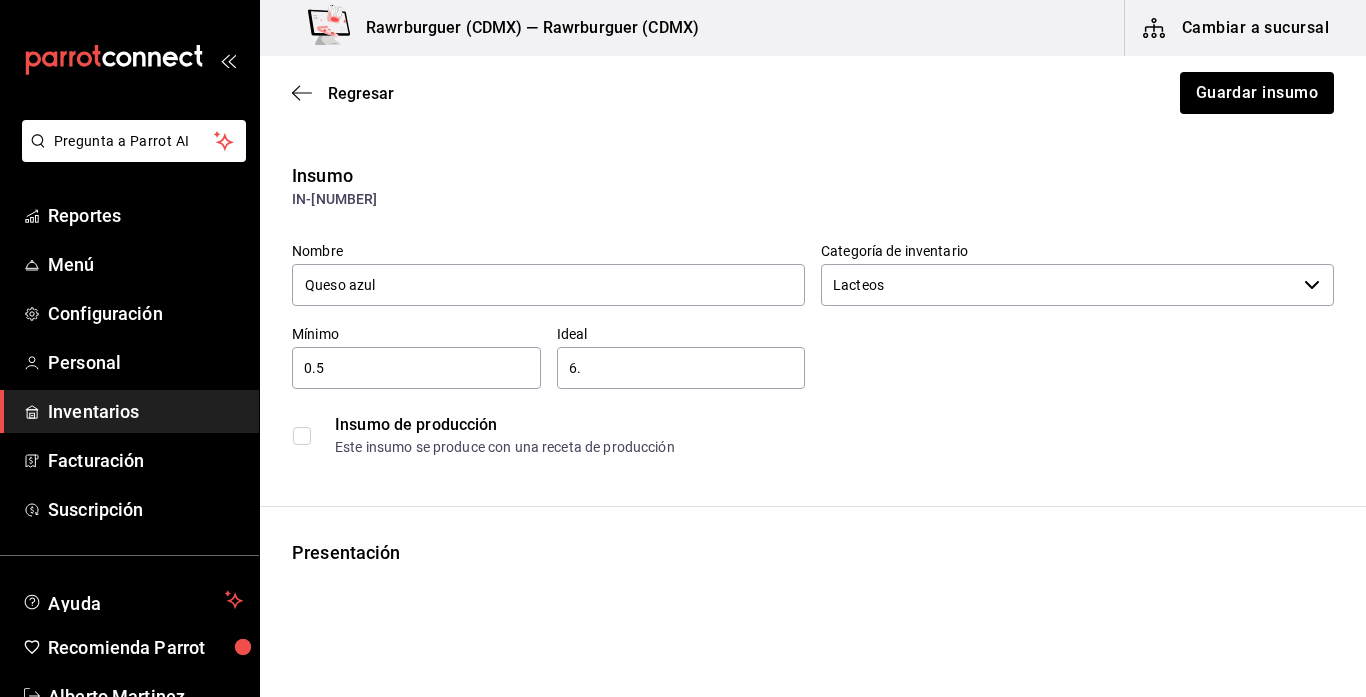 type on "6" 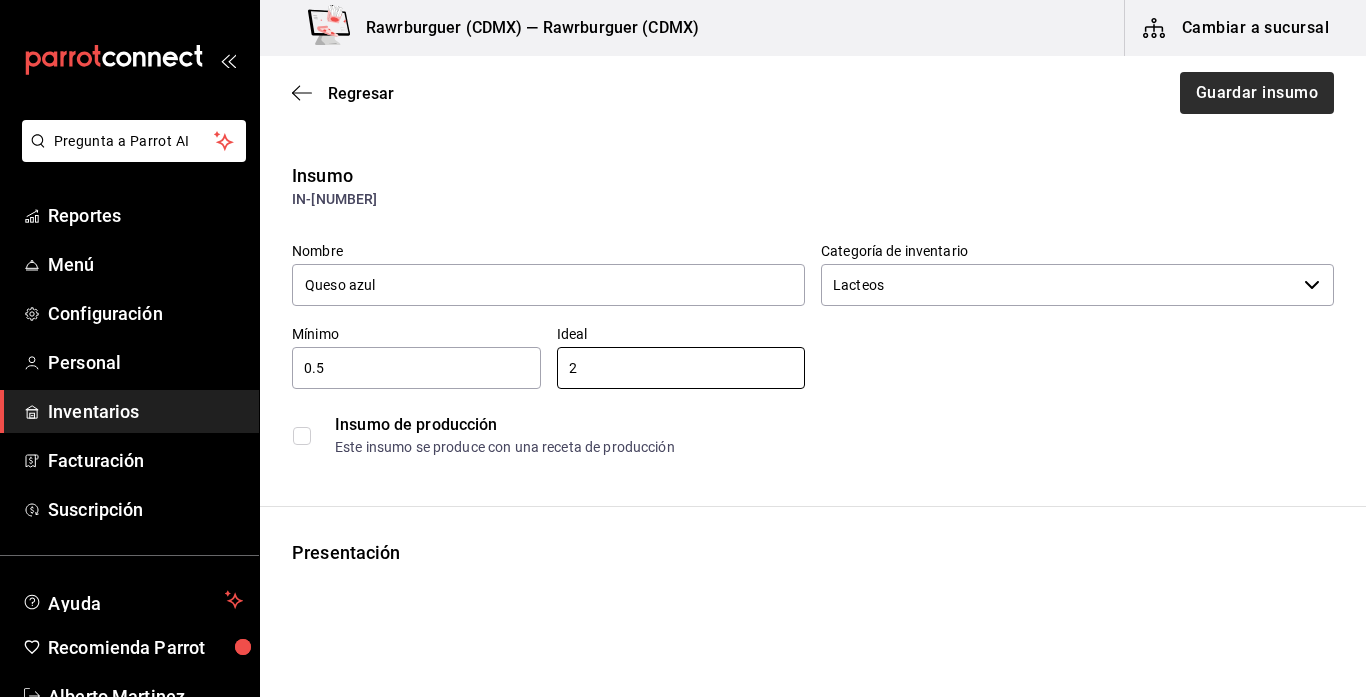 type on "2" 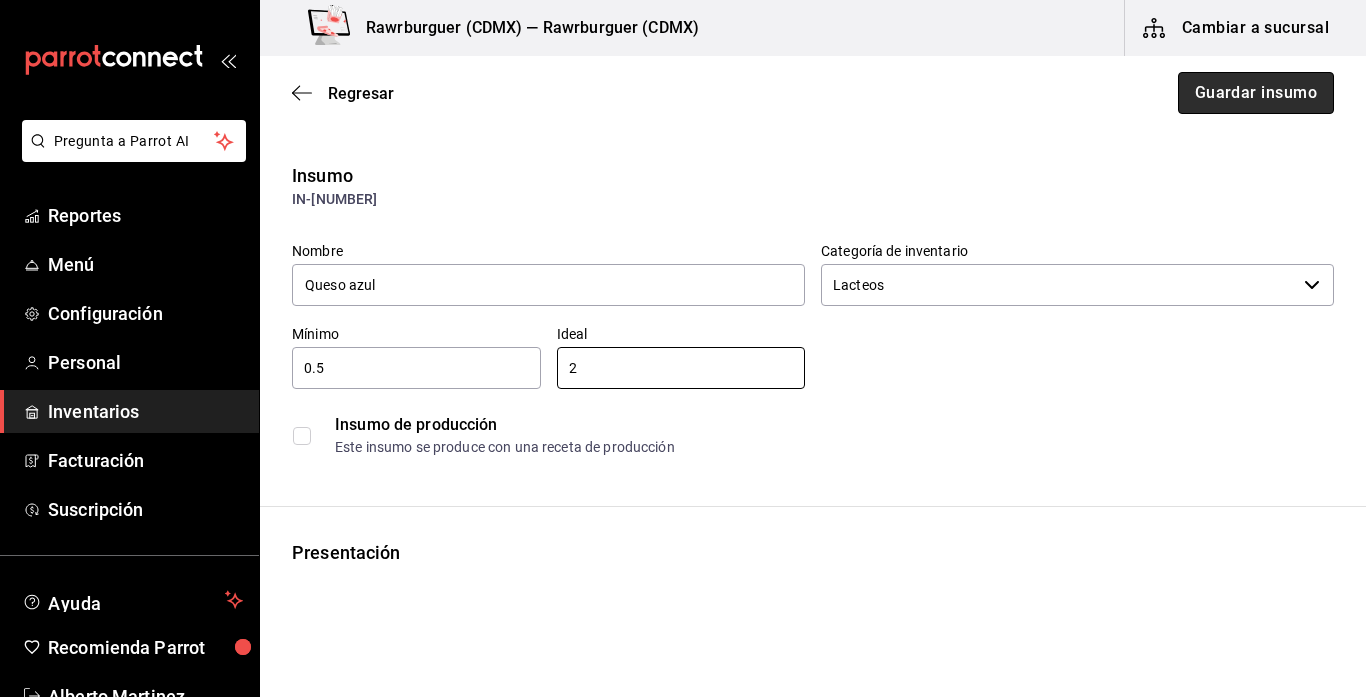 click on "Guardar insumo" at bounding box center [1256, 93] 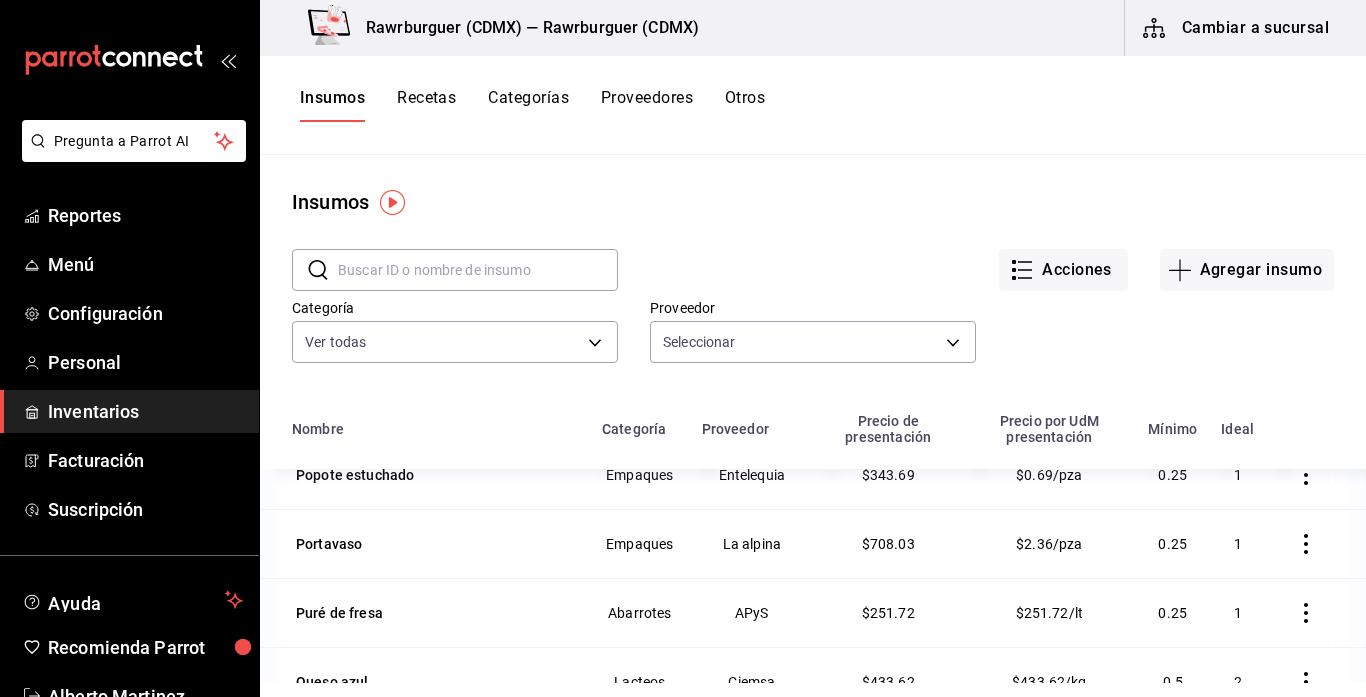 scroll, scrollTop: 4723, scrollLeft: 0, axis: vertical 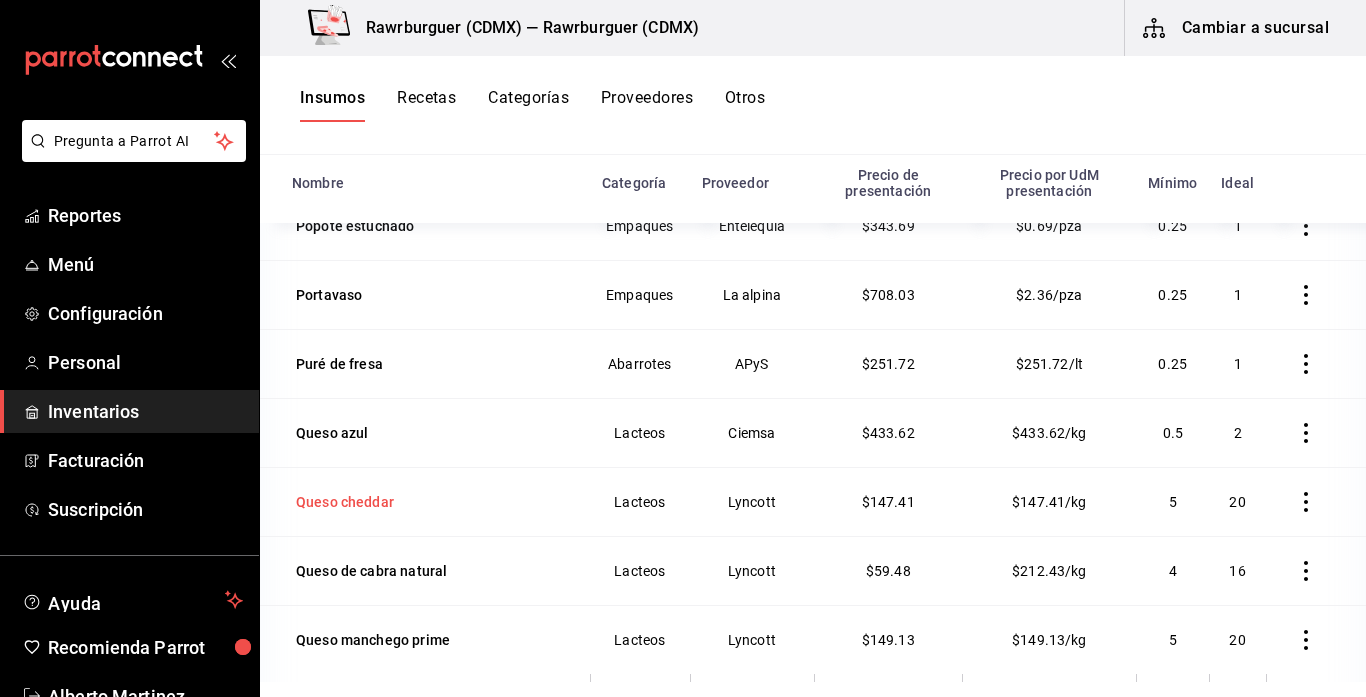 click on "Queso cheddar" at bounding box center (345, 502) 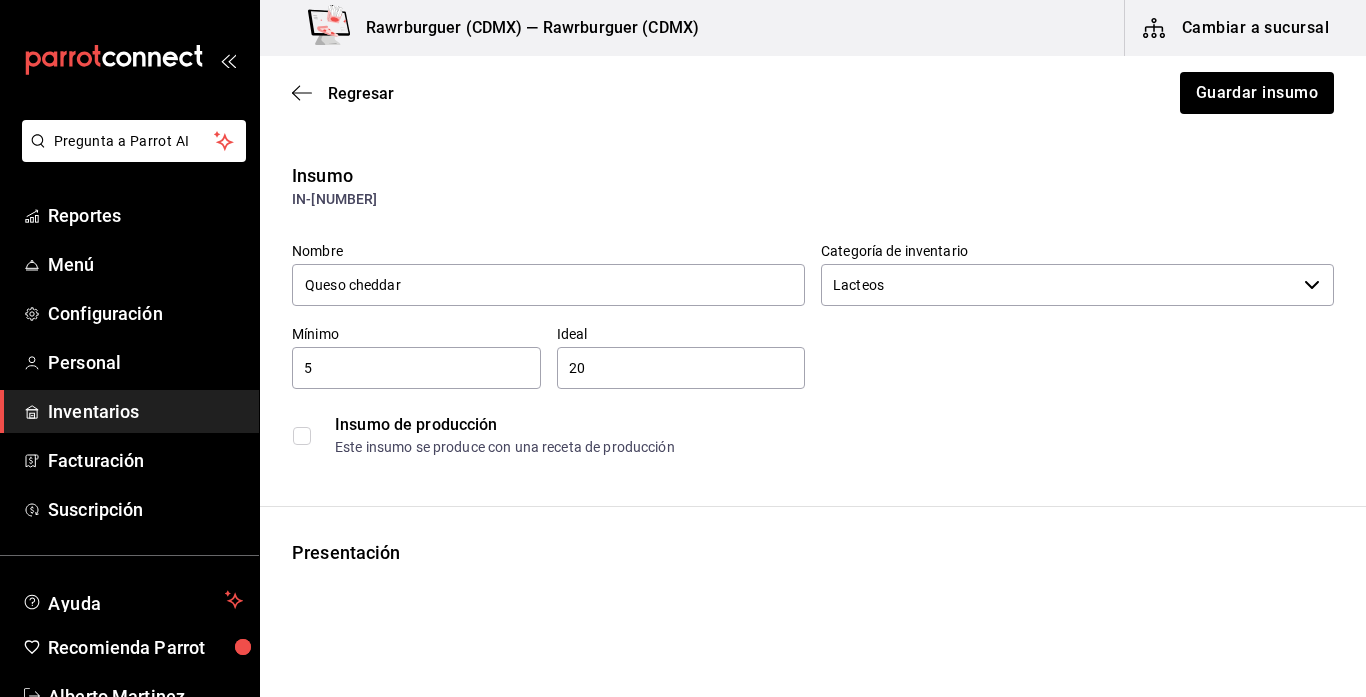 type on "Lyncott" 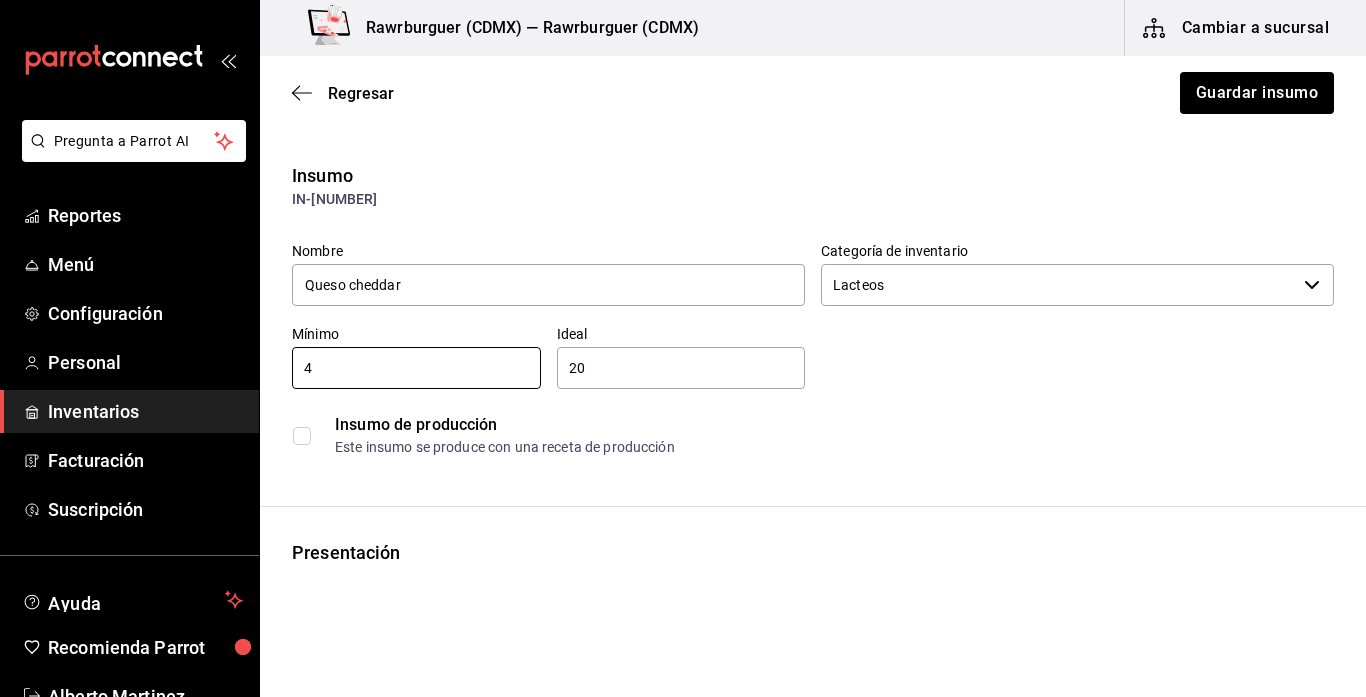 type on "4" 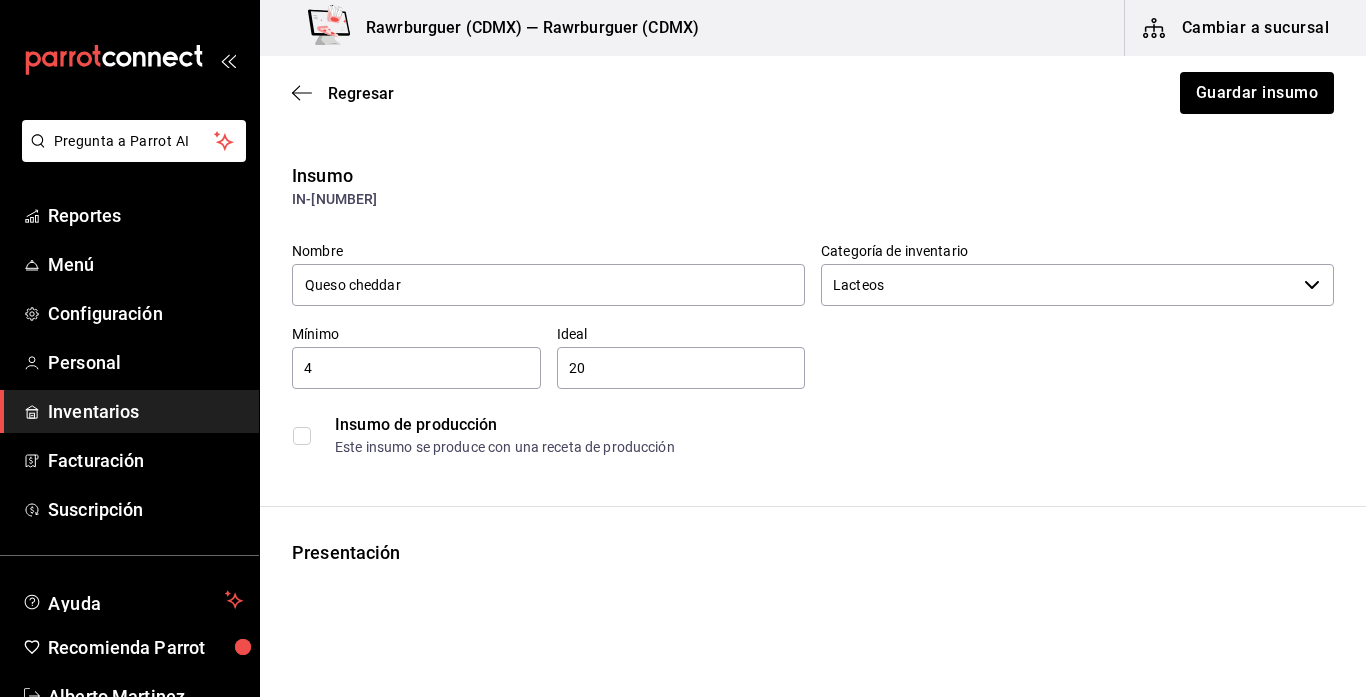 type on "2" 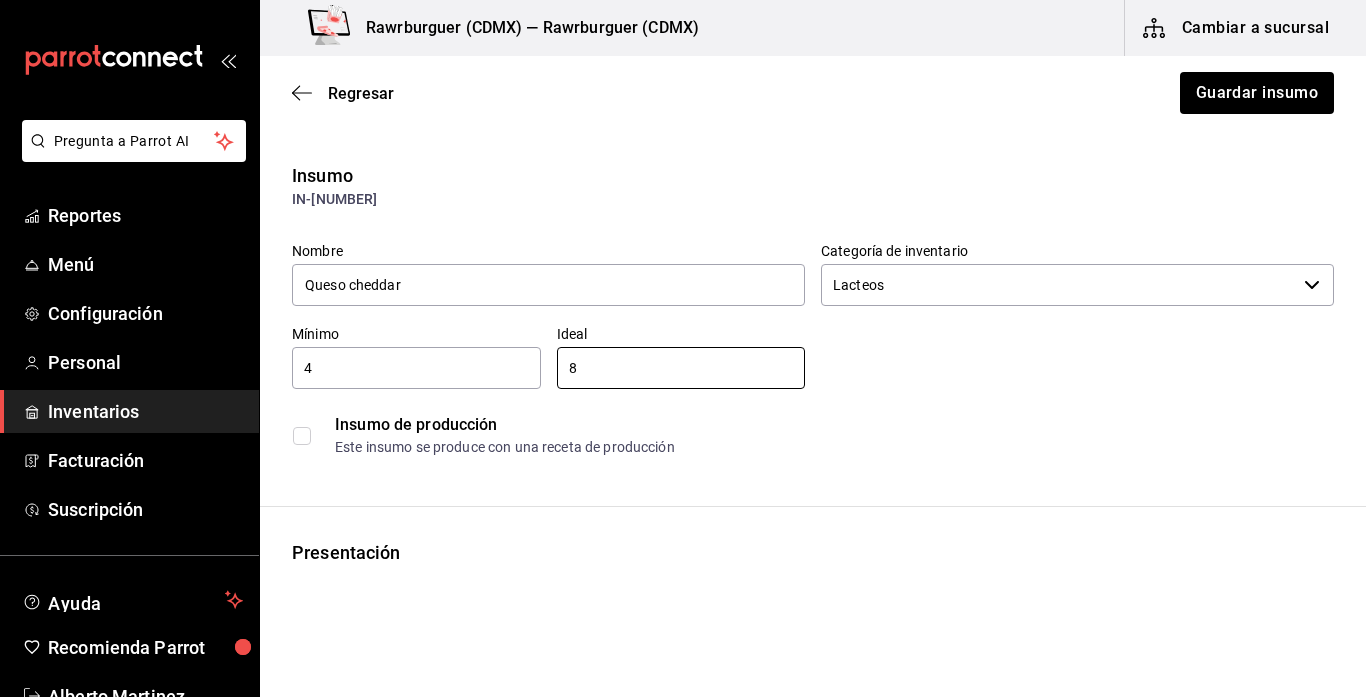 type on "8" 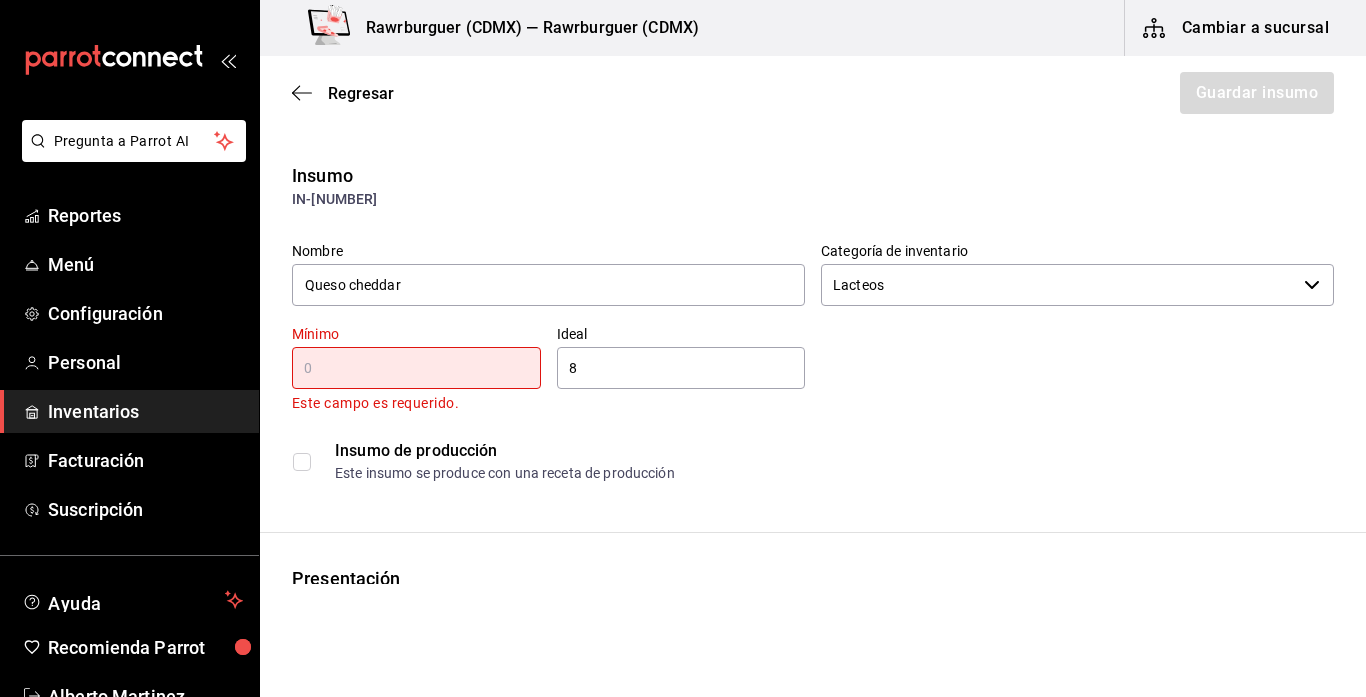 type on "1" 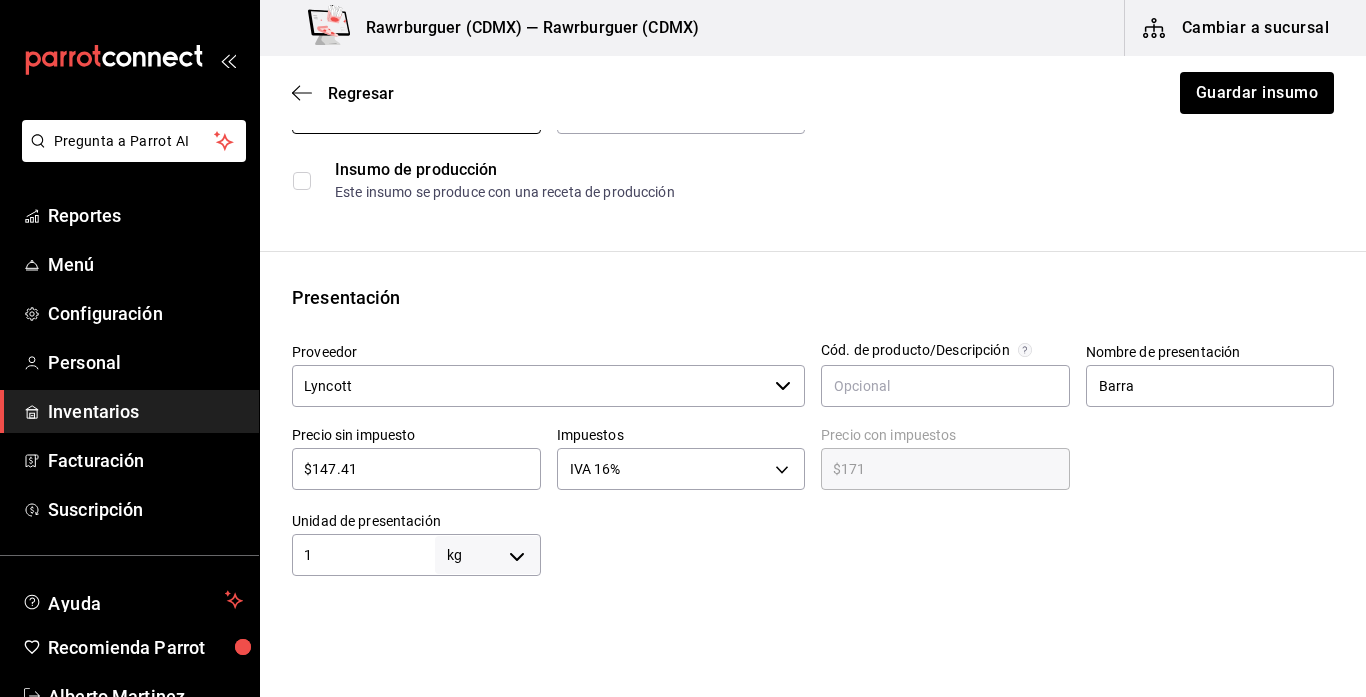scroll, scrollTop: 0, scrollLeft: 0, axis: both 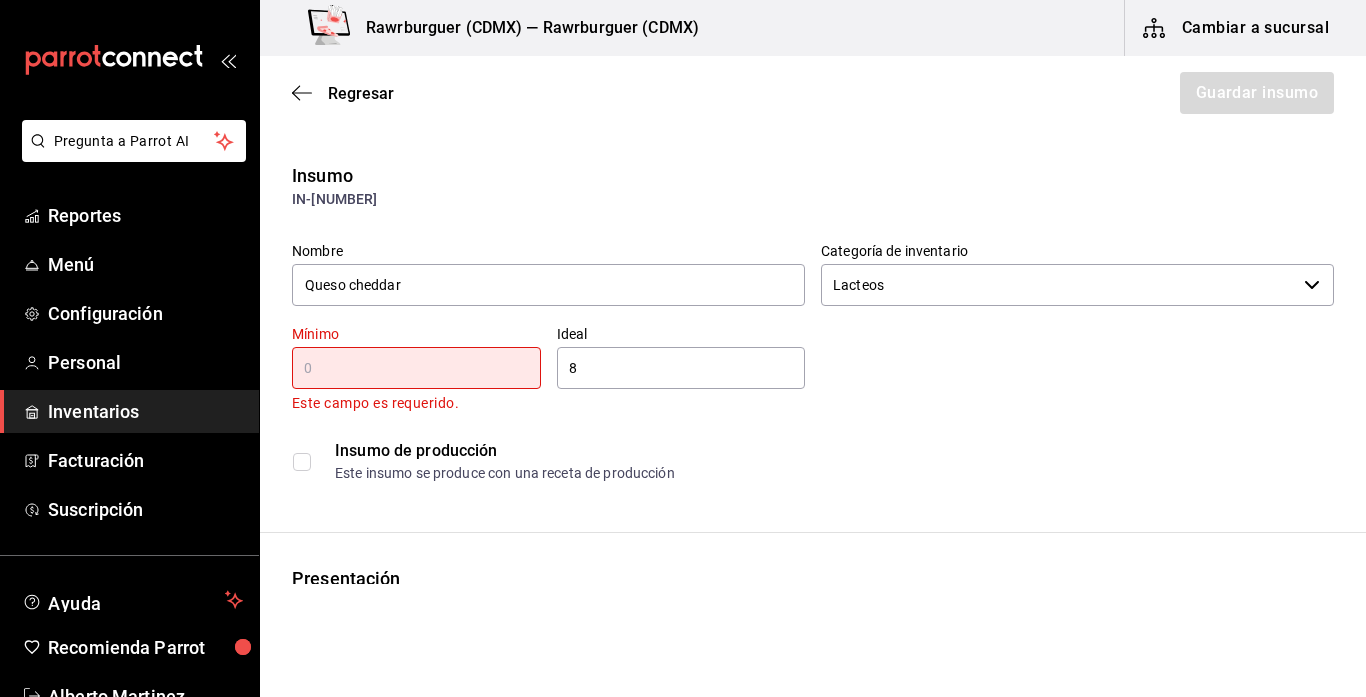 type on "4" 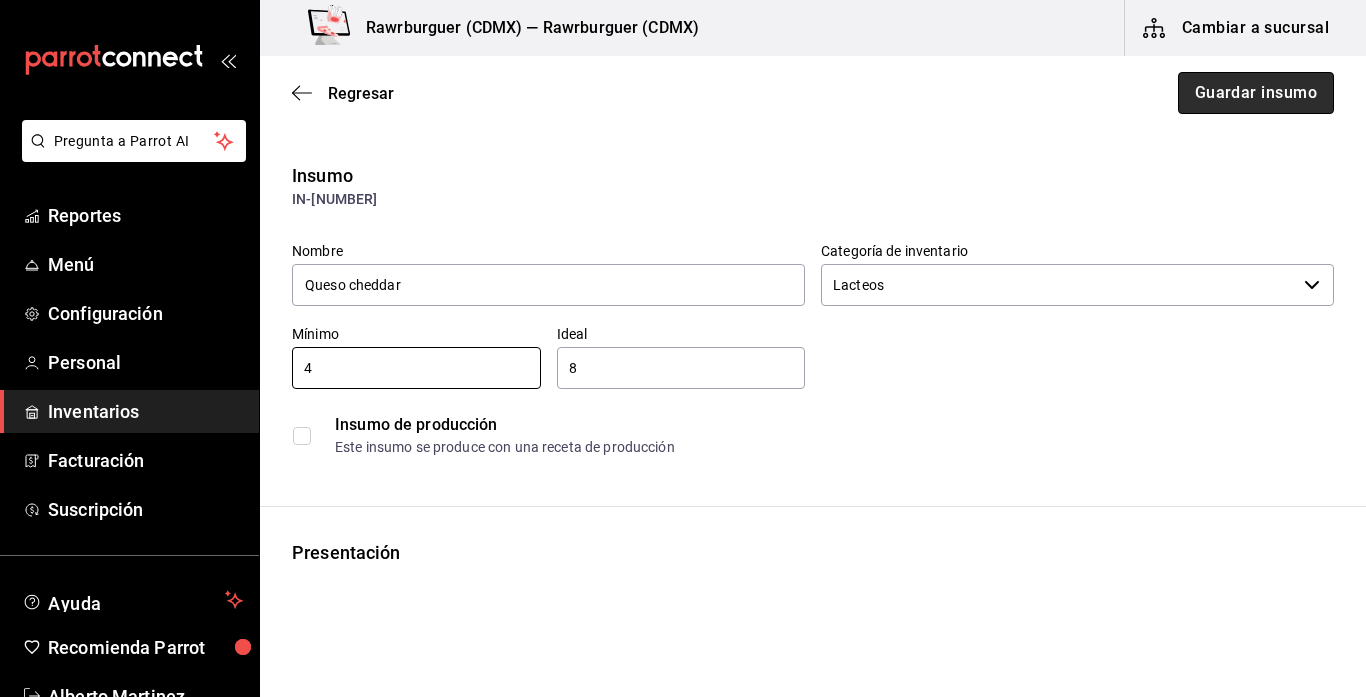 click on "Guardar insumo" at bounding box center [1256, 93] 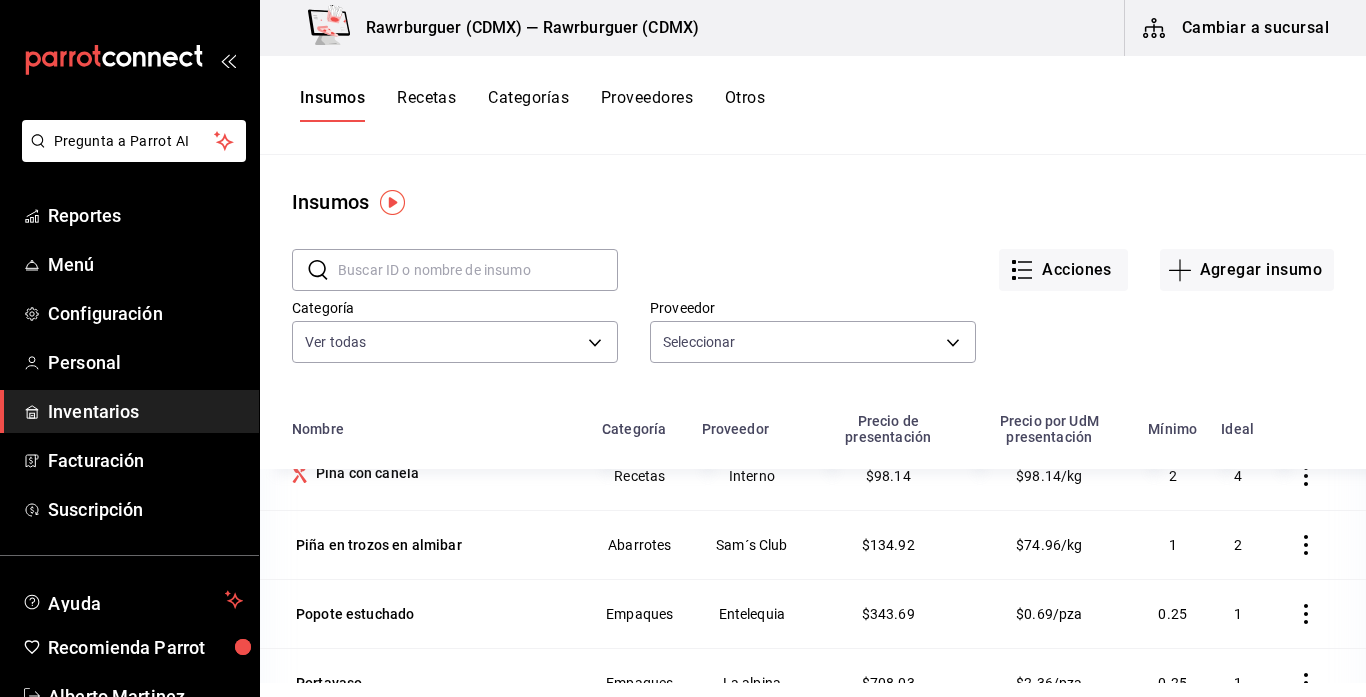 scroll, scrollTop: 4723, scrollLeft: 0, axis: vertical 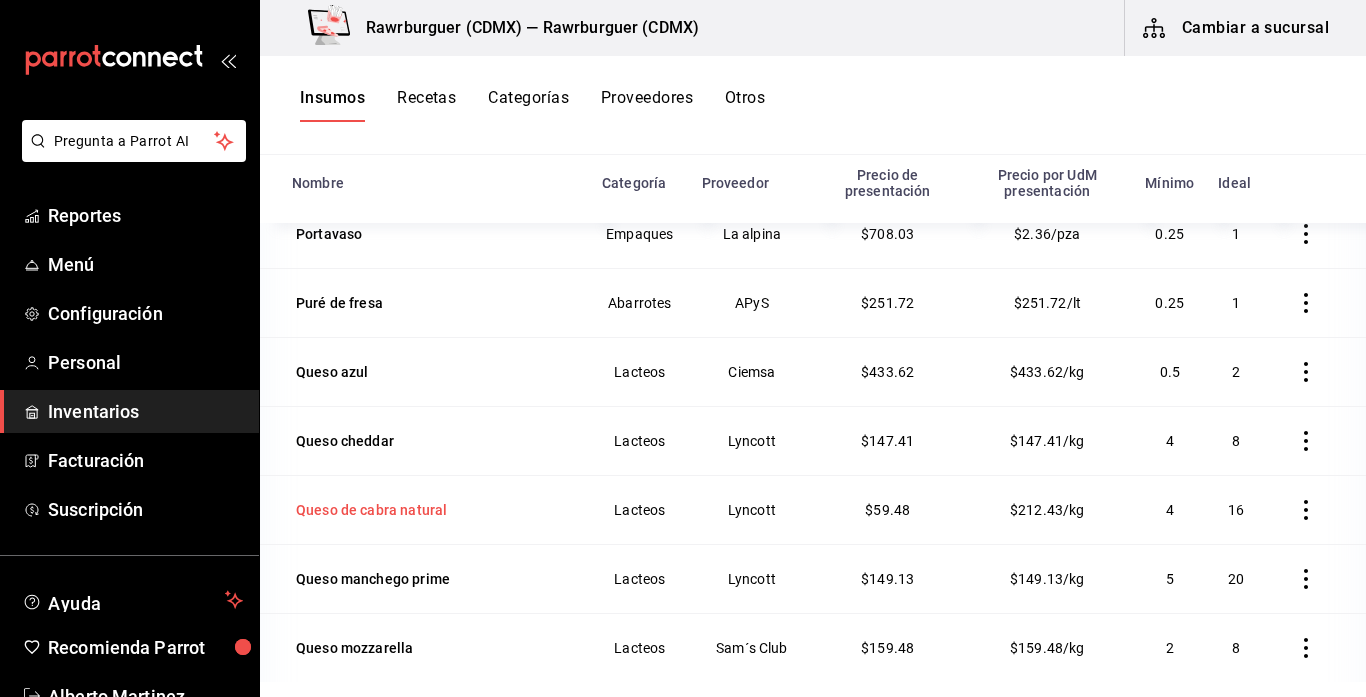 click on "Queso de cabra natural" at bounding box center (371, 510) 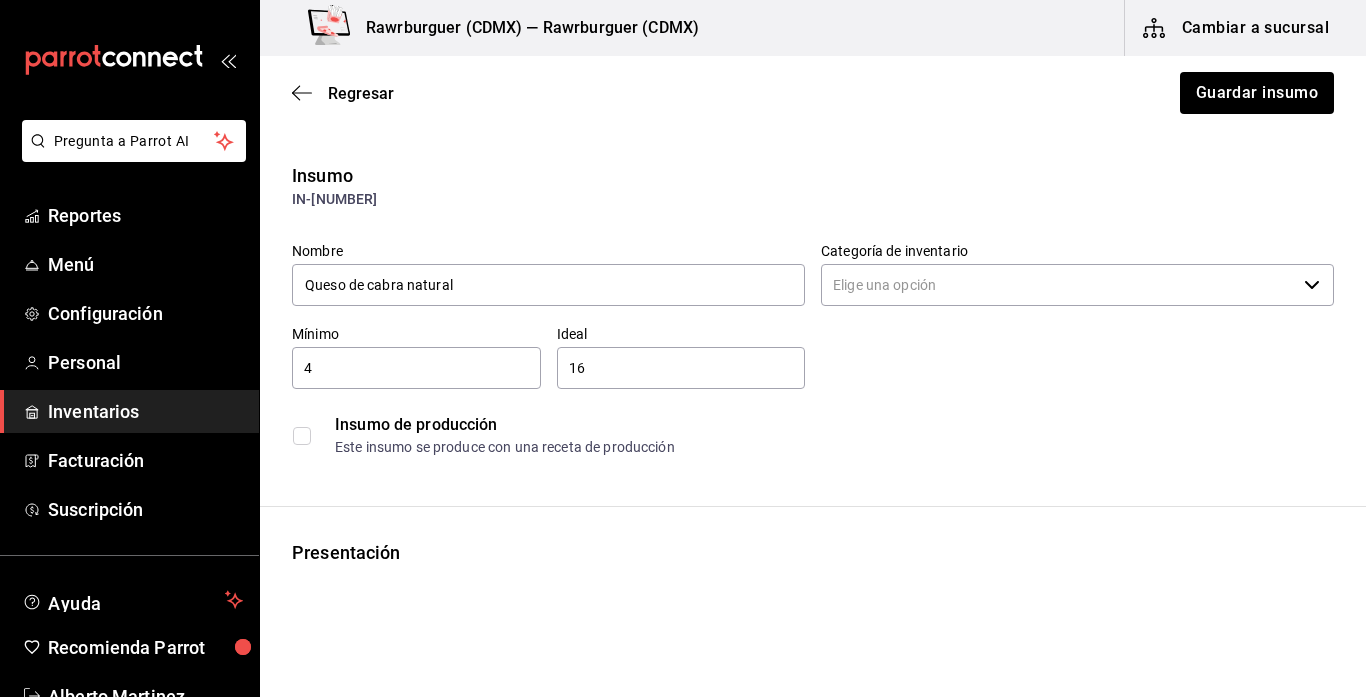 type on "Lacteos" 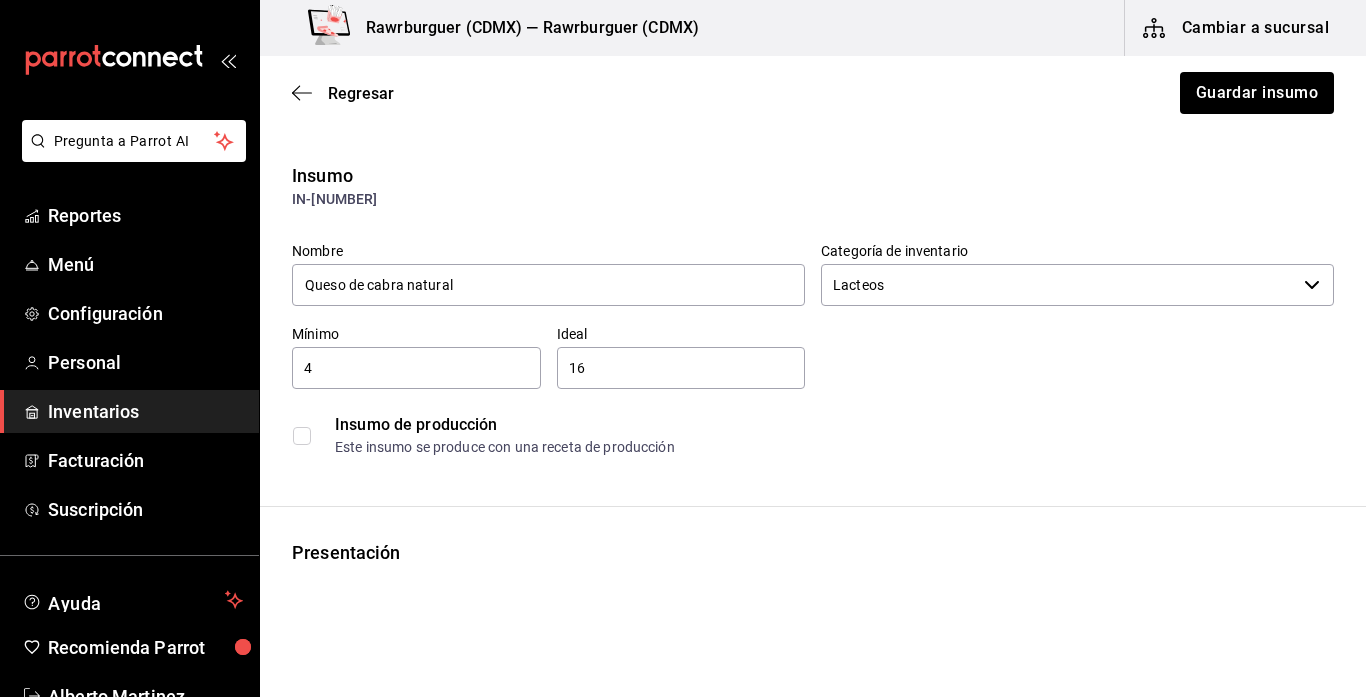 scroll, scrollTop: 0, scrollLeft: 0, axis: both 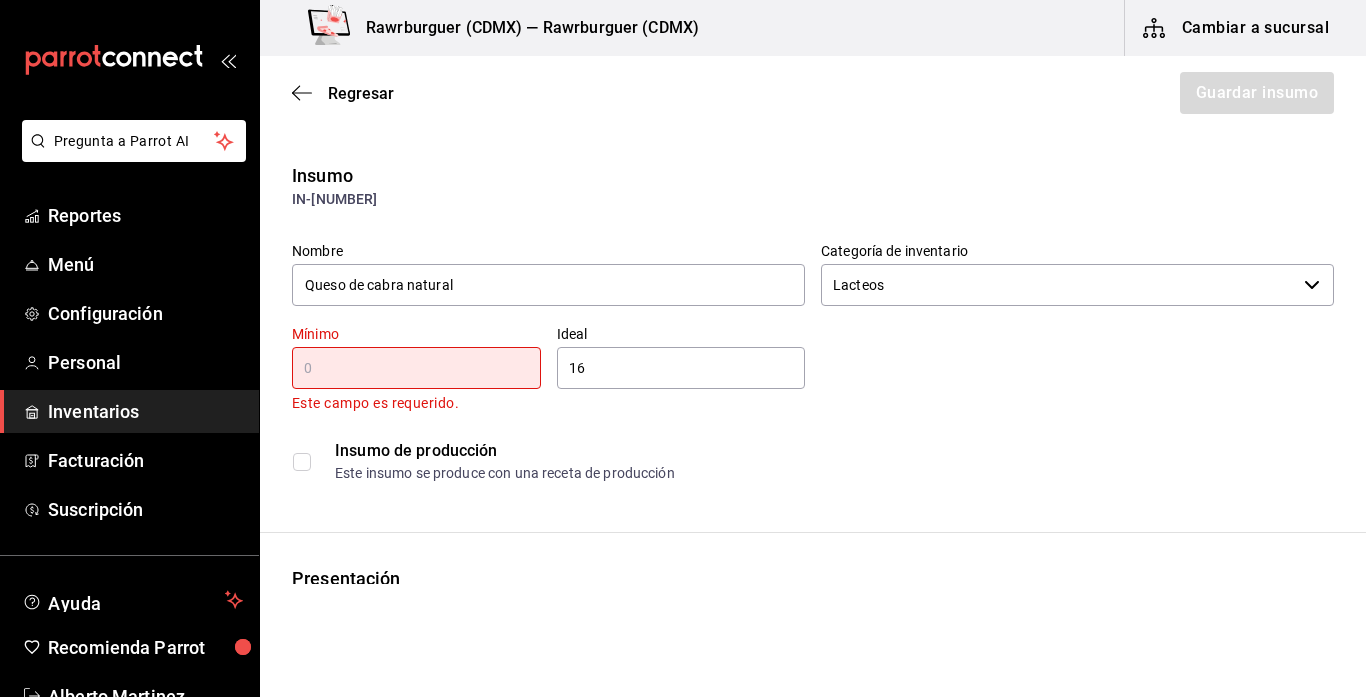 type on "1" 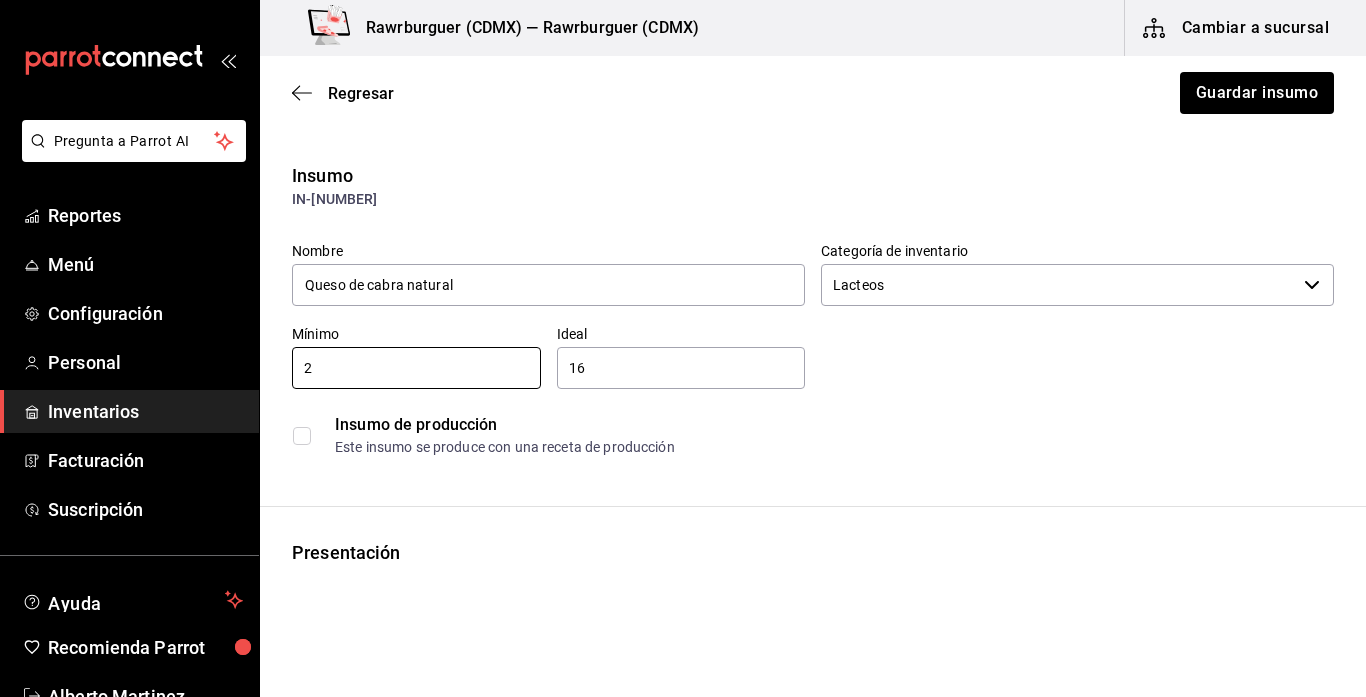 type on "2" 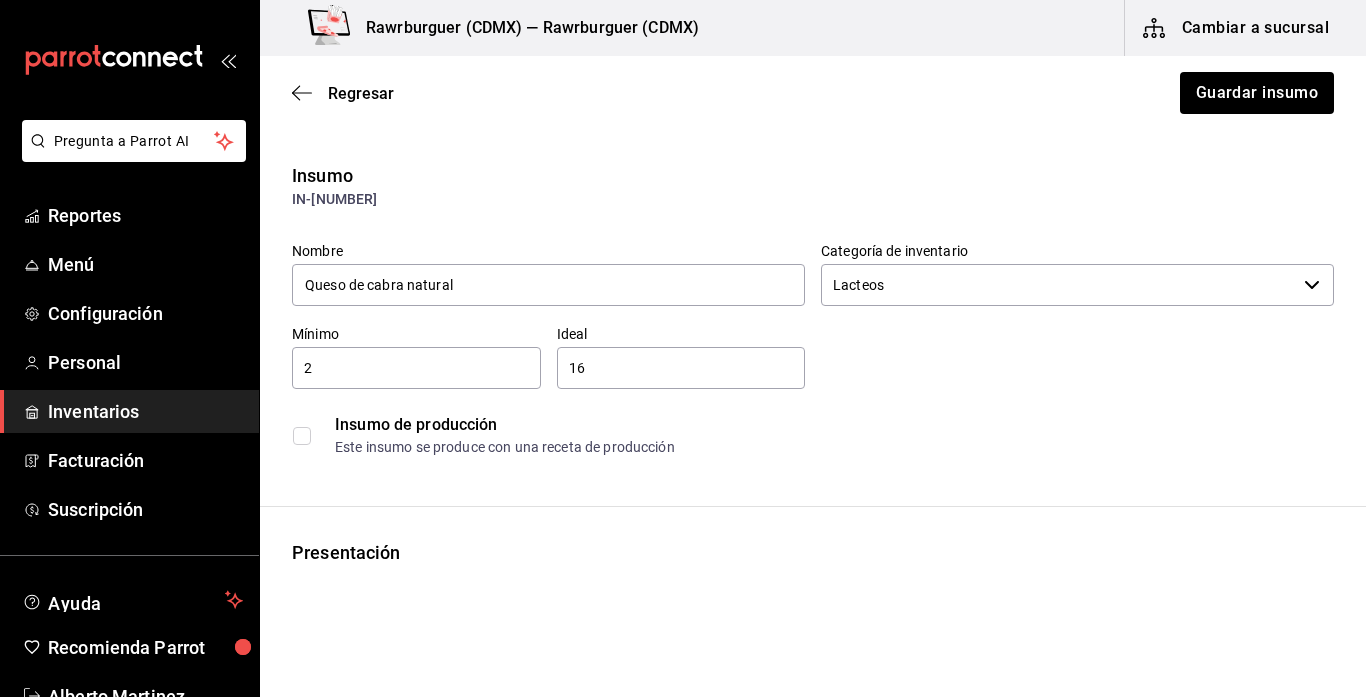 type on "1" 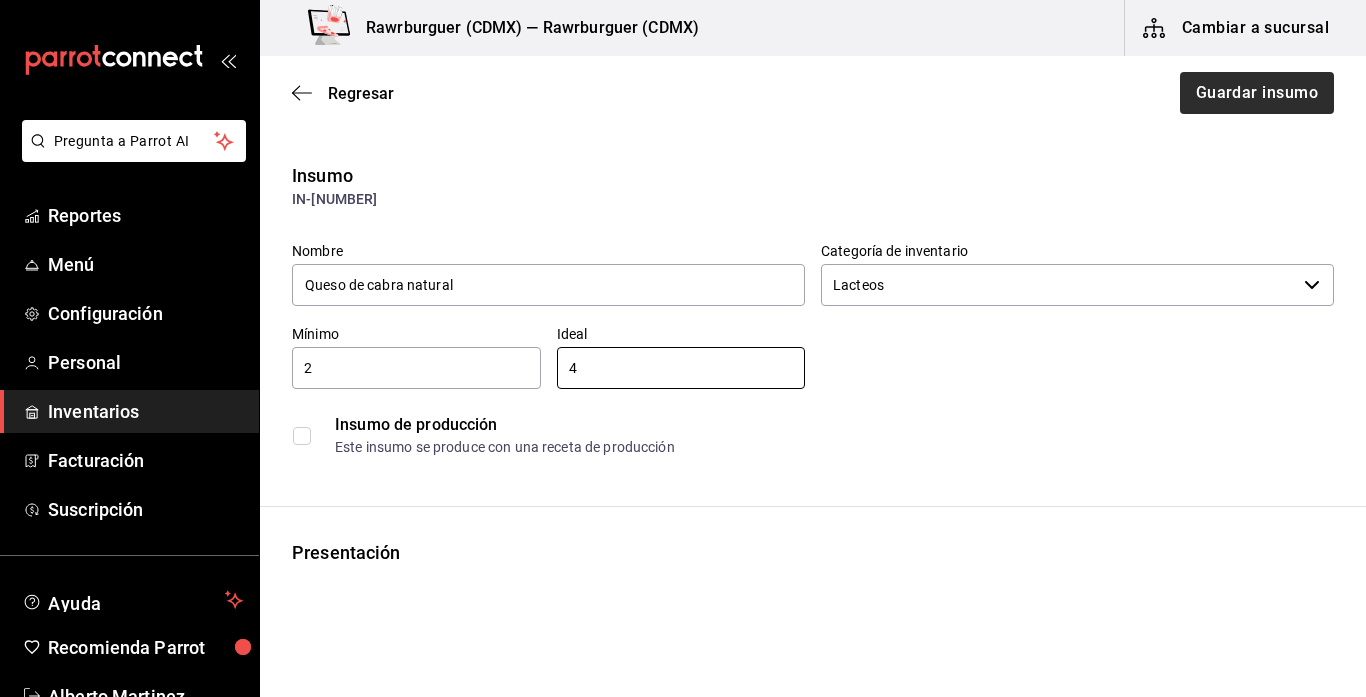 type on "4" 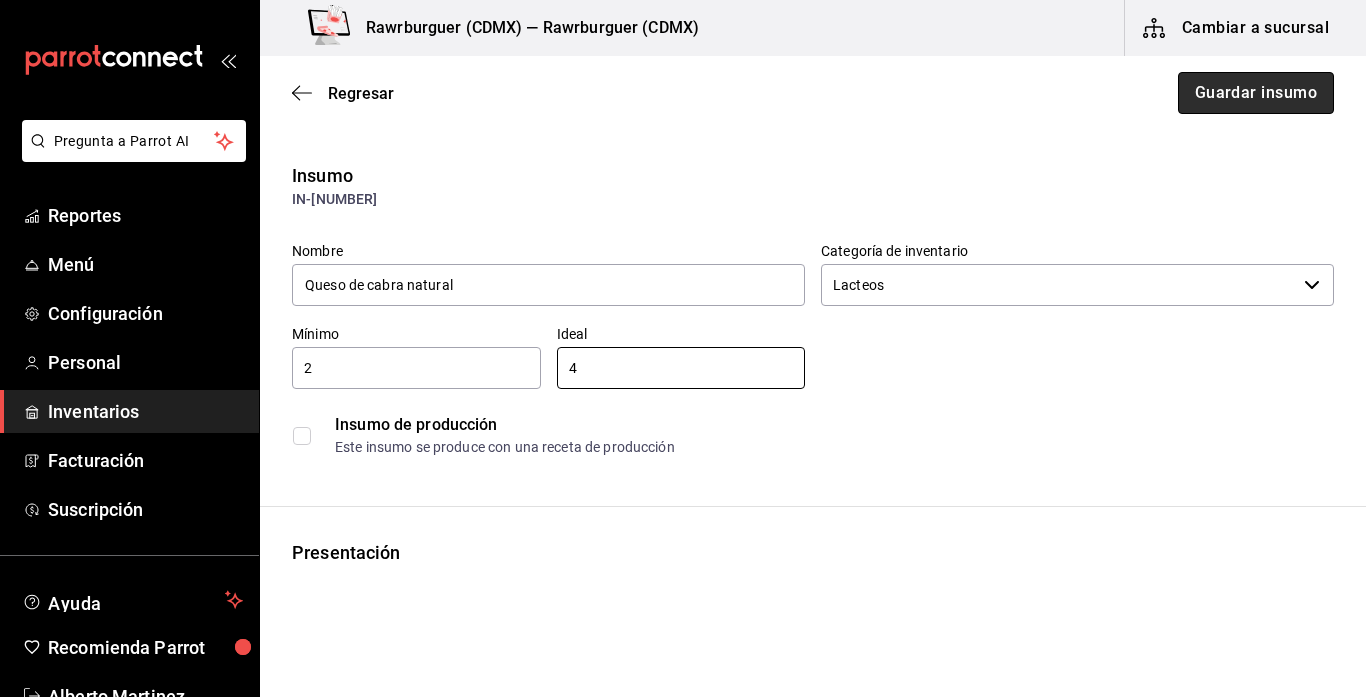 click on "Guardar insumo" at bounding box center [1256, 93] 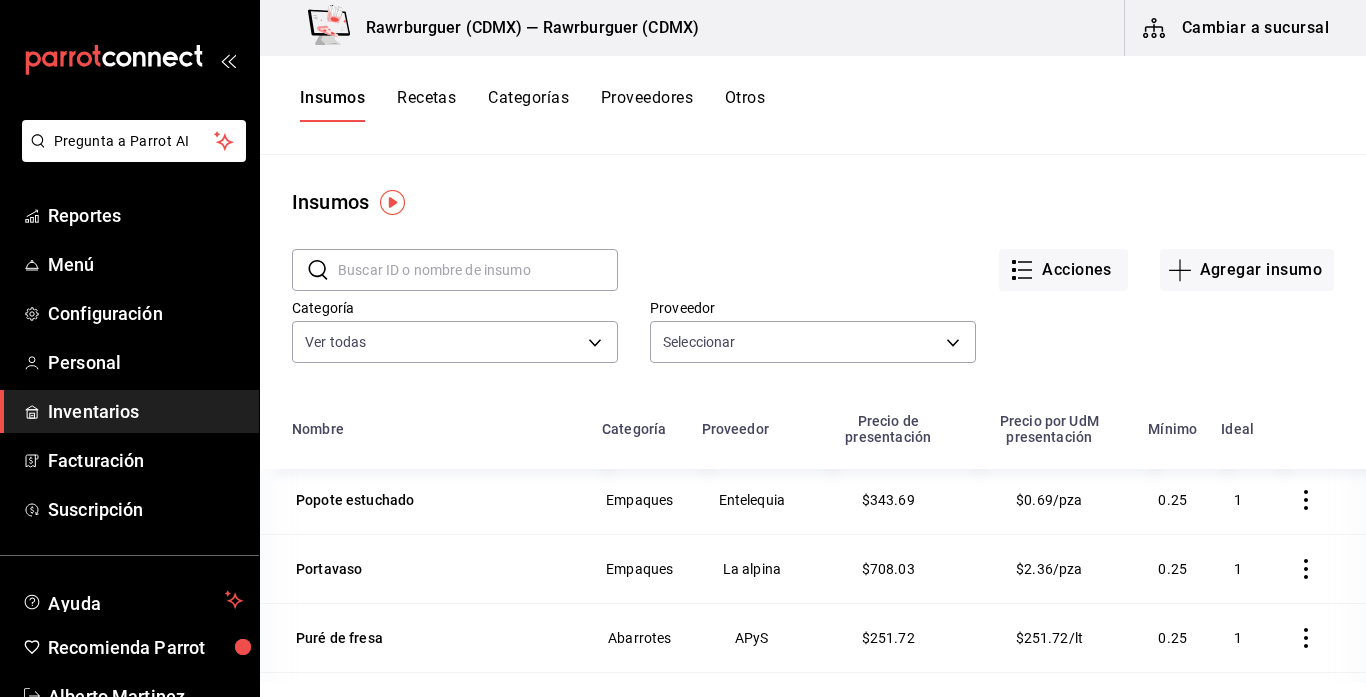 scroll, scrollTop: 4723, scrollLeft: 0, axis: vertical 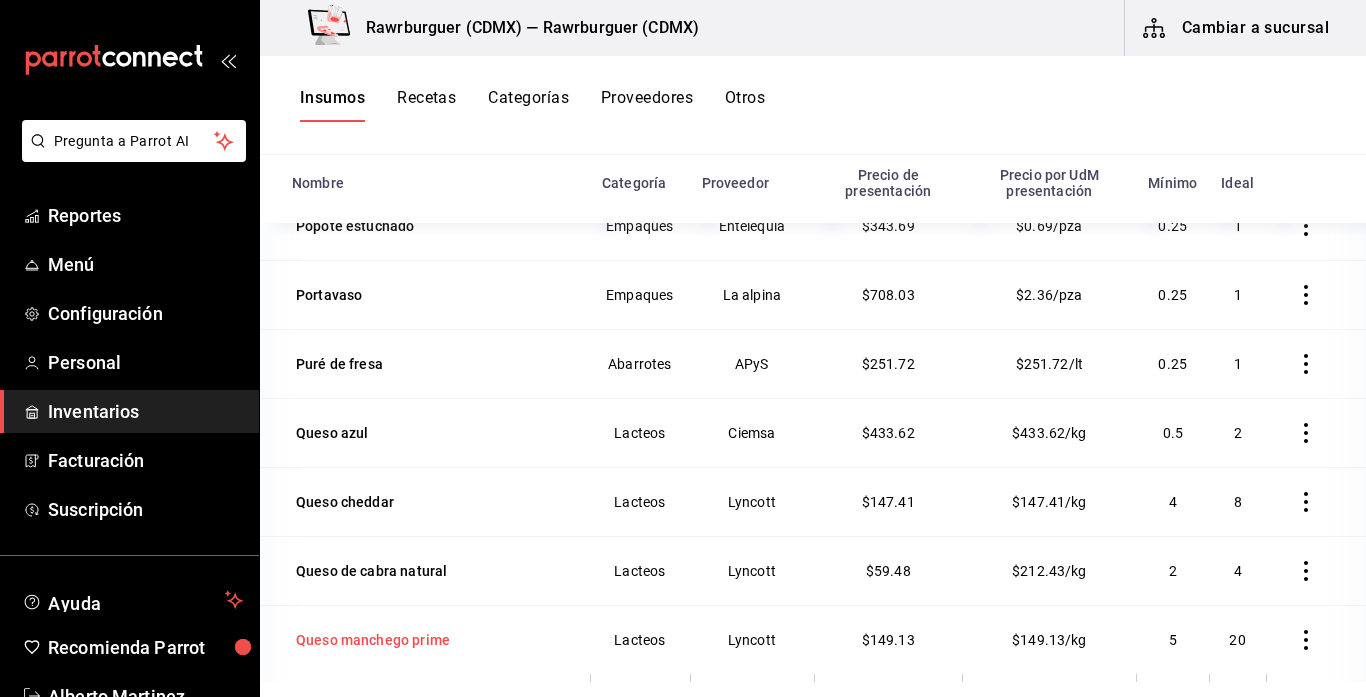 click on "Queso manchego prime" at bounding box center (373, 640) 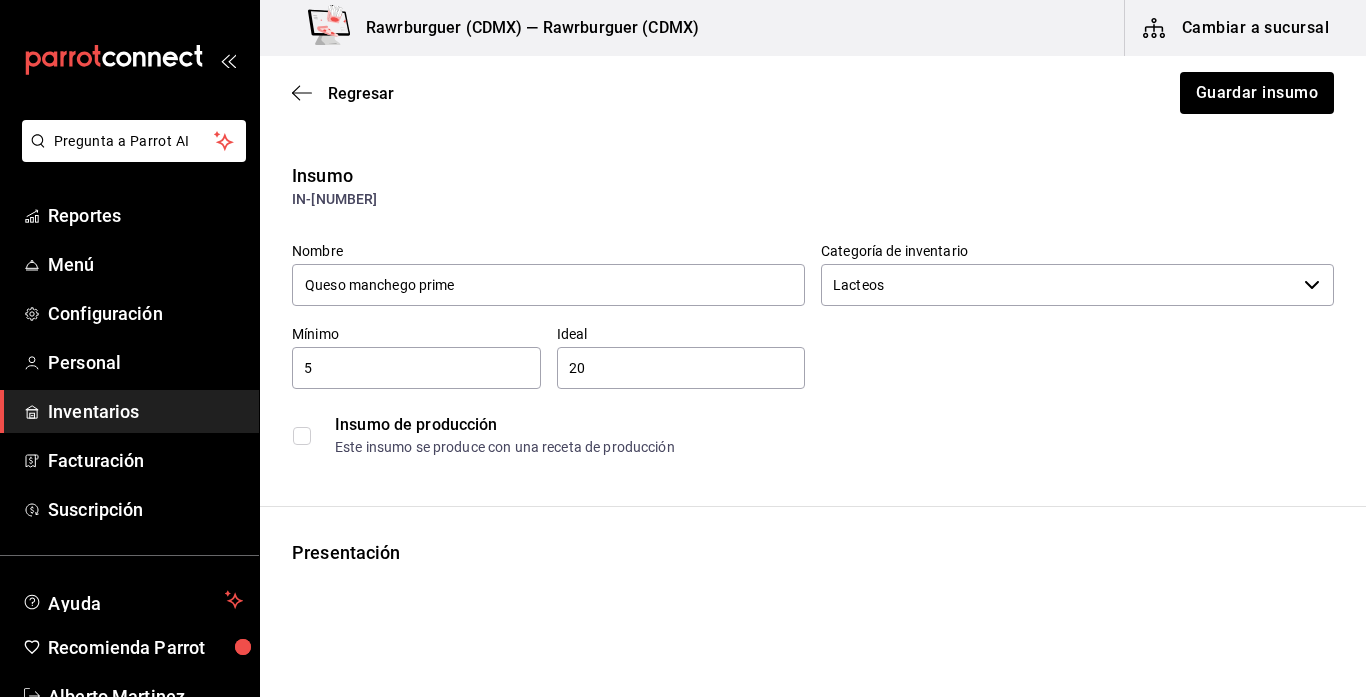 type on "Lyncott" 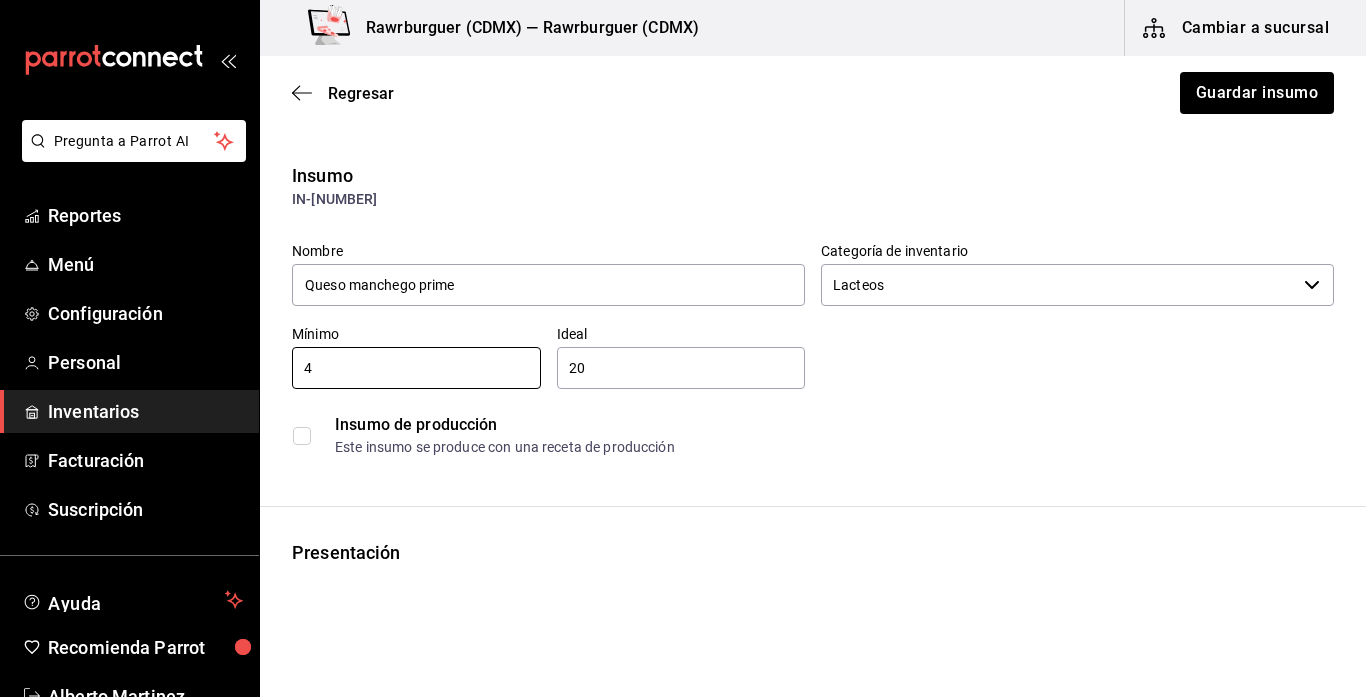type on "4" 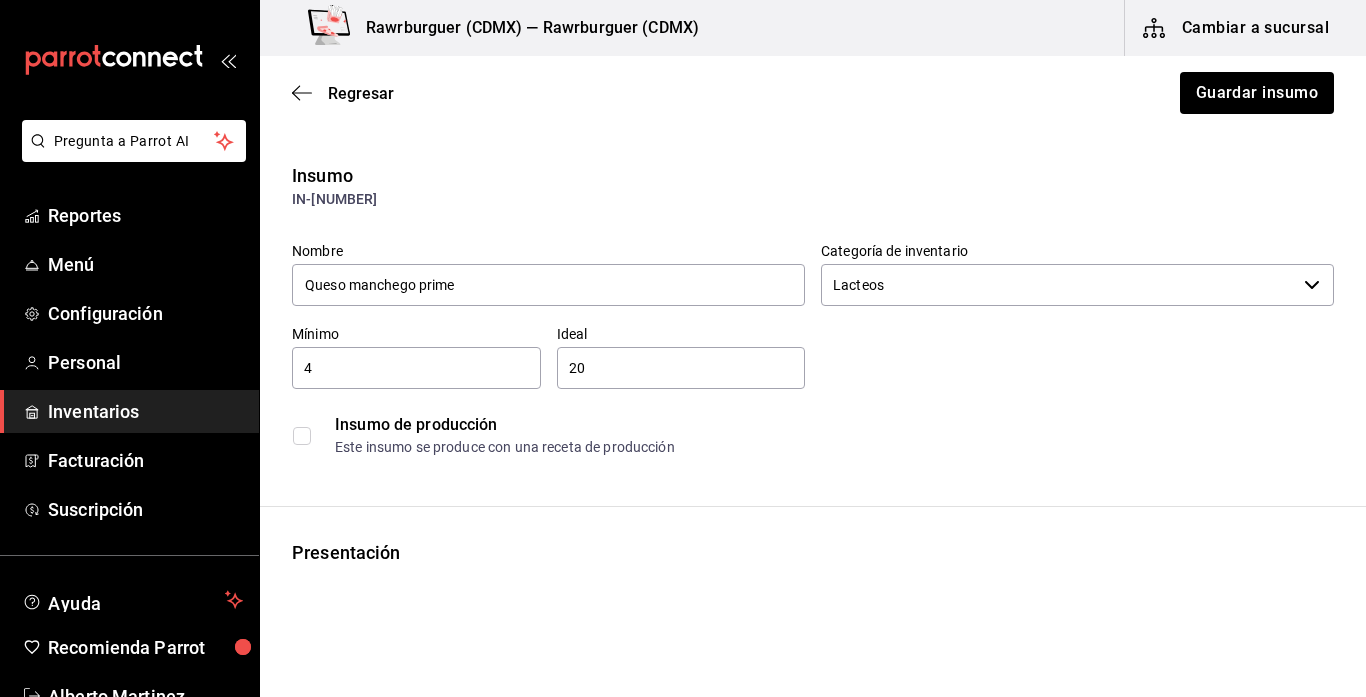 type on "2" 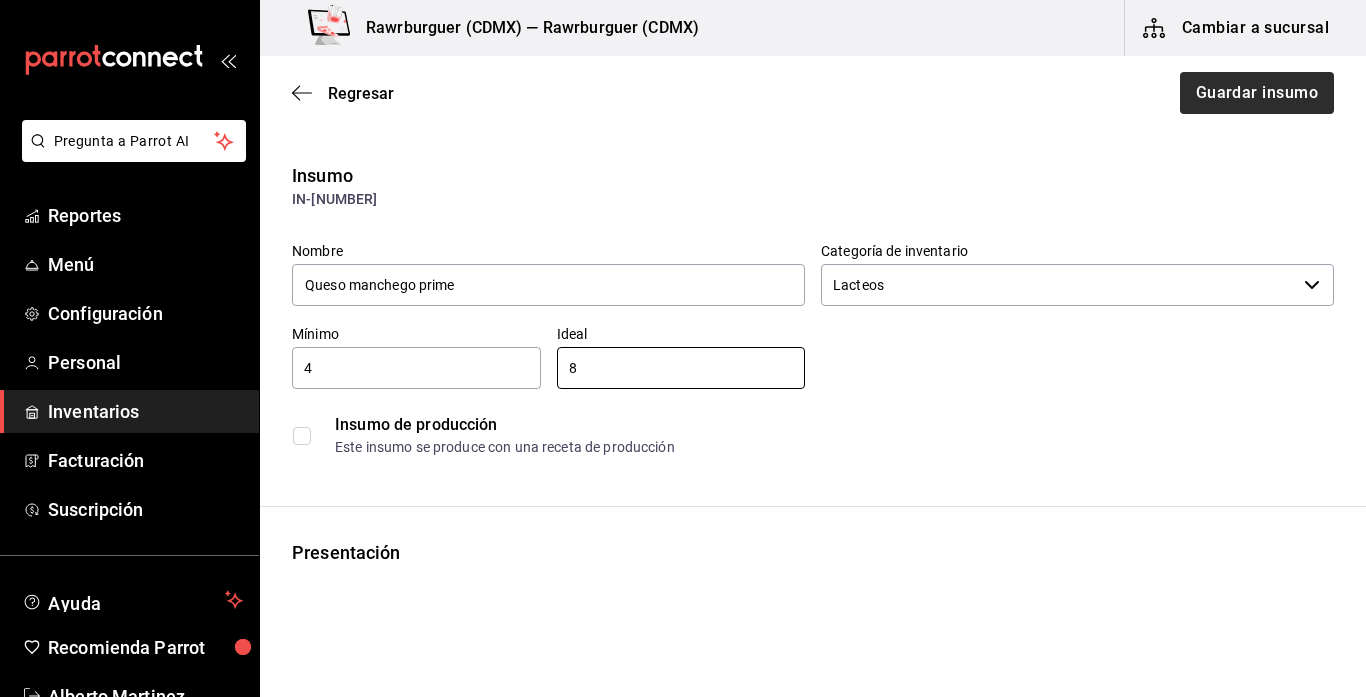 type on "8" 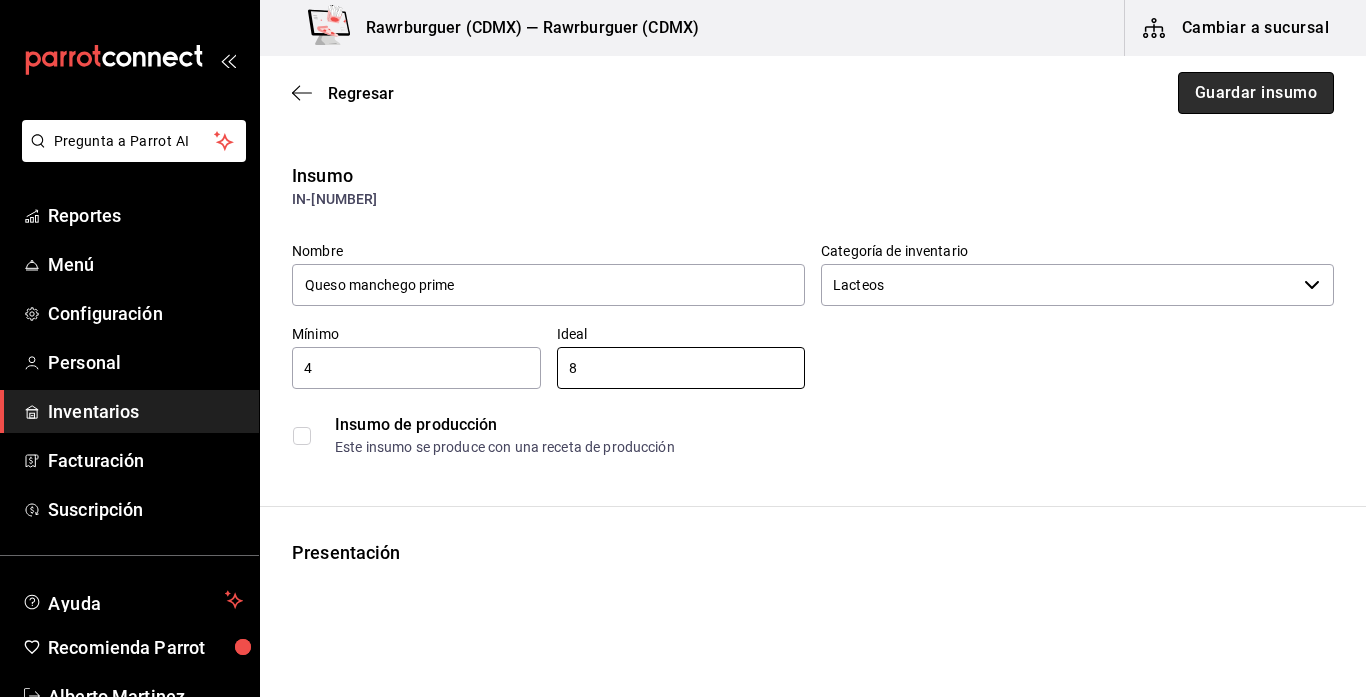 click on "Guardar insumo" at bounding box center [1256, 93] 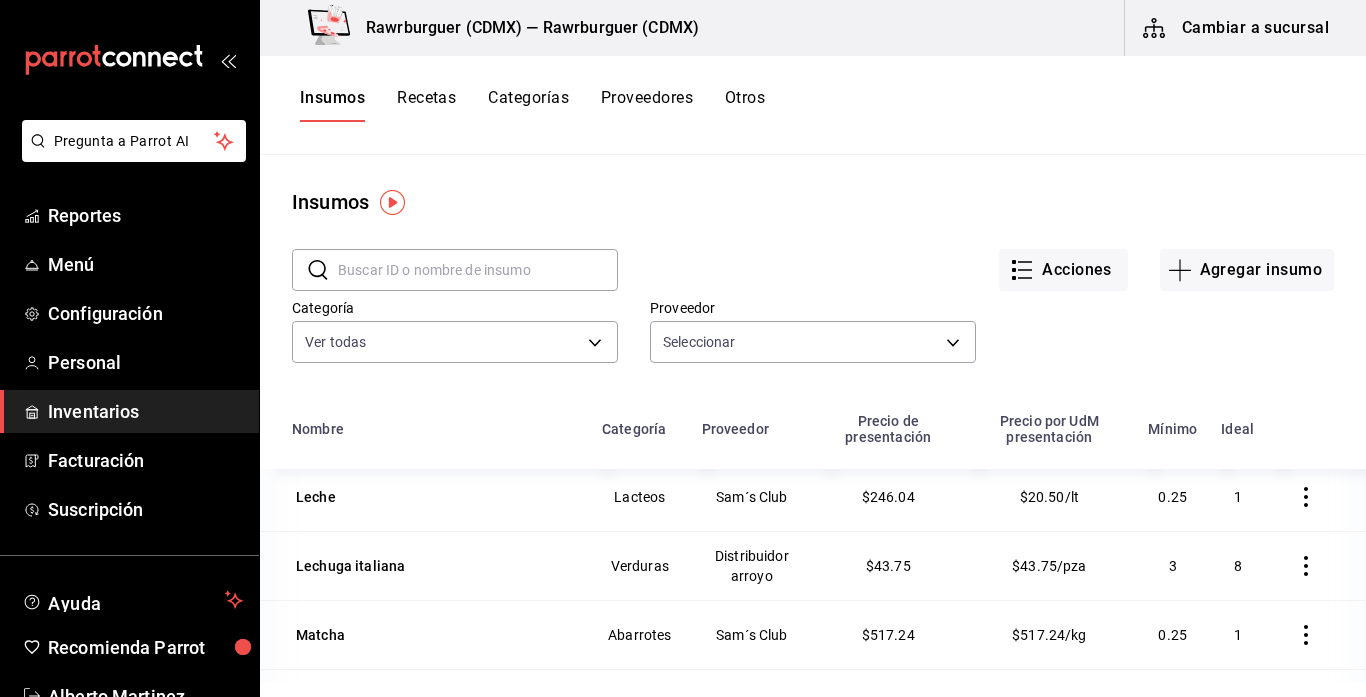 scroll, scrollTop: 4723, scrollLeft: 0, axis: vertical 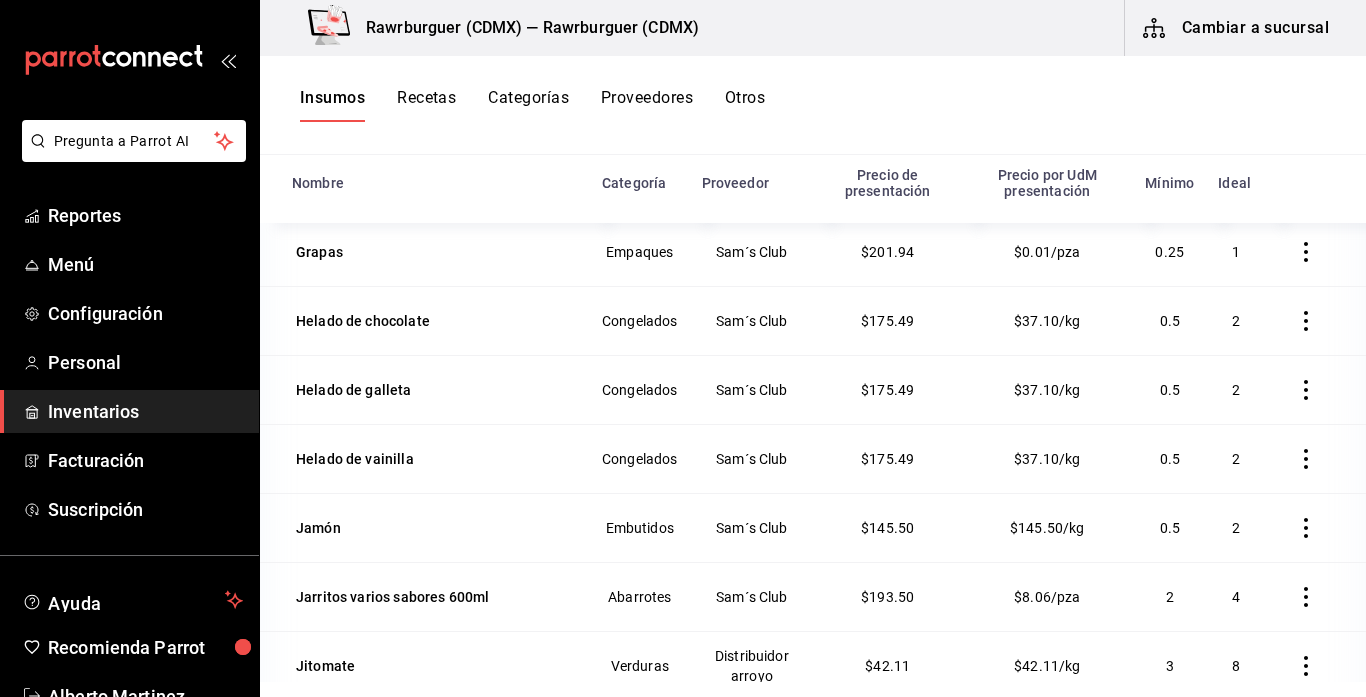 click on "Insumos Recetas Categorías Proveedores Otros" at bounding box center (813, 105) 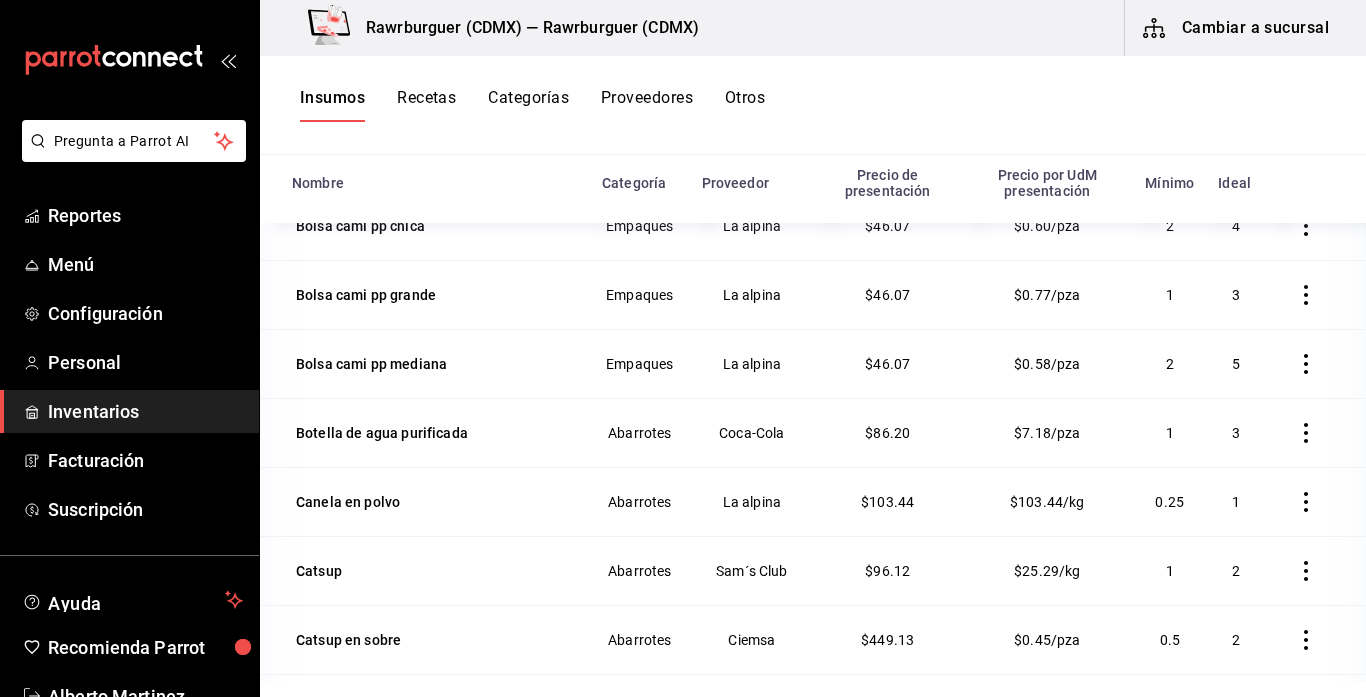 scroll, scrollTop: 0, scrollLeft: 0, axis: both 